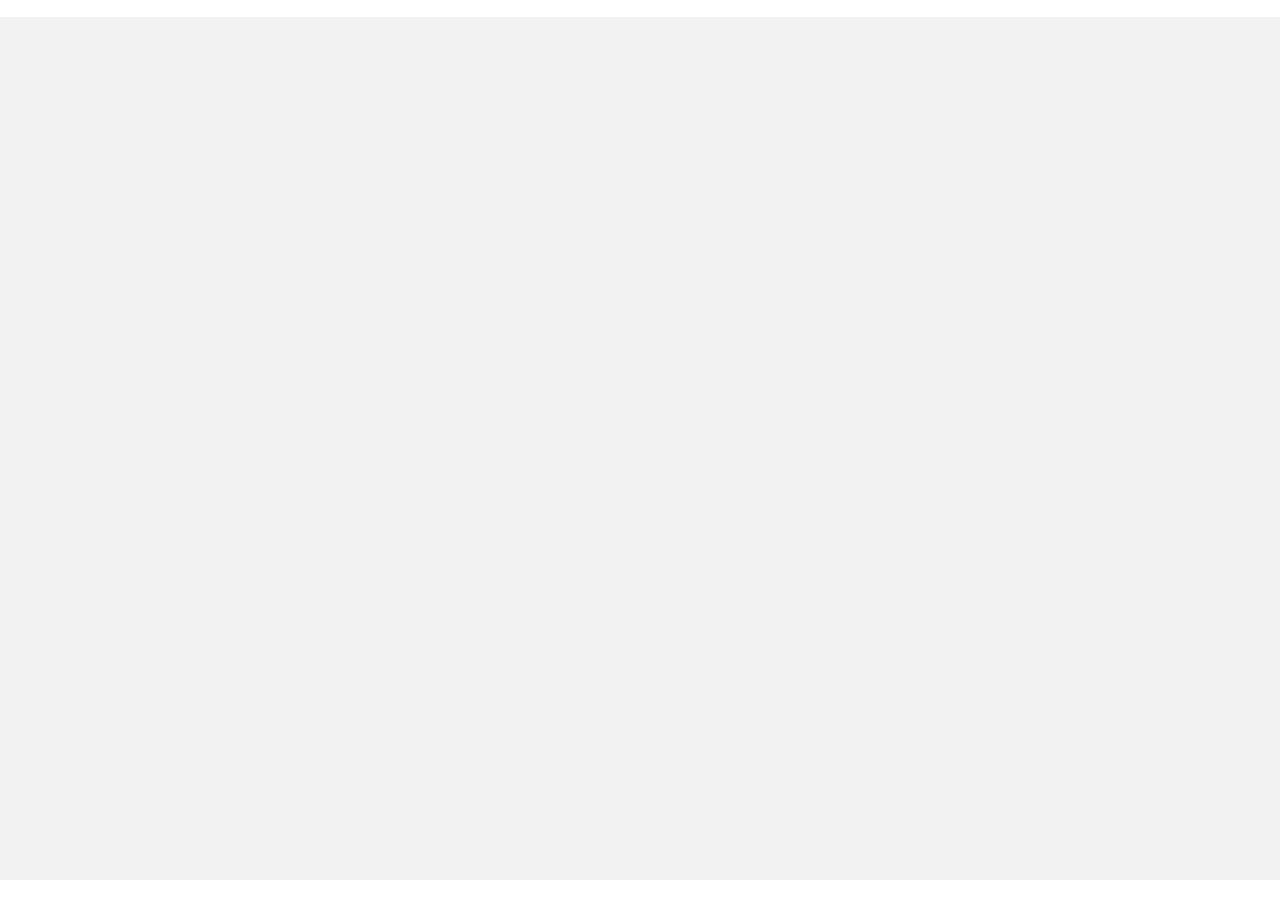 scroll, scrollTop: 0, scrollLeft: 0, axis: both 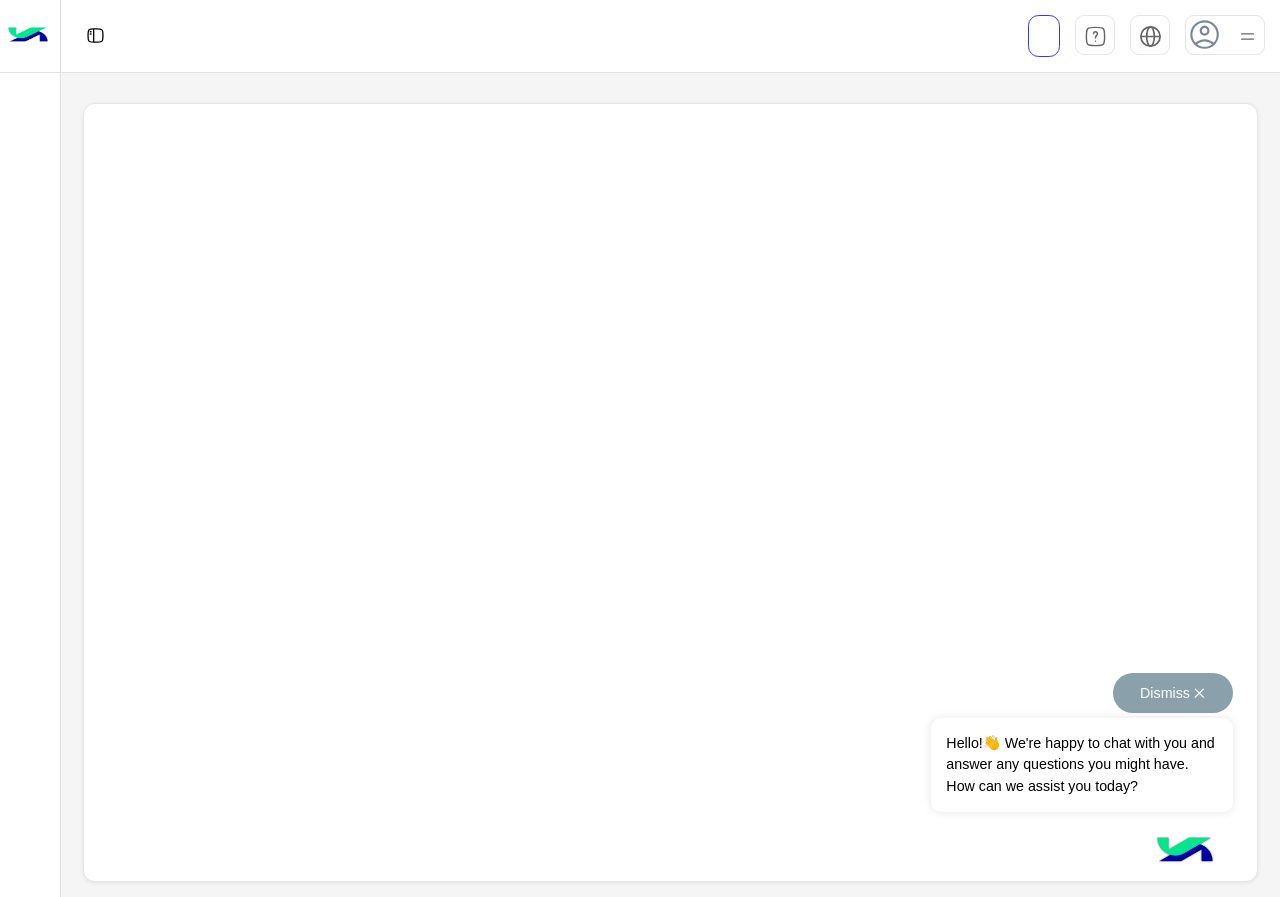 click on "Dismiss ✕" at bounding box center [1173, 693] 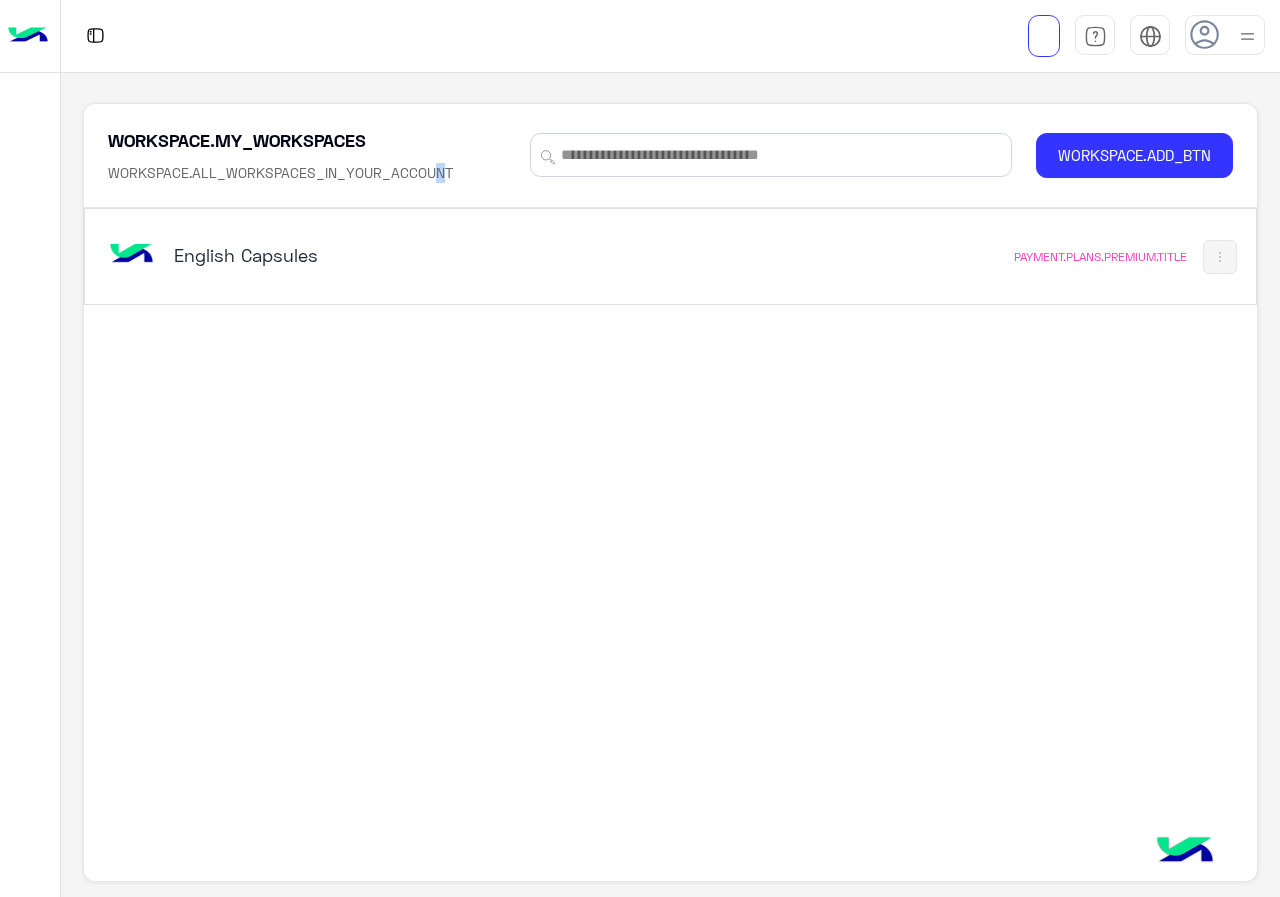 click on "WORKSPACE.MY_WORKSPACES WORKSPACE.ALL_WORKSPACES_IN_YOUR_ACCOUNT" 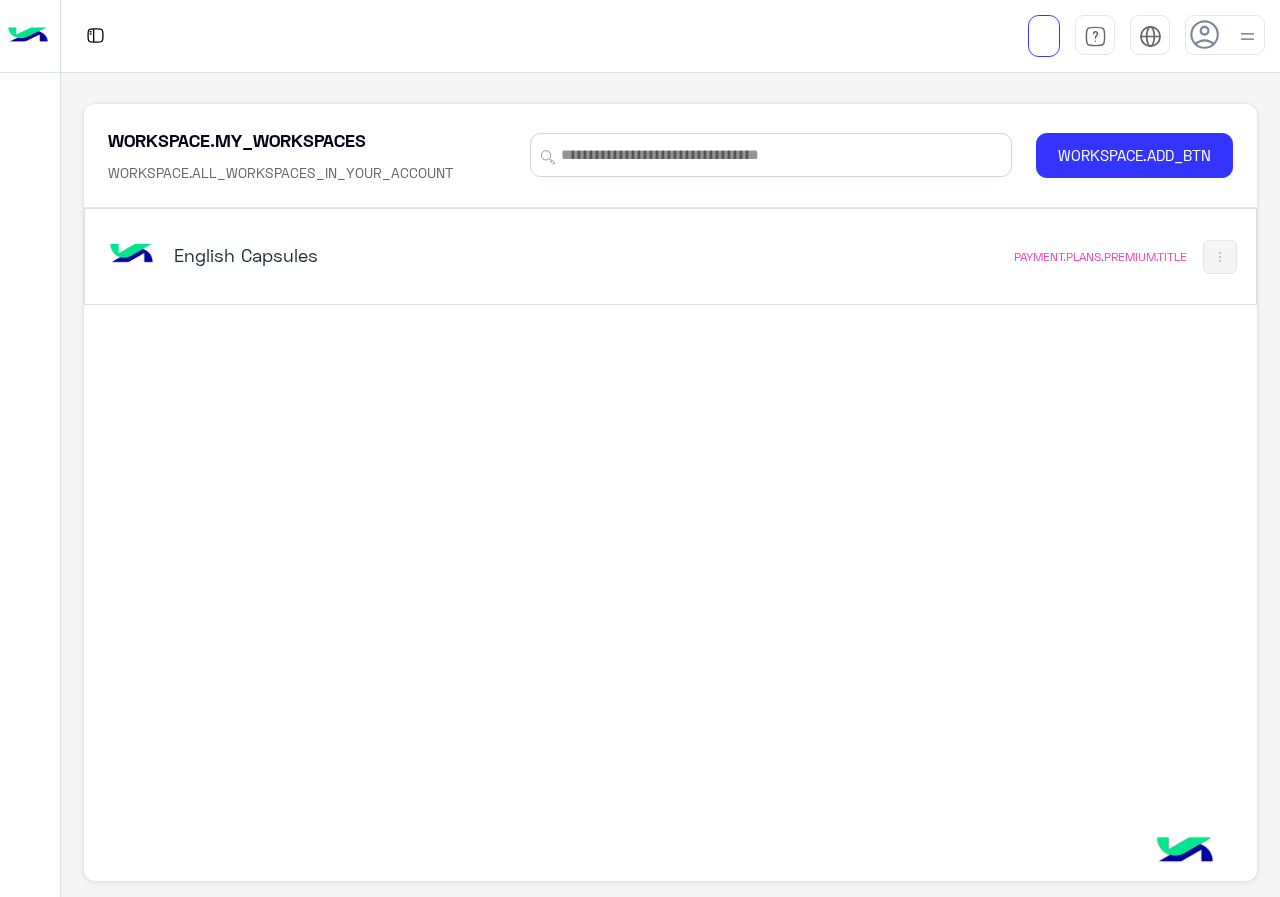 click on "English Capsules" at bounding box center (444, 257) 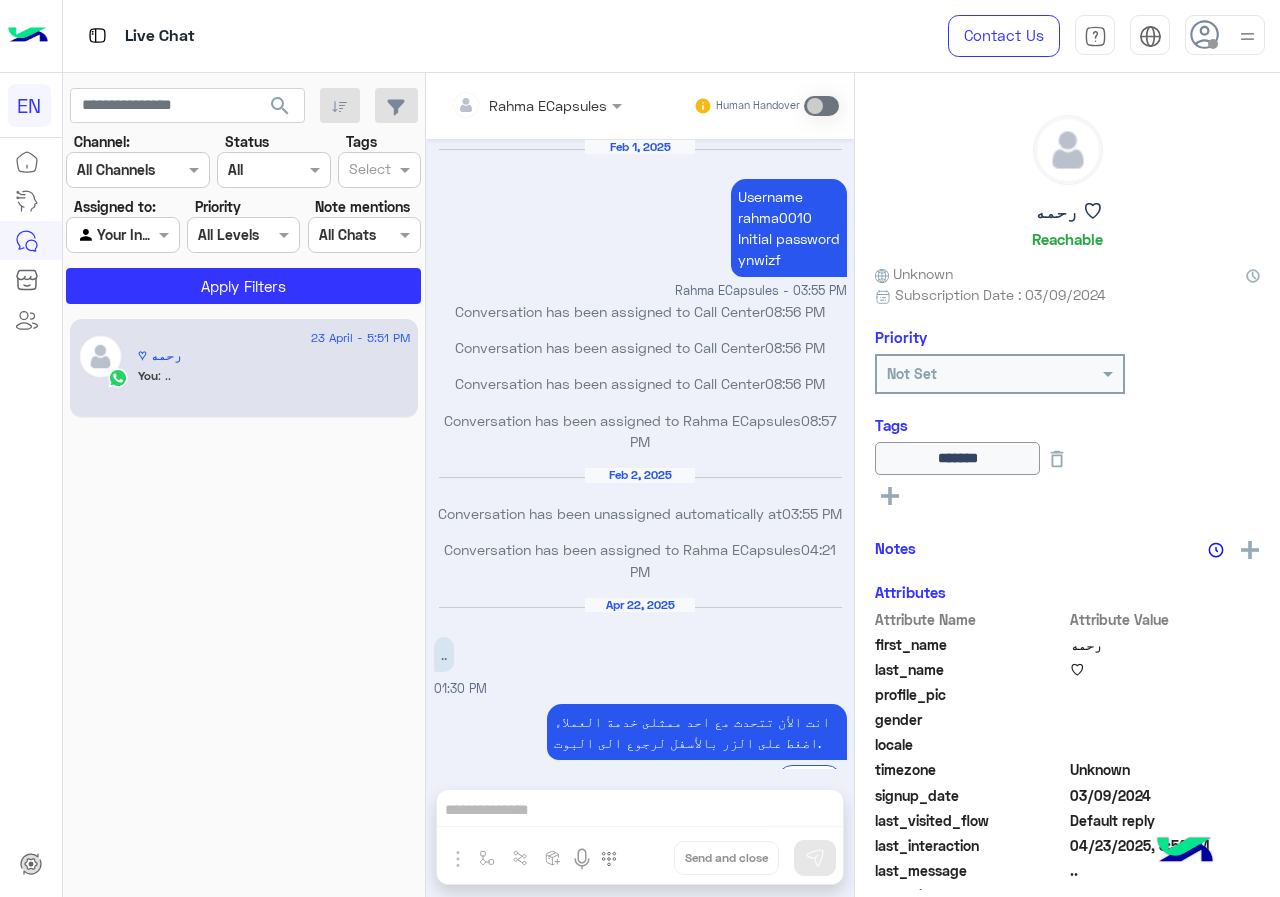 scroll, scrollTop: 741, scrollLeft: 0, axis: vertical 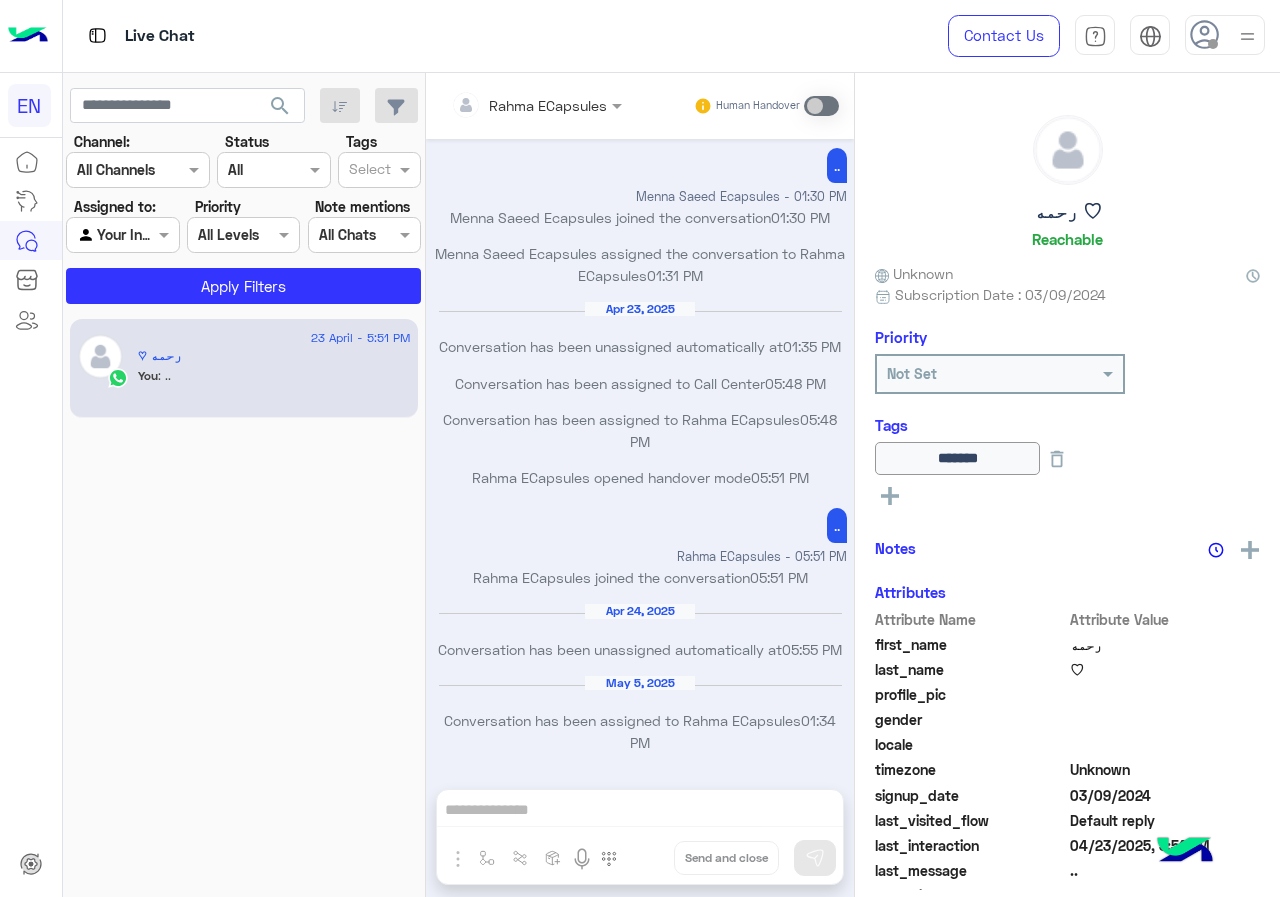 click at bounding box center (113, 170) 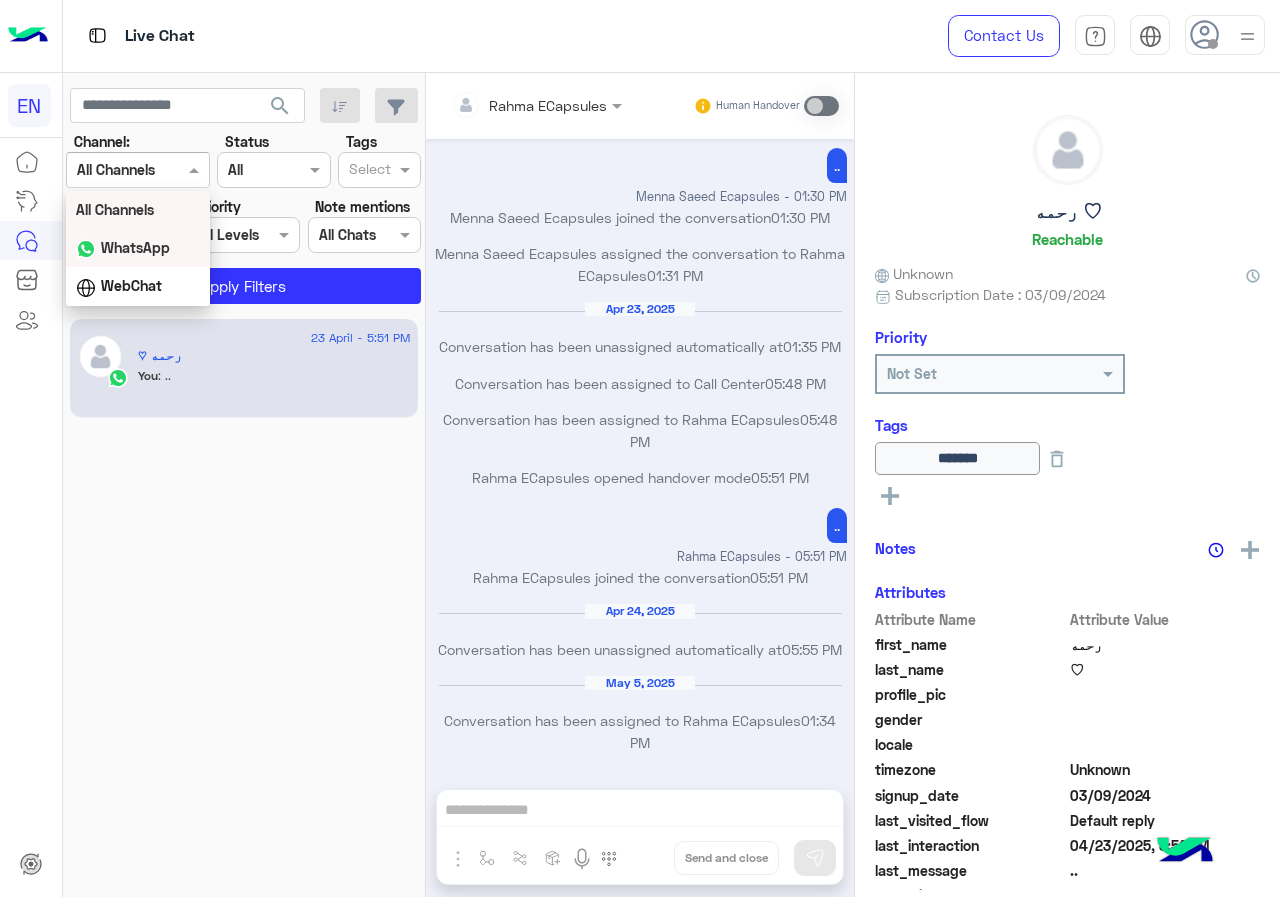 click on "WhatsApp" at bounding box center [135, 247] 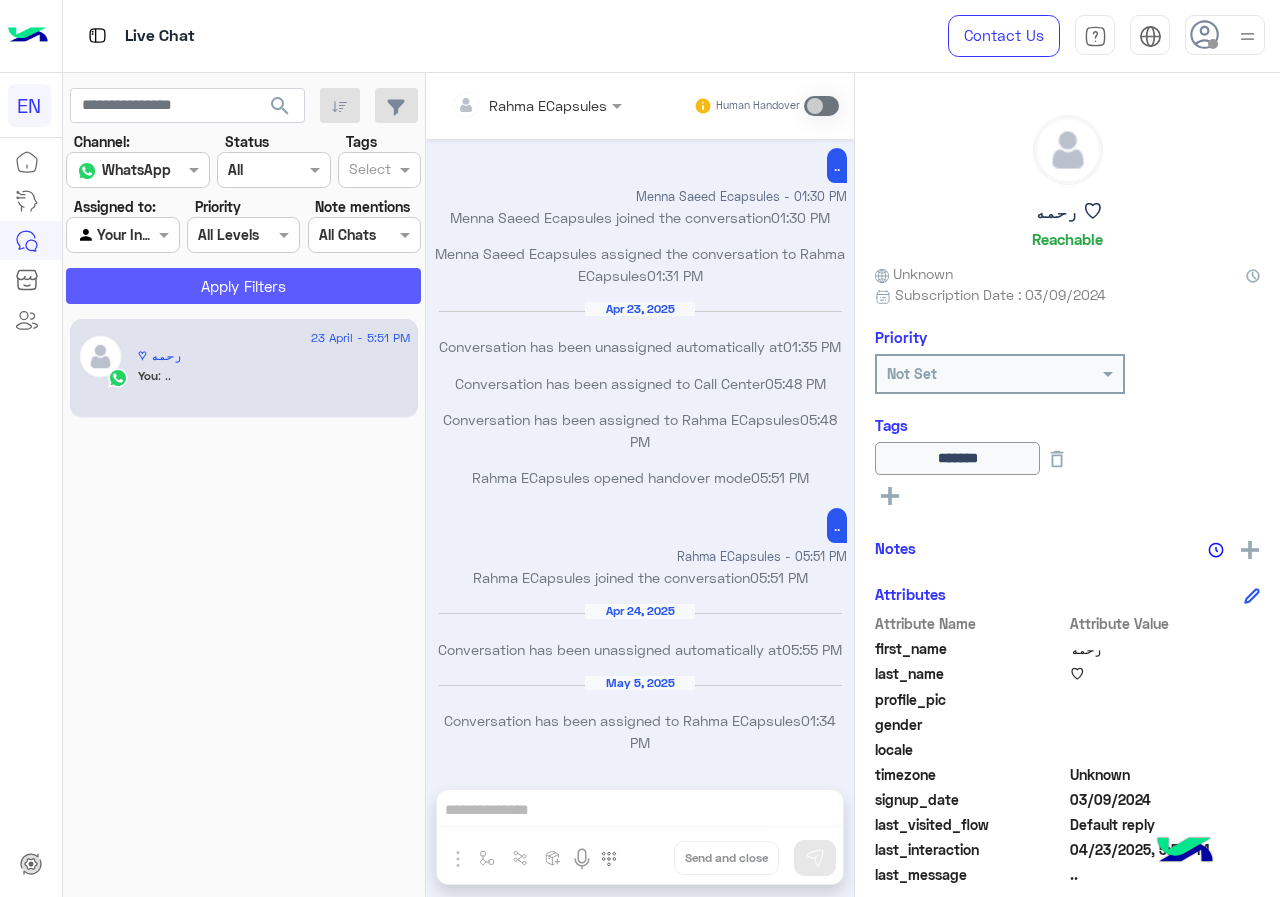 click on "Apply Filters" 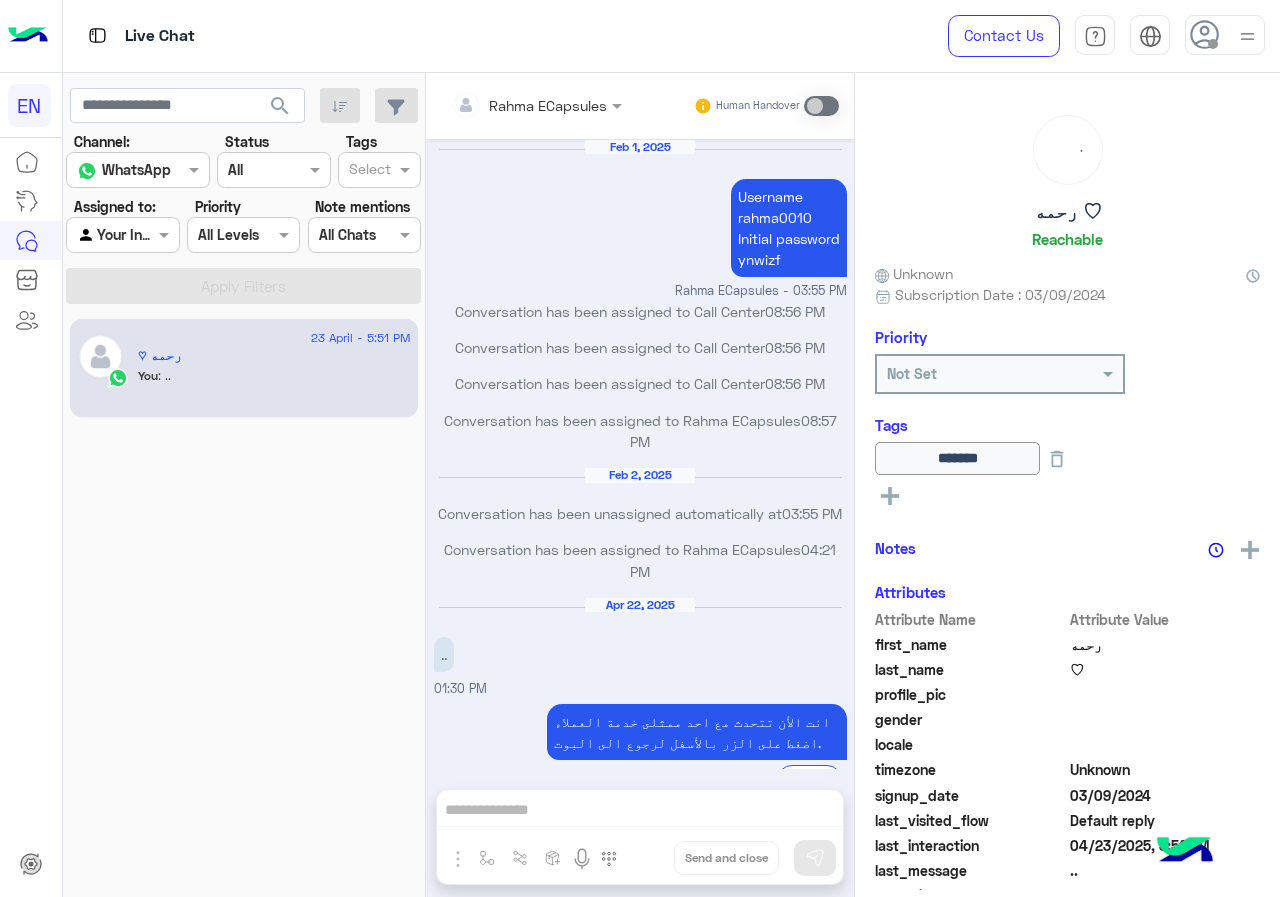 scroll, scrollTop: 741, scrollLeft: 0, axis: vertical 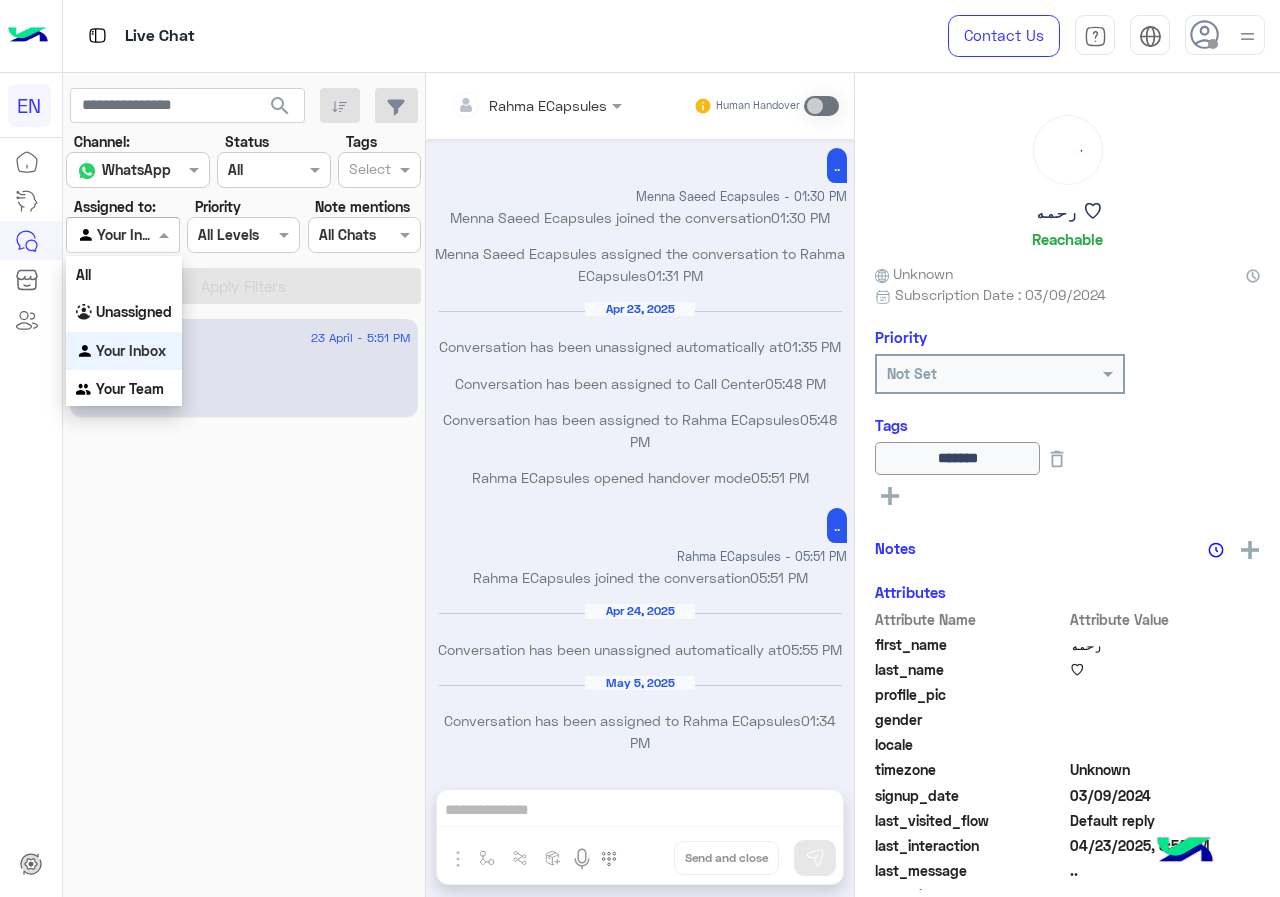 click at bounding box center [122, 234] 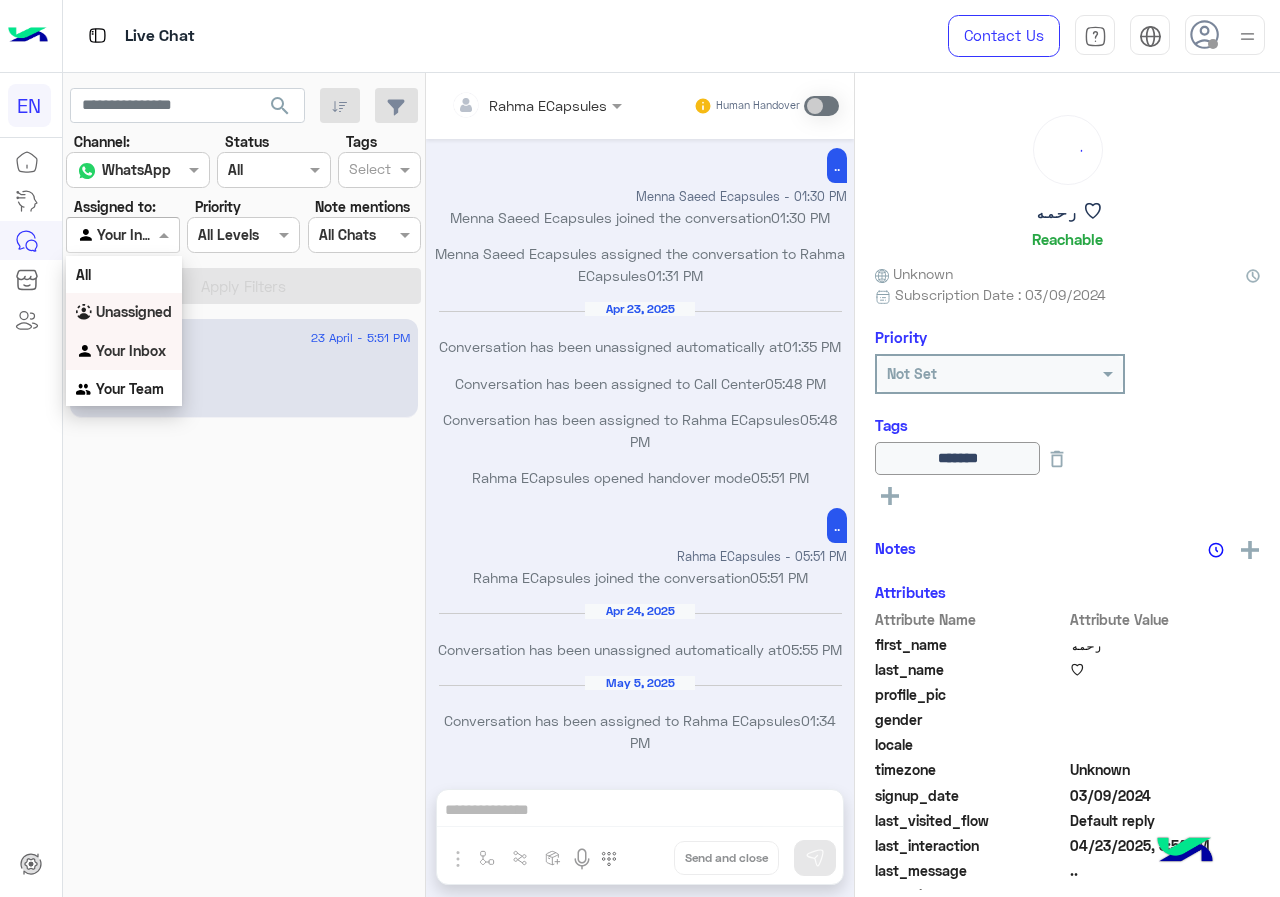 click on "Unassigned" at bounding box center (124, 312) 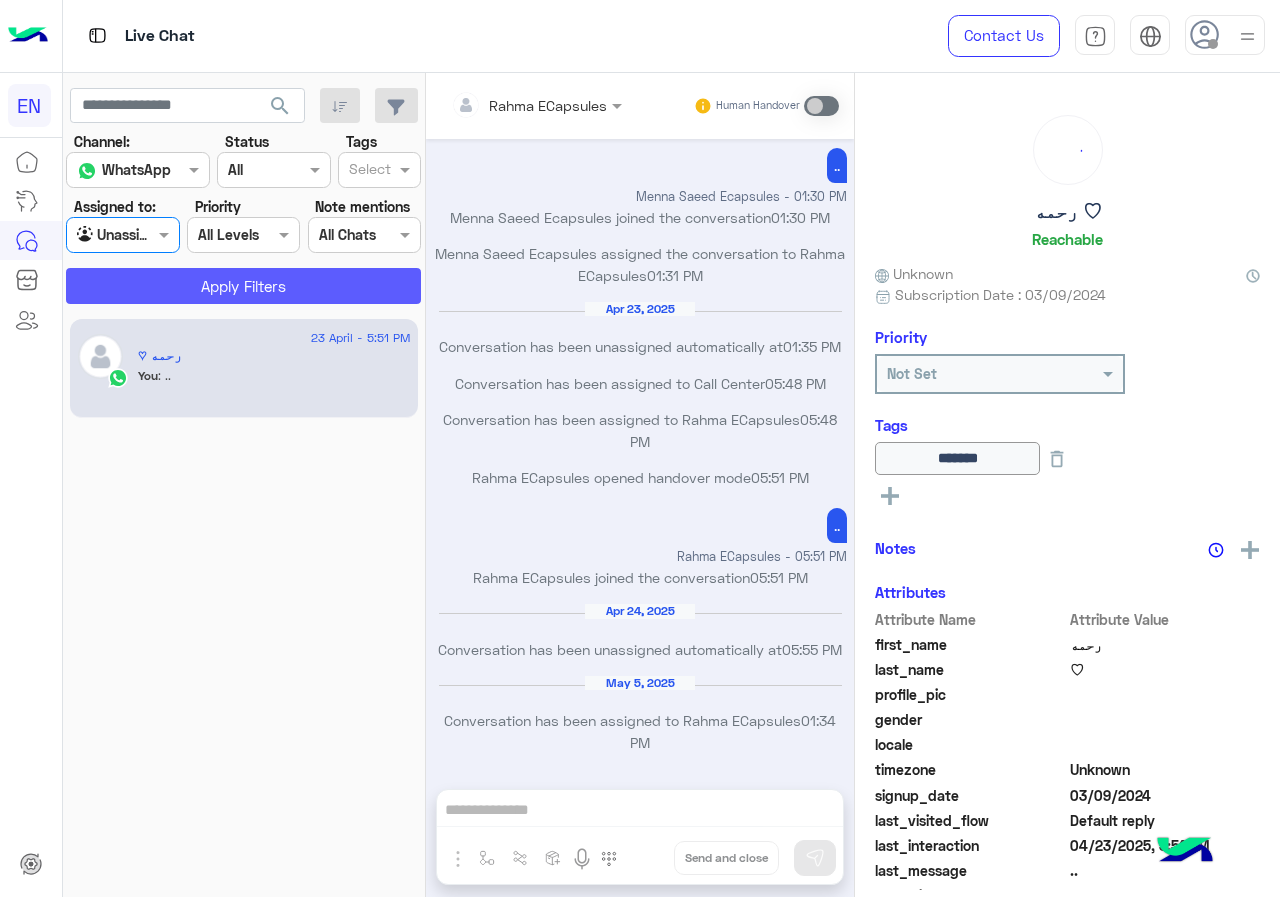 click on "Apply Filters" 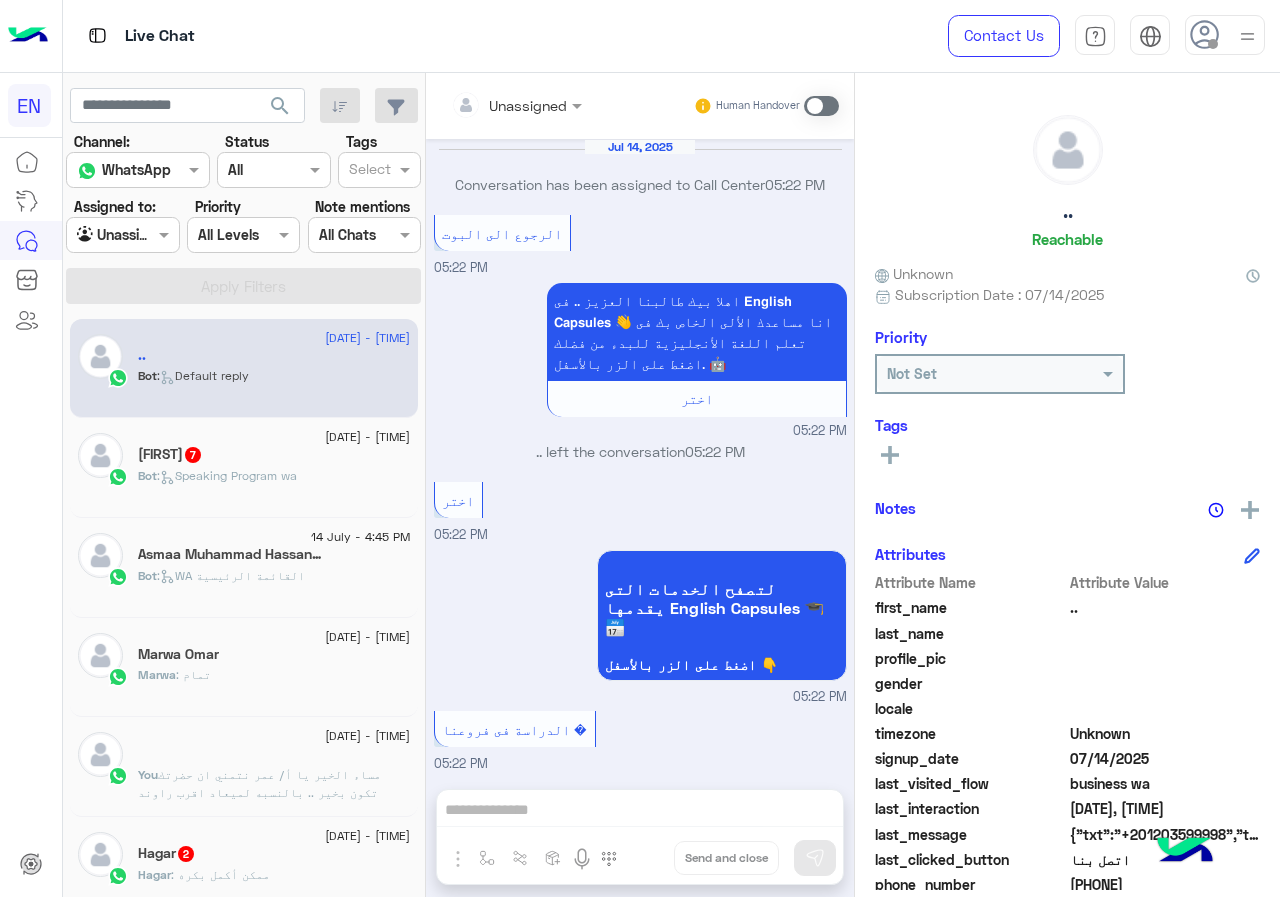 scroll, scrollTop: 3411, scrollLeft: 0, axis: vertical 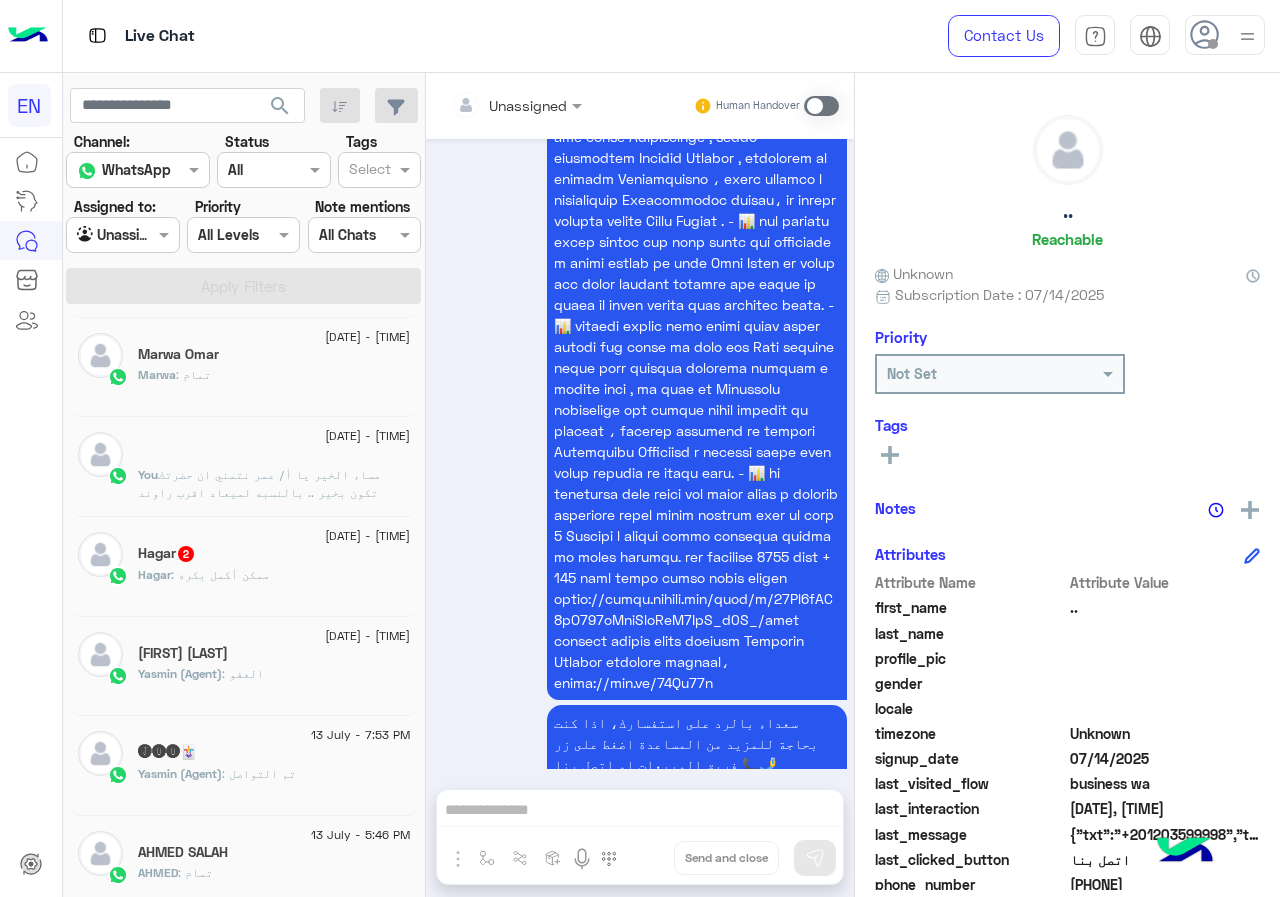 click on "Hagar : ممكن أكمل بكره" 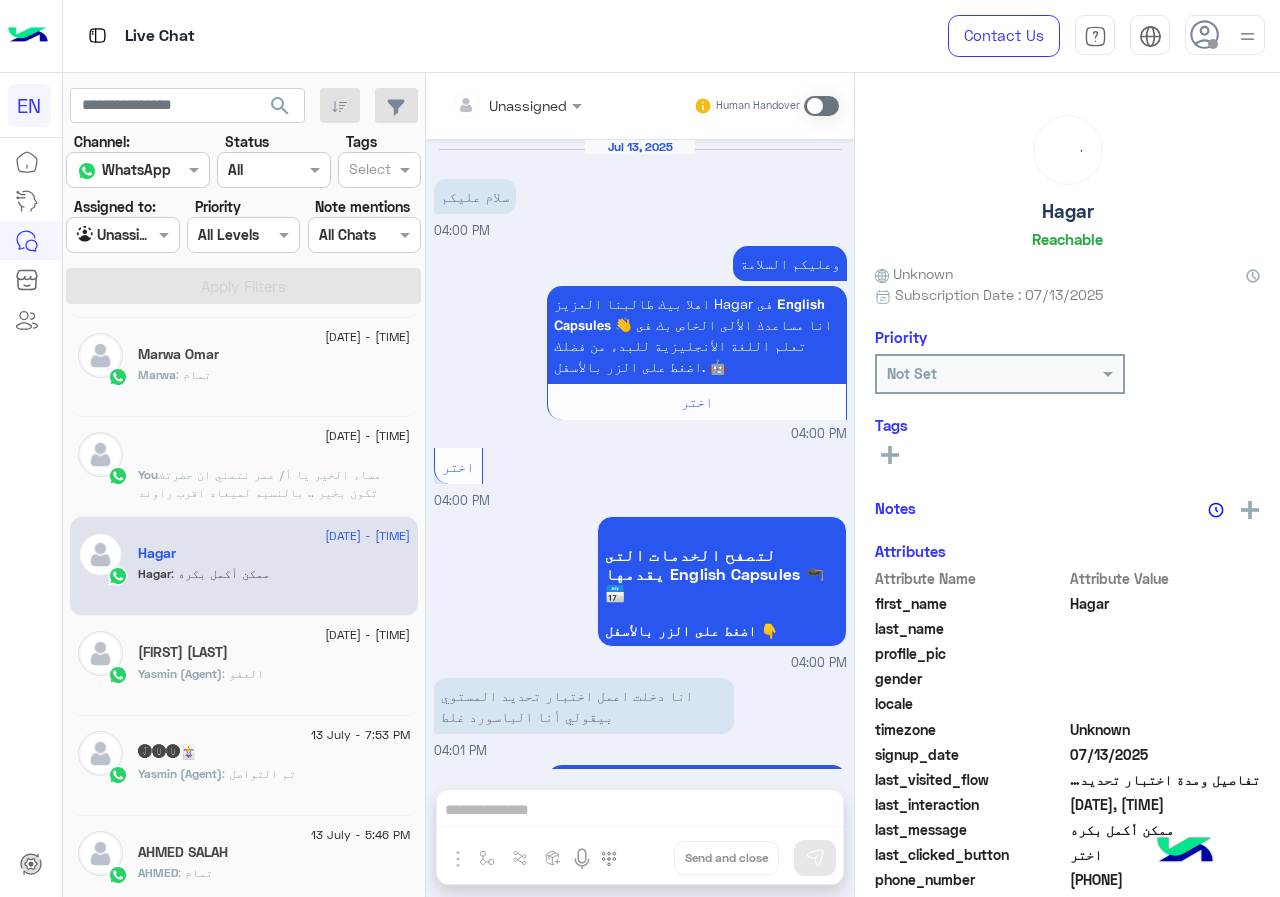 scroll, scrollTop: 1393, scrollLeft: 0, axis: vertical 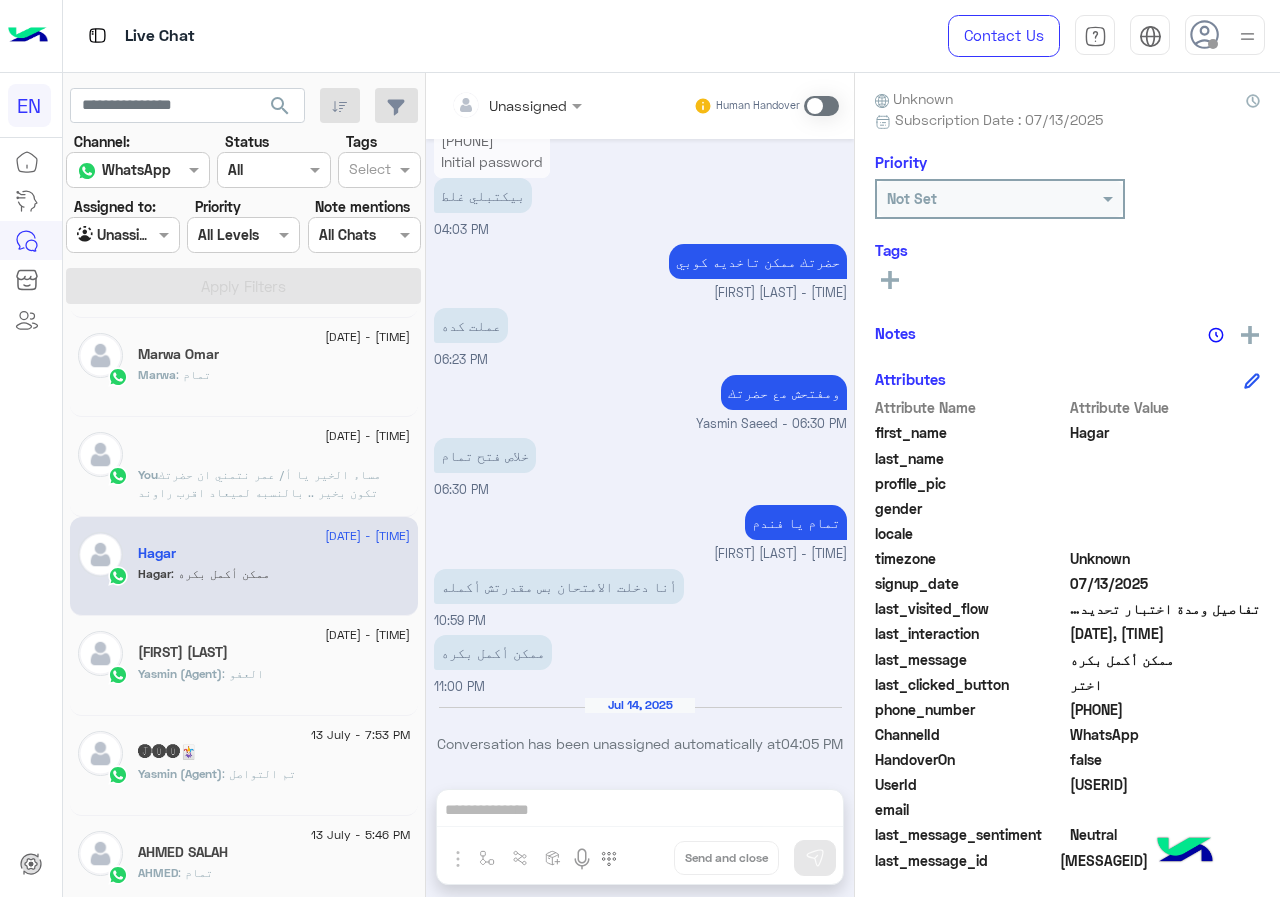 drag, startPoint x: 1075, startPoint y: 711, endPoint x: 1255, endPoint y: 713, distance: 180.01111 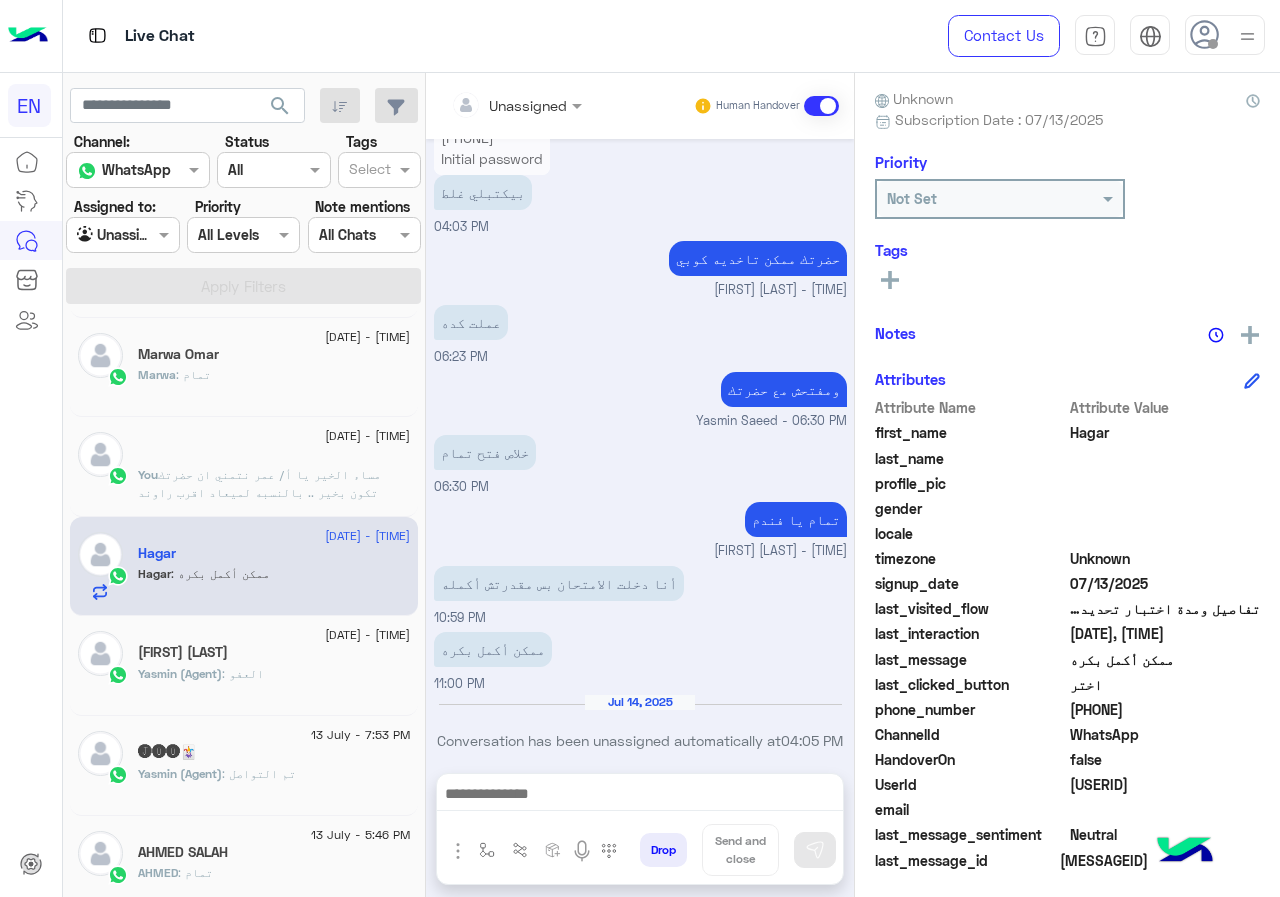 scroll, scrollTop: 1445, scrollLeft: 0, axis: vertical 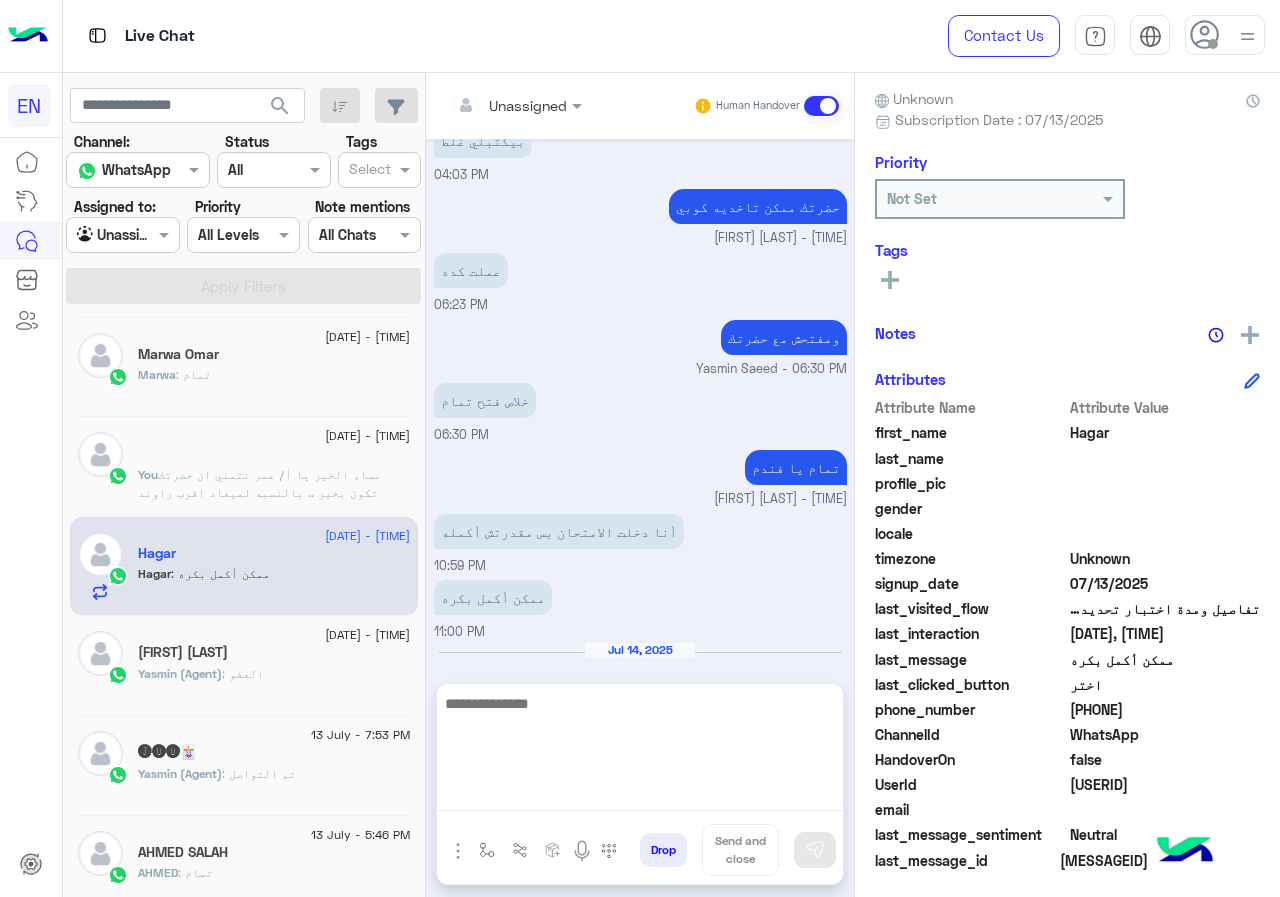 click at bounding box center [640, 751] 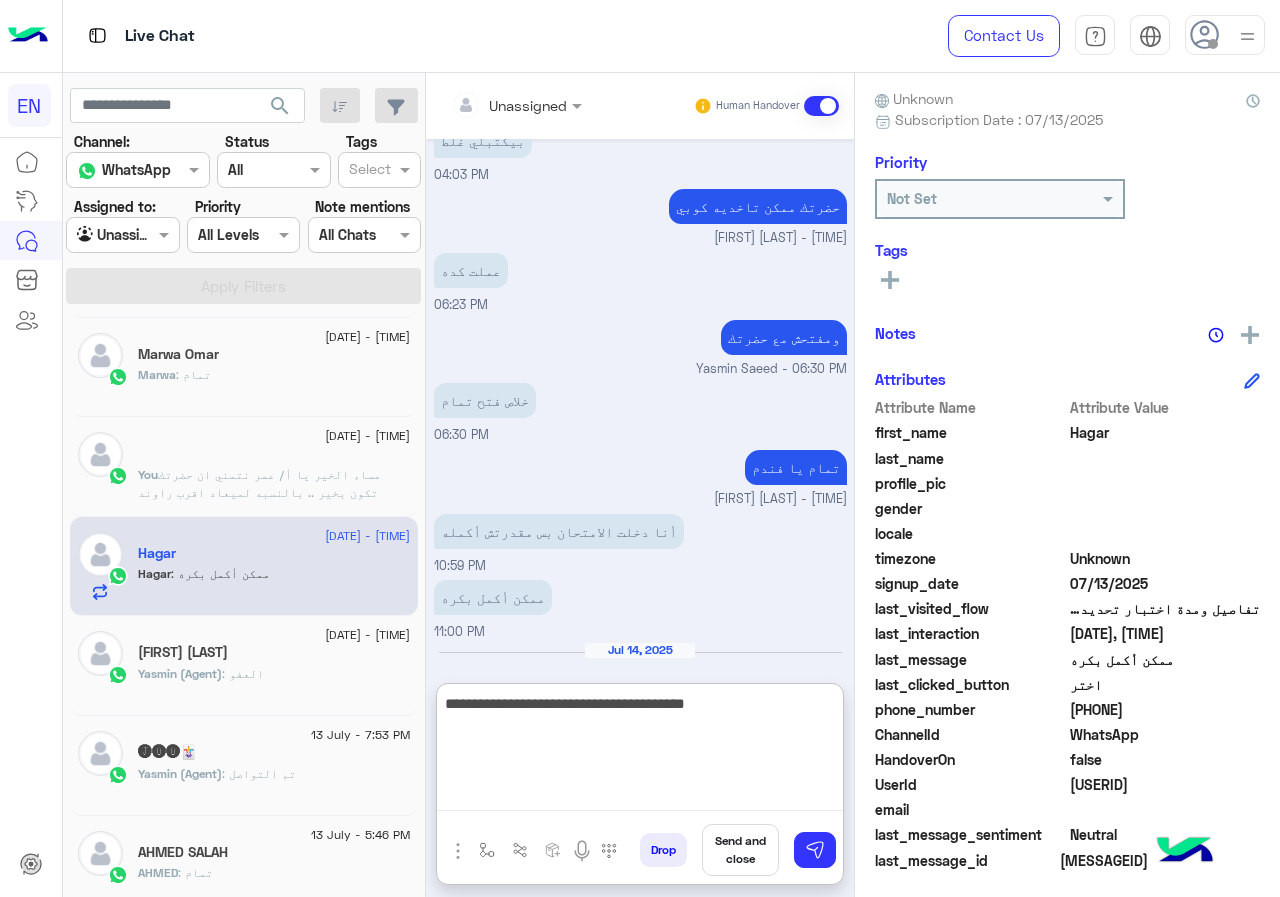 type on "**********" 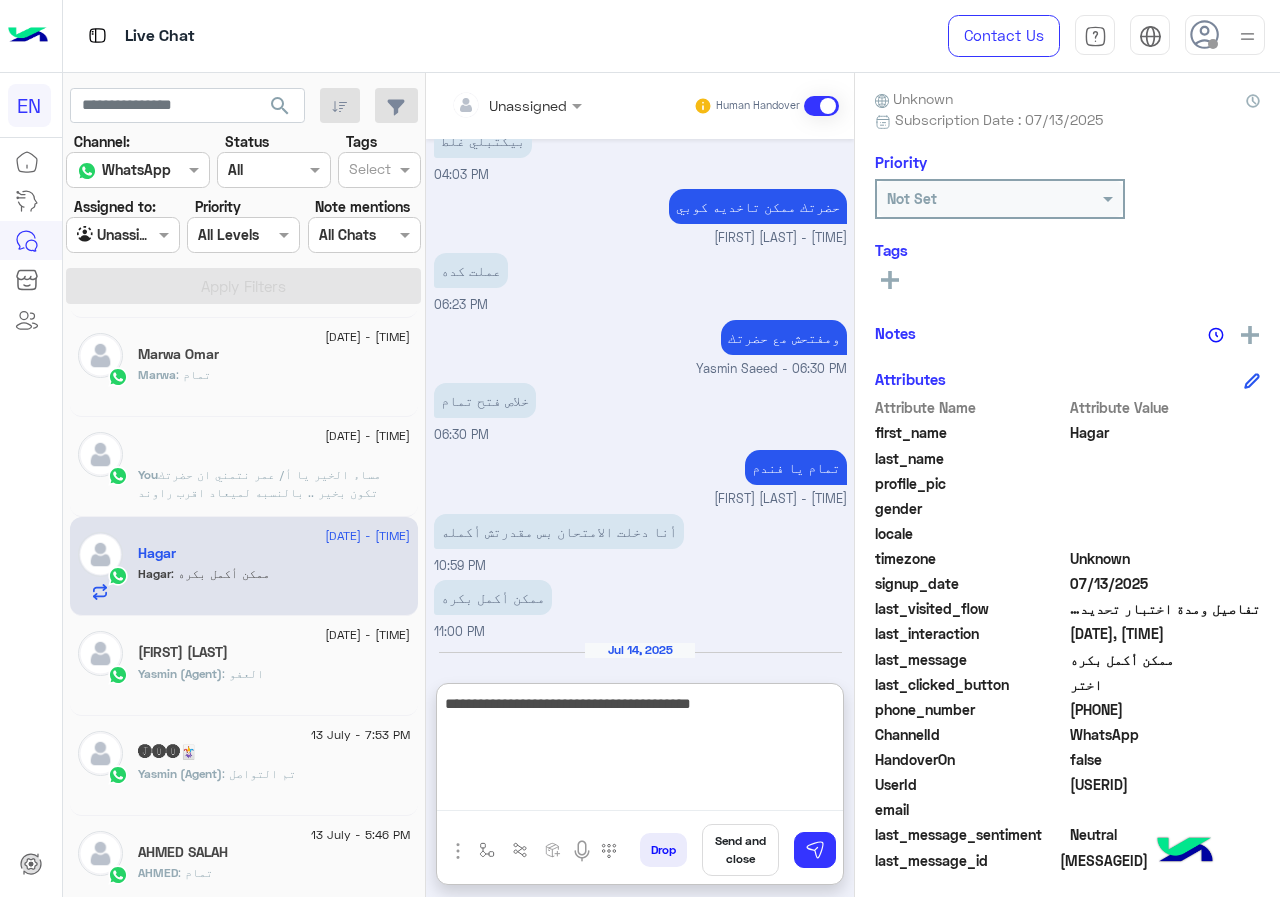 type 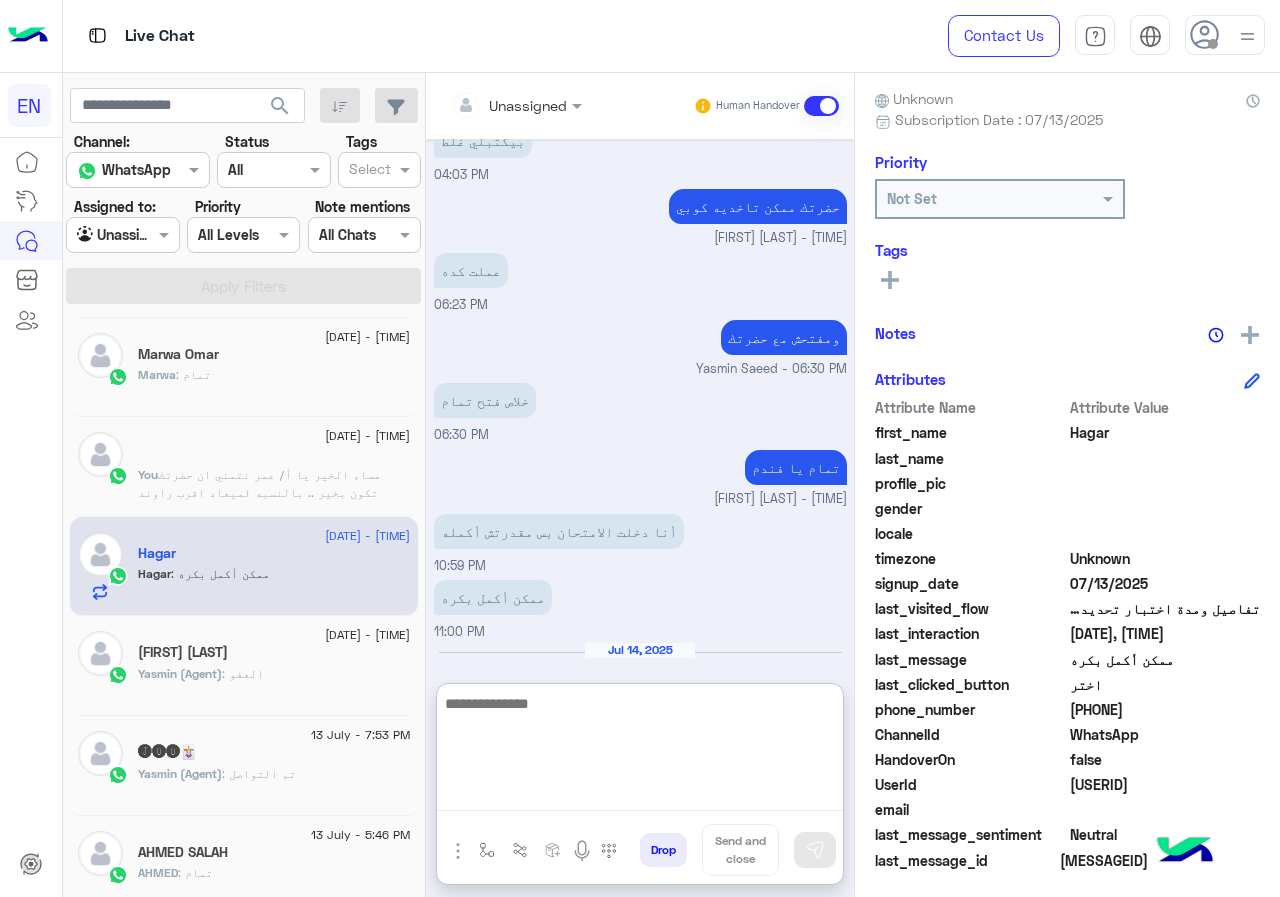 scroll, scrollTop: 1599, scrollLeft: 0, axis: vertical 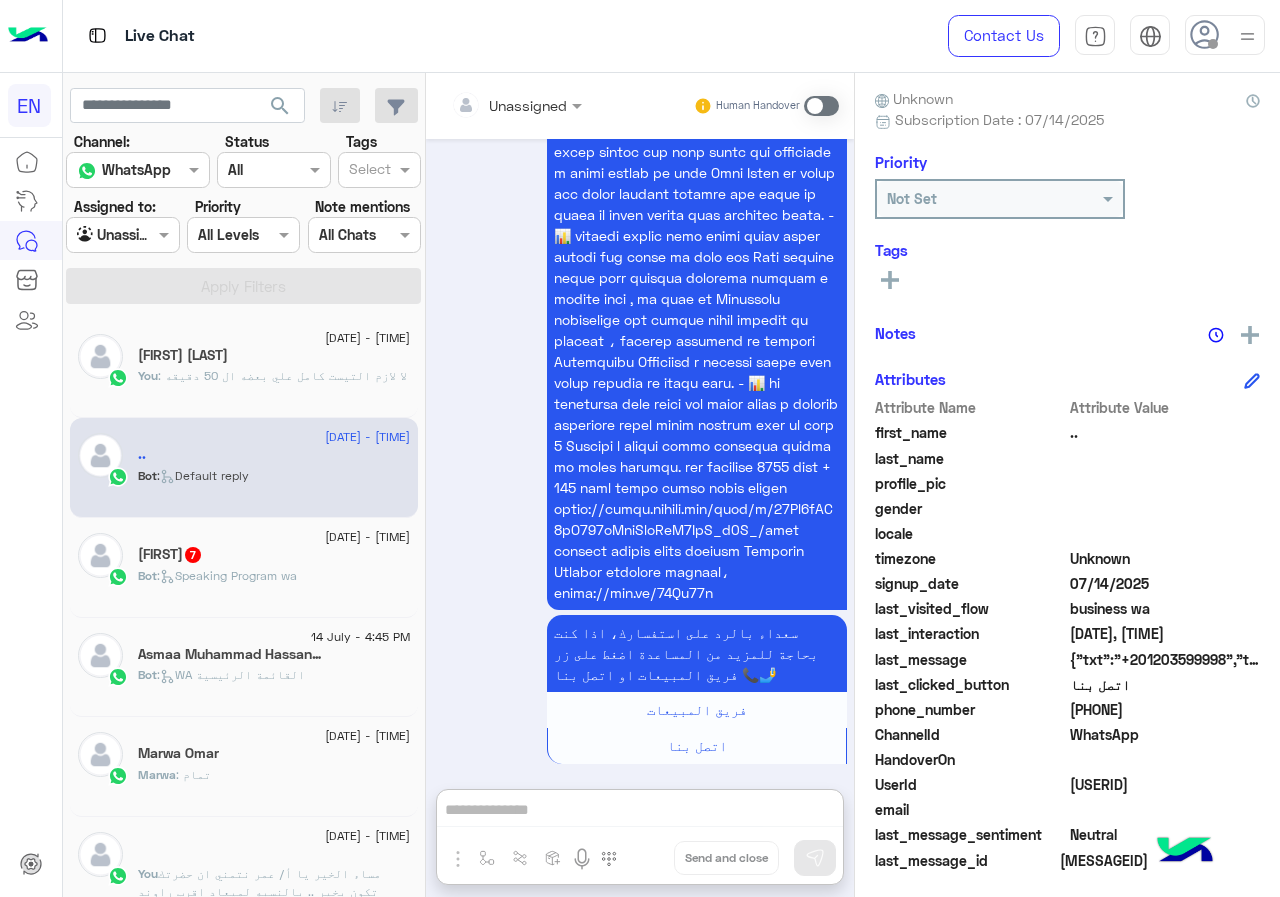 click on "You  : لا لازم التيست كامل علي بعضه ال 50 دقيقه" 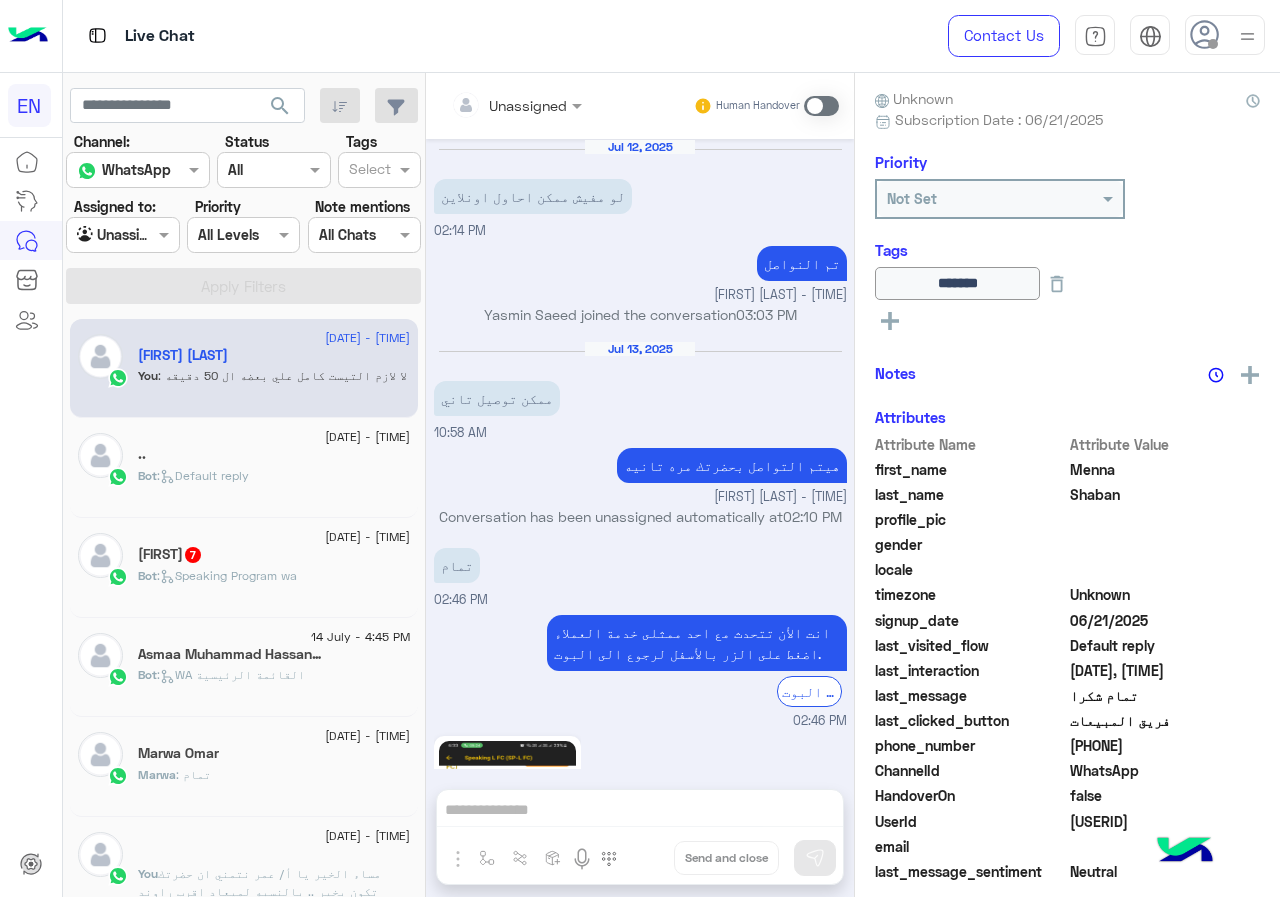 scroll, scrollTop: 1593, scrollLeft: 0, axis: vertical 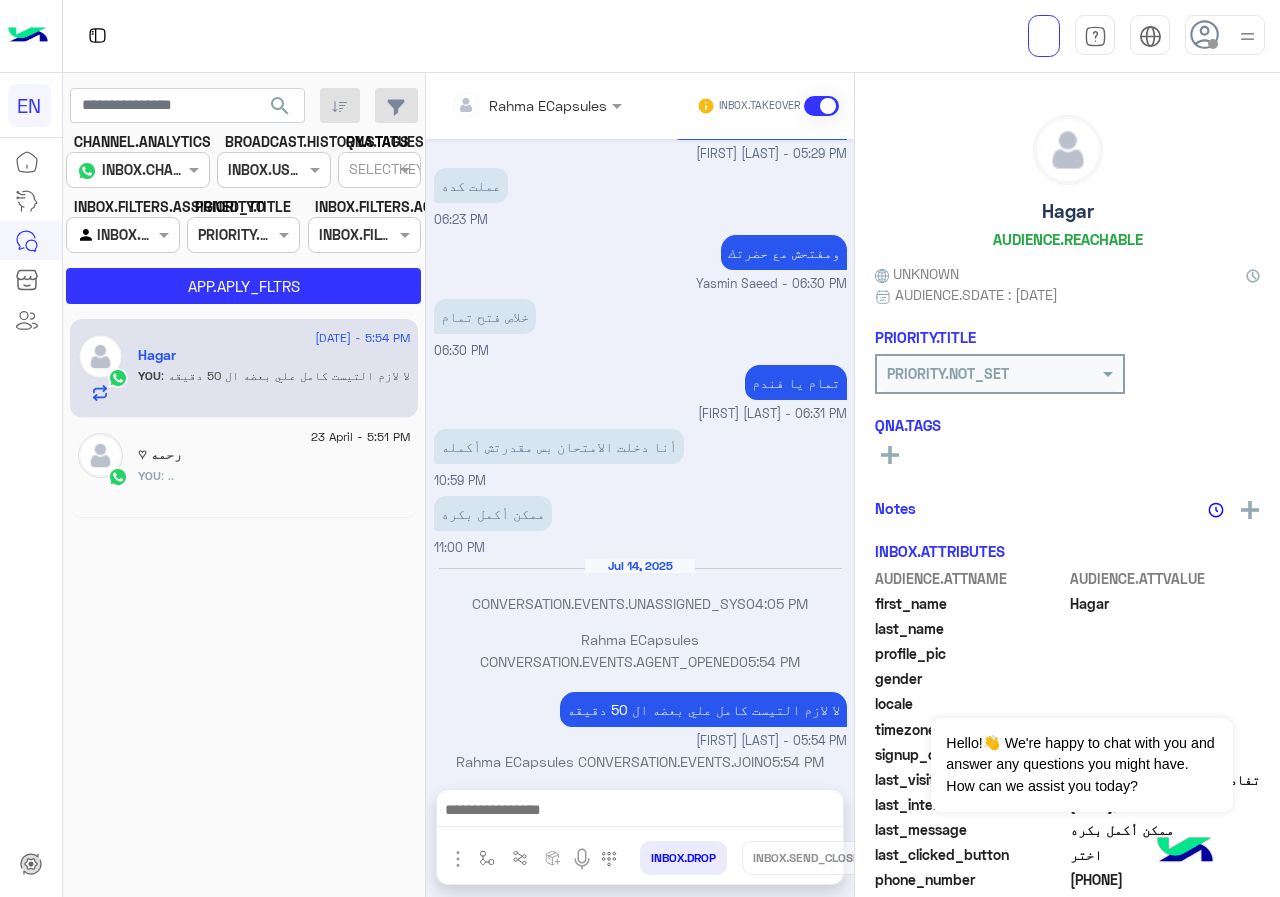 click at bounding box center [509, 105] 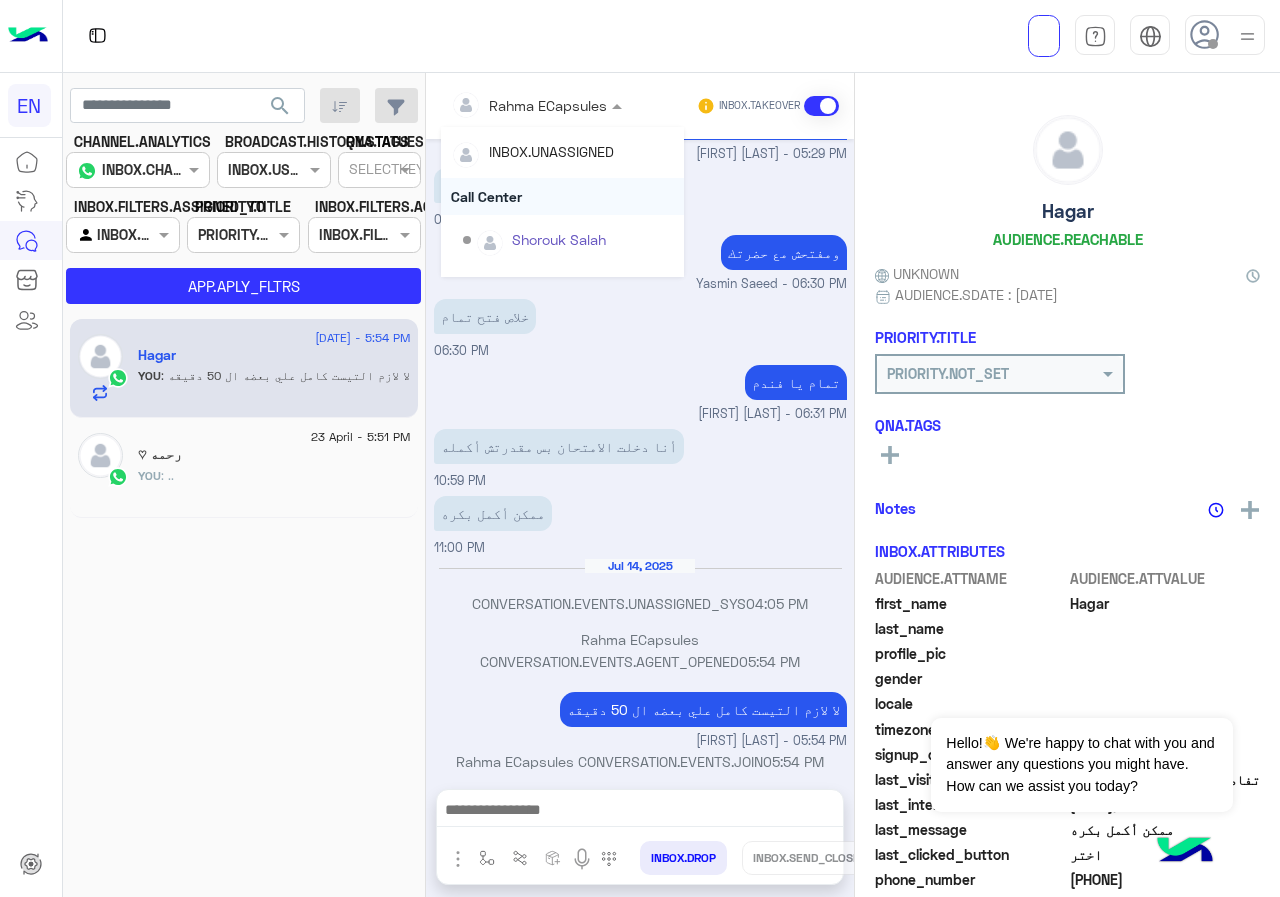 click on "Call Center" at bounding box center (562, 196) 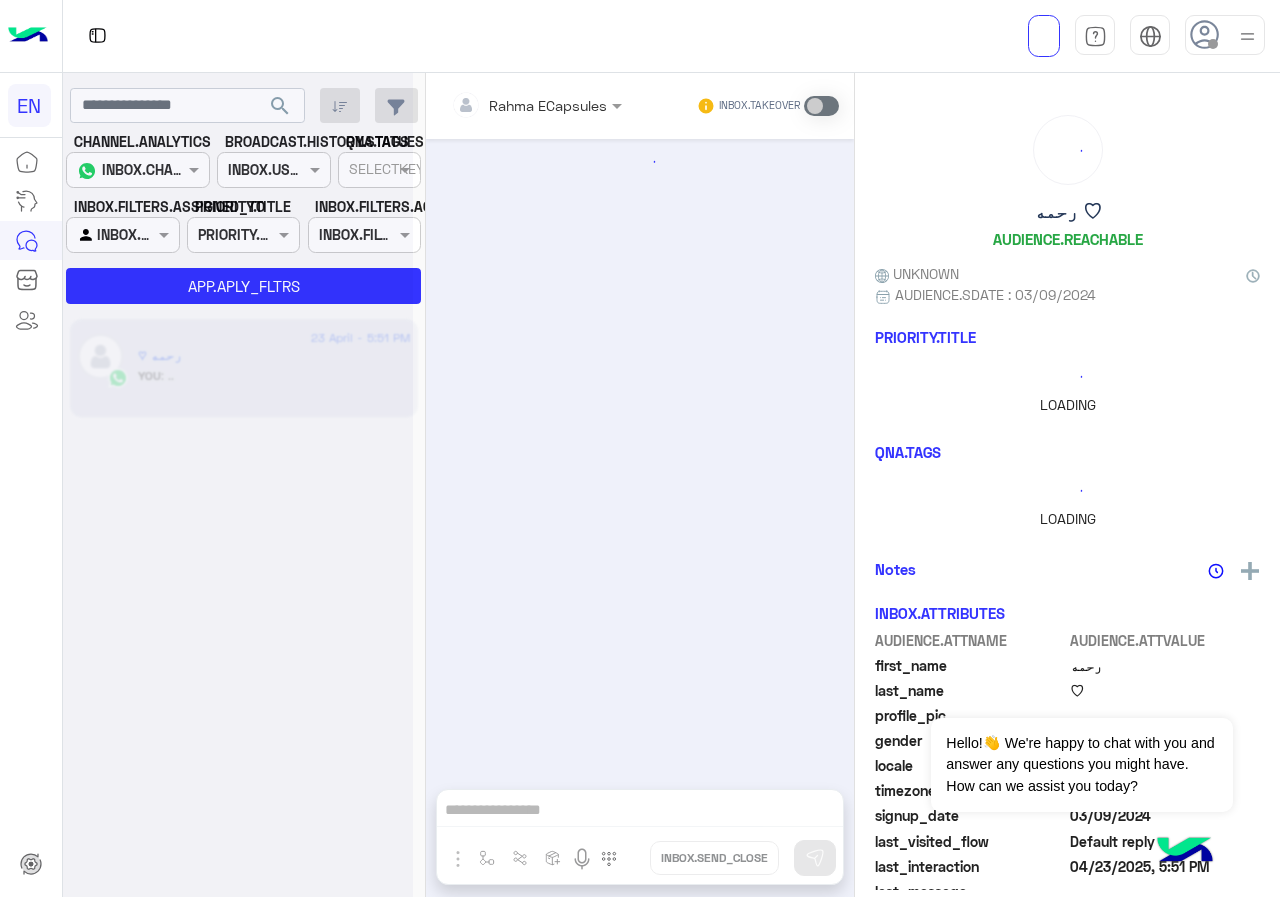 scroll, scrollTop: 0, scrollLeft: 0, axis: both 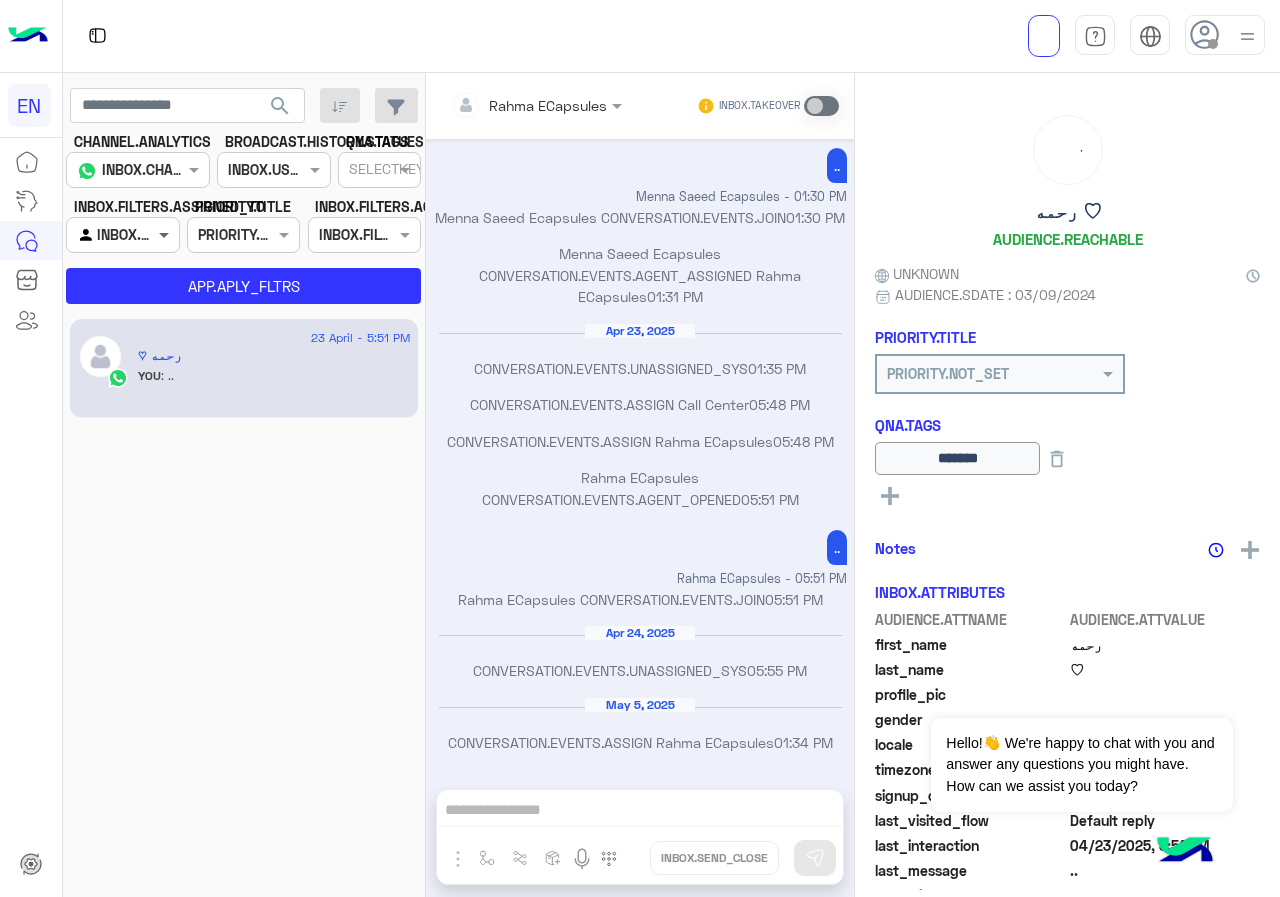 click at bounding box center [166, 234] 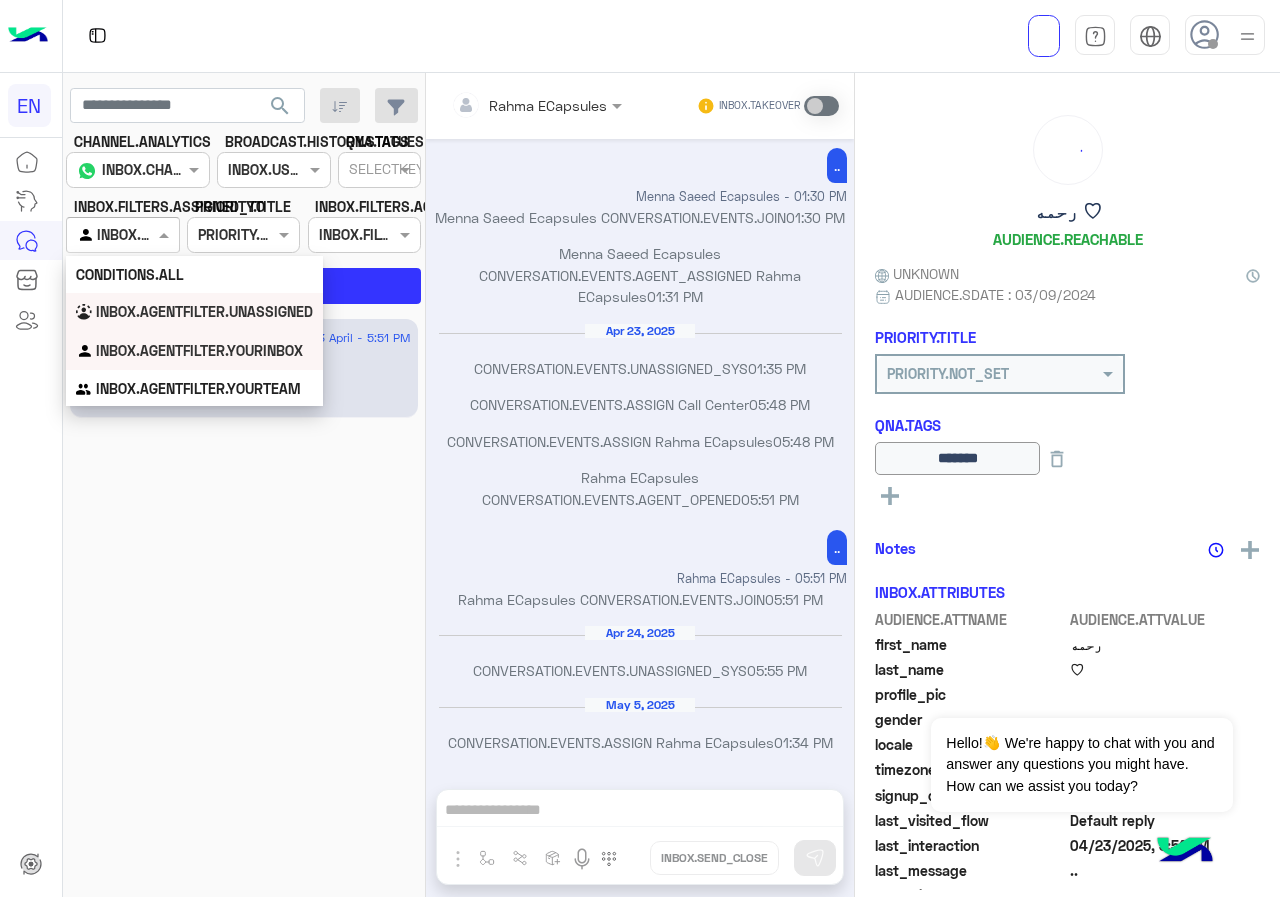 click on "INBOX.AGENTFILTER.UNASSIGNED" at bounding box center [194, 312] 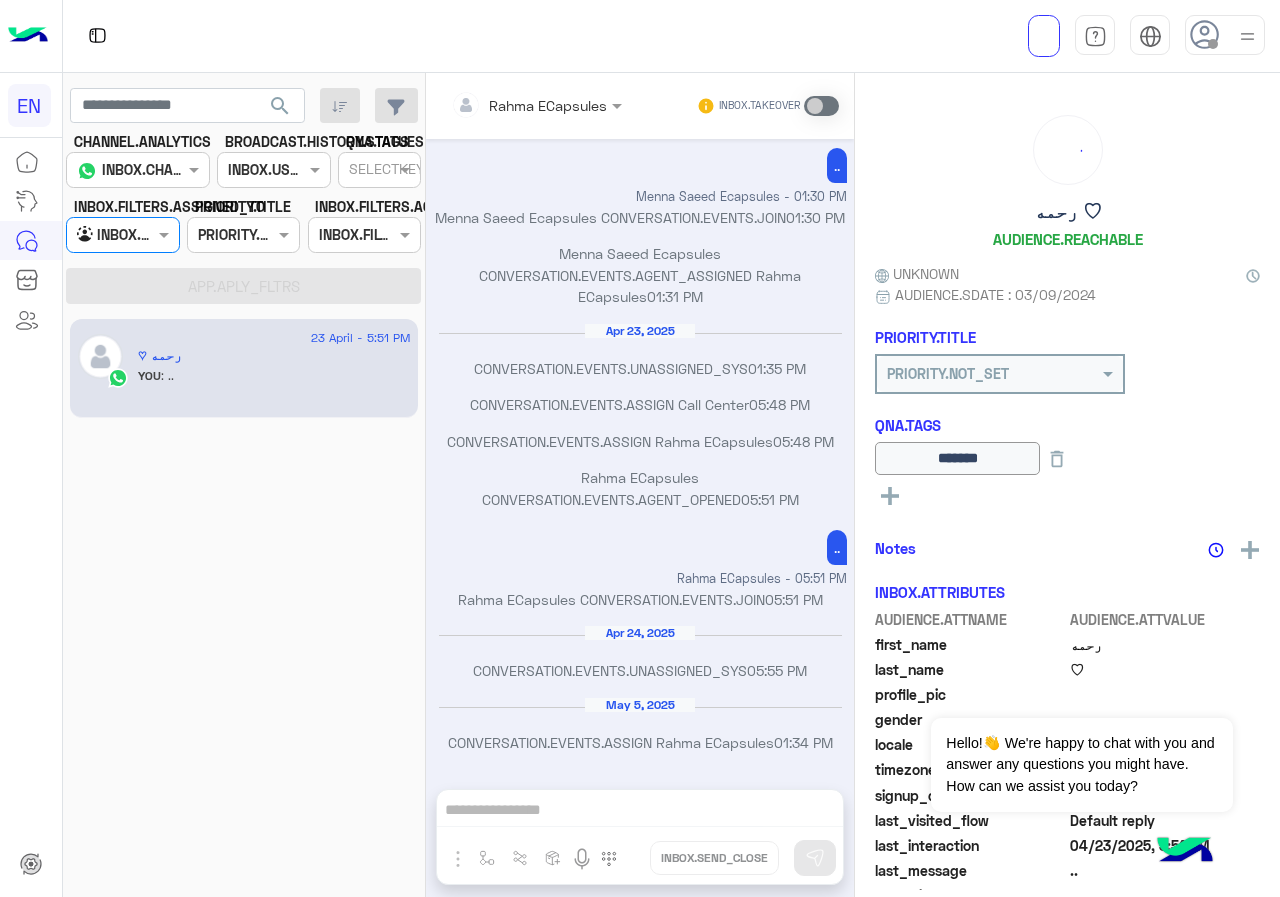 click on "CHANNEL.ANALYTICS CHANNELS INBOX.CHANNELS.WHATSAPP BROADCAST.HISTORY.STATUES CHANNELS INBOX.USERS_STATES.ALL QNA.TAGS SELECTKEY INBOX.FILTERS.ASSIGNED_TO Agent Filter INBOX.AGENTFILTER.UNASSIGNED PRIORITY.TITLE PRIORITY.ALL PRIORITY.ALL INBOX.FILTERS.AGENT_NOTES APP.SELECT INBOX.FILTERS.ALL_CHATS APP.APLY_FLTRS" 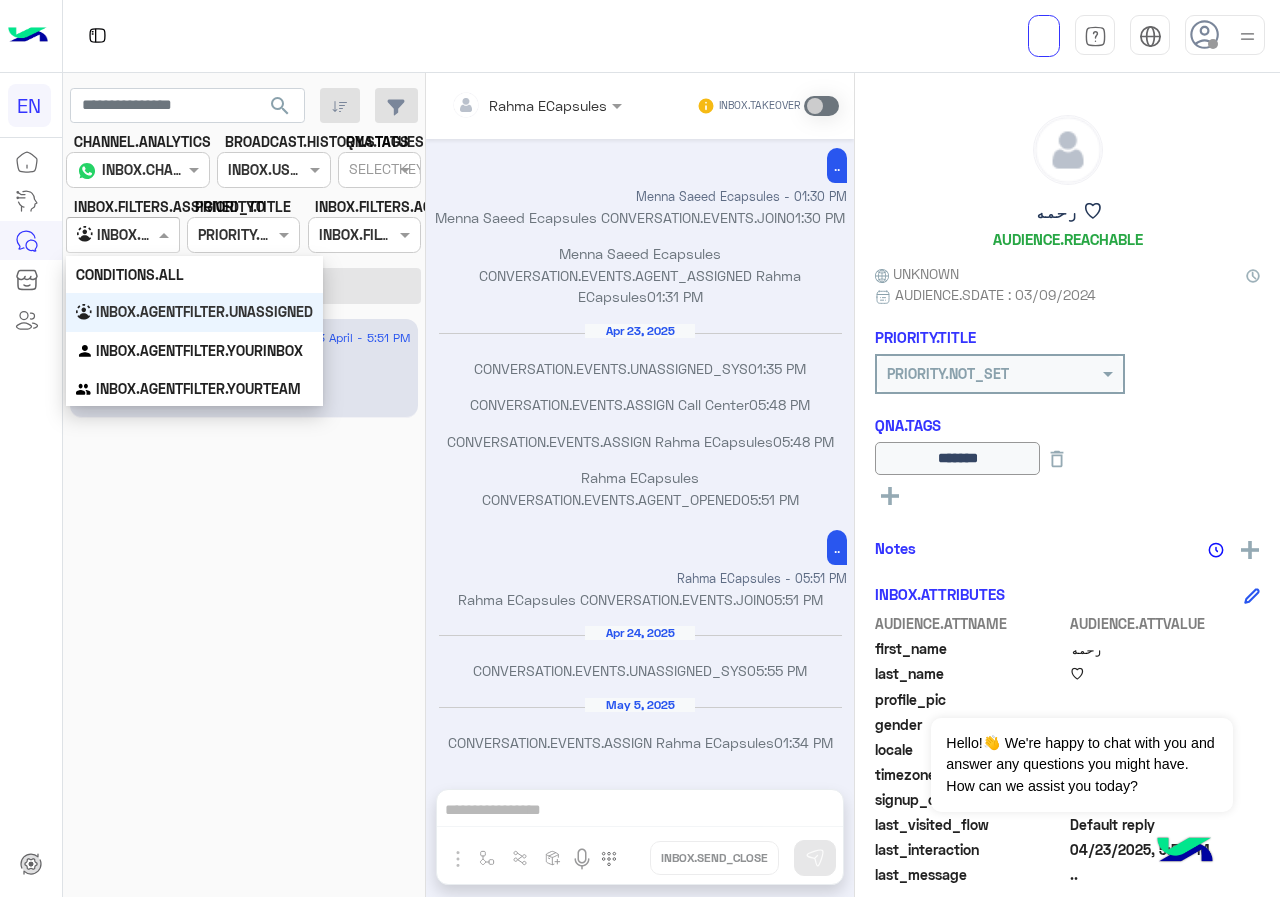 click on "INBOX.AGENTFILTER.UNASSIGNED" at bounding box center [115, 235] 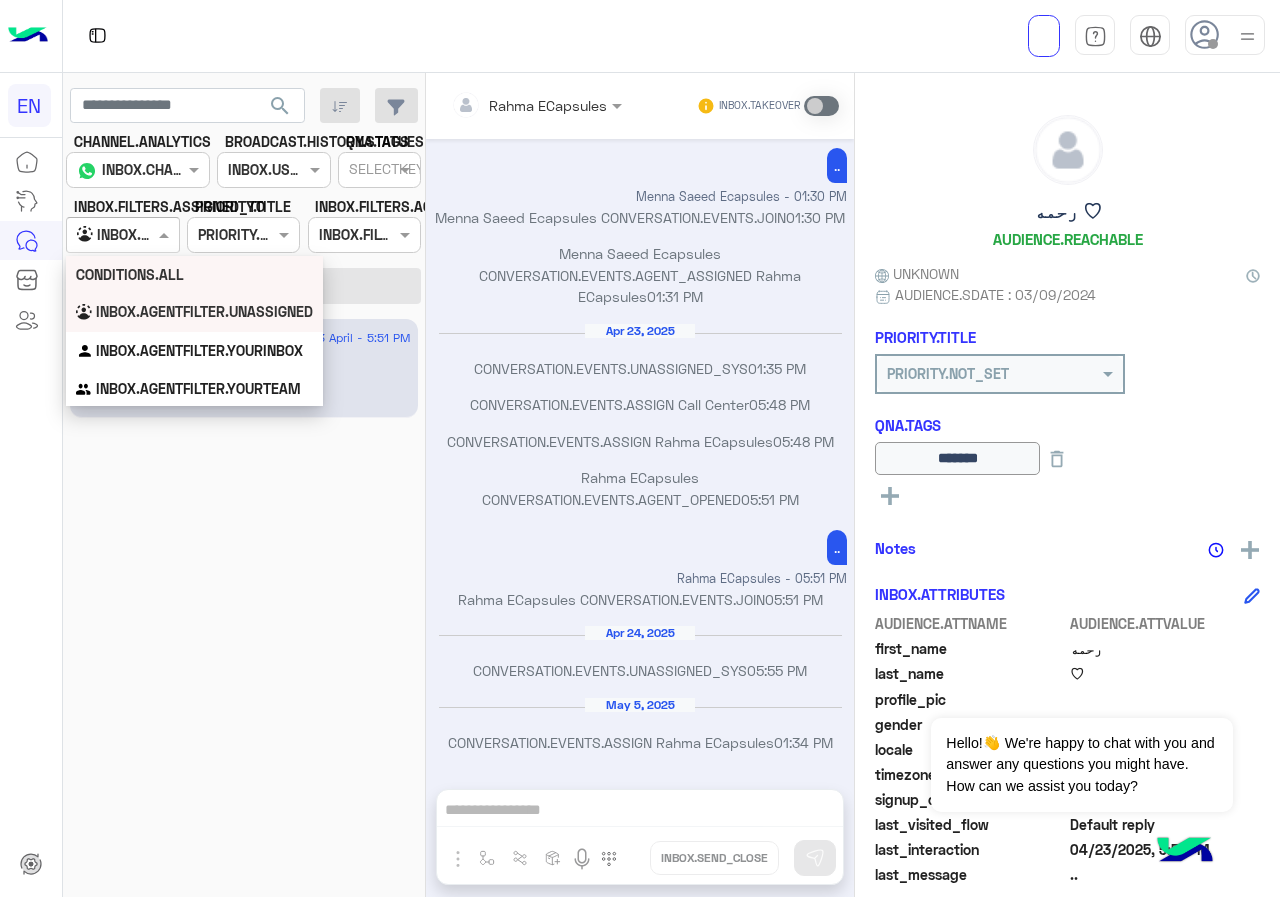 click on "CONDITIONS.ALL" at bounding box center [194, 274] 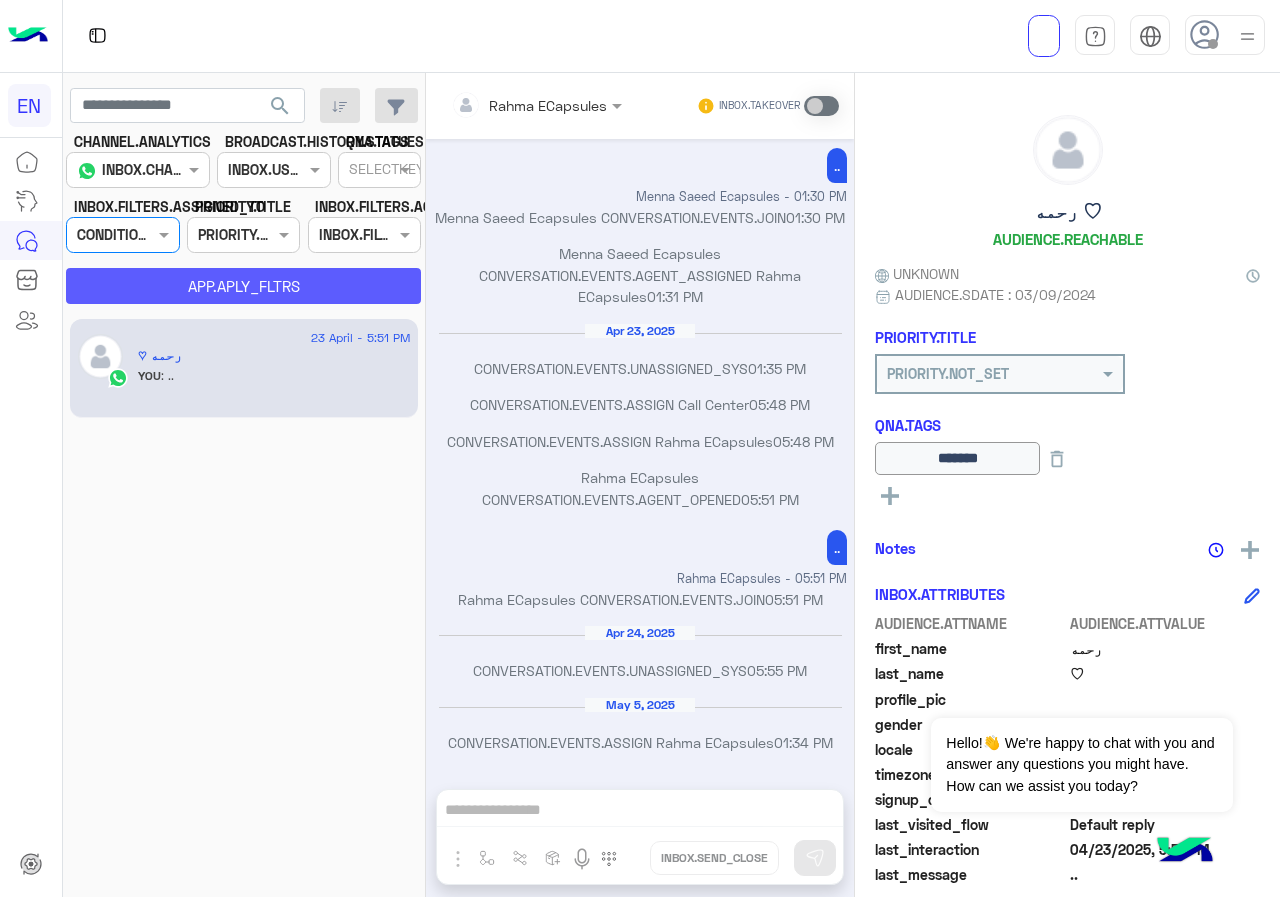 click on "APP.APLY_FLTRS" 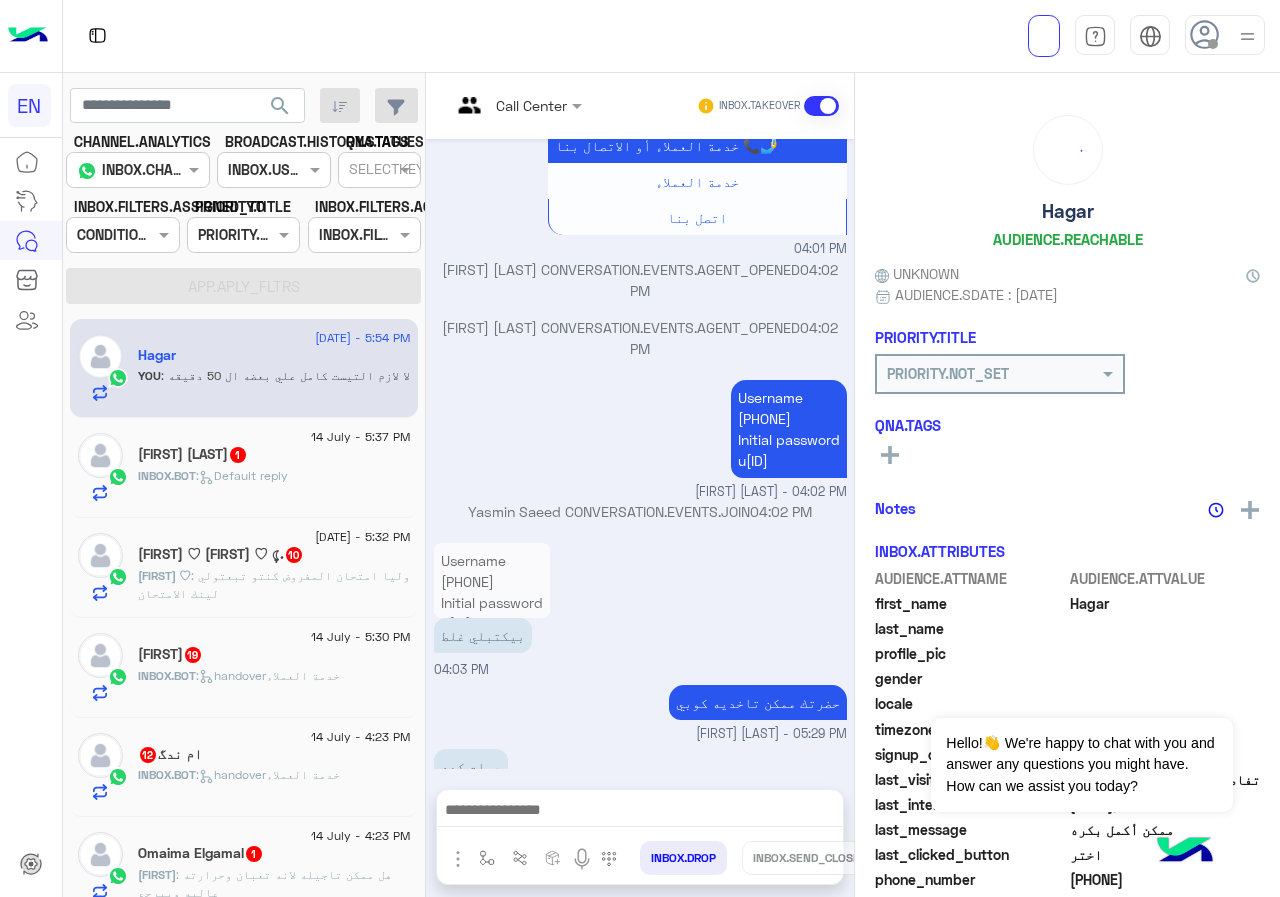 scroll, scrollTop: 1271, scrollLeft: 0, axis: vertical 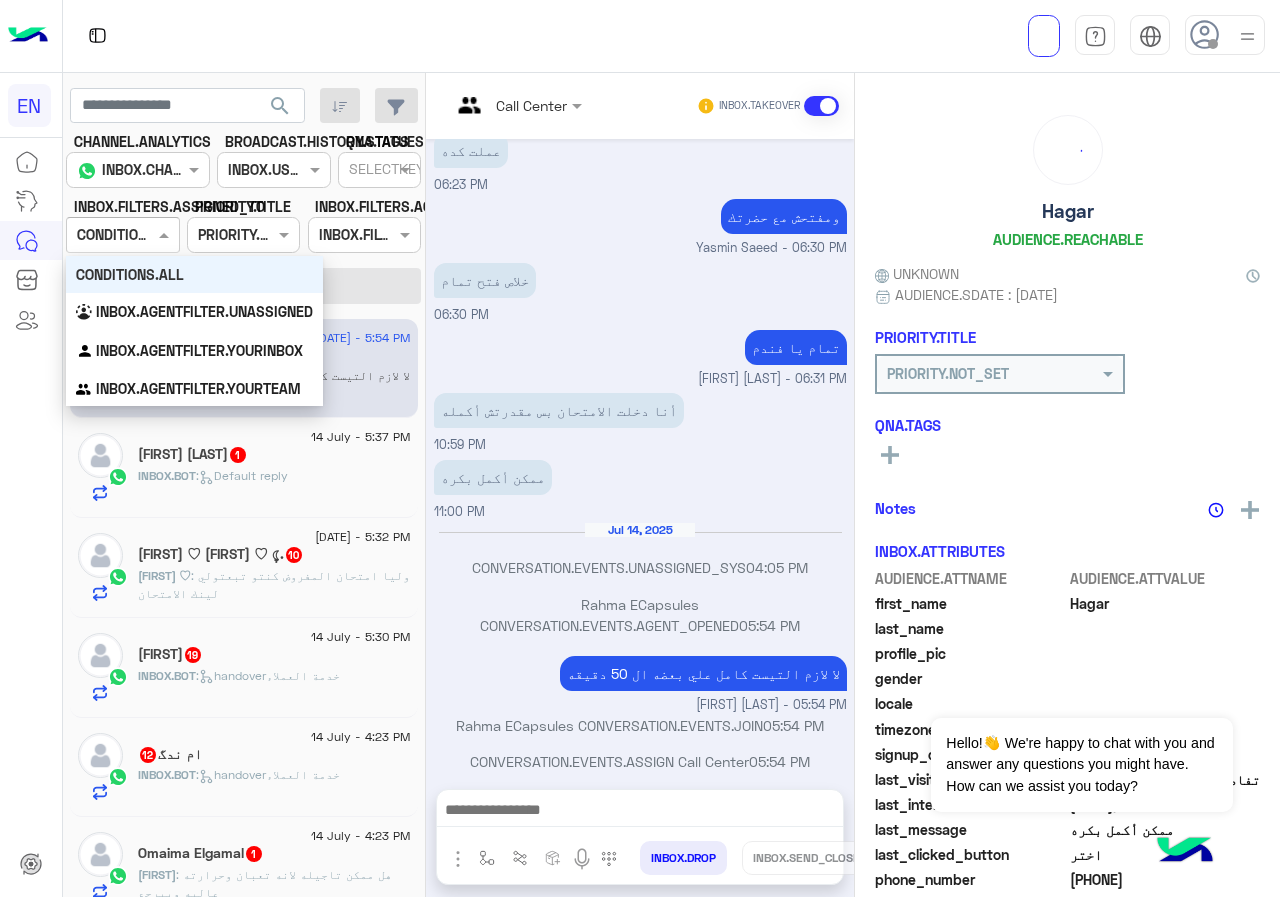 click at bounding box center [122, 234] 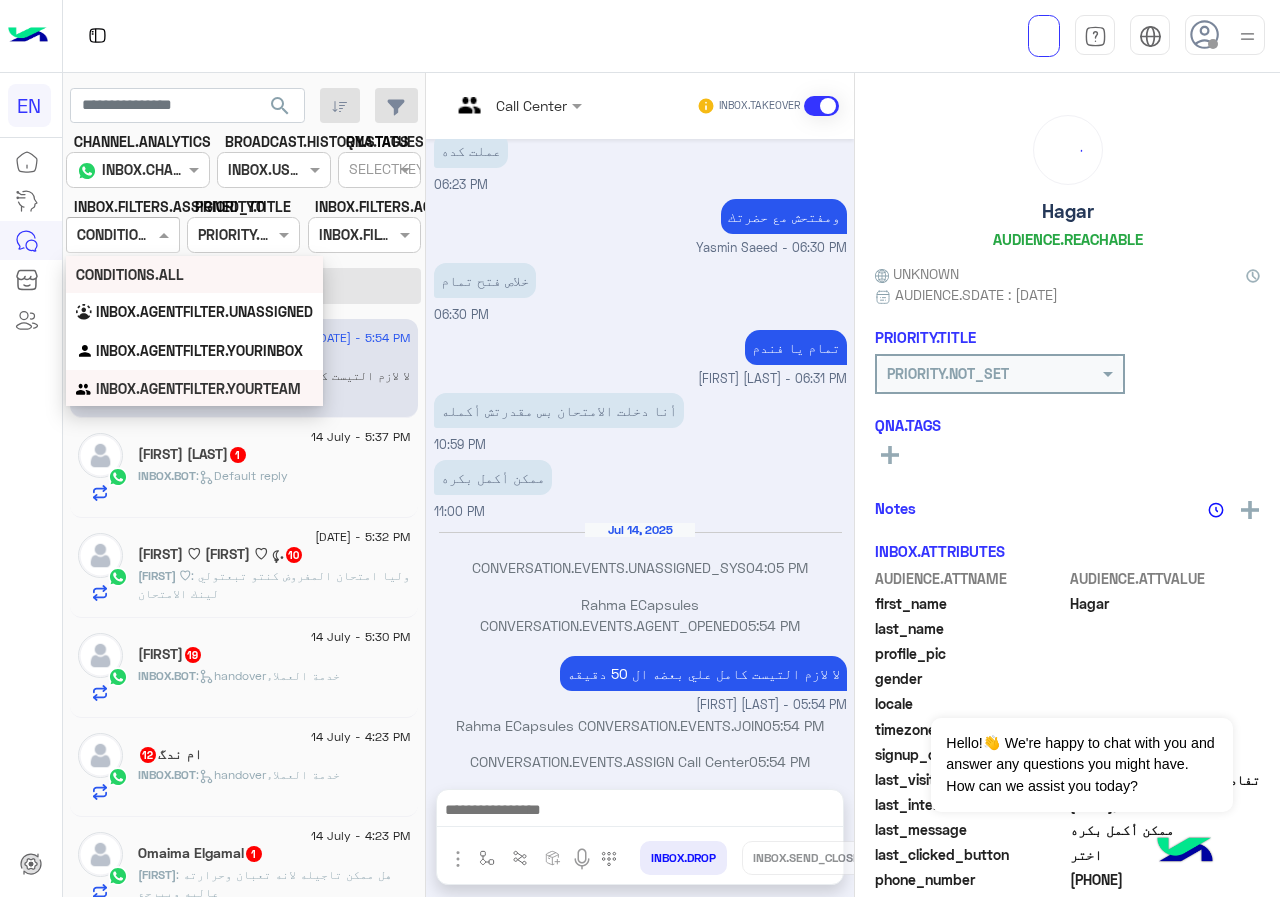 click on "INBOX.AGENTFILTER.YOURTEAM" at bounding box center (194, 389) 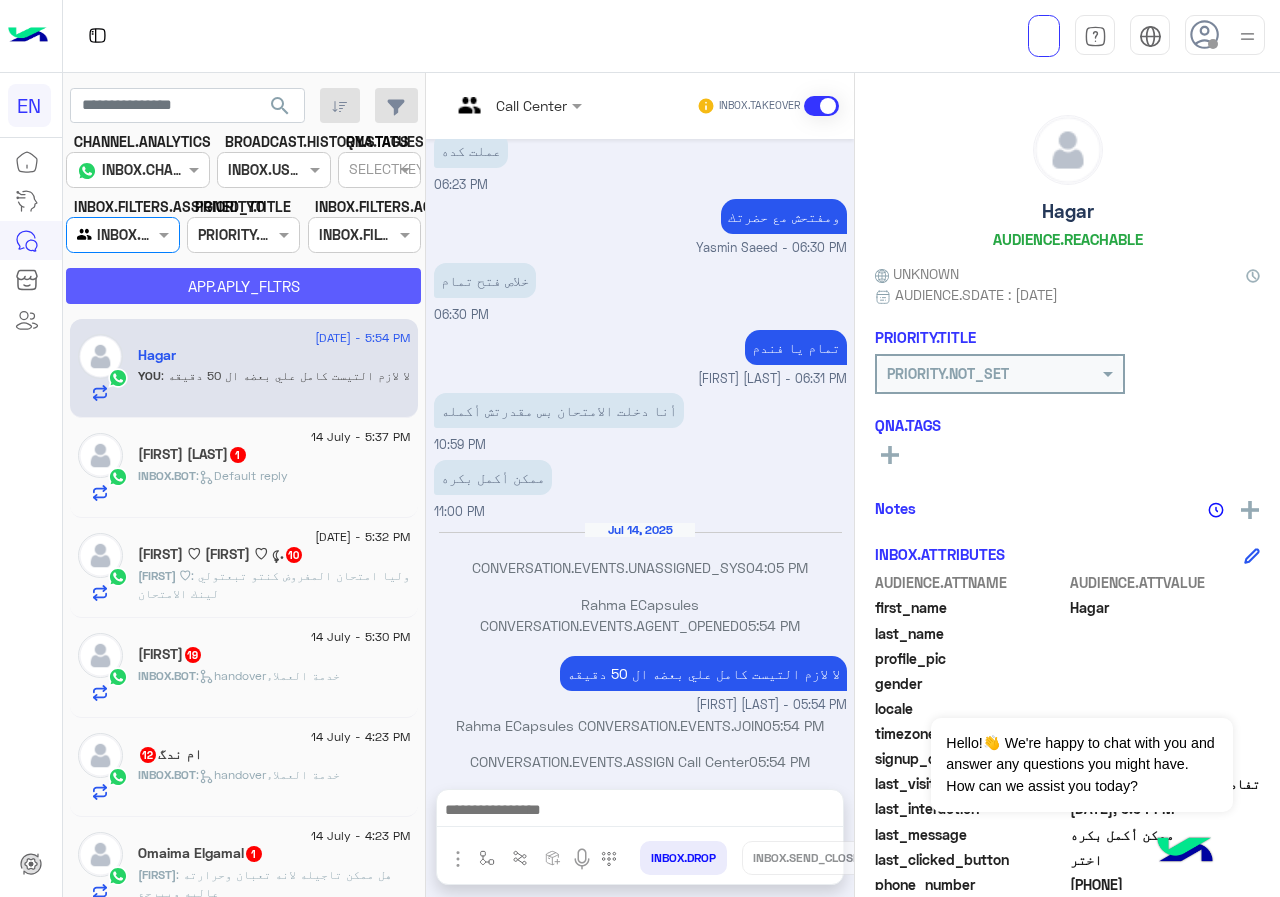 click on "APP.APLY_FLTRS" 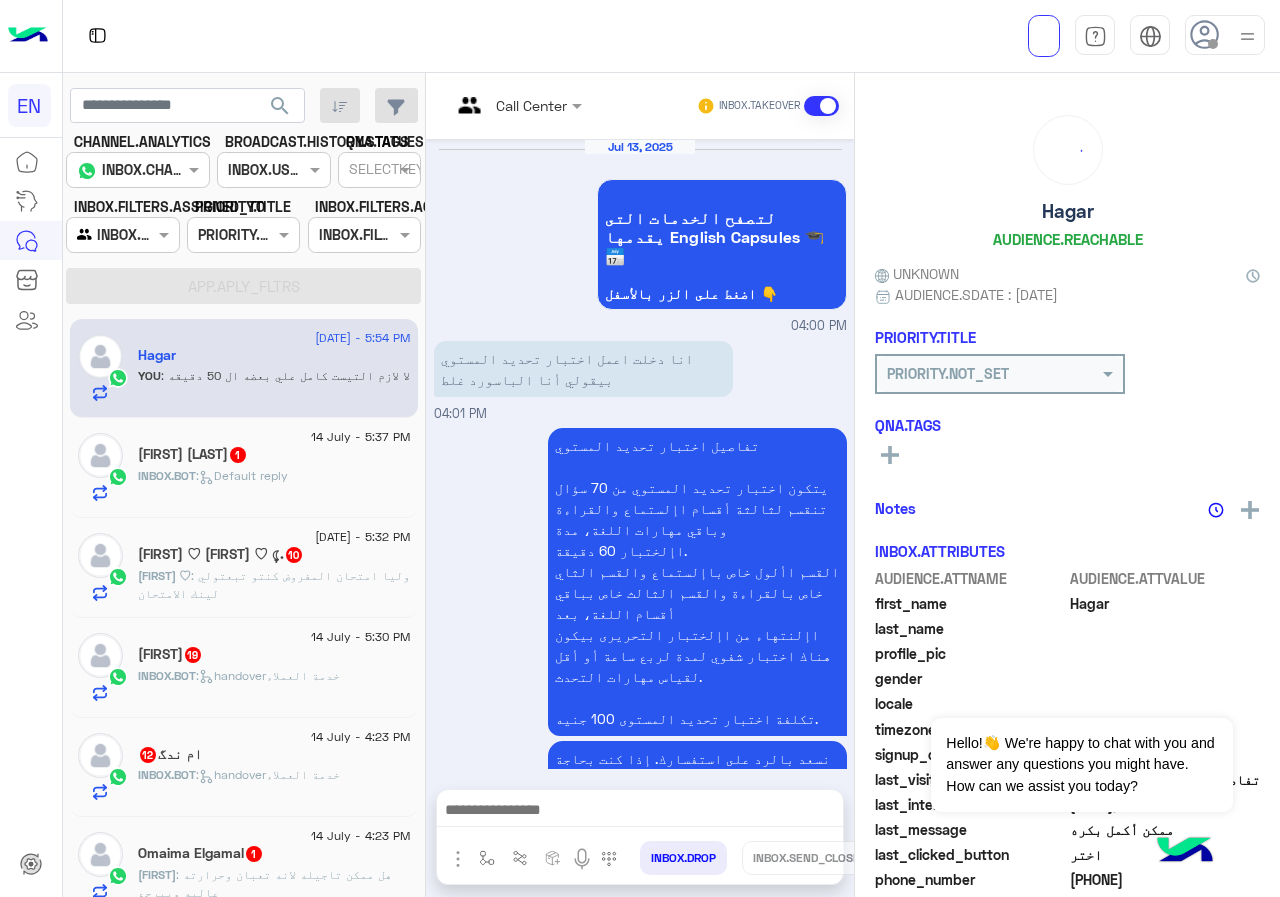 scroll, scrollTop: 1271, scrollLeft: 0, axis: vertical 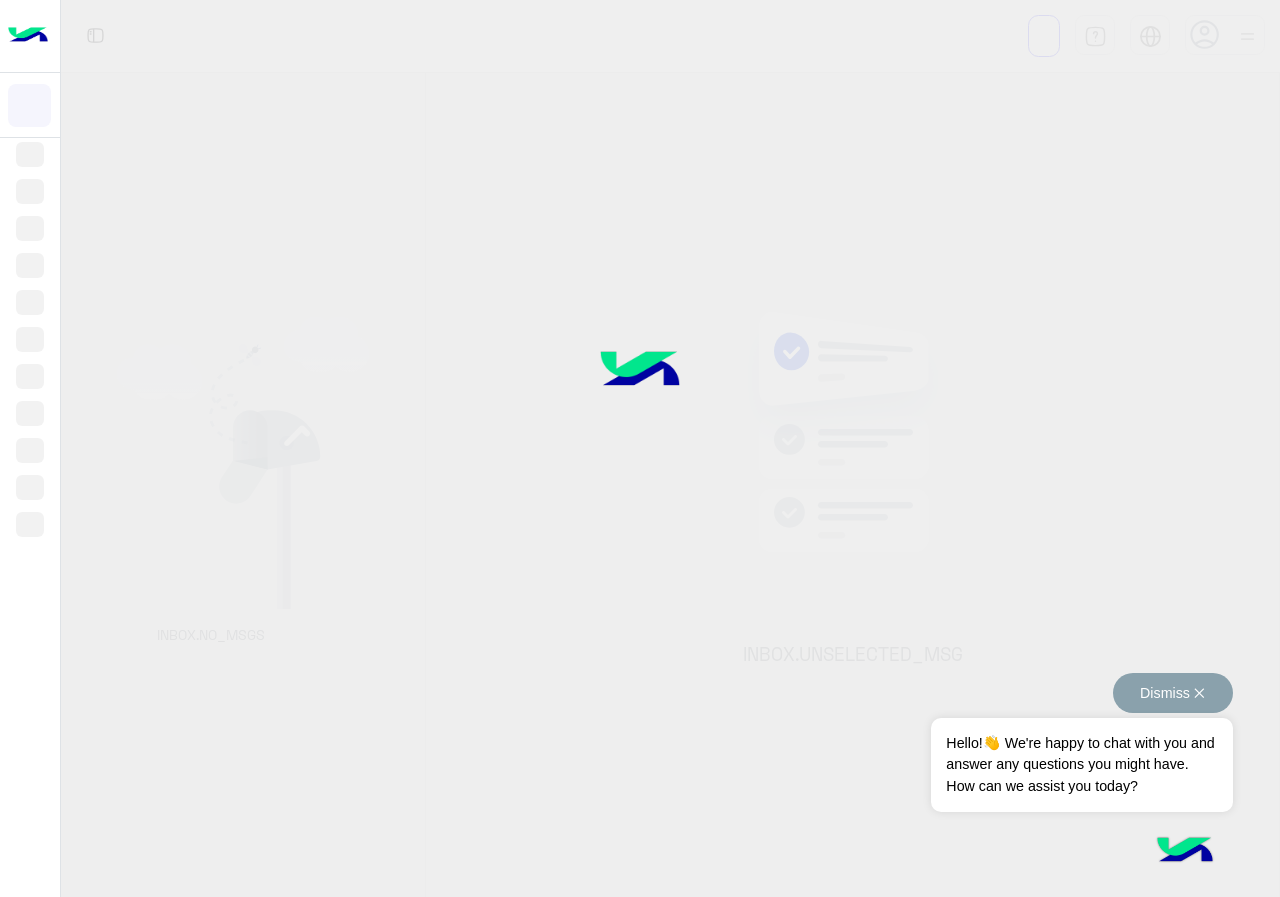 click on "Dismiss ✕" at bounding box center [1173, 693] 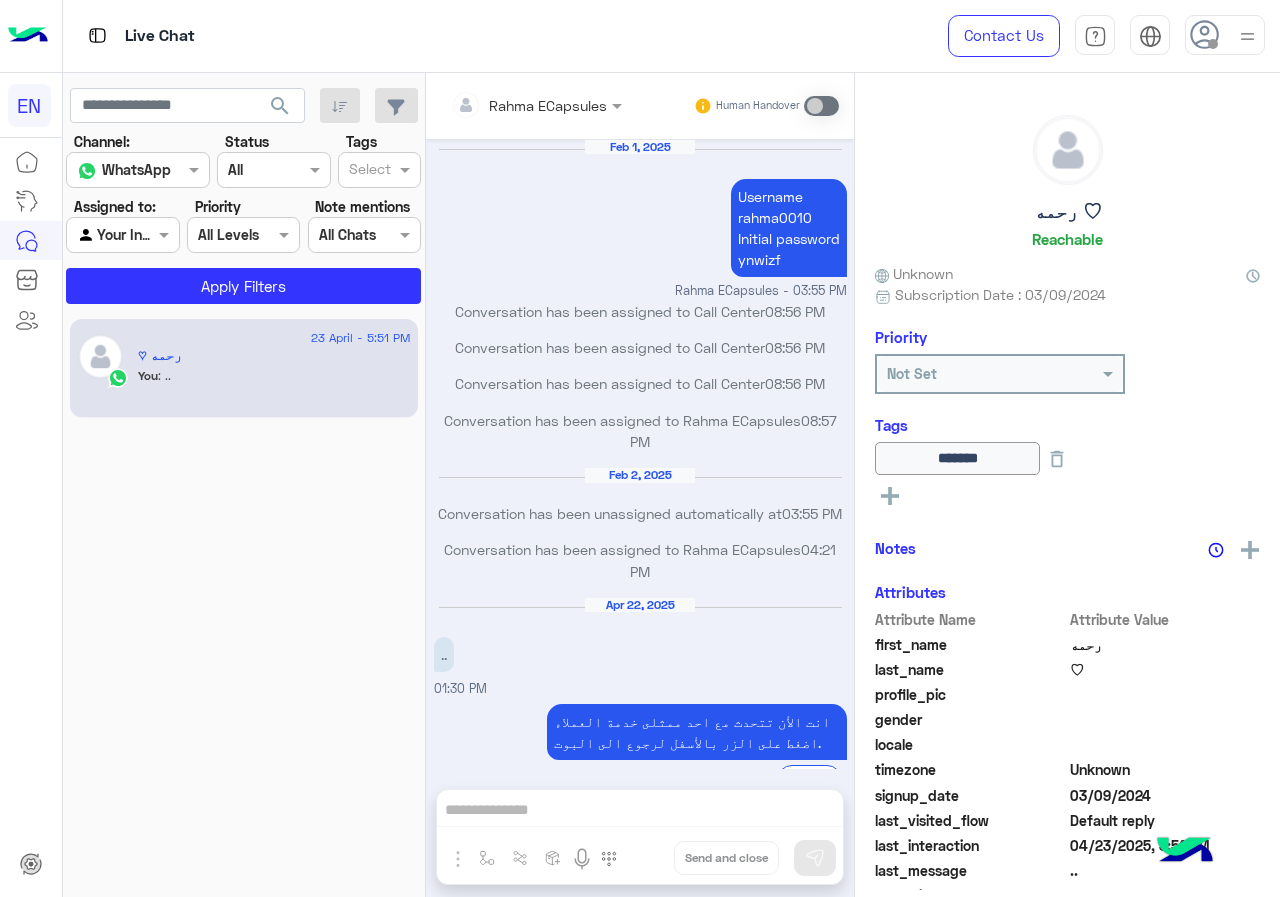 scroll, scrollTop: 741, scrollLeft: 0, axis: vertical 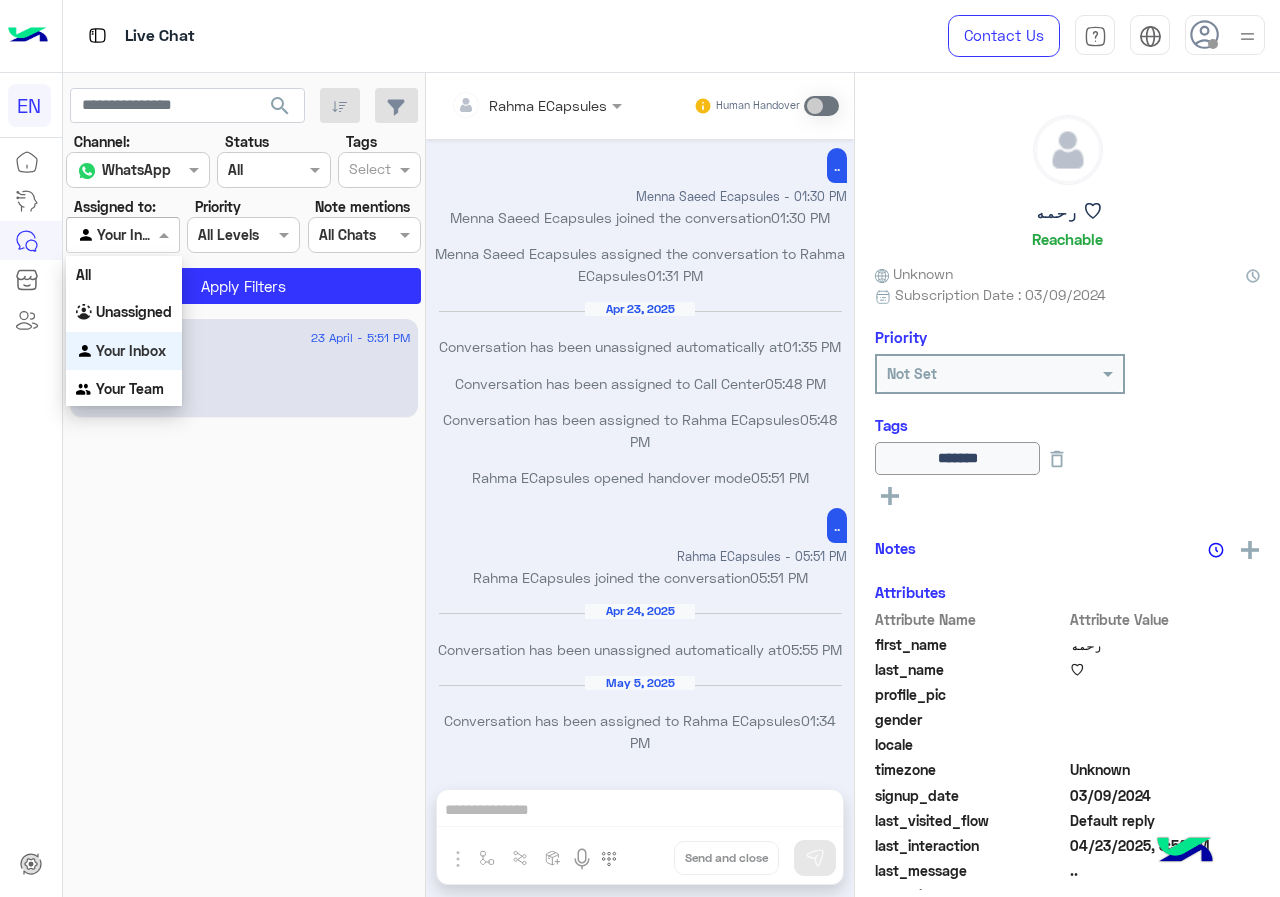 click at bounding box center [122, 234] 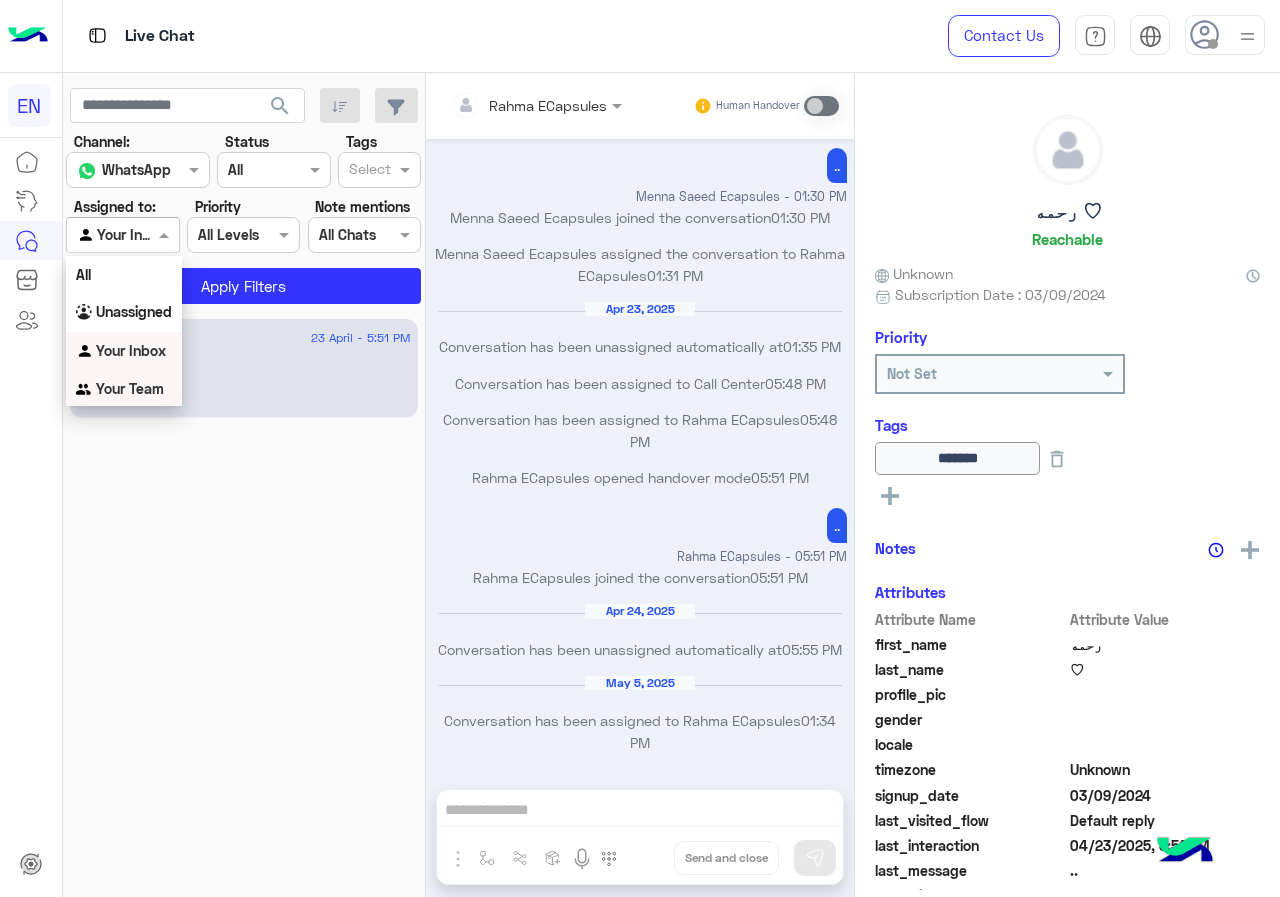 click on "Your Team" at bounding box center [130, 388] 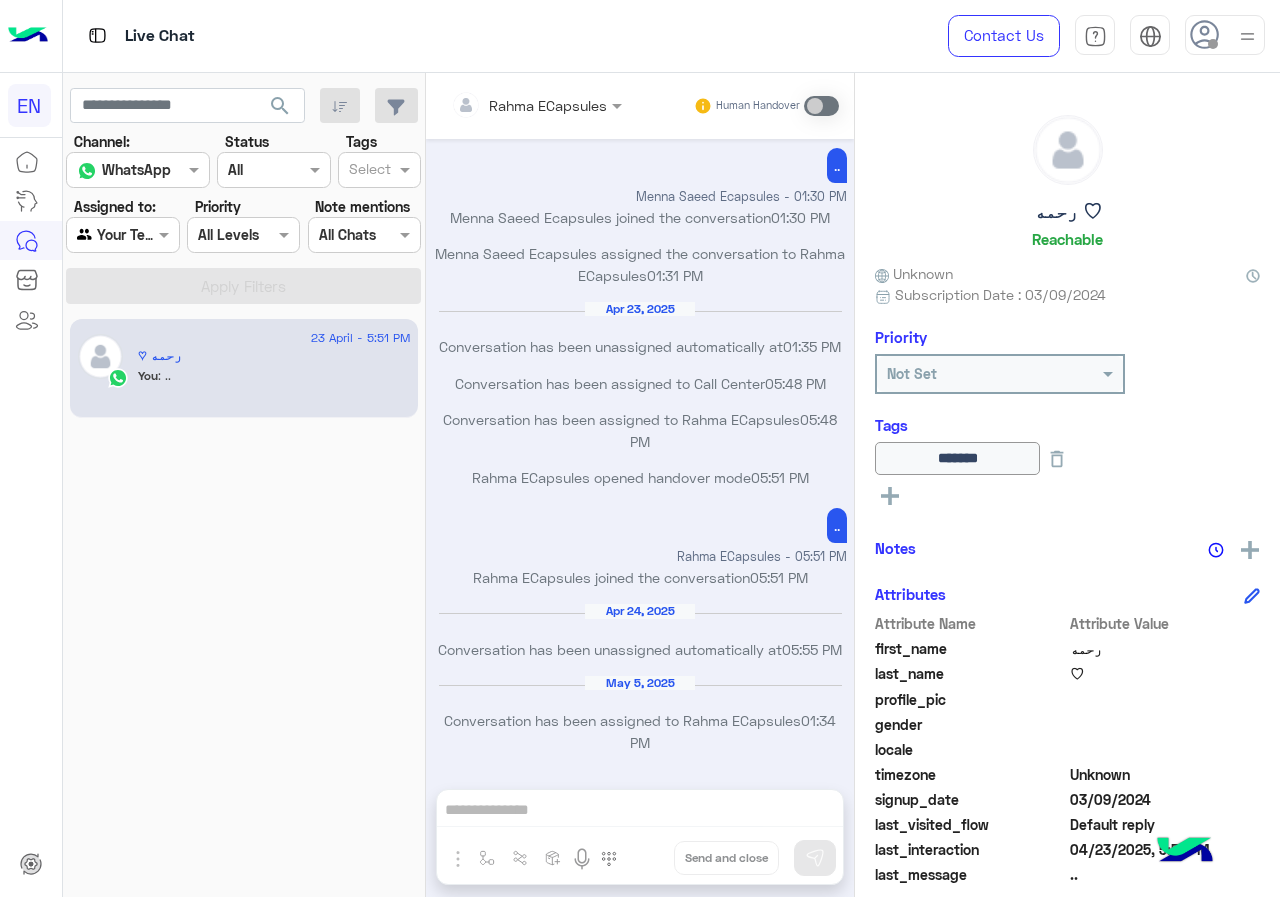 click on "search" 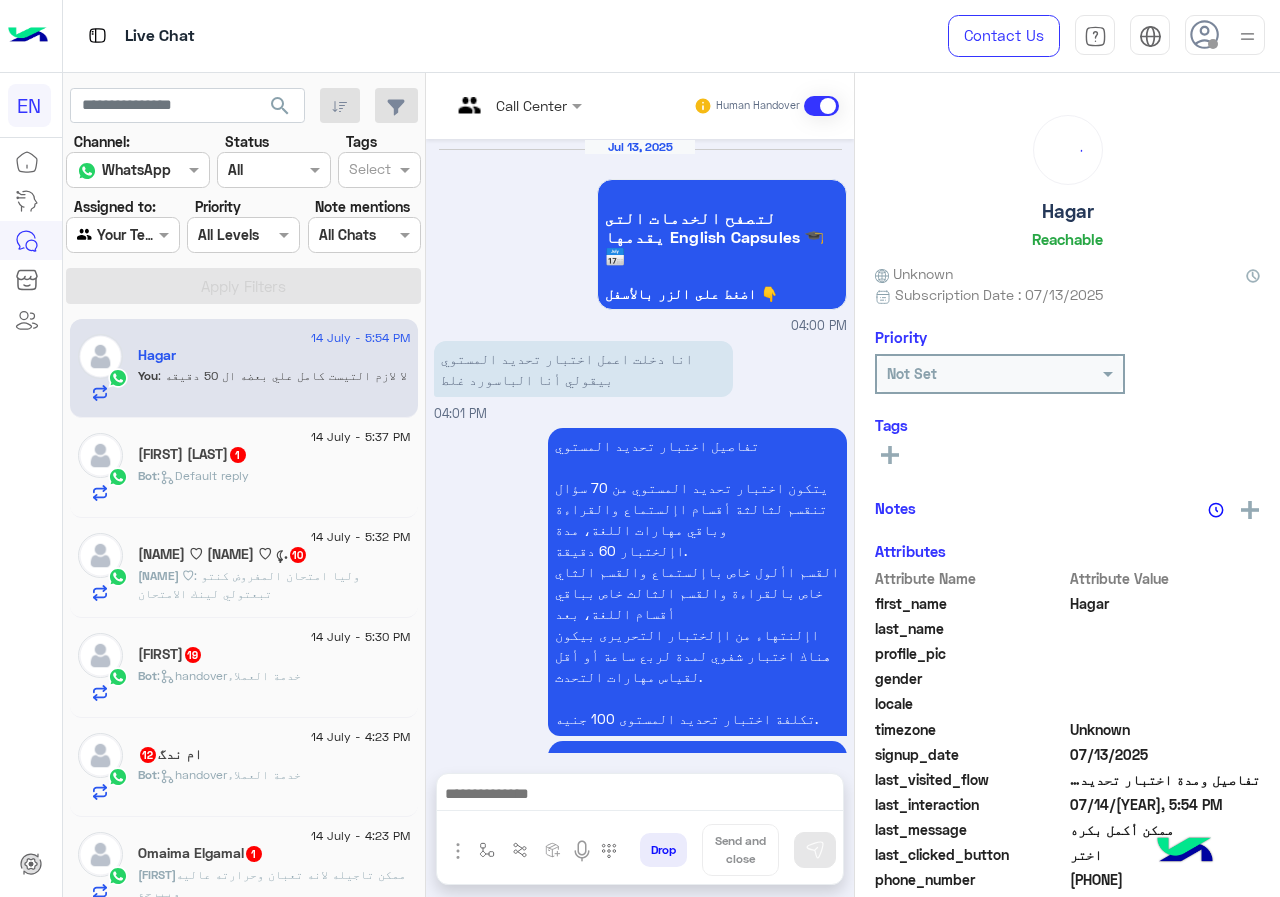 scroll, scrollTop: 1245, scrollLeft: 0, axis: vertical 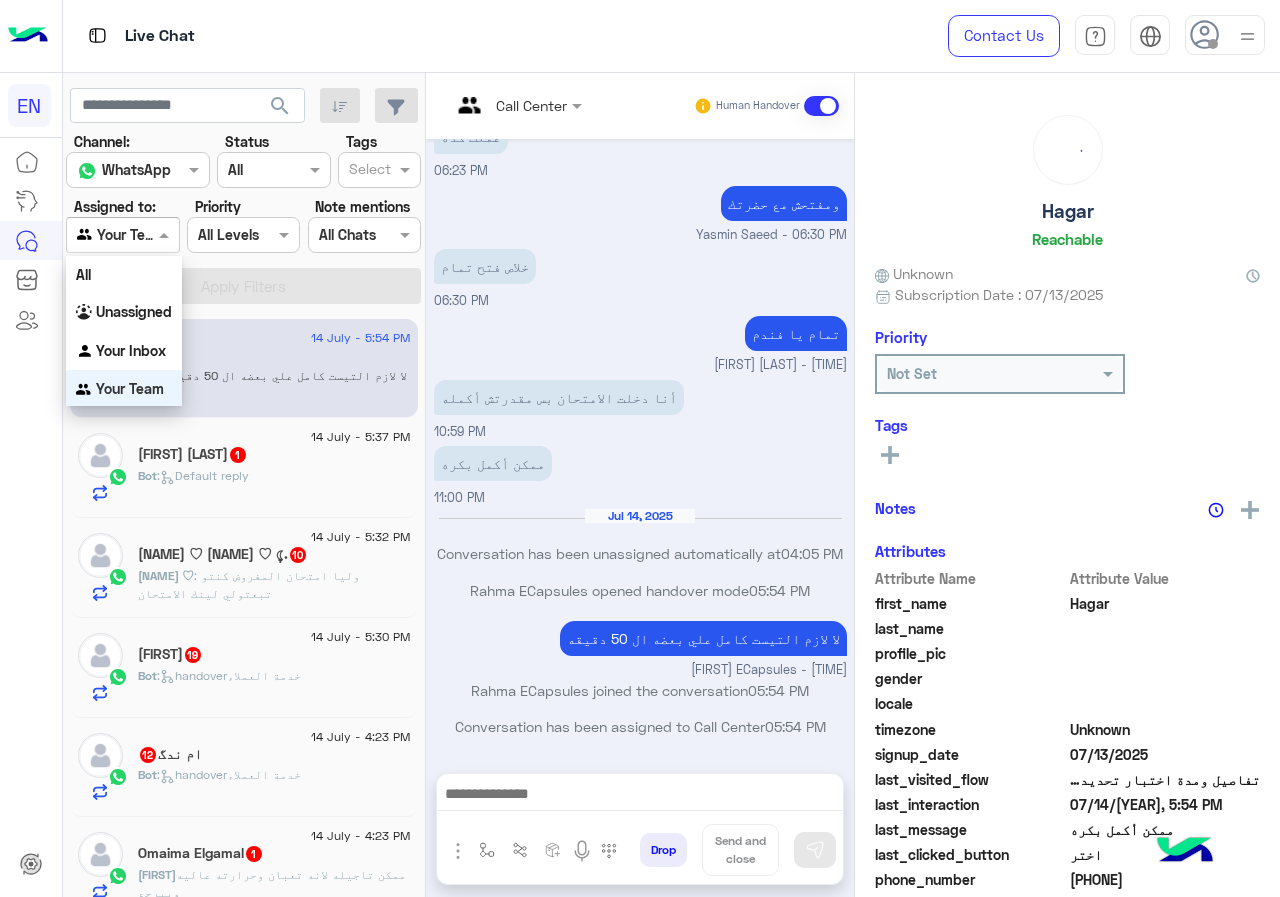 click on "Agent Filter Your Team" at bounding box center [122, 235] 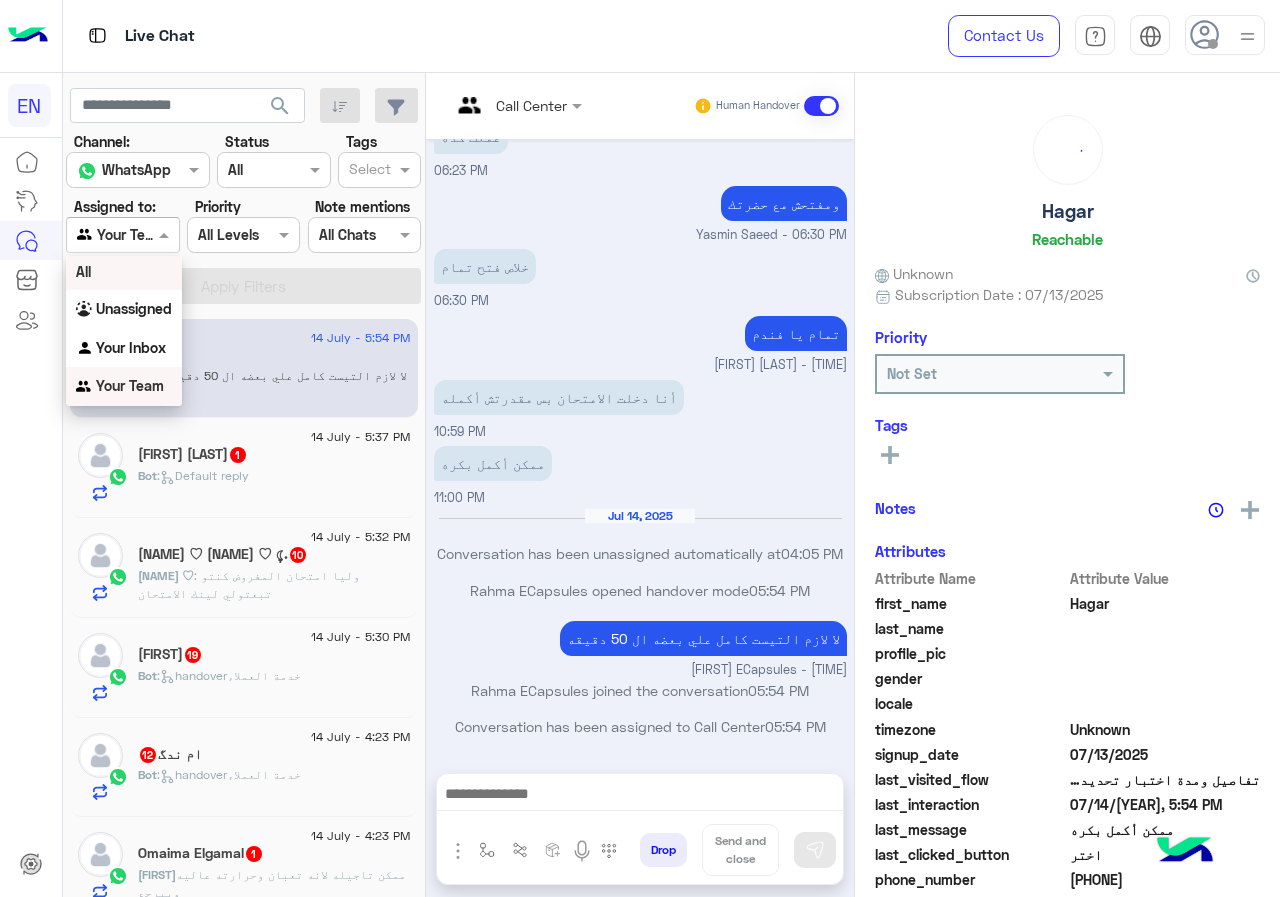 click on "All" at bounding box center (124, 271) 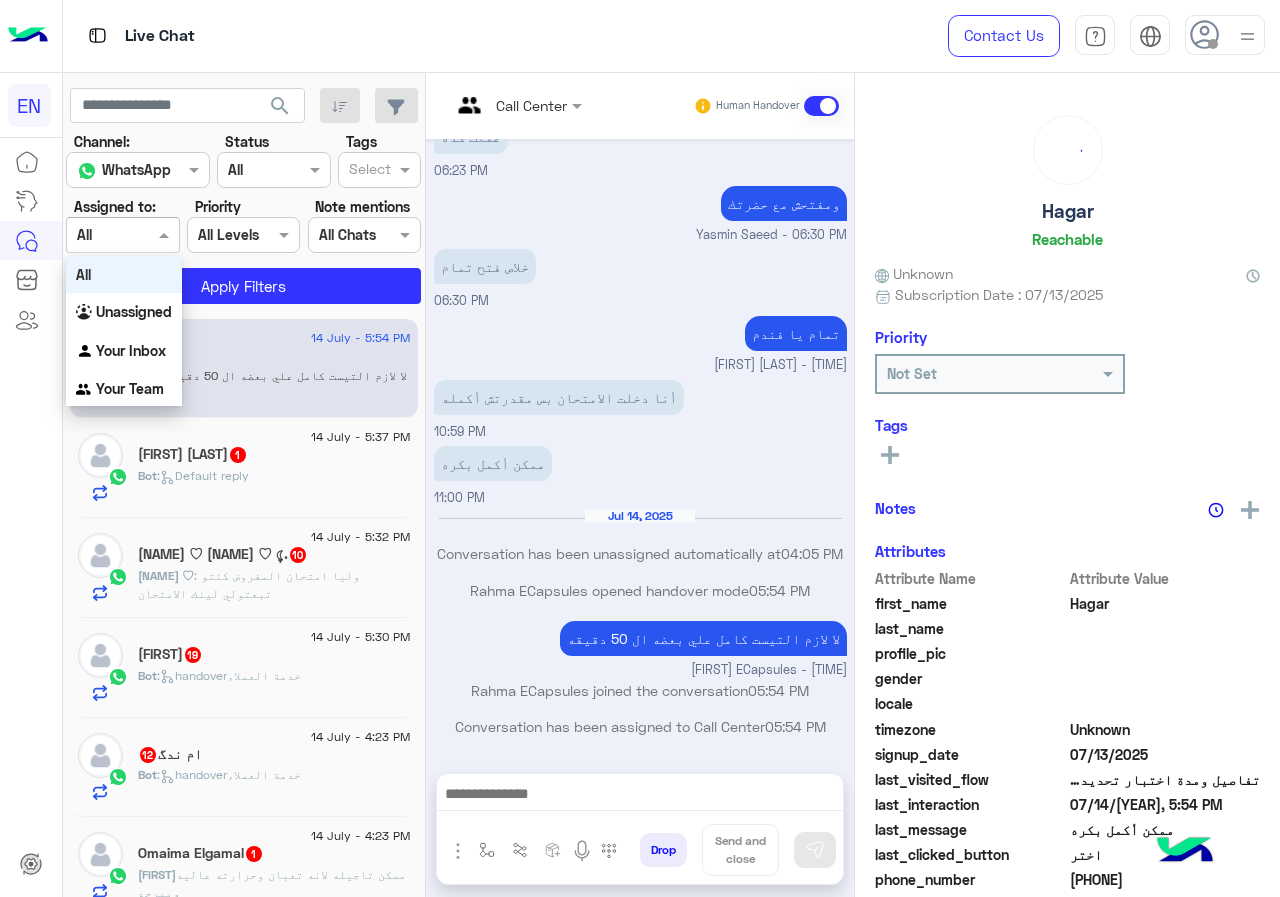 click at bounding box center [122, 234] 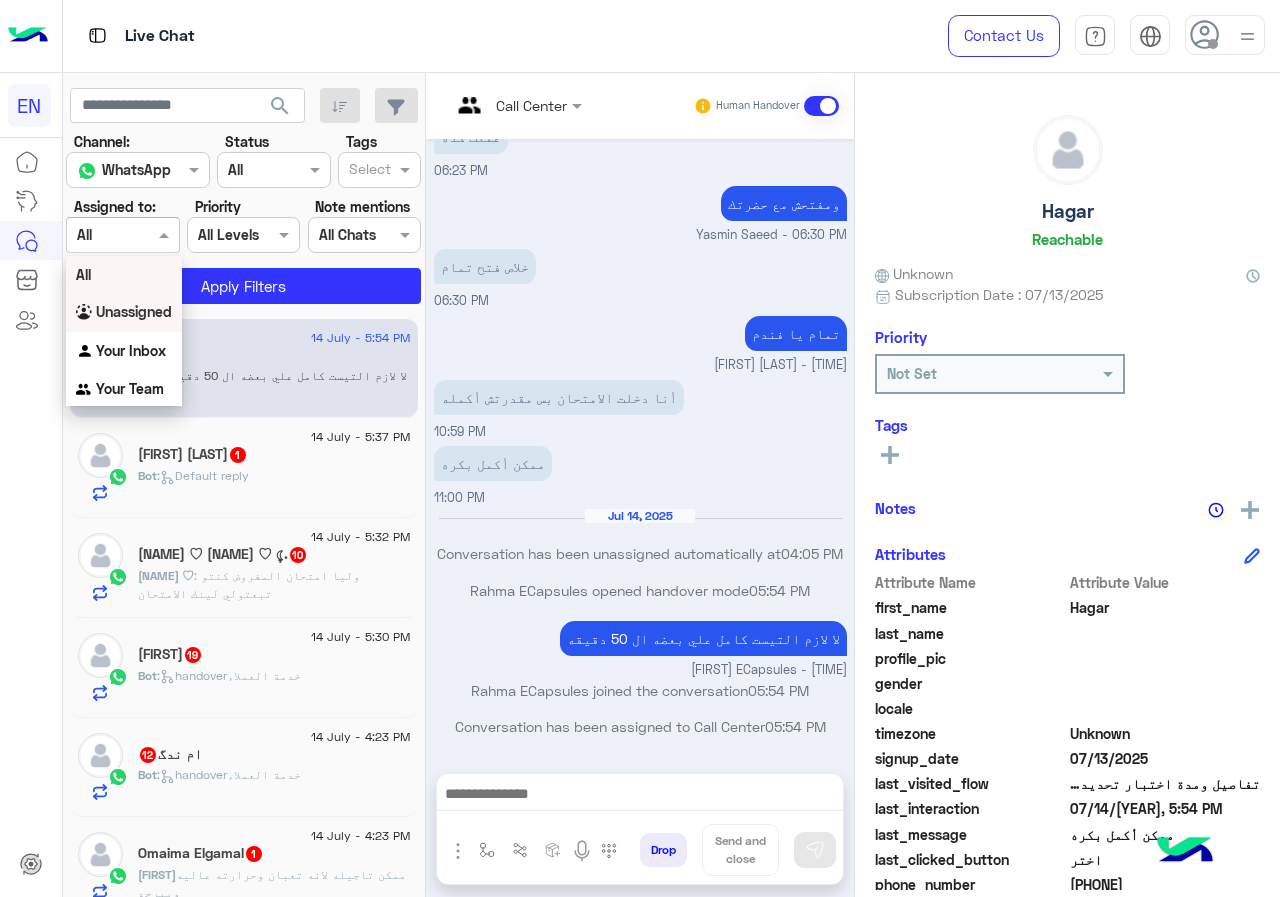 click on "Unassigned" at bounding box center (124, 312) 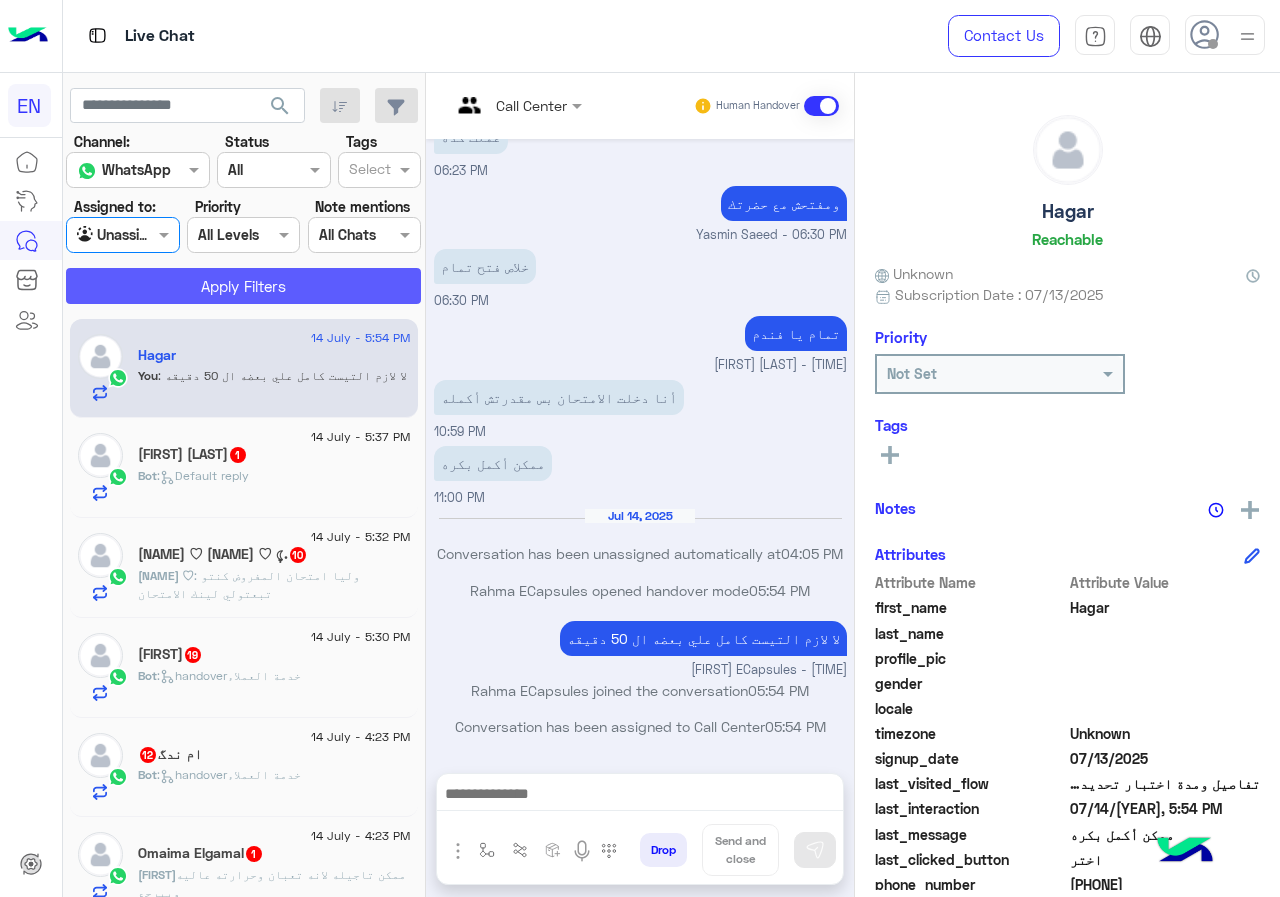click on "Apply Filters" 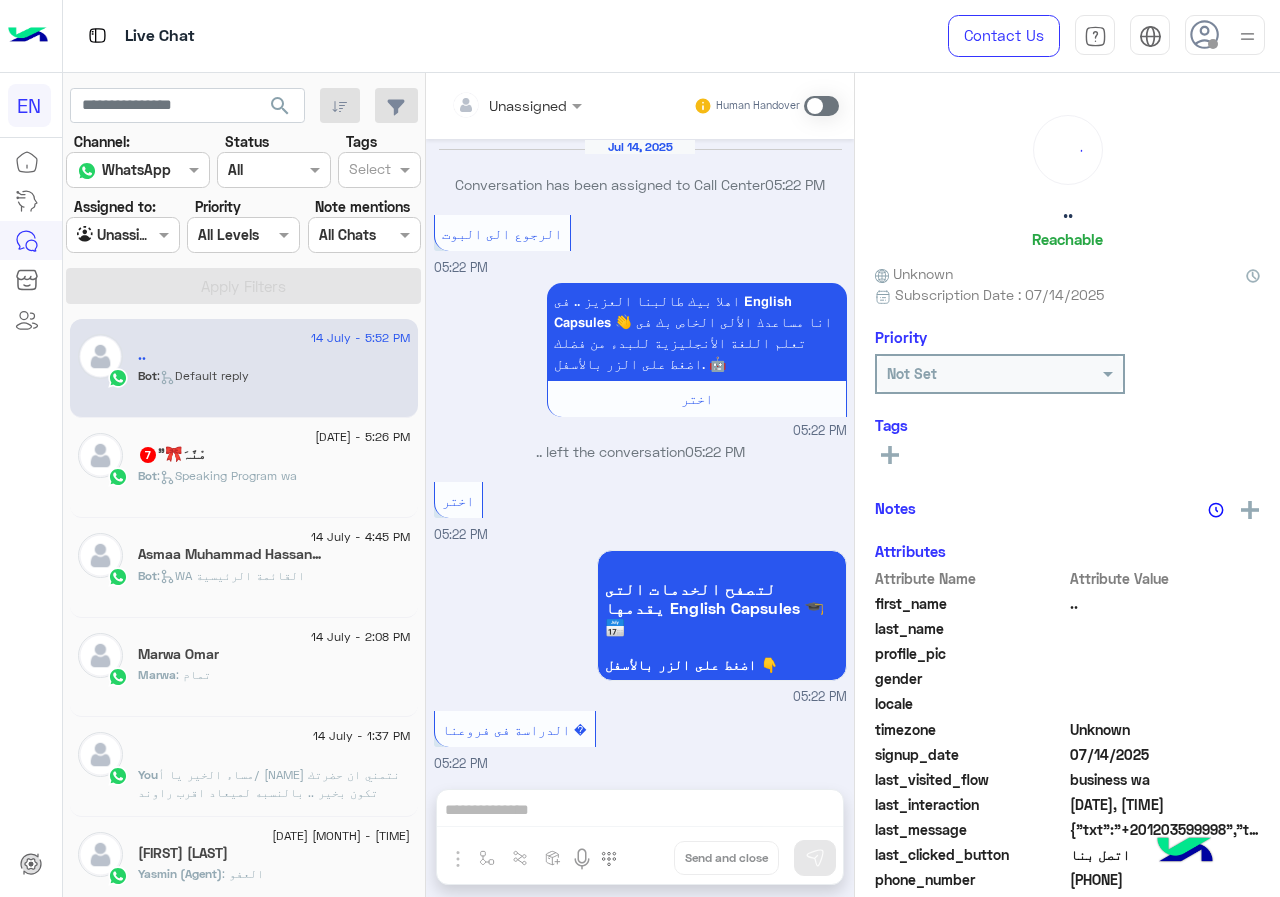 scroll, scrollTop: 3411, scrollLeft: 0, axis: vertical 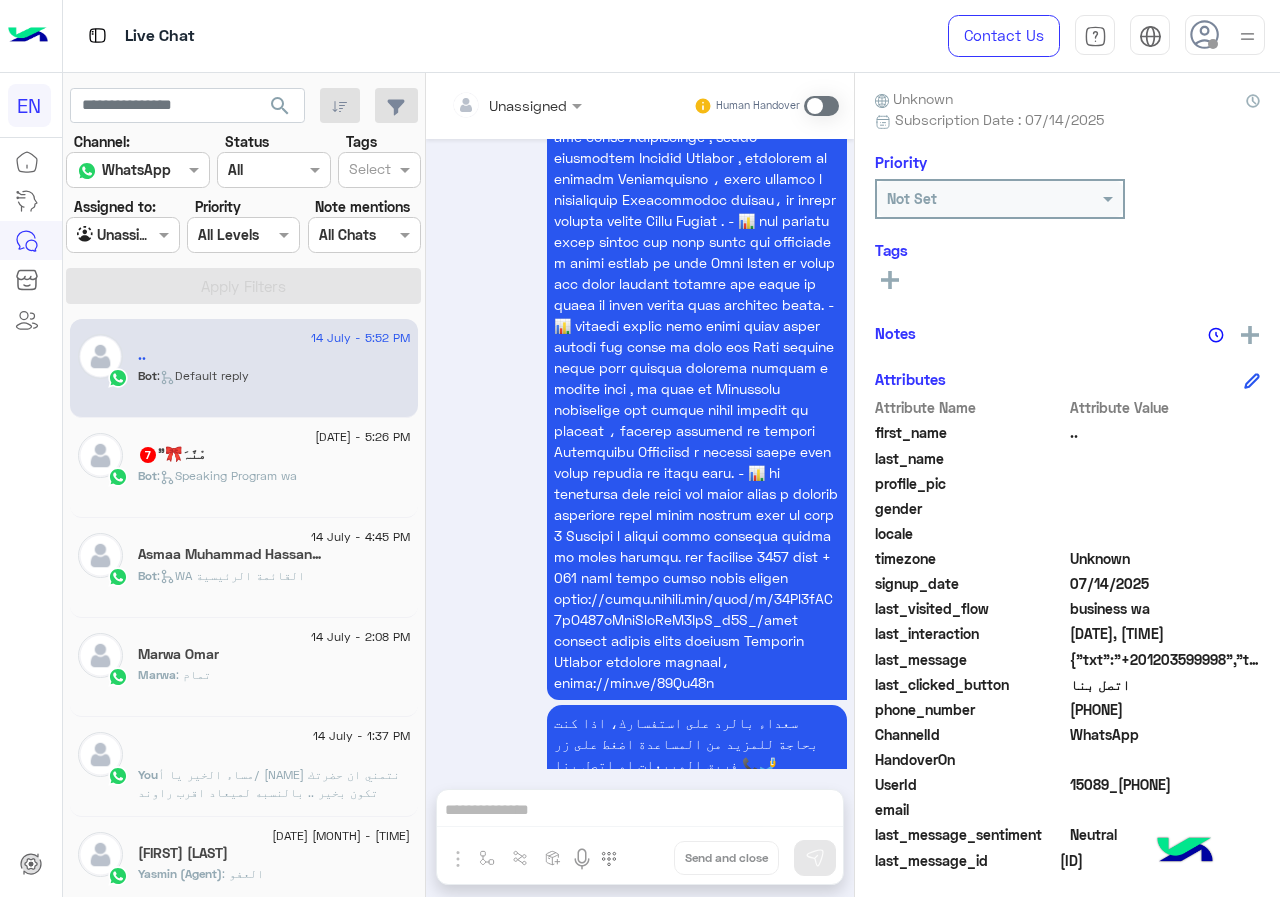 drag, startPoint x: 1074, startPoint y: 706, endPoint x: 1222, endPoint y: 710, distance: 148.05405 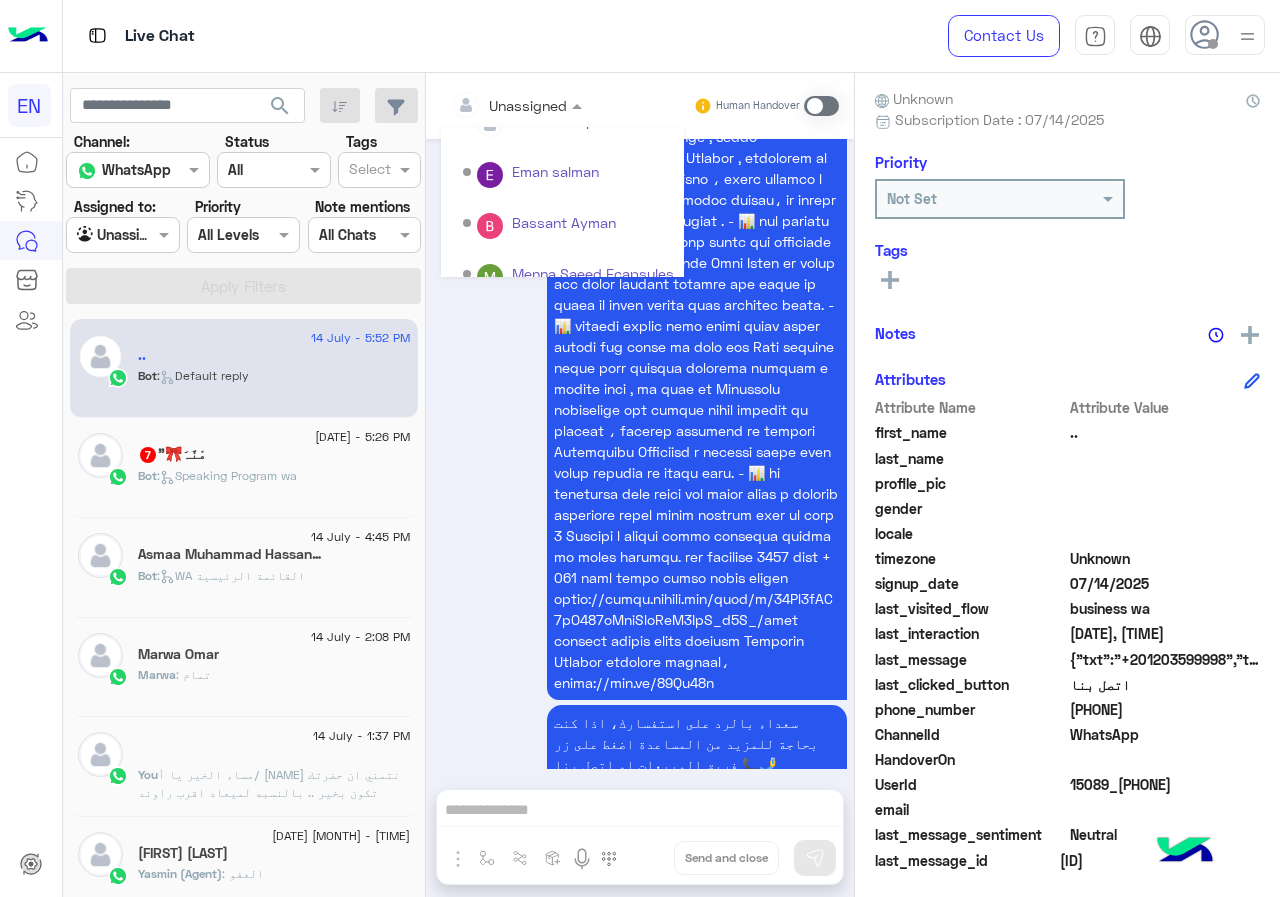 scroll, scrollTop: 332, scrollLeft: 0, axis: vertical 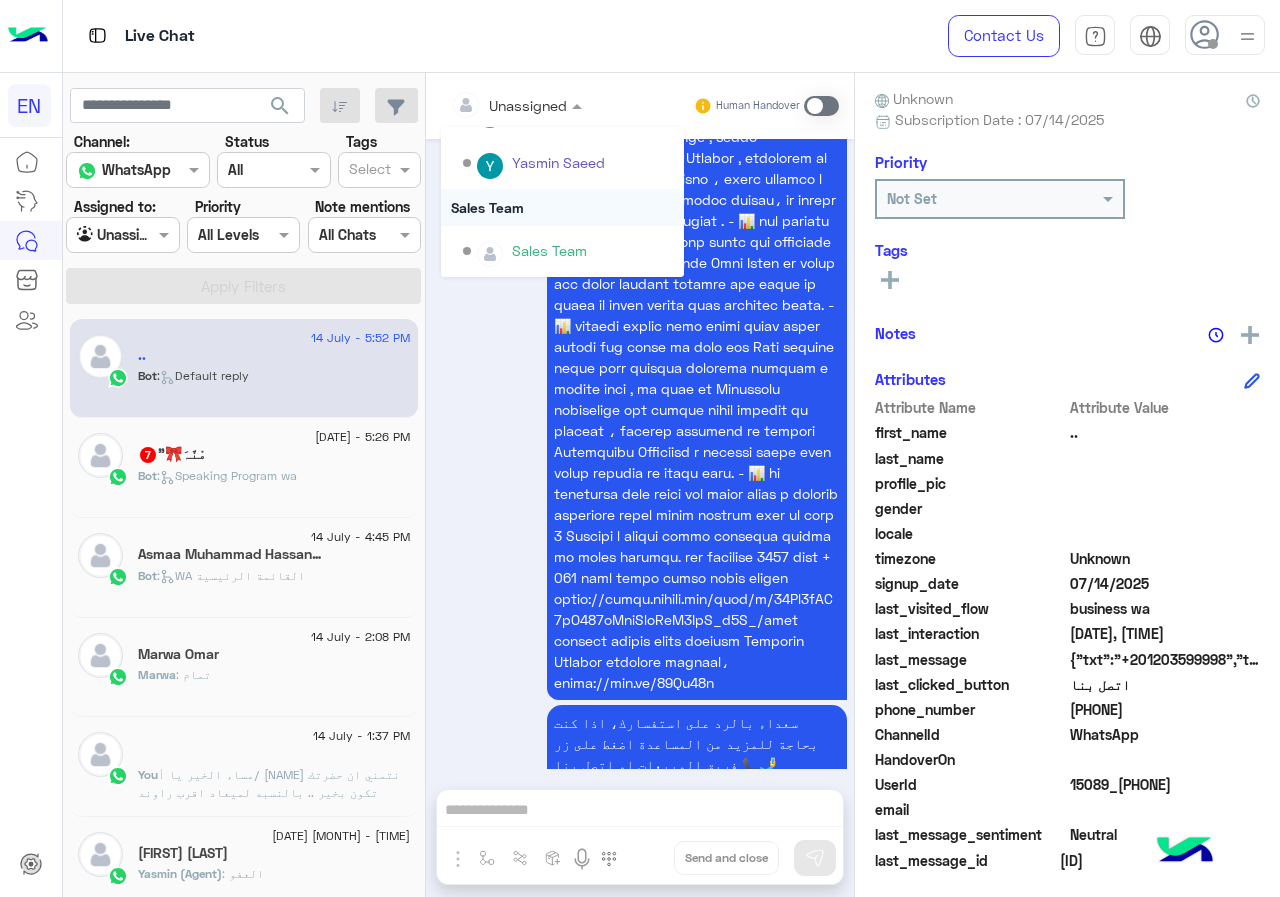 click on "Sales Team" at bounding box center (562, 207) 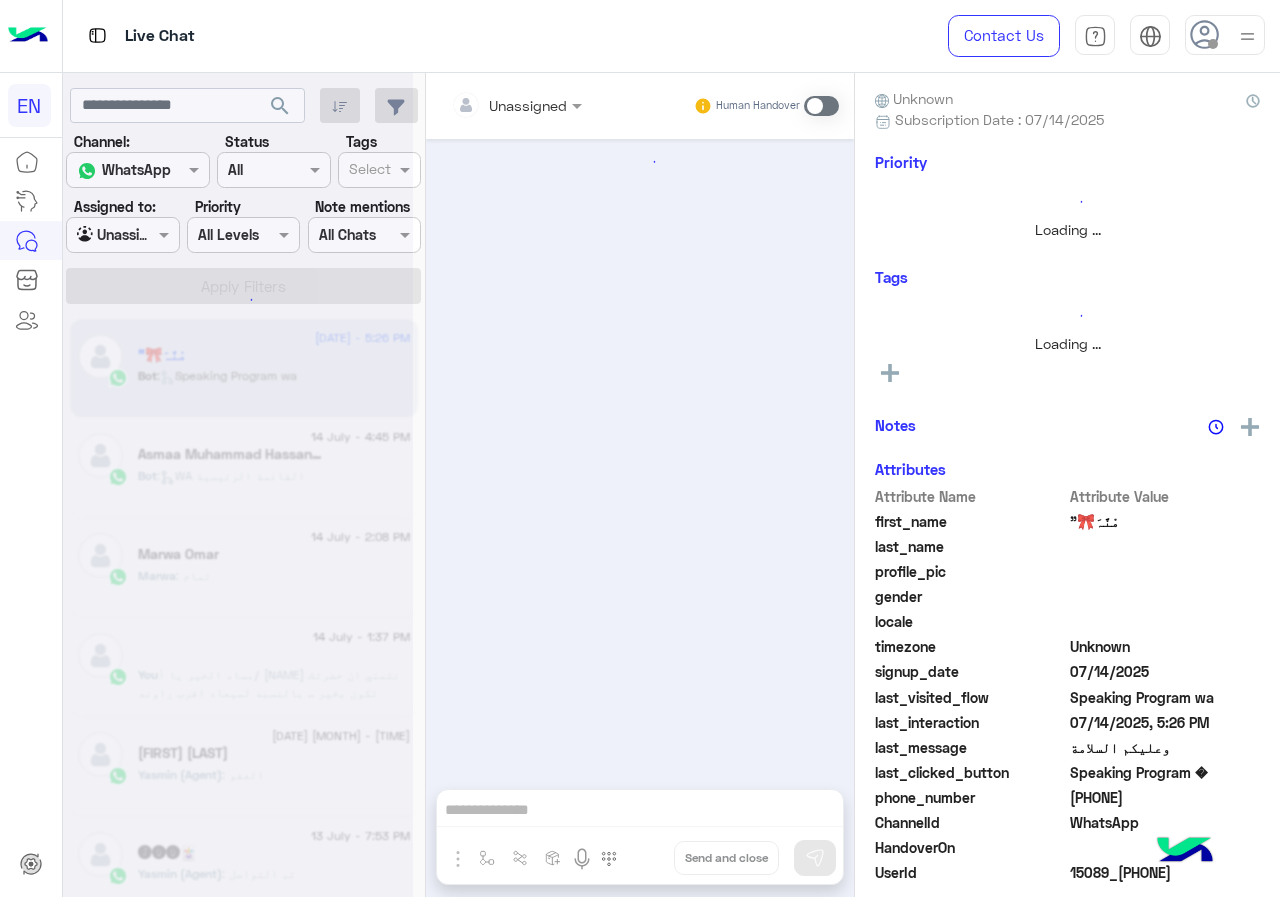 scroll, scrollTop: 1624, scrollLeft: 0, axis: vertical 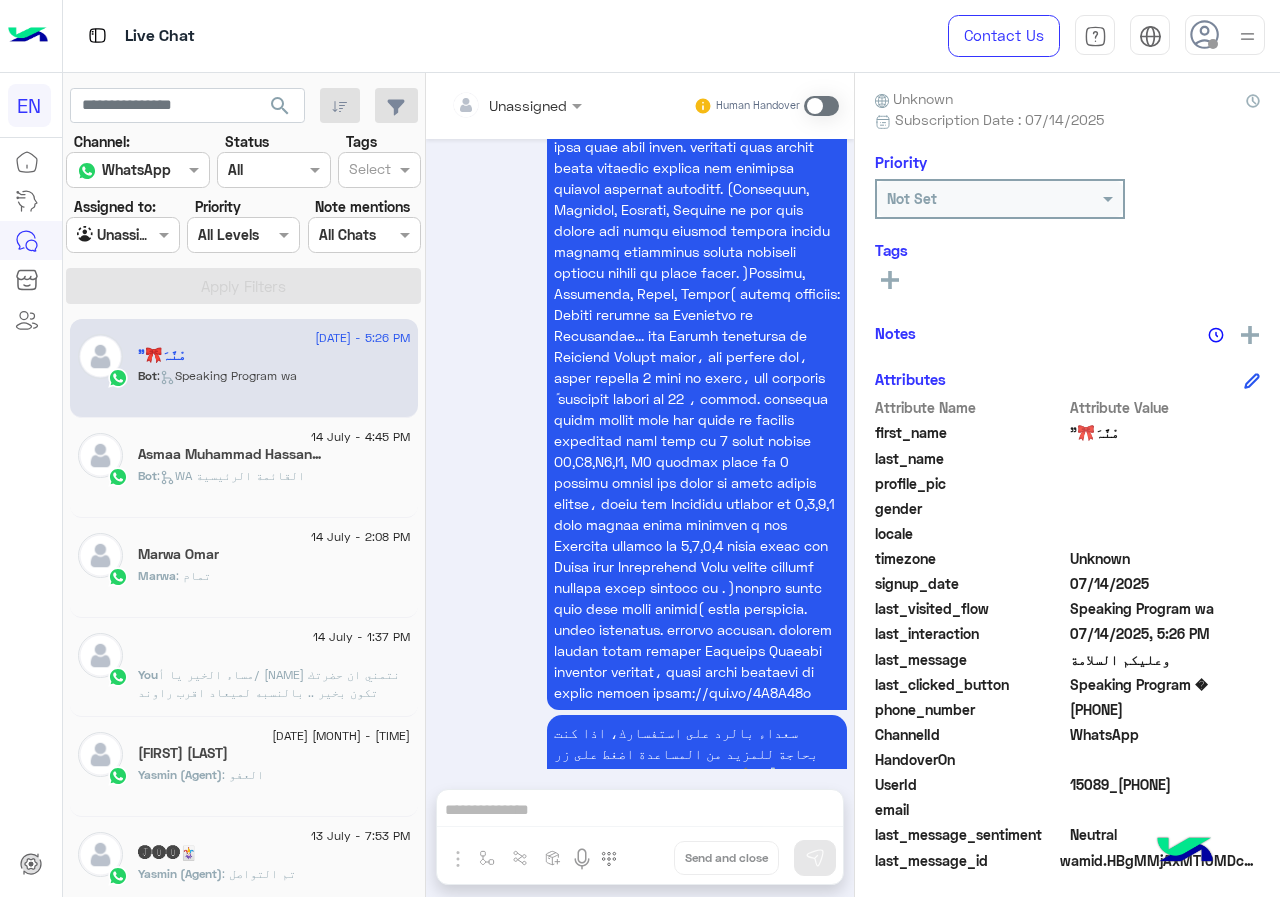 drag, startPoint x: 1073, startPoint y: 705, endPoint x: 1194, endPoint y: 710, distance: 121.103264 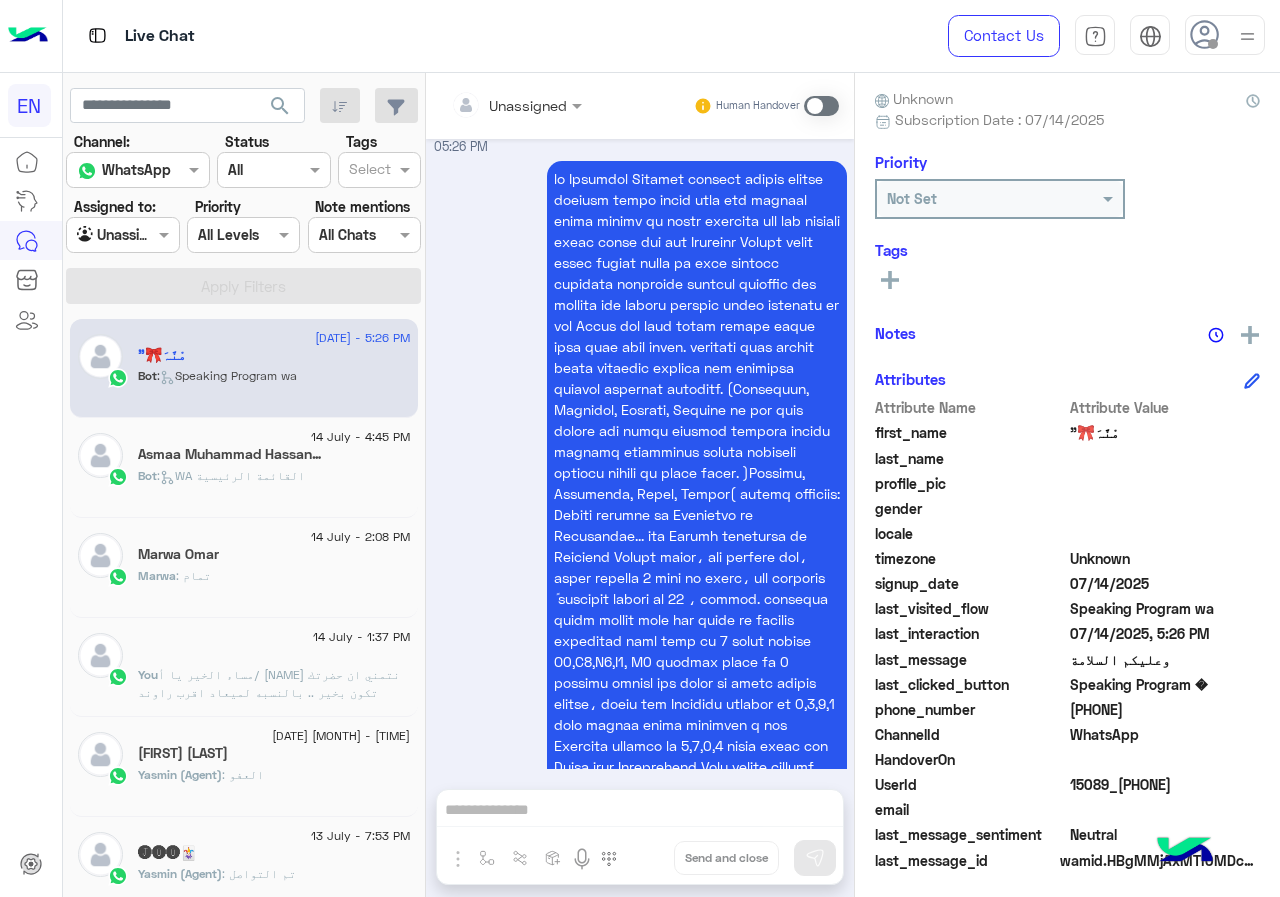 scroll, scrollTop: 1623, scrollLeft: 0, axis: vertical 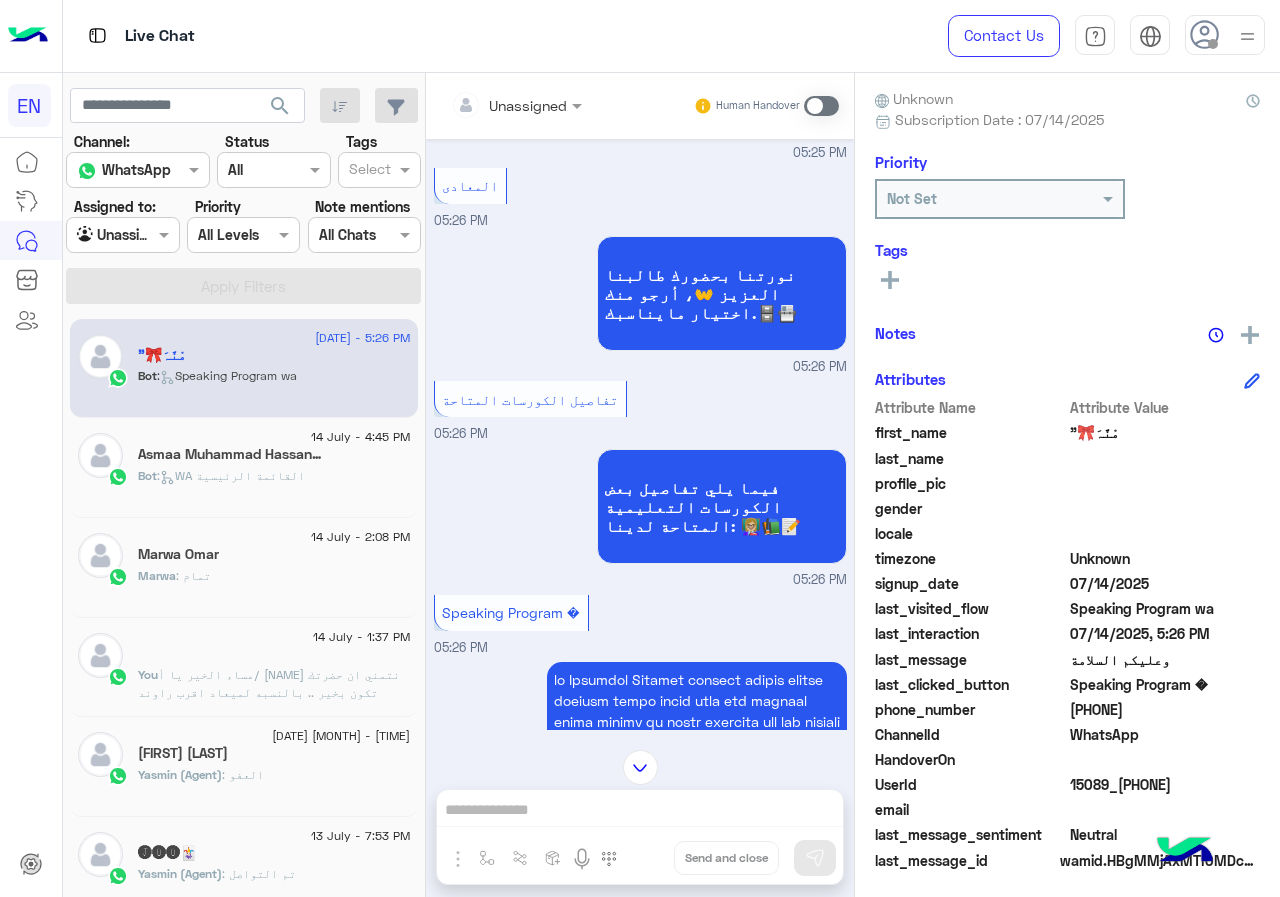 click on "Unassigned Human Handover" at bounding box center [640, 106] 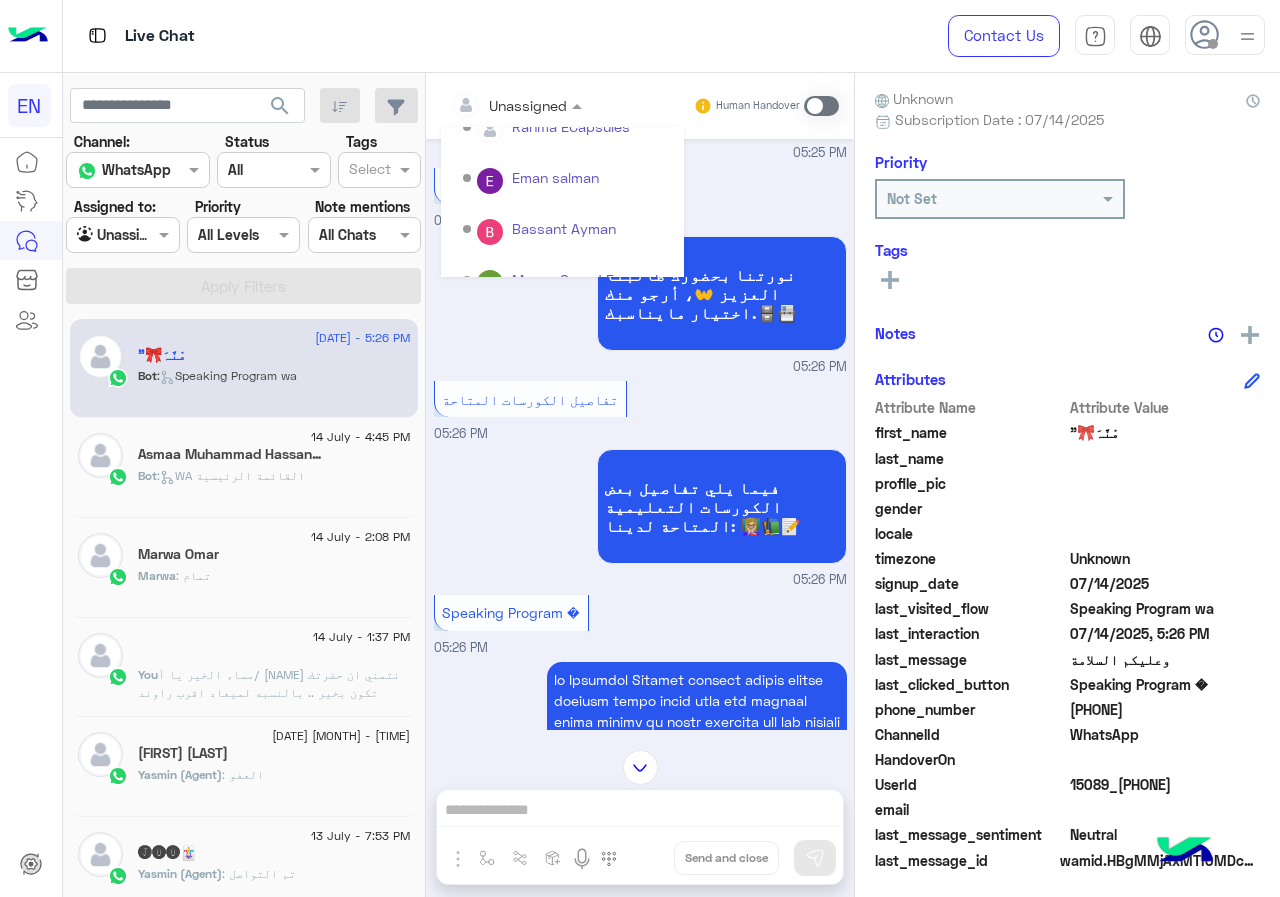 scroll, scrollTop: 332, scrollLeft: 0, axis: vertical 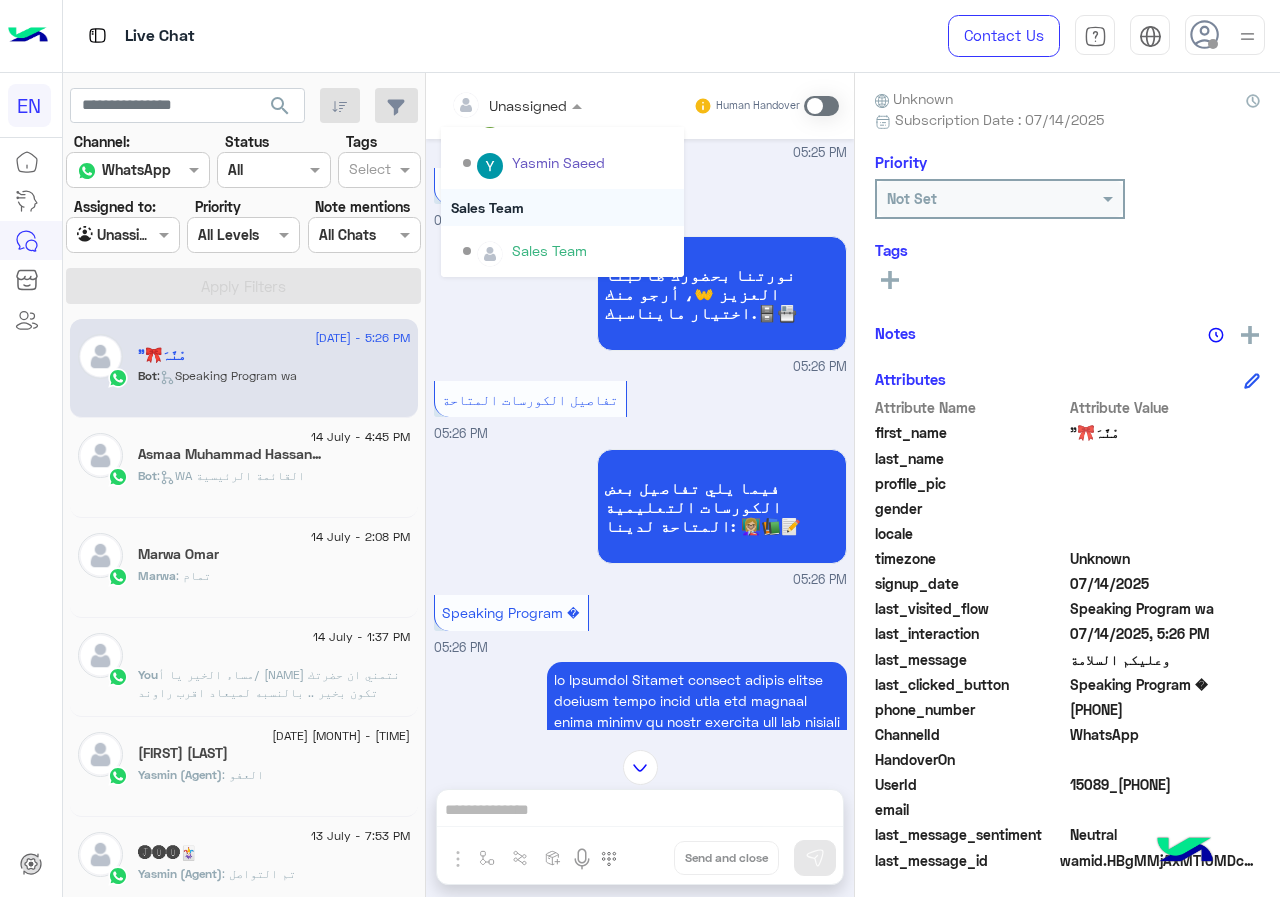 click on "Sales Team" at bounding box center [562, 207] 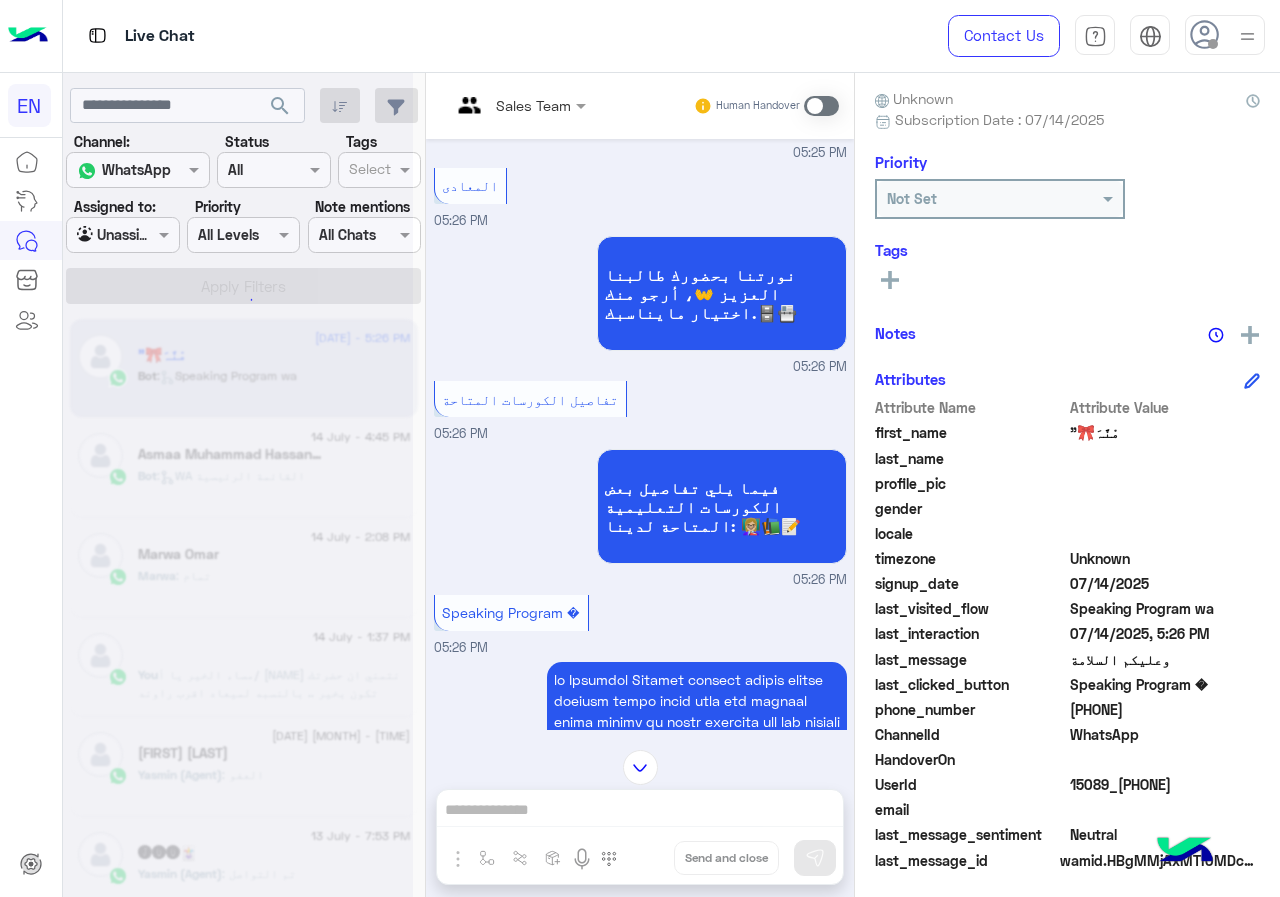 scroll, scrollTop: 0, scrollLeft: 0, axis: both 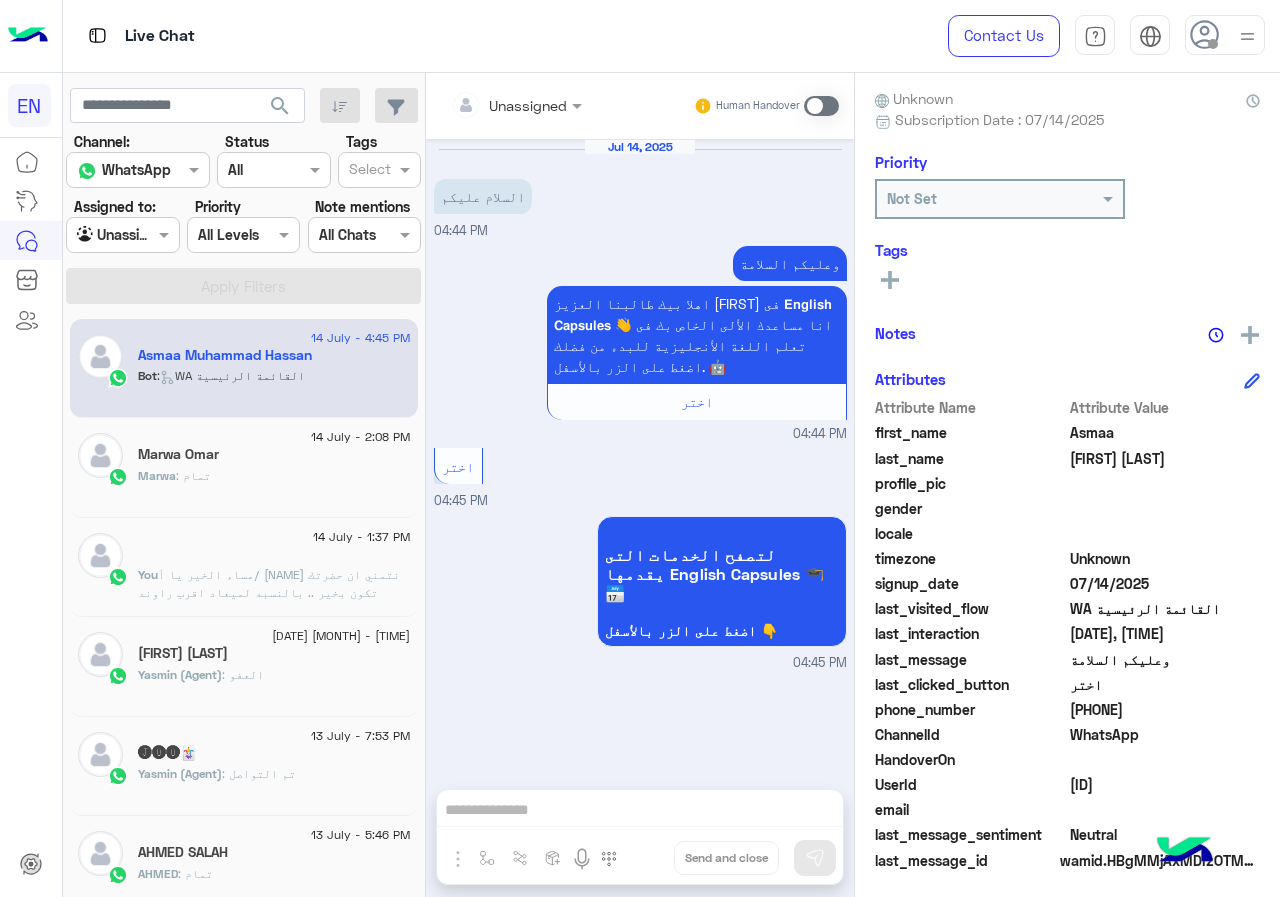drag, startPoint x: 1076, startPoint y: 714, endPoint x: 1213, endPoint y: 713, distance: 137.00365 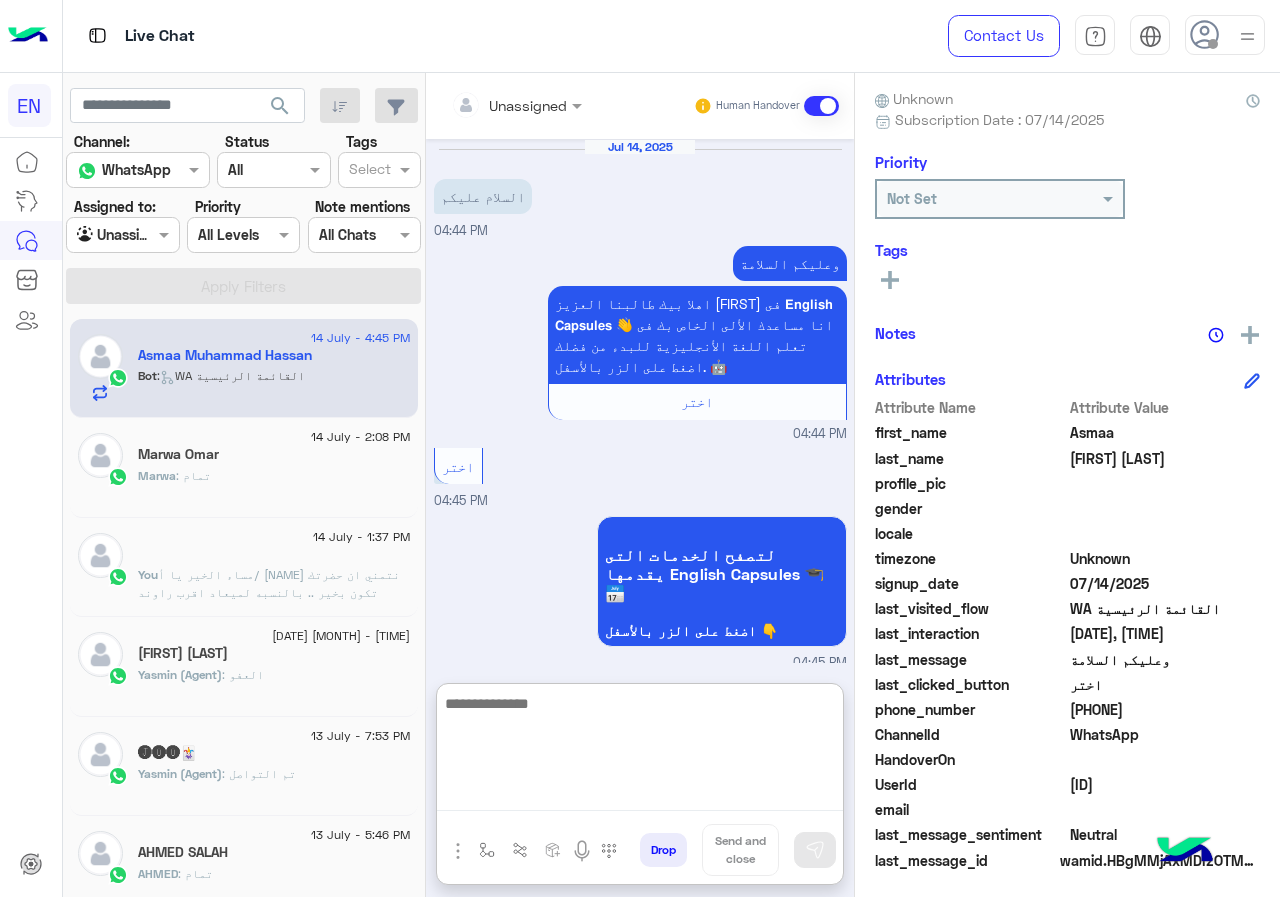 click at bounding box center [640, 751] 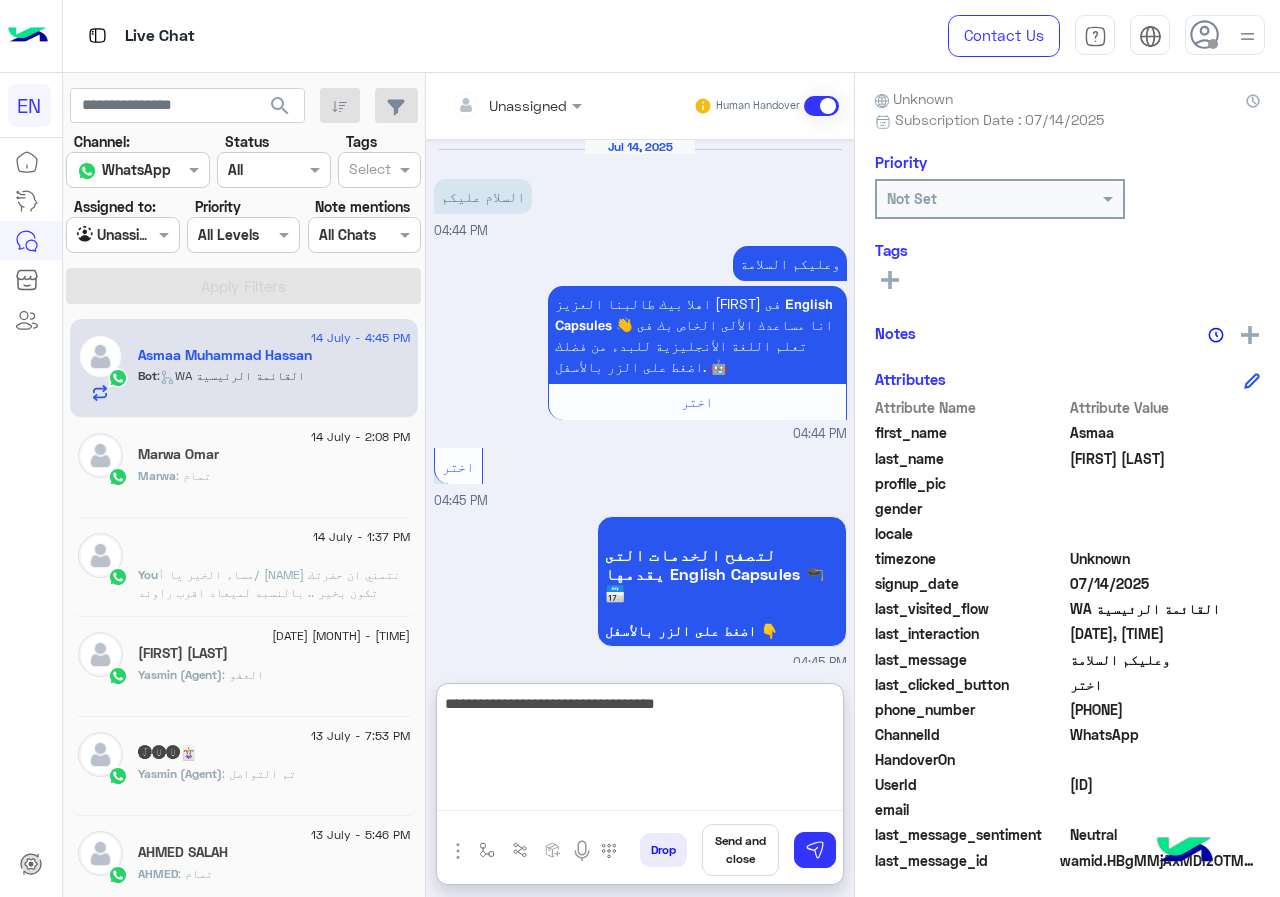 type on "**********" 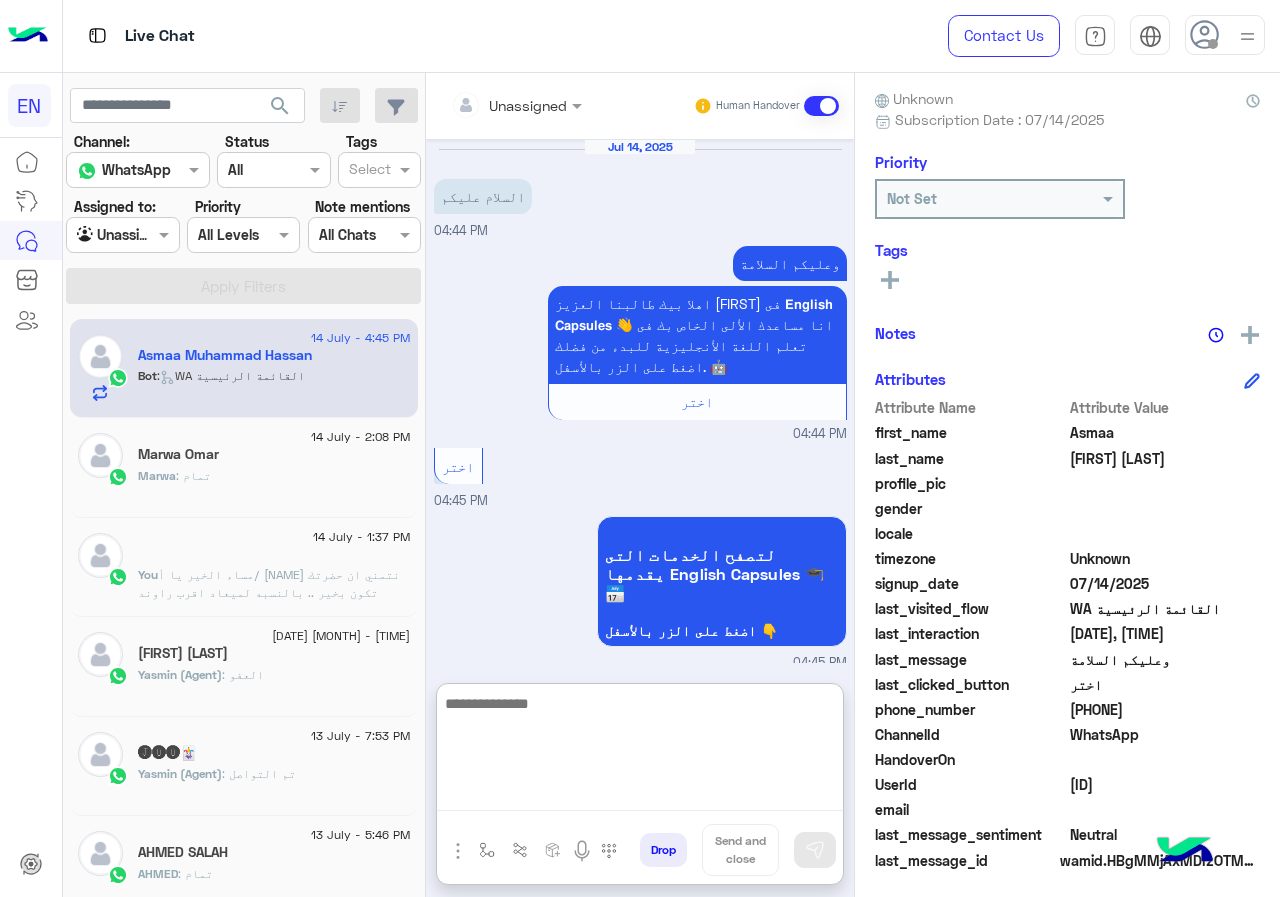 scroll, scrollTop: 91, scrollLeft: 0, axis: vertical 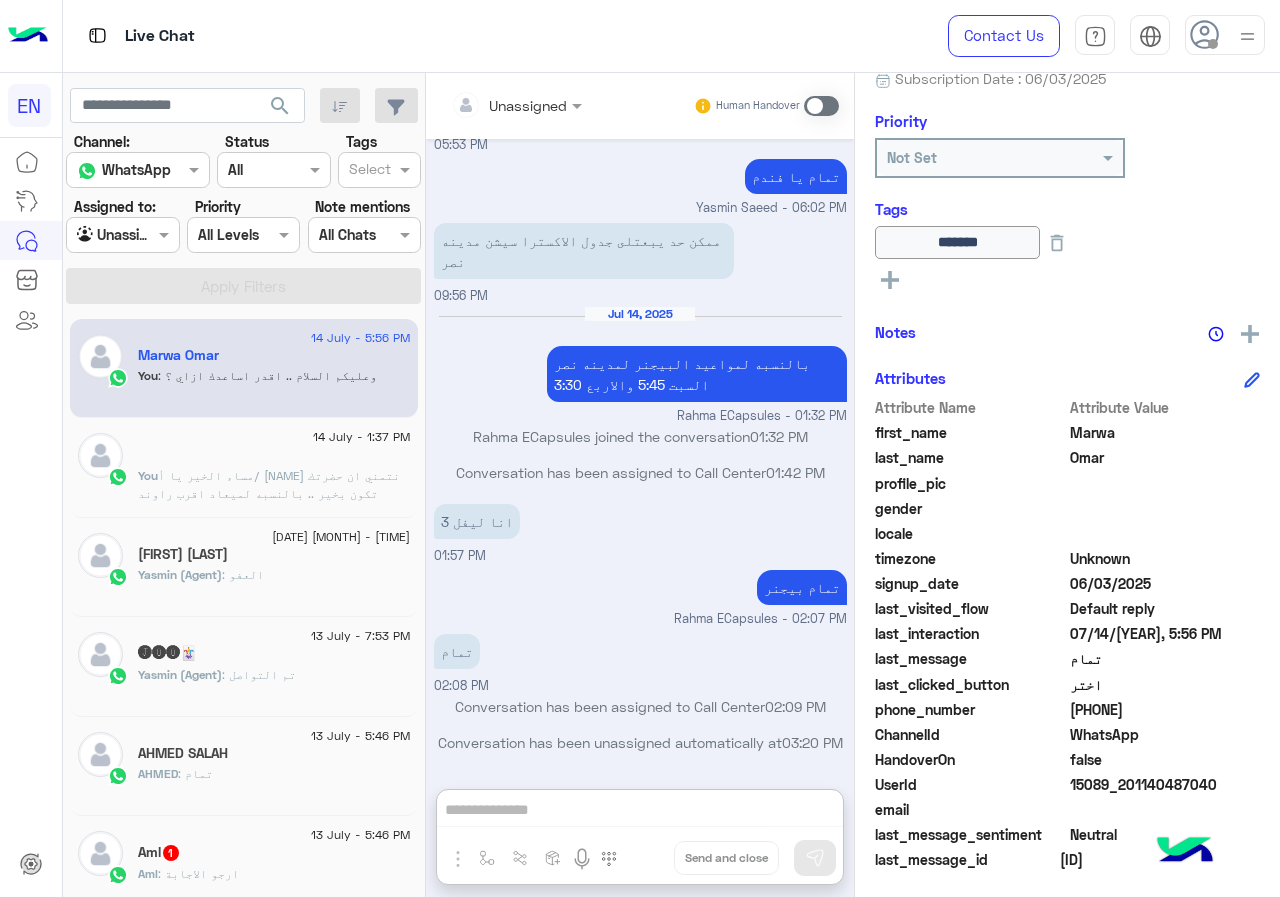 click on "Unassigned" at bounding box center [528, 105] 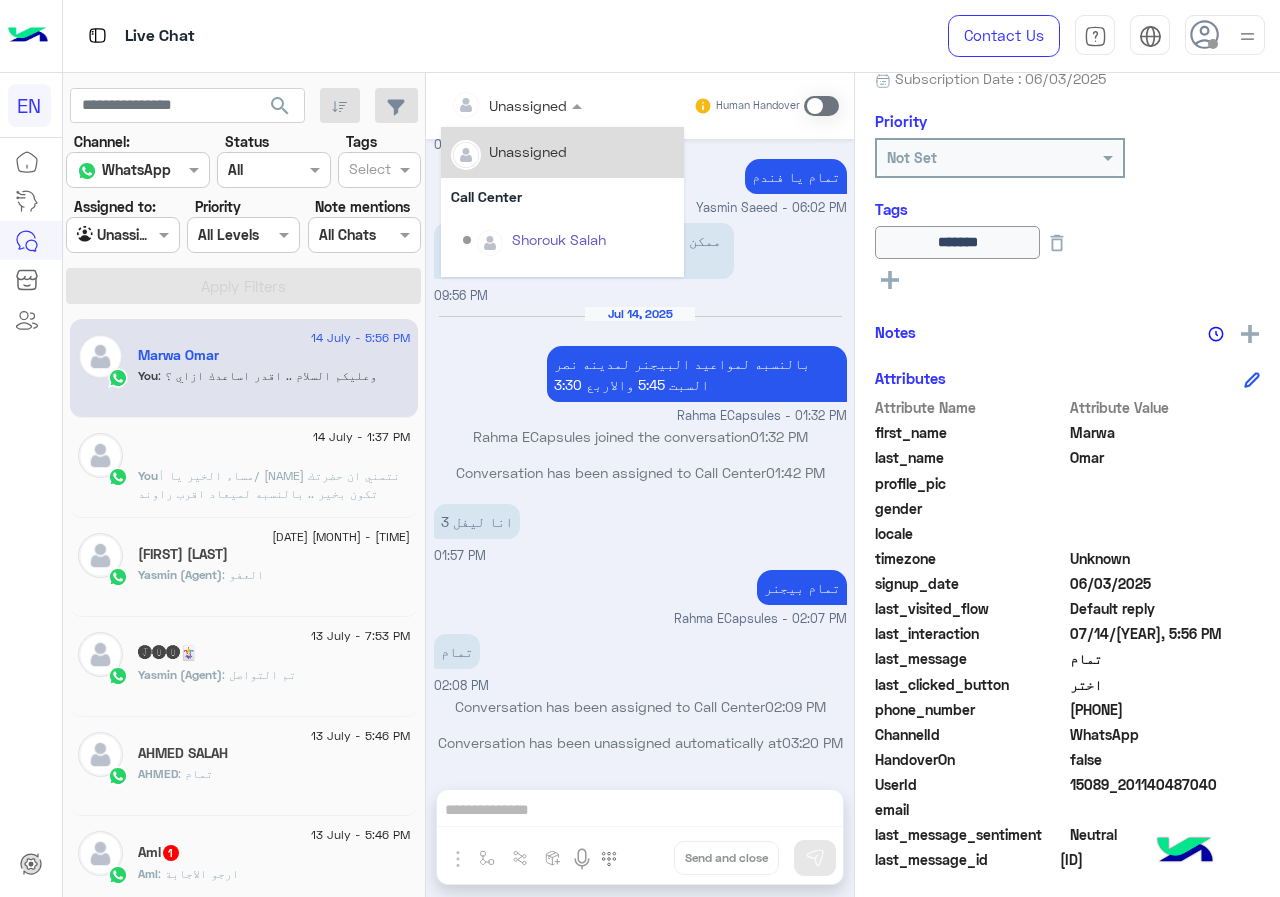 scroll, scrollTop: 758, scrollLeft: 0, axis: vertical 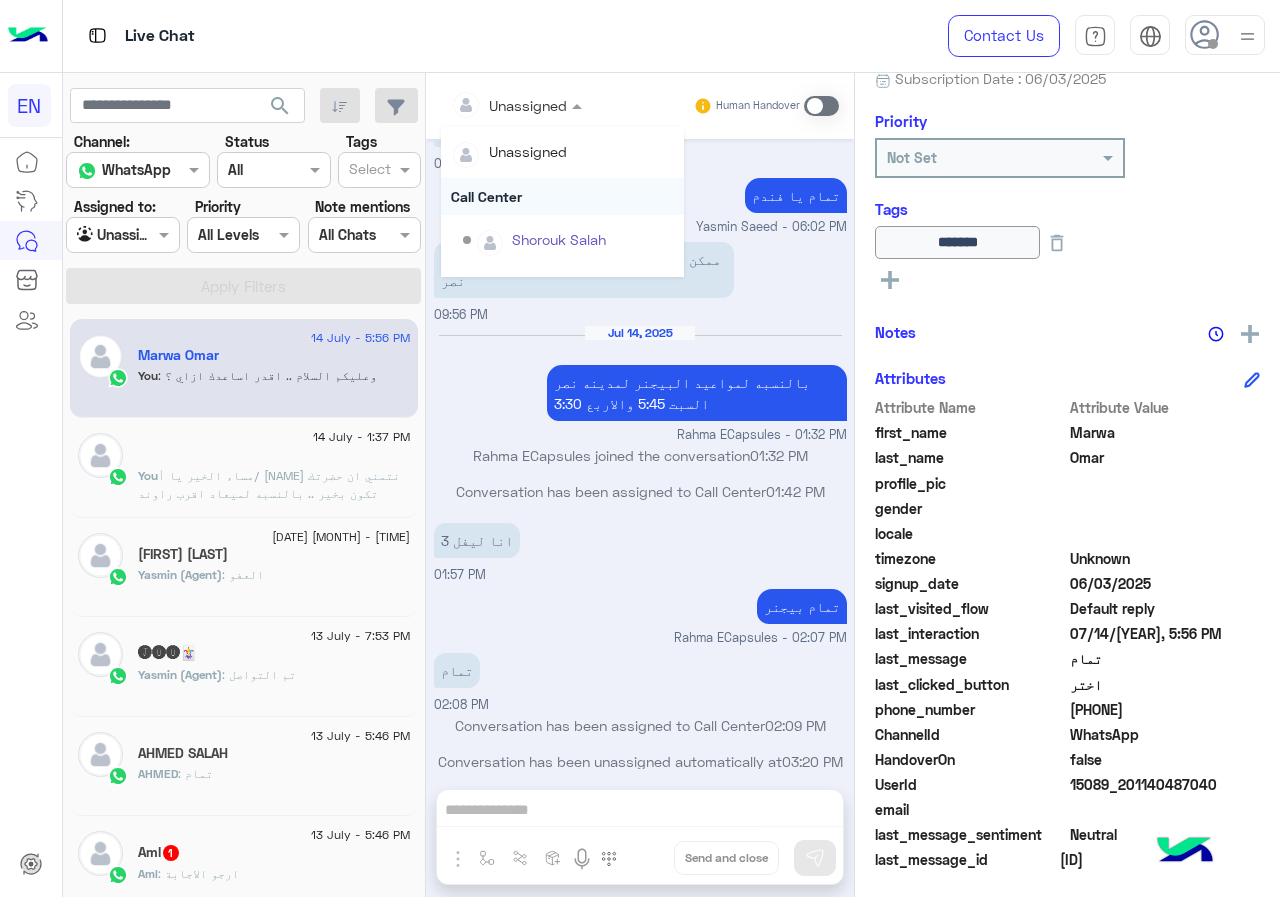 click on "Call Center" at bounding box center (562, 196) 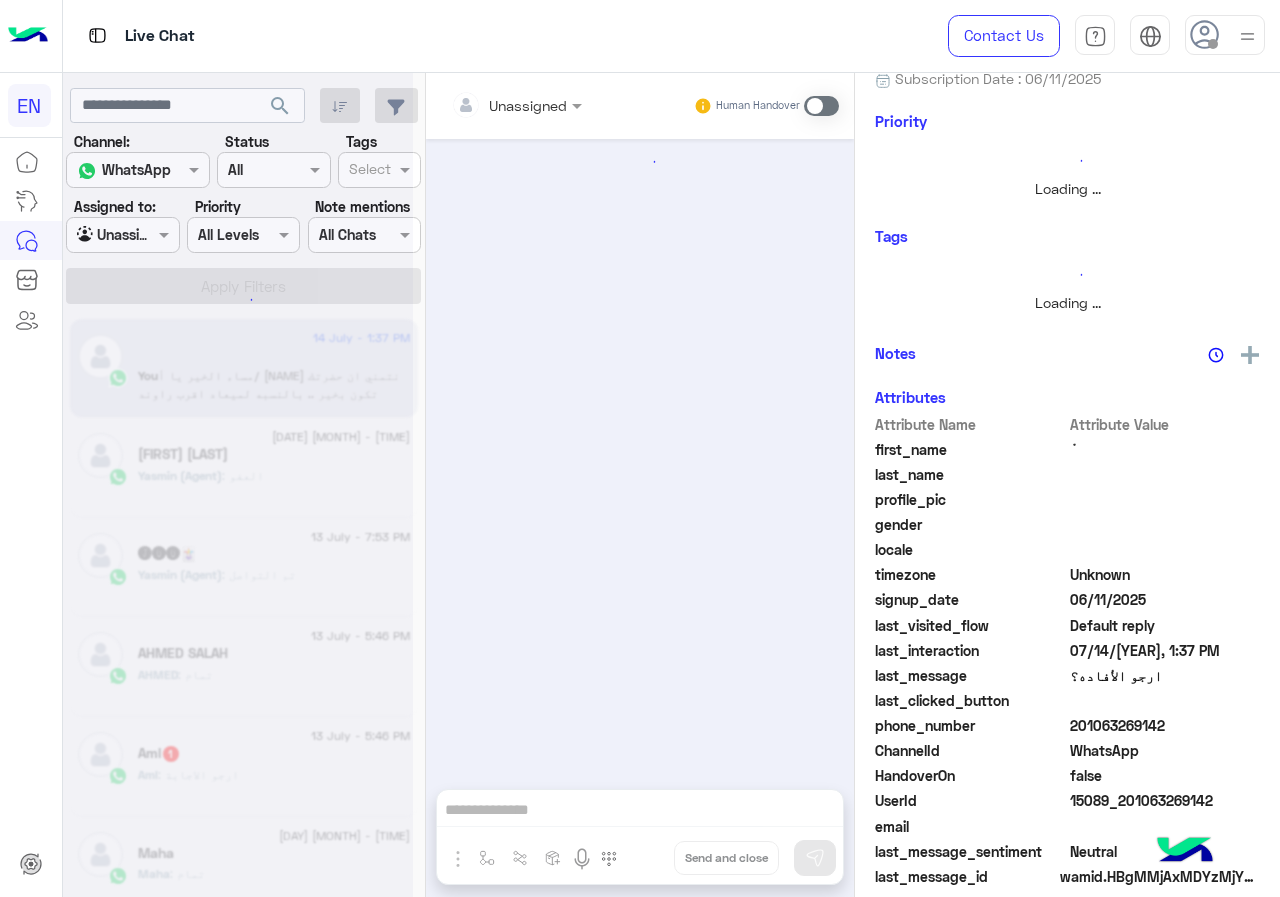 scroll, scrollTop: 0, scrollLeft: 0, axis: both 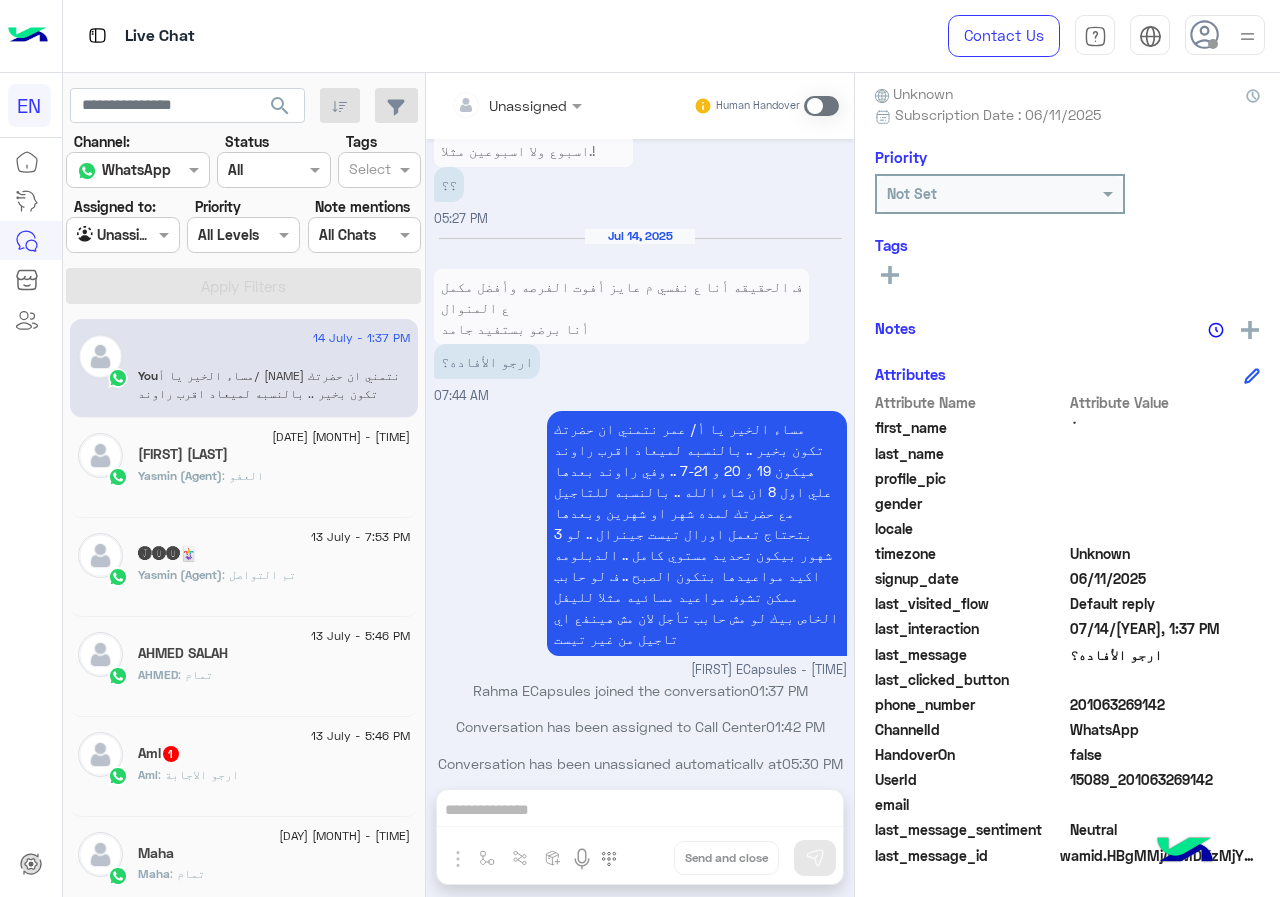 click at bounding box center [491, 105] 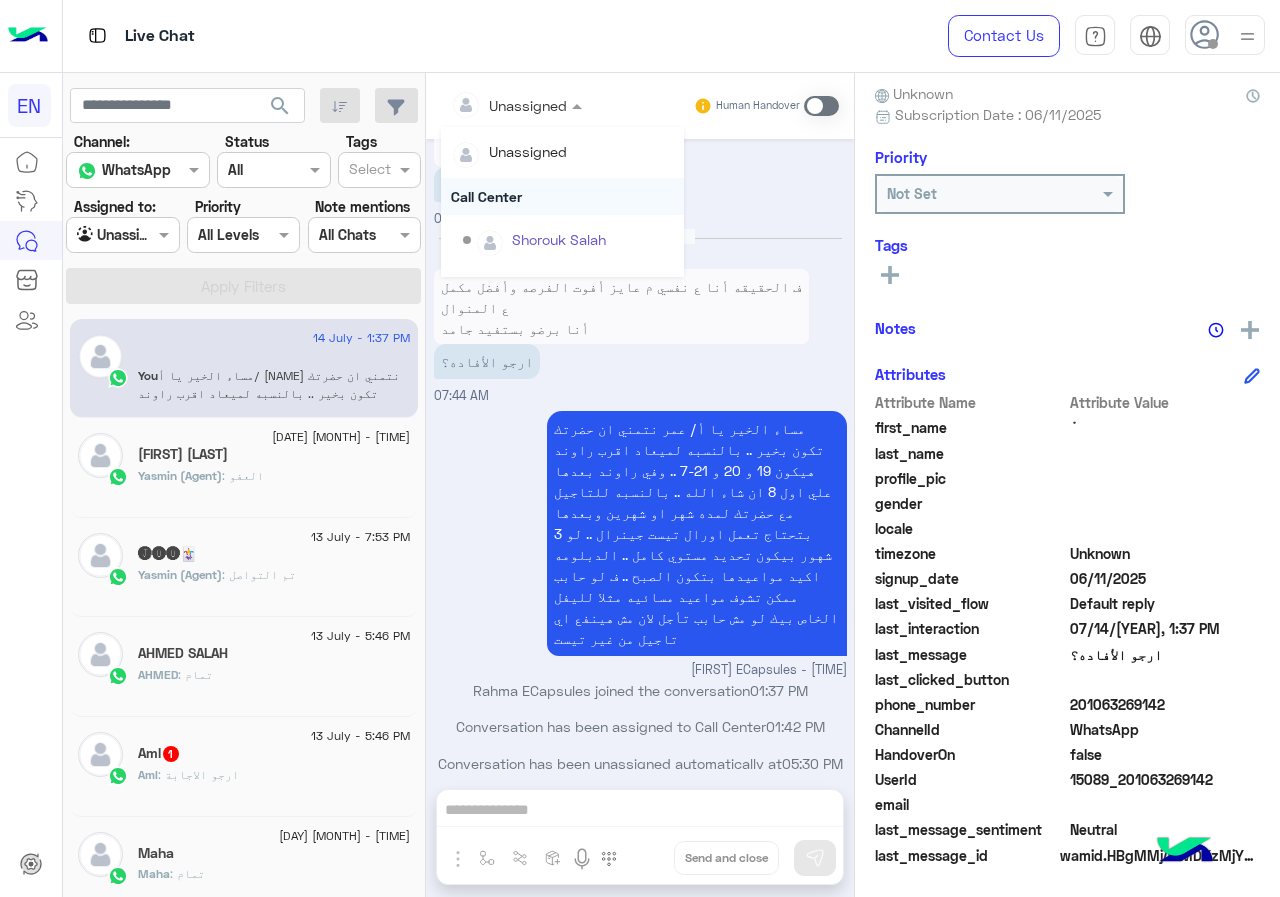 click on "Call Center" at bounding box center [562, 196] 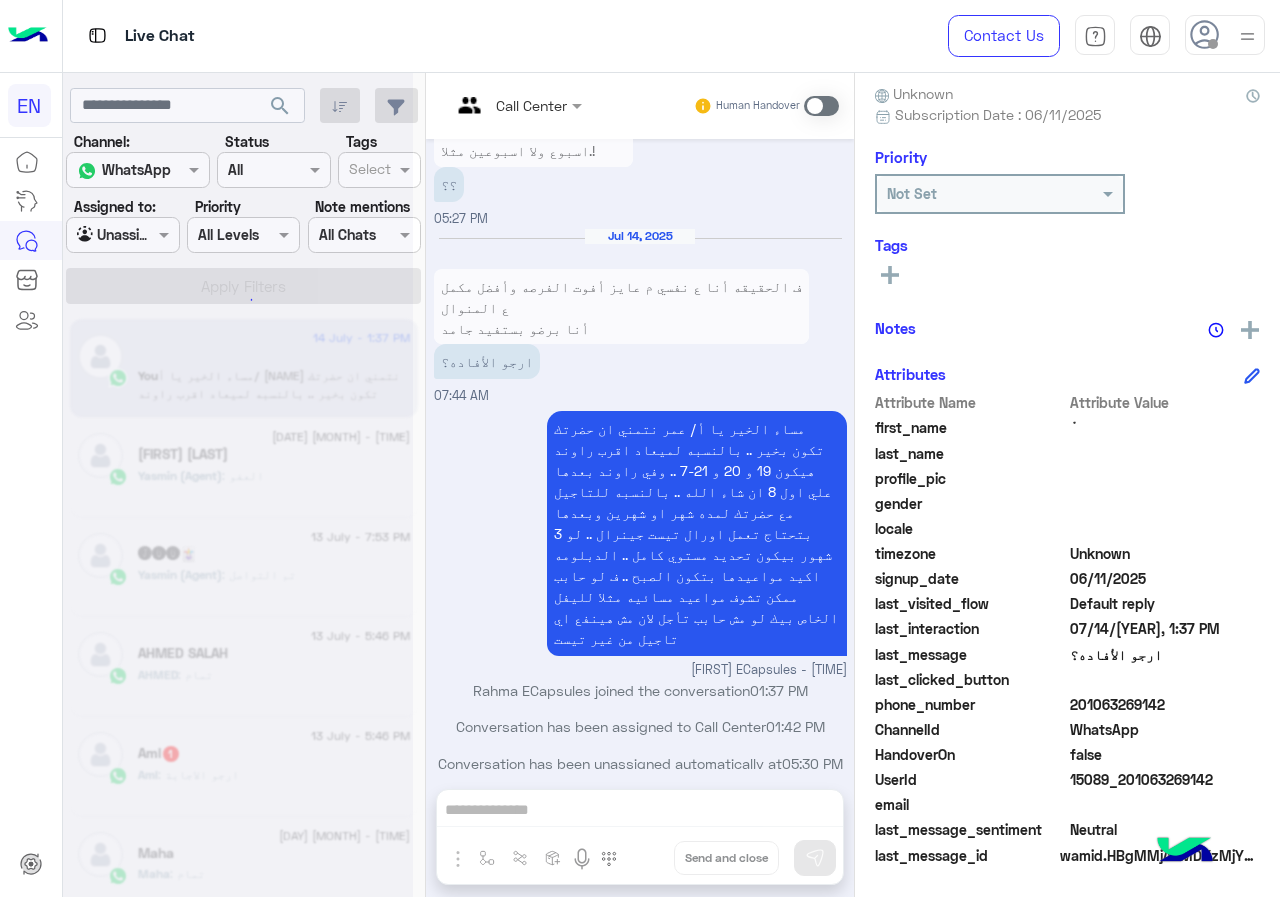 scroll, scrollTop: 216, scrollLeft: 0, axis: vertical 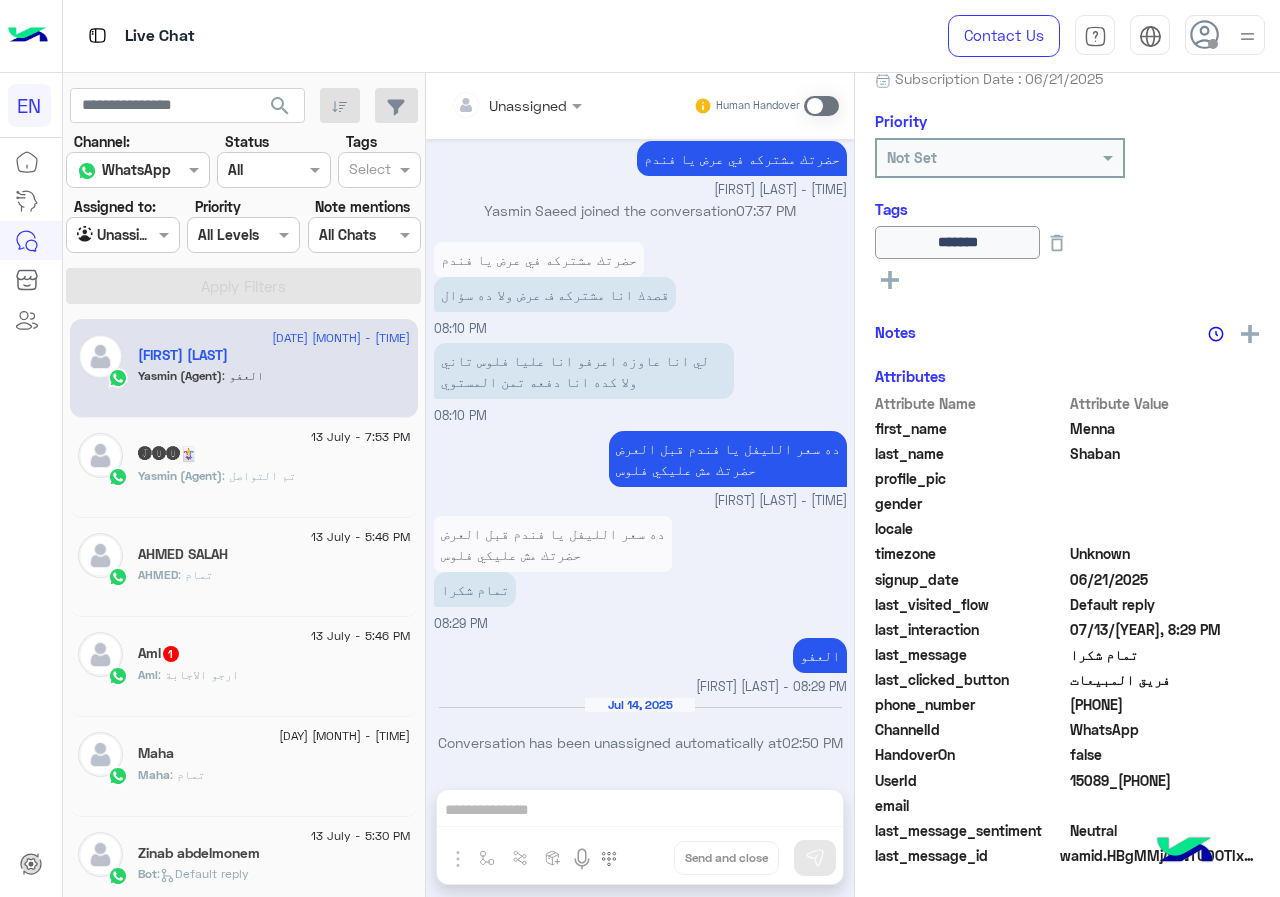 click on "Aml   1" 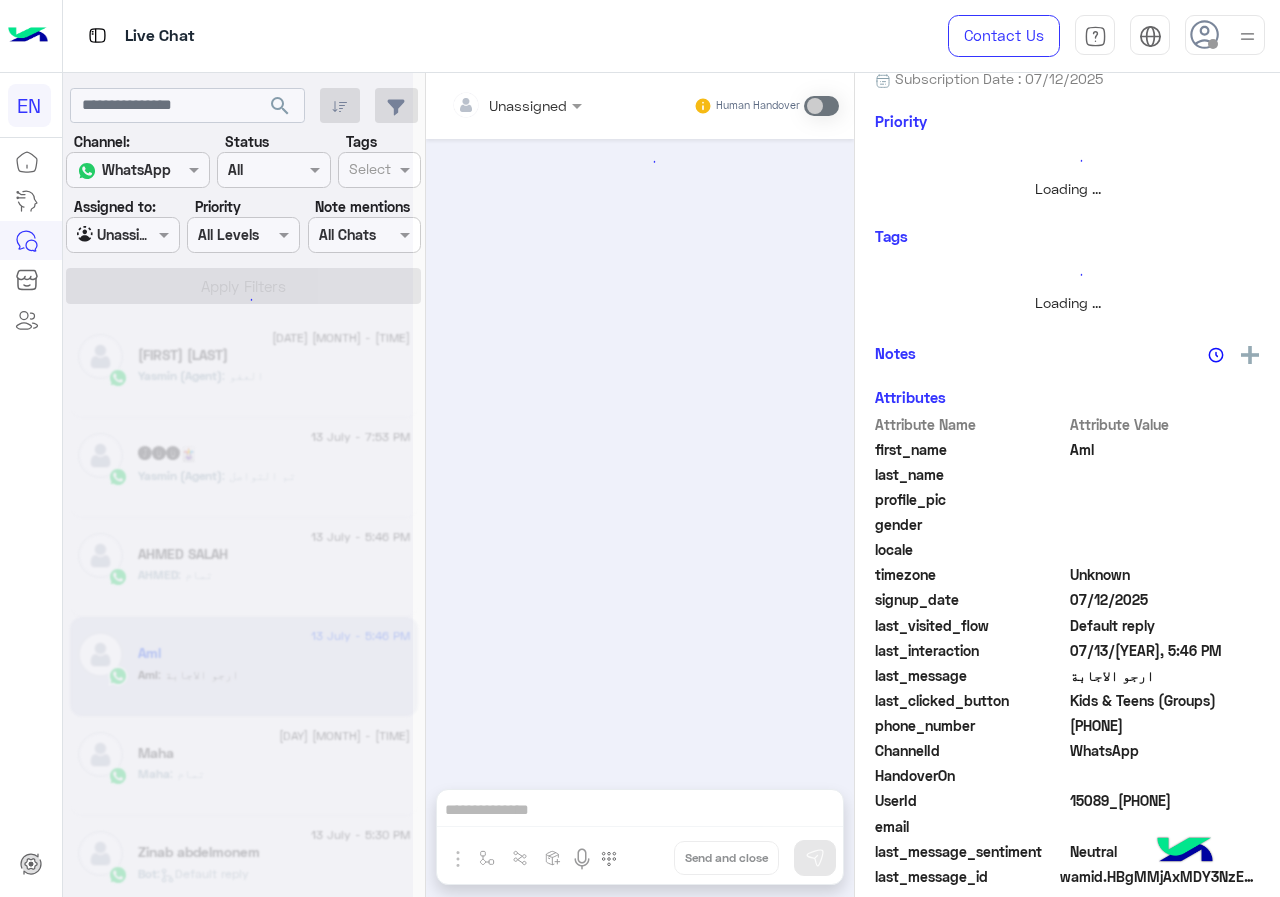 scroll, scrollTop: 0, scrollLeft: 0, axis: both 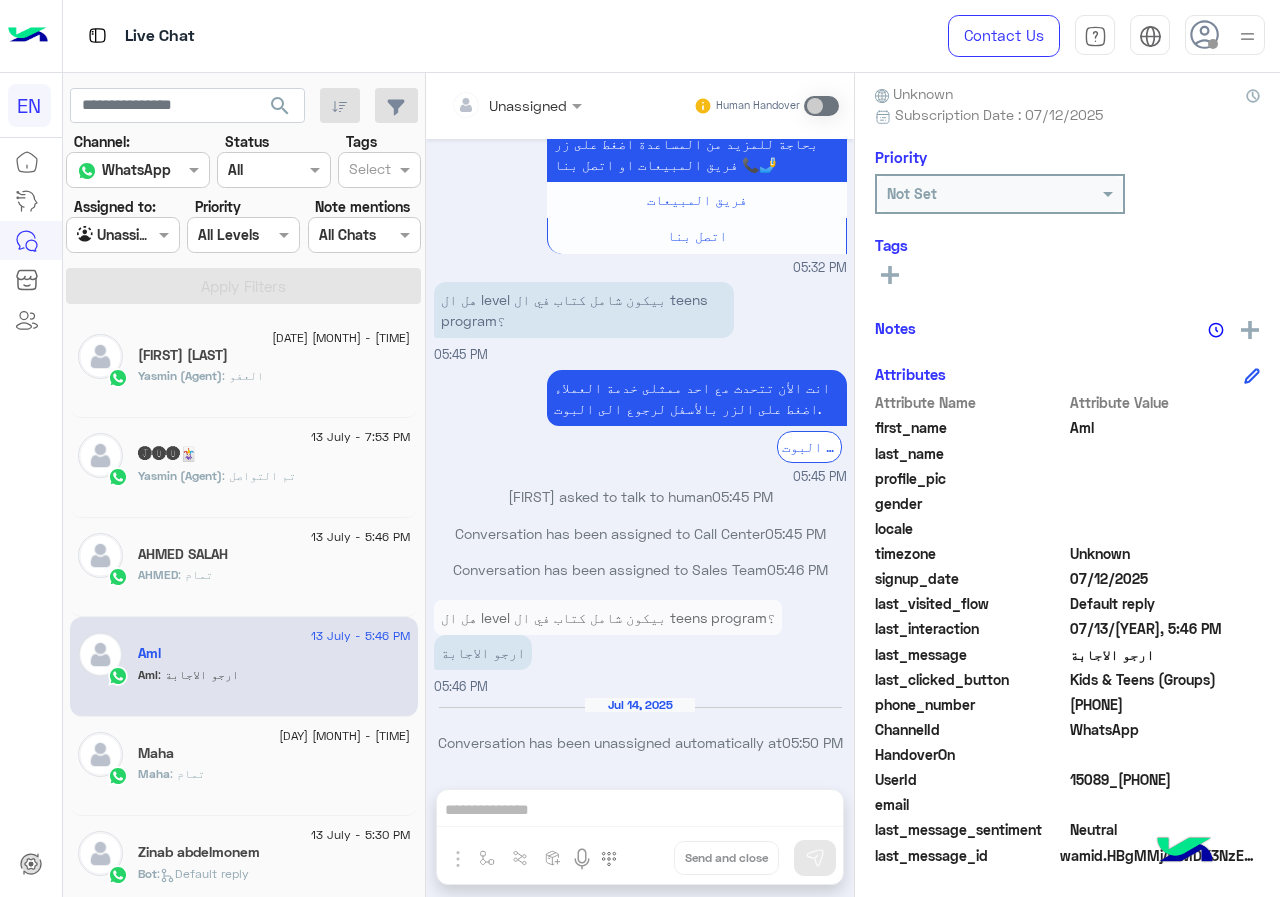 click on "AHMED : تمام" 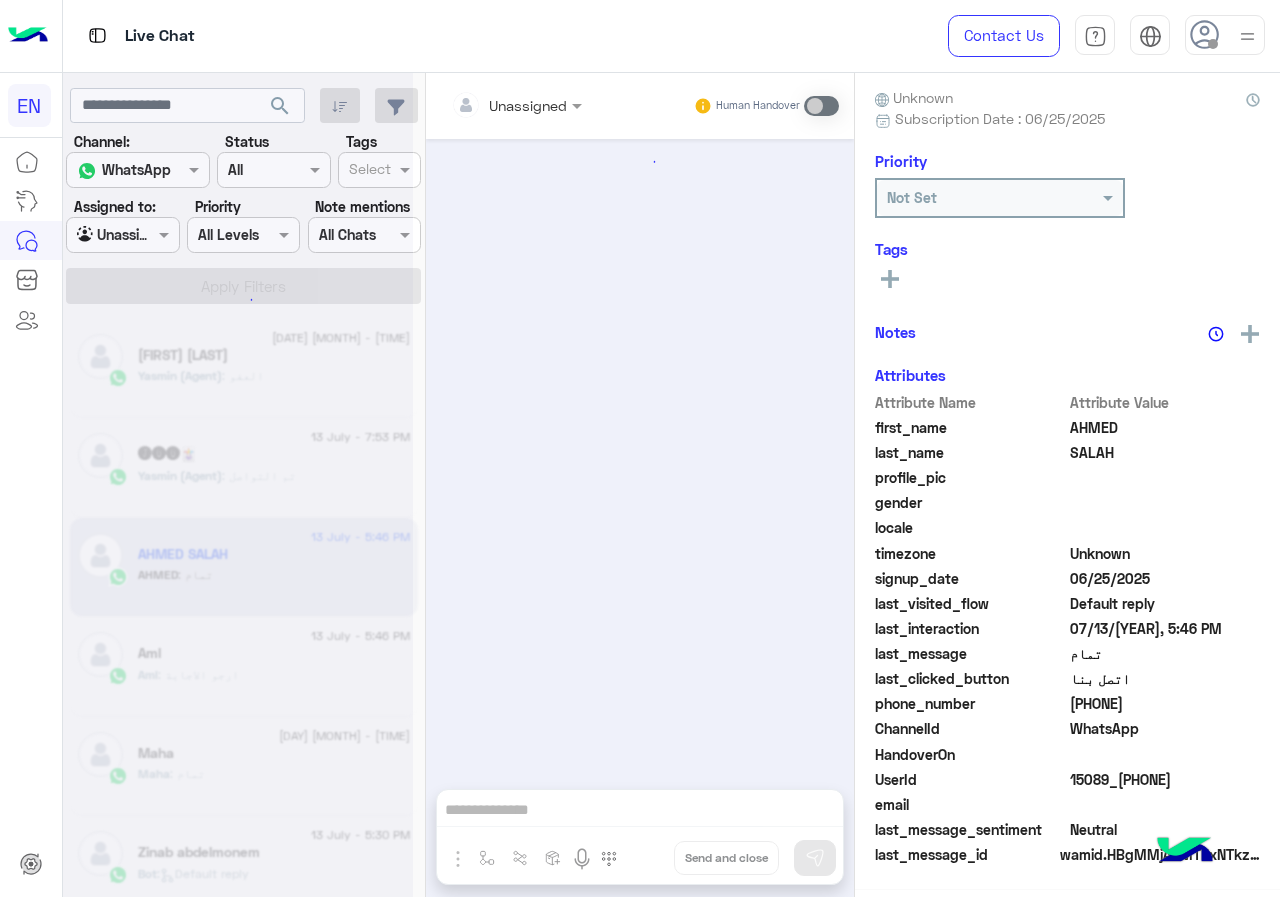 scroll, scrollTop: 176, scrollLeft: 0, axis: vertical 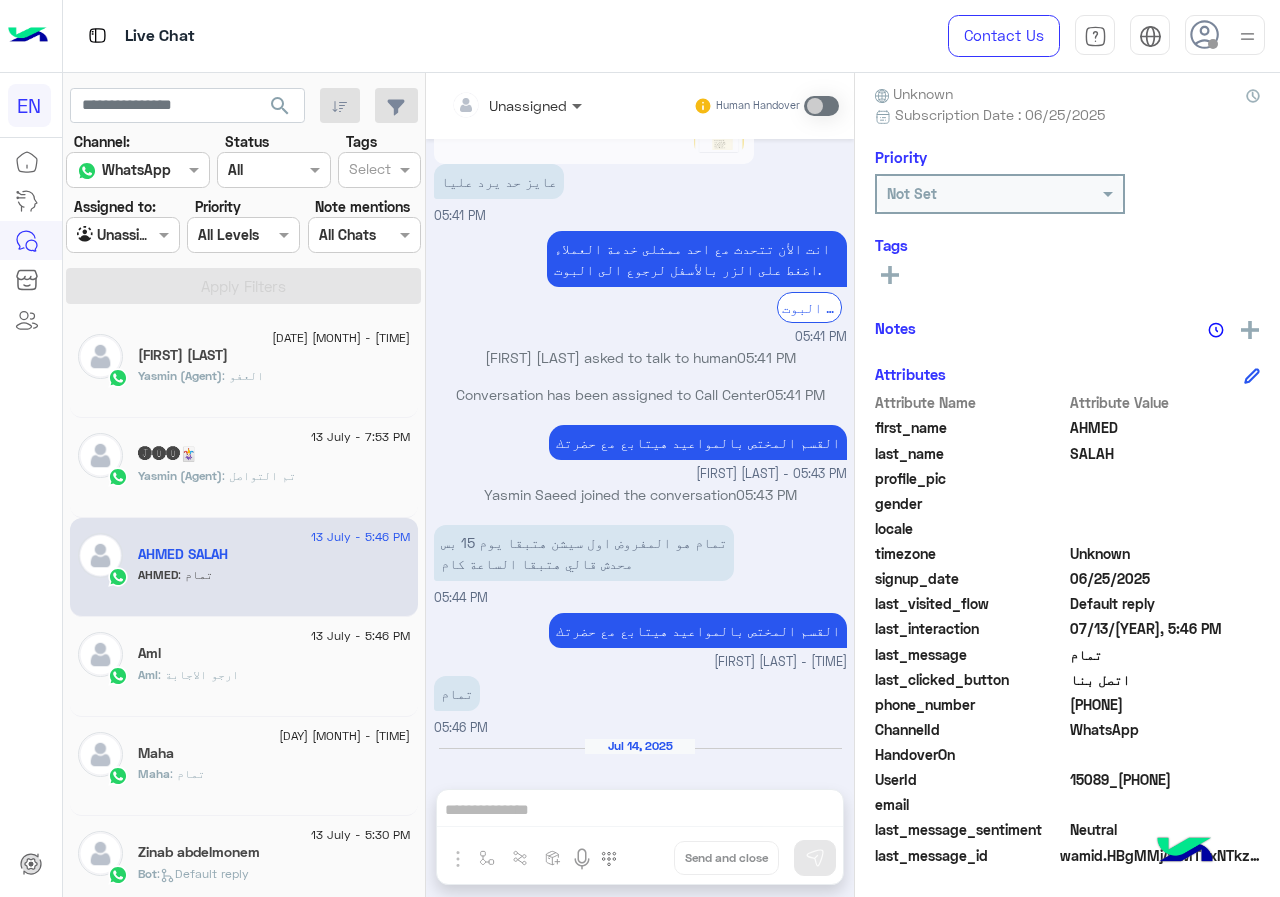 click at bounding box center (579, 105) 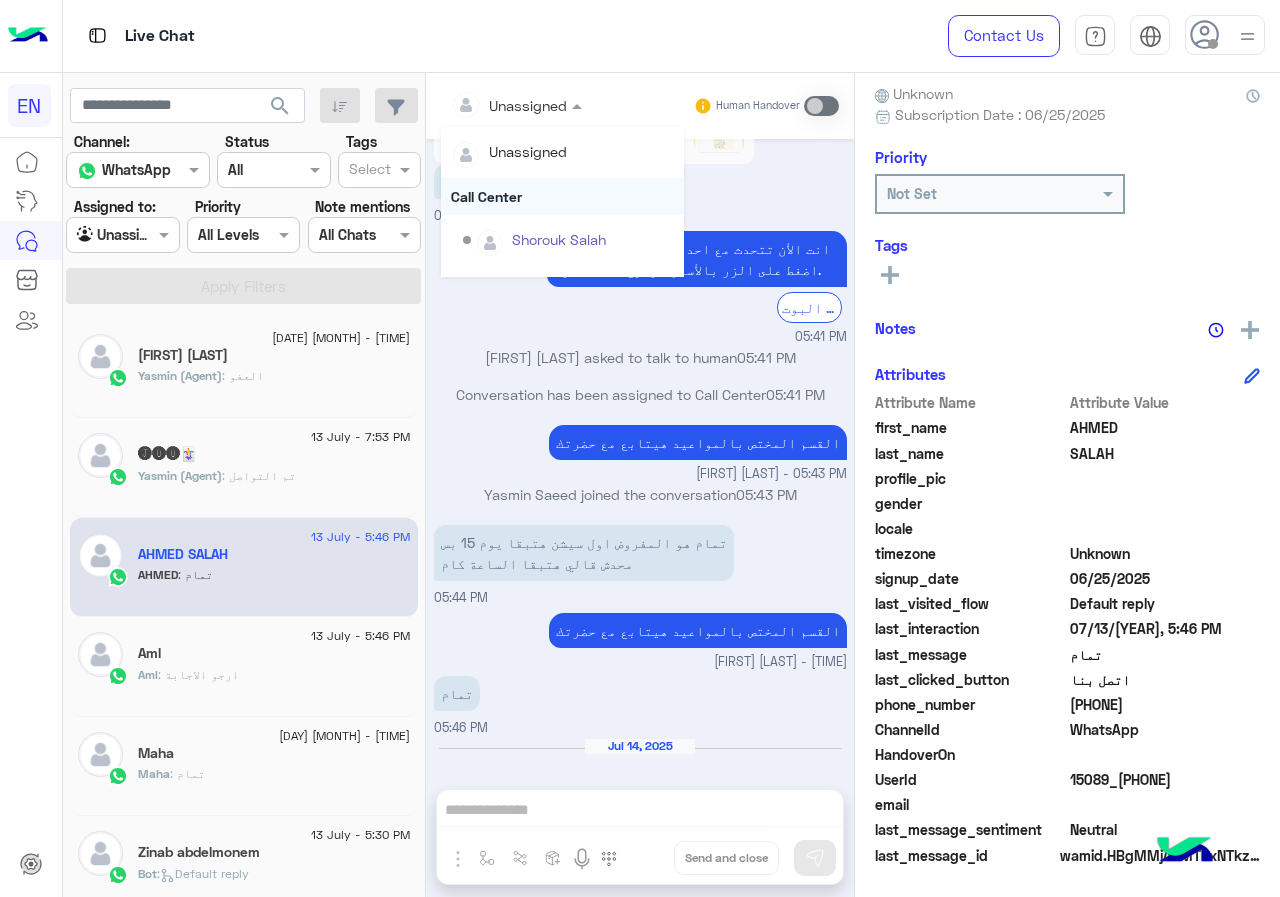 click on "Call Center" at bounding box center (562, 196) 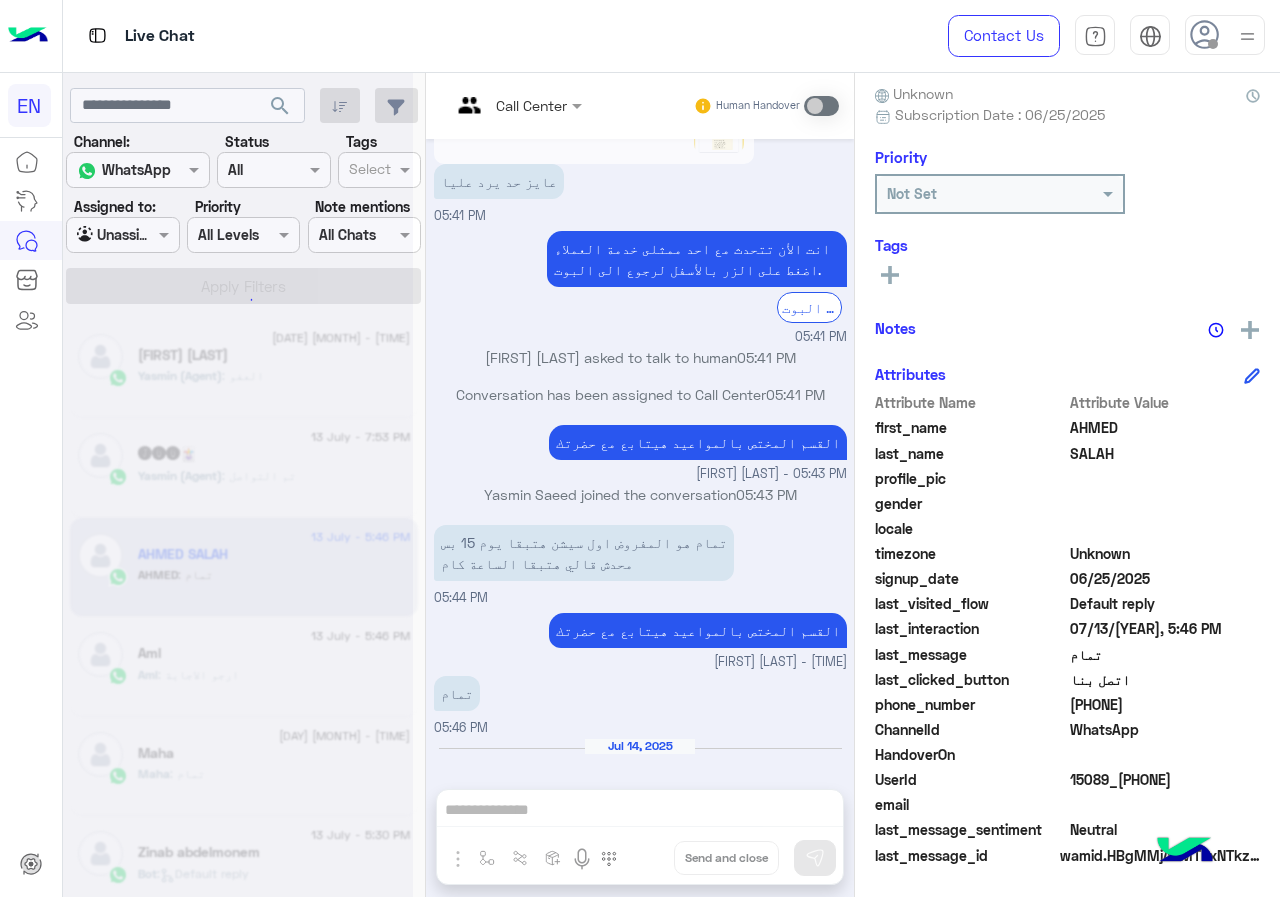 scroll, scrollTop: 216, scrollLeft: 0, axis: vertical 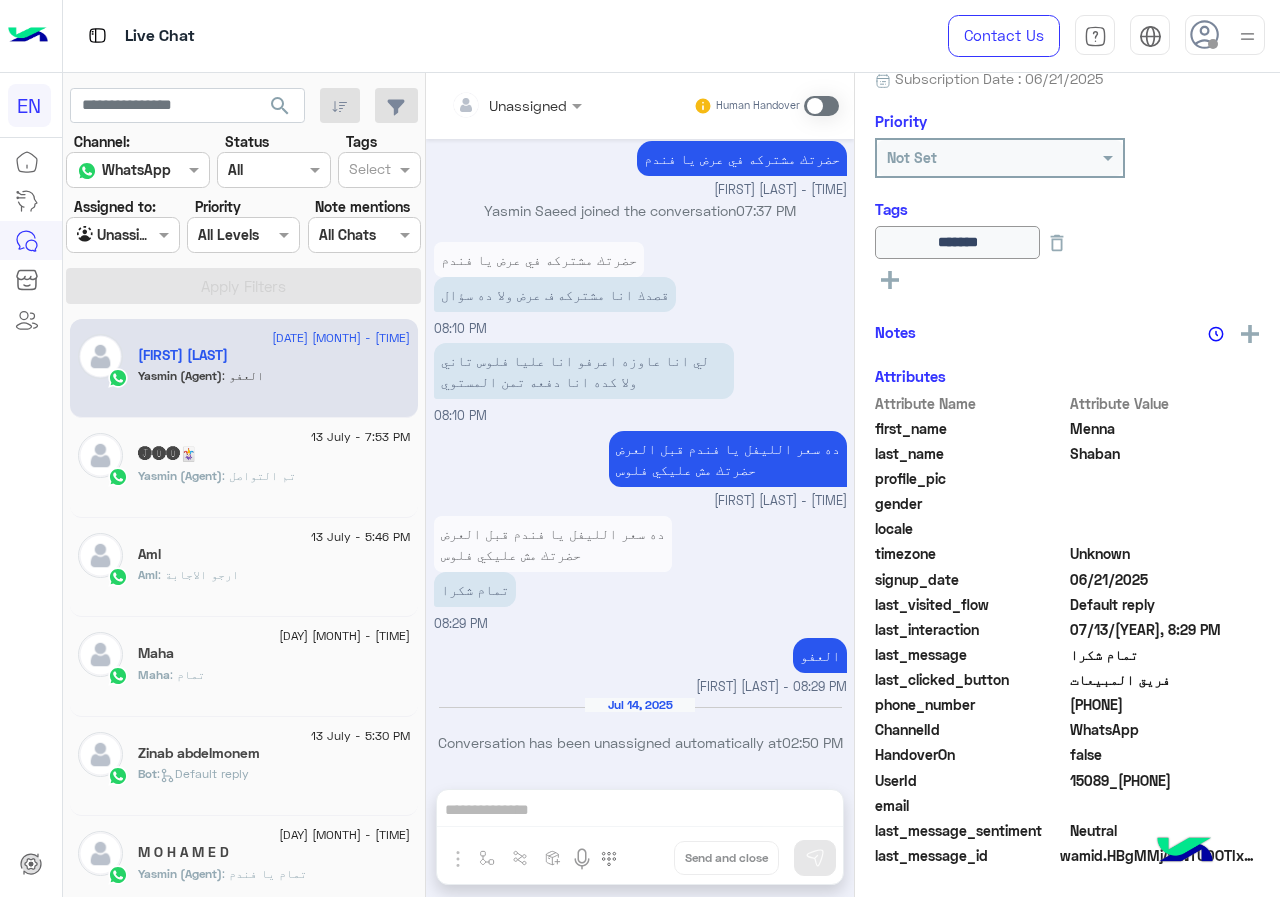 click on "Aml : ارجو الاجابة" 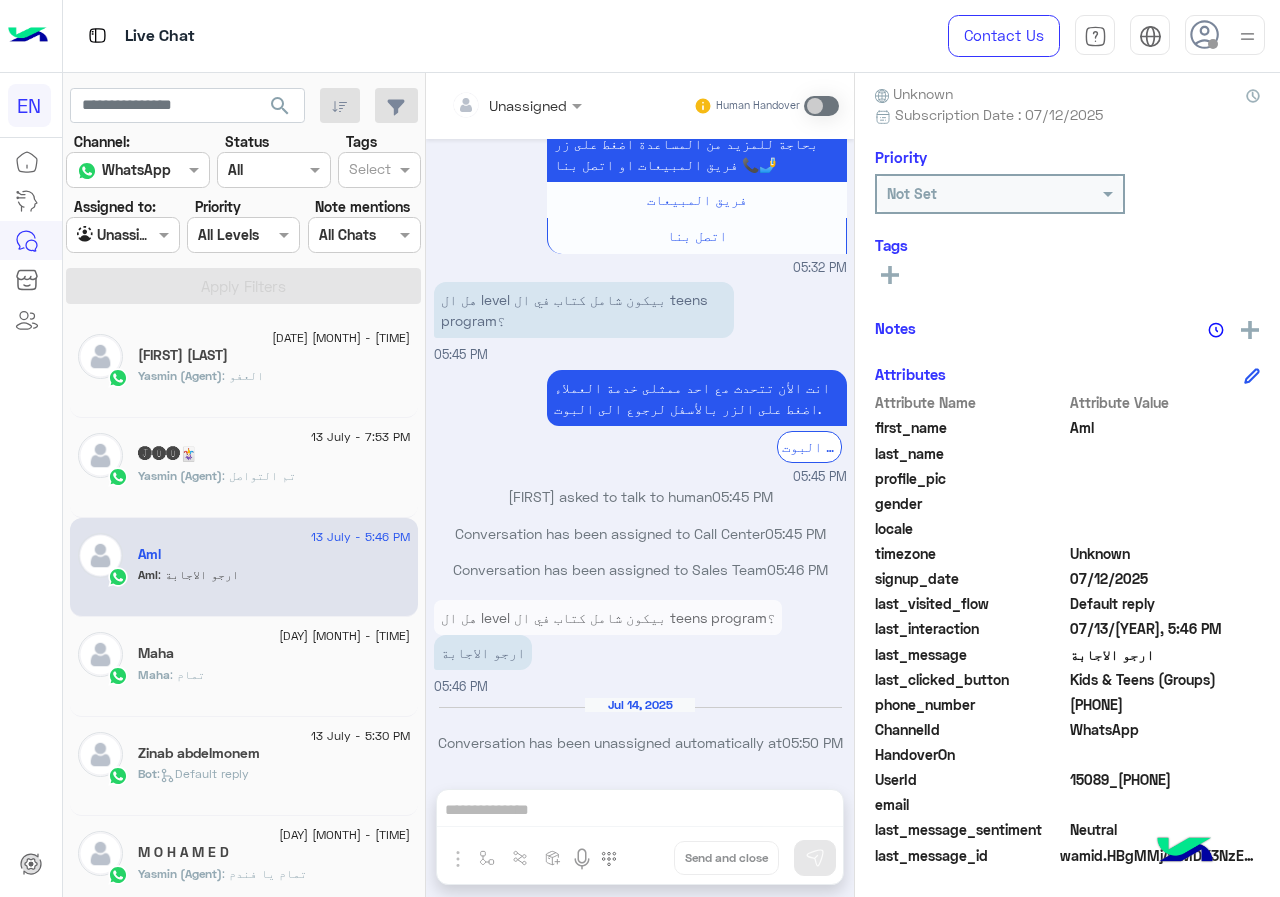 drag, startPoint x: 1071, startPoint y: 699, endPoint x: 1190, endPoint y: 700, distance: 119.0042 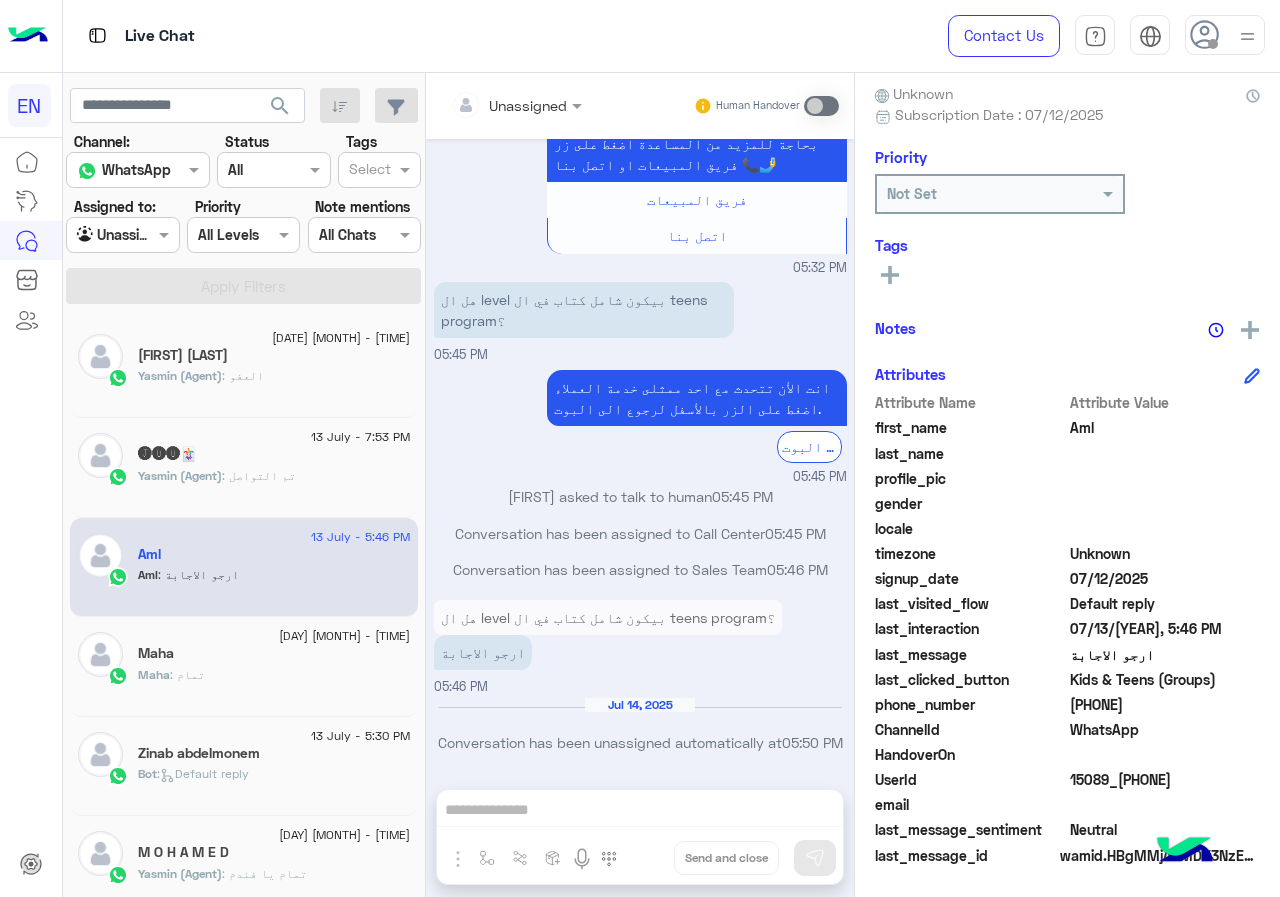 click on "Unassigned" at bounding box center (509, 105) 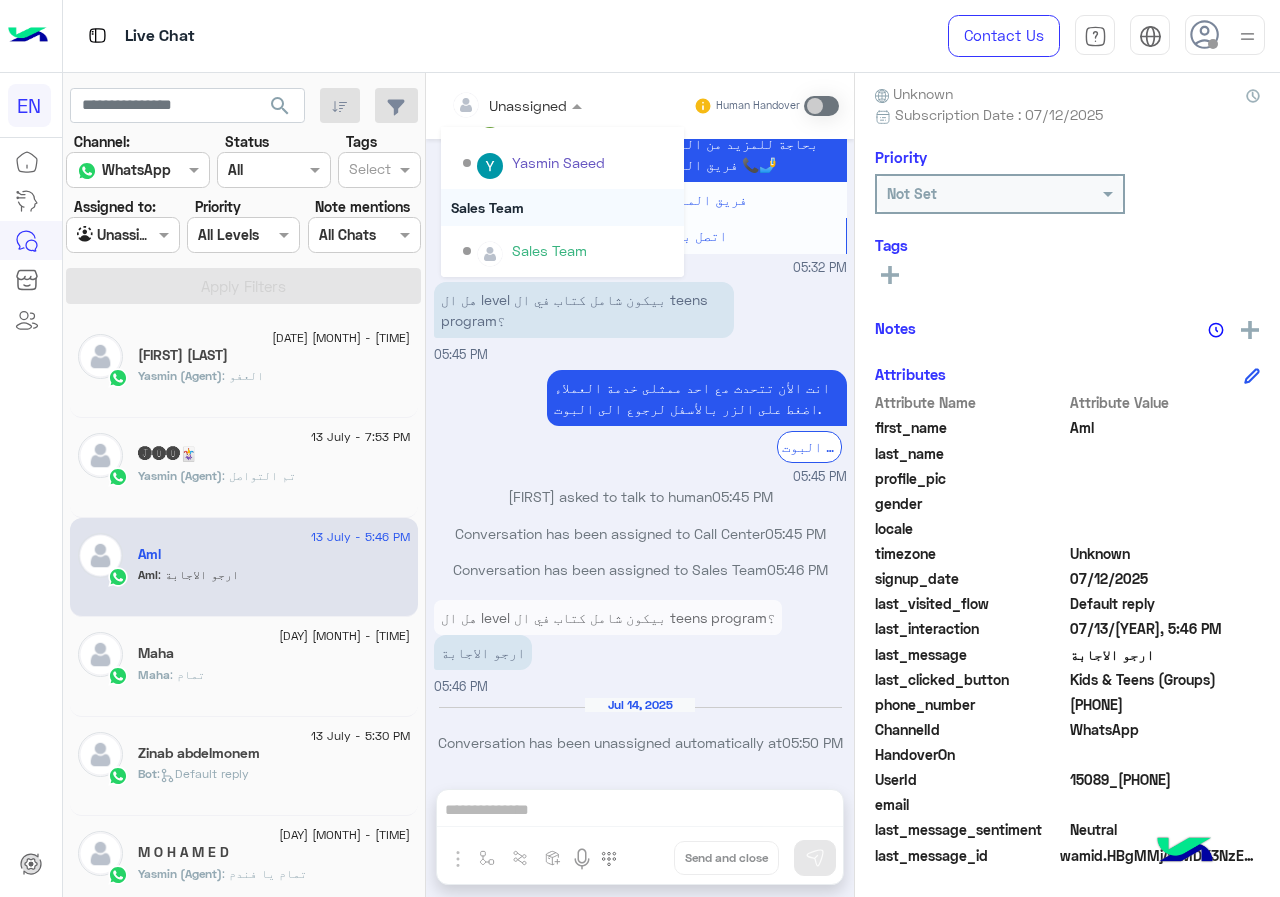 click on "Sales Team" at bounding box center (562, 207) 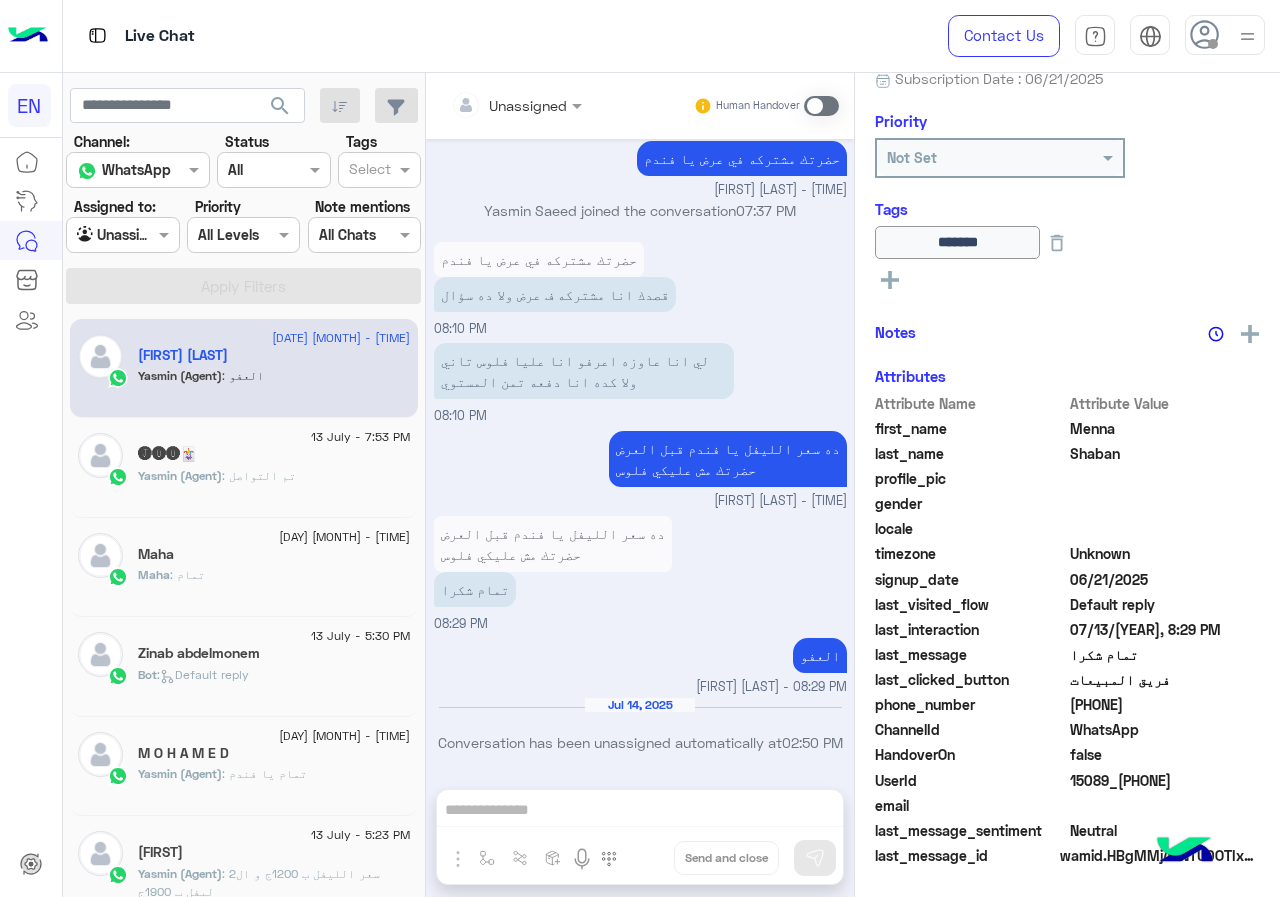 click on "Maha : تمام" 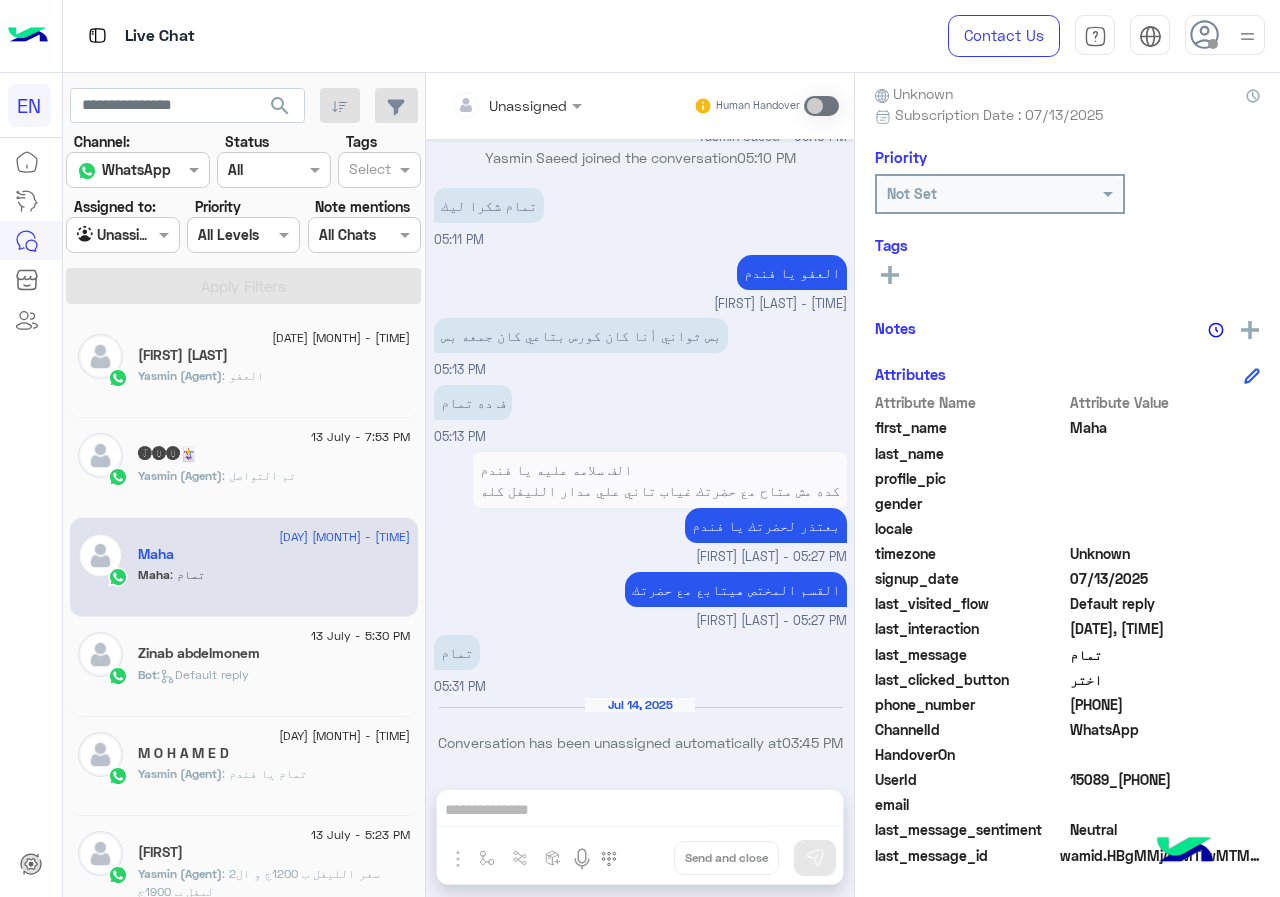 click at bounding box center (470, 105) 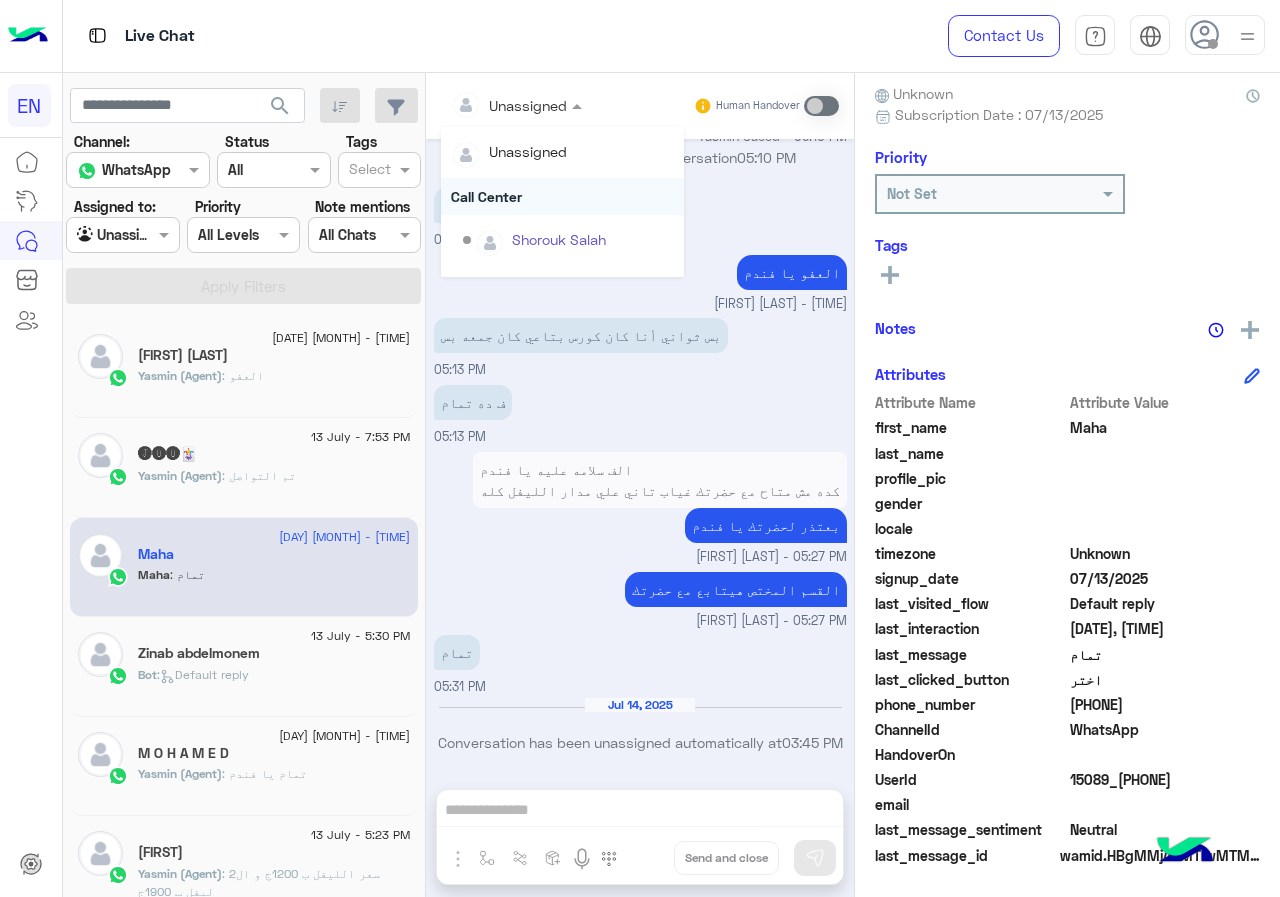 click on "Call Center" at bounding box center [562, 196] 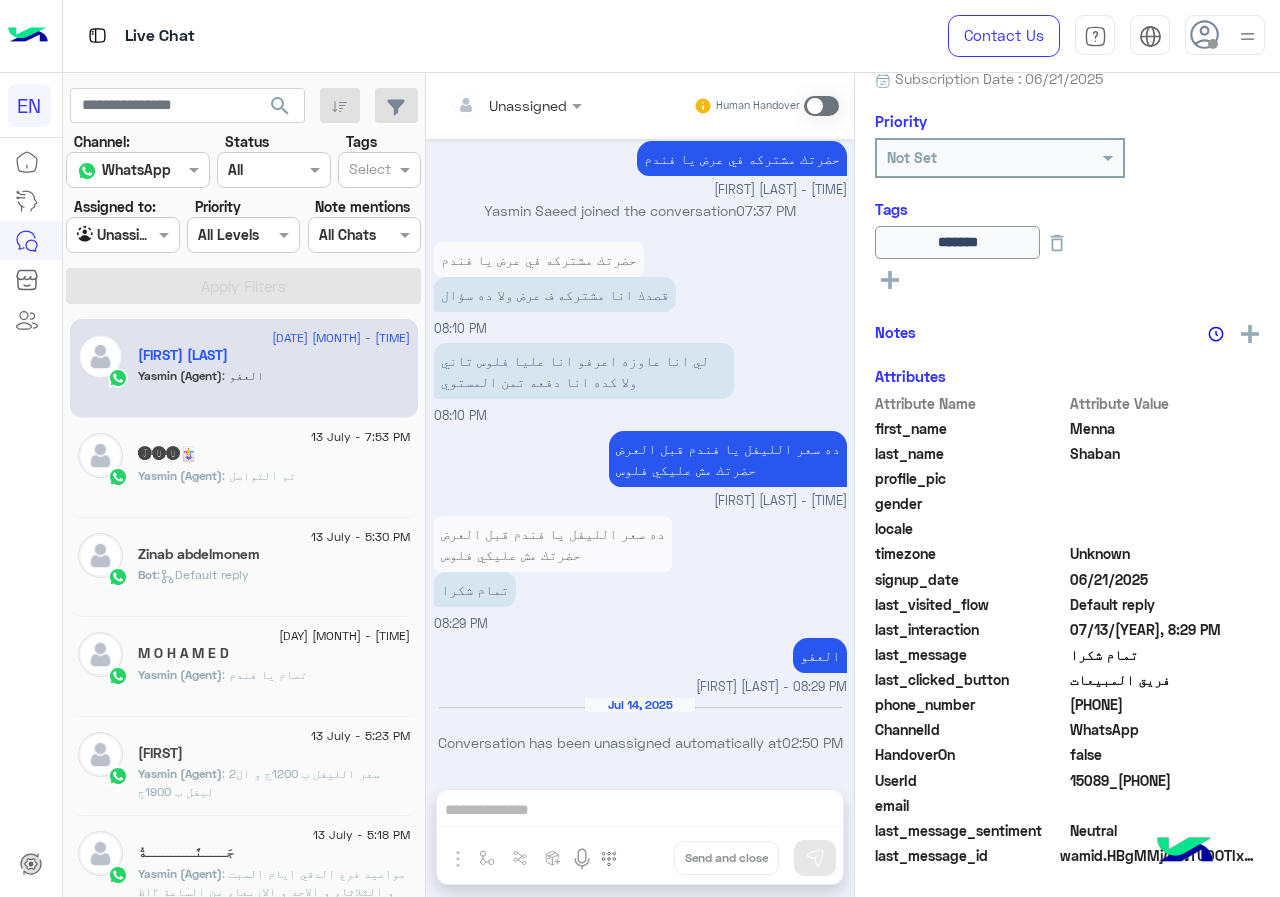 click on "Bot :   Default reply" 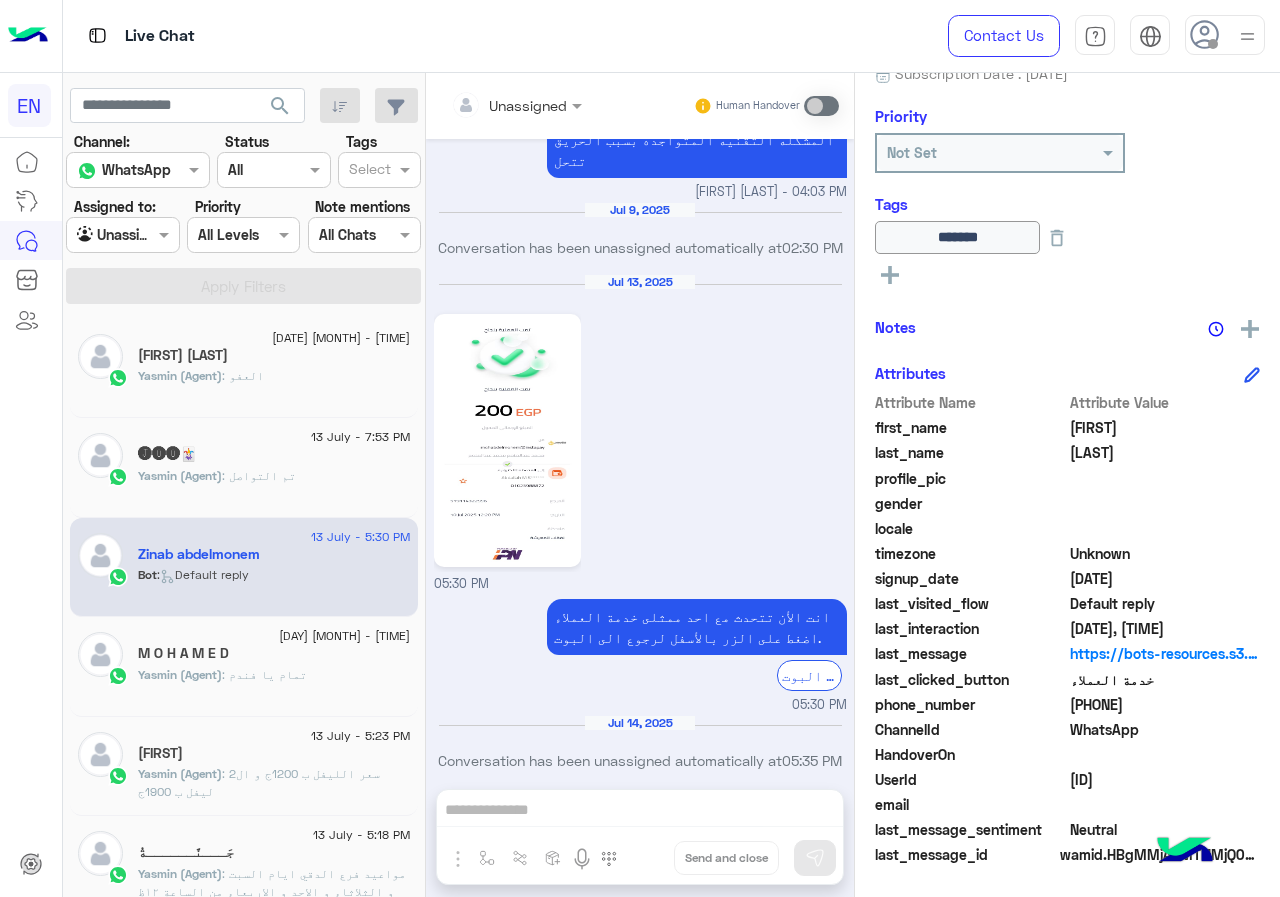 drag, startPoint x: 1076, startPoint y: 705, endPoint x: 1212, endPoint y: 709, distance: 136.0588 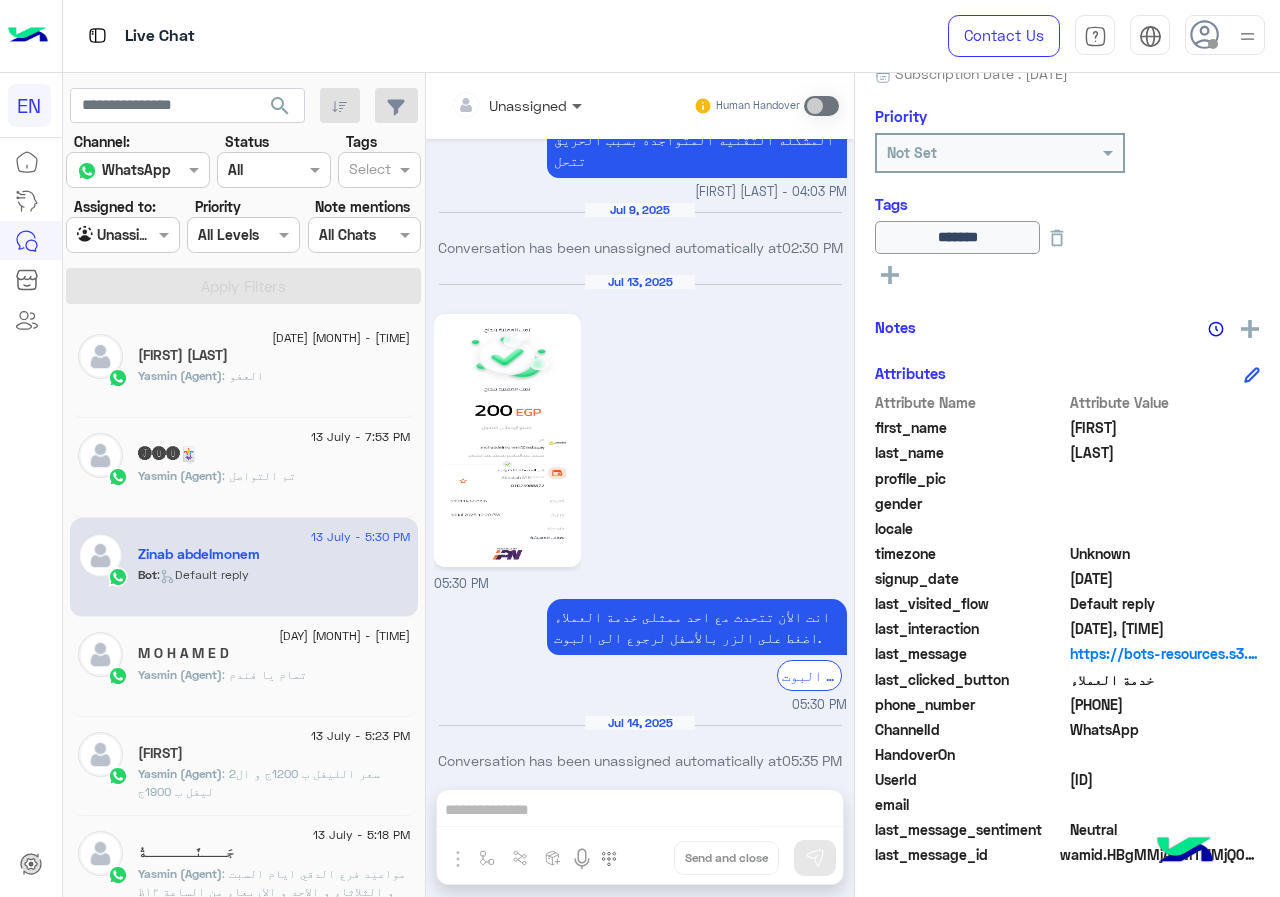 click at bounding box center [579, 105] 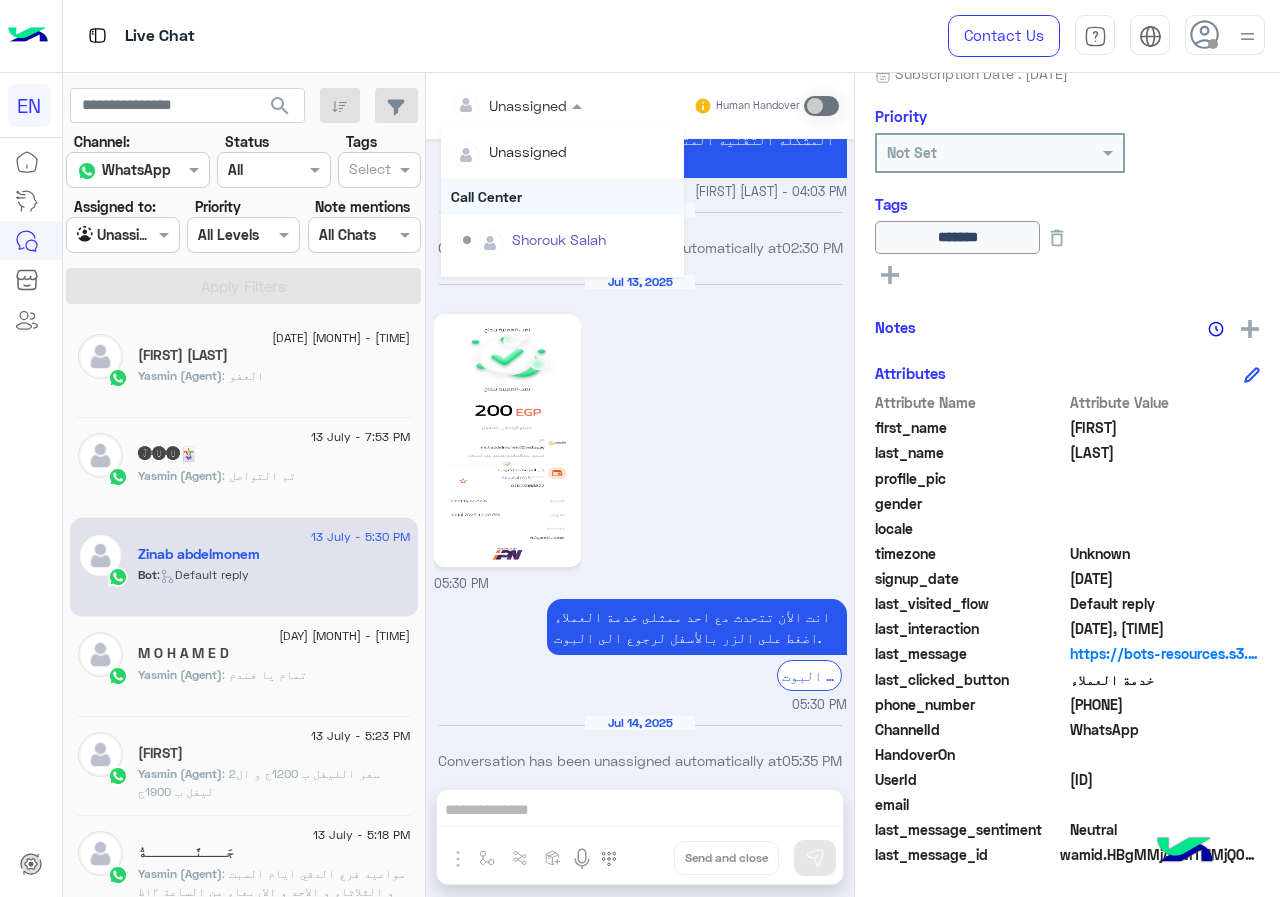 click on "Call Center" at bounding box center [562, 196] 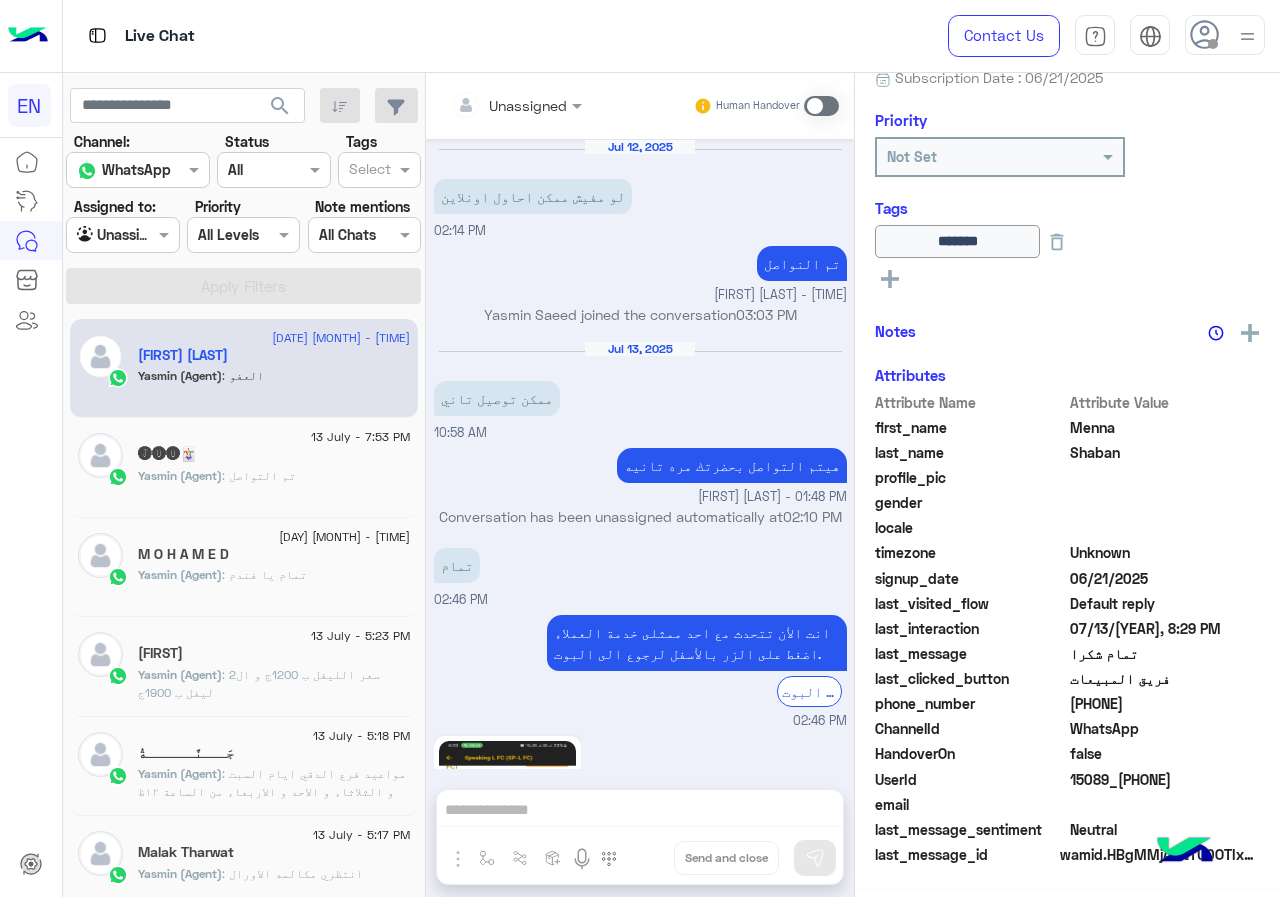 scroll, scrollTop: 1593, scrollLeft: 0, axis: vertical 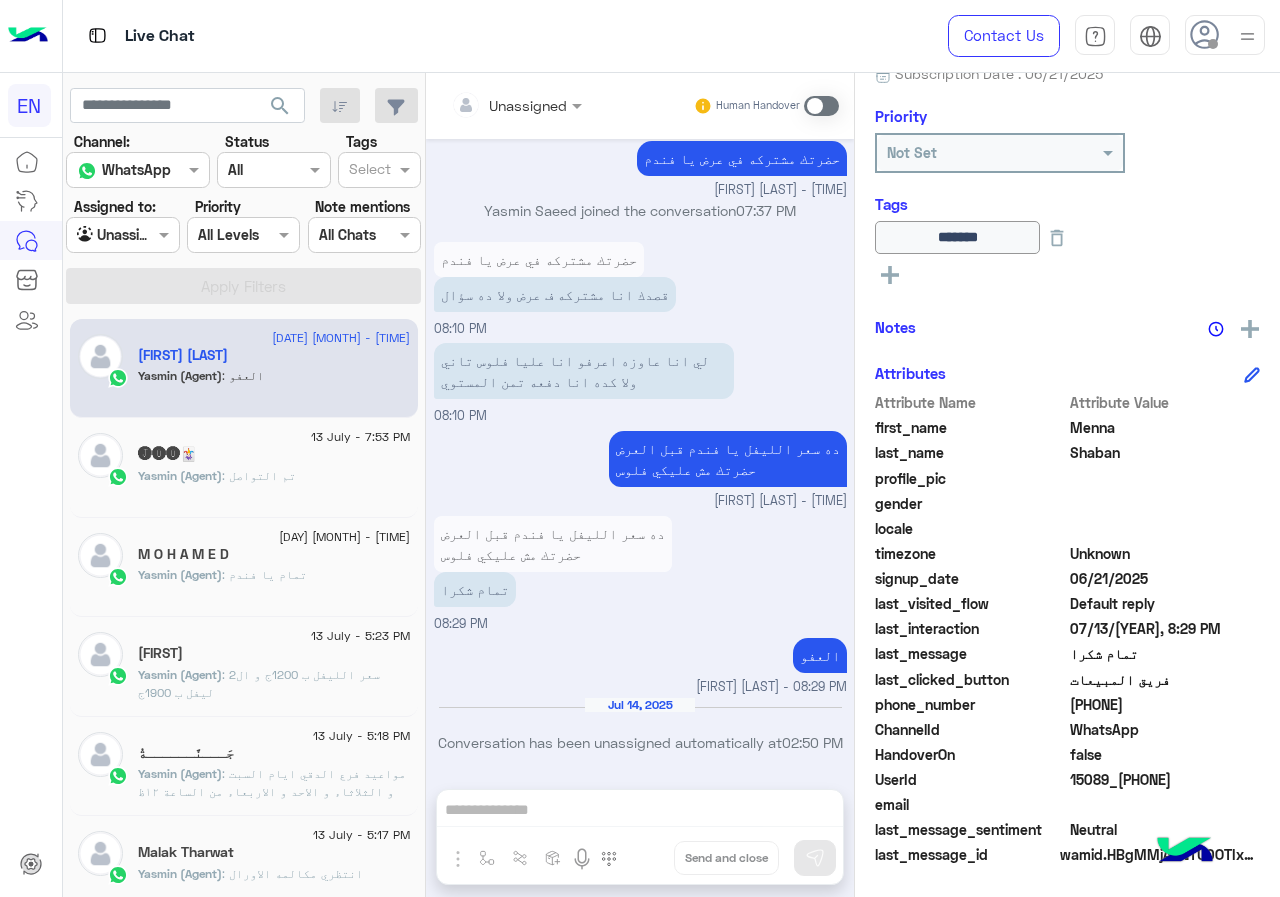 click at bounding box center (122, 234) 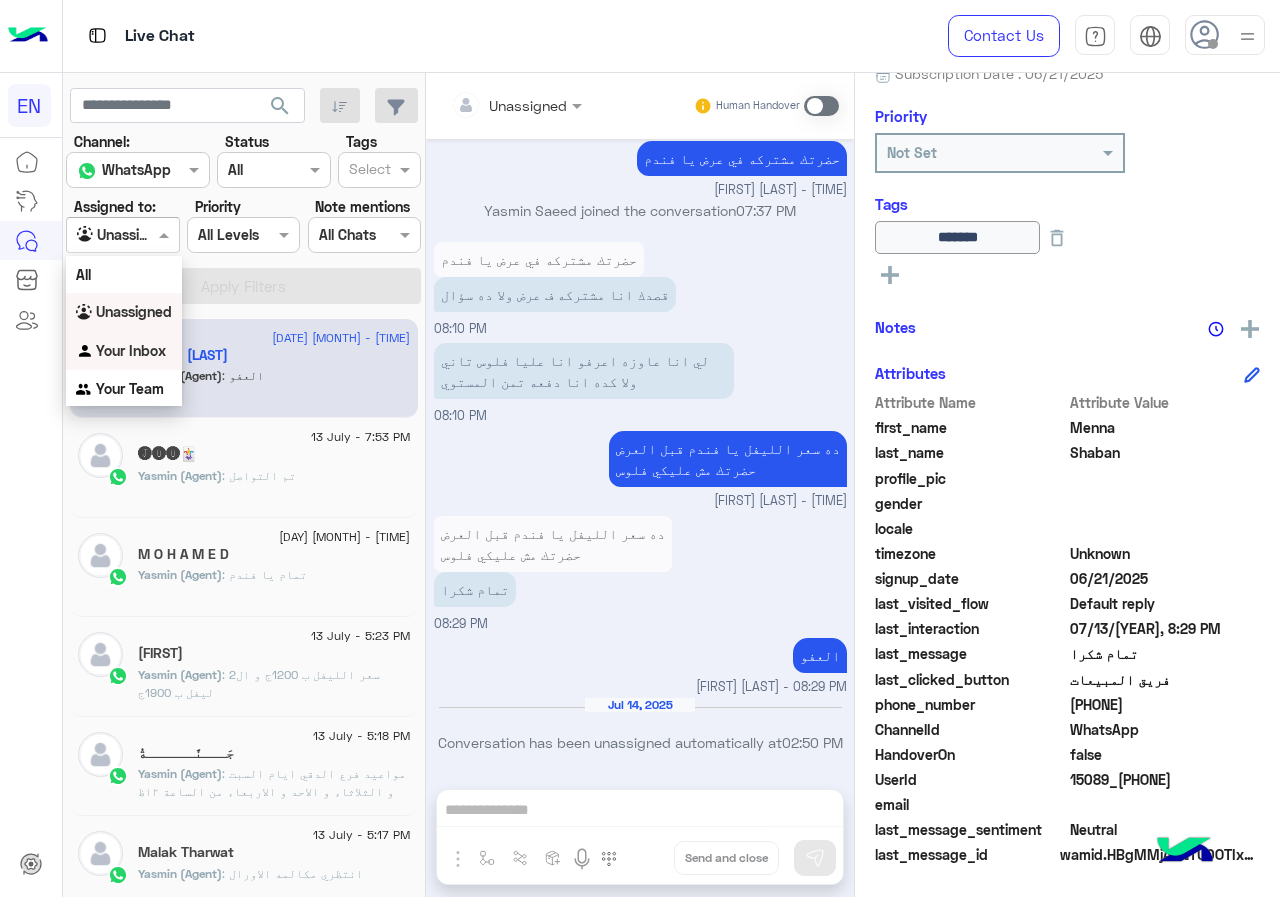click on "Your Inbox" at bounding box center (131, 350) 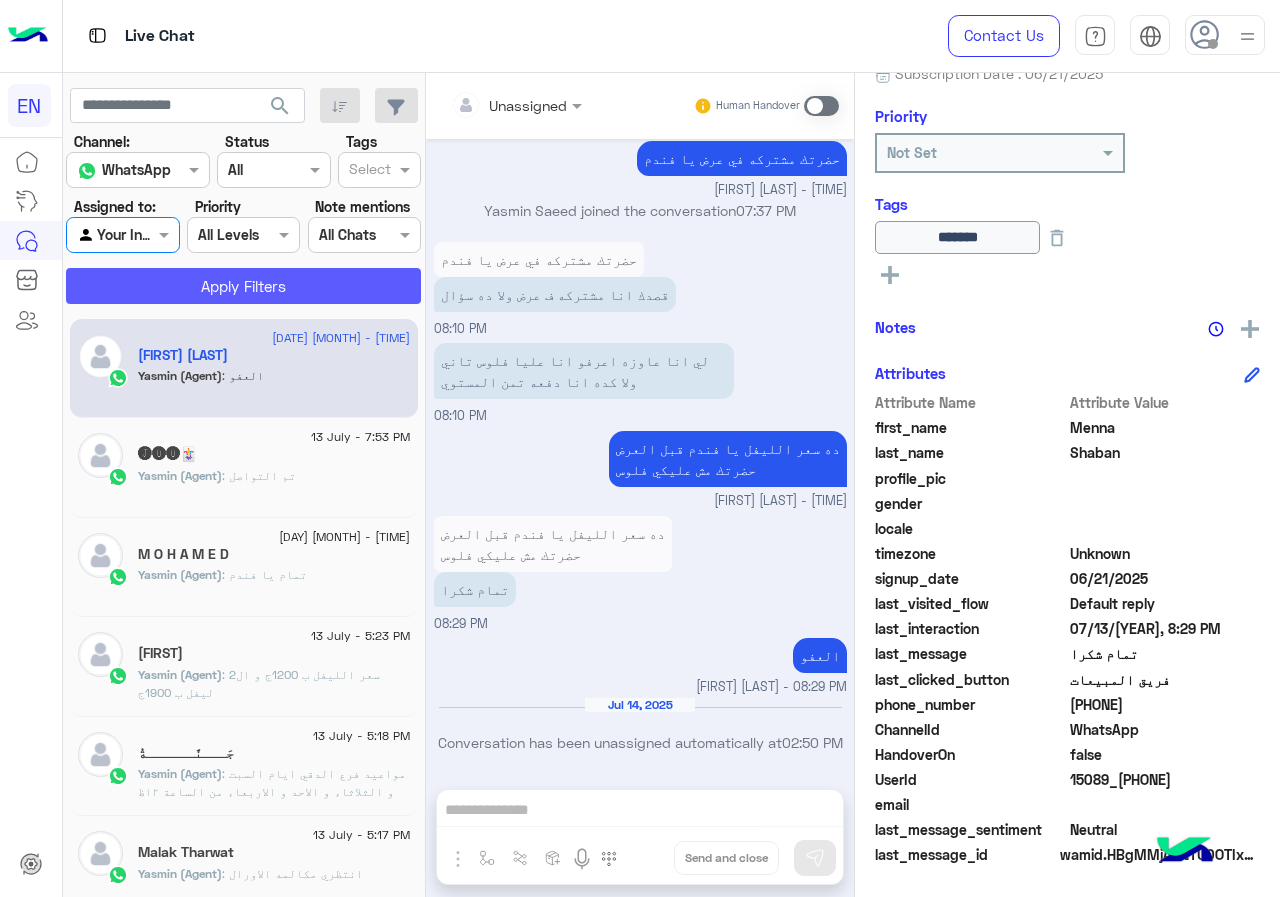 click on "Apply Filters" 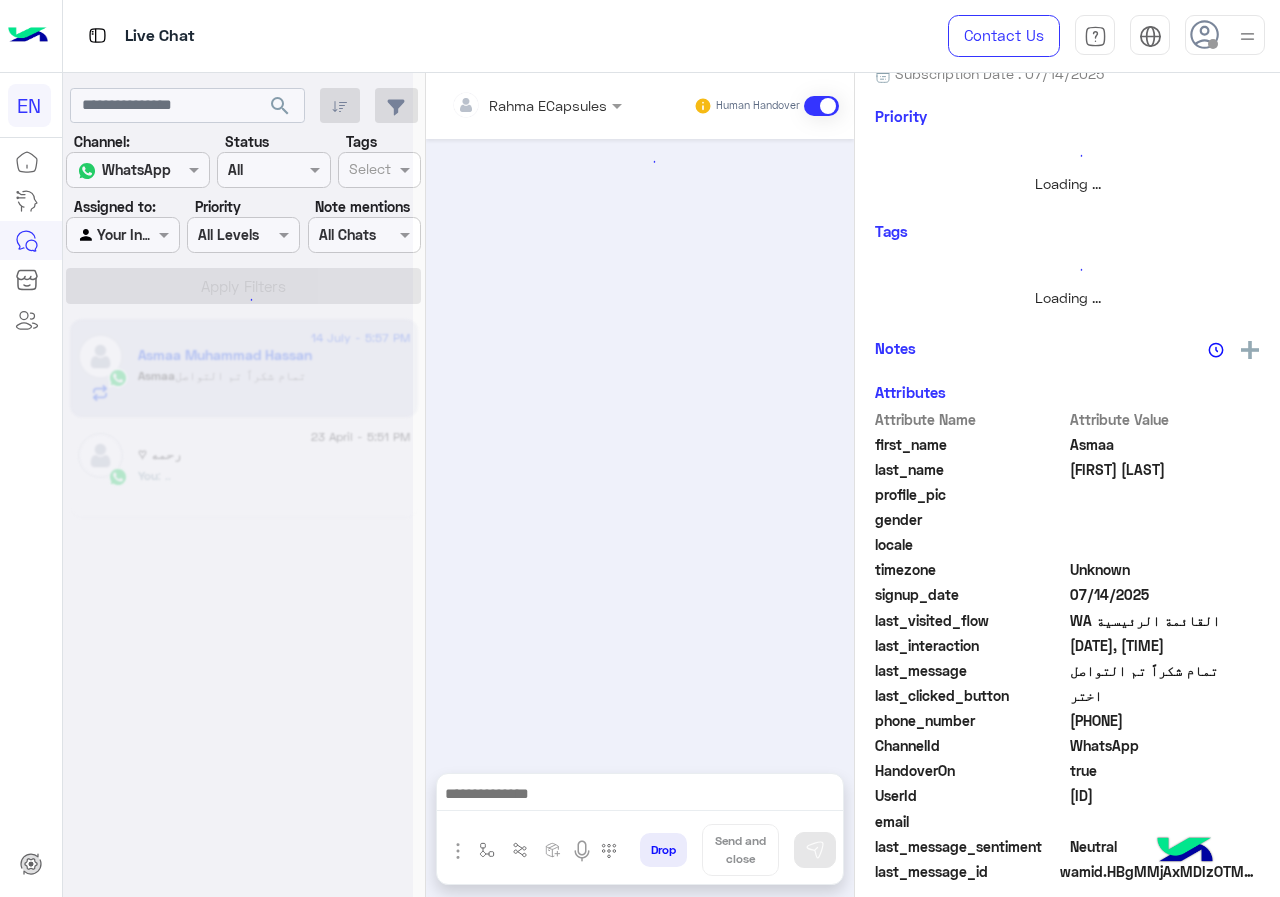 scroll, scrollTop: 104, scrollLeft: 0, axis: vertical 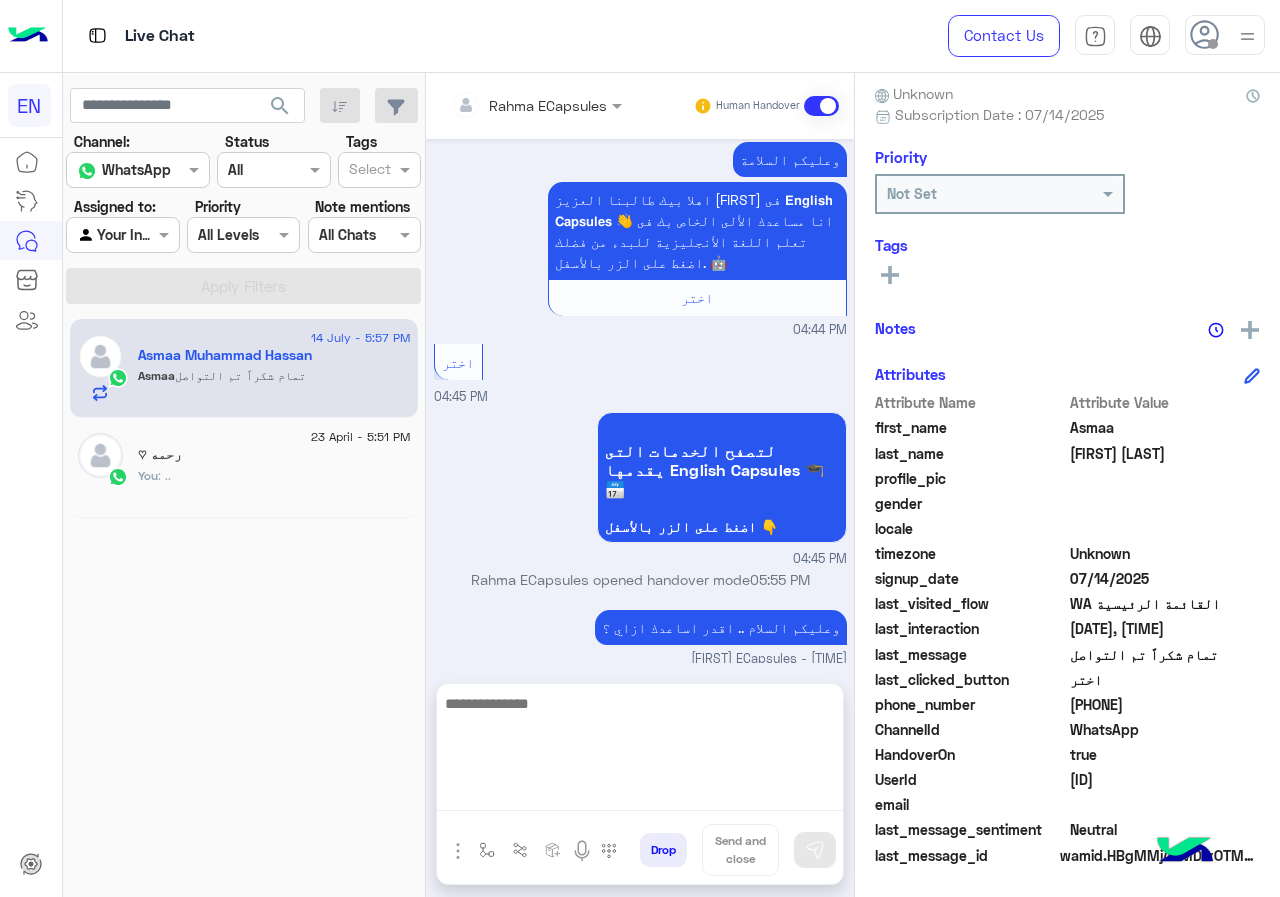 click at bounding box center (640, 751) 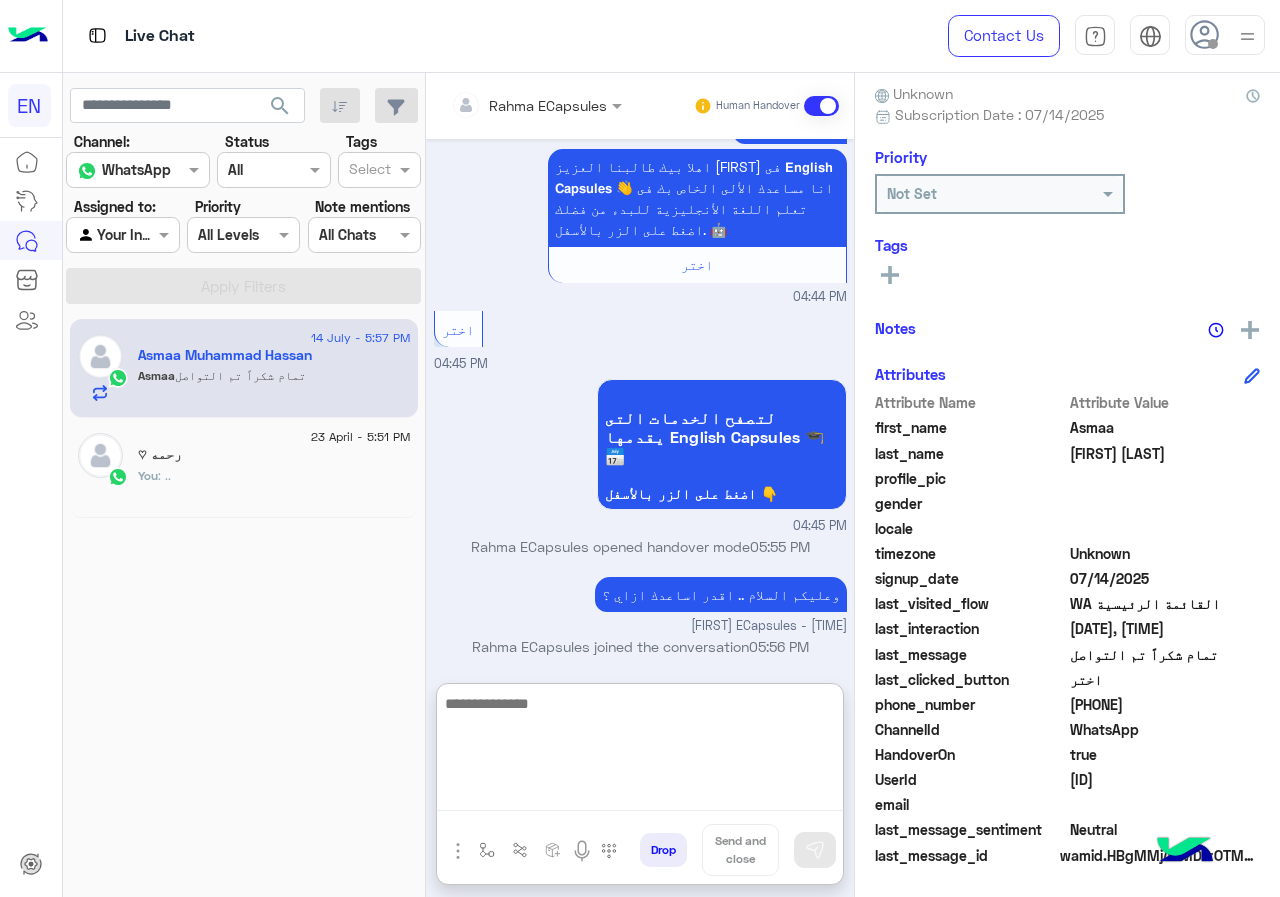 scroll, scrollTop: 194, scrollLeft: 0, axis: vertical 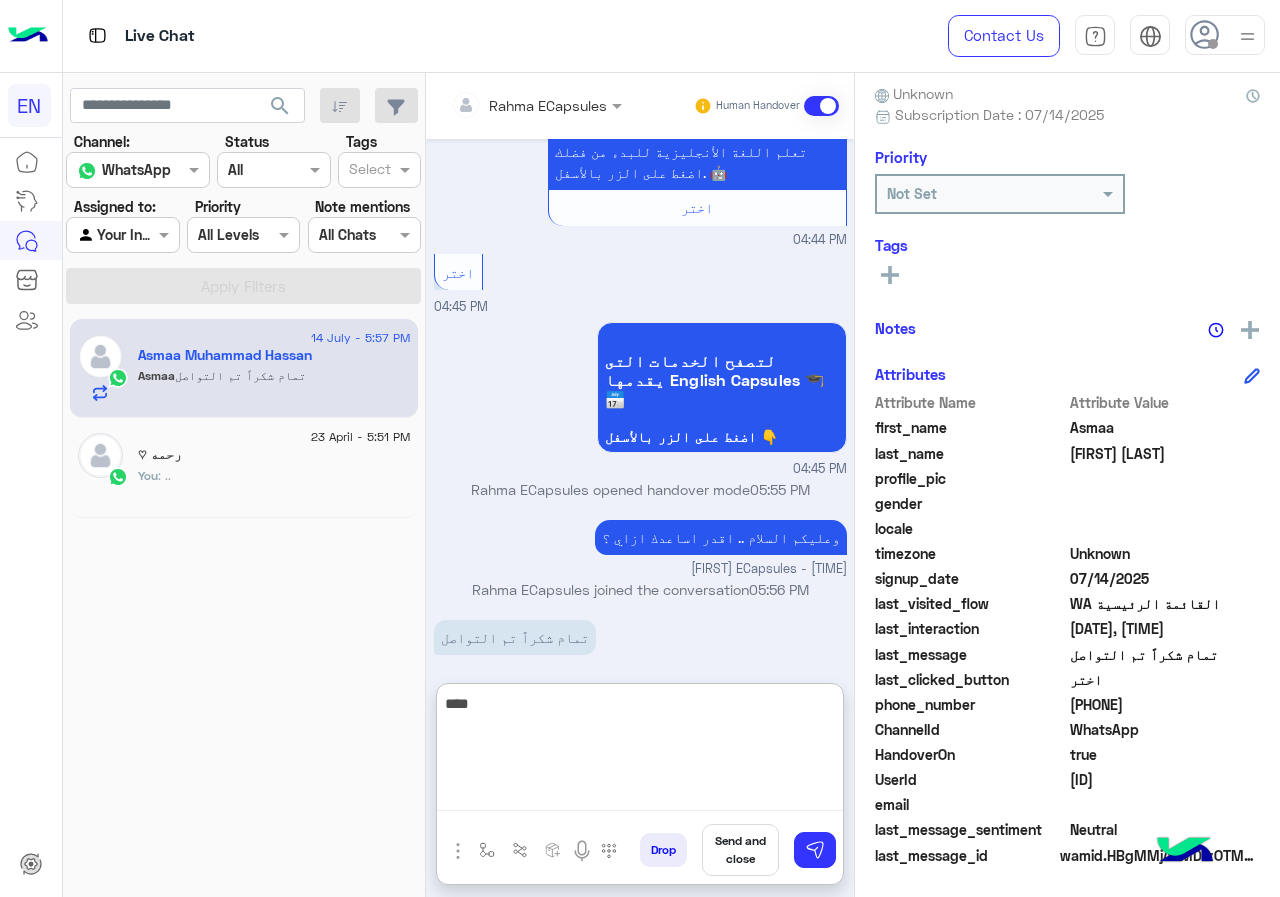 type on "****" 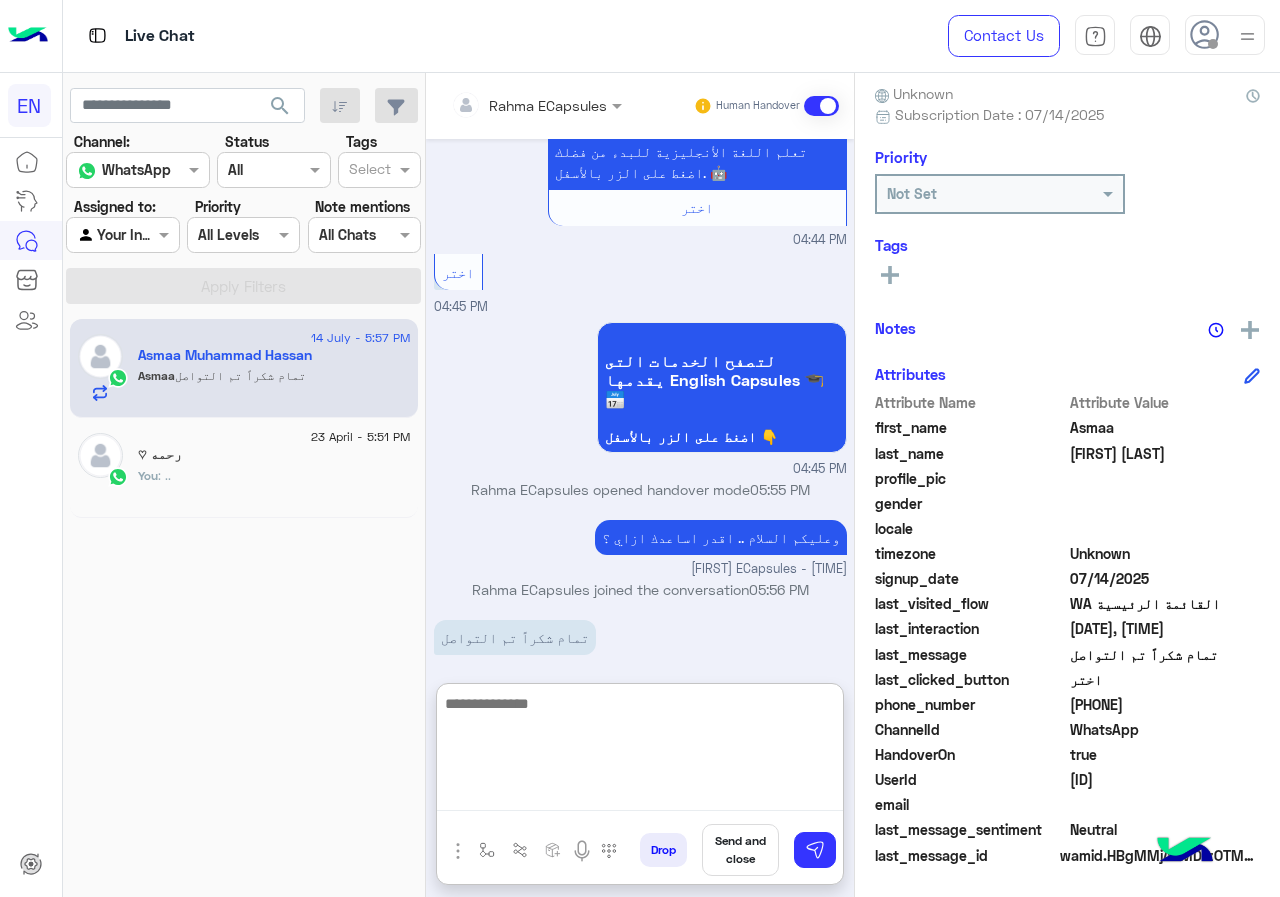 scroll, scrollTop: 258, scrollLeft: 0, axis: vertical 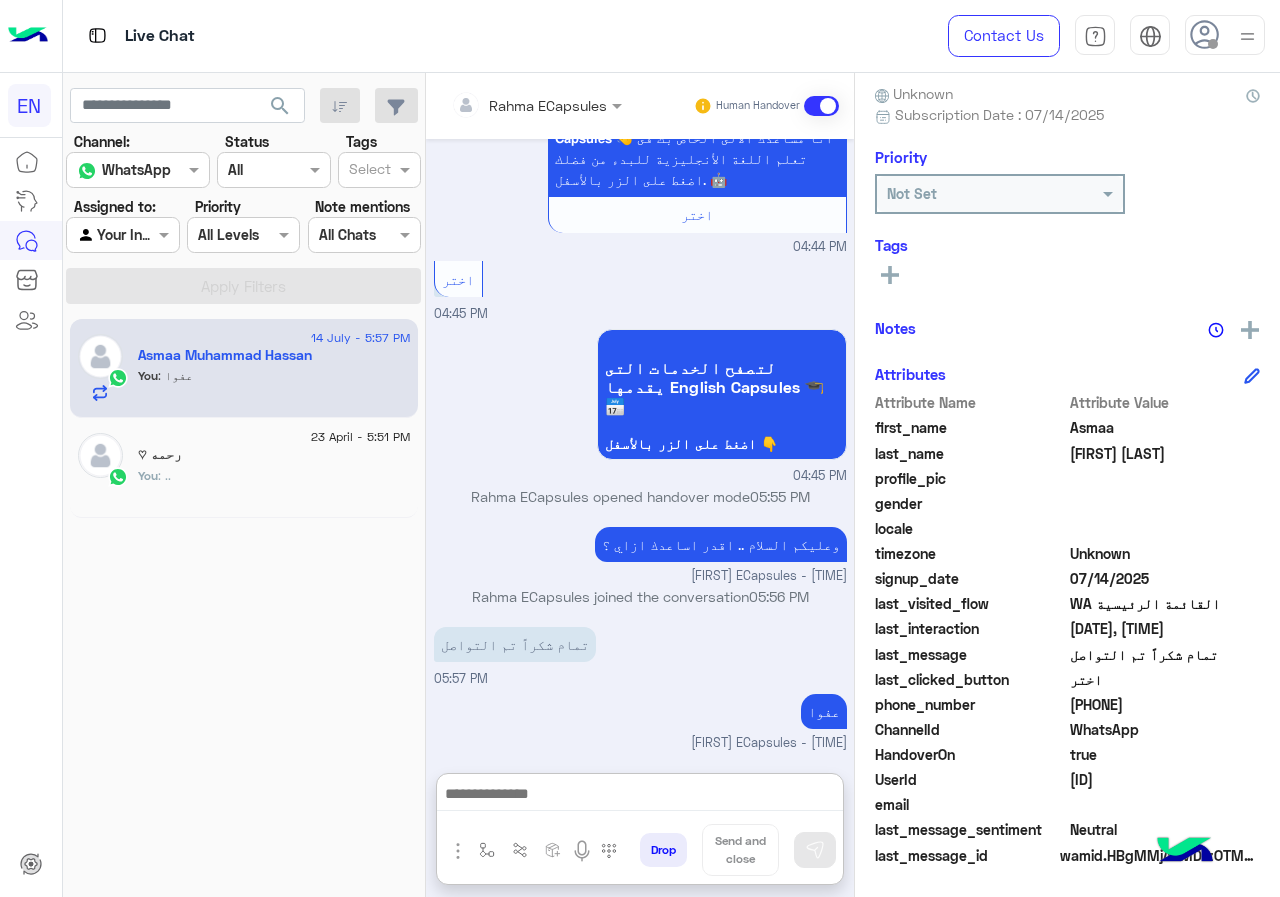click at bounding box center (509, 105) 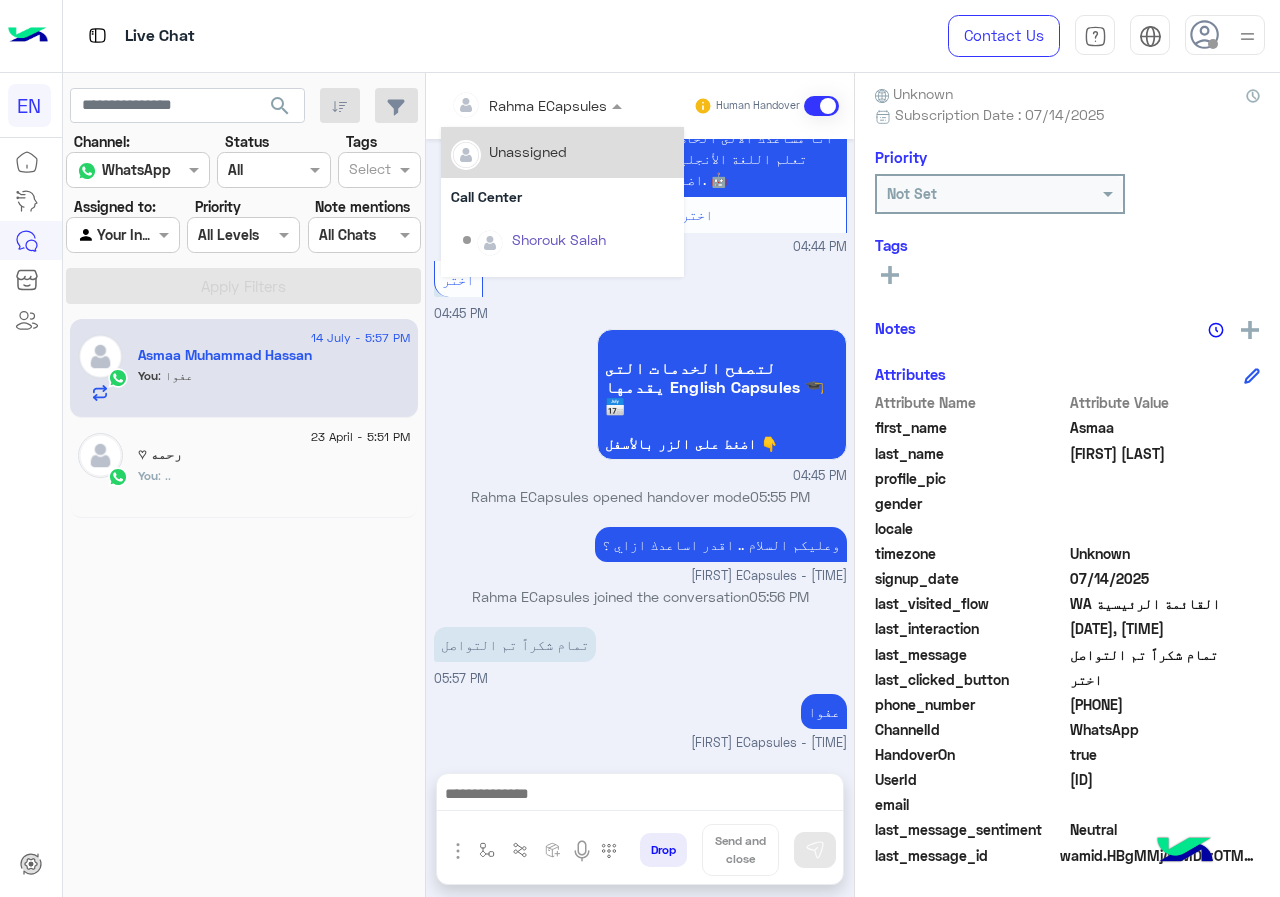 scroll, scrollTop: 168, scrollLeft: 0, axis: vertical 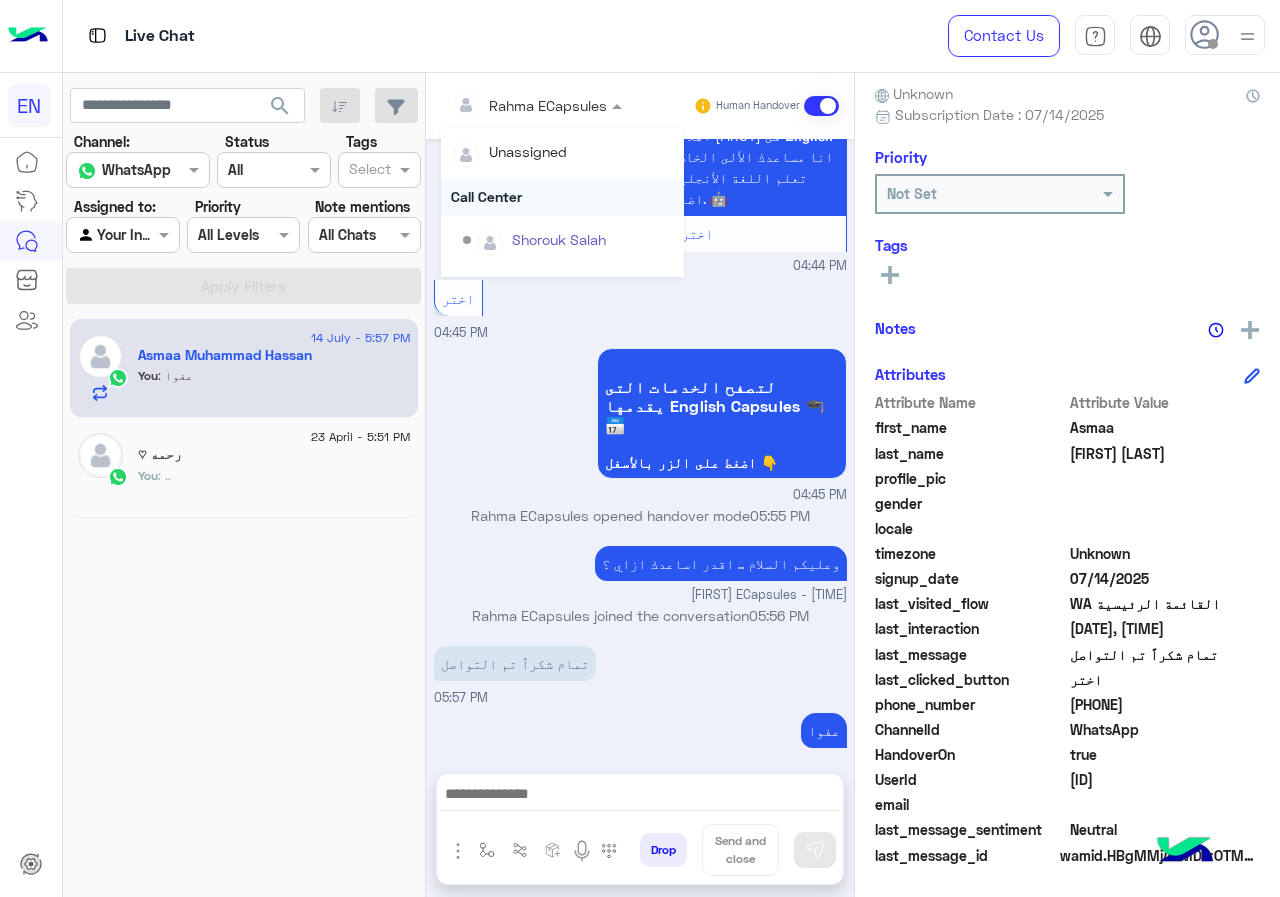 click on "Call Center" at bounding box center (562, 196) 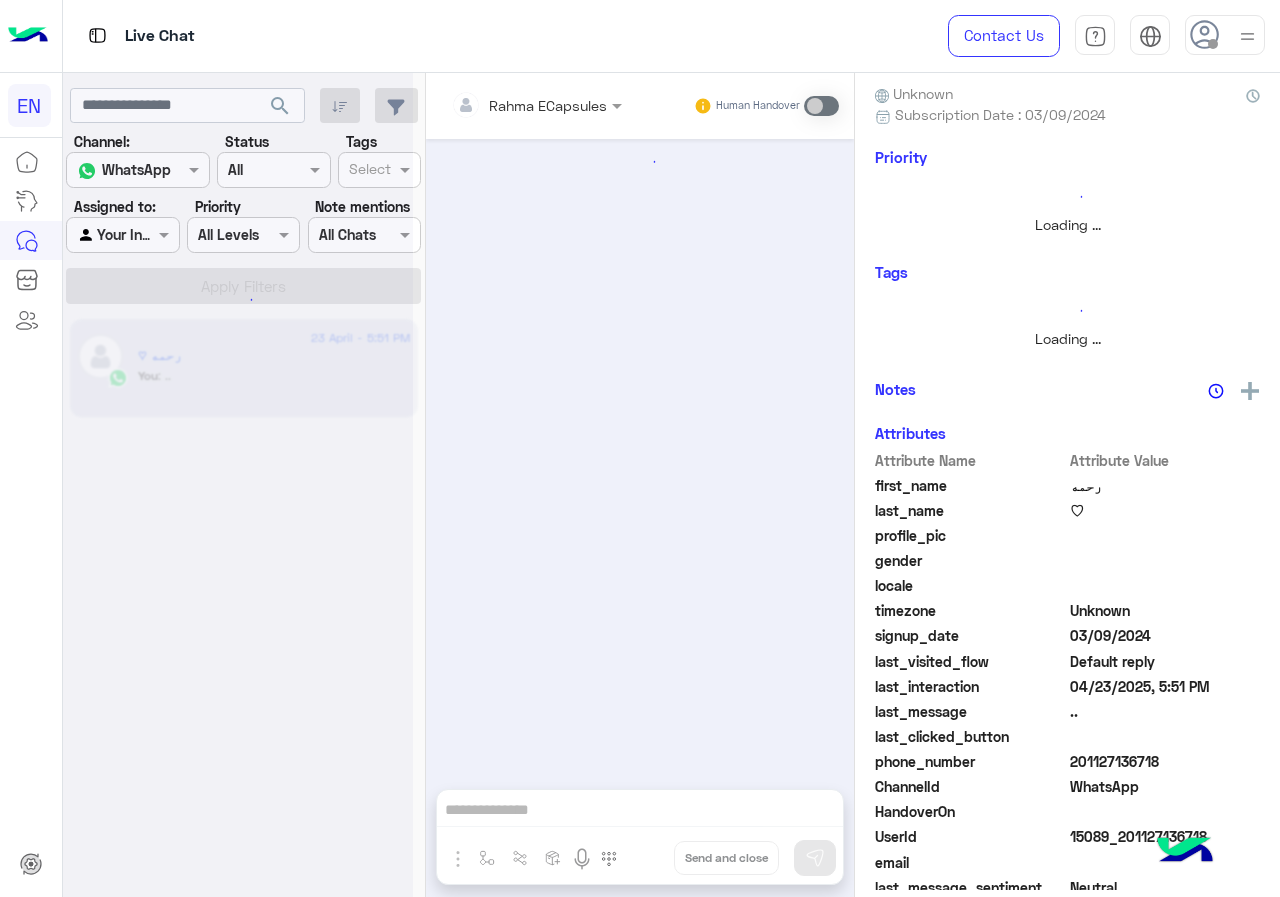 scroll, scrollTop: 221, scrollLeft: 0, axis: vertical 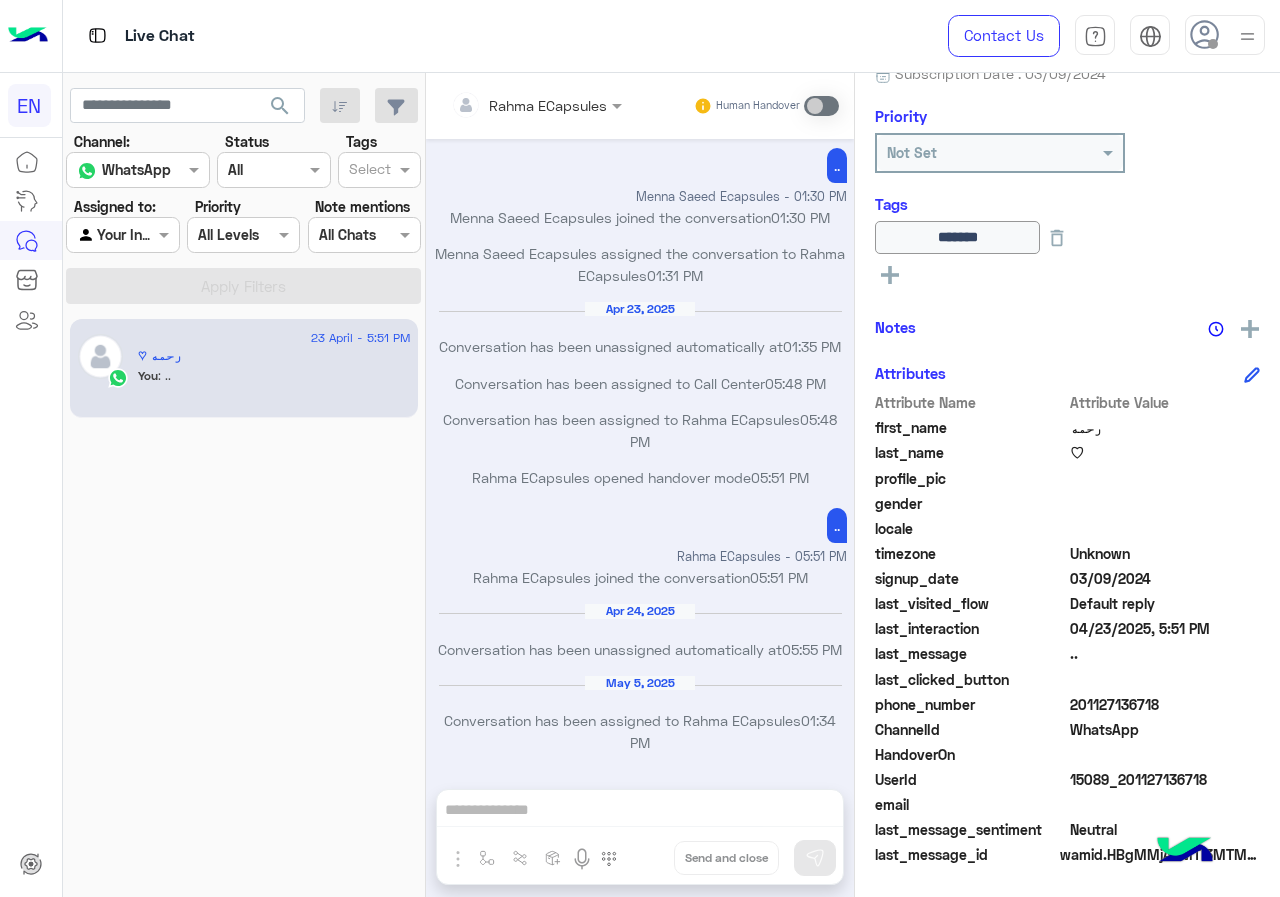 click at bounding box center [122, 234] 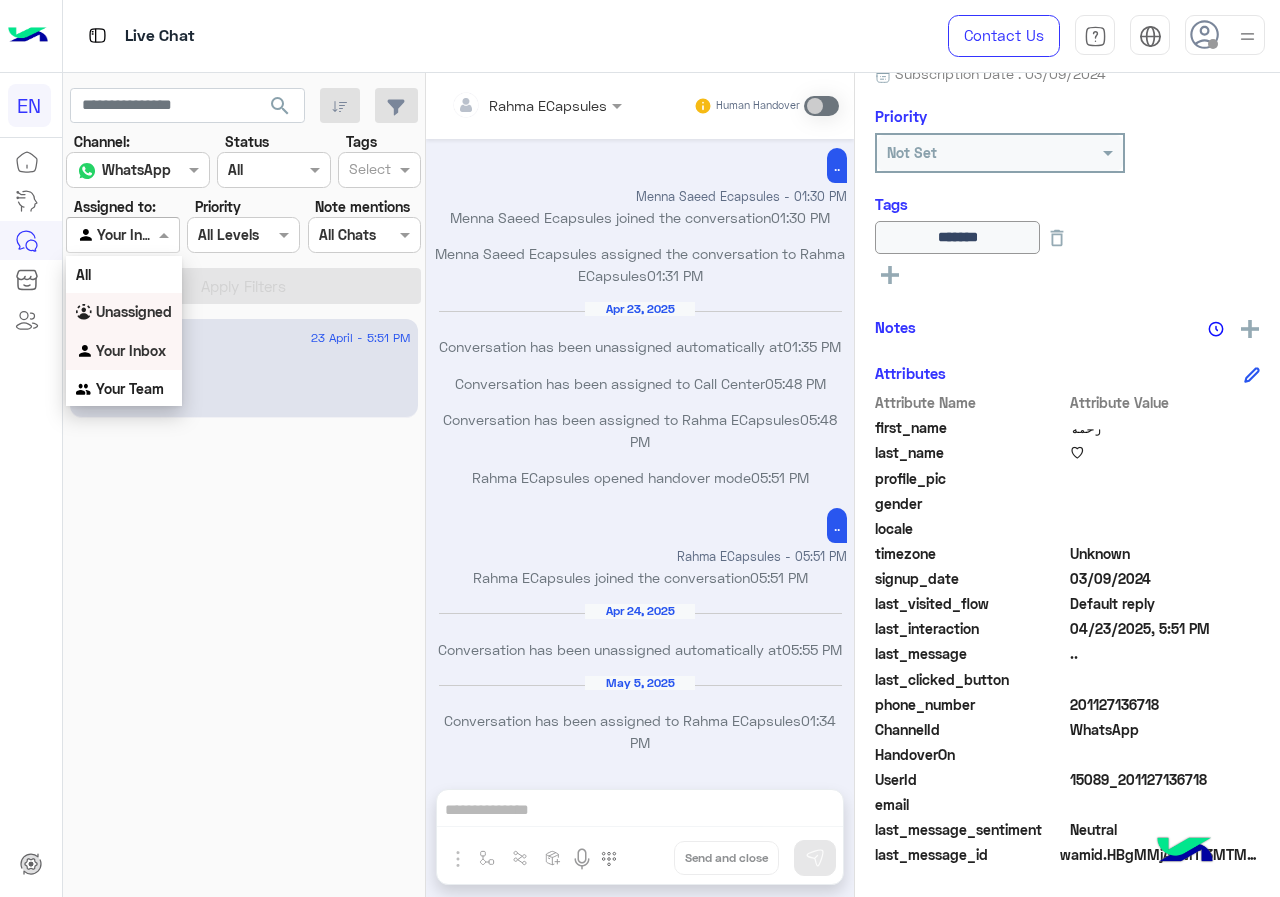 click on "Unassigned" at bounding box center [134, 311] 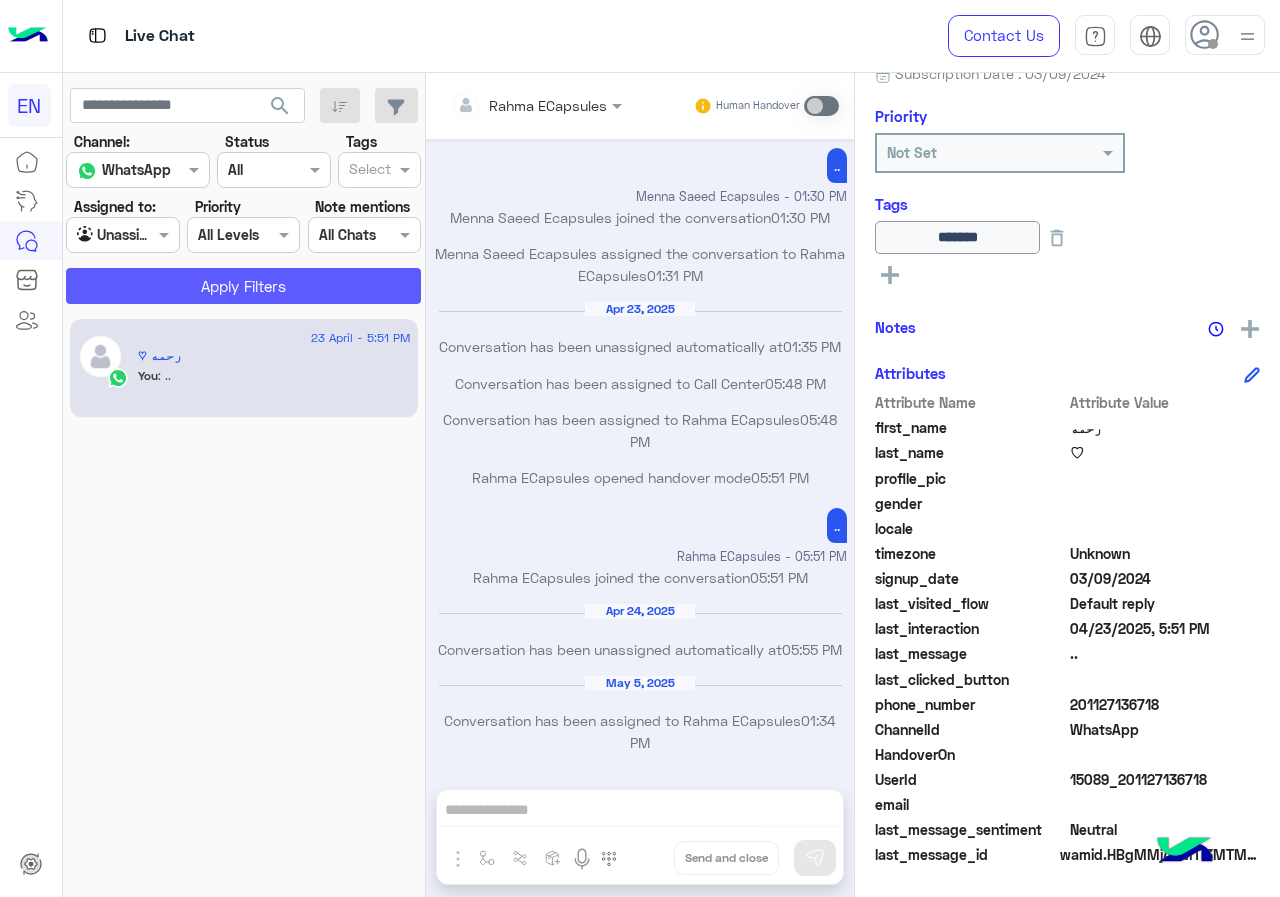 click on "Apply Filters" 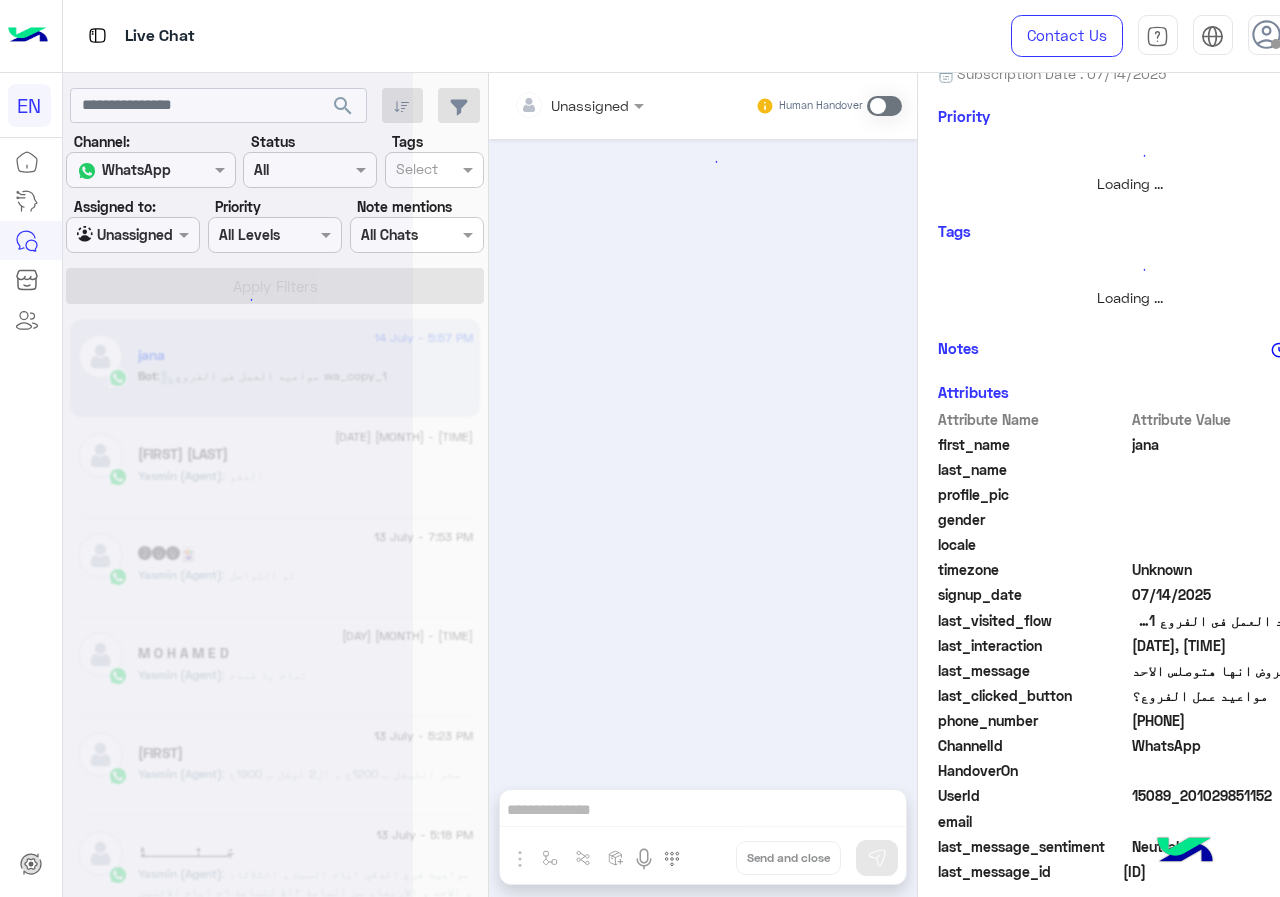 scroll, scrollTop: 890, scrollLeft: 0, axis: vertical 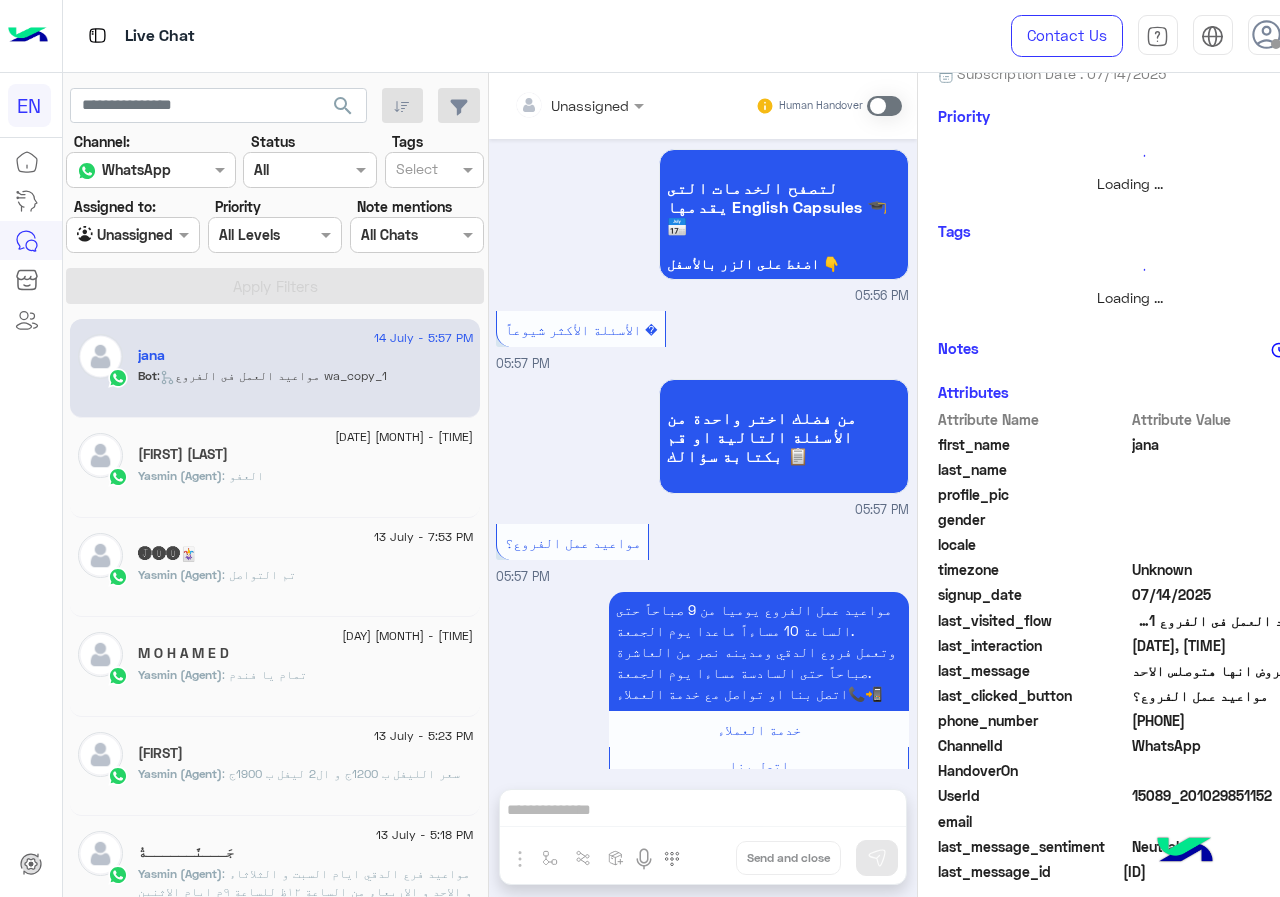 click at bounding box center [109, 235] 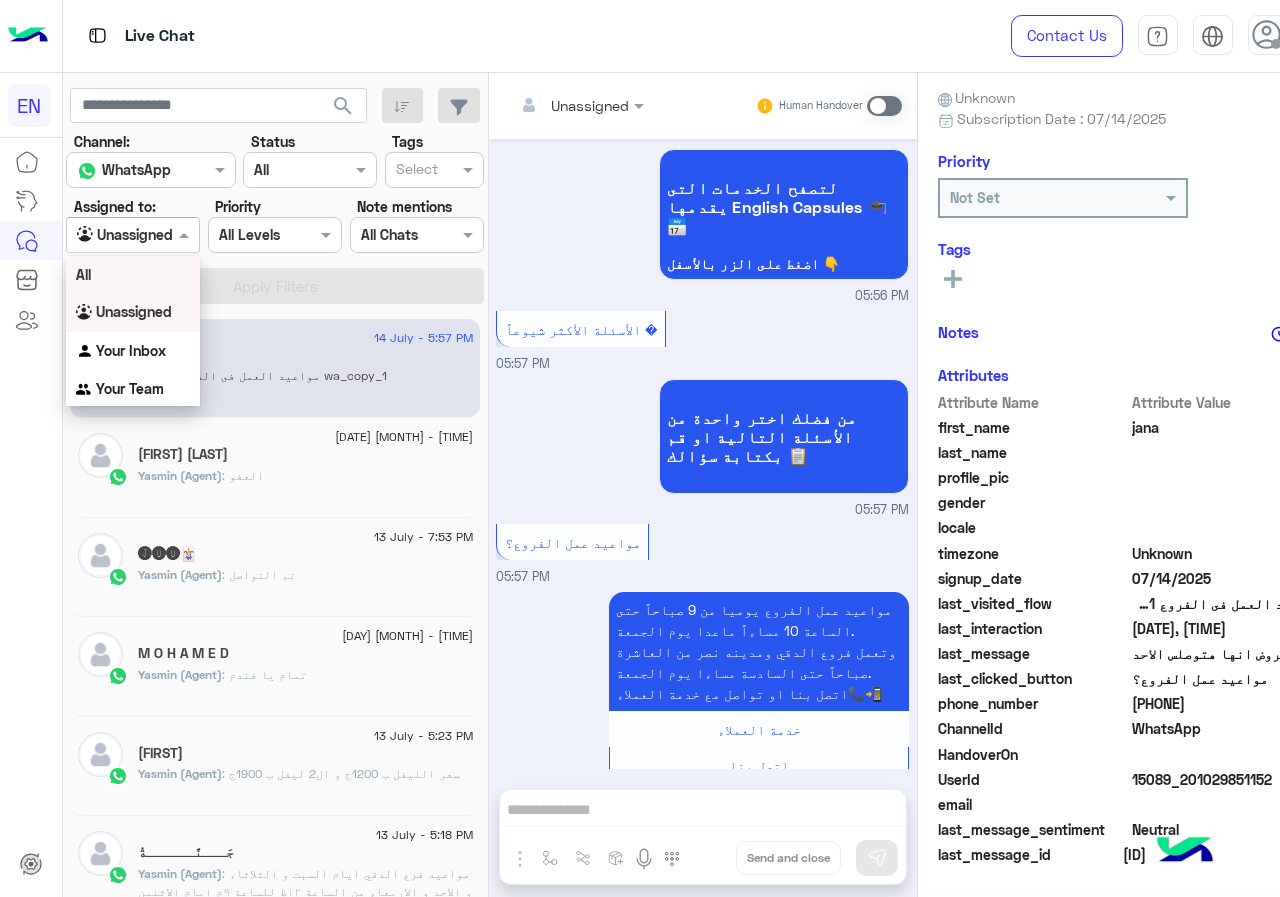 click on "من فضلك اختر واحدة من الأسئلة التالية او قم بكتابة سؤالك 📋    05:57 PM" at bounding box center [702, 447] 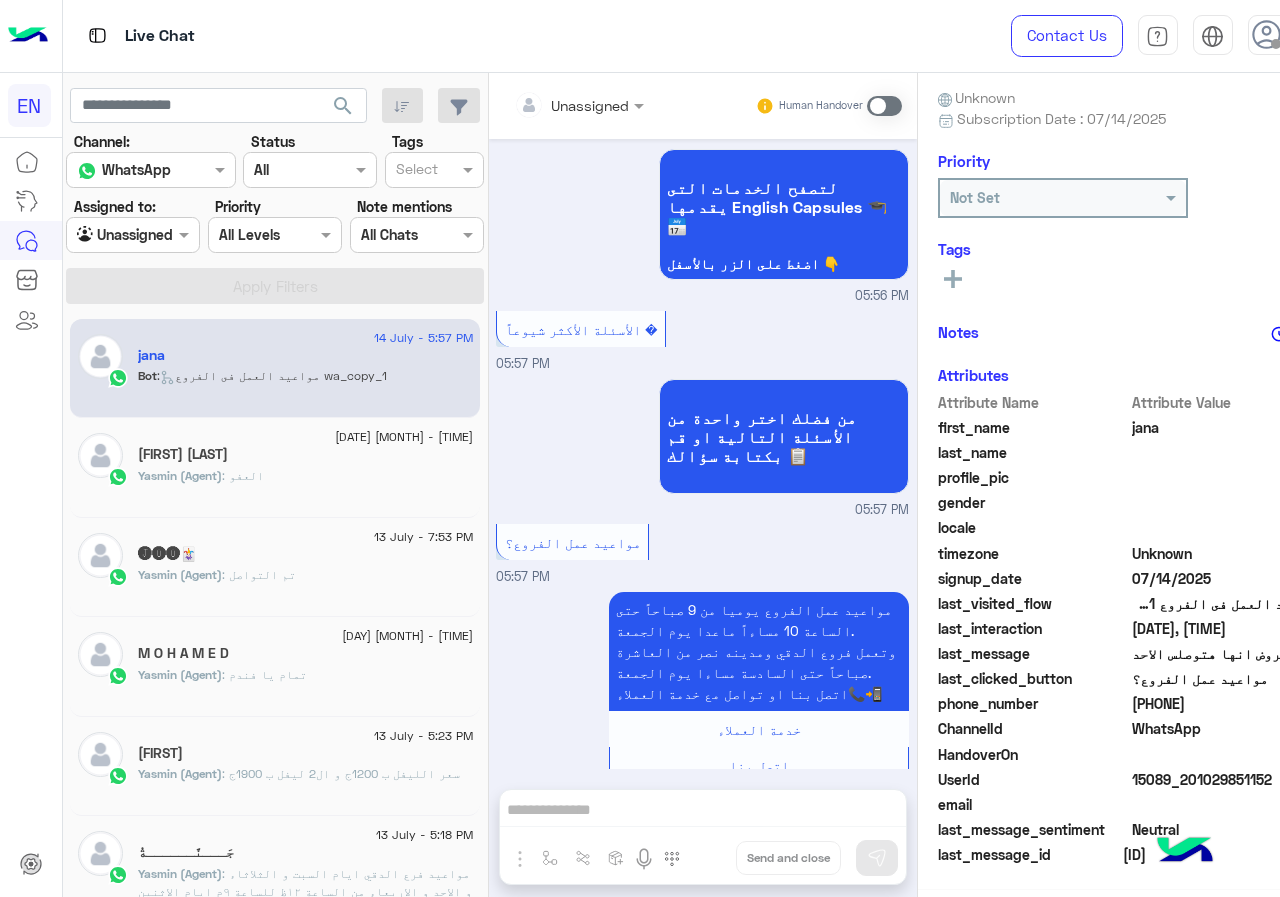 scroll, scrollTop: 180, scrollLeft: 0, axis: vertical 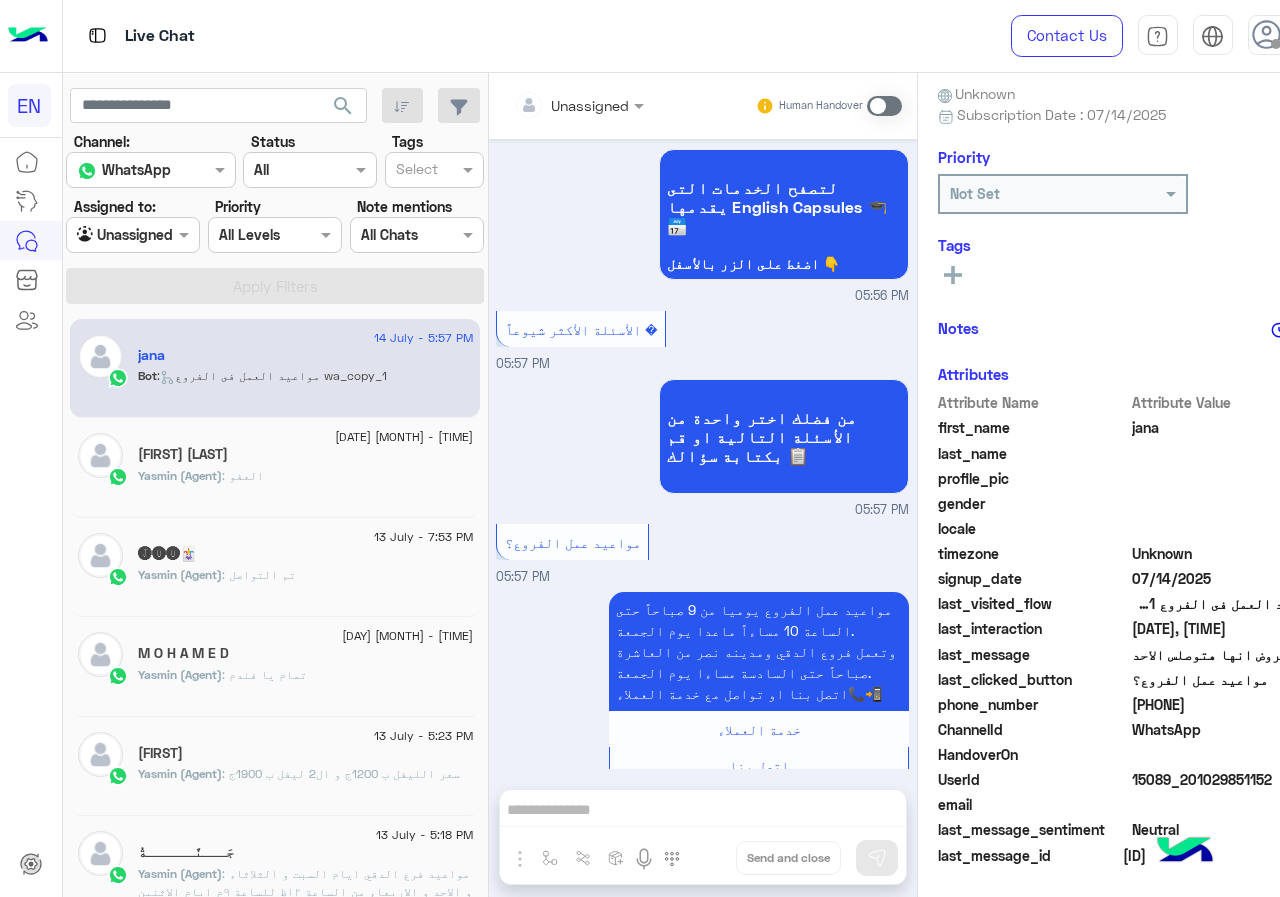 drag, startPoint x: 1132, startPoint y: 698, endPoint x: 1225, endPoint y: 704, distance: 93.193344 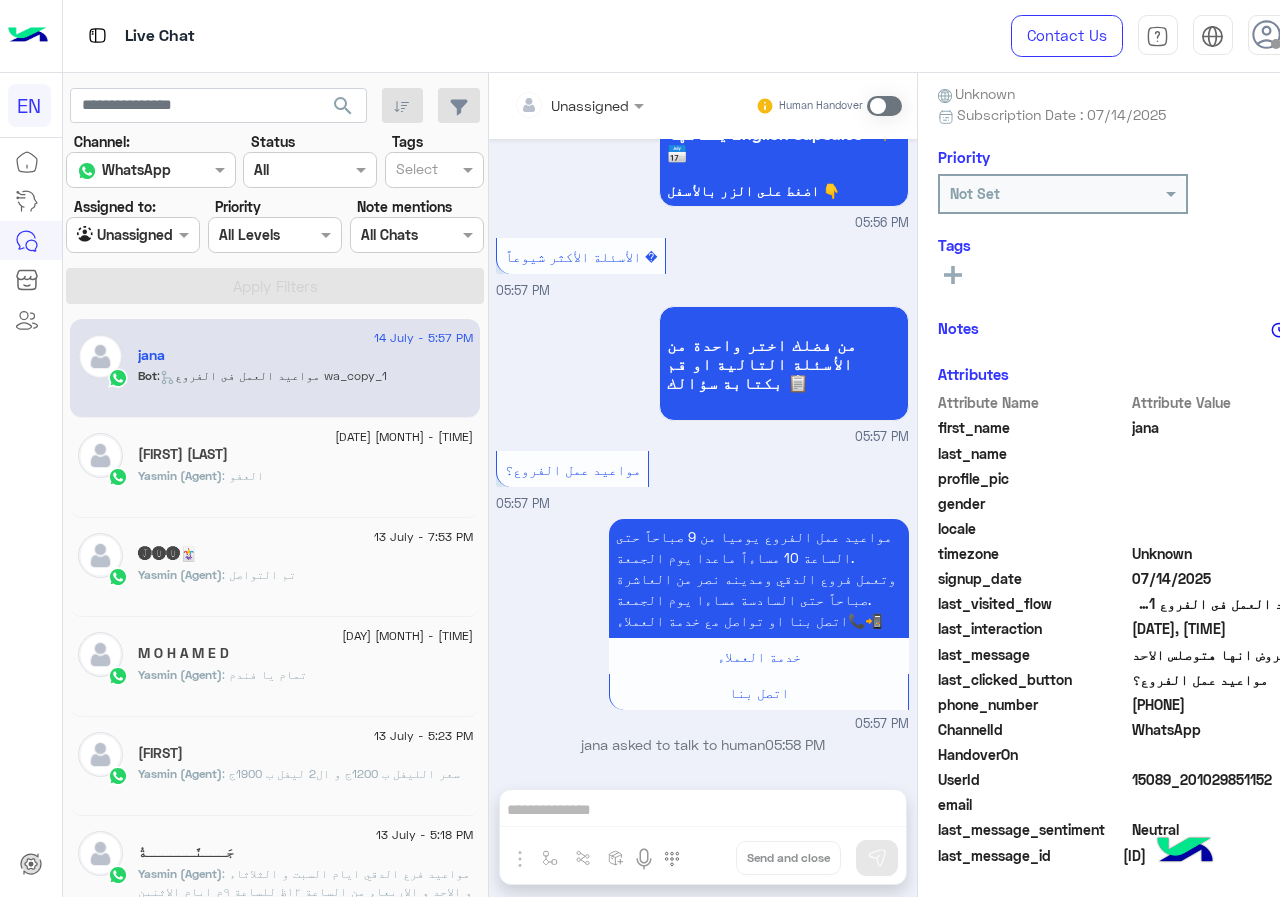 drag, startPoint x: 1139, startPoint y: 704, endPoint x: 1212, endPoint y: 707, distance: 73.061615 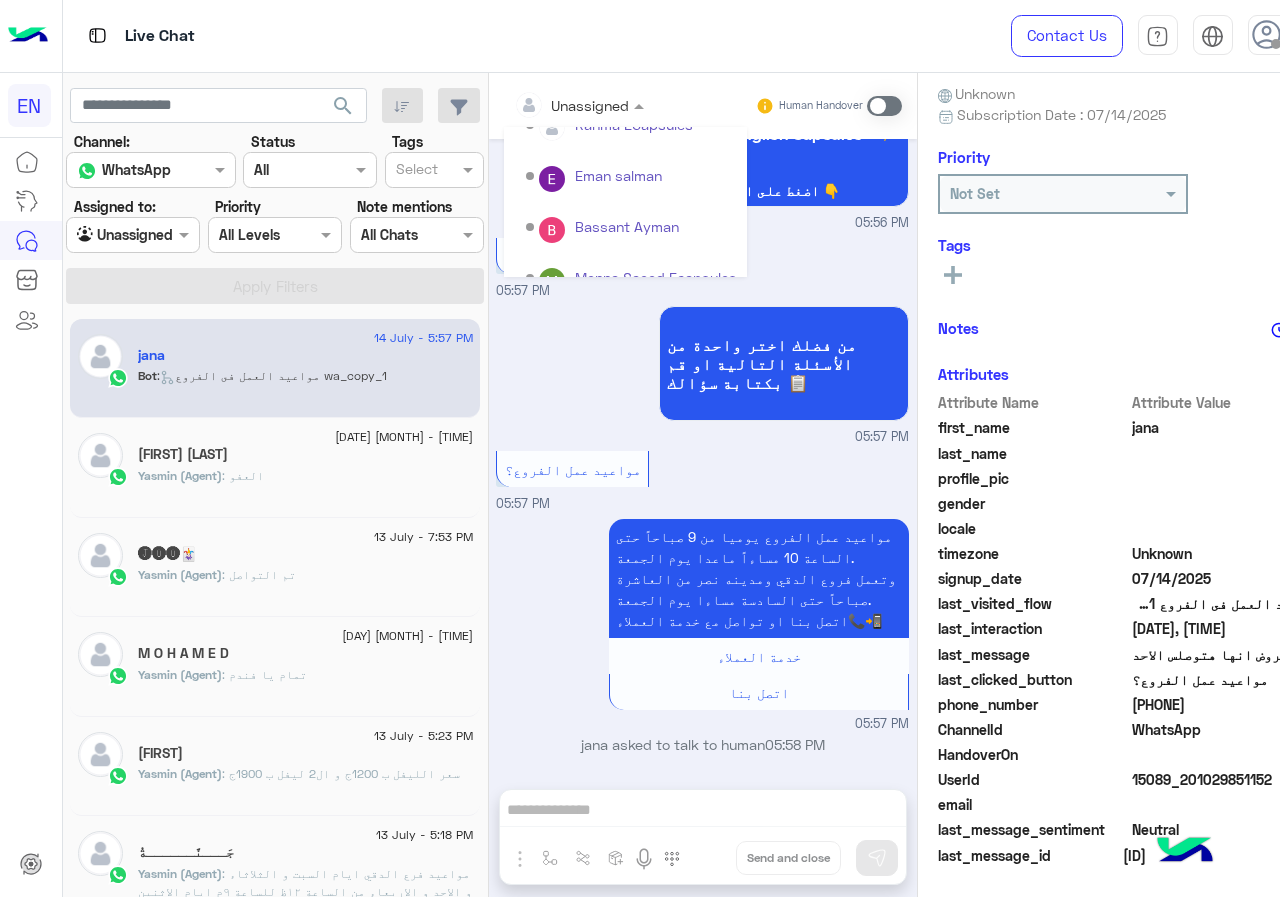 scroll, scrollTop: 332, scrollLeft: 0, axis: vertical 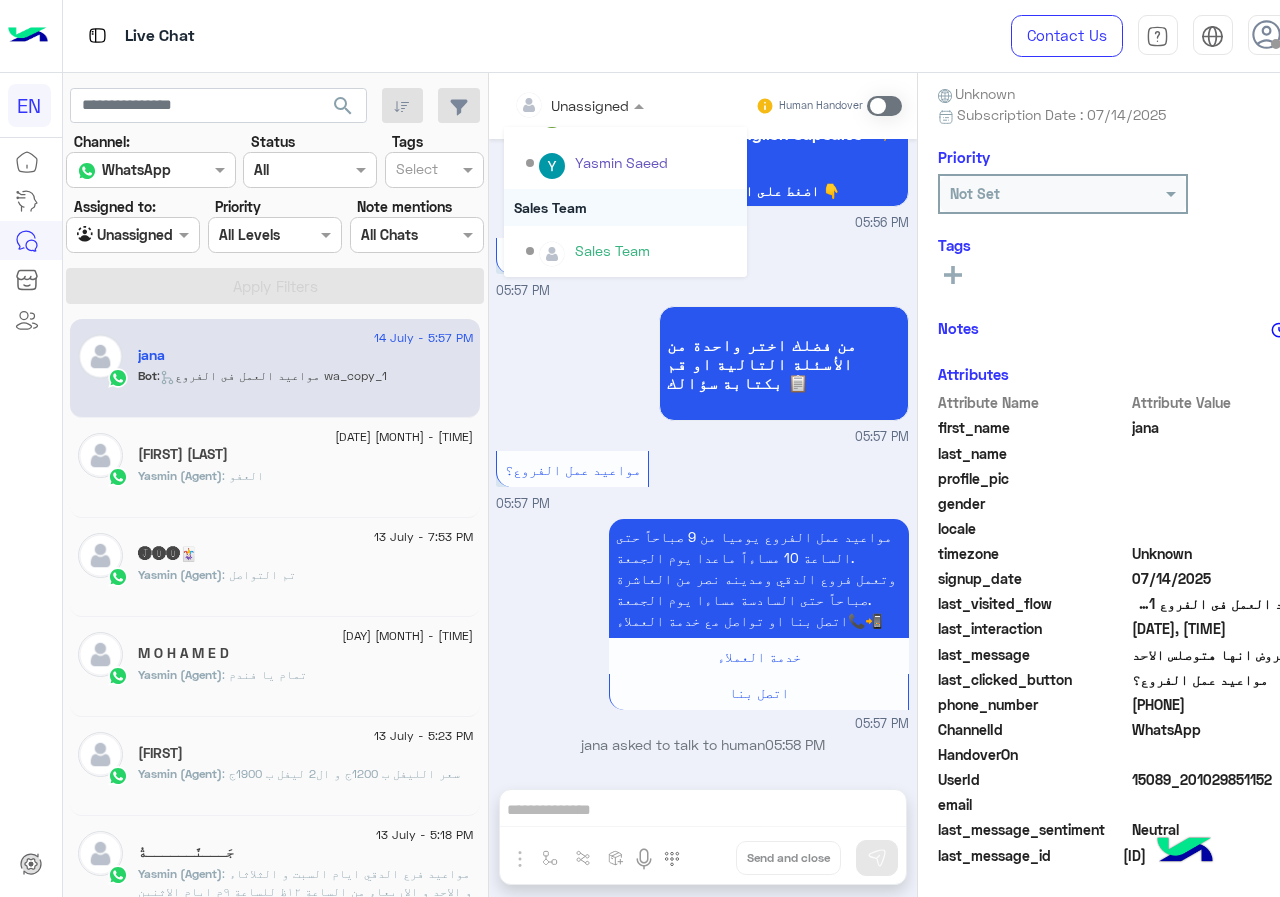 click on "Sales Team" at bounding box center (625, 207) 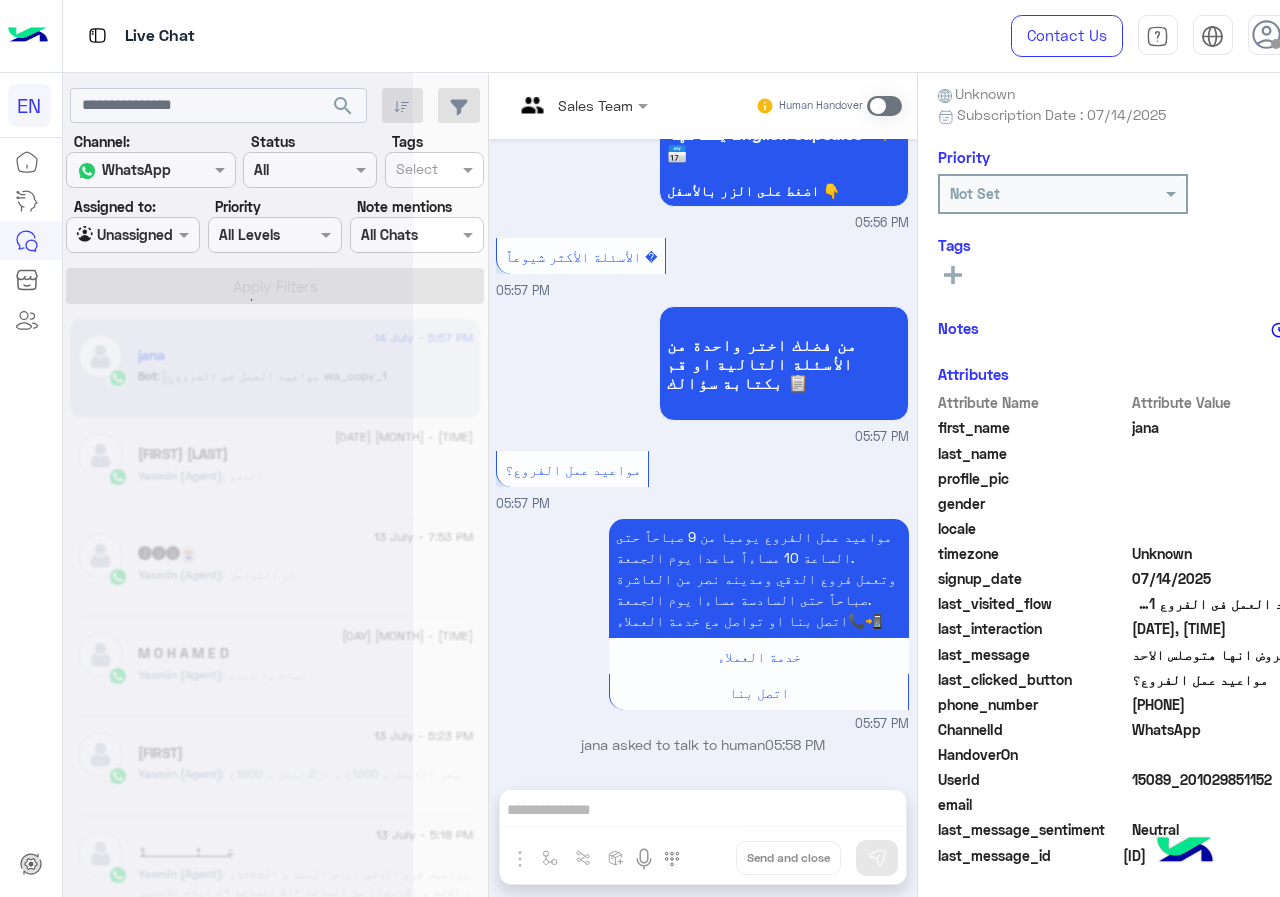 scroll, scrollTop: 0, scrollLeft: 0, axis: both 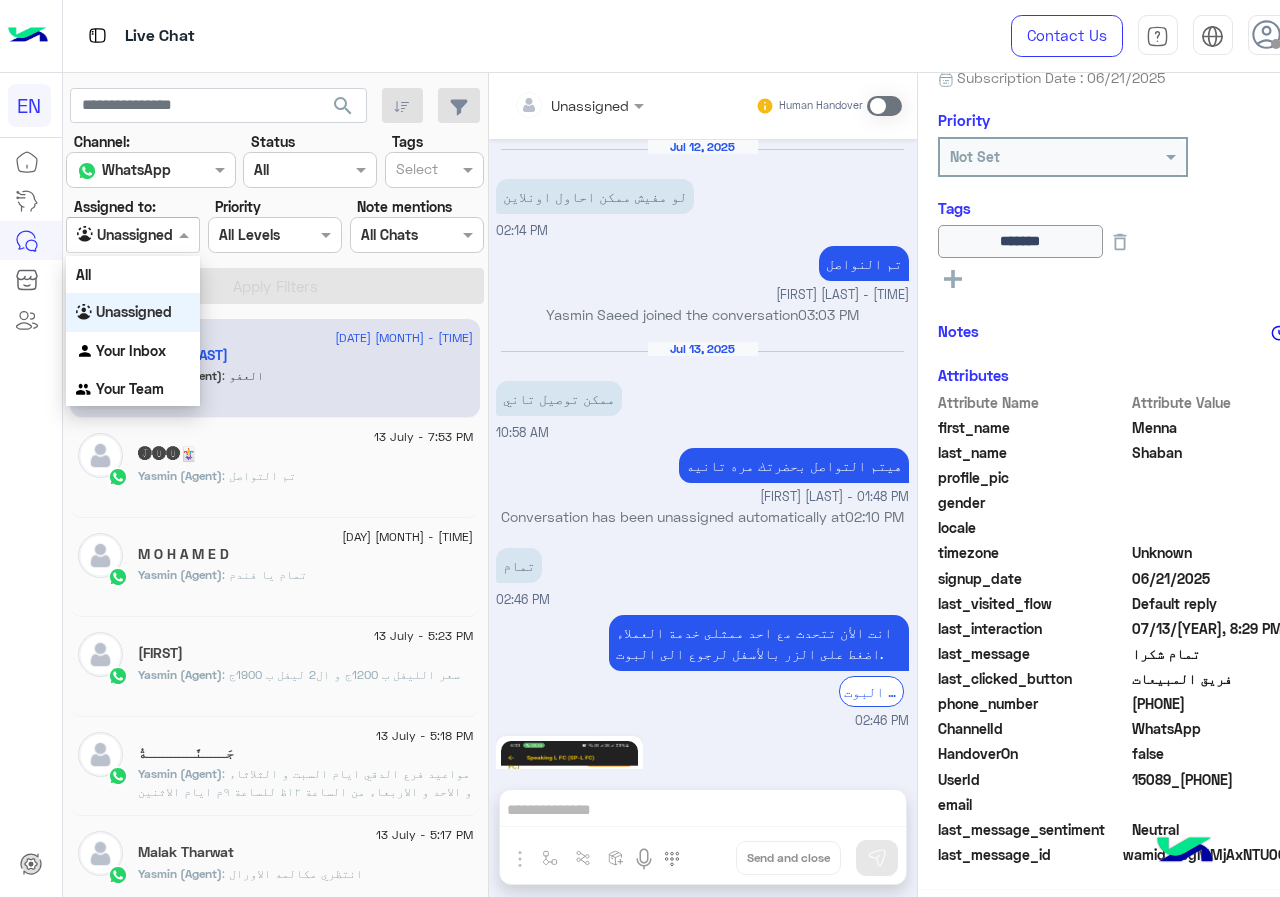 click at bounding box center (186, 234) 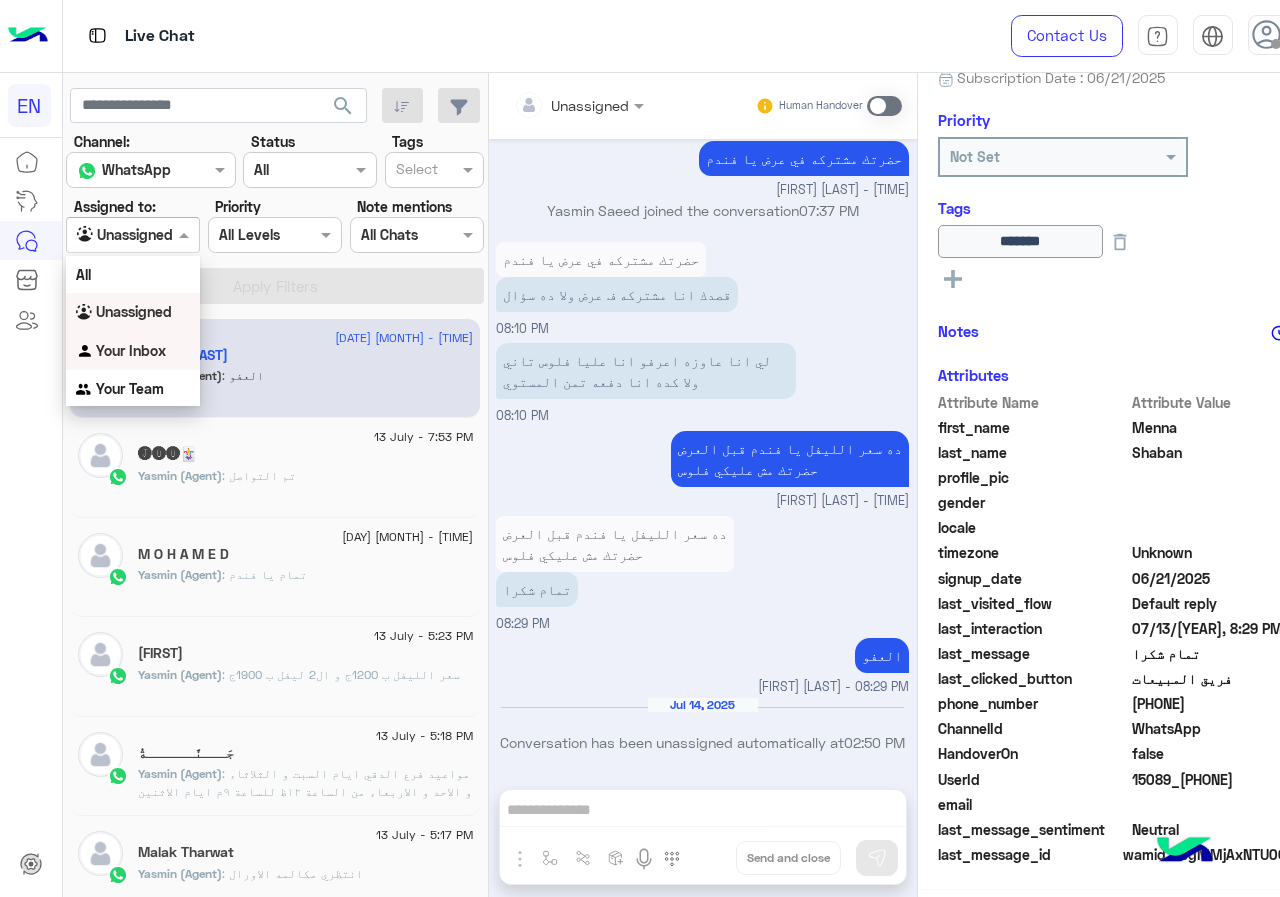 click on "Your Inbox" at bounding box center (133, 351) 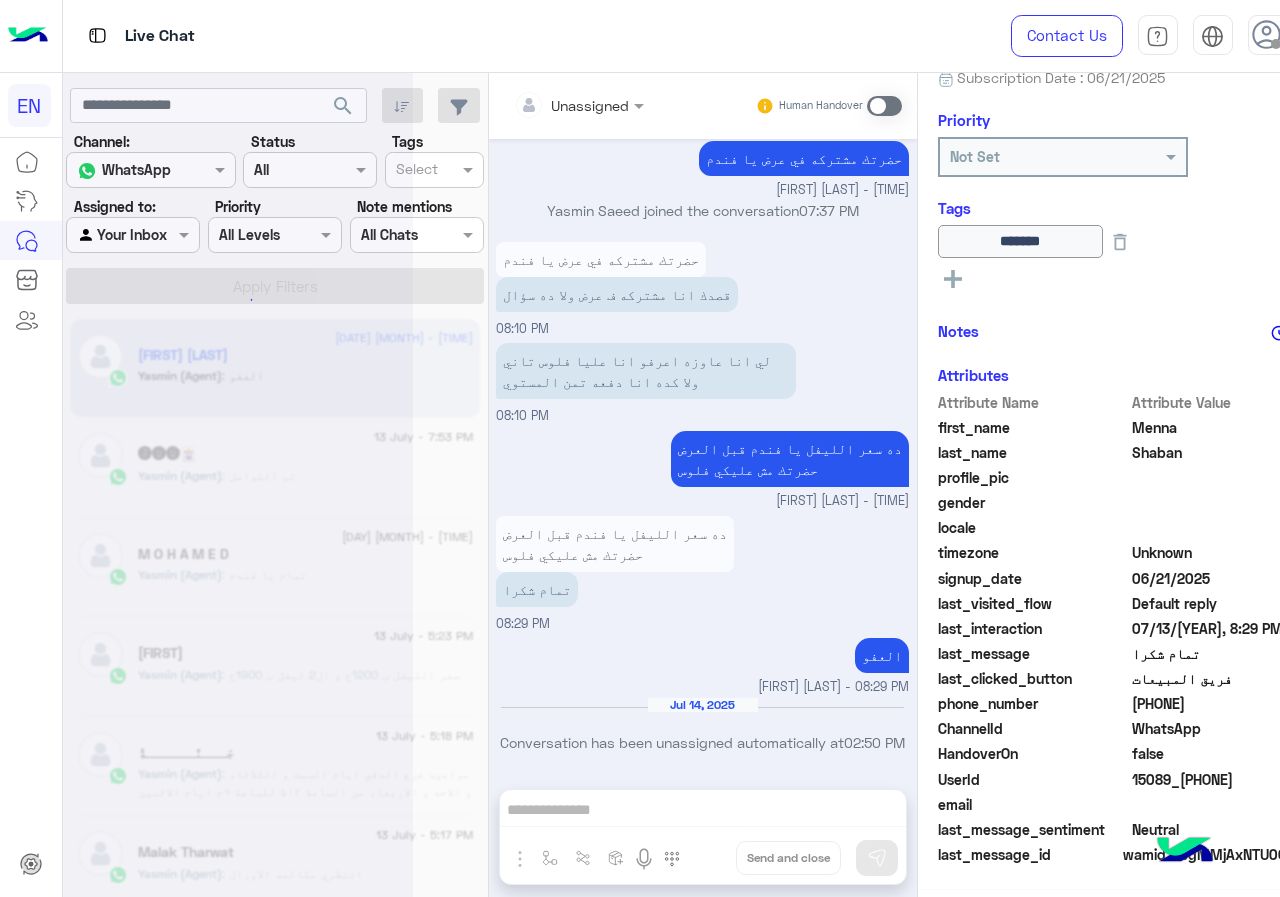 scroll, scrollTop: 221, scrollLeft: 0, axis: vertical 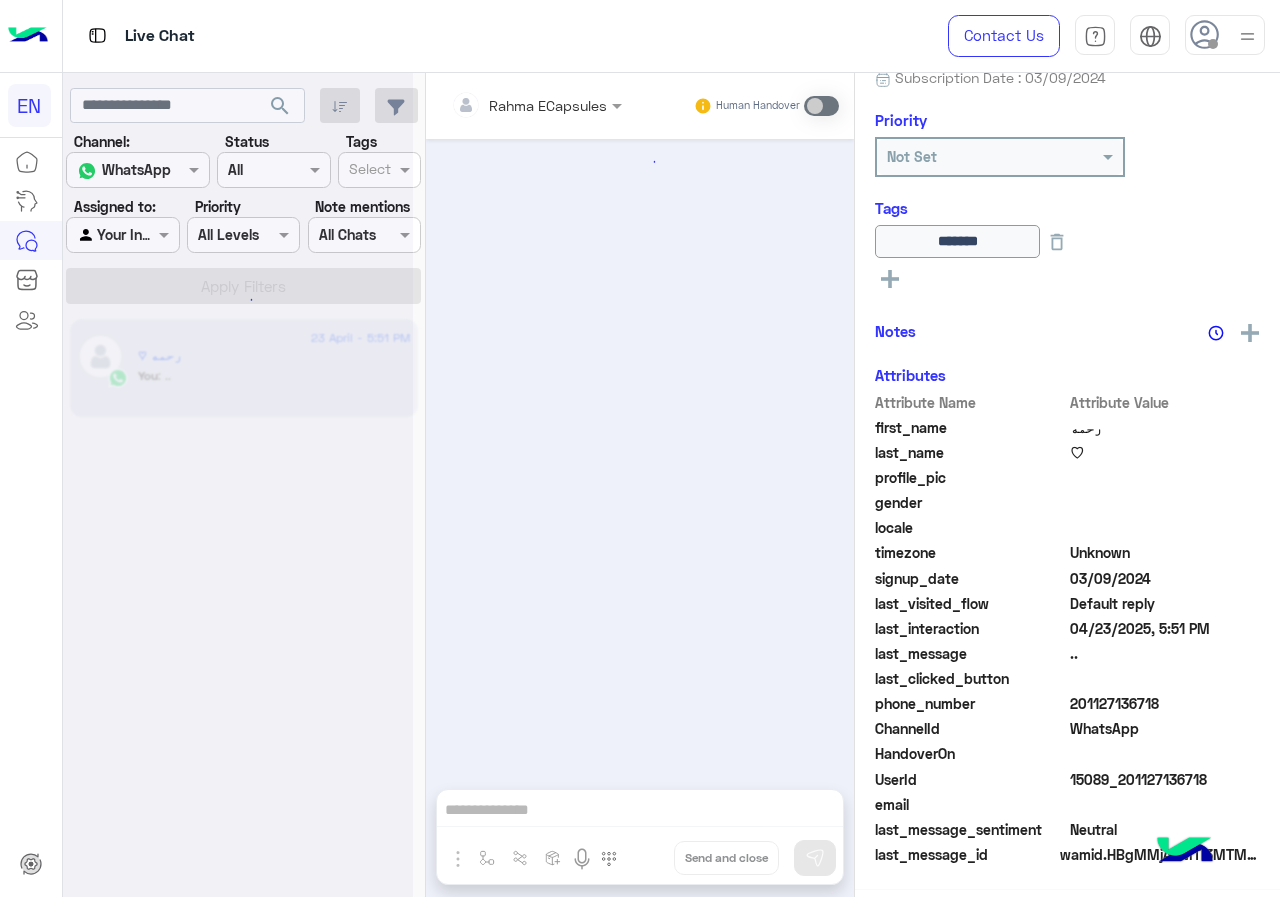 click on "Agent Filter Your Inbox" at bounding box center (122, 235) 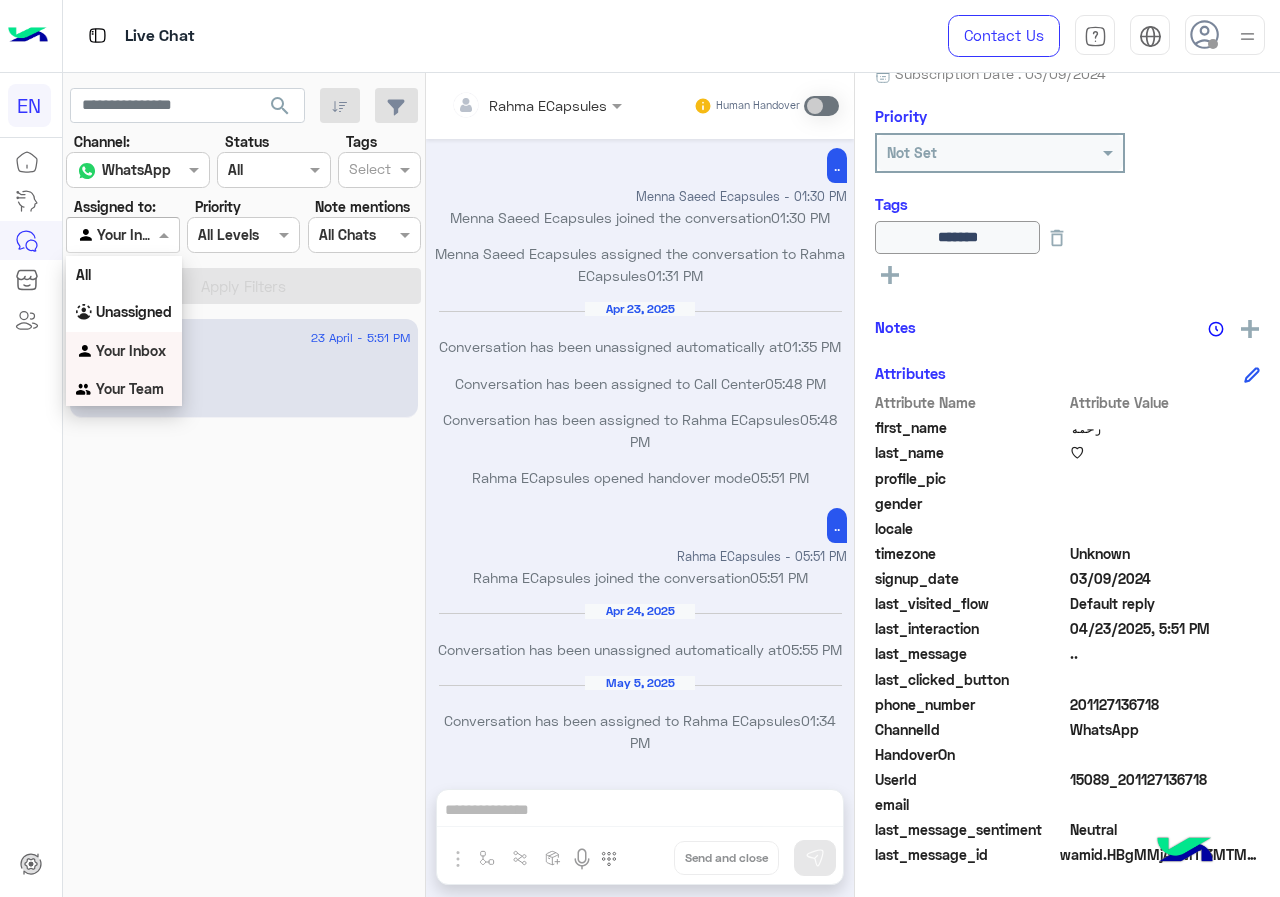 drag, startPoint x: 142, startPoint y: 373, endPoint x: 163, endPoint y: 333, distance: 45.17743 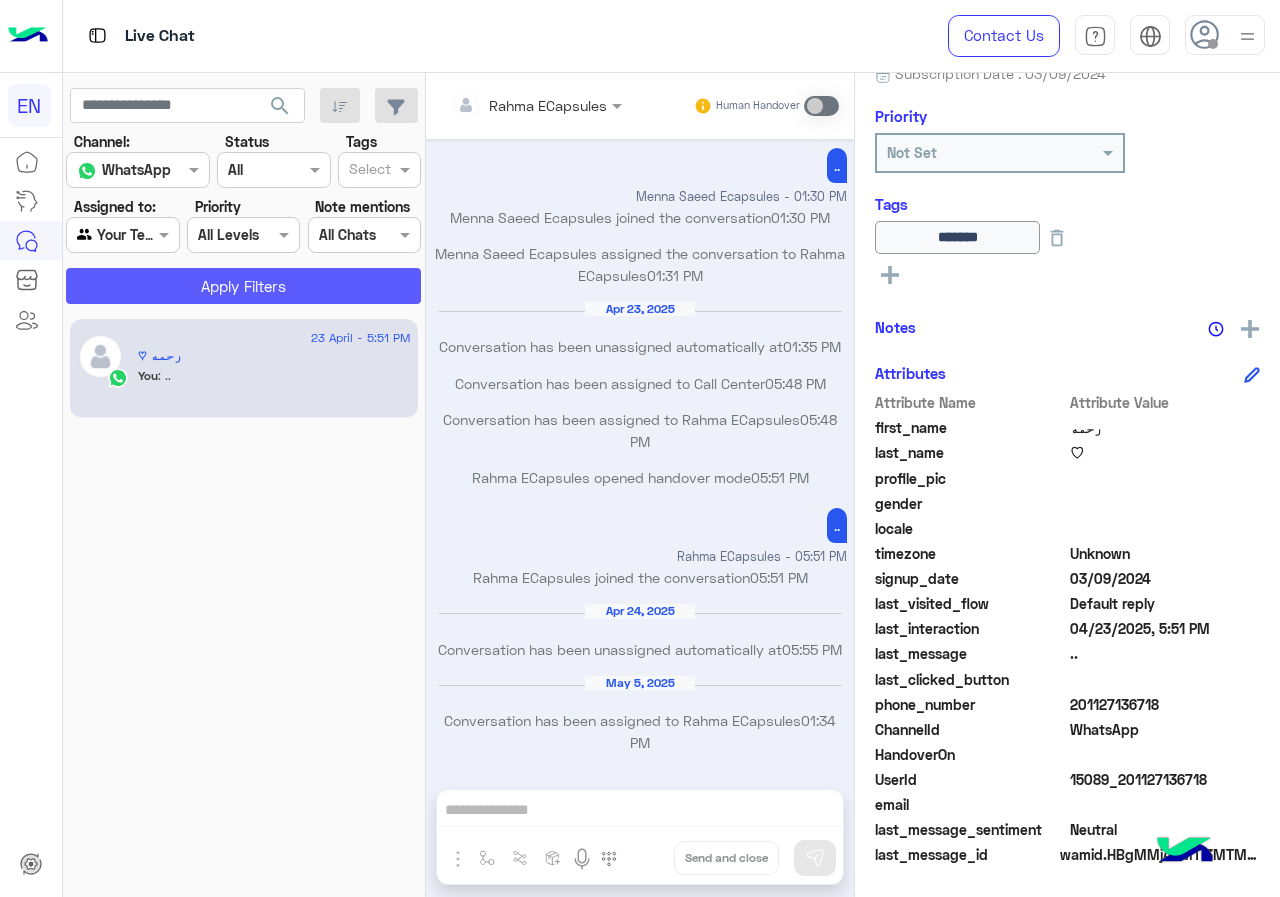 click on "Apply Filters" 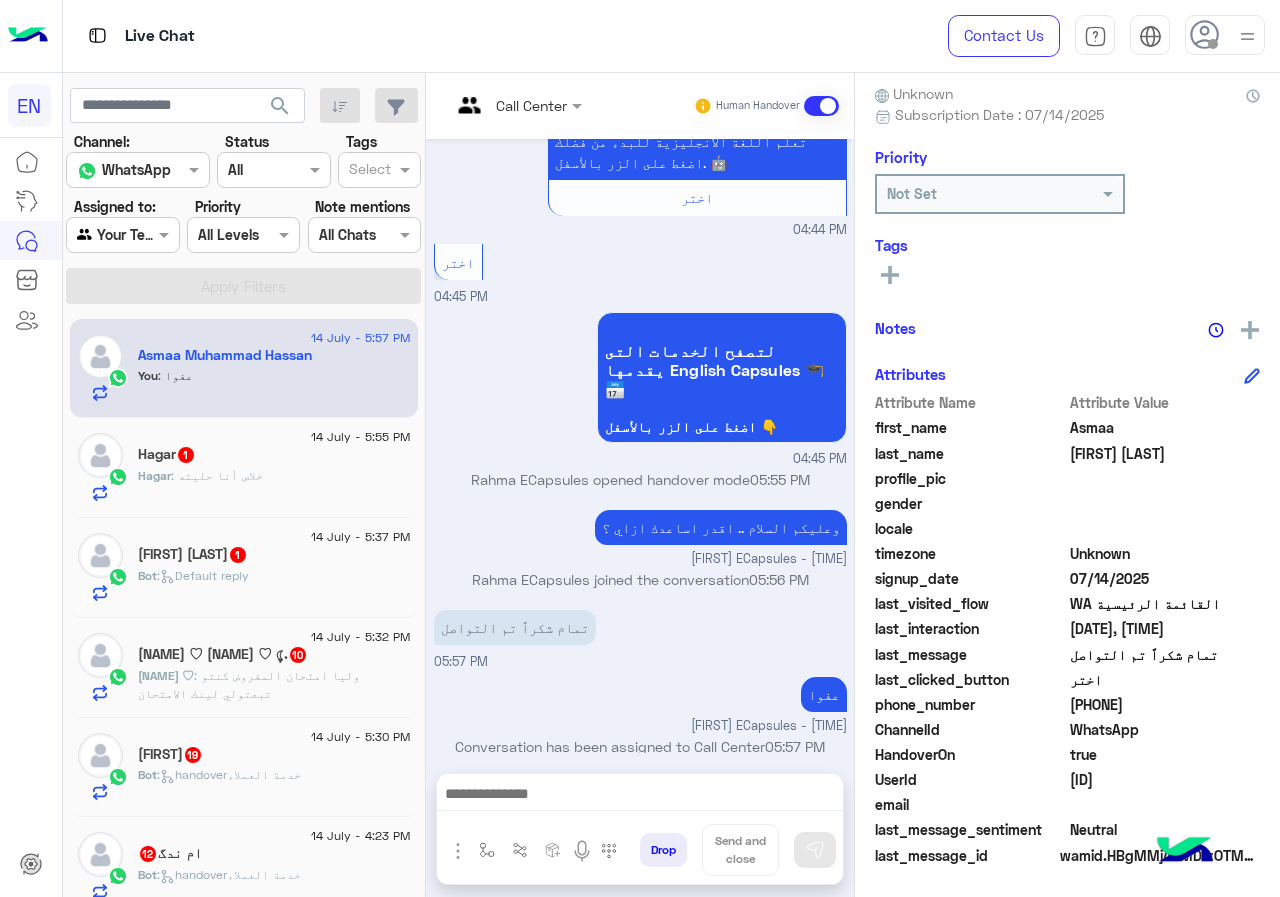 click on "14 July - 5:57 PM  Asmaa Muhammad Hassan   You  : عفوا" 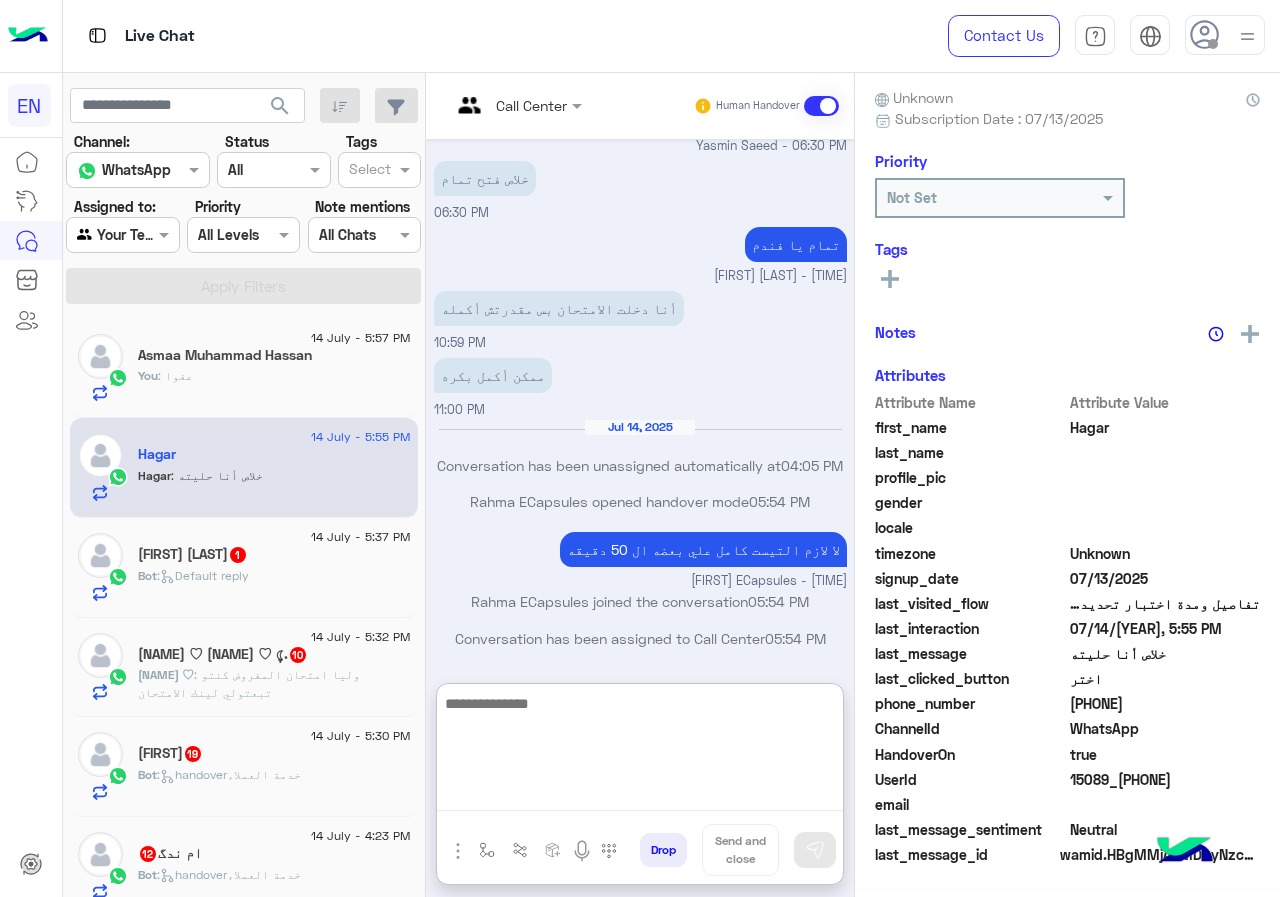 click at bounding box center (640, 751) 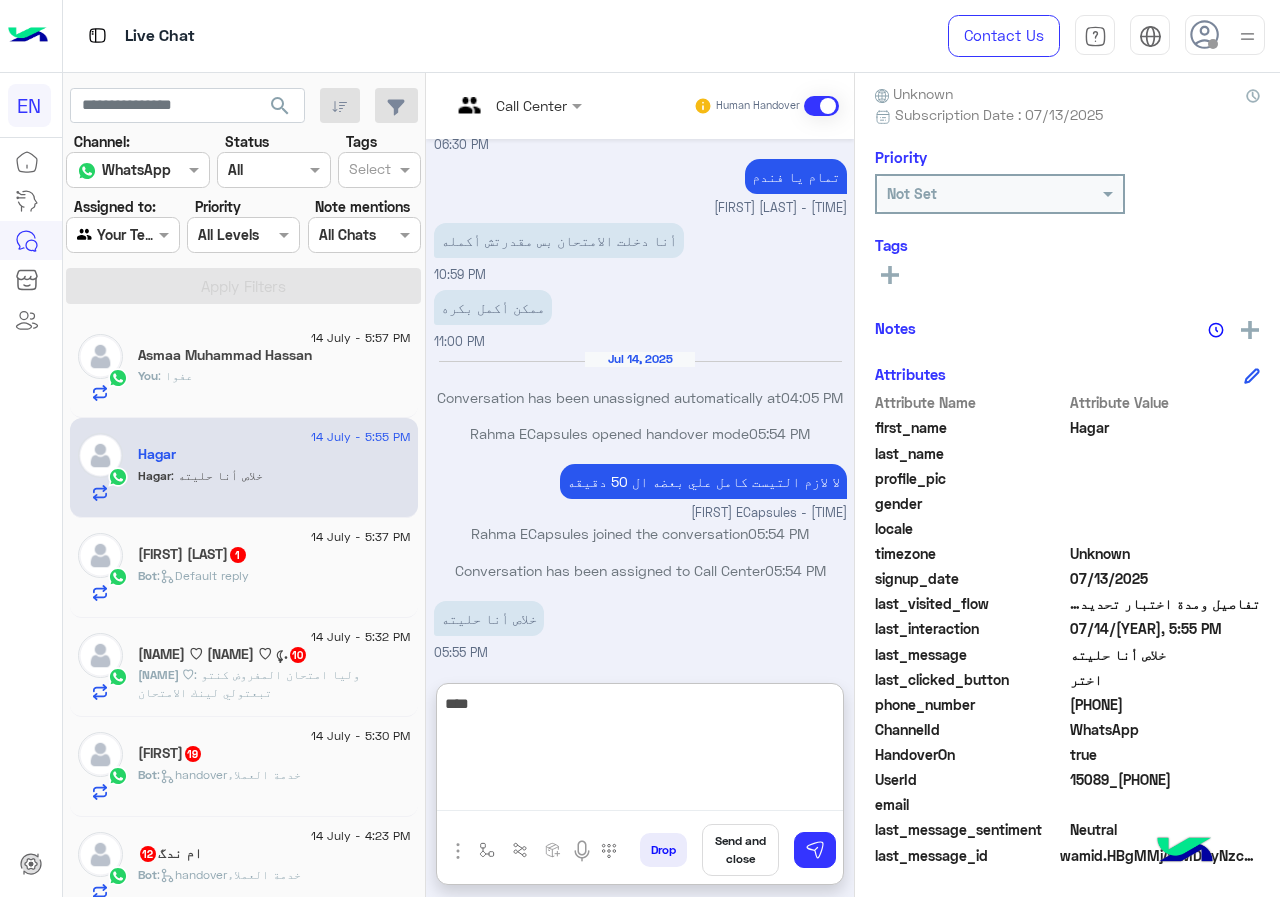 type on "****" 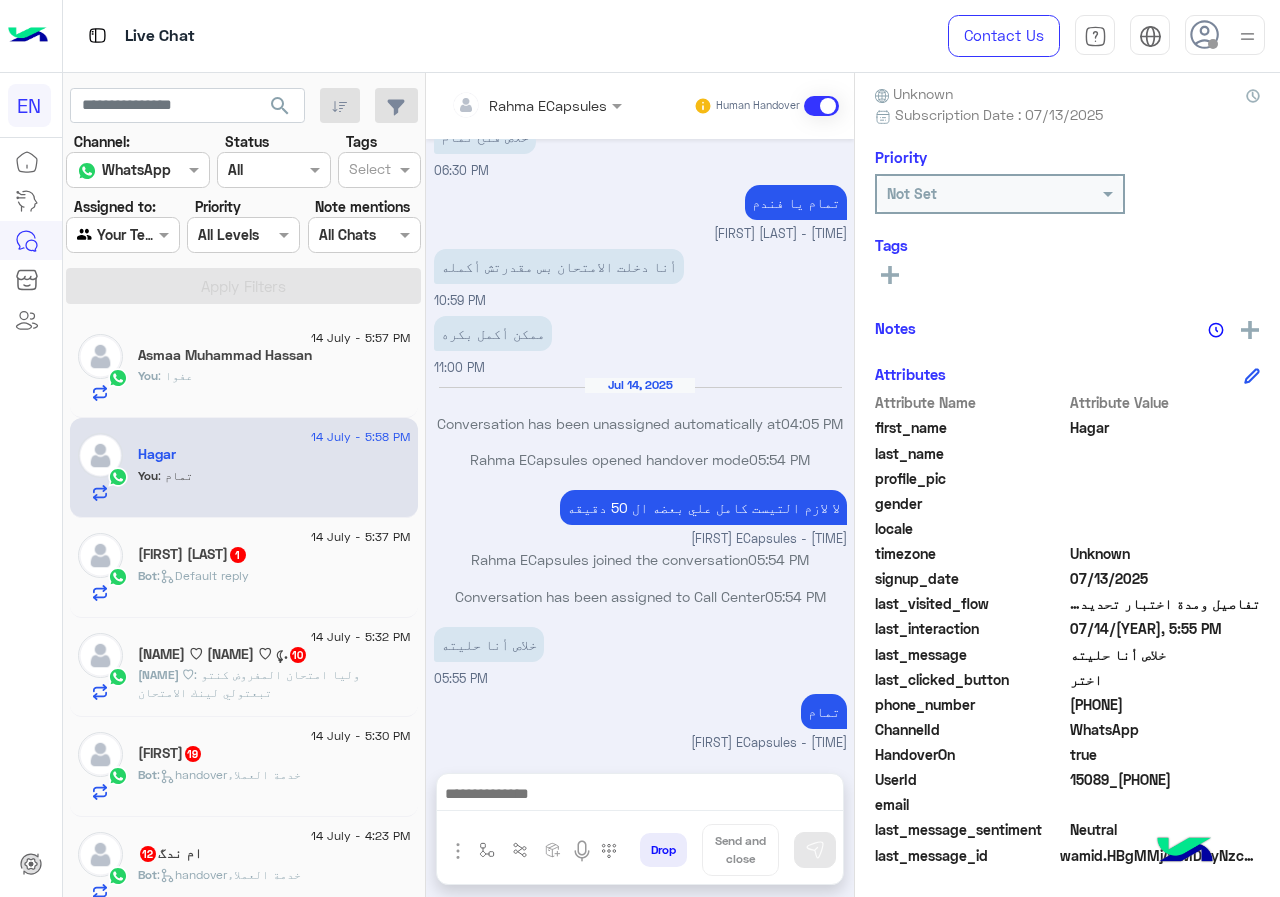 click on "Omar Khalid  1" 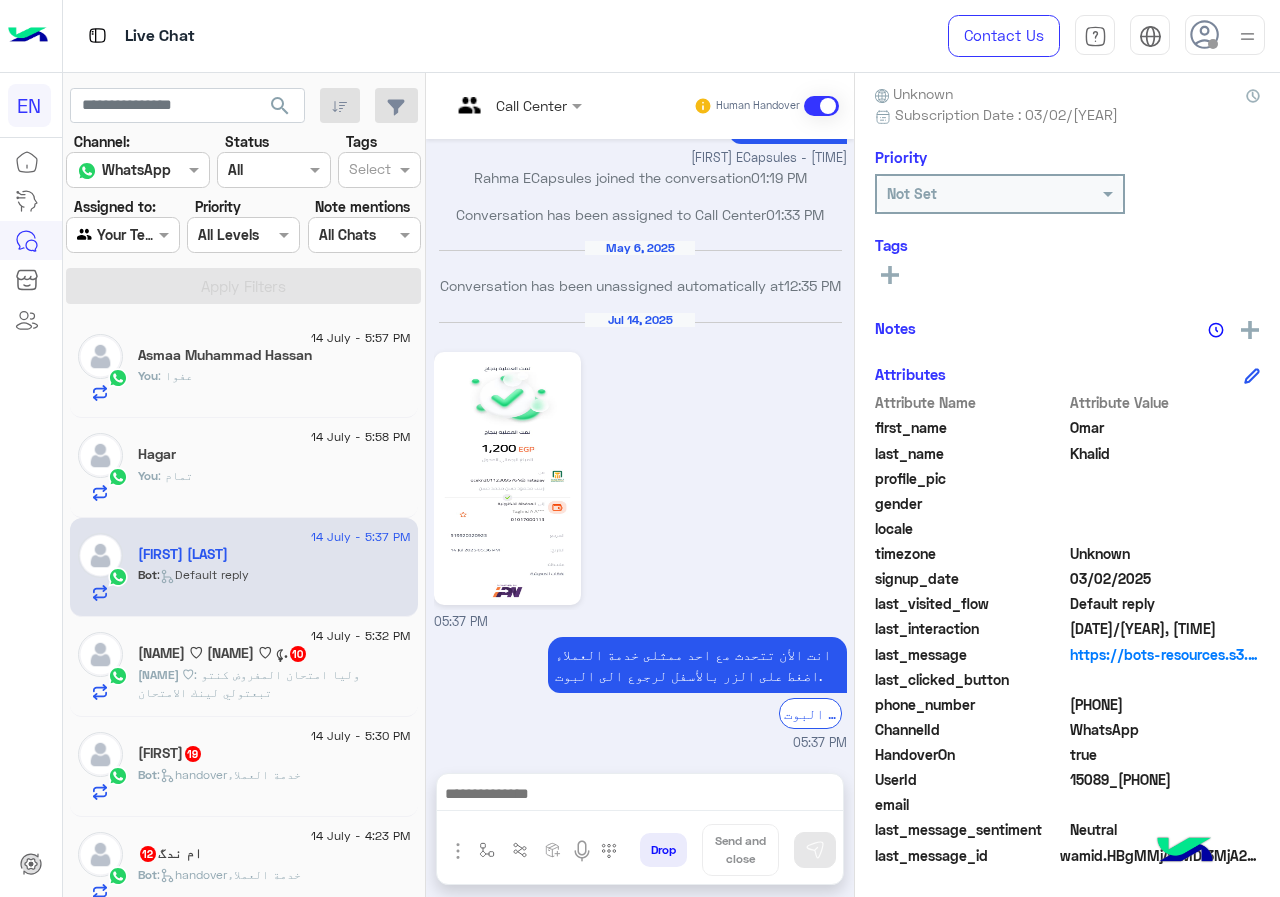 drag, startPoint x: 1071, startPoint y: 704, endPoint x: 1190, endPoint y: 702, distance: 119.01681 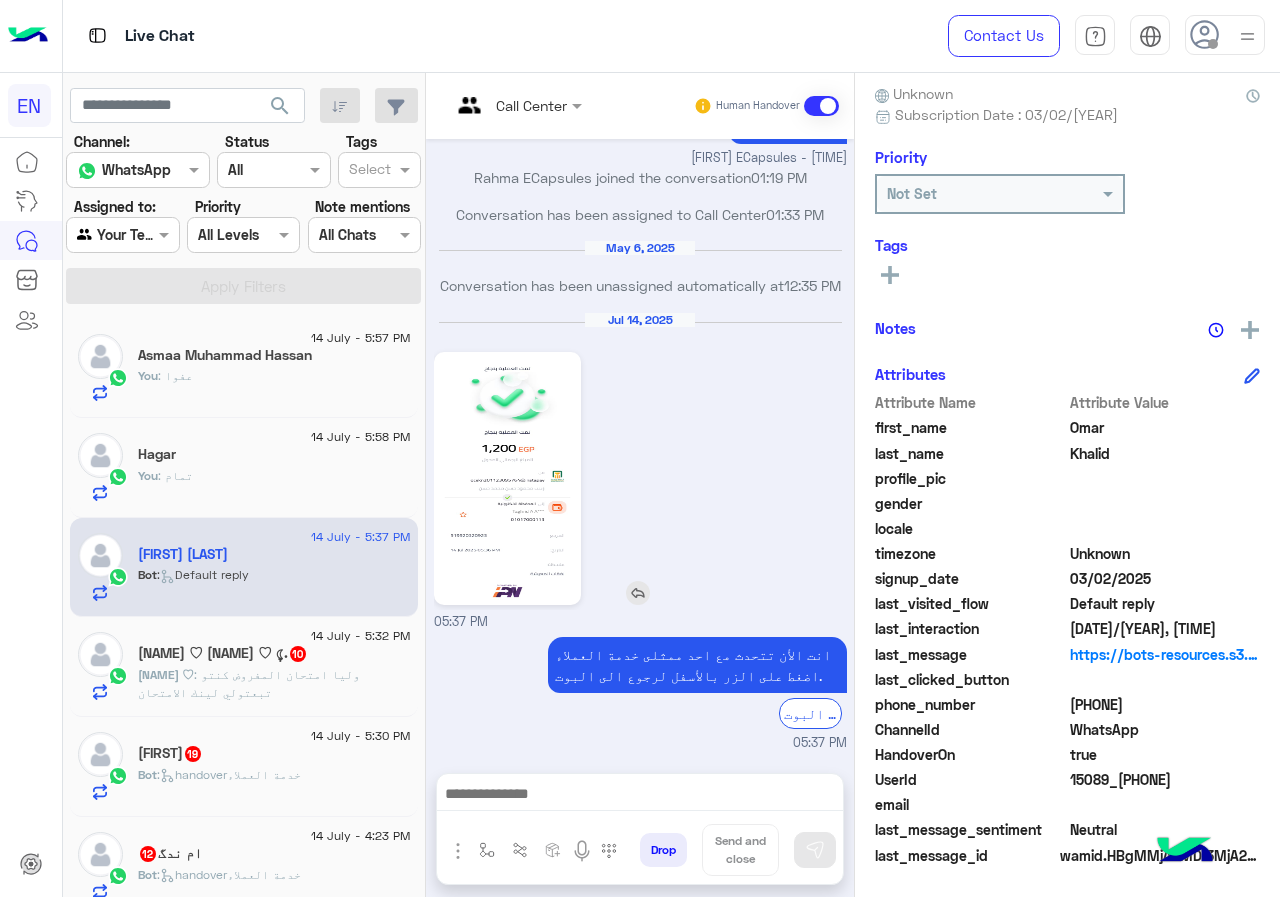 click 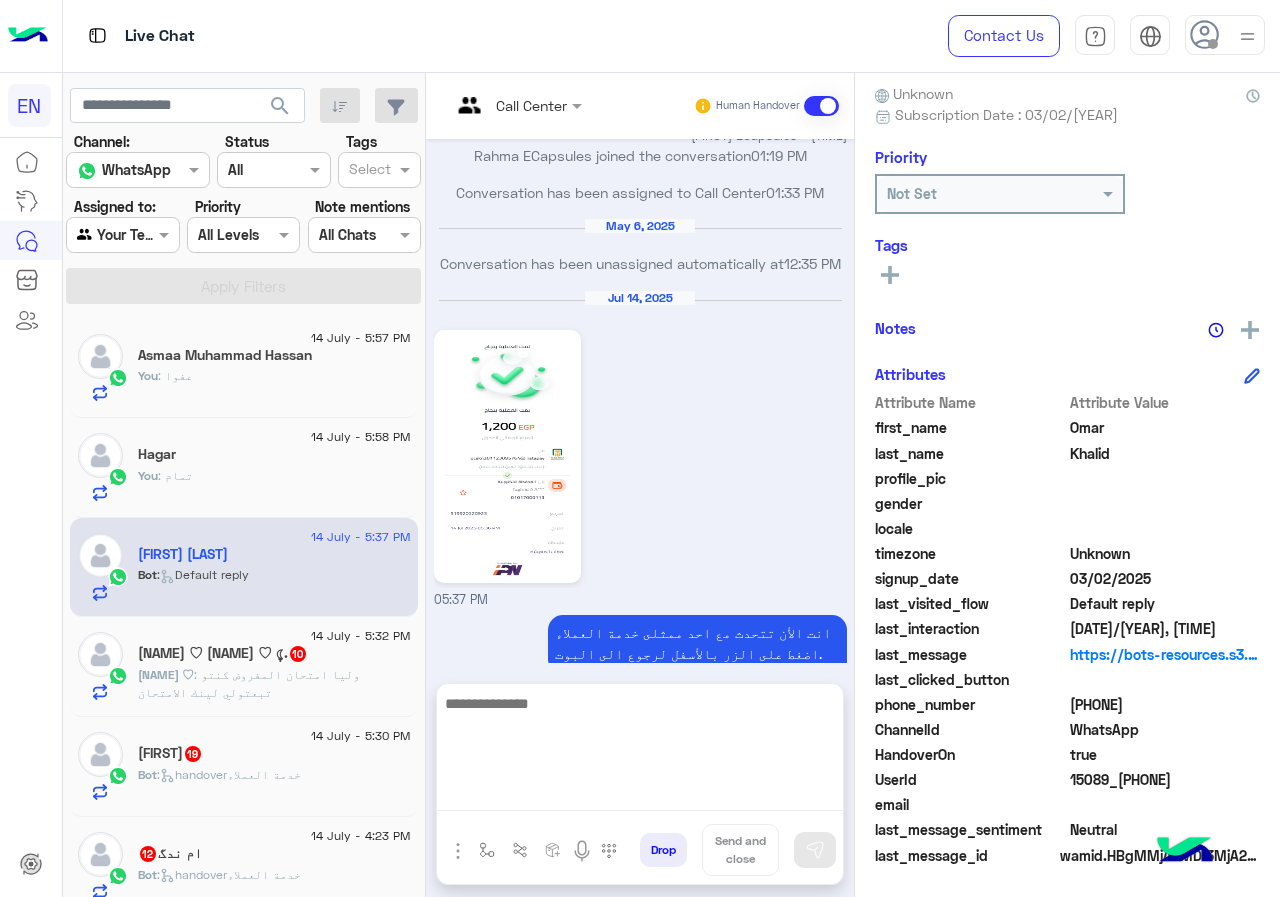 click at bounding box center (640, 751) 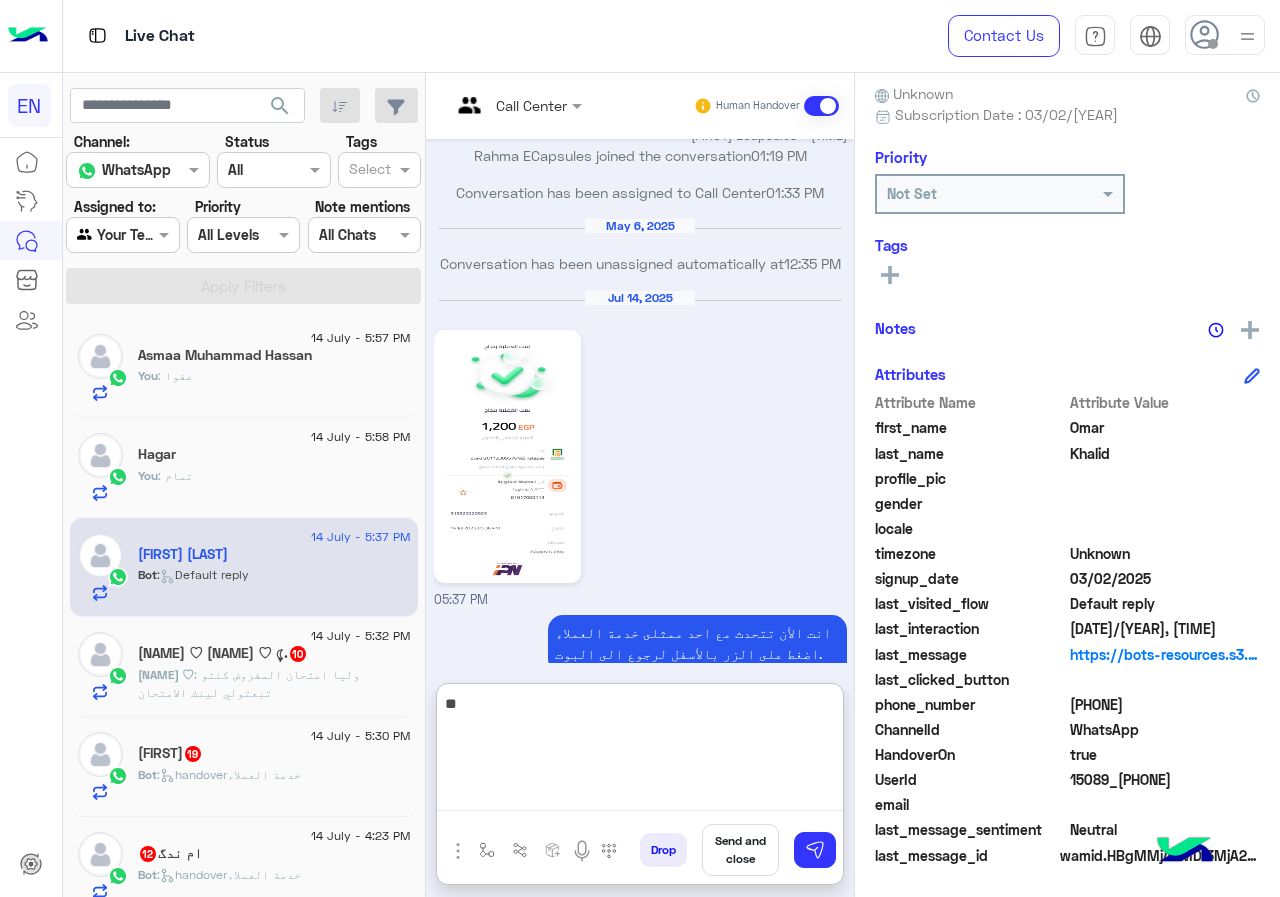 type on "*" 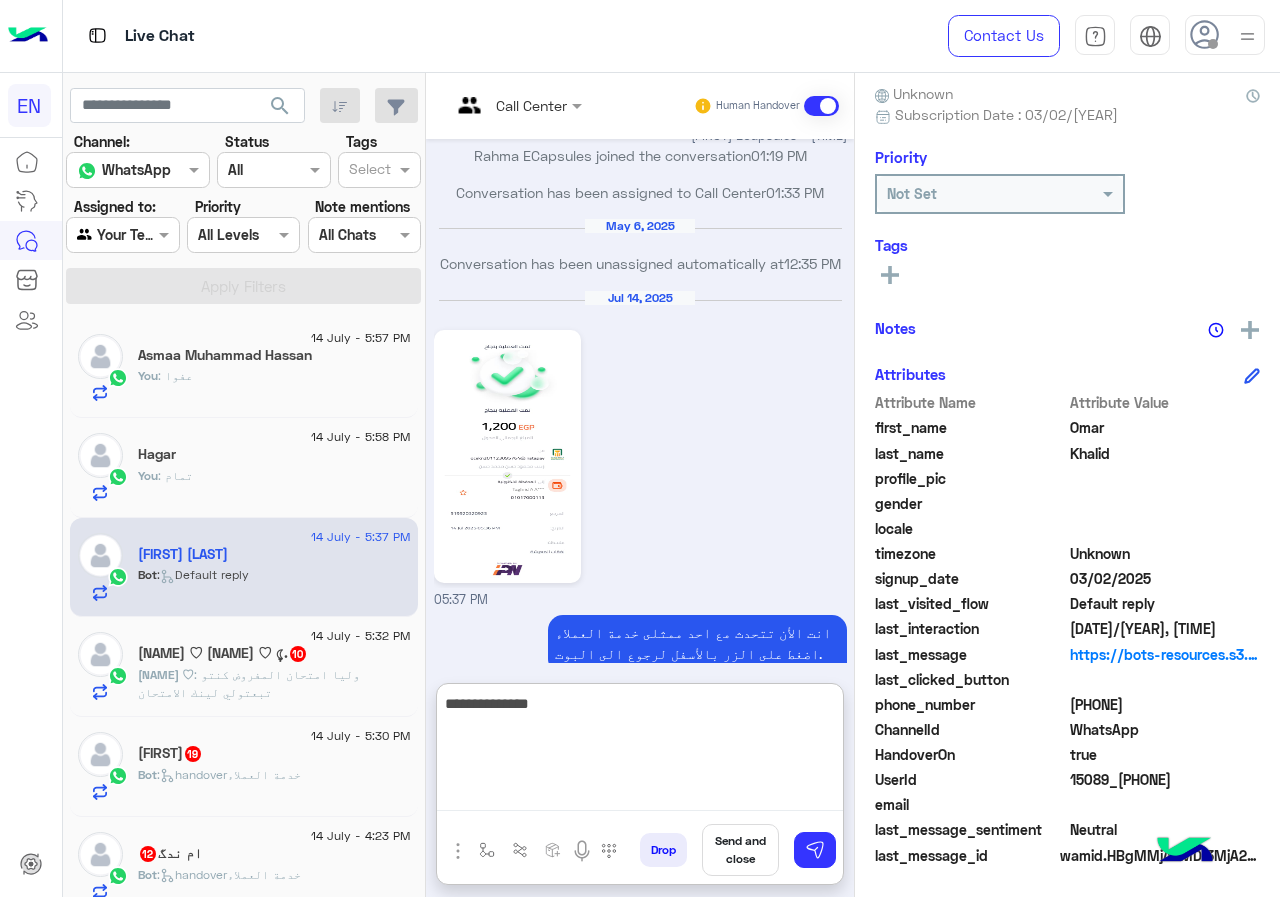 type on "**********" 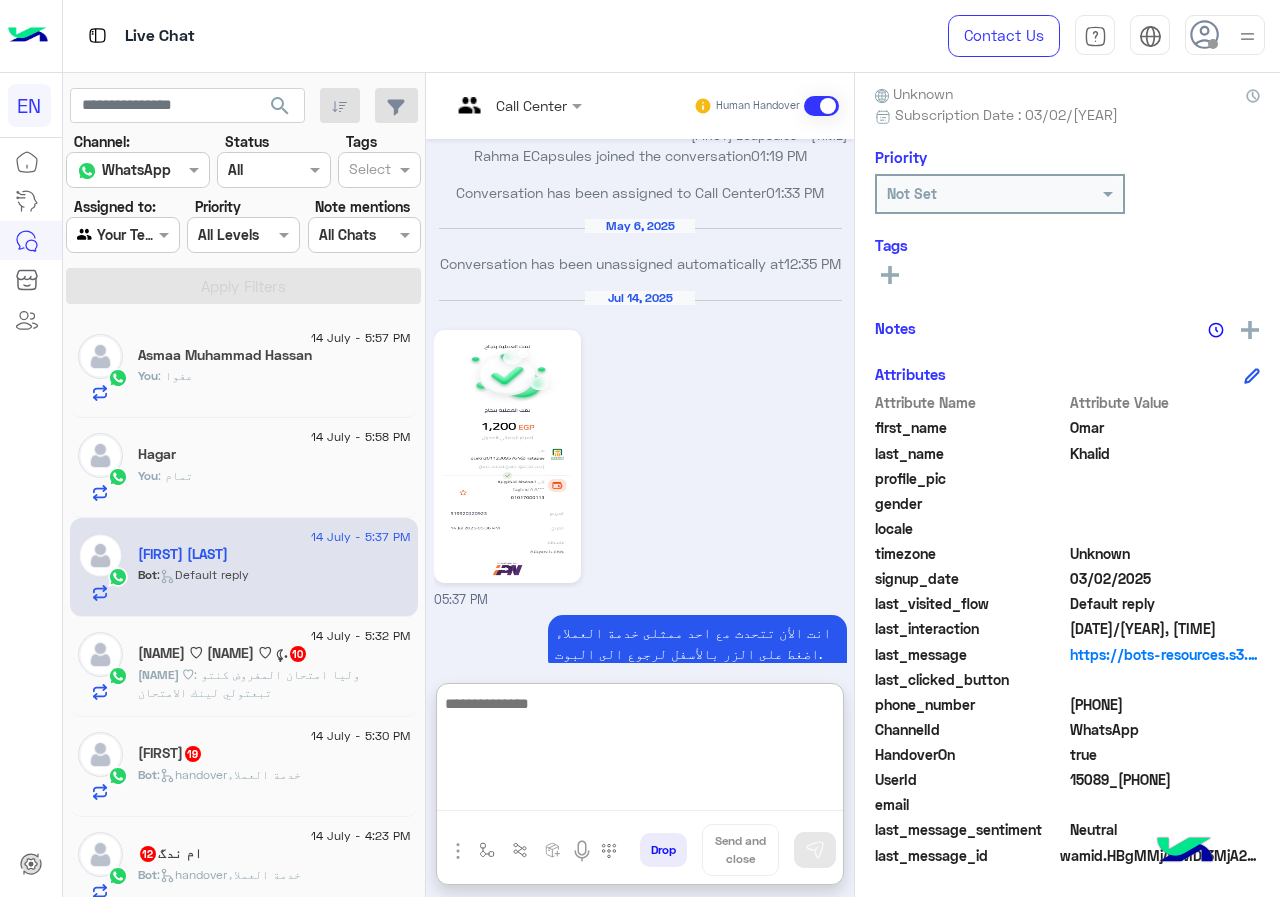 scroll, scrollTop: 1556, scrollLeft: 0, axis: vertical 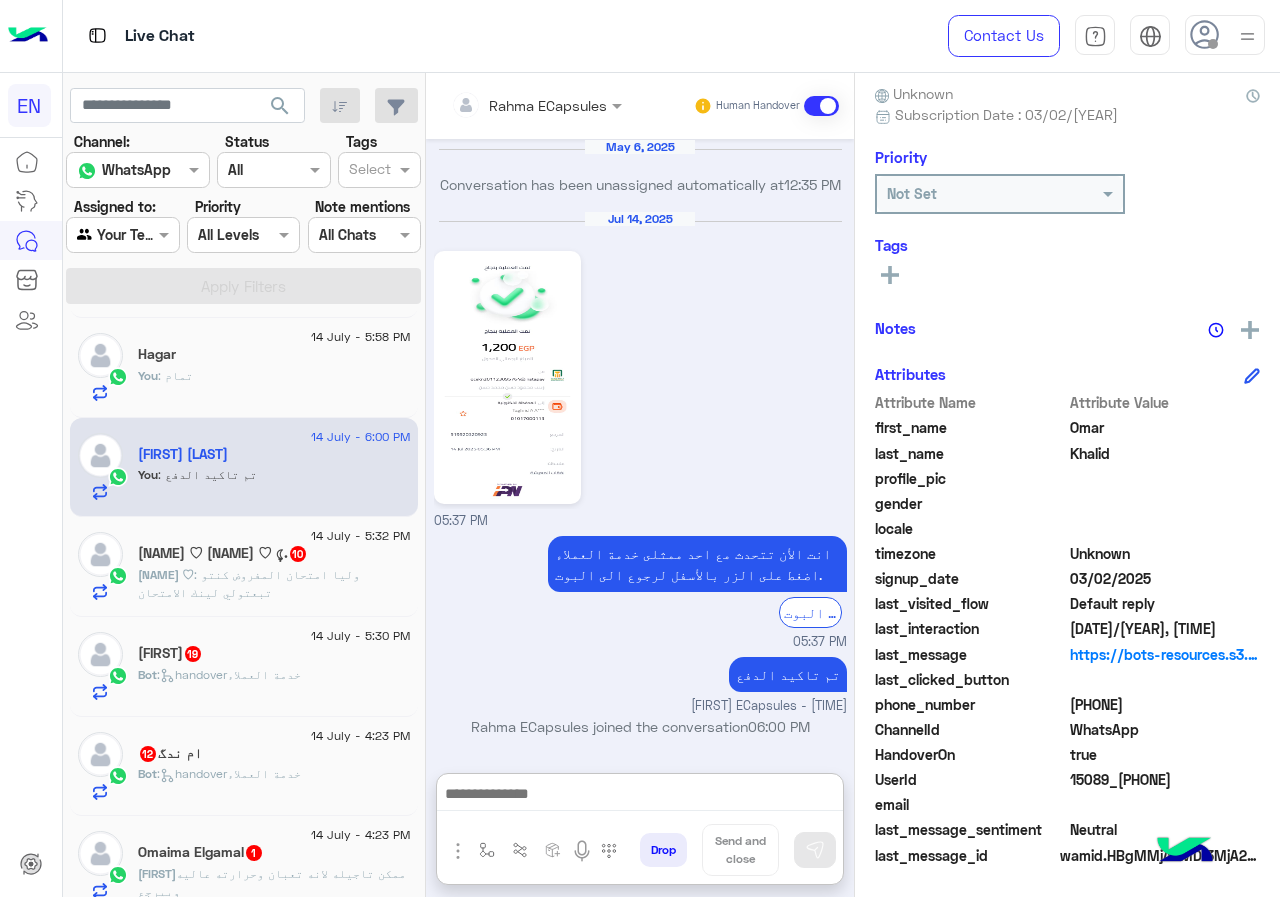 click on ": وليا امتحان المفروض كنتو تبعتولي لينك الامتحان" 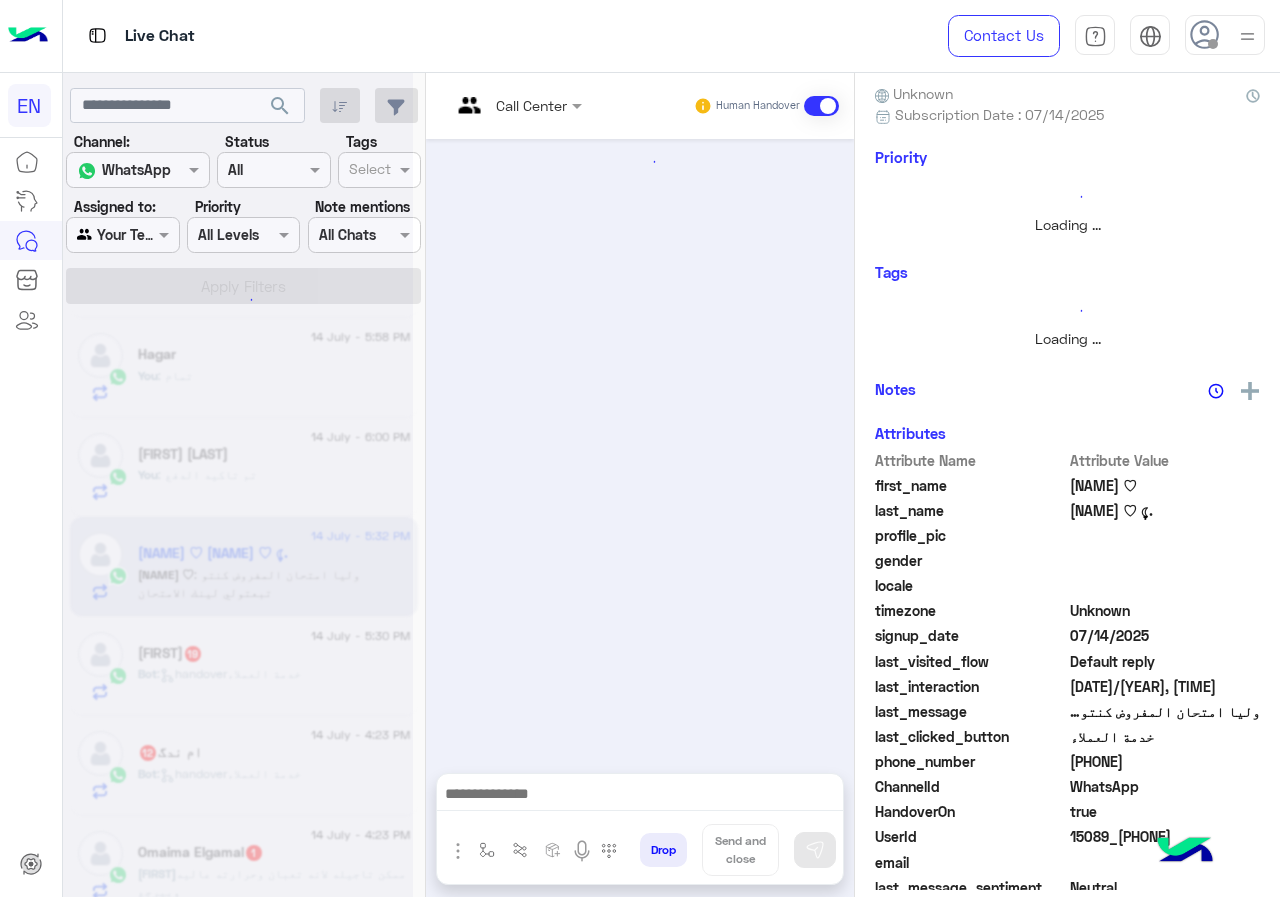 scroll, scrollTop: 221, scrollLeft: 0, axis: vertical 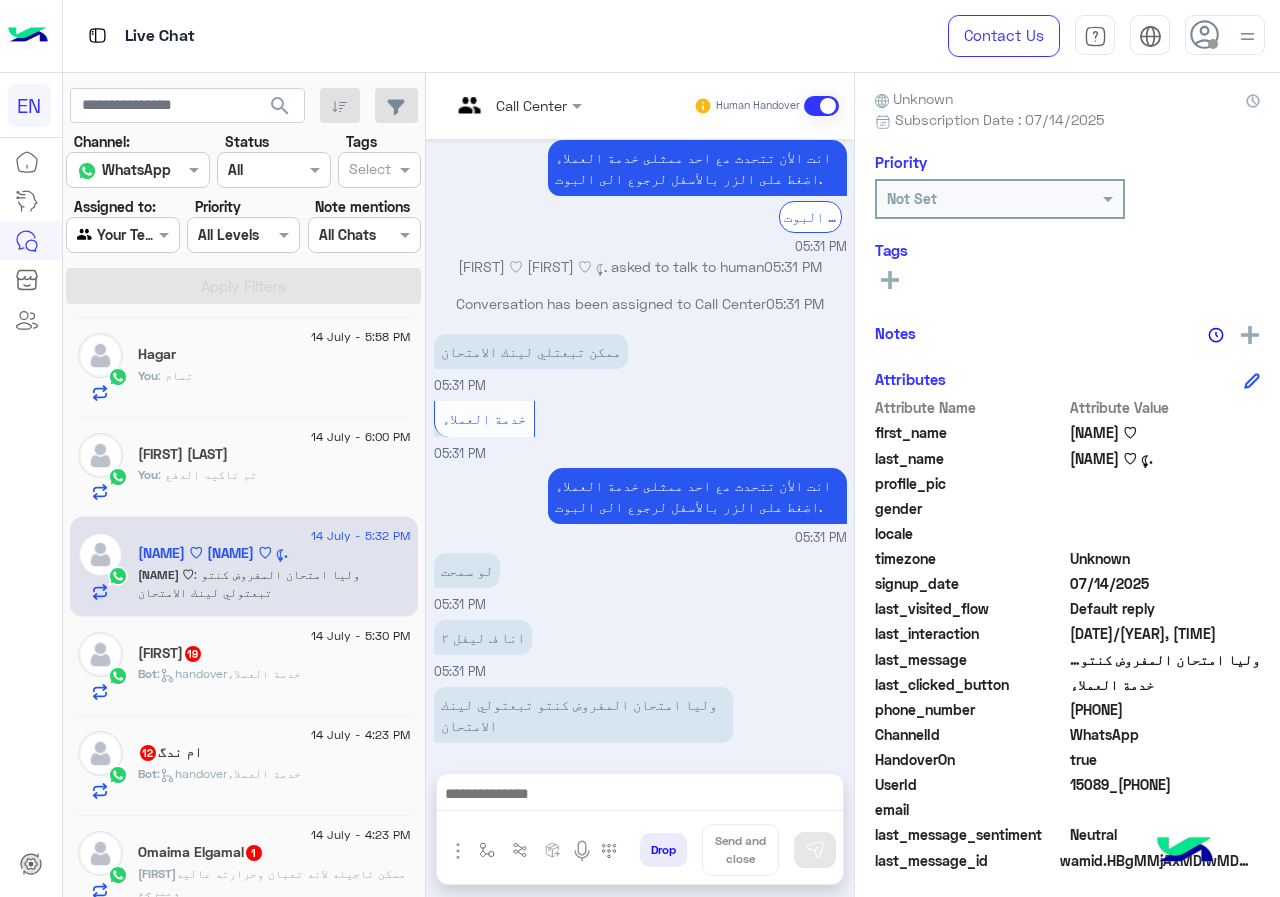 drag, startPoint x: 1075, startPoint y: 707, endPoint x: 1200, endPoint y: 703, distance: 125.06398 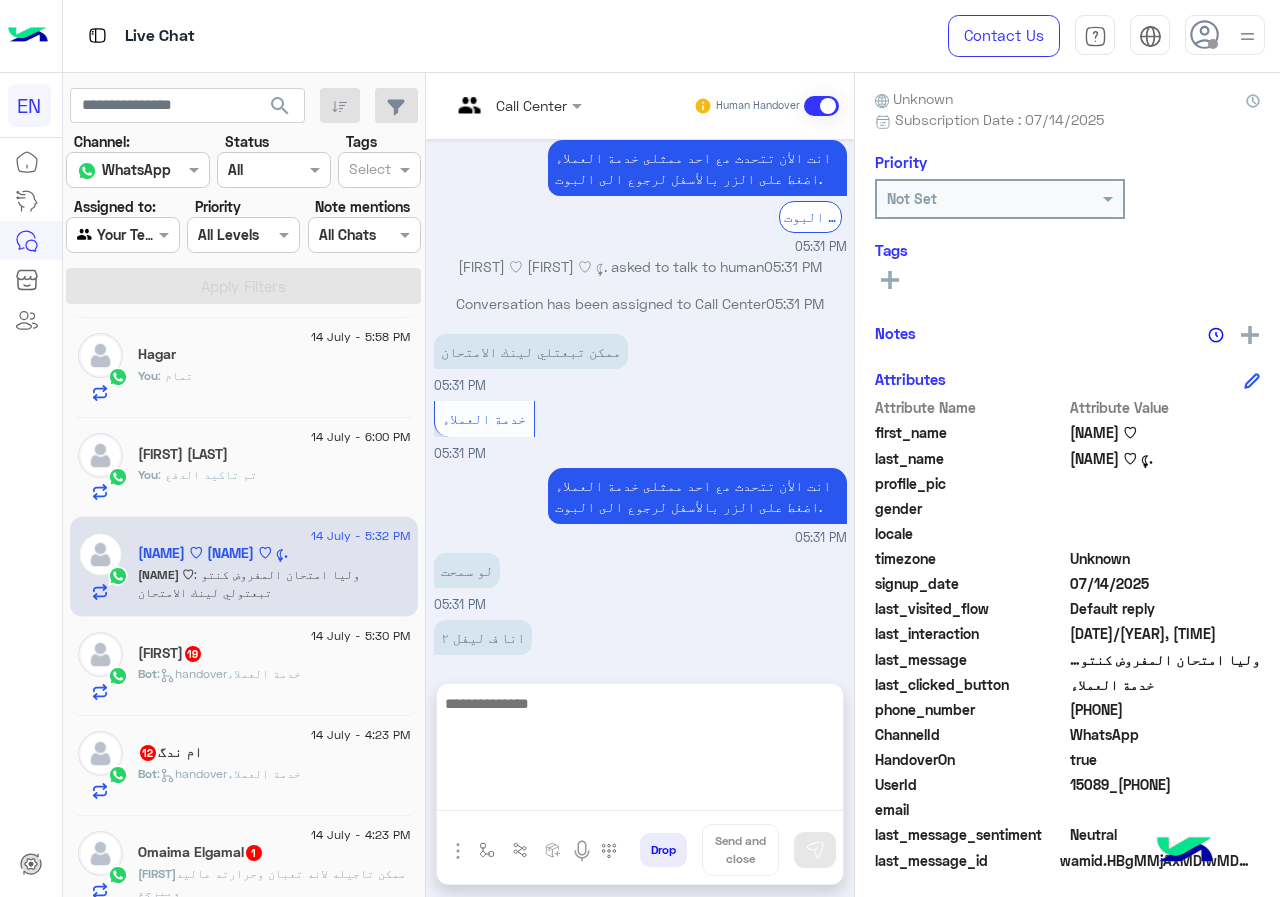 click at bounding box center (640, 751) 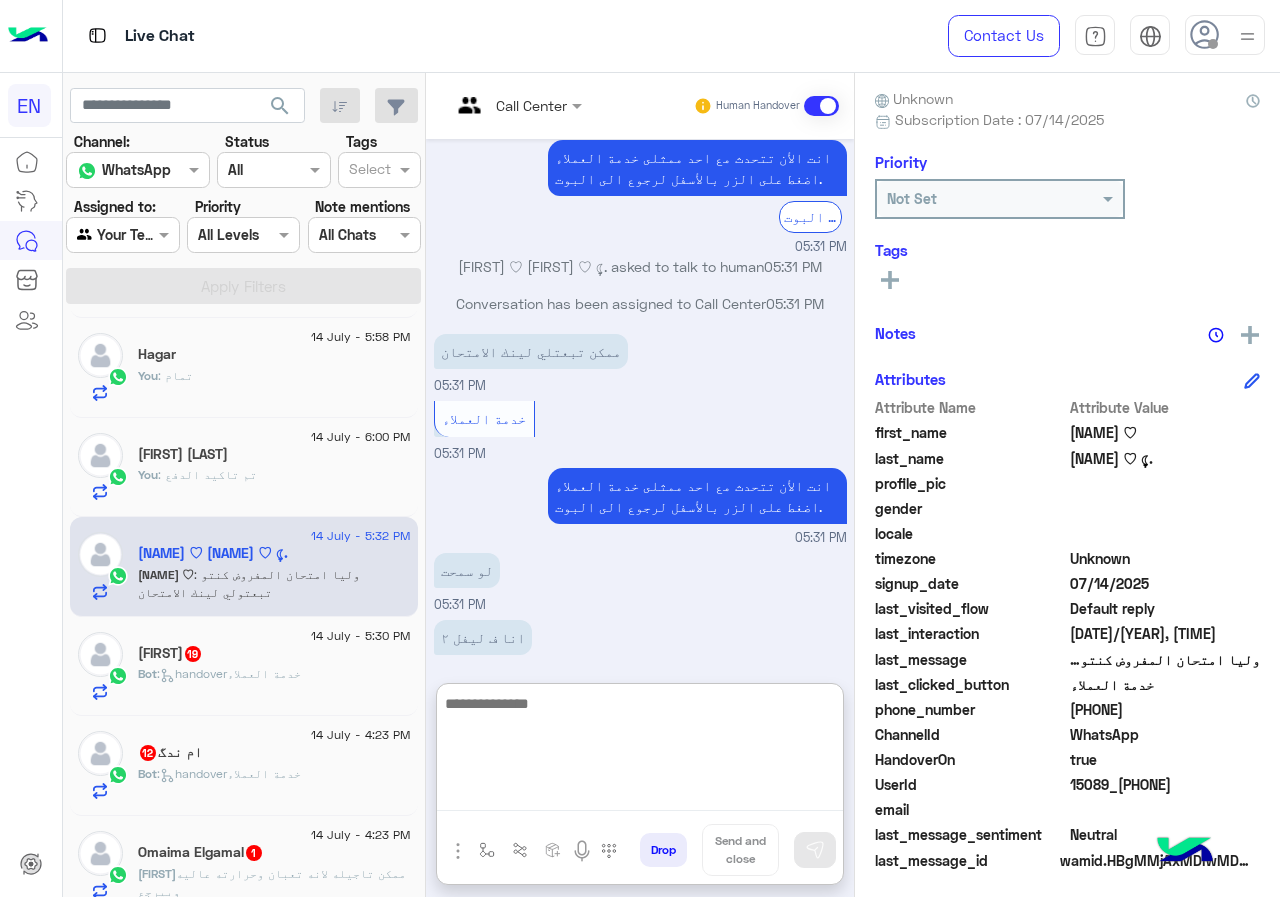 scroll, scrollTop: 1507, scrollLeft: 0, axis: vertical 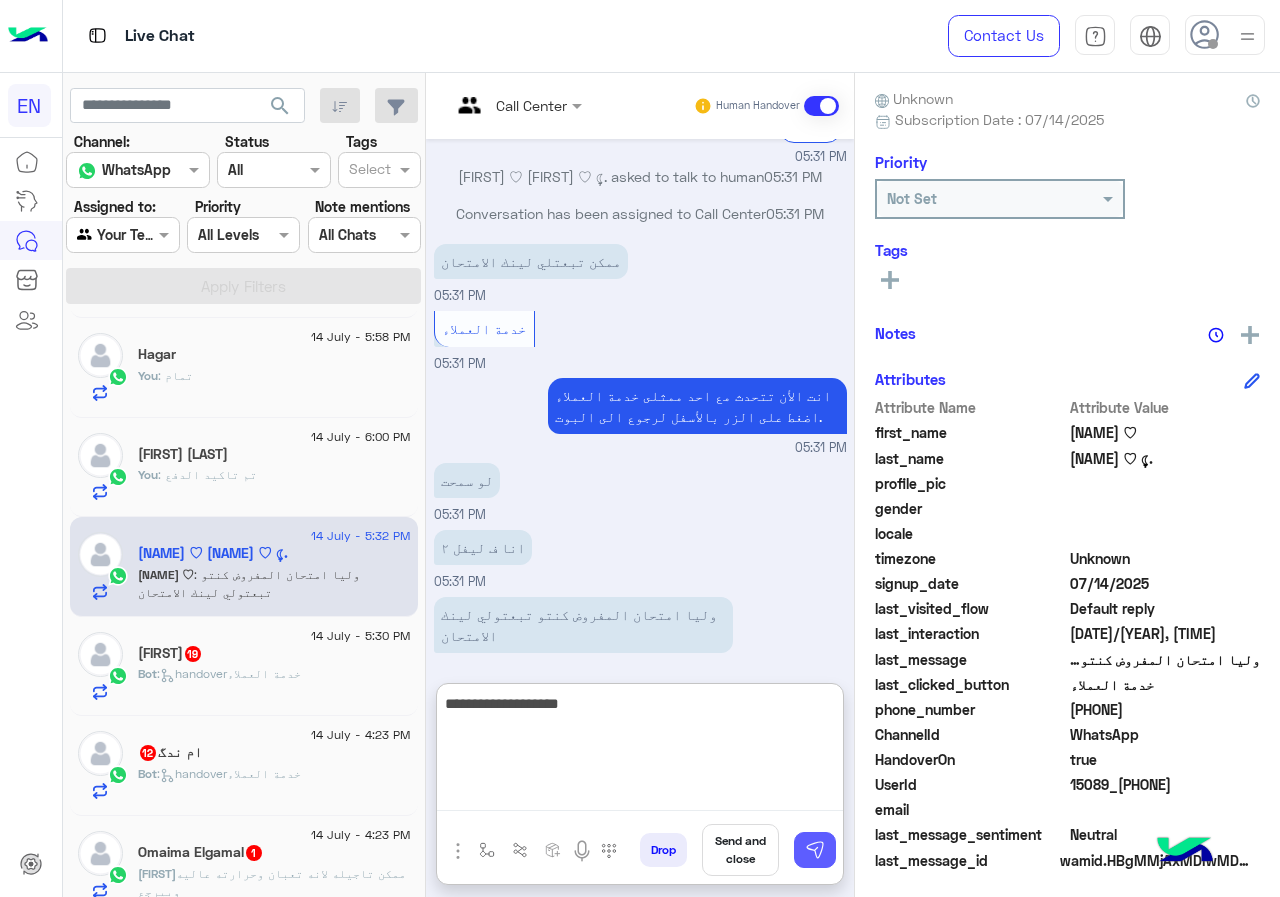 type on "**********" 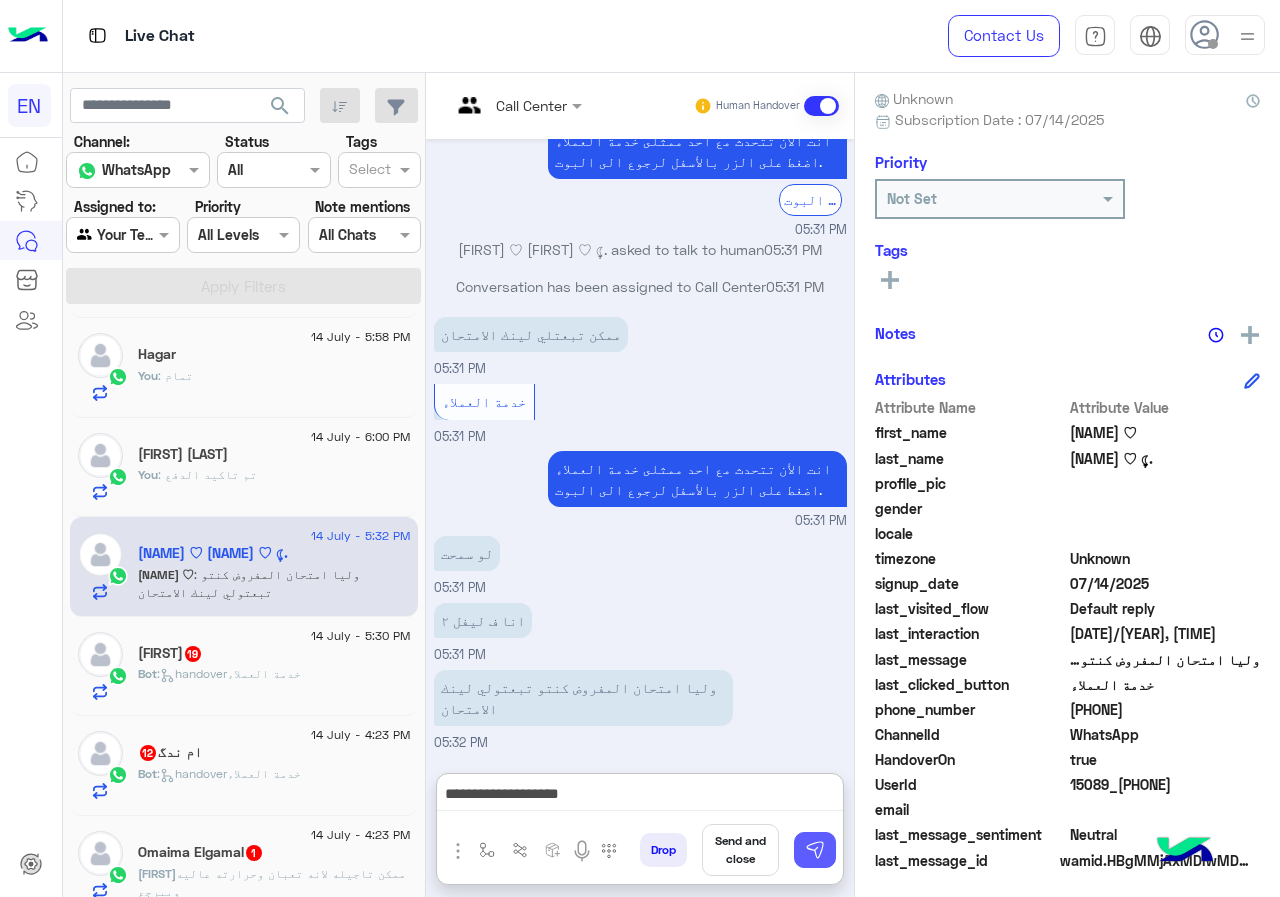 click at bounding box center (815, 850) 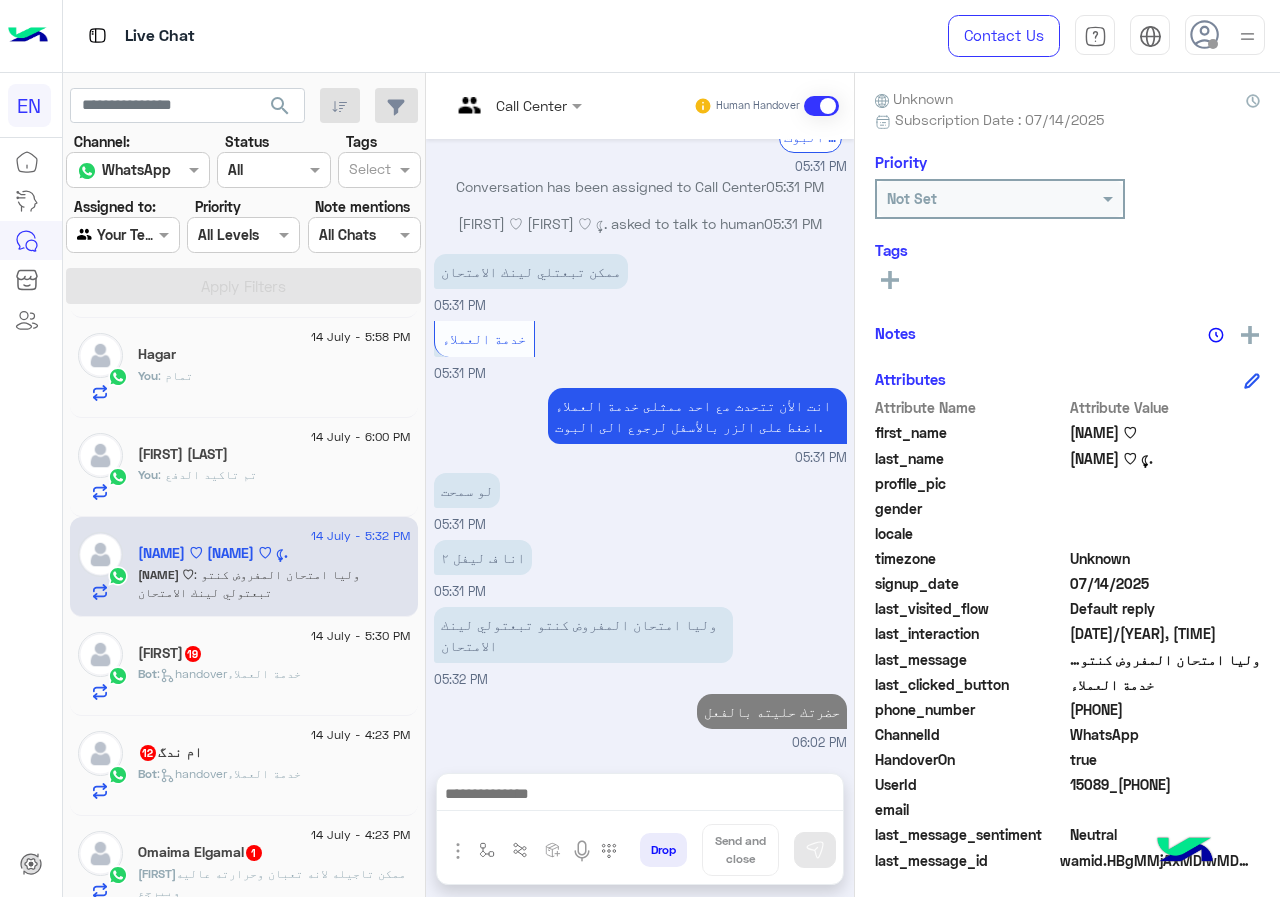 scroll, scrollTop: 1481, scrollLeft: 0, axis: vertical 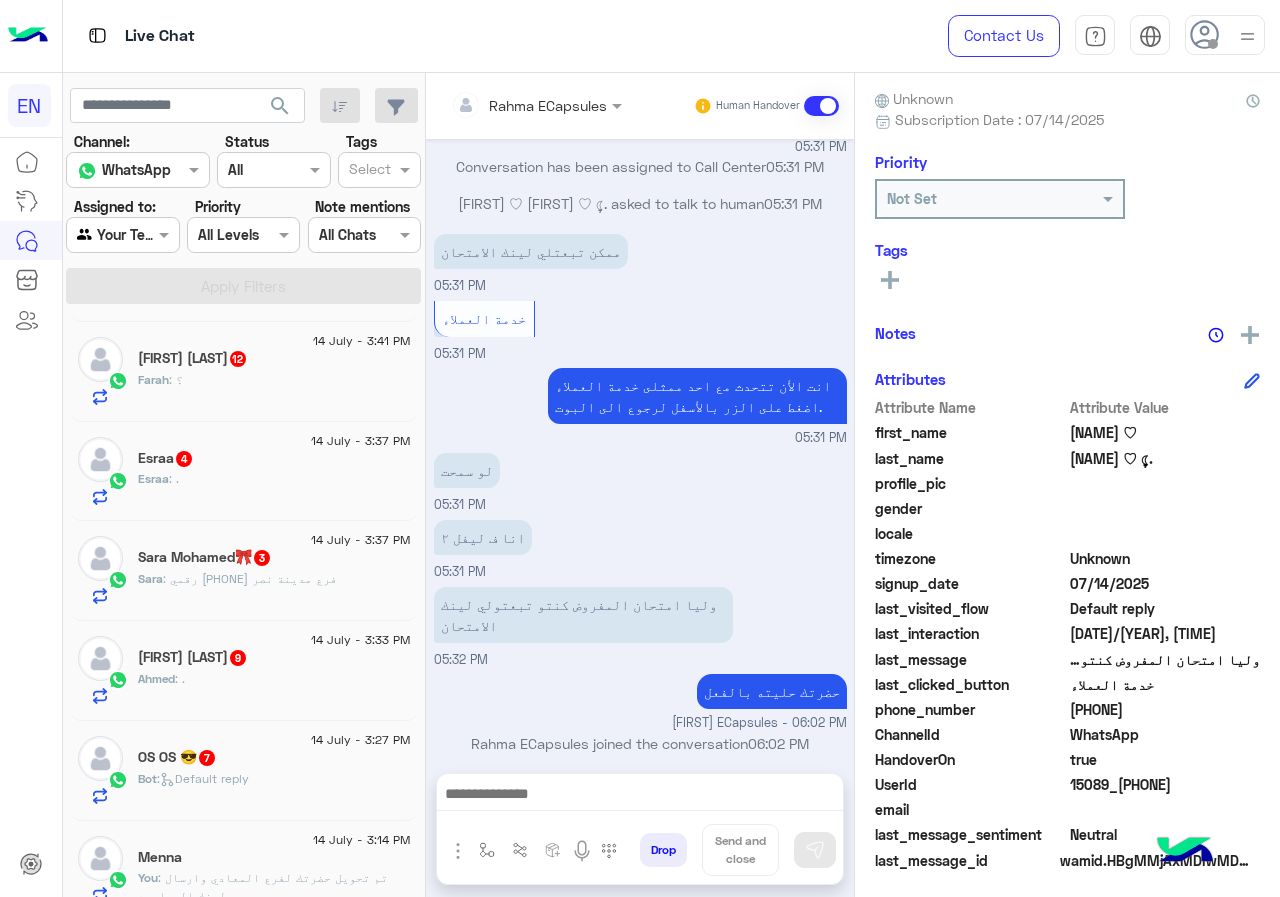 click on "Bot :   Default reply" 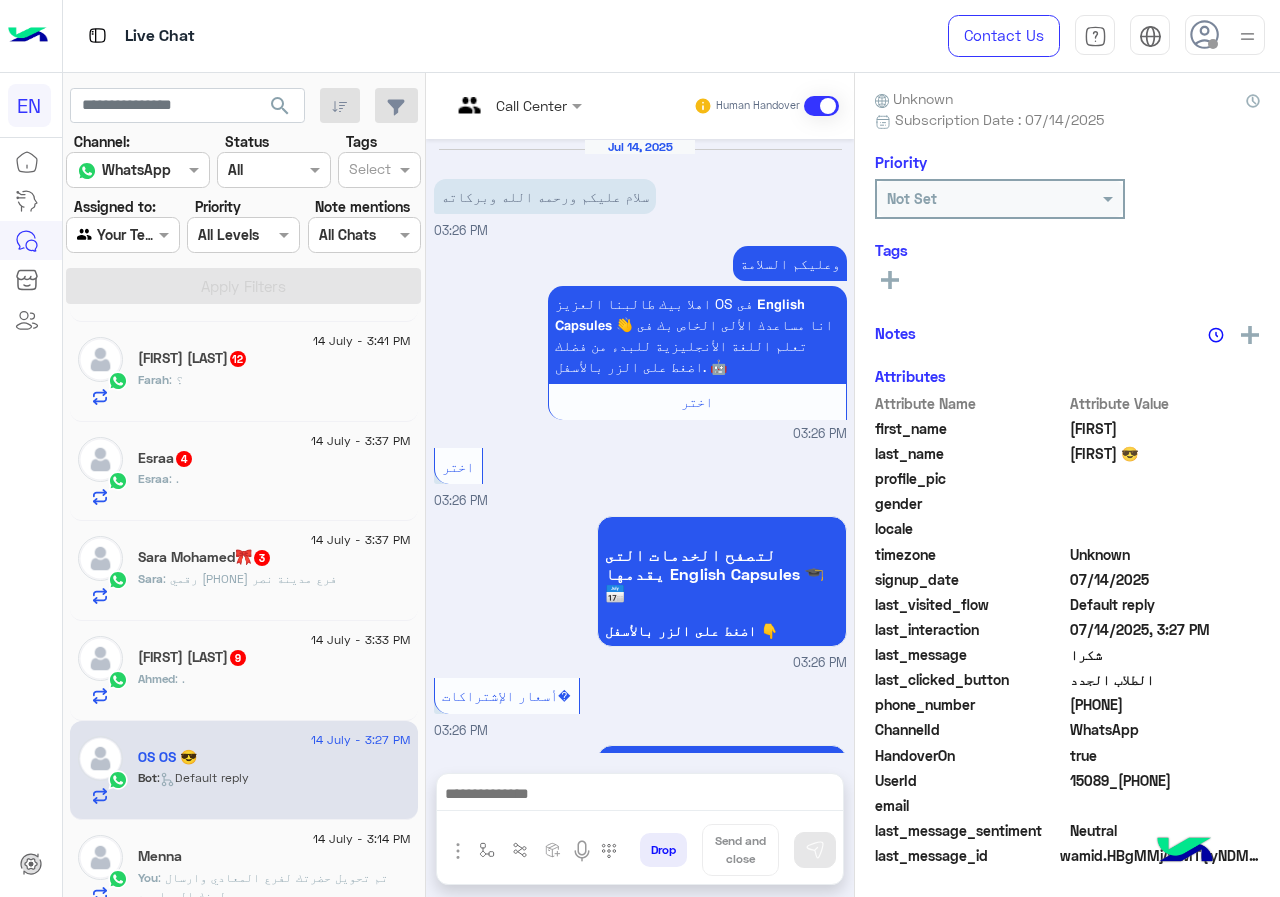 scroll, scrollTop: 1685, scrollLeft: 0, axis: vertical 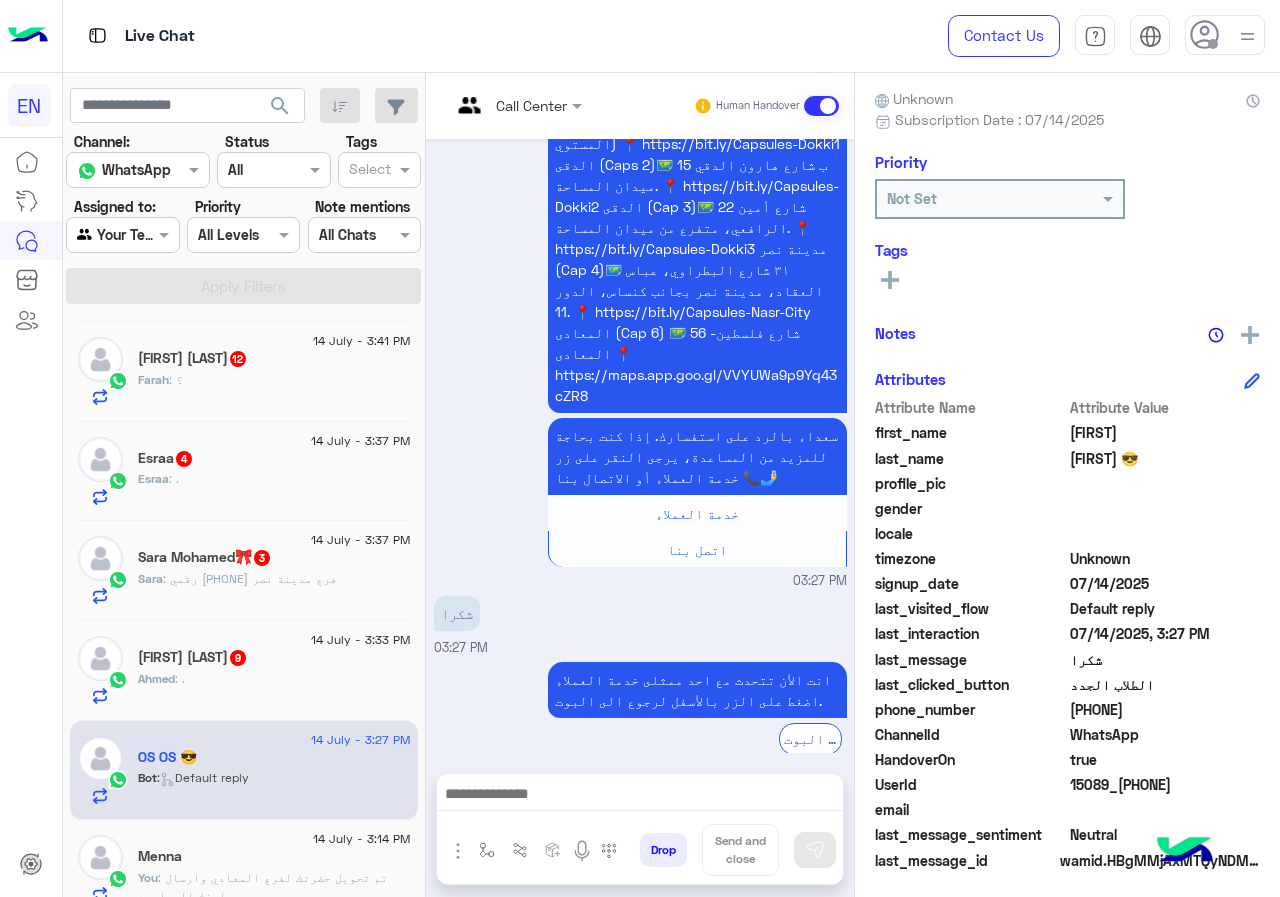 drag, startPoint x: 1075, startPoint y: 711, endPoint x: 1166, endPoint y: 712, distance: 91.00549 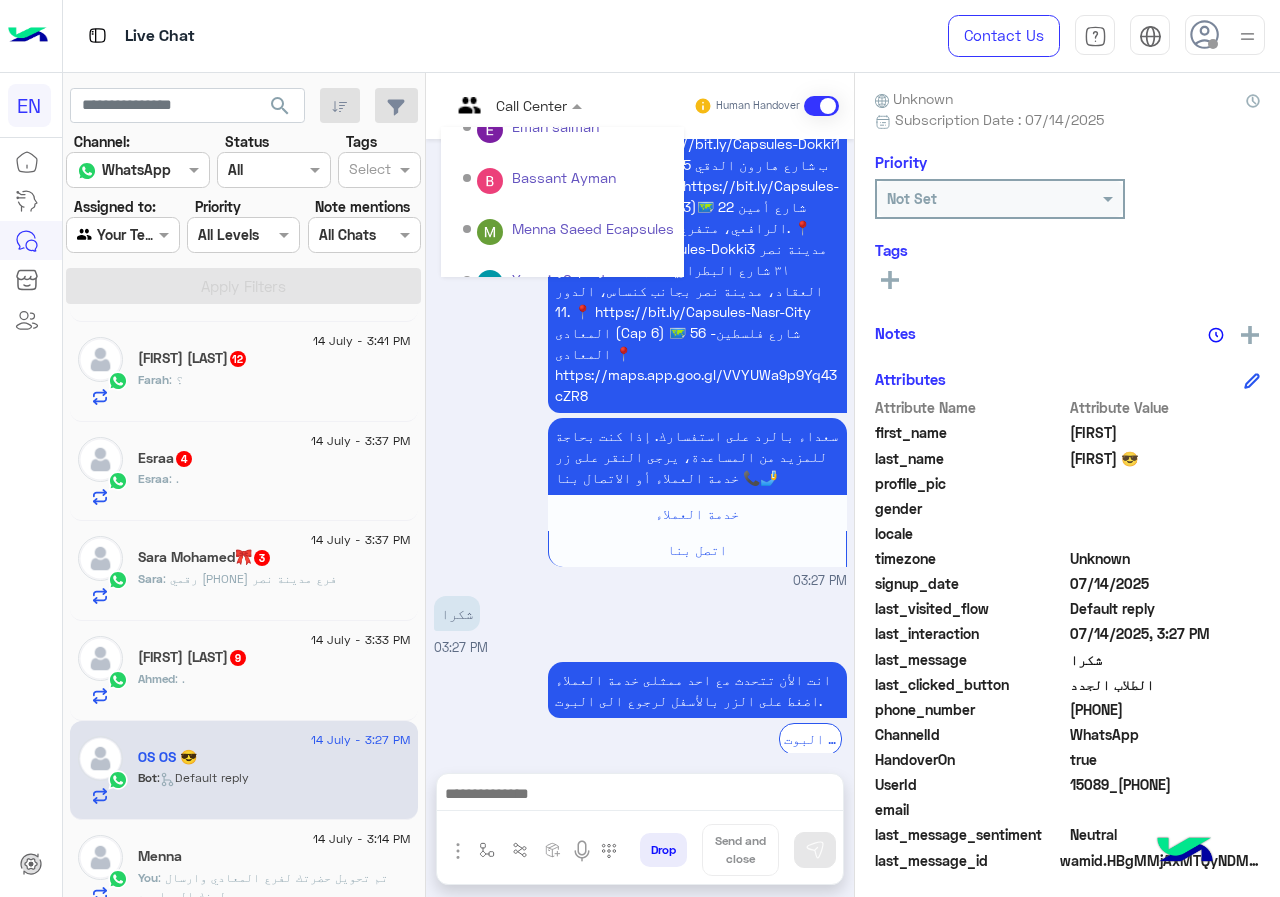 scroll, scrollTop: 332, scrollLeft: 0, axis: vertical 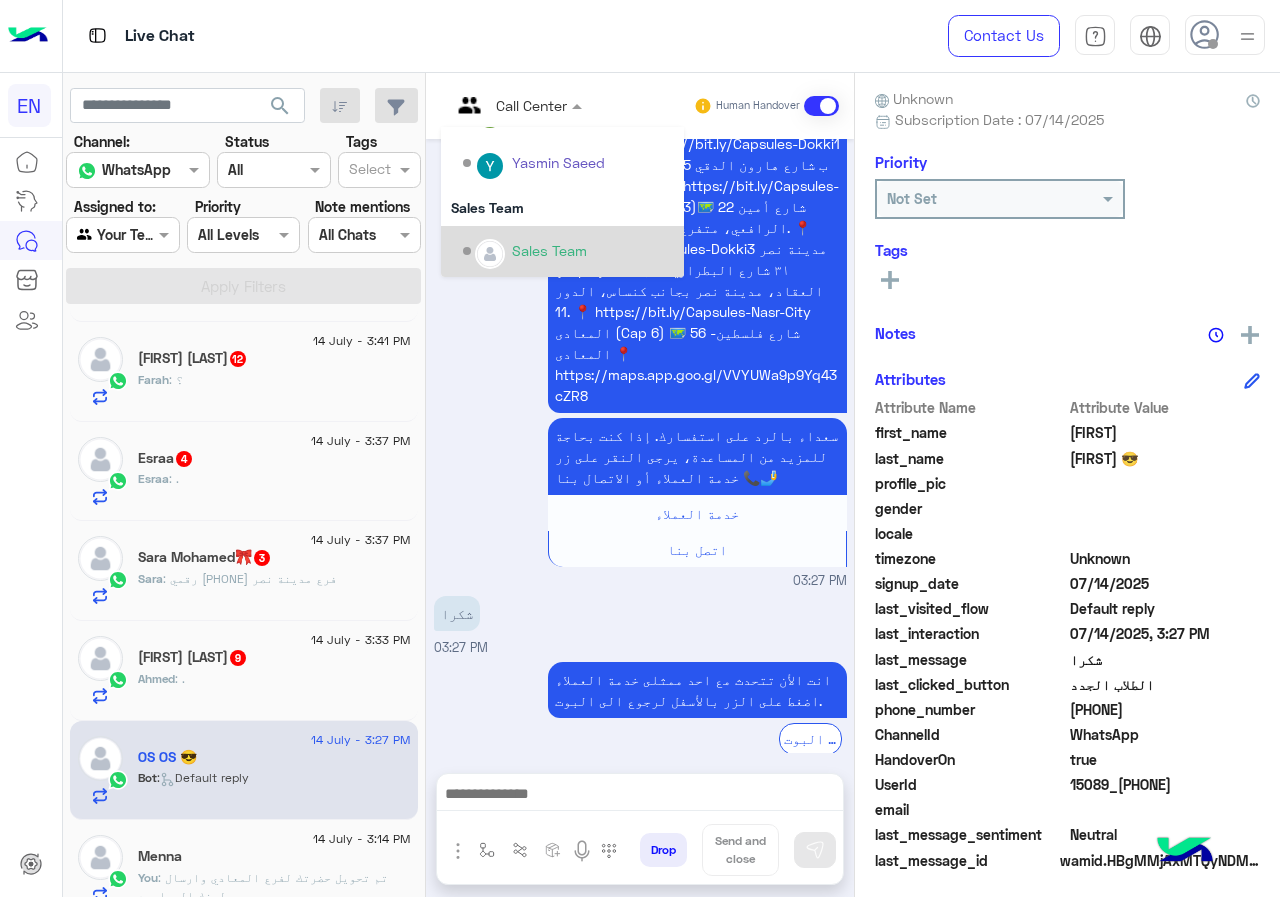 click on "Sales Team" at bounding box center [562, 207] 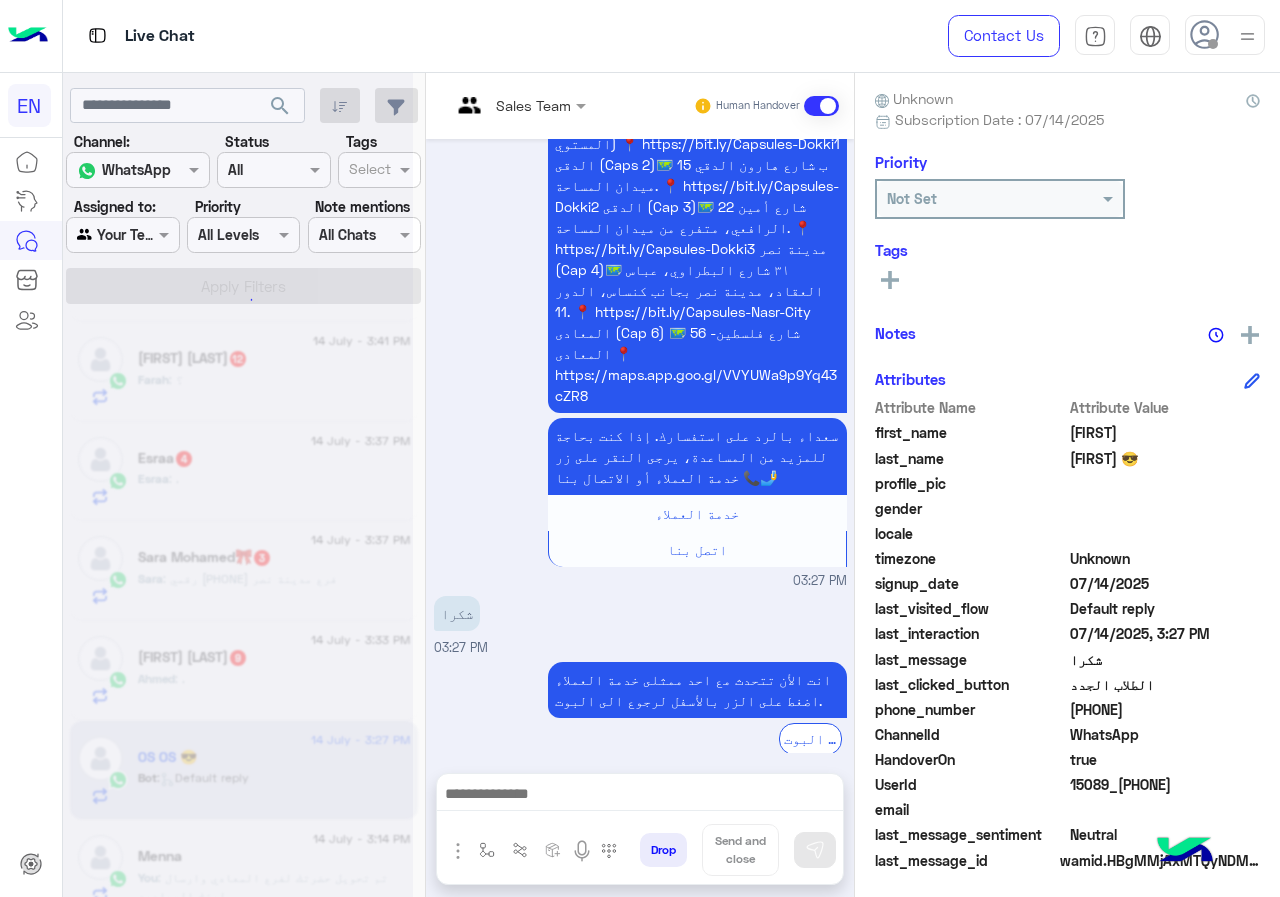 scroll, scrollTop: 0, scrollLeft: 0, axis: both 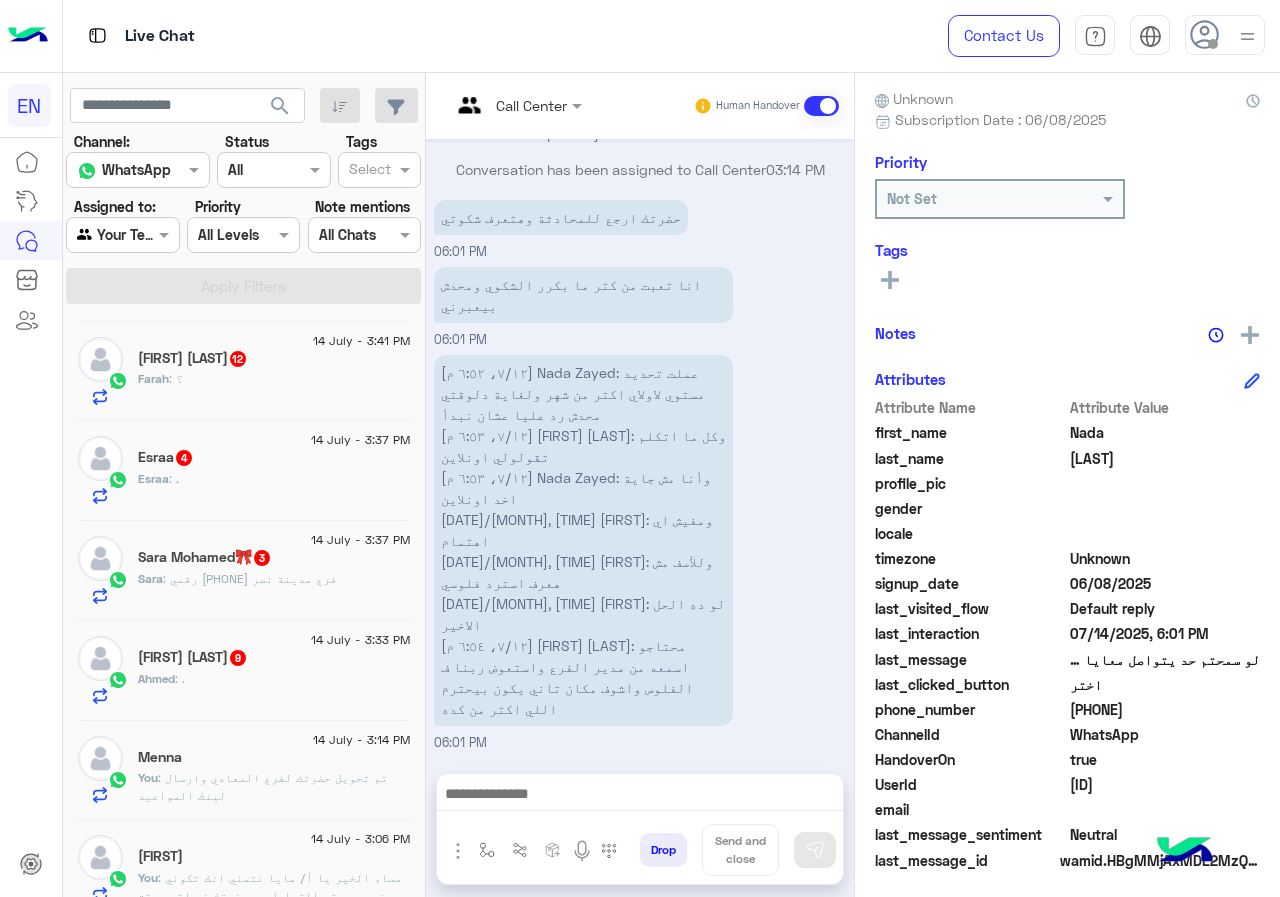 click on "Ahmed : ." 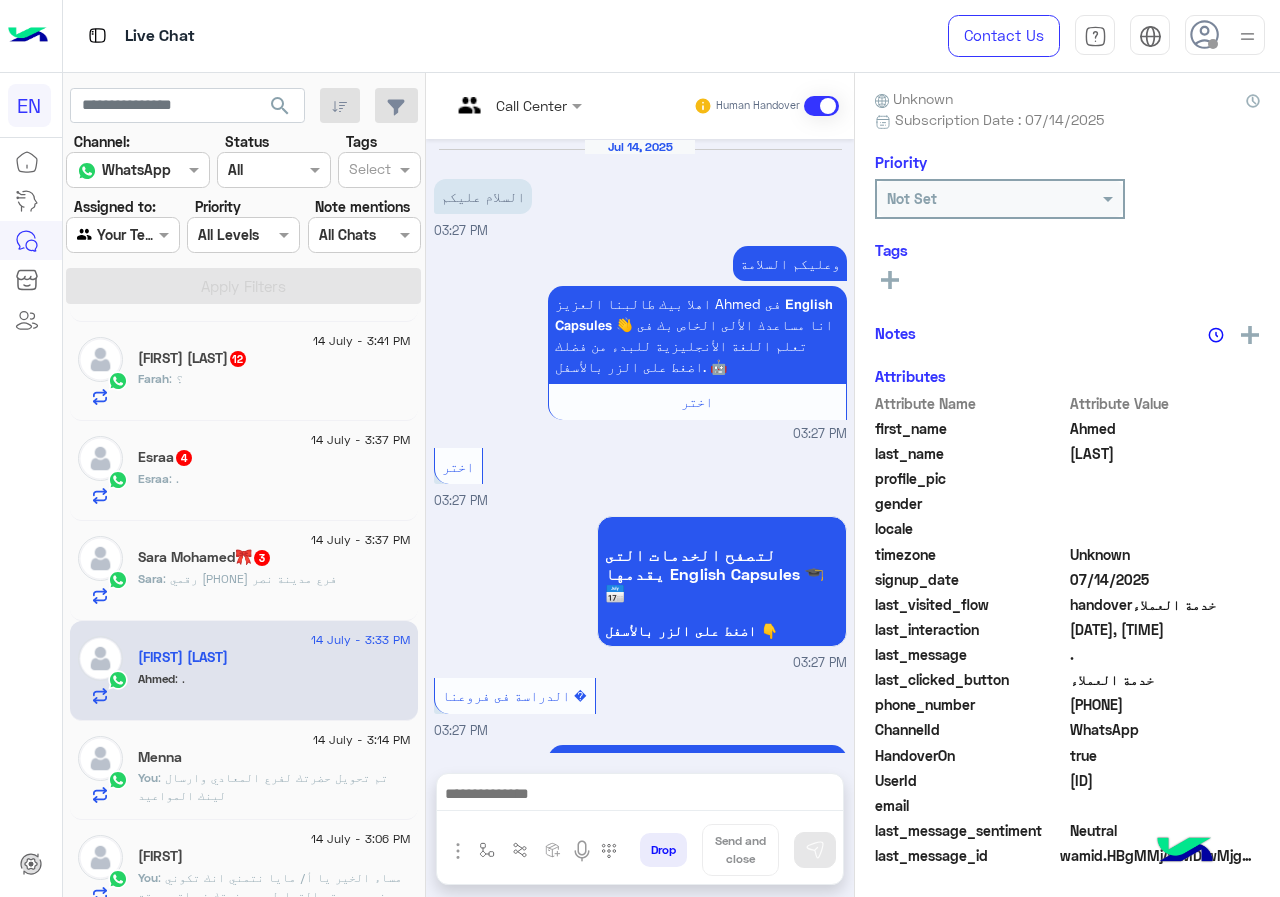 scroll, scrollTop: 1375, scrollLeft: 0, axis: vertical 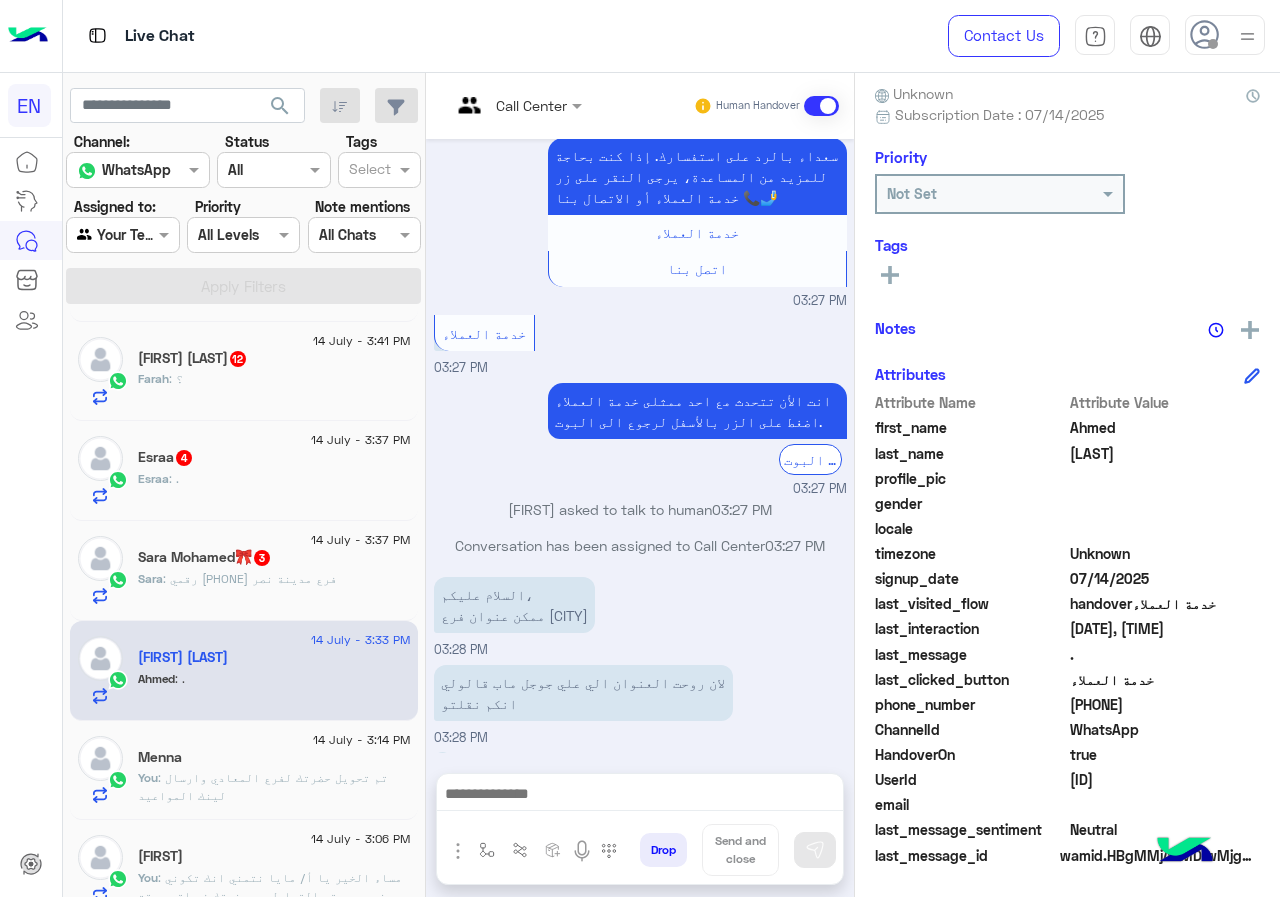 drag, startPoint x: 1073, startPoint y: 706, endPoint x: 1203, endPoint y: 699, distance: 130.18832 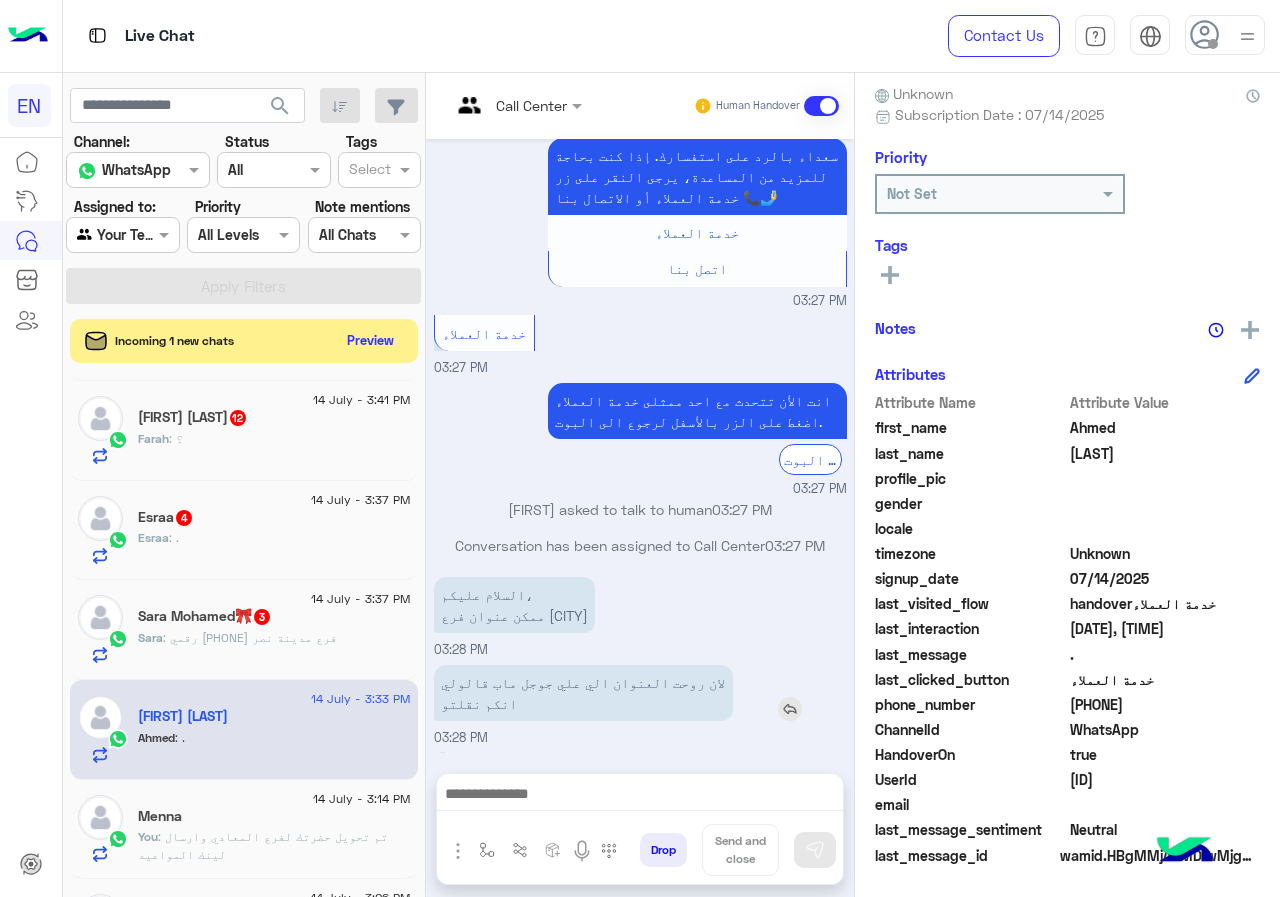 click on "لان روحت العنوان الي علي جوجل ماب قالولي انكم نقلتو" at bounding box center (583, 693) 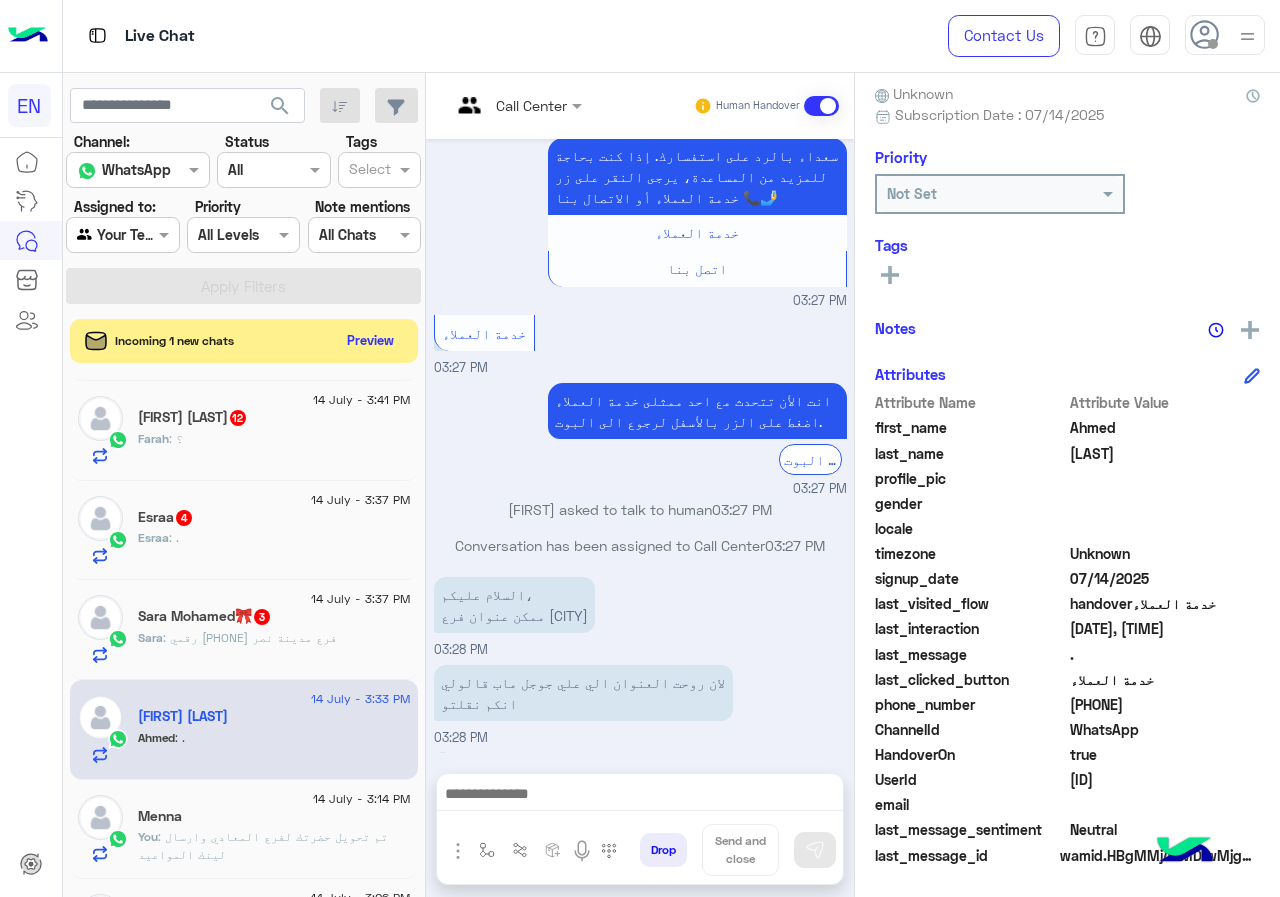 click at bounding box center (491, 105) 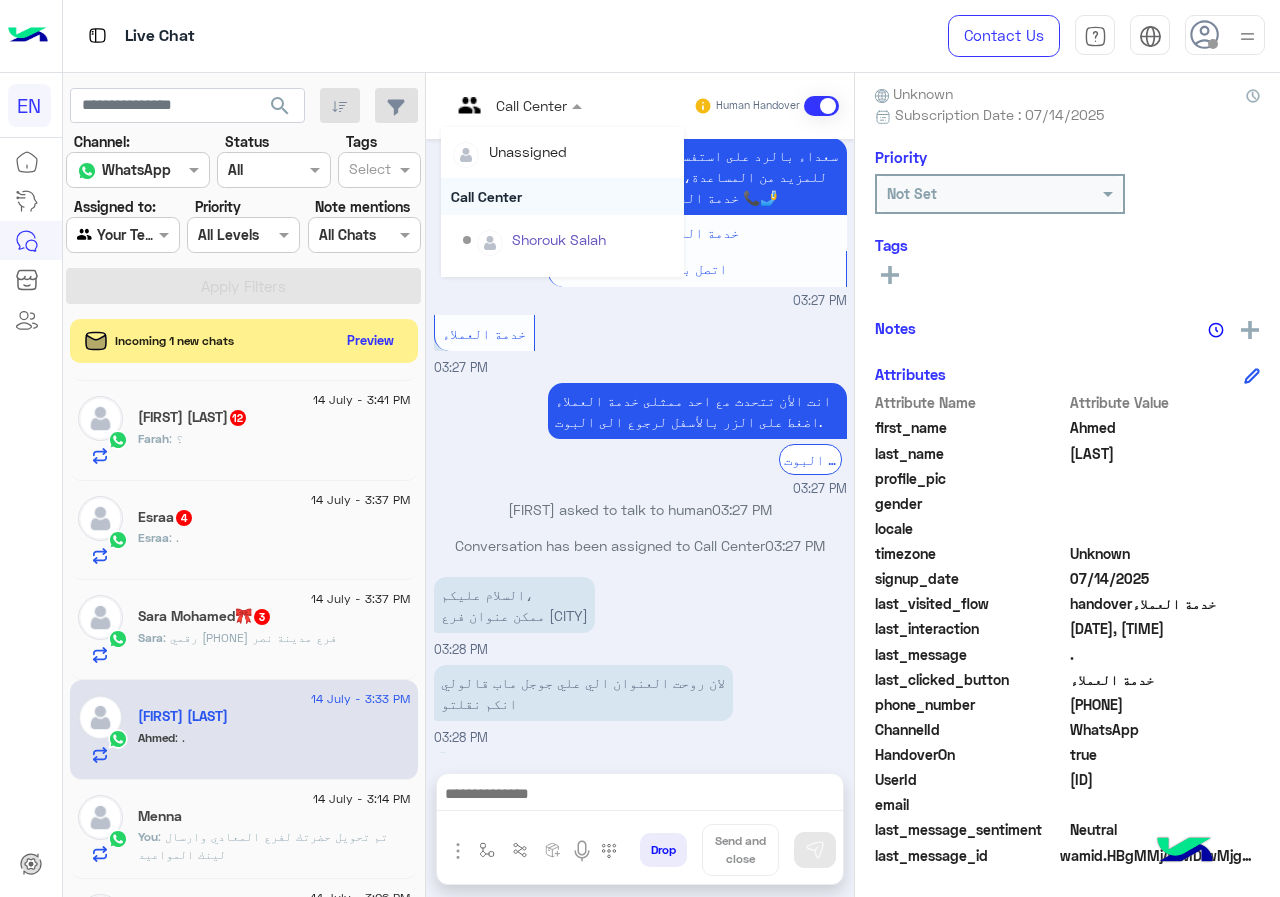 scroll, scrollTop: 332, scrollLeft: 0, axis: vertical 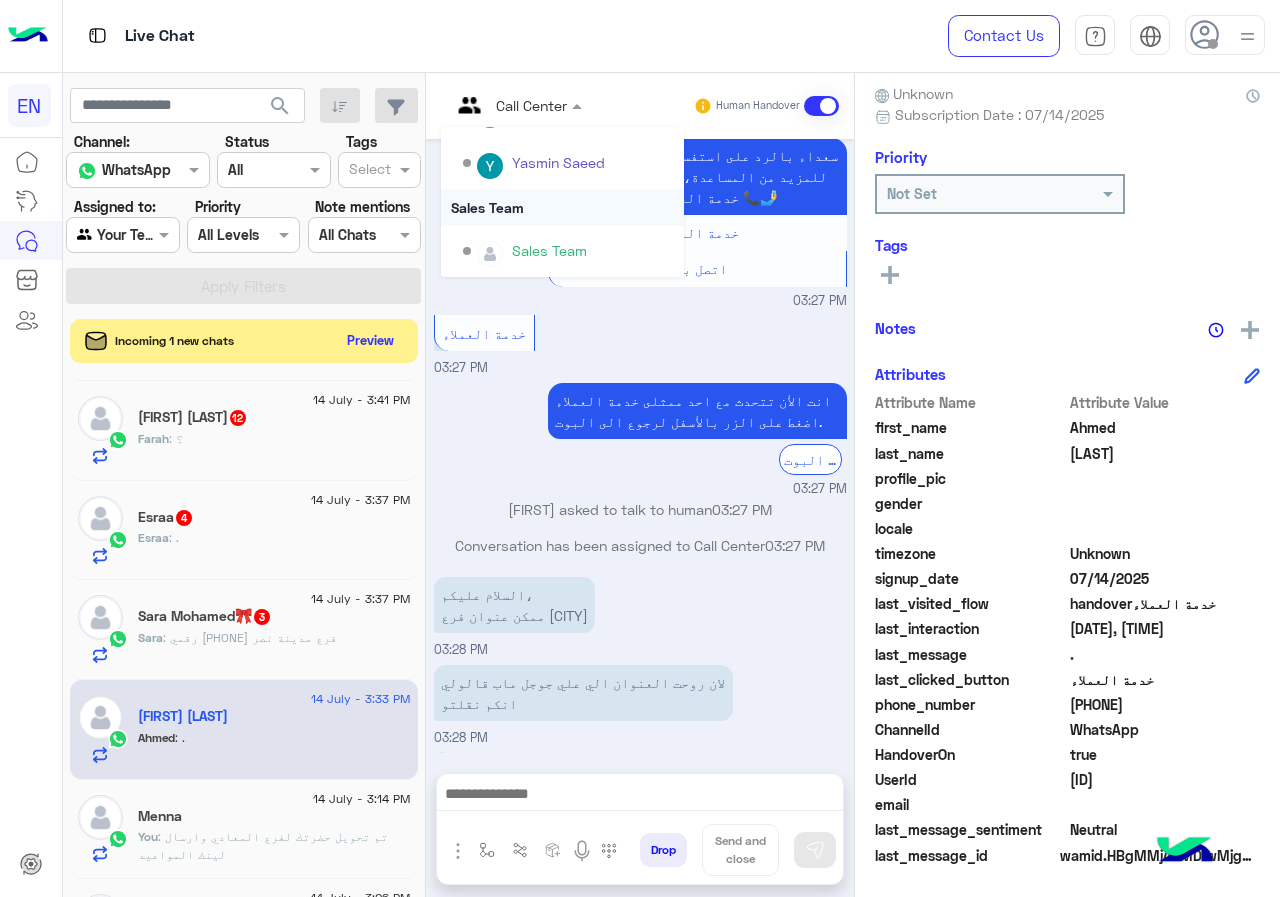 click on "Sales Team" at bounding box center [562, 207] 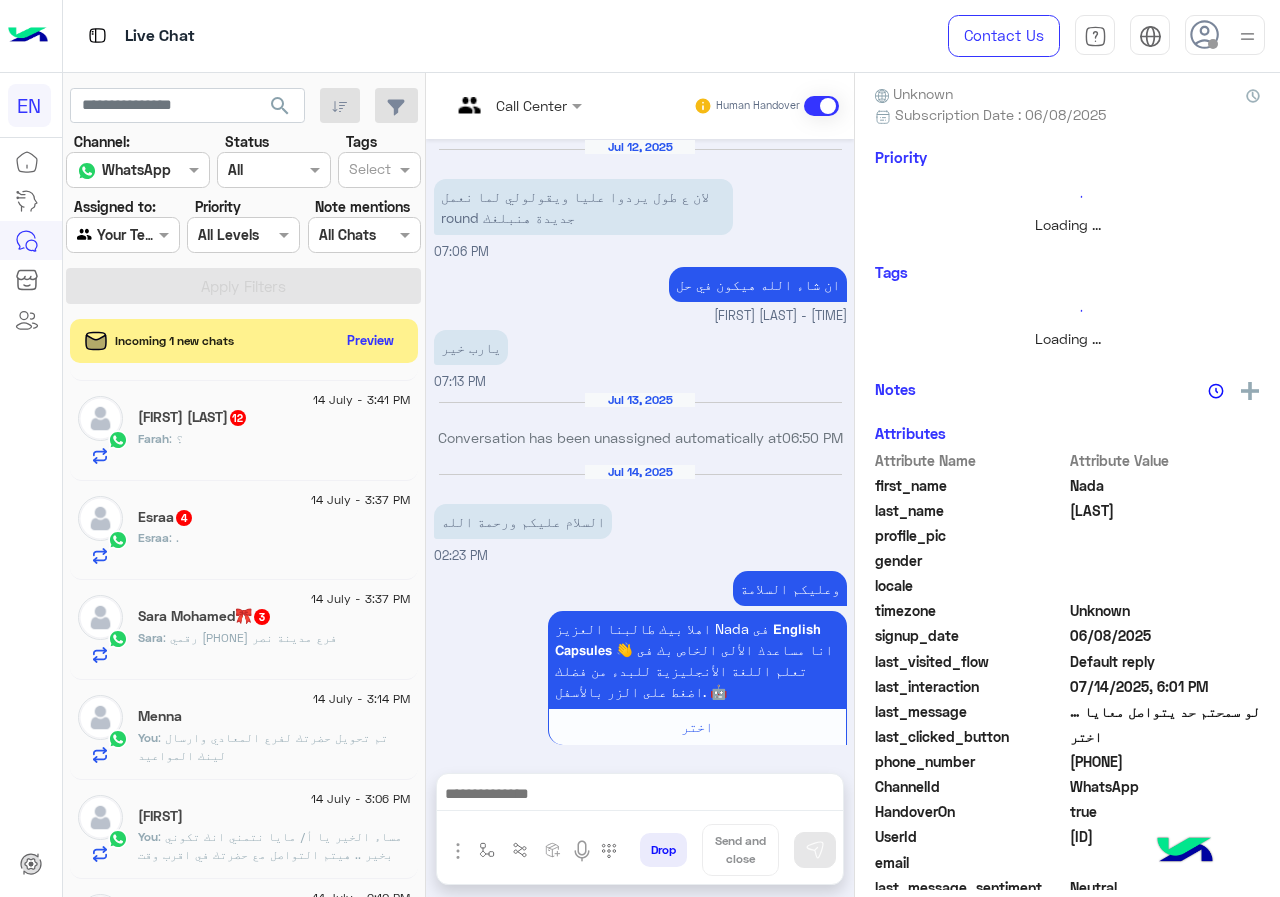 scroll, scrollTop: 1321, scrollLeft: 0, axis: vertical 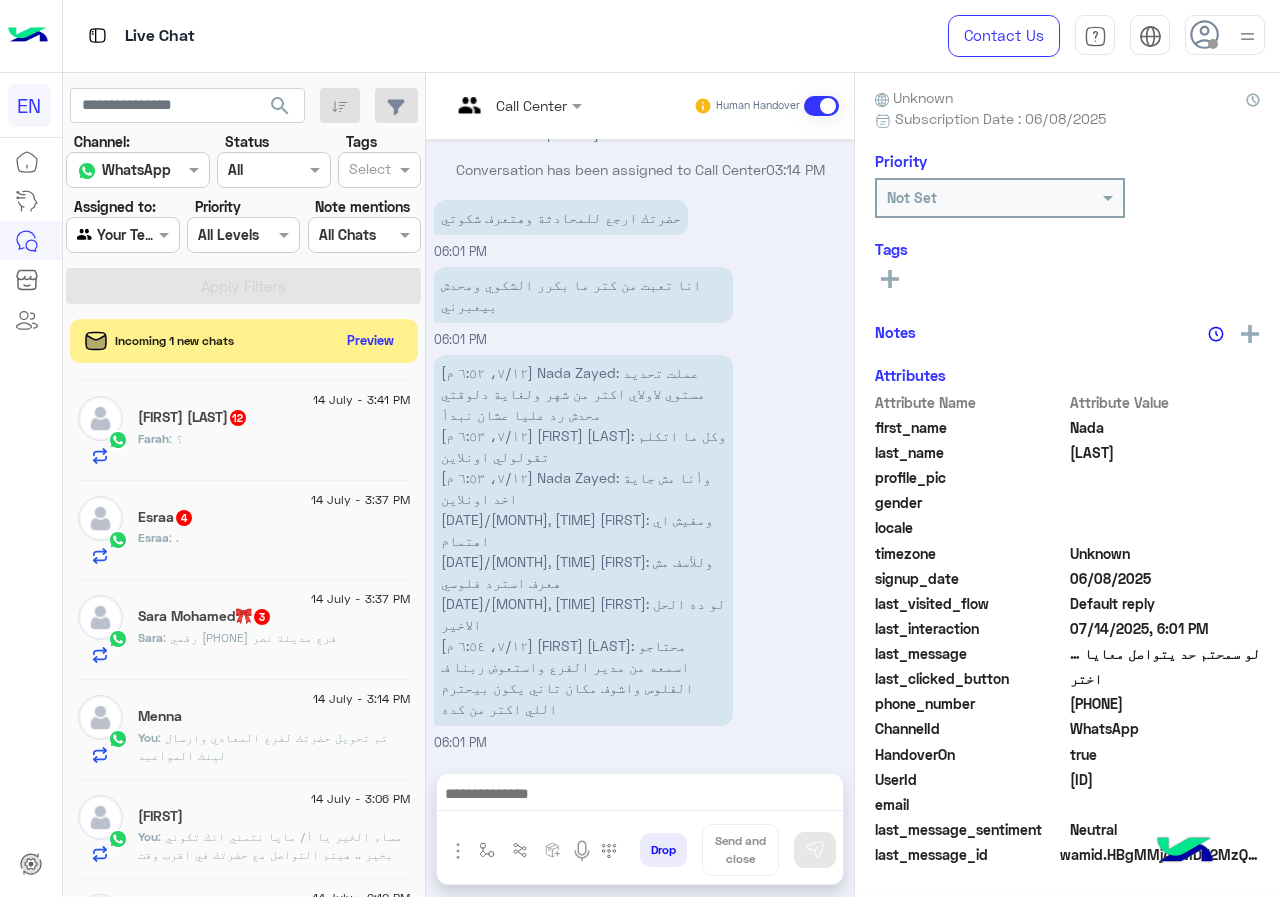 click on "14 July - 3:37 PM" 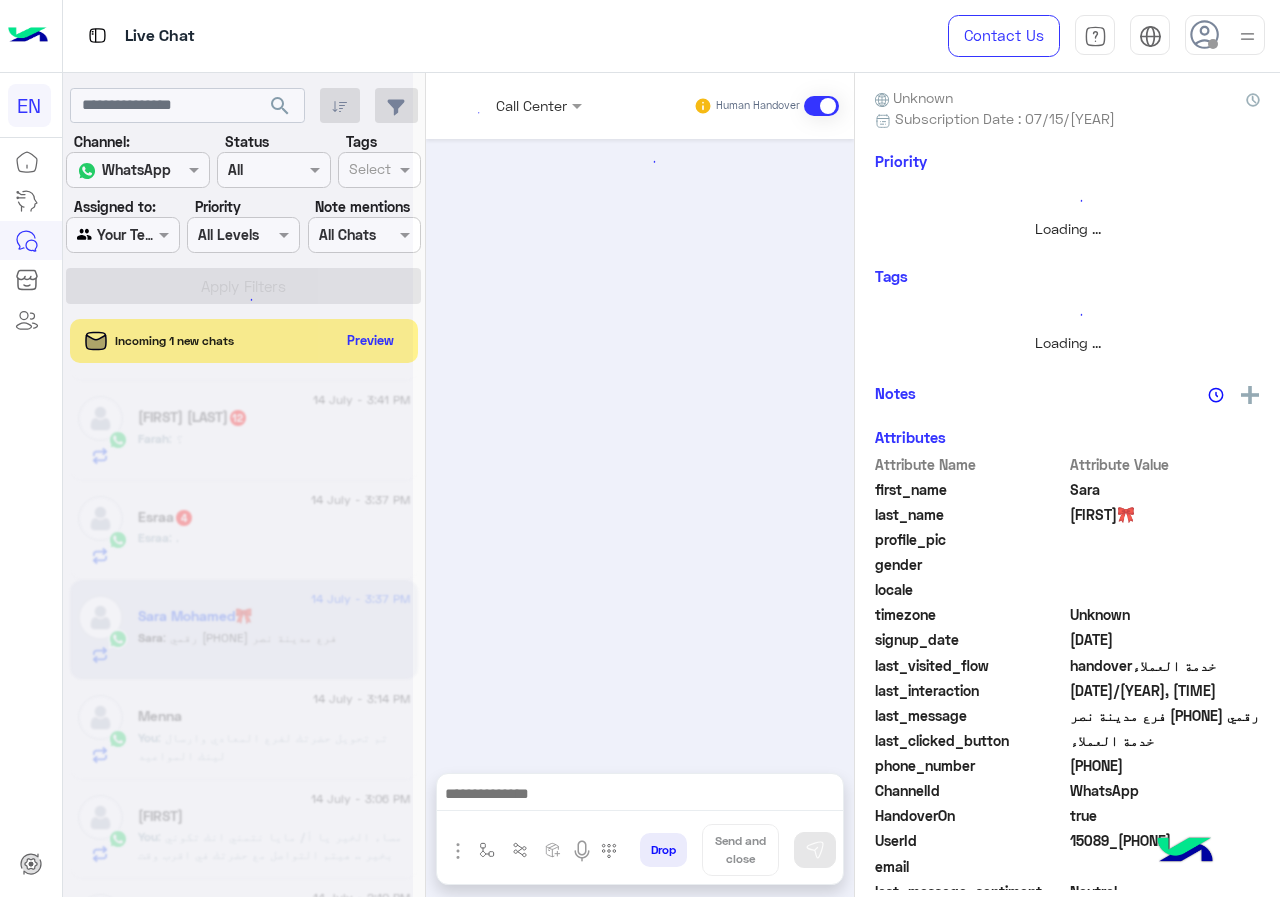 scroll, scrollTop: 180, scrollLeft: 0, axis: vertical 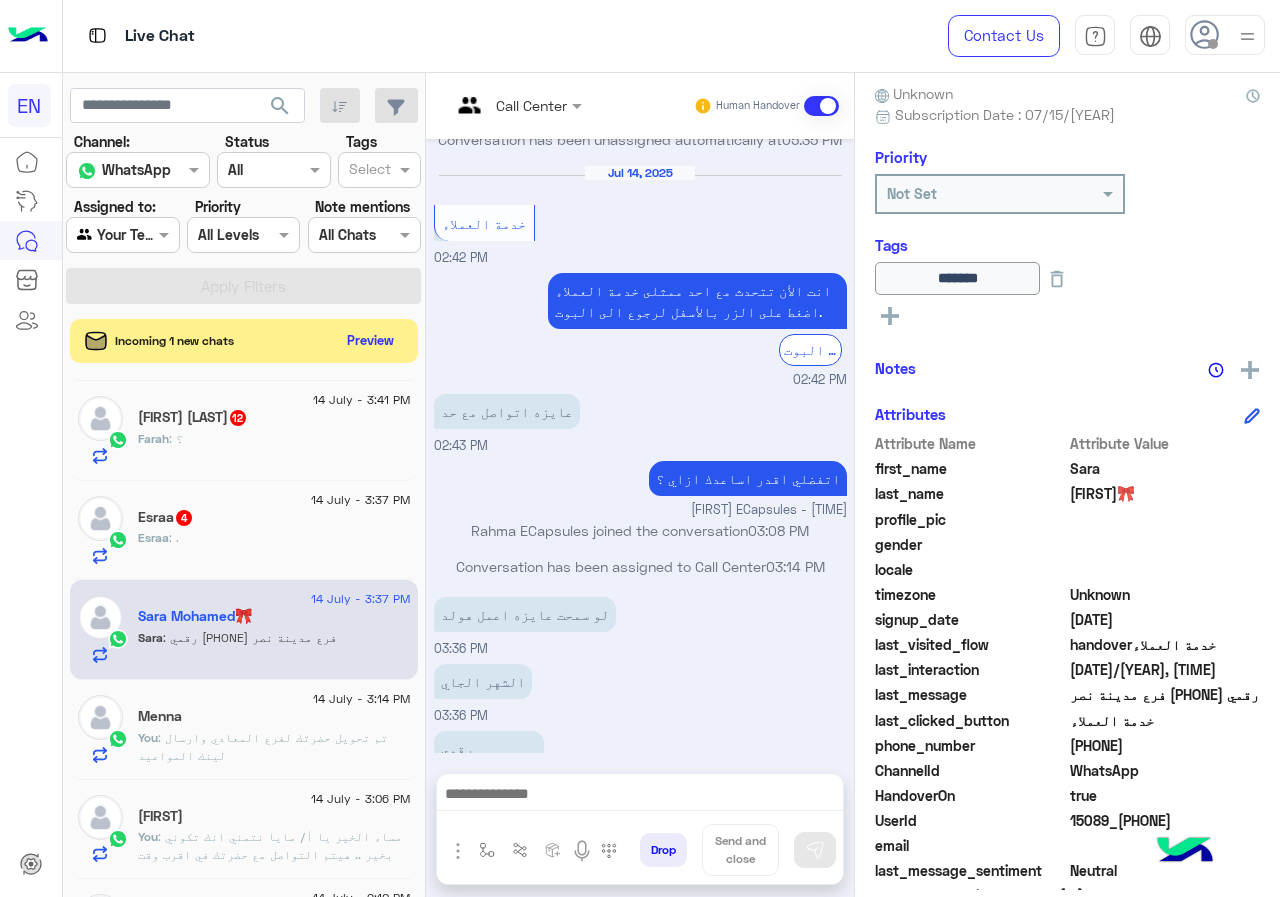 click on "رقمي  01113950175 فرع مدينة نصر" at bounding box center [489, 769] 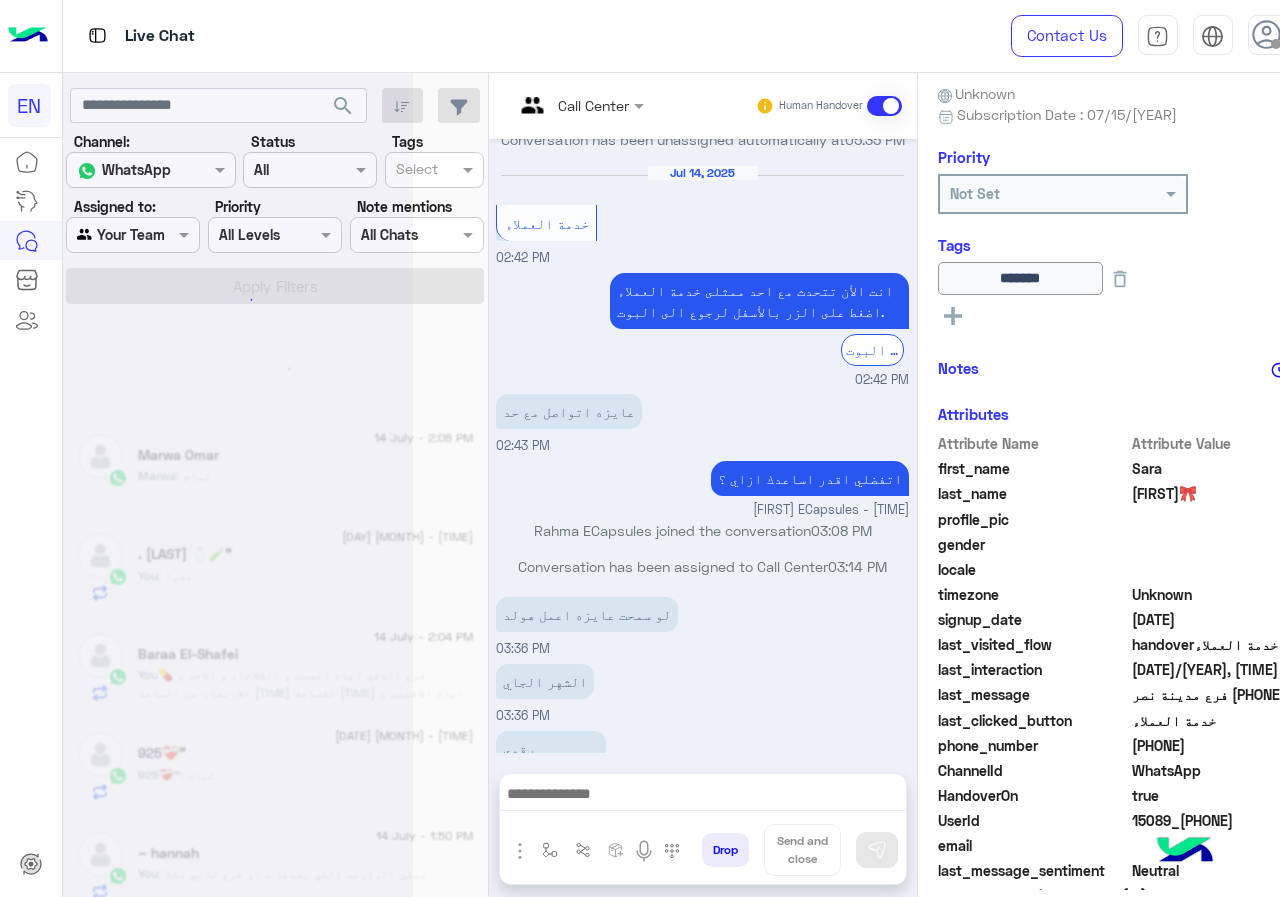 scroll, scrollTop: 10, scrollLeft: 0, axis: vertical 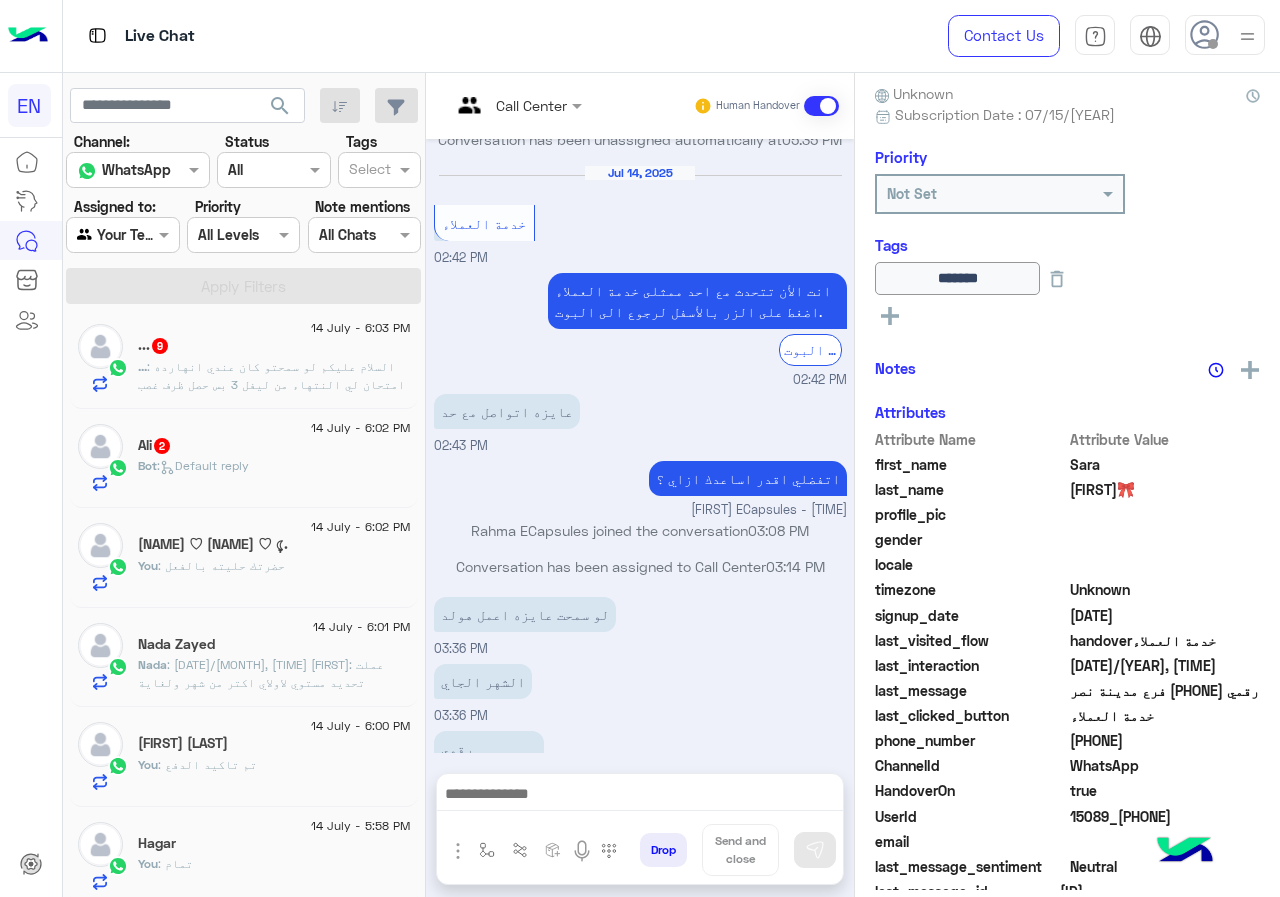 click on "14 July - 6:02 PM" 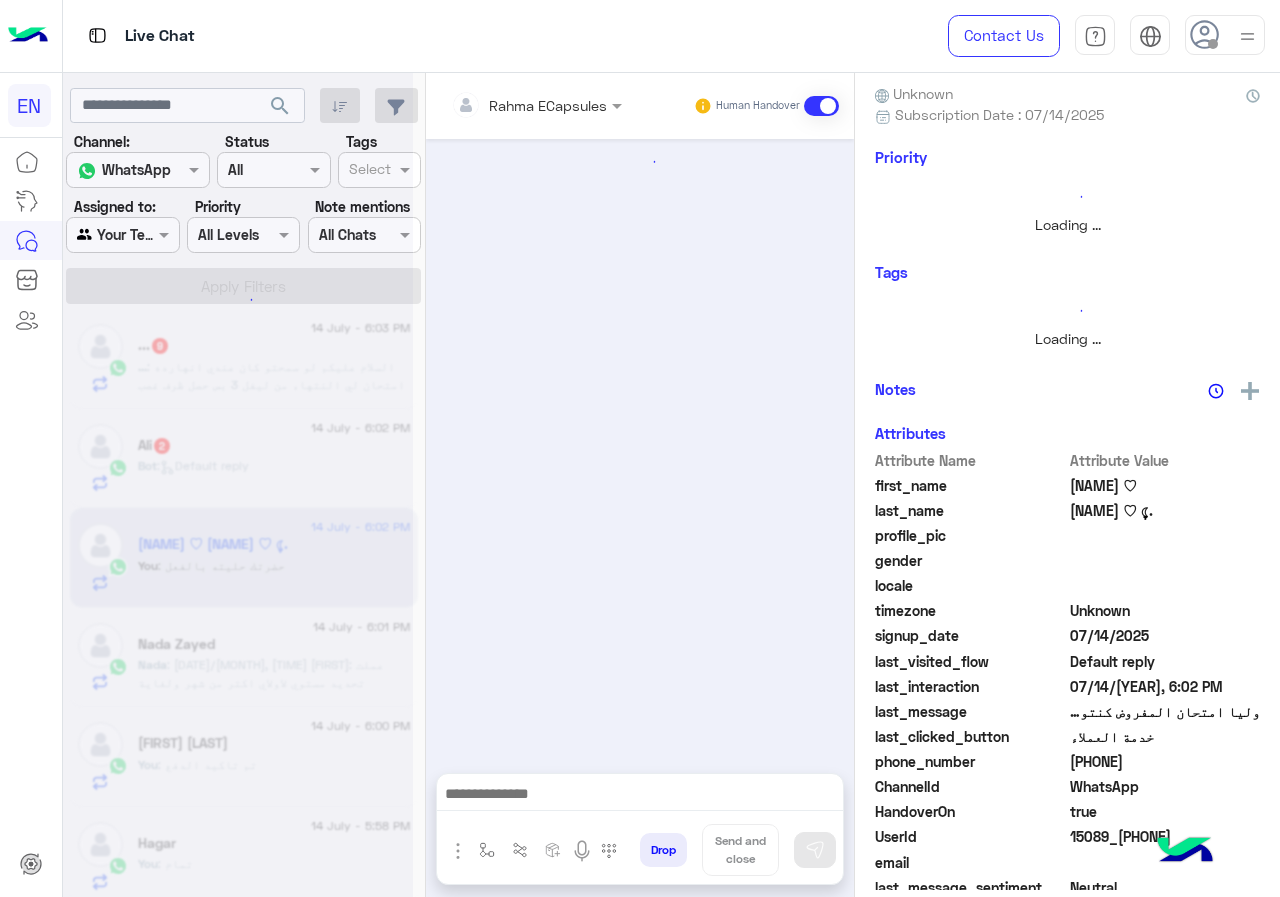 scroll, scrollTop: 0, scrollLeft: 0, axis: both 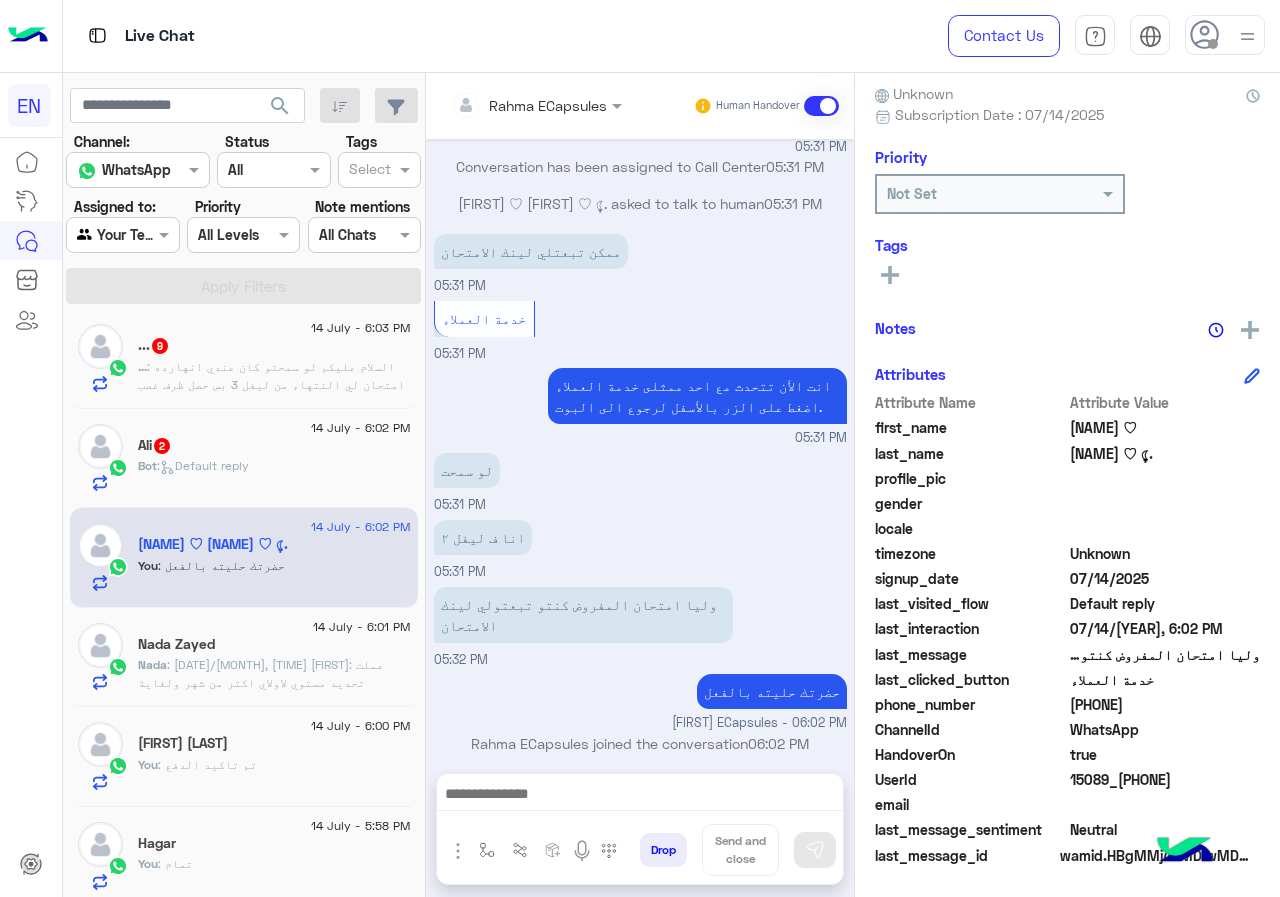 click on "Bot :   Default reply" 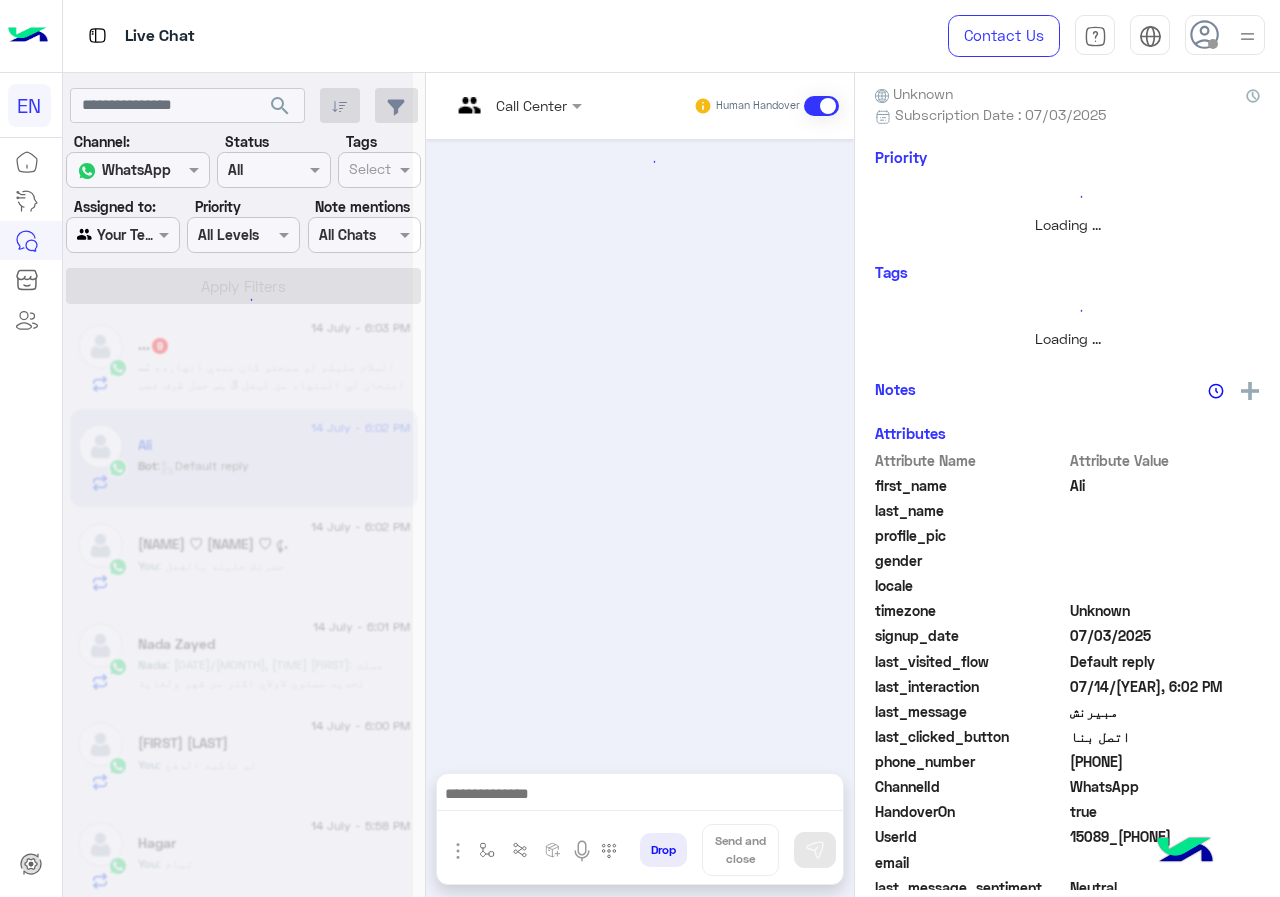 scroll, scrollTop: 176, scrollLeft: 0, axis: vertical 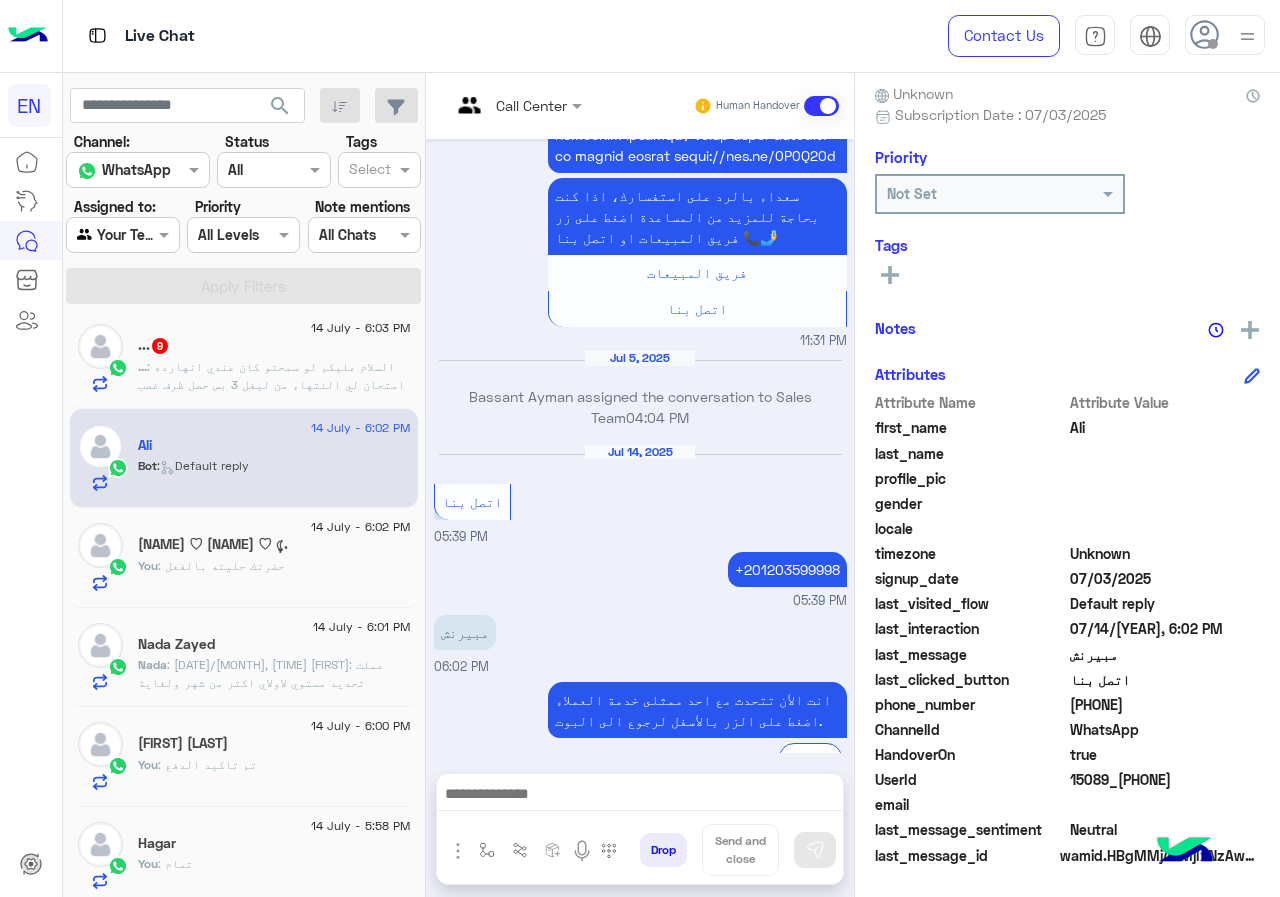 drag, startPoint x: 1075, startPoint y: 706, endPoint x: 1162, endPoint y: 712, distance: 87.20665 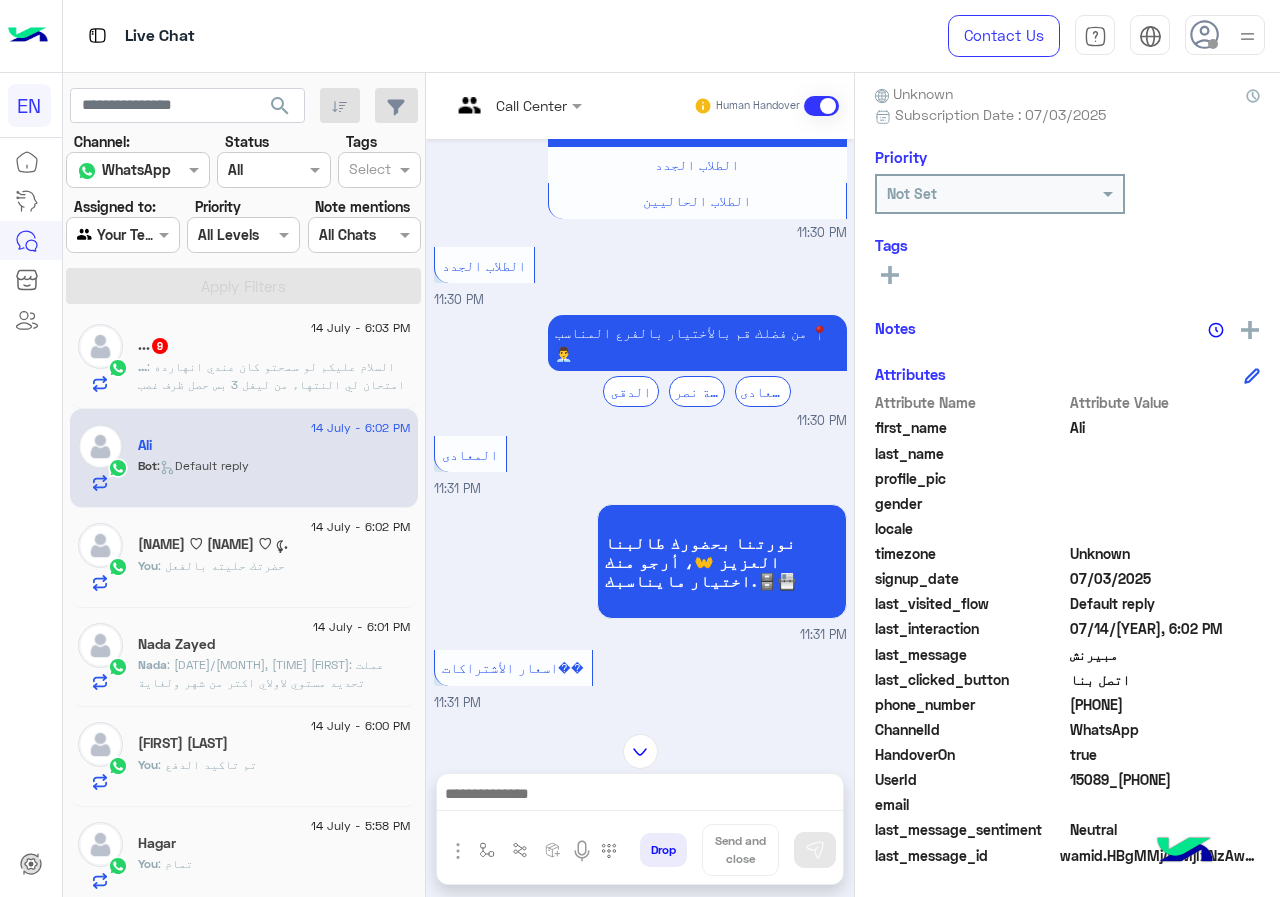 scroll, scrollTop: 589, scrollLeft: 0, axis: vertical 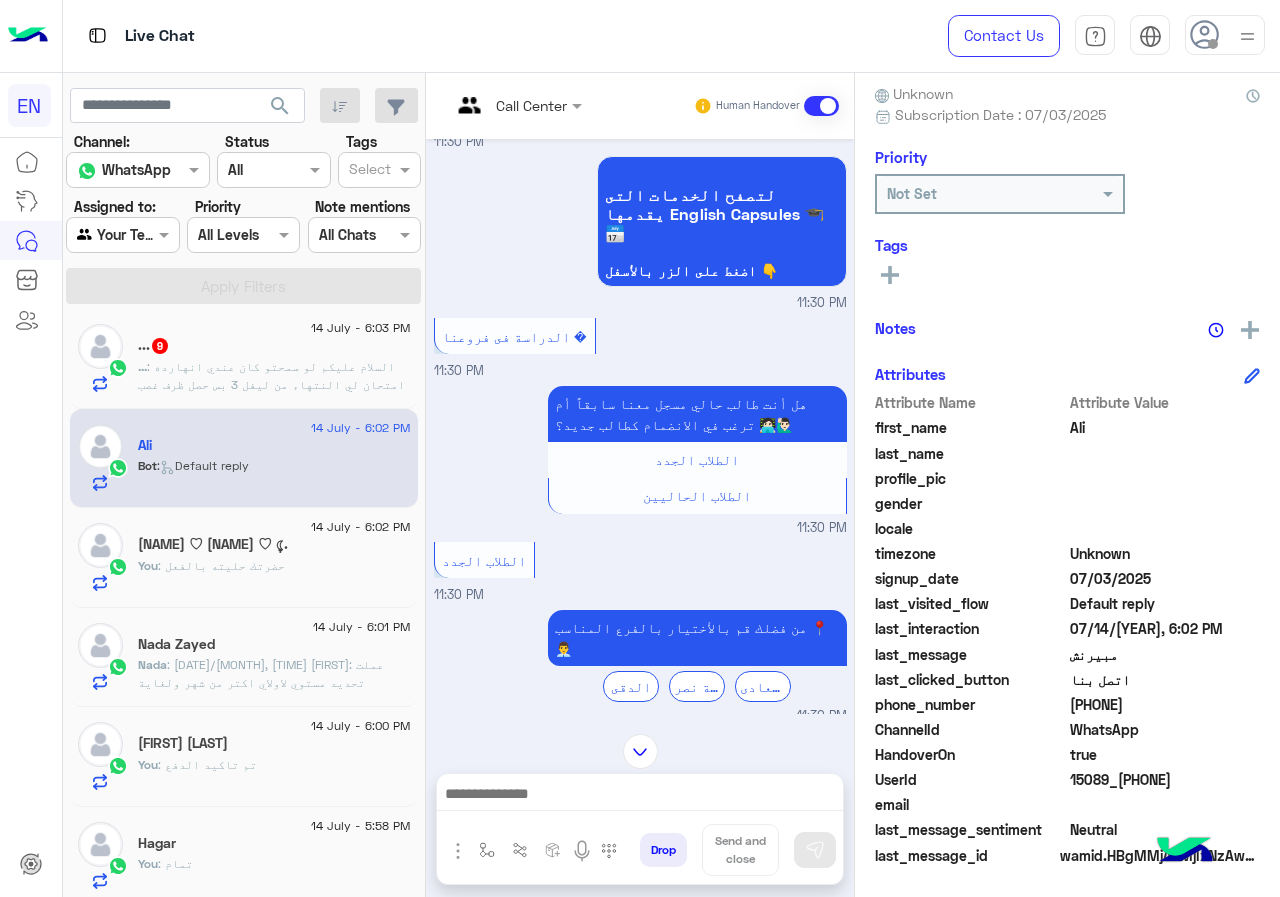click on "Call Center" at bounding box center [531, 105] 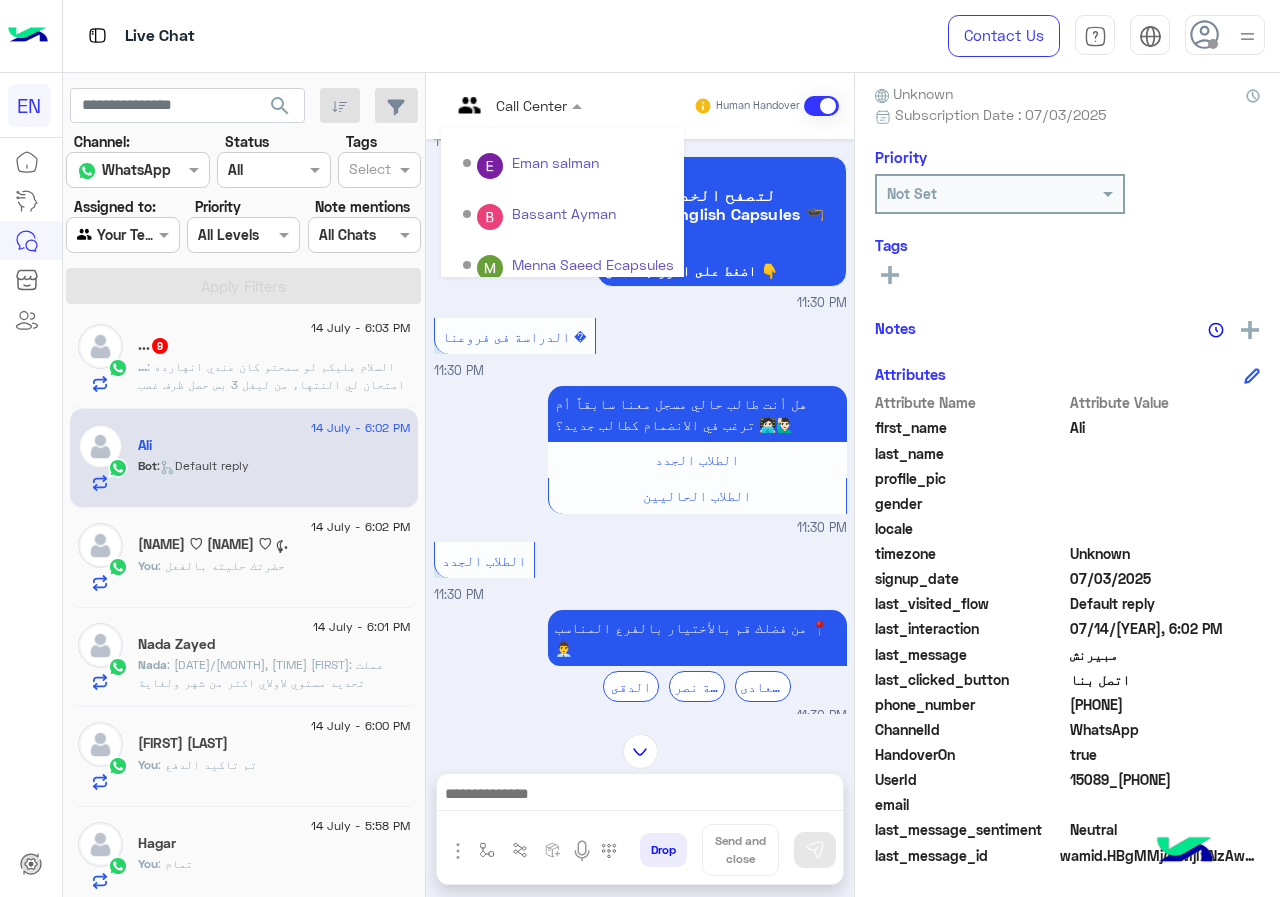scroll, scrollTop: 332, scrollLeft: 0, axis: vertical 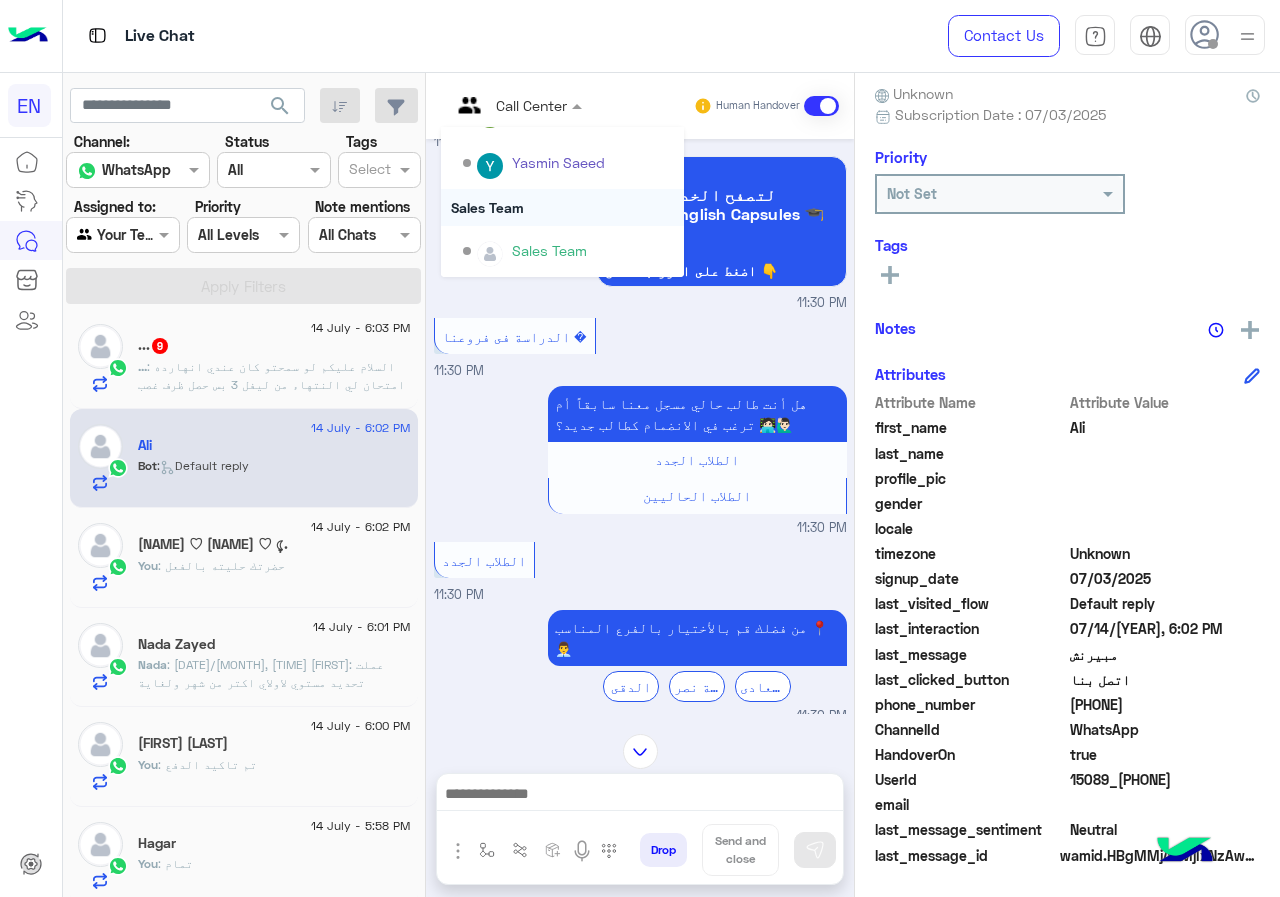 drag, startPoint x: 541, startPoint y: 226, endPoint x: 552, endPoint y: 211, distance: 18.601076 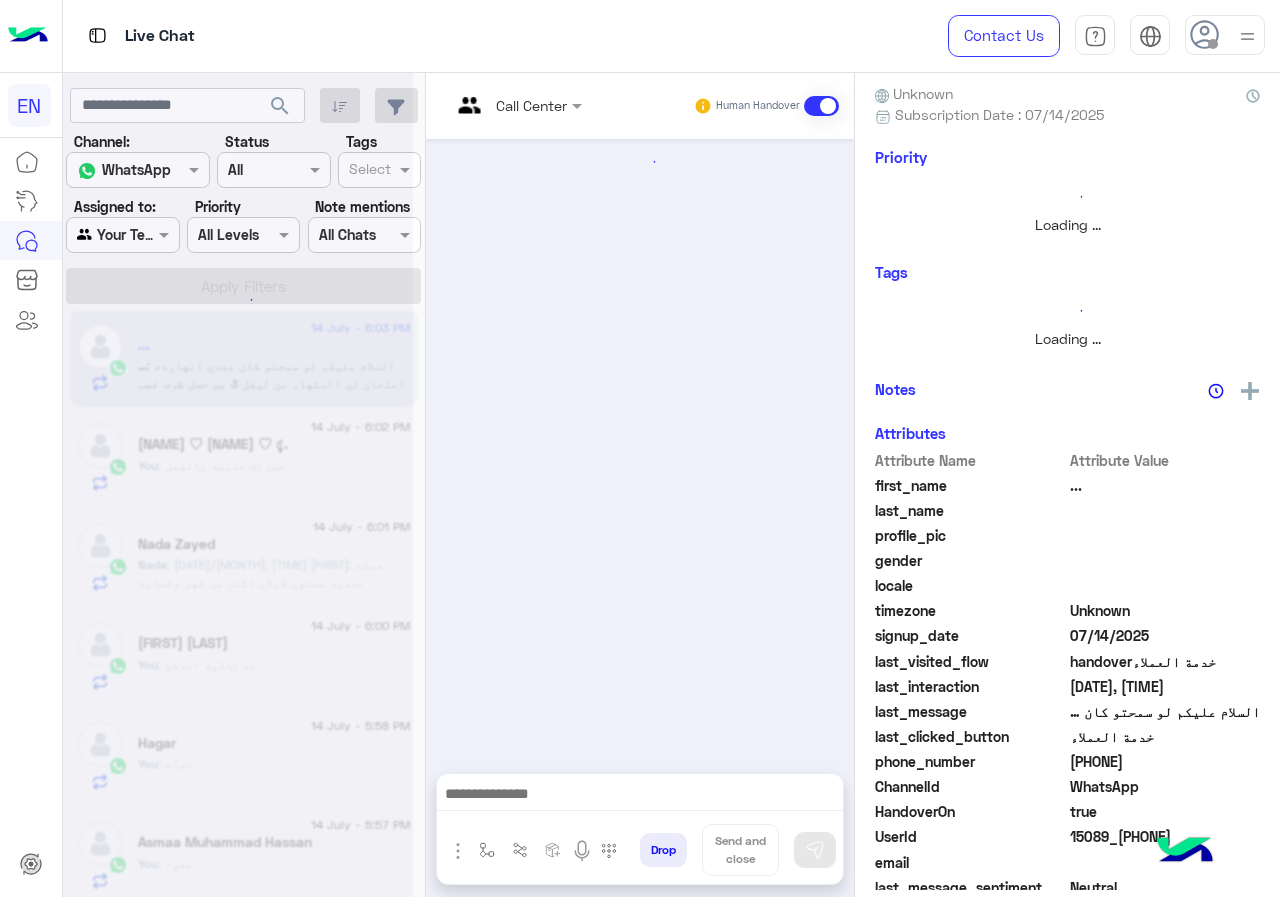 scroll, scrollTop: 0, scrollLeft: 0, axis: both 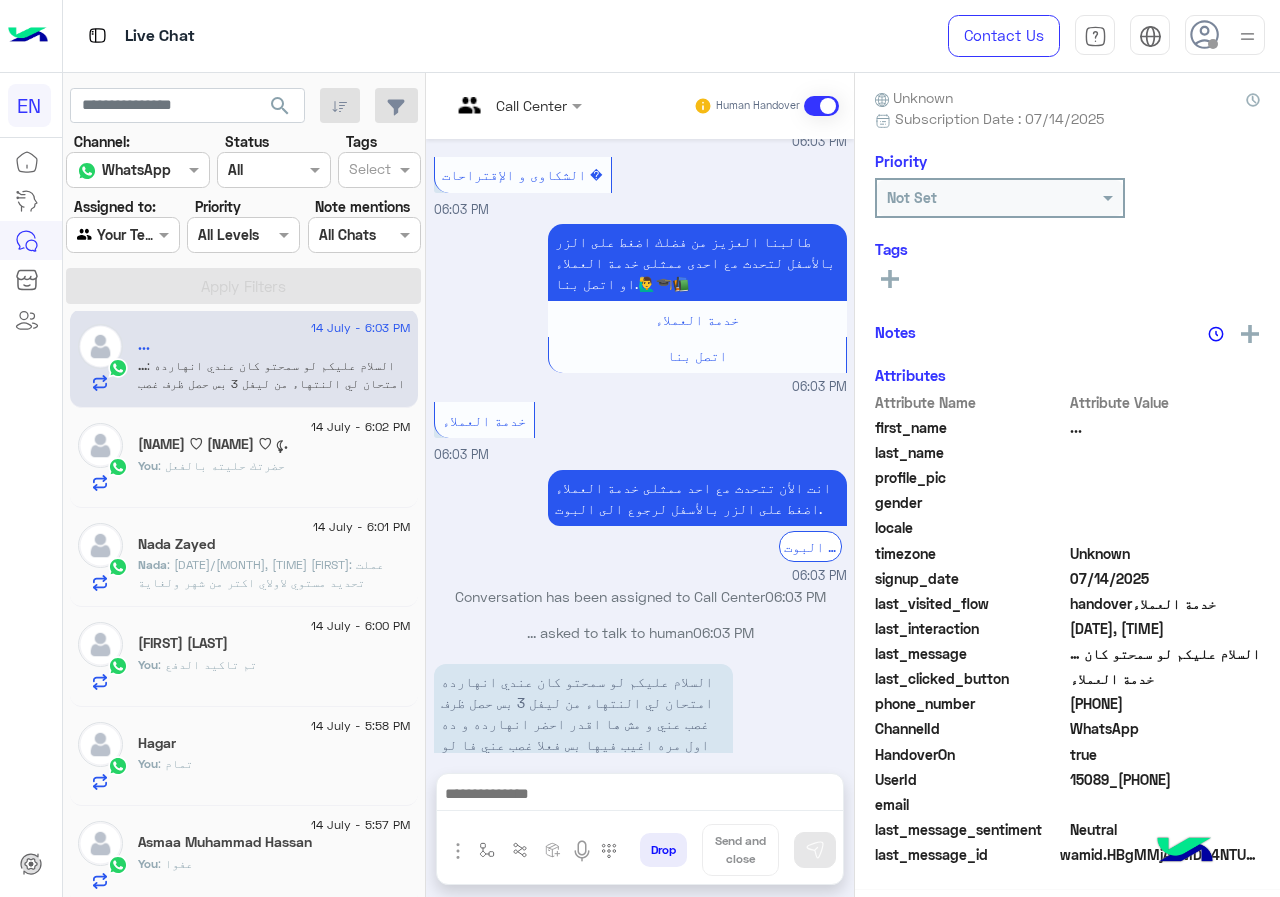 click on ": [١٢‏/٧، ٦:٥٢ م] Nada Zayed: عملت تحديد مستوي لاولاي اكتر من شهر ولغاية دلوقتي محدش رد عليا عشان نبدأ
[١٢‏/٧، ٦:٥٣ م] Nada Zayed: وكل ما اتكلم تقولولي اونلاين
[١٢‏/٧، ٦:٥٣ م] Nada Zayed: وأنا مش جاية اخد اونلاين
[١٢‏/٧، ٦:٥٣ م] Nada Zayed: ومفيش اي اهتمام
[١٢‏/٧، ٦:٥٣ م] Nada Zayed: وللأسف مش هعرف استرد فلوسي
[١٢‏/٧، ٦:٥٣ م] Nada Zayed: لو ده الحل الاخير
[١٢‏/٧، ٦:٥٤ م] Nada Zayed: محتاجو اسمعه من مدير الفرع واستعوض ربنا ف الفلوس واشوف مكان تاني يكون بيحترم اللي اكتر من كده" 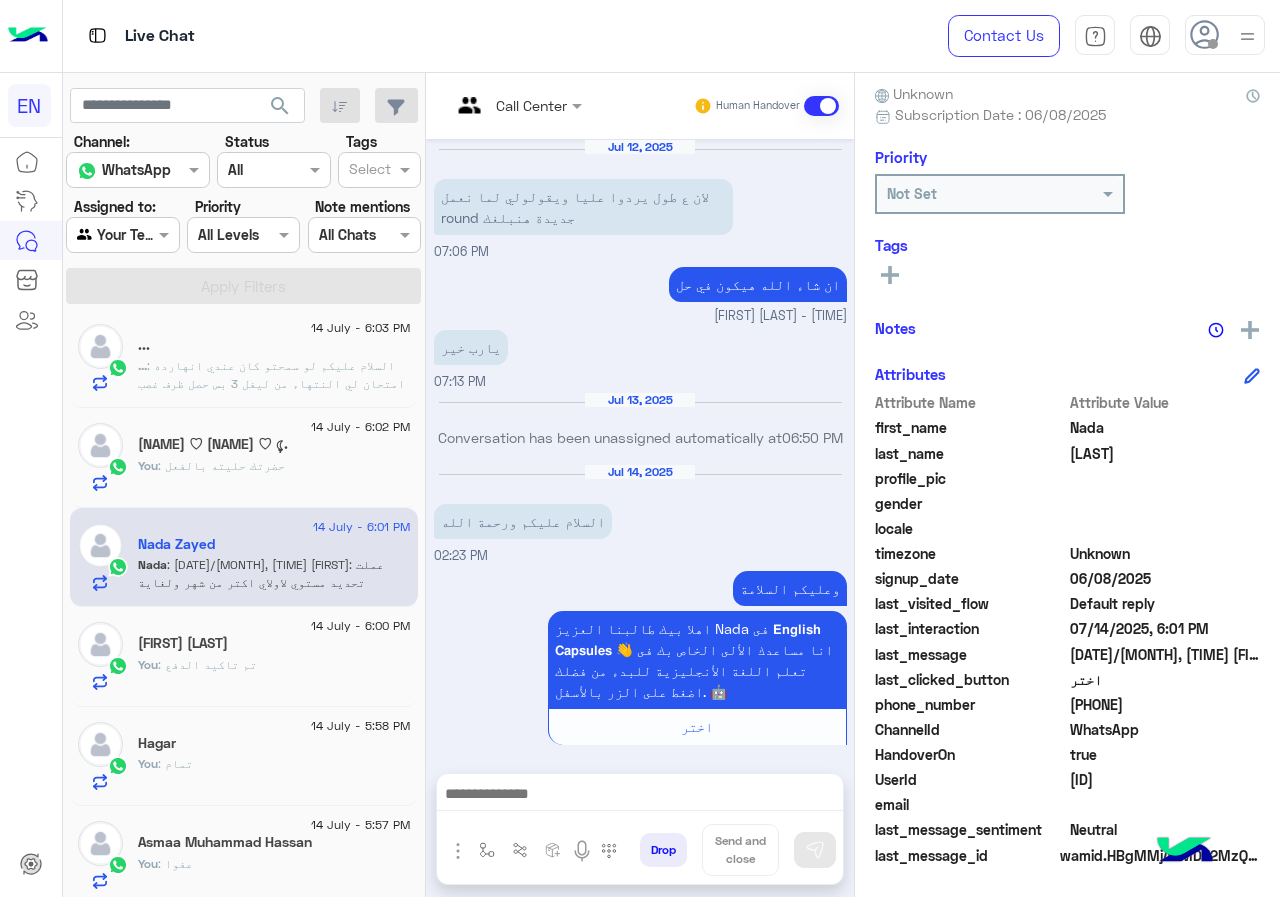 scroll, scrollTop: 180, scrollLeft: 0, axis: vertical 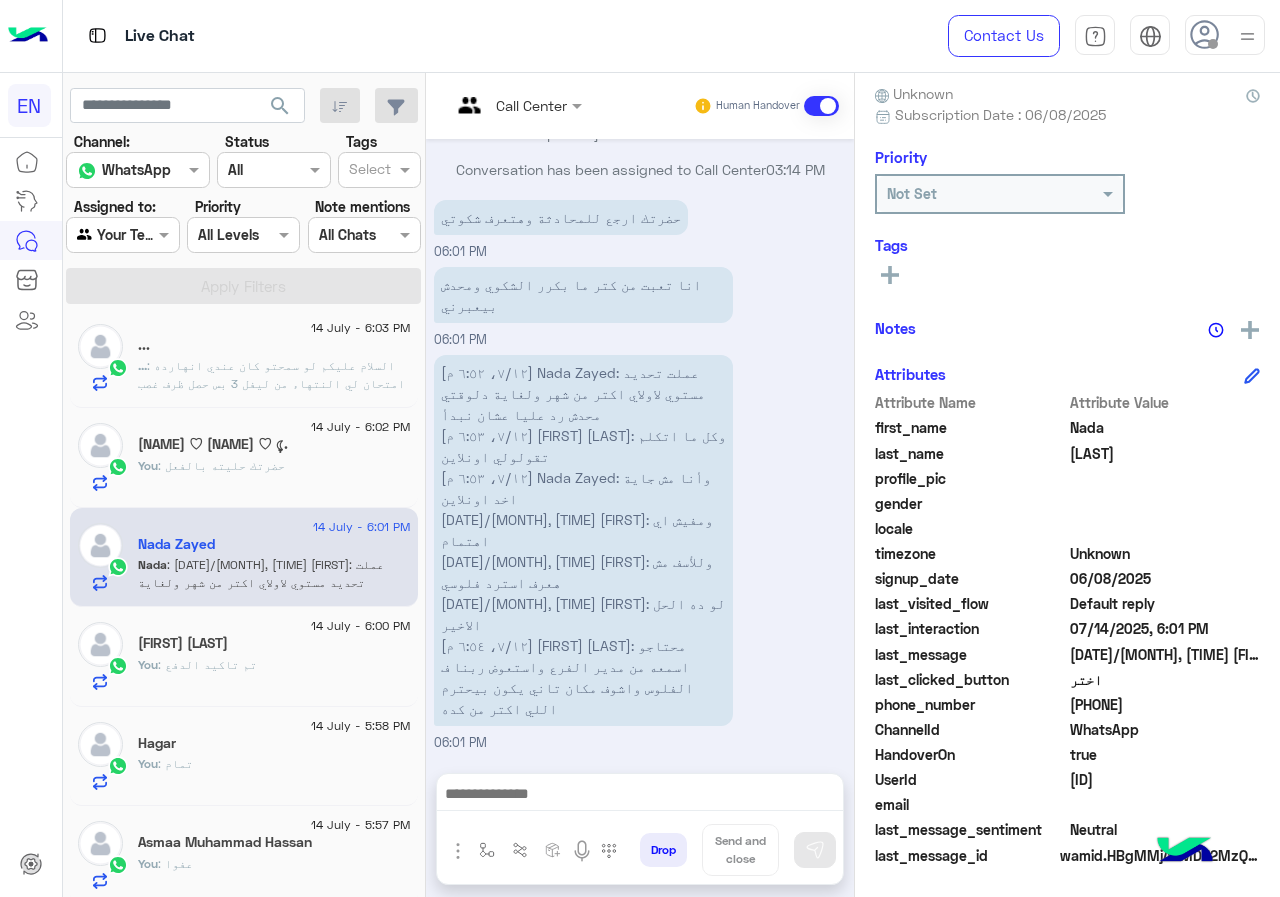 drag, startPoint x: 1071, startPoint y: 707, endPoint x: 1196, endPoint y: 700, distance: 125.19585 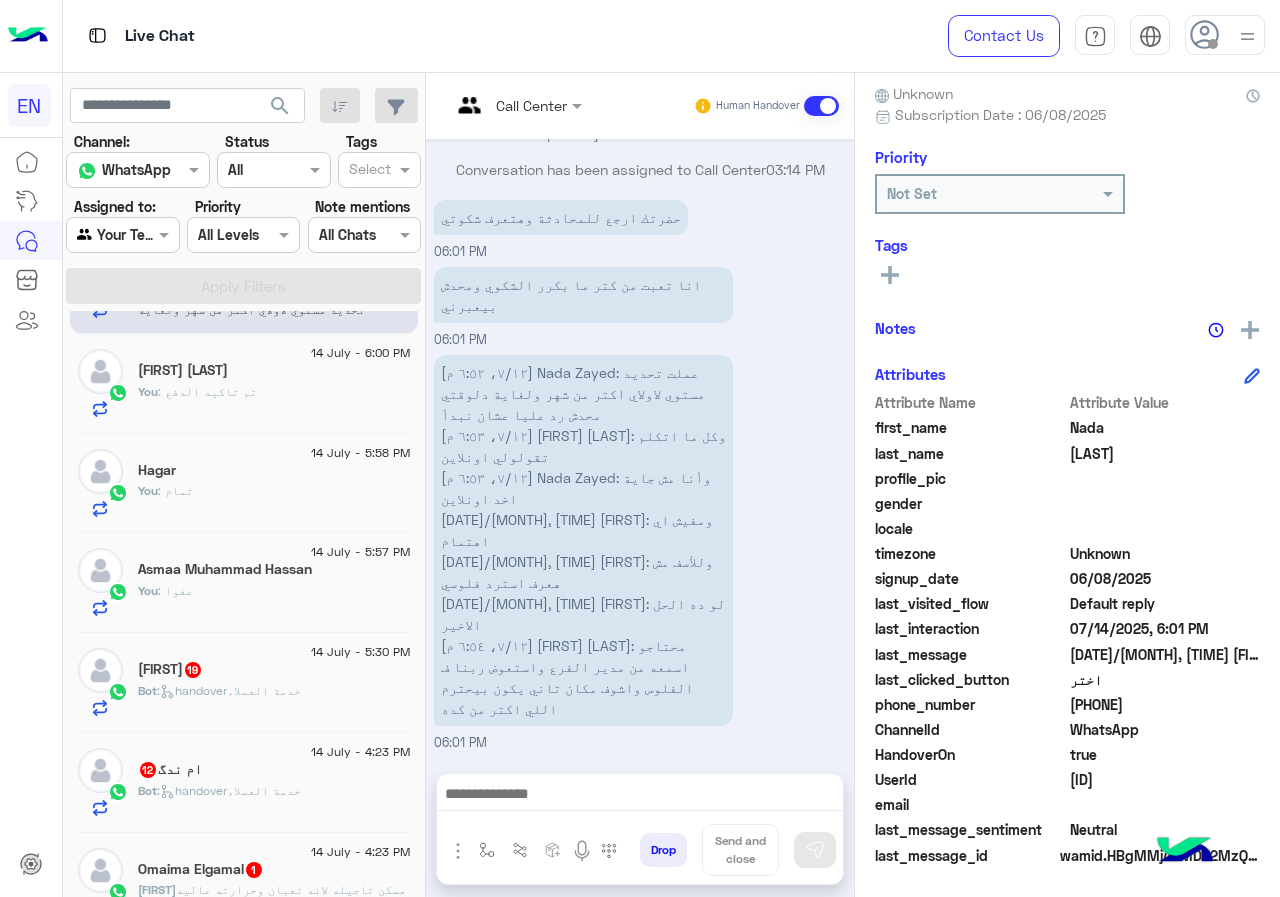 scroll, scrollTop: 0, scrollLeft: 0, axis: both 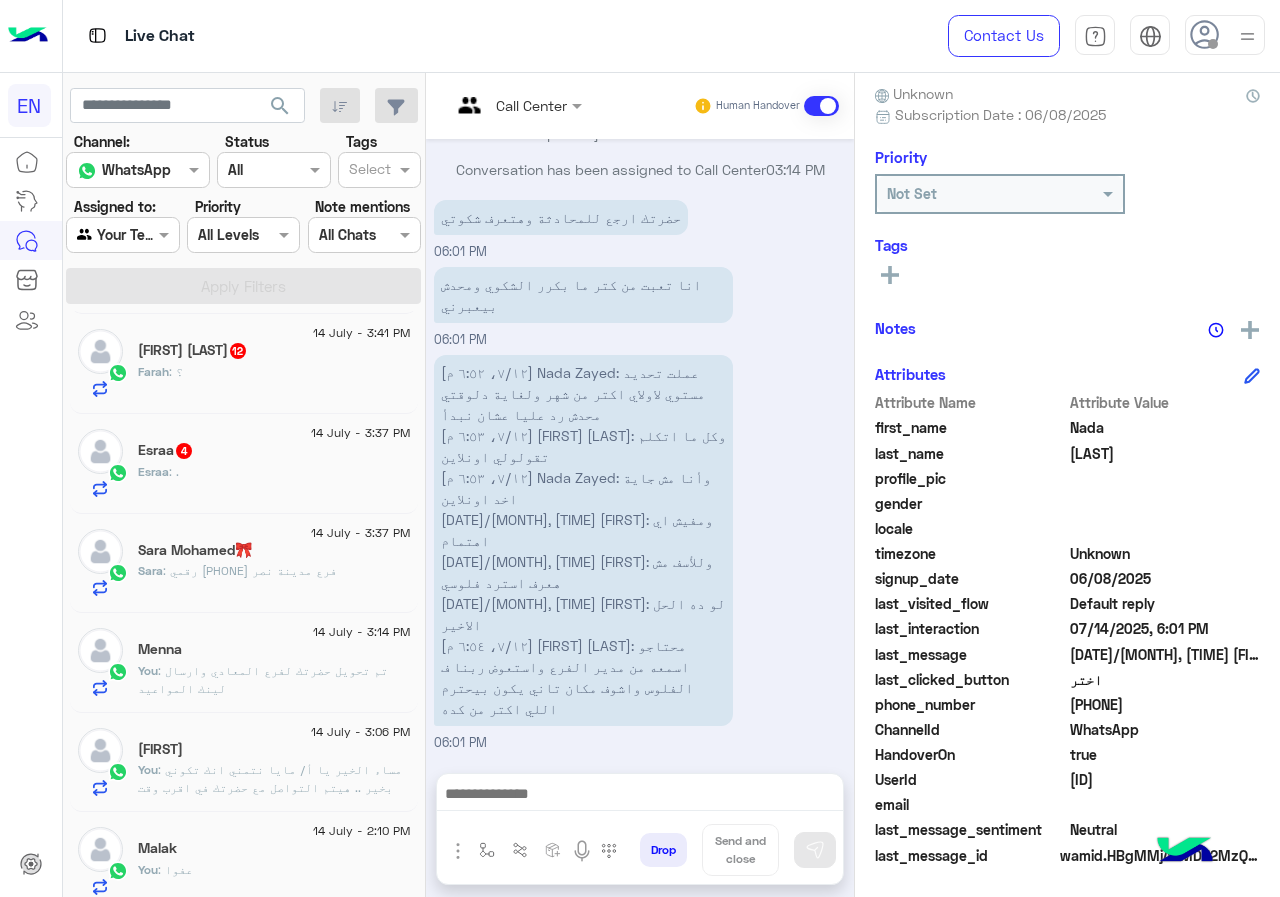click on "14 July - 3:37 PM  Sara  Mohamed🎀  Sara : رقمي
01113950175
فرع مدينة نصر" 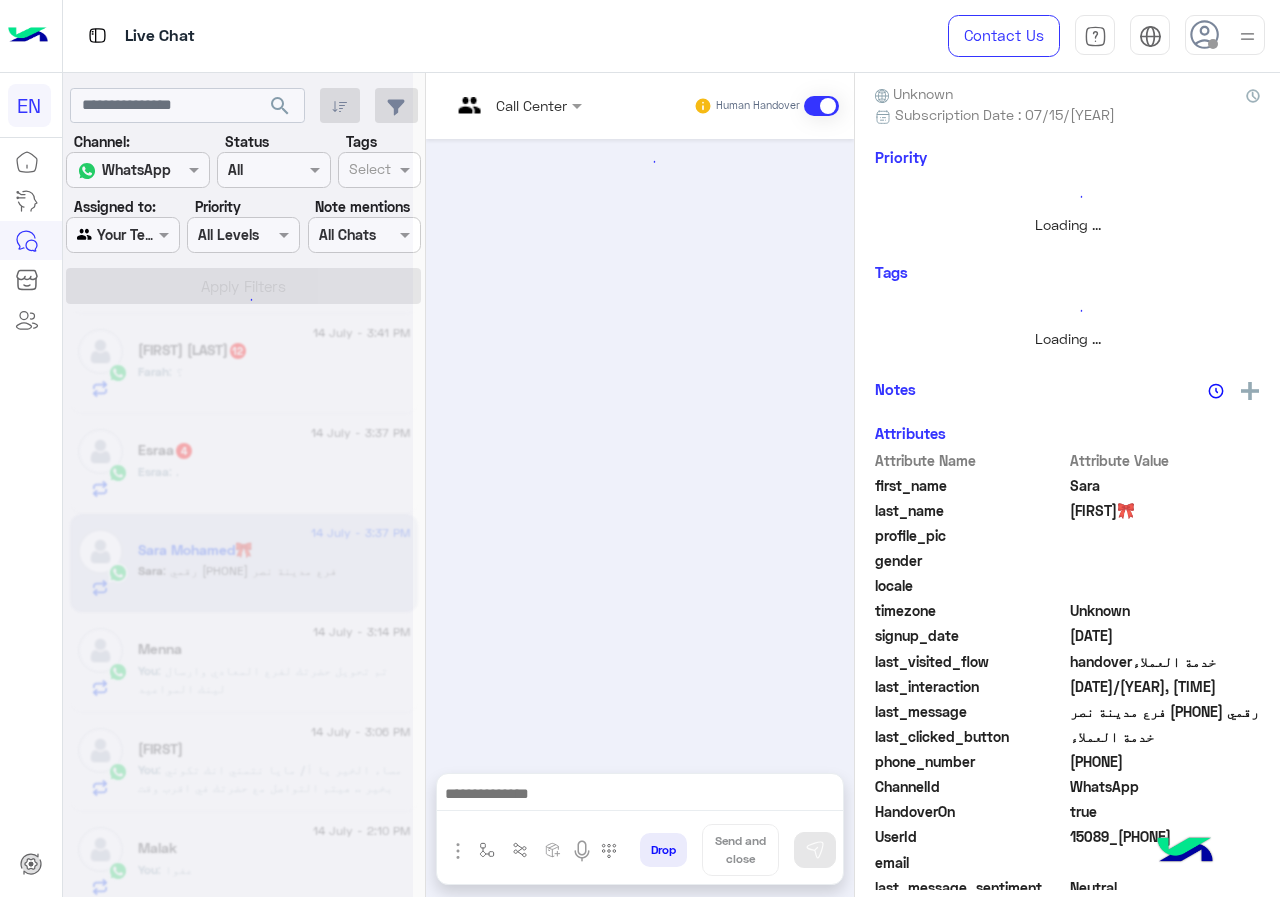 scroll, scrollTop: 0, scrollLeft: 0, axis: both 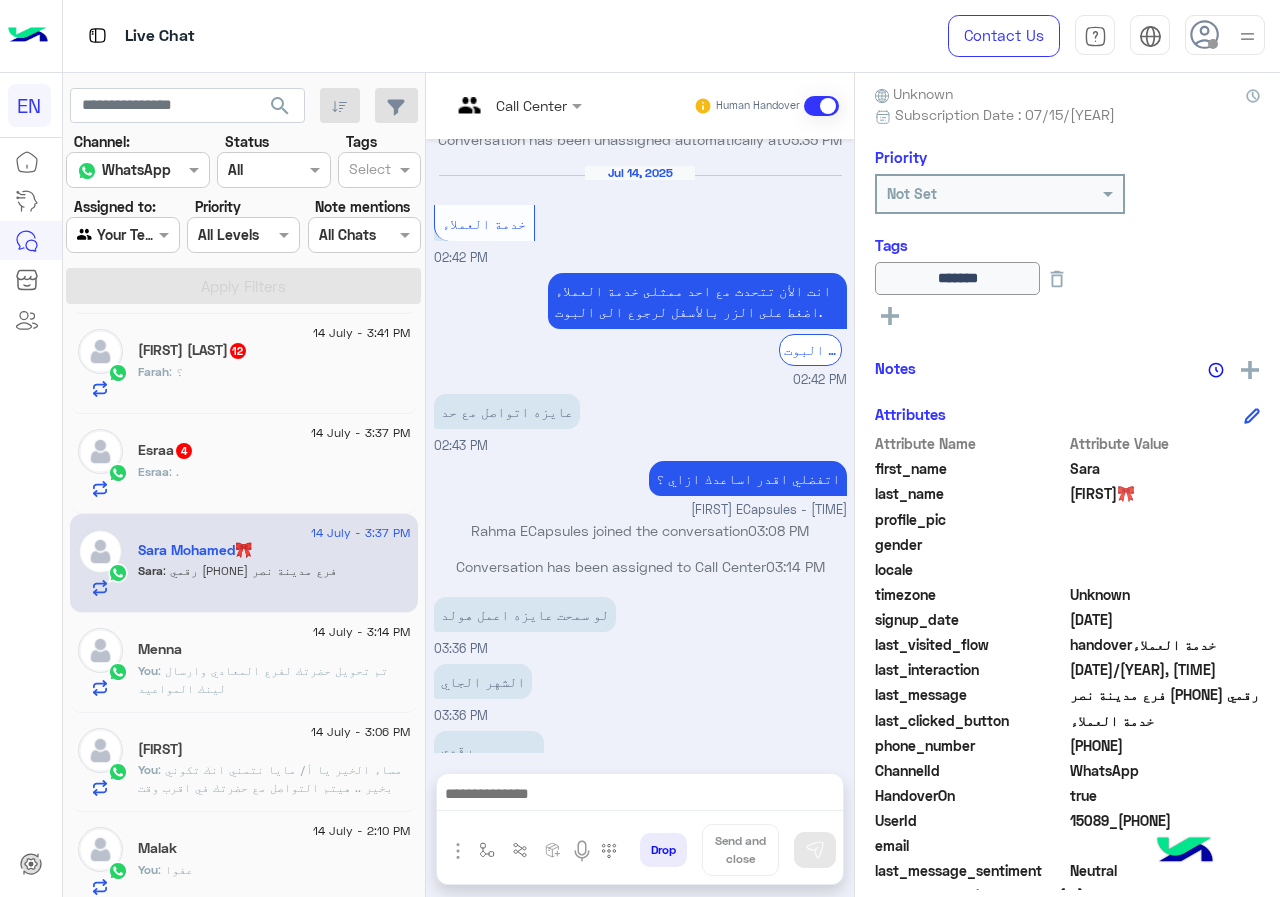 click on "رقمي  01113950175 فرع مدينة نصر" at bounding box center (489, 769) 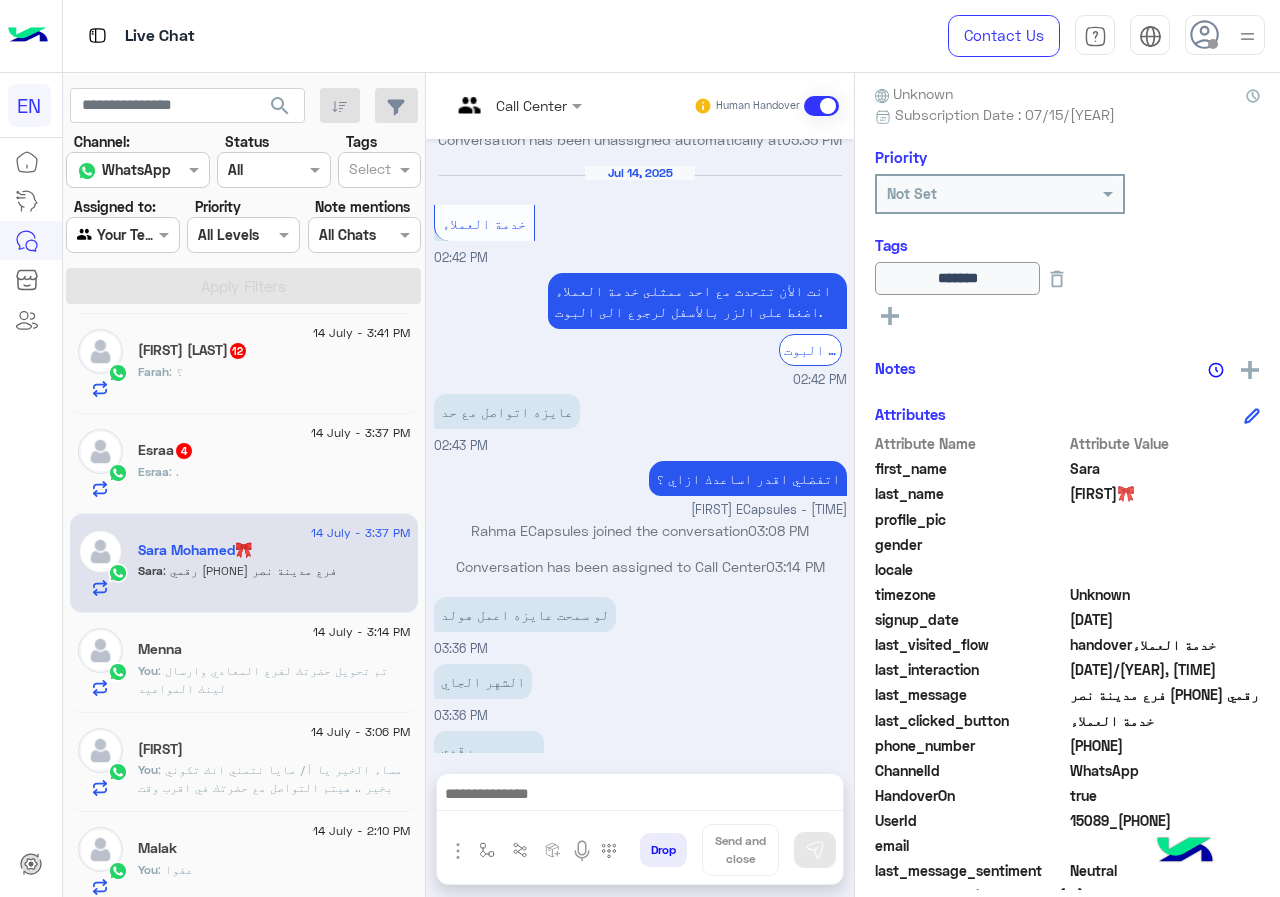 click on "رقمي  01113950175 فرع مدينة نصر   03:37 PM" at bounding box center (640, 780) 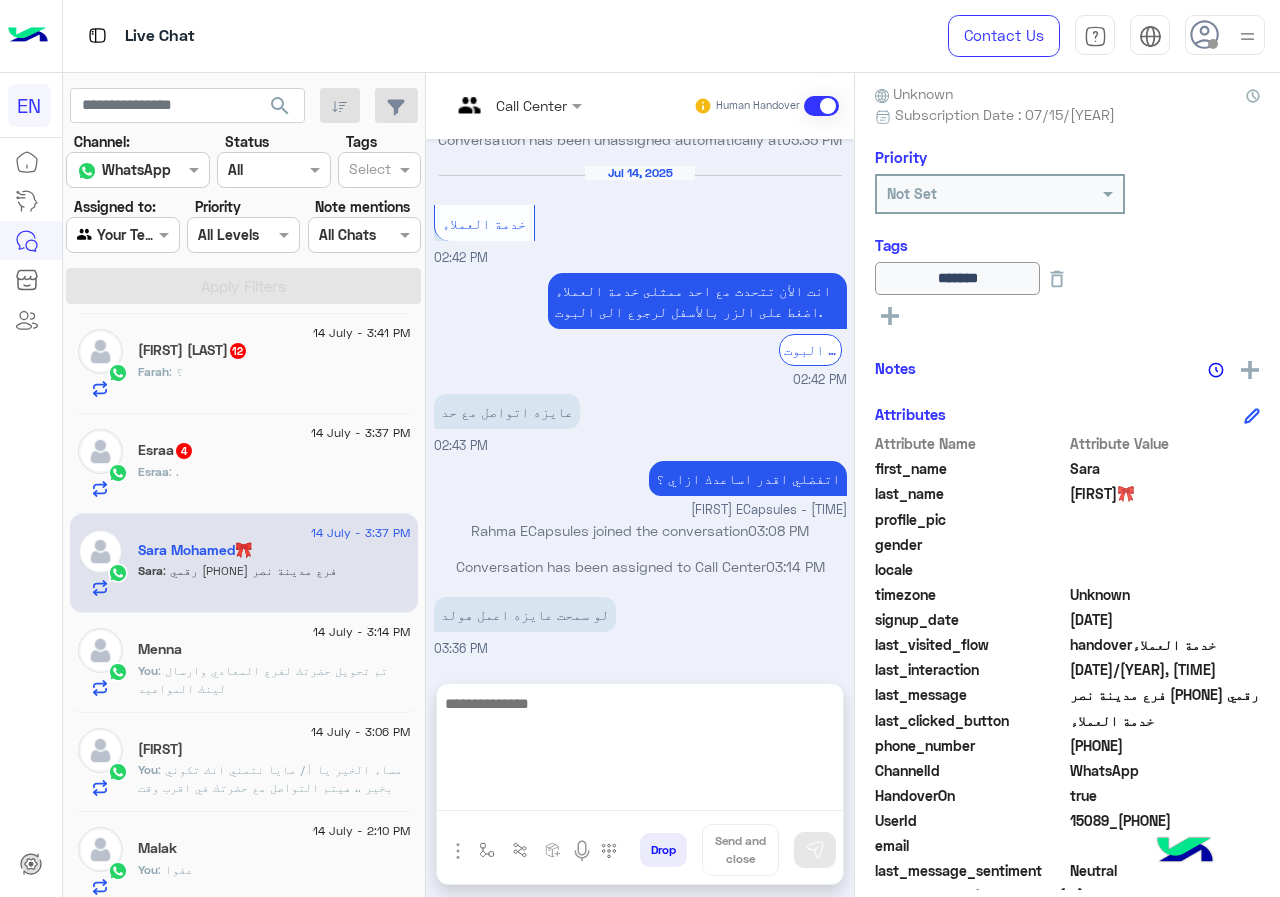 click at bounding box center [640, 751] 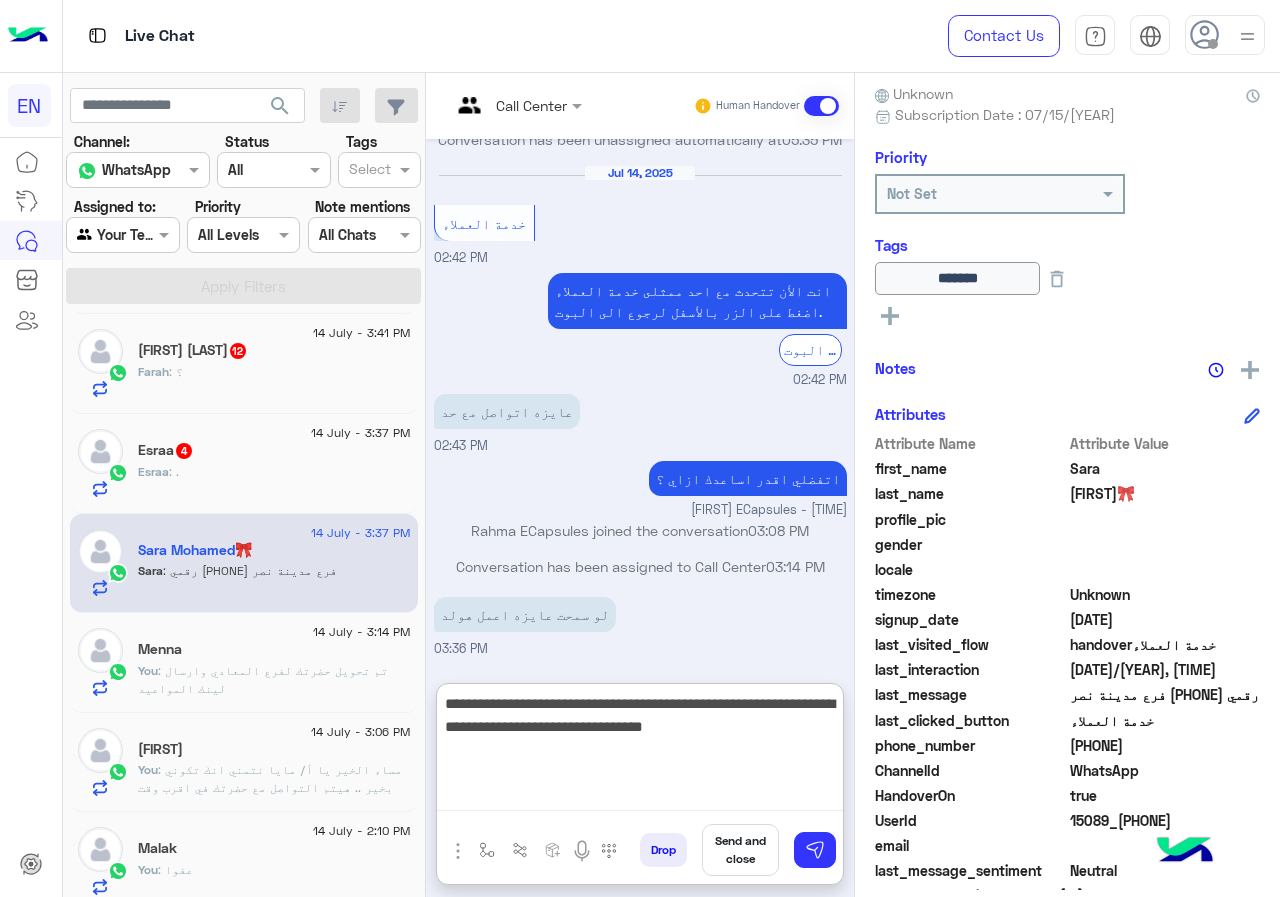 type on "**********" 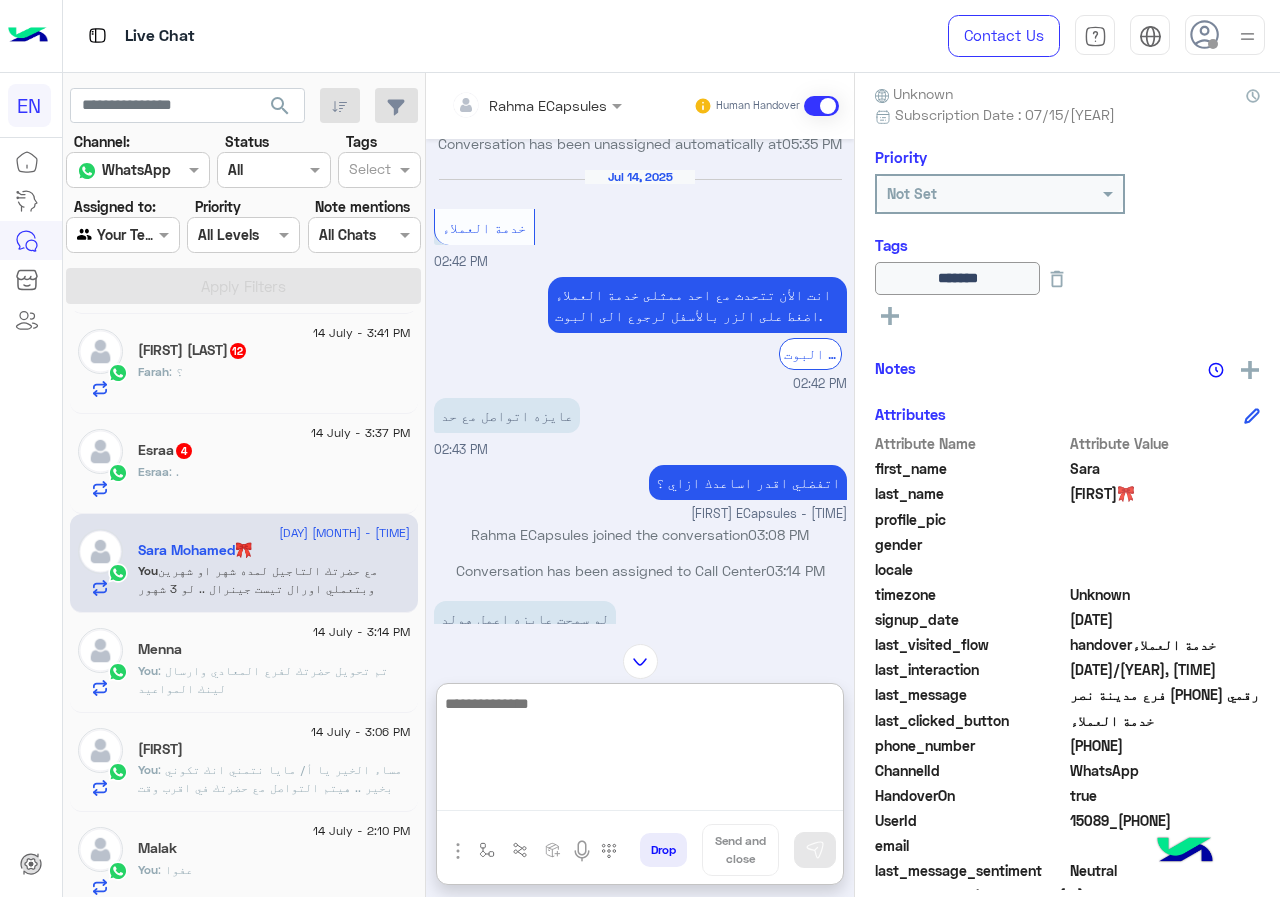scroll, scrollTop: 1739, scrollLeft: 0, axis: vertical 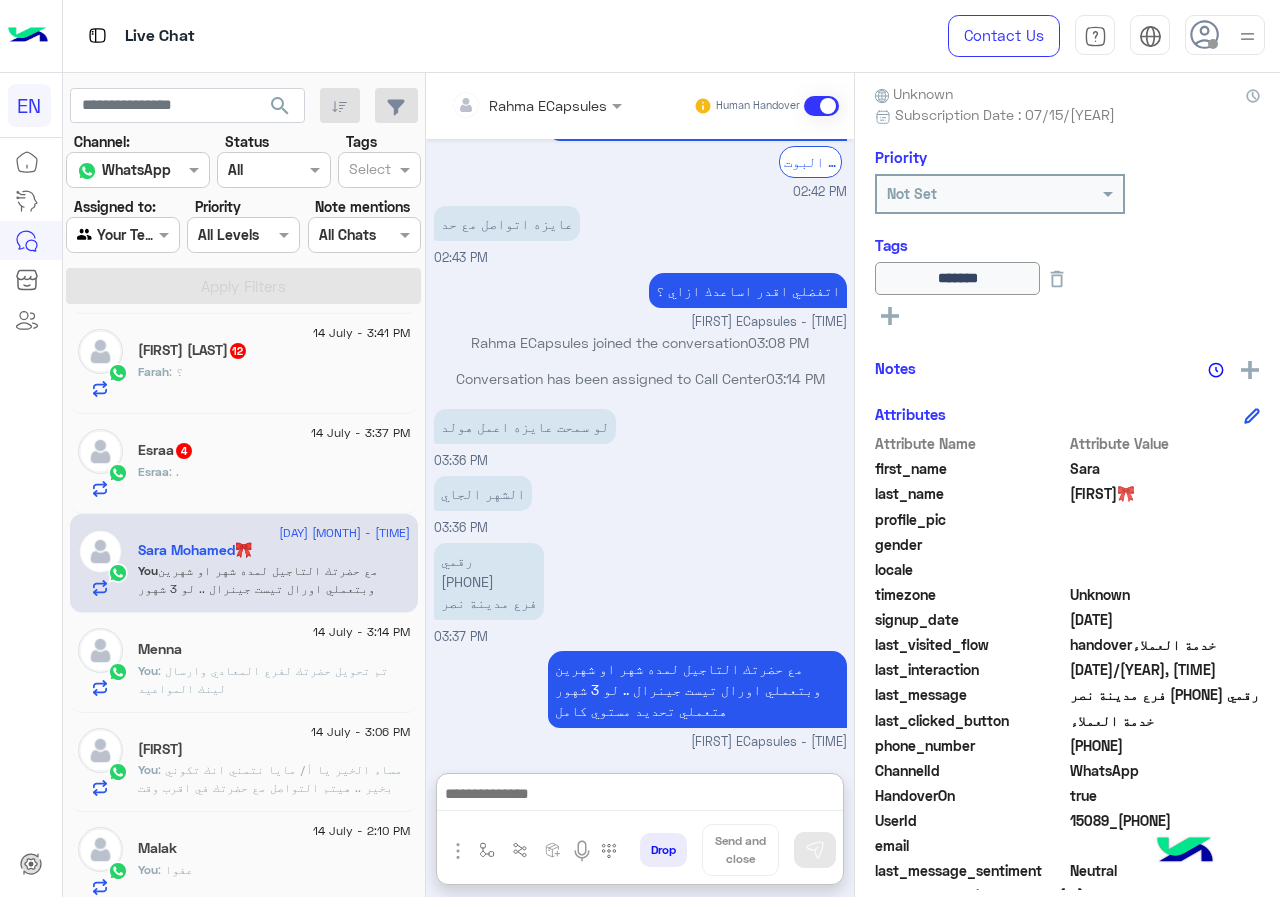 click on "Esraa : ." 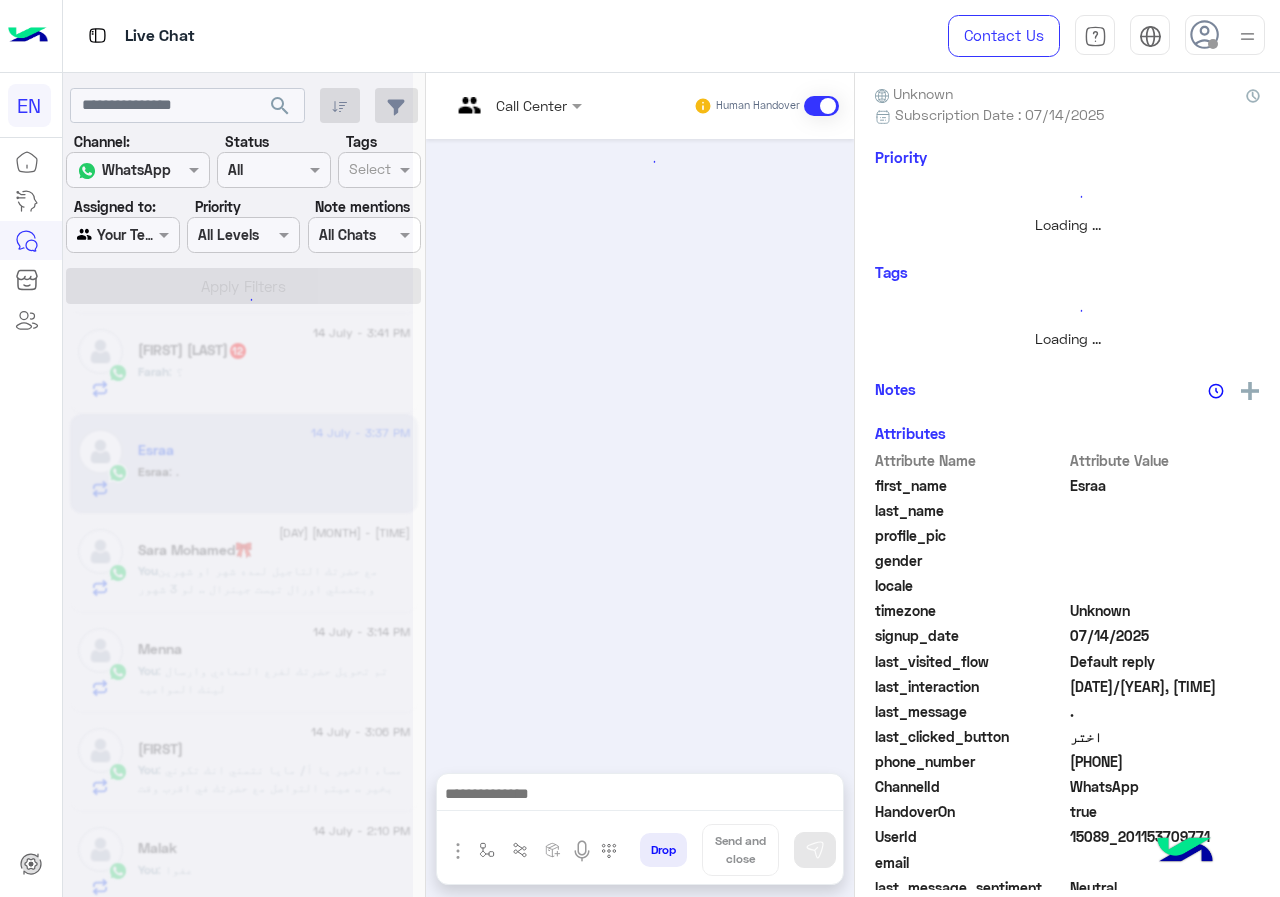 scroll, scrollTop: 205, scrollLeft: 0, axis: vertical 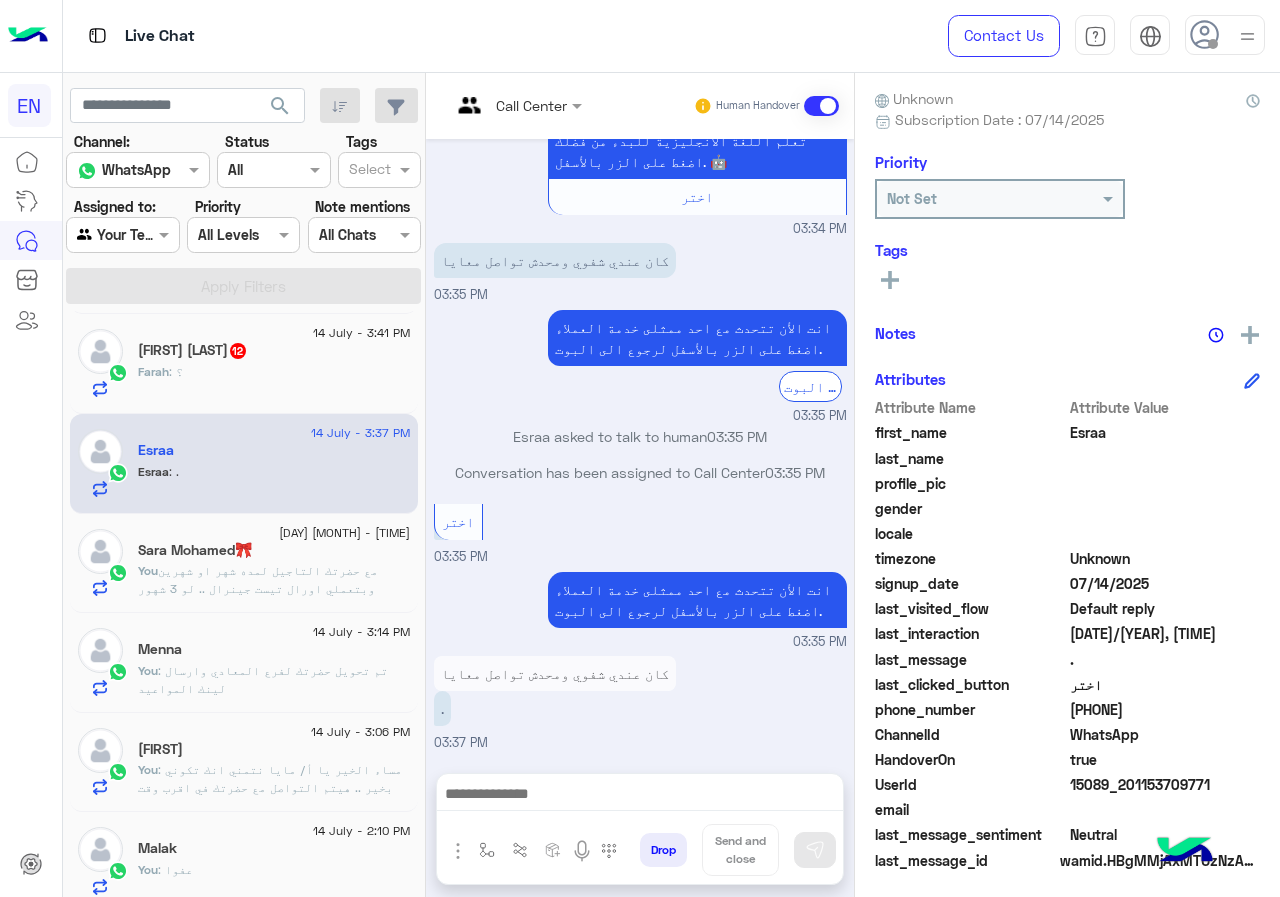drag, startPoint x: 1078, startPoint y: 704, endPoint x: 1208, endPoint y: 714, distance: 130.38405 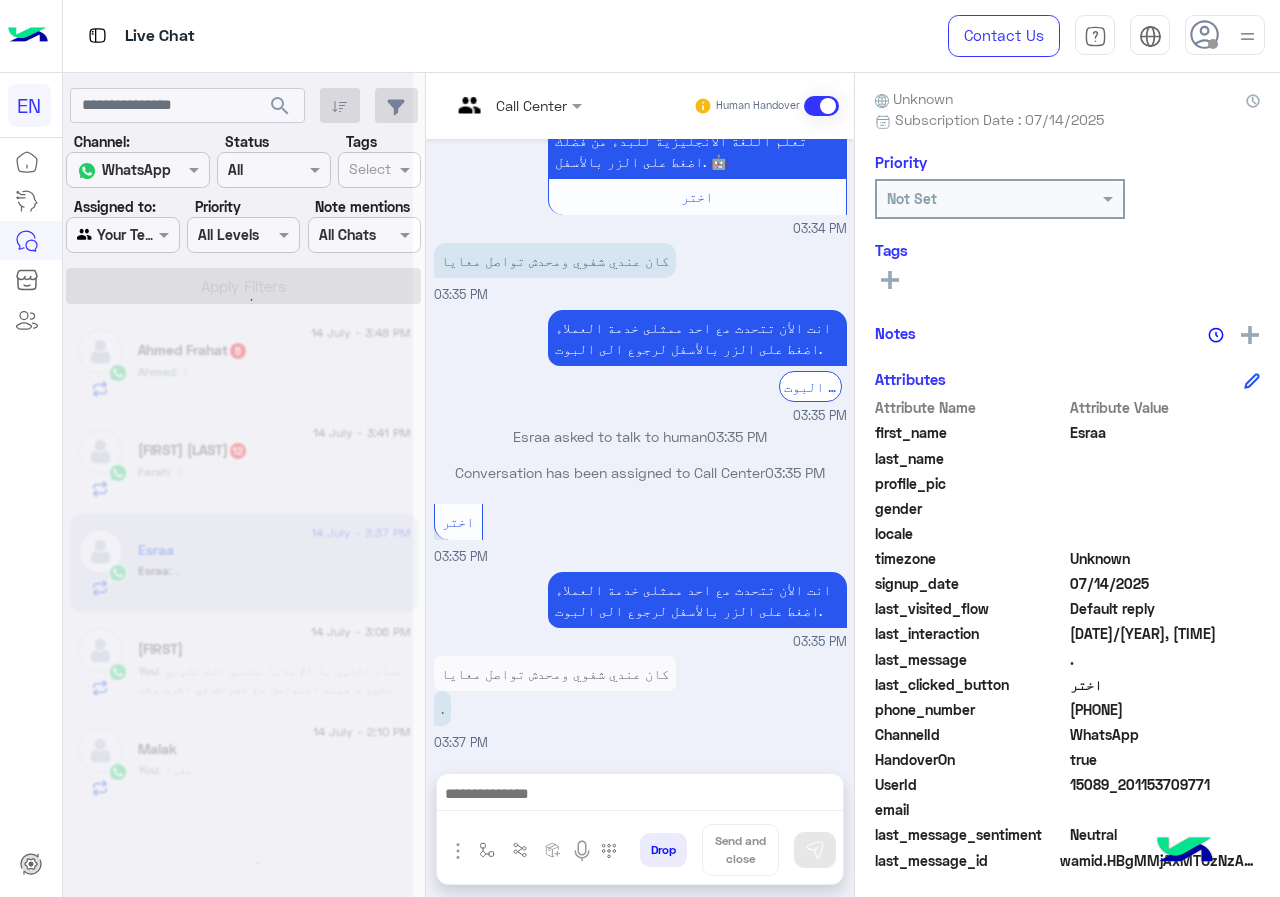 scroll, scrollTop: 10, scrollLeft: 0, axis: vertical 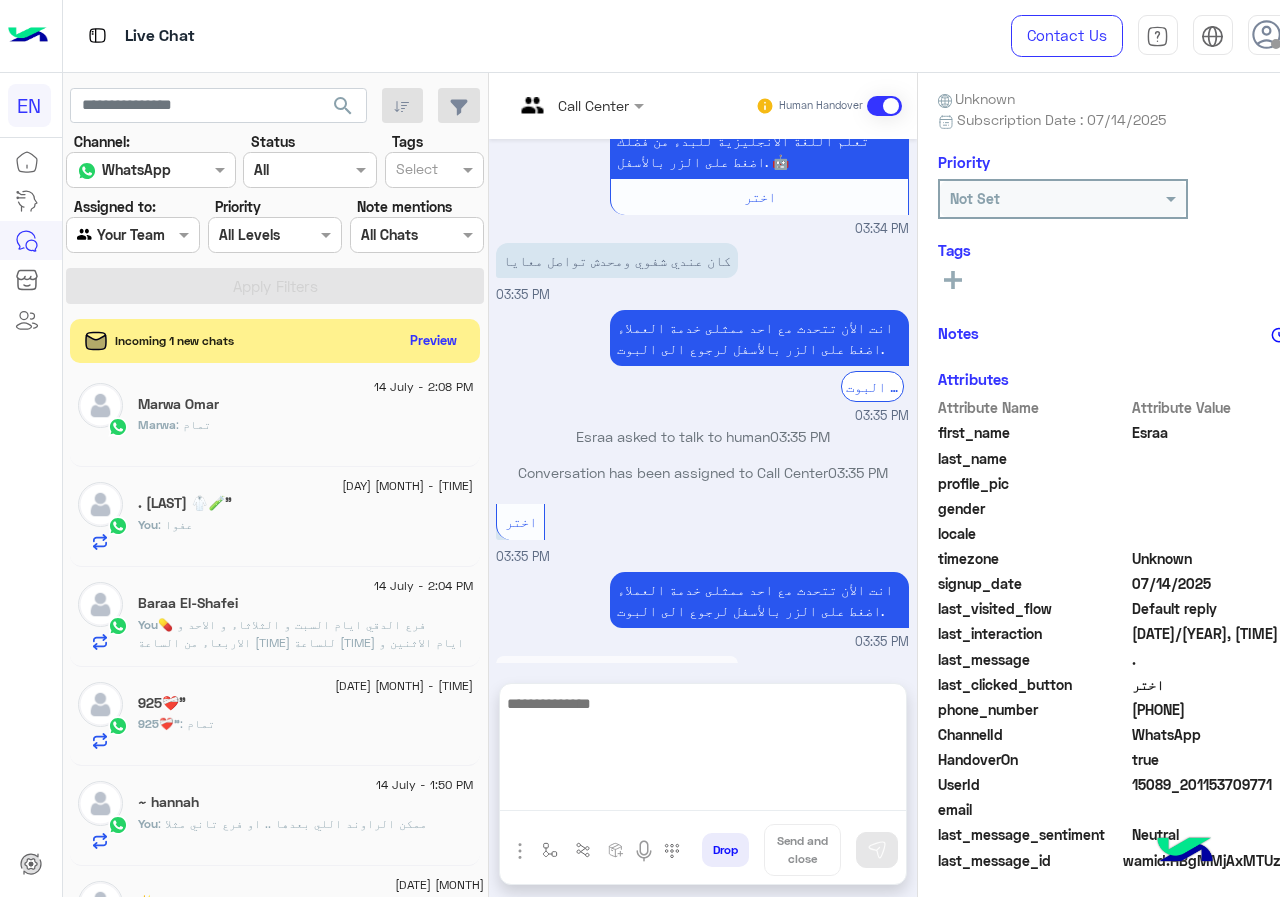 click at bounding box center (703, 751) 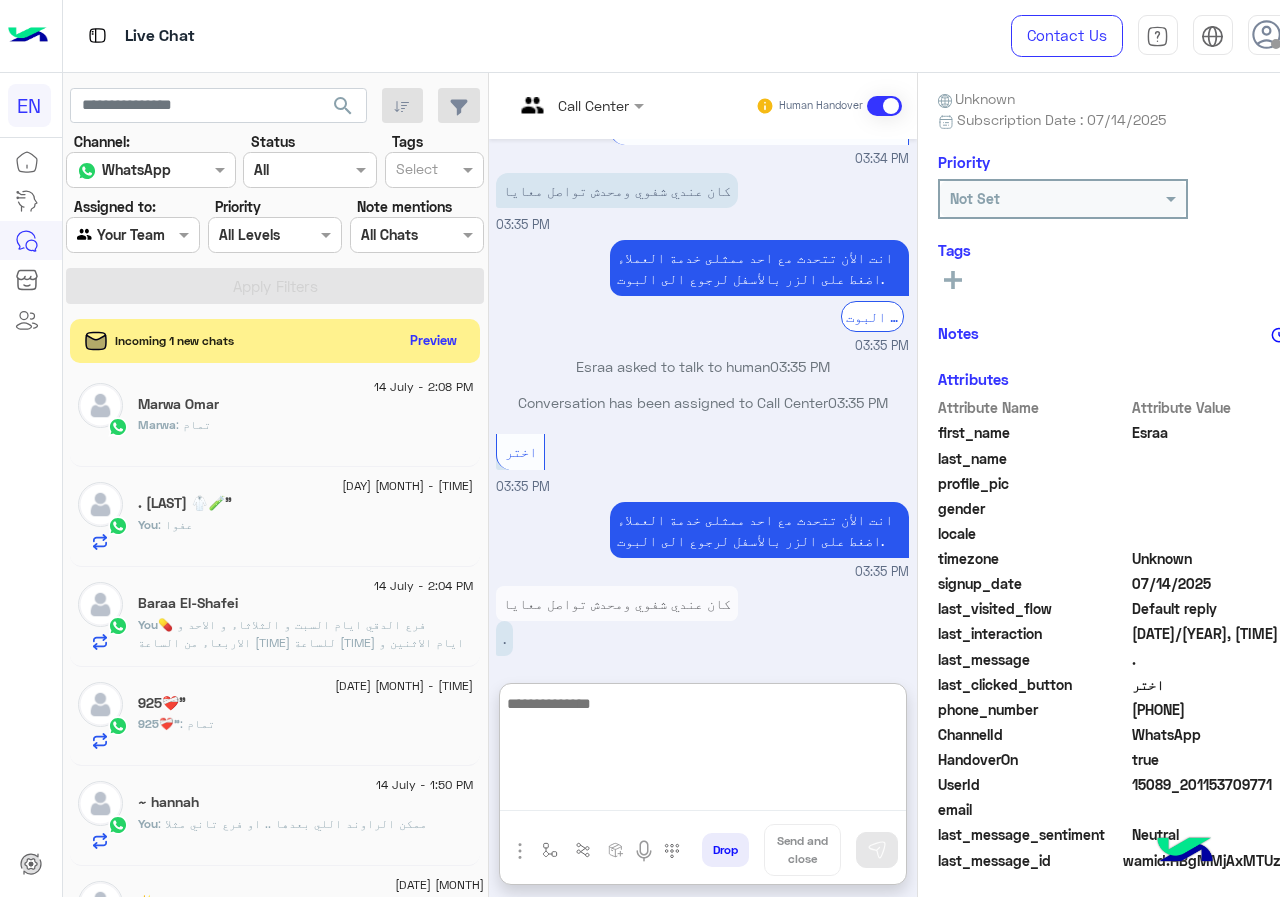 scroll, scrollTop: 295, scrollLeft: 0, axis: vertical 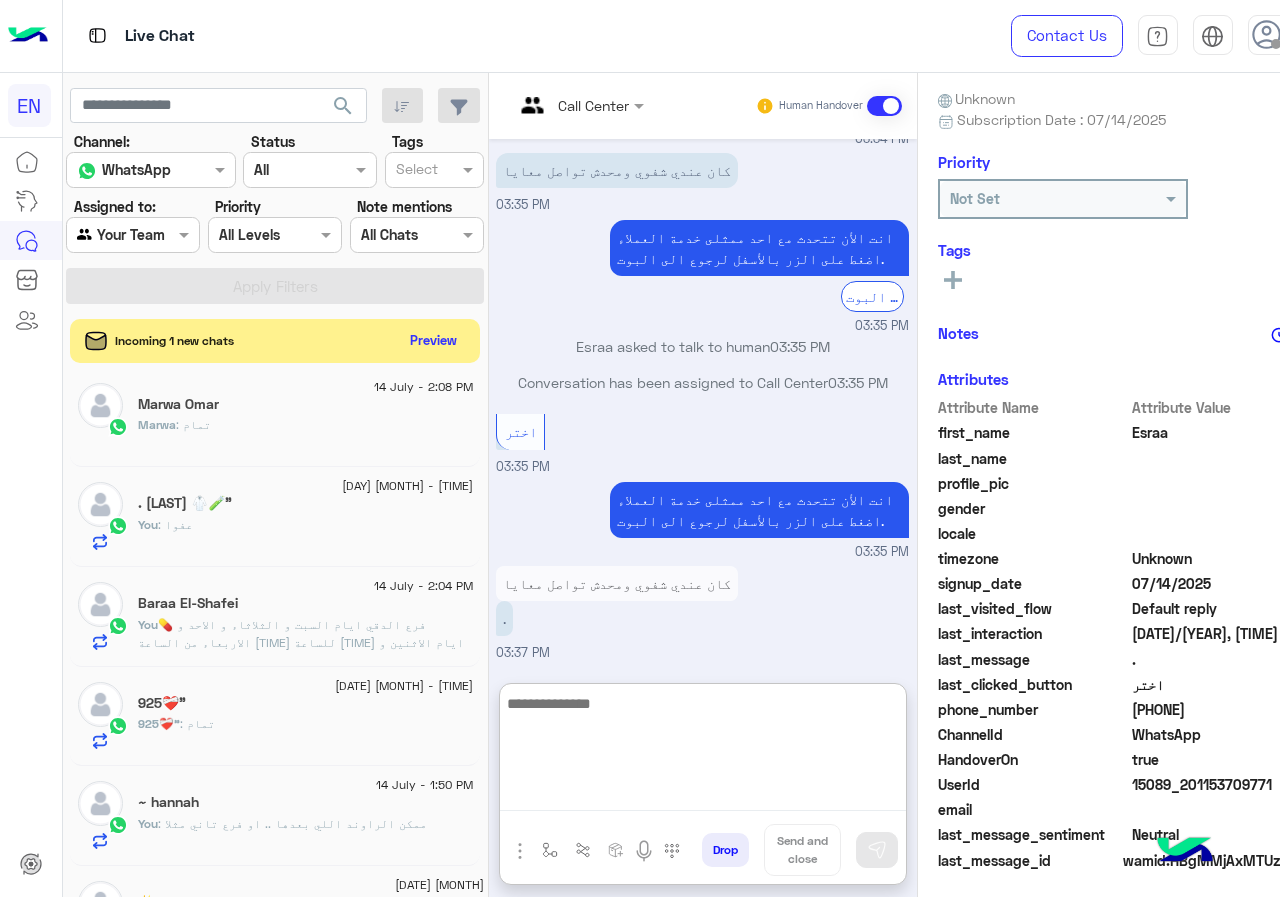 drag, startPoint x: 701, startPoint y: 734, endPoint x: 1072, endPoint y: 569, distance: 406.03696 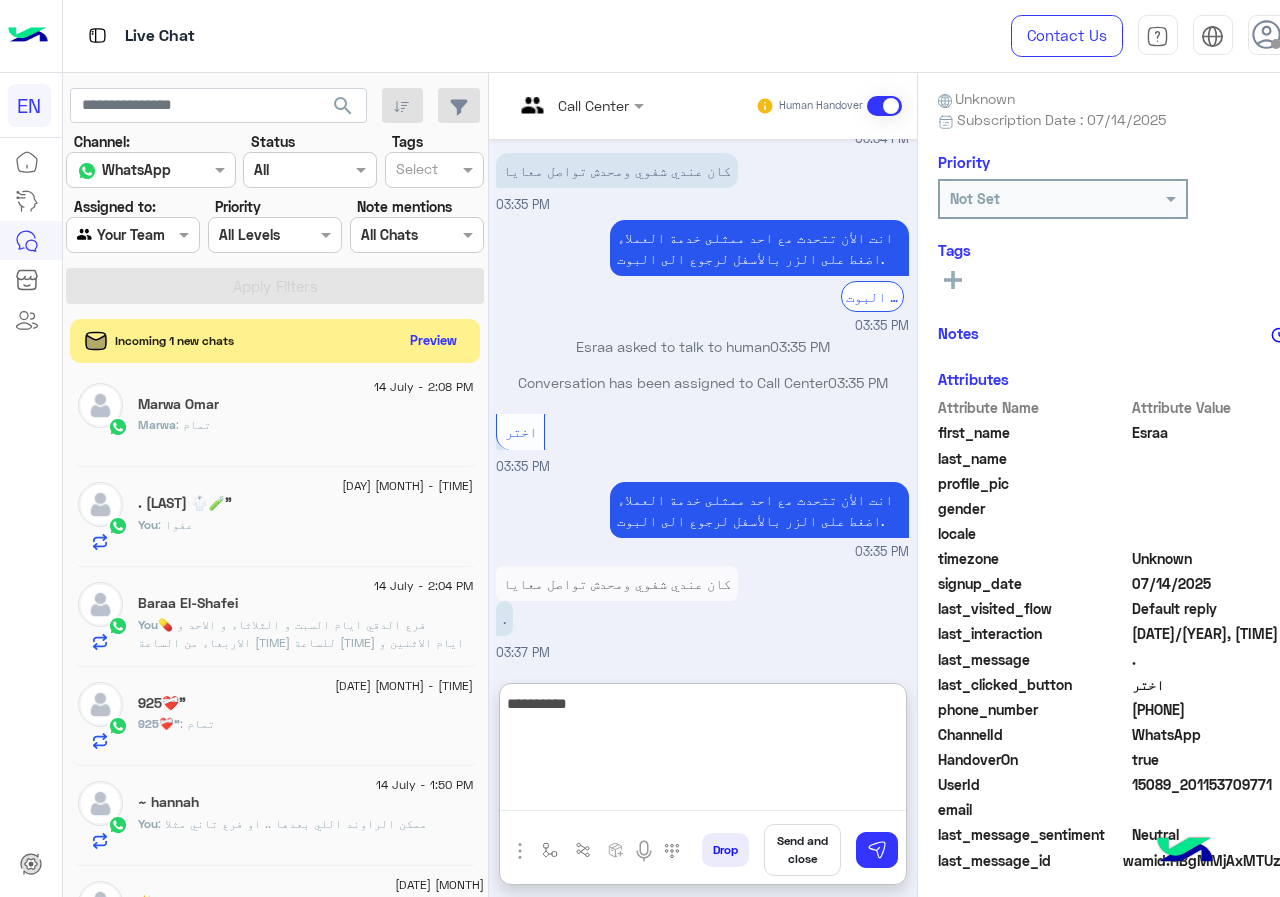 type on "**********" 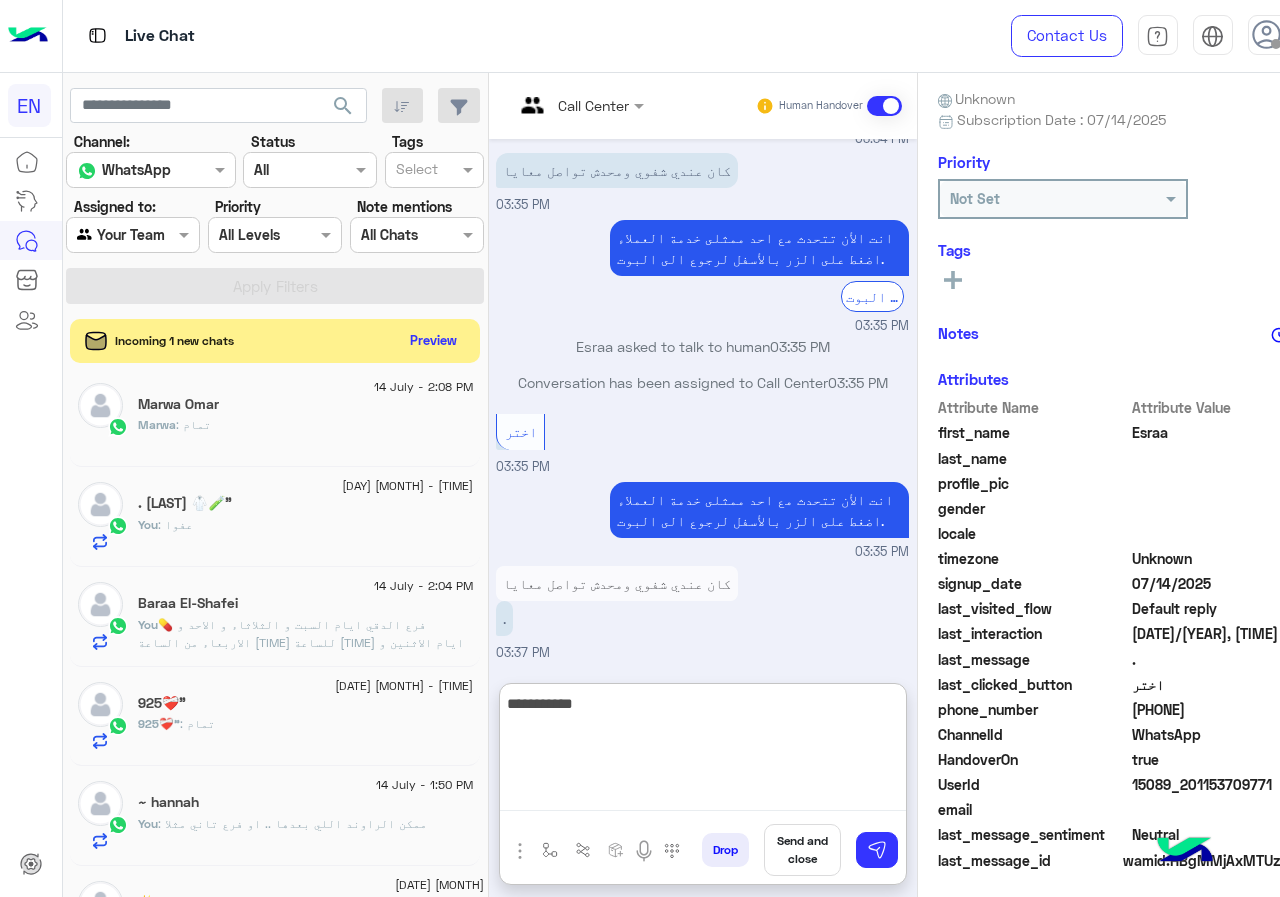 type 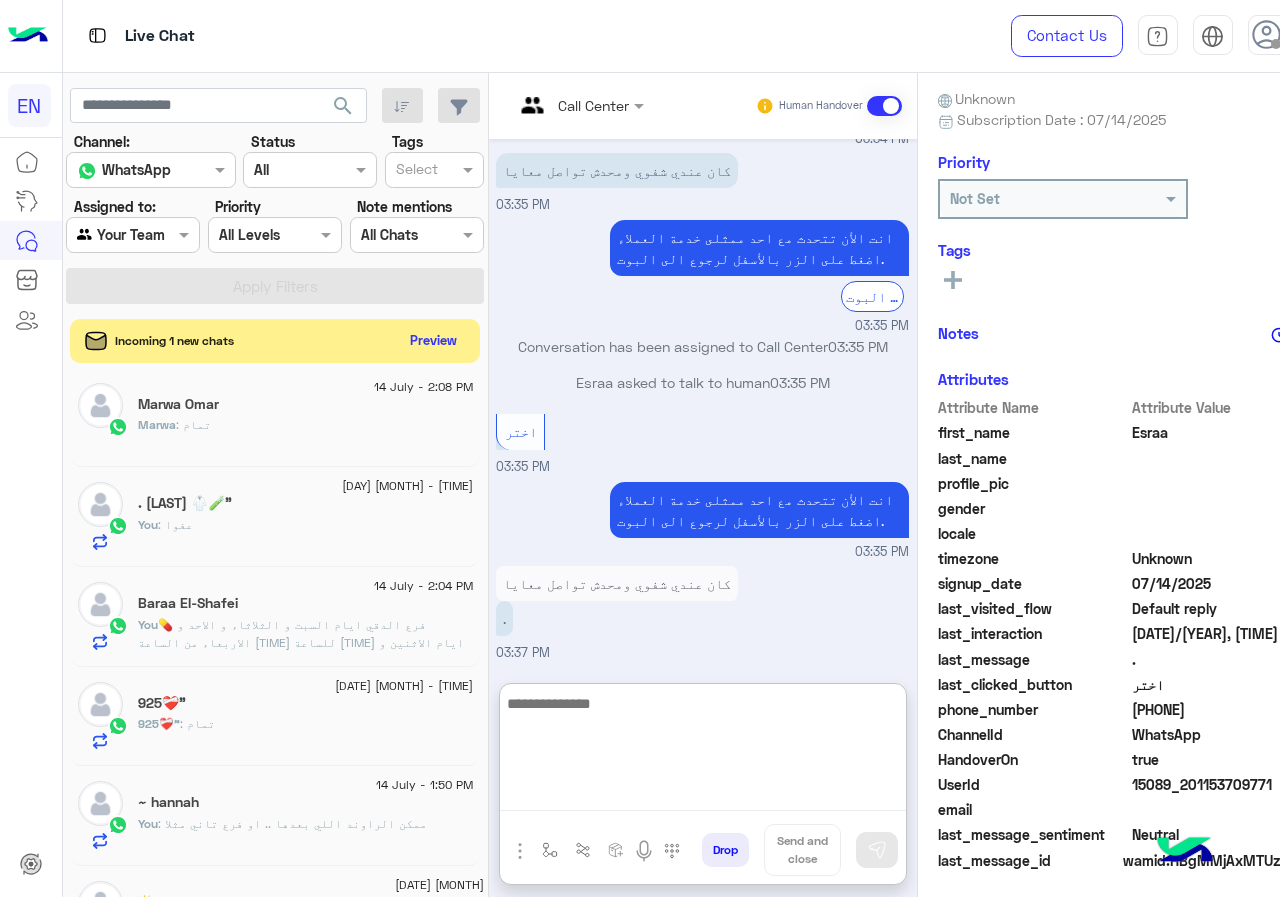 scroll, scrollTop: 359, scrollLeft: 0, axis: vertical 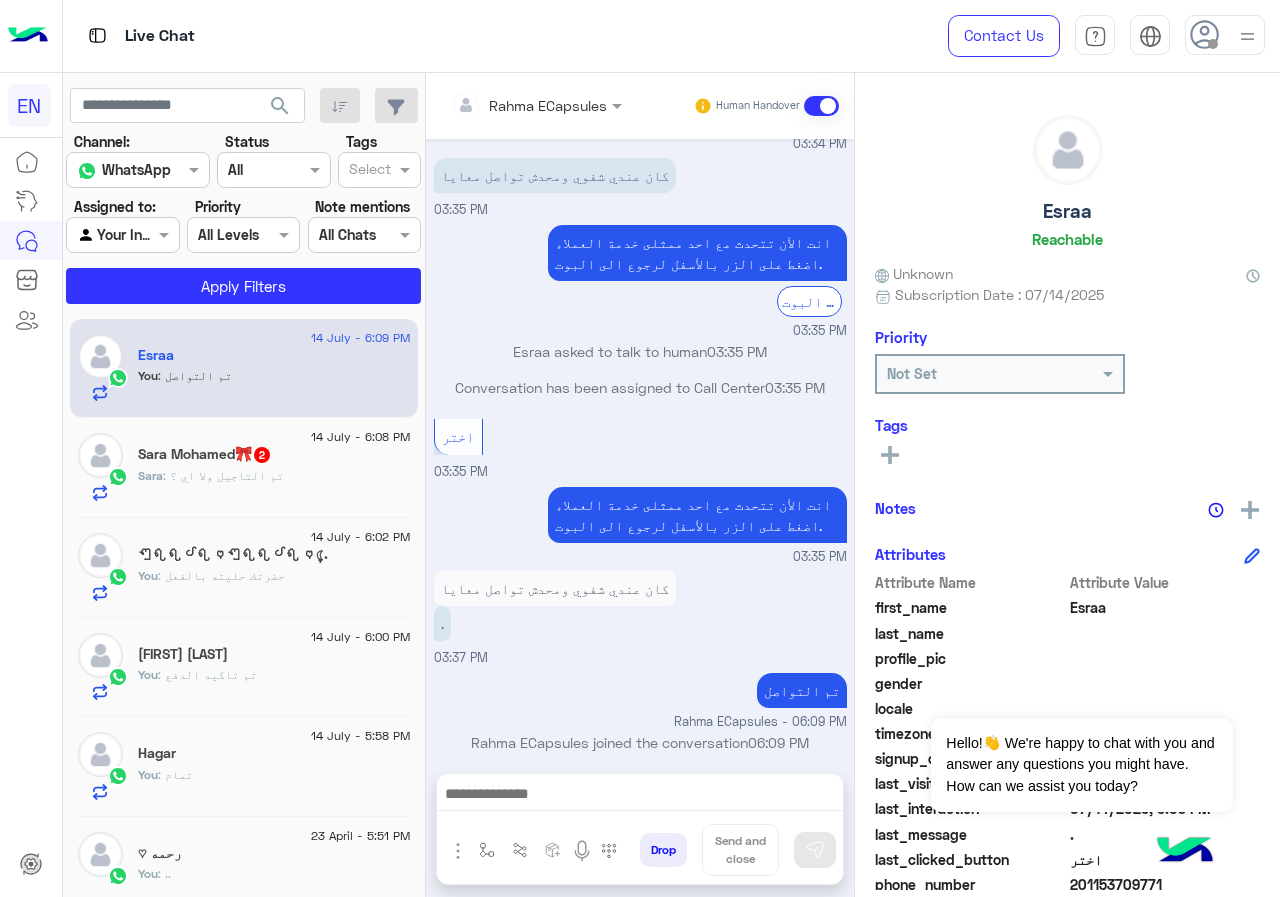 click on "[FIRST] [LAST] 2" 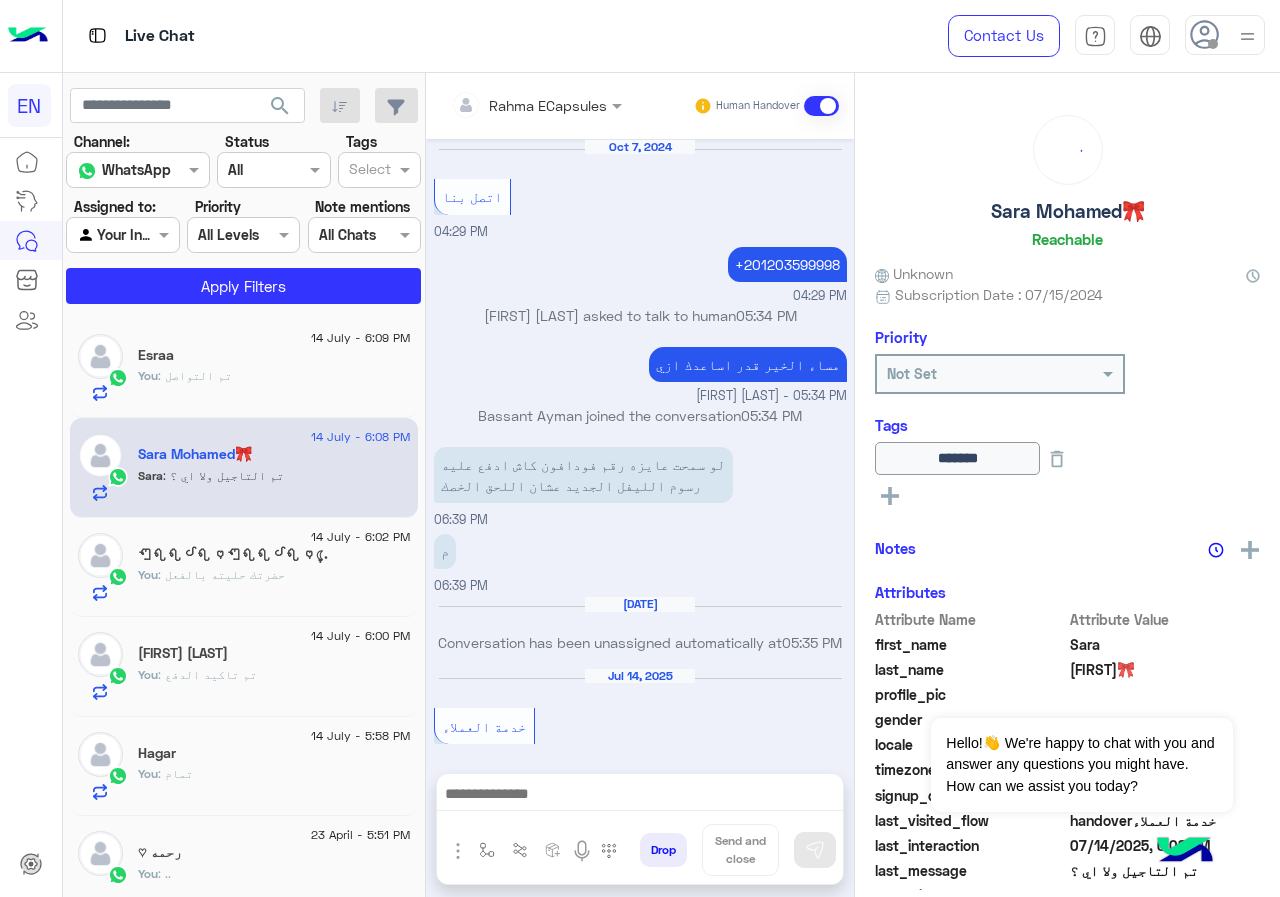 scroll, scrollTop: 845, scrollLeft: 0, axis: vertical 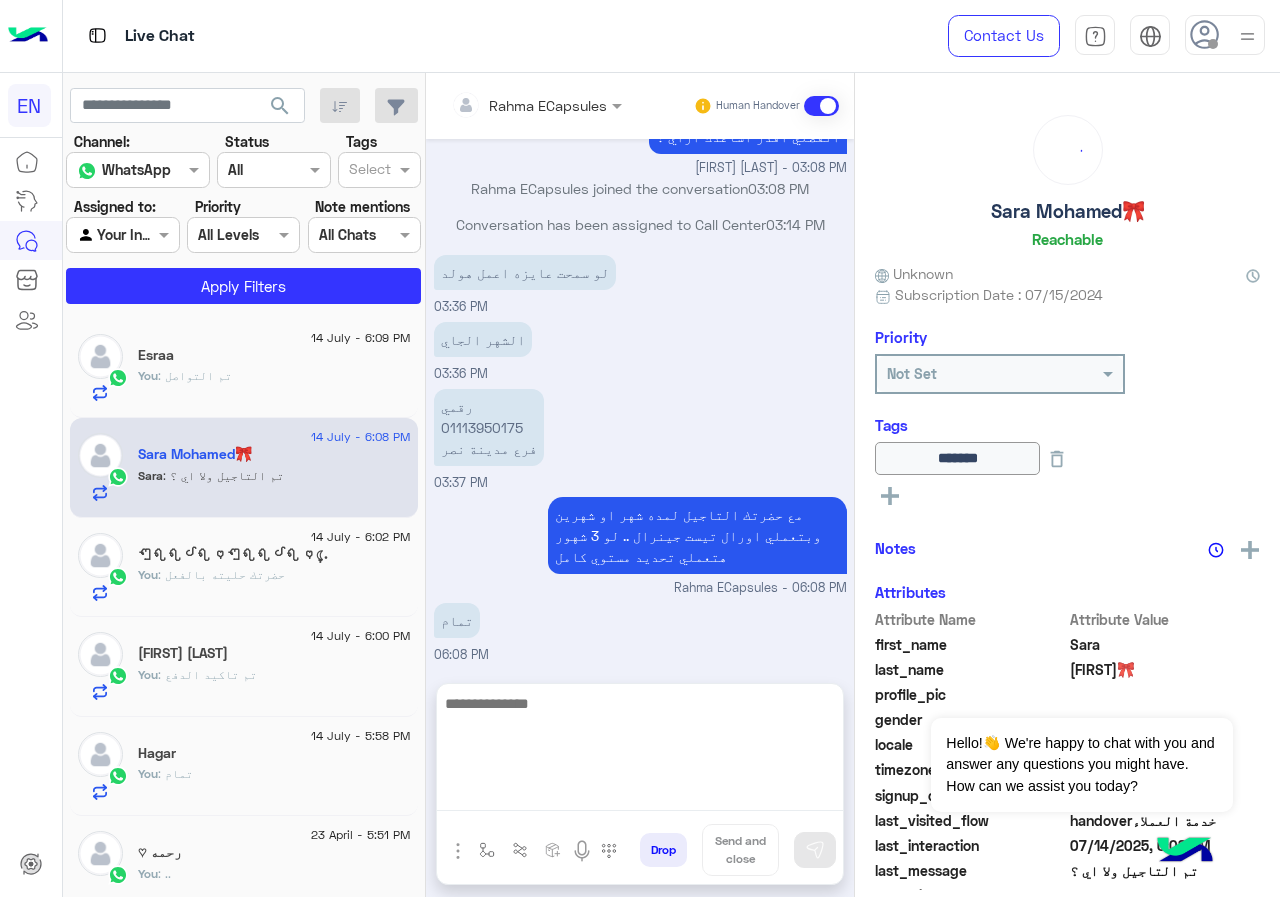 click at bounding box center (640, 751) 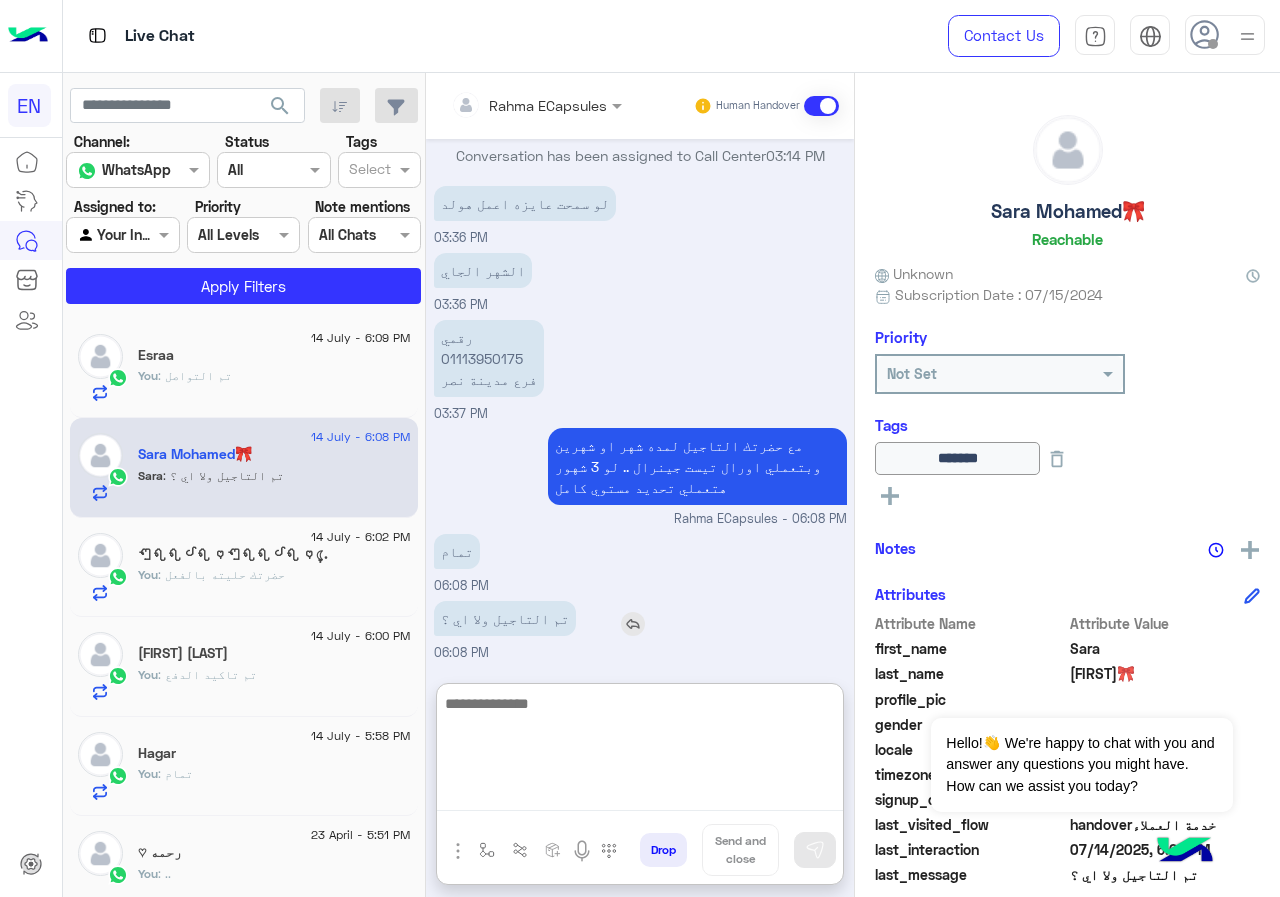 scroll, scrollTop: 935, scrollLeft: 0, axis: vertical 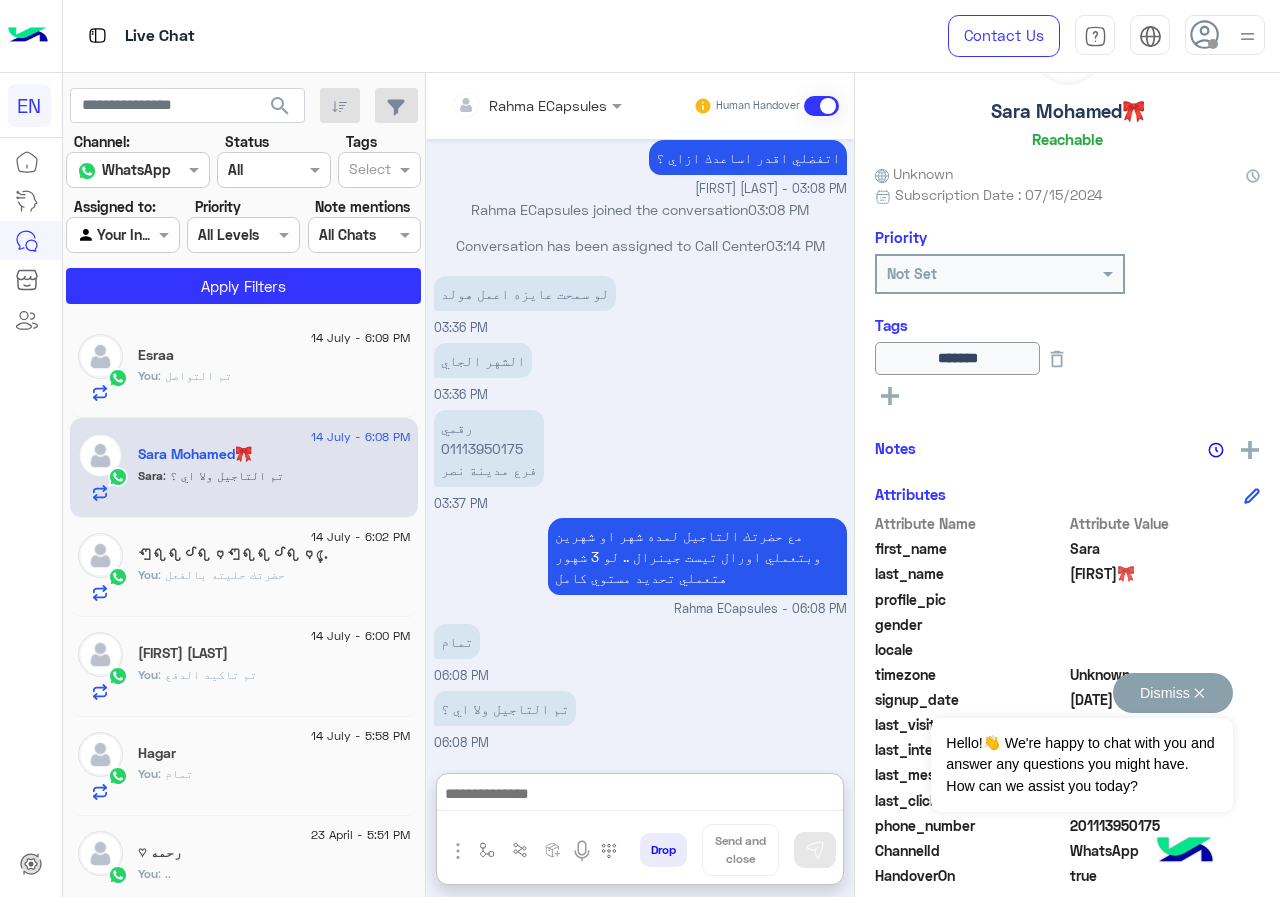 click on "Dismiss ✕" at bounding box center [1173, 693] 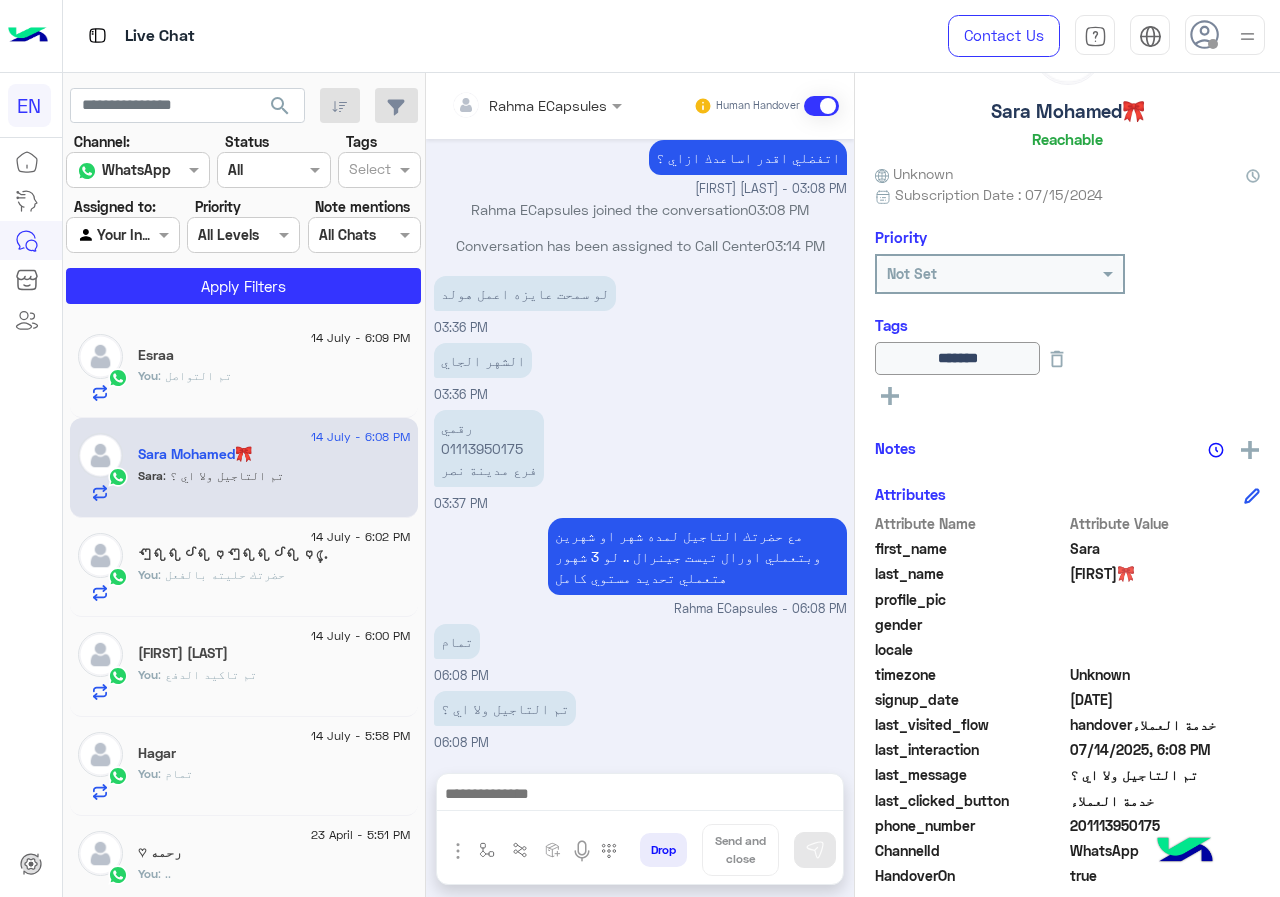 scroll, scrollTop: 845, scrollLeft: 0, axis: vertical 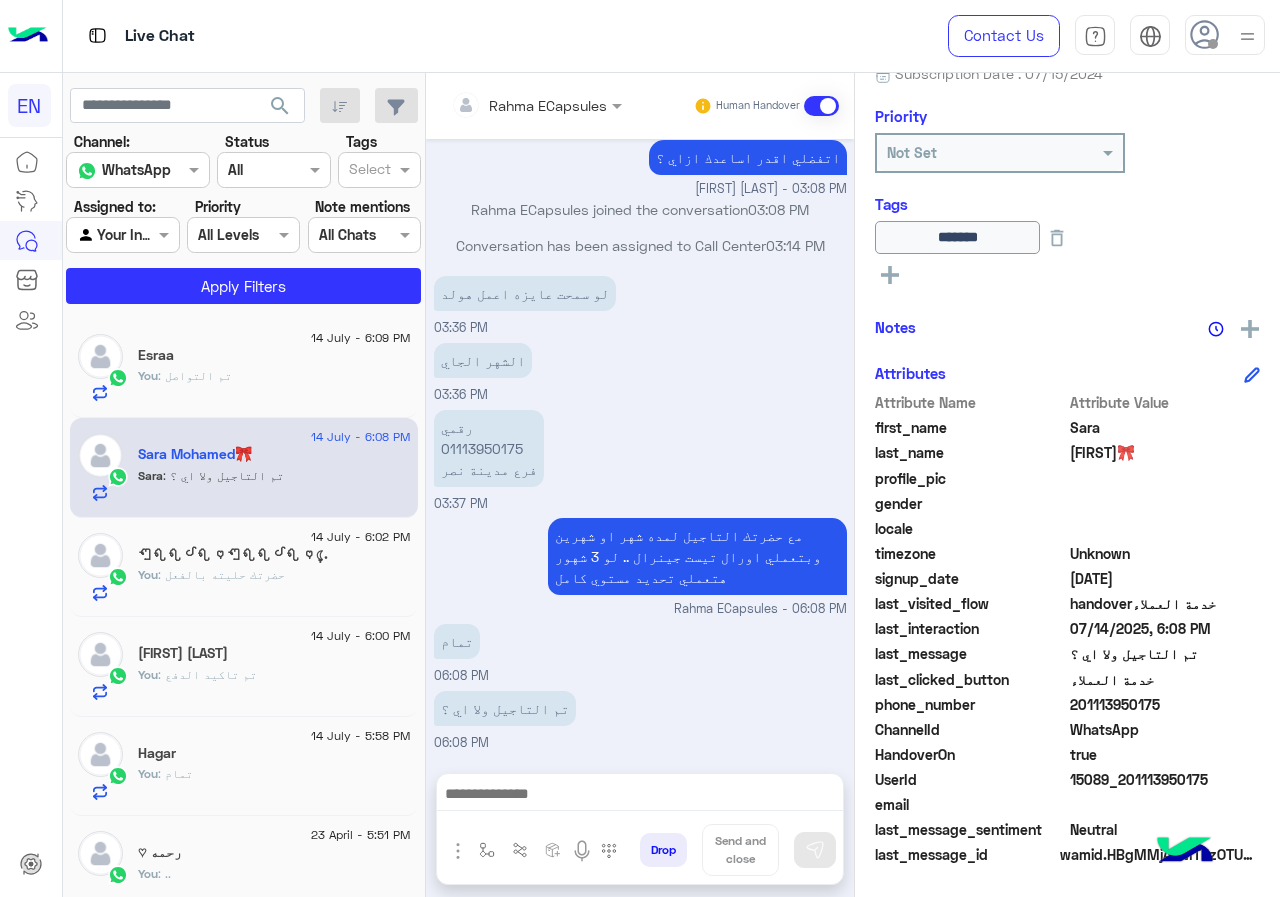 drag, startPoint x: 1073, startPoint y: 701, endPoint x: 1192, endPoint y: 706, distance: 119.104996 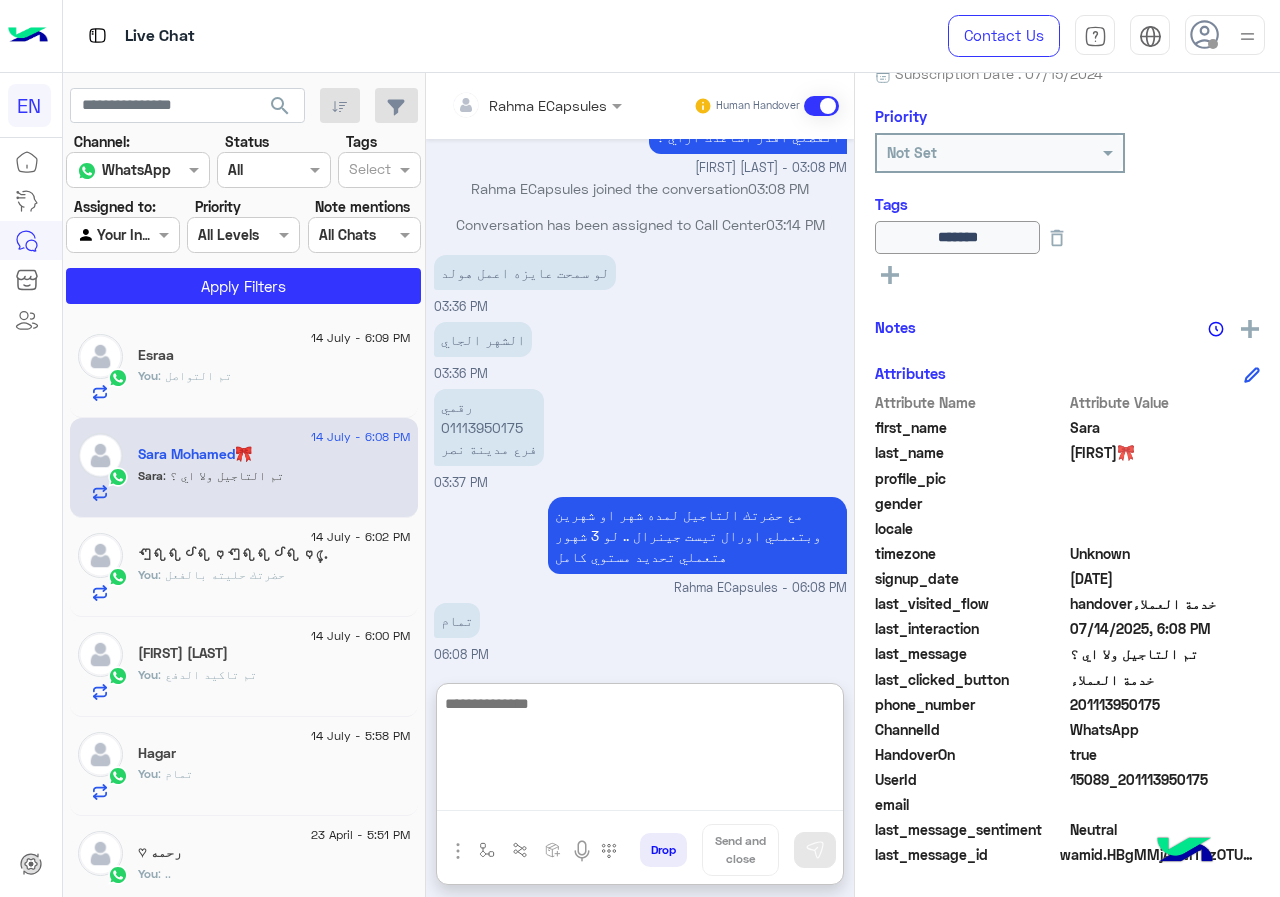 drag, startPoint x: 581, startPoint y: 811, endPoint x: 584, endPoint y: 775, distance: 36.124783 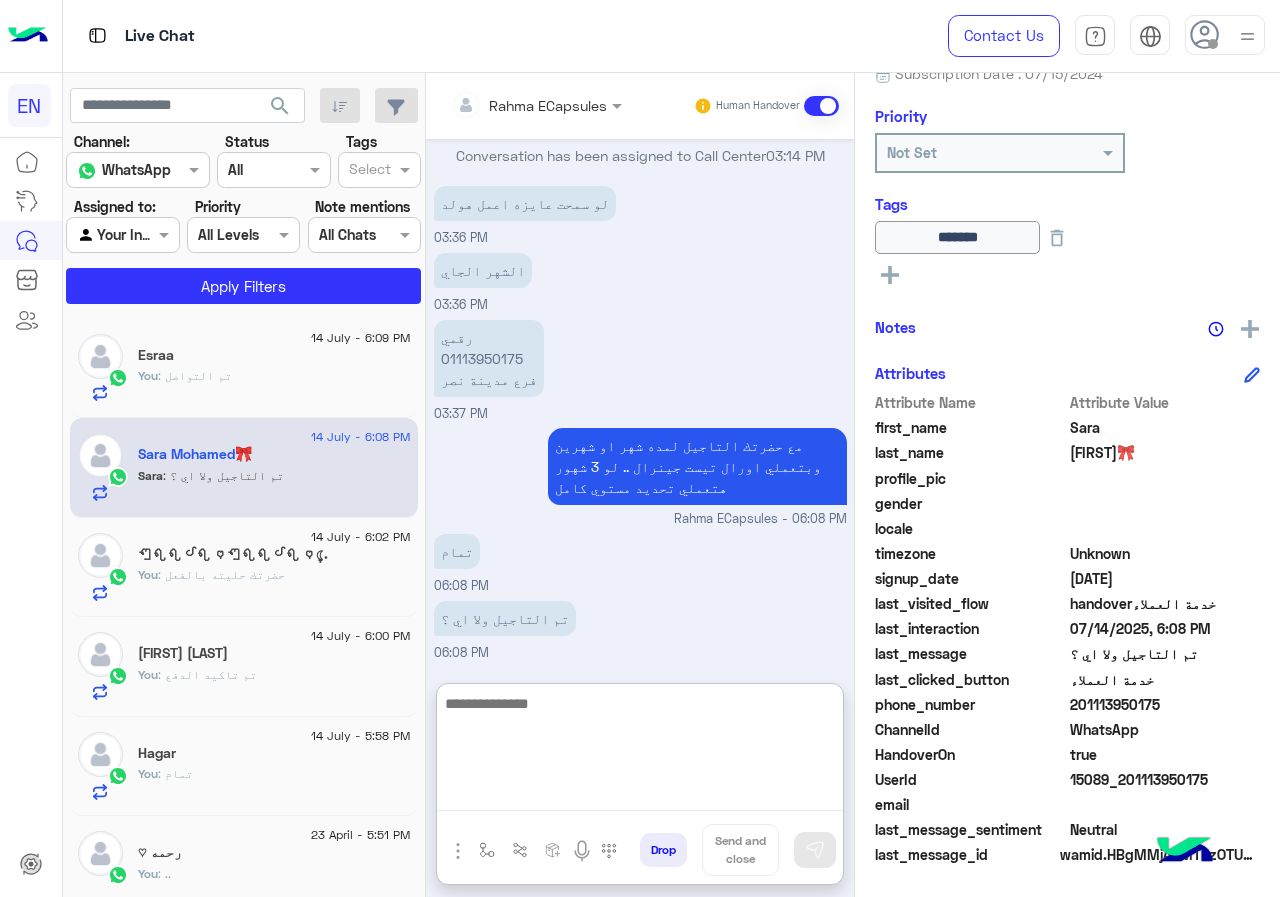 scroll, scrollTop: 935, scrollLeft: 0, axis: vertical 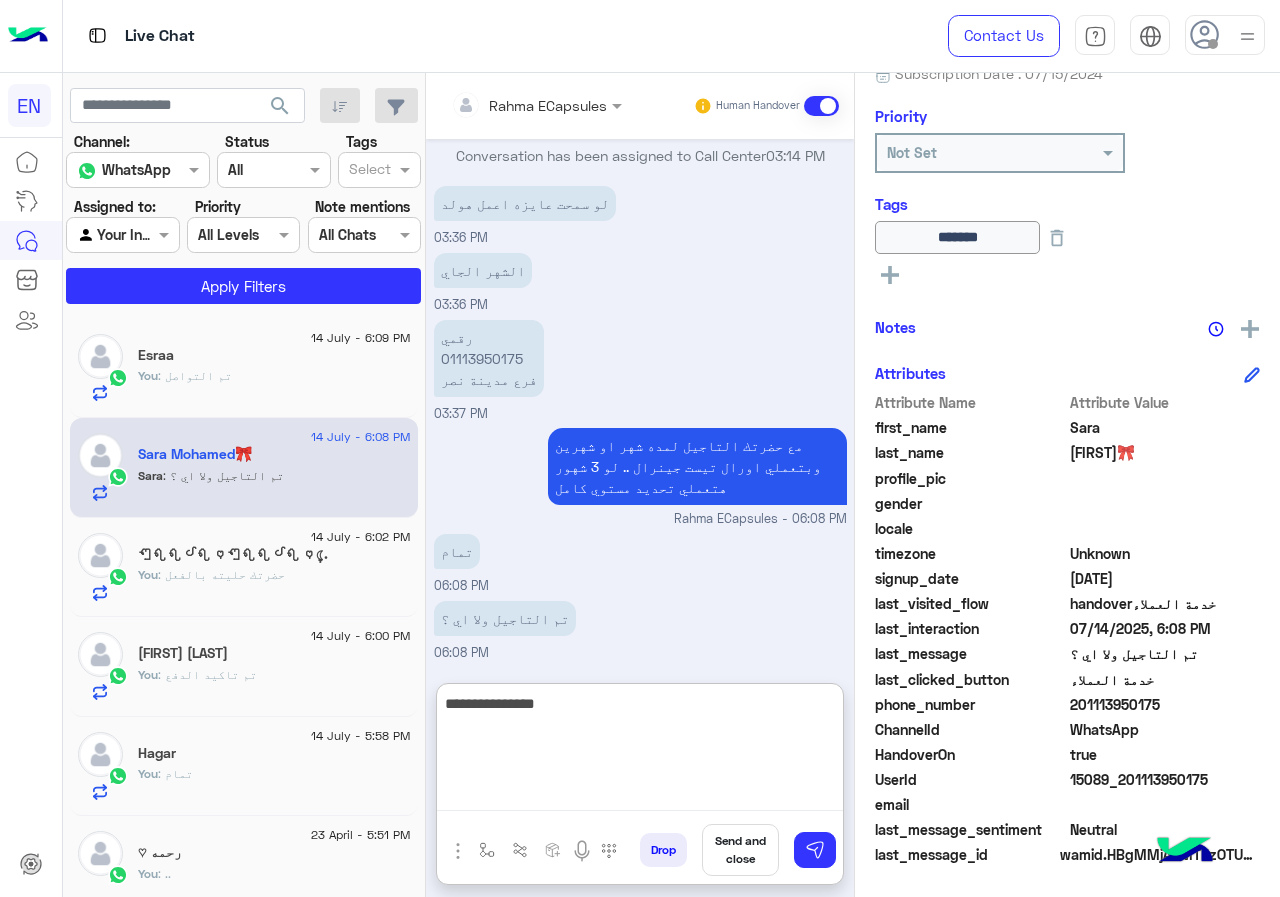 type on "**********" 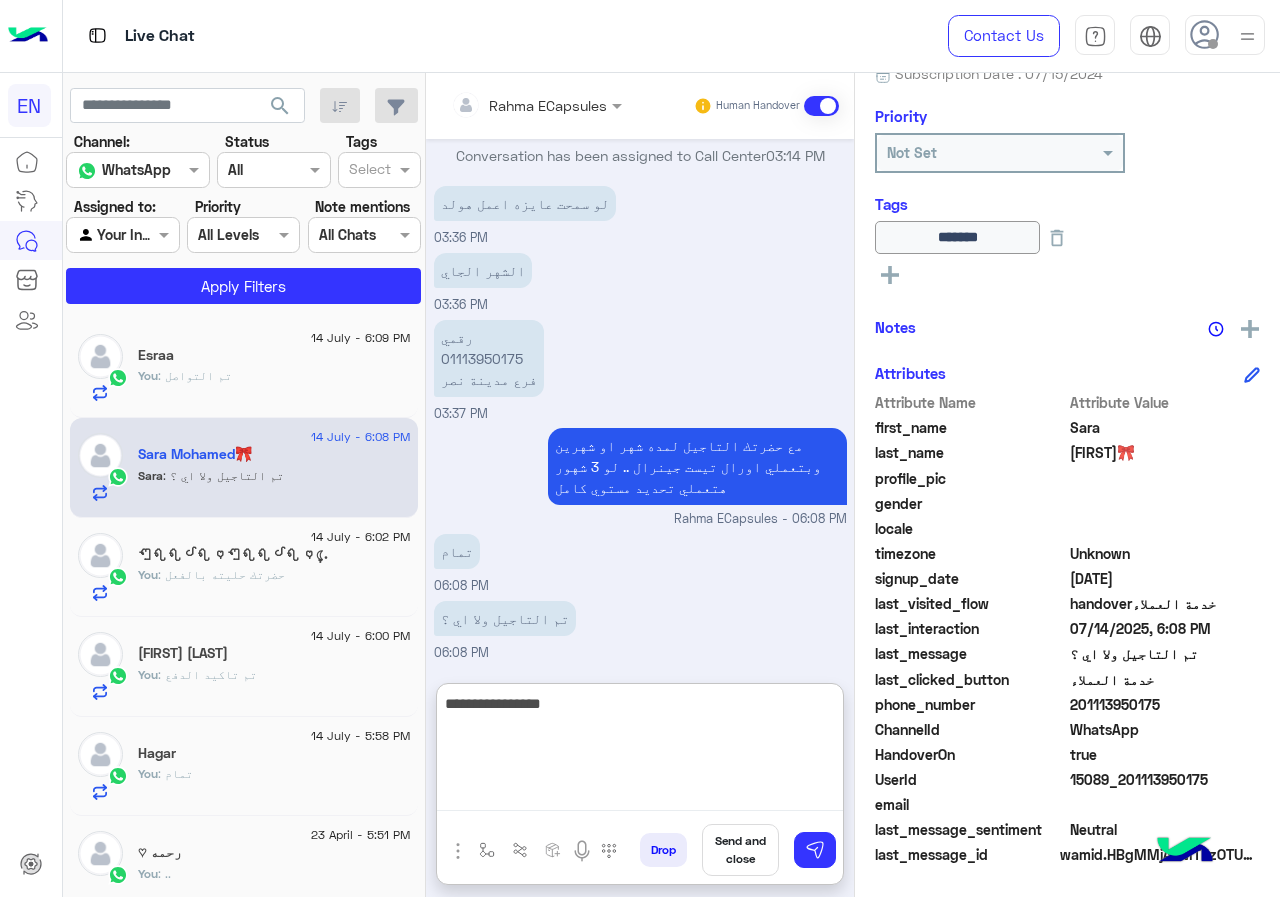 type 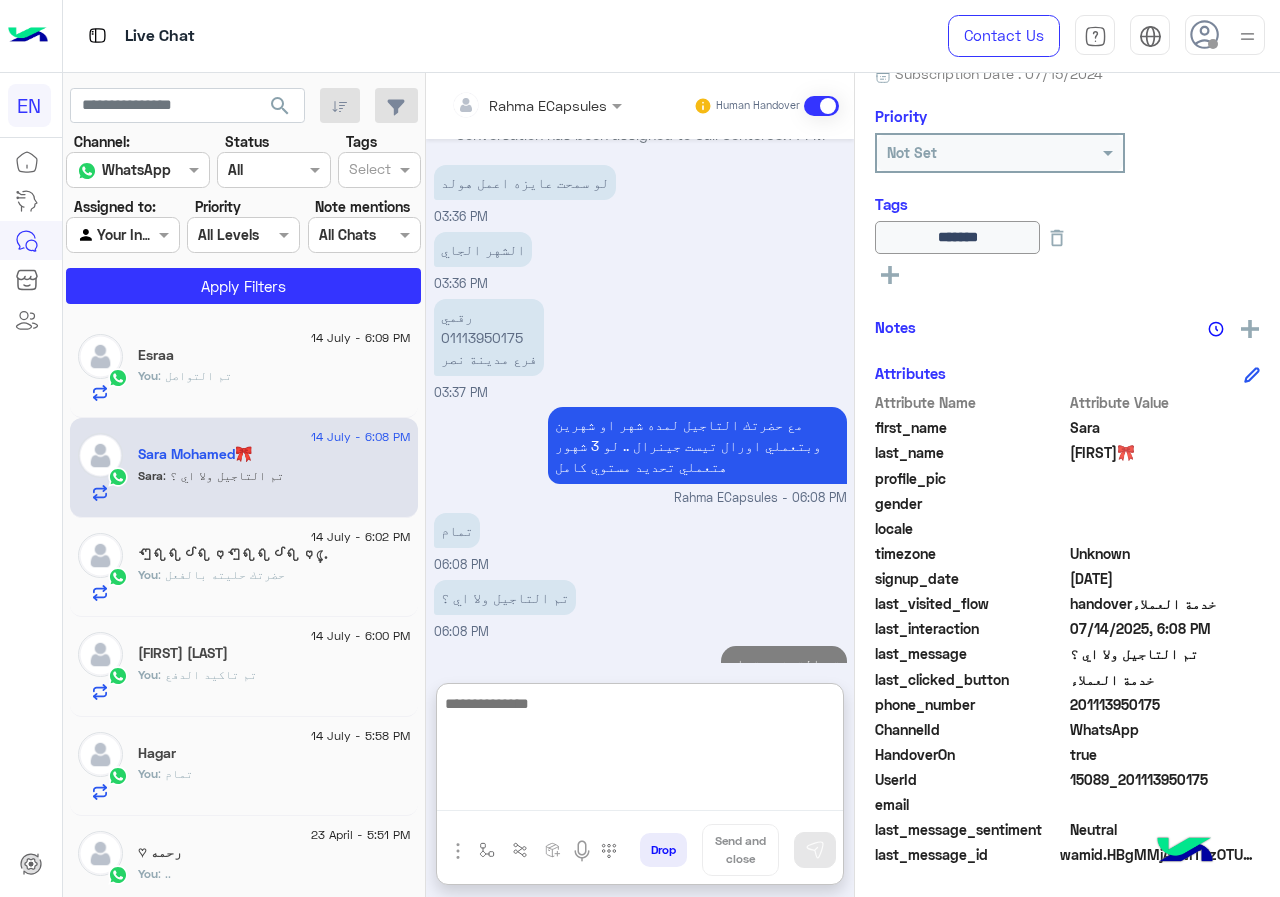 scroll, scrollTop: 999, scrollLeft: 0, axis: vertical 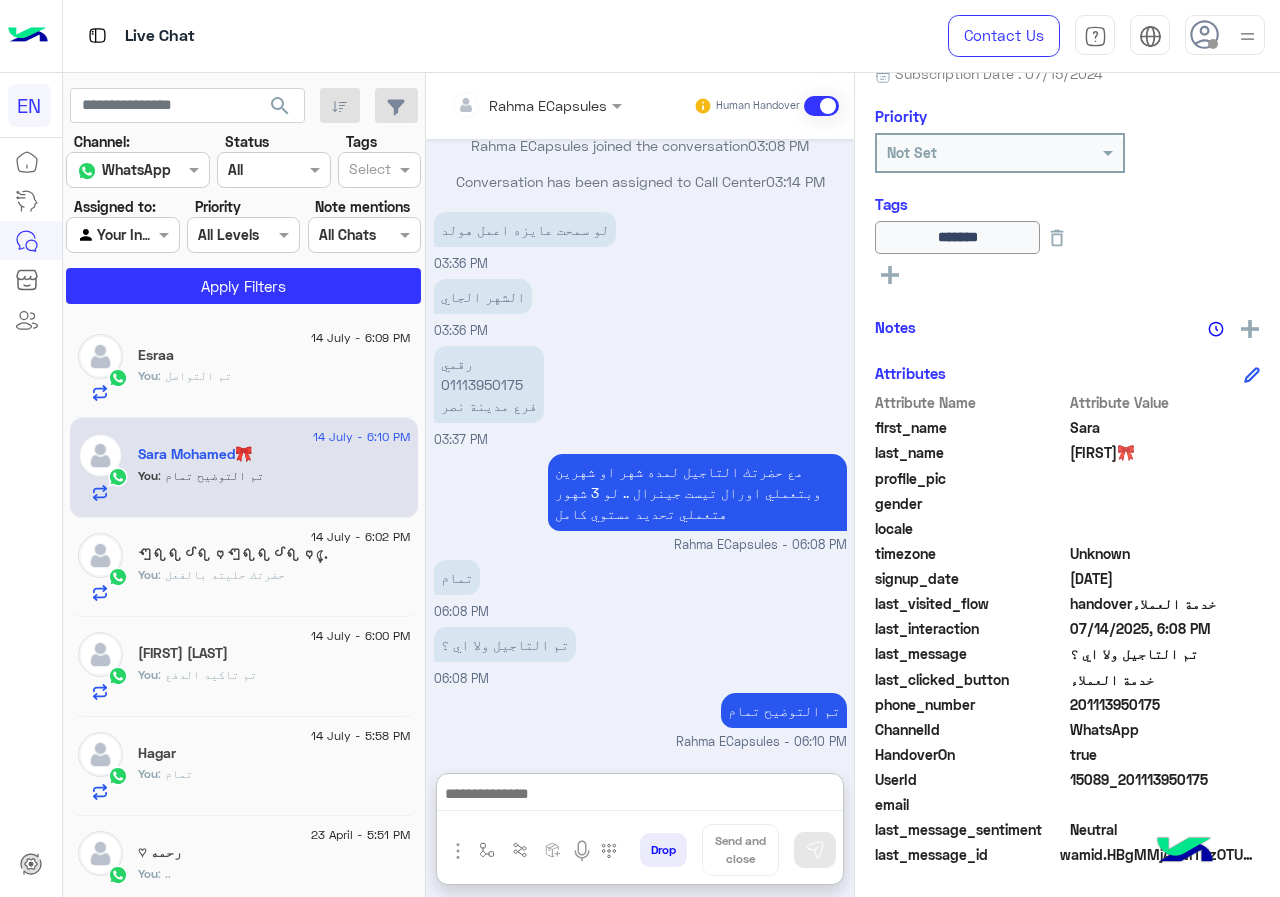 click on "Esraa" 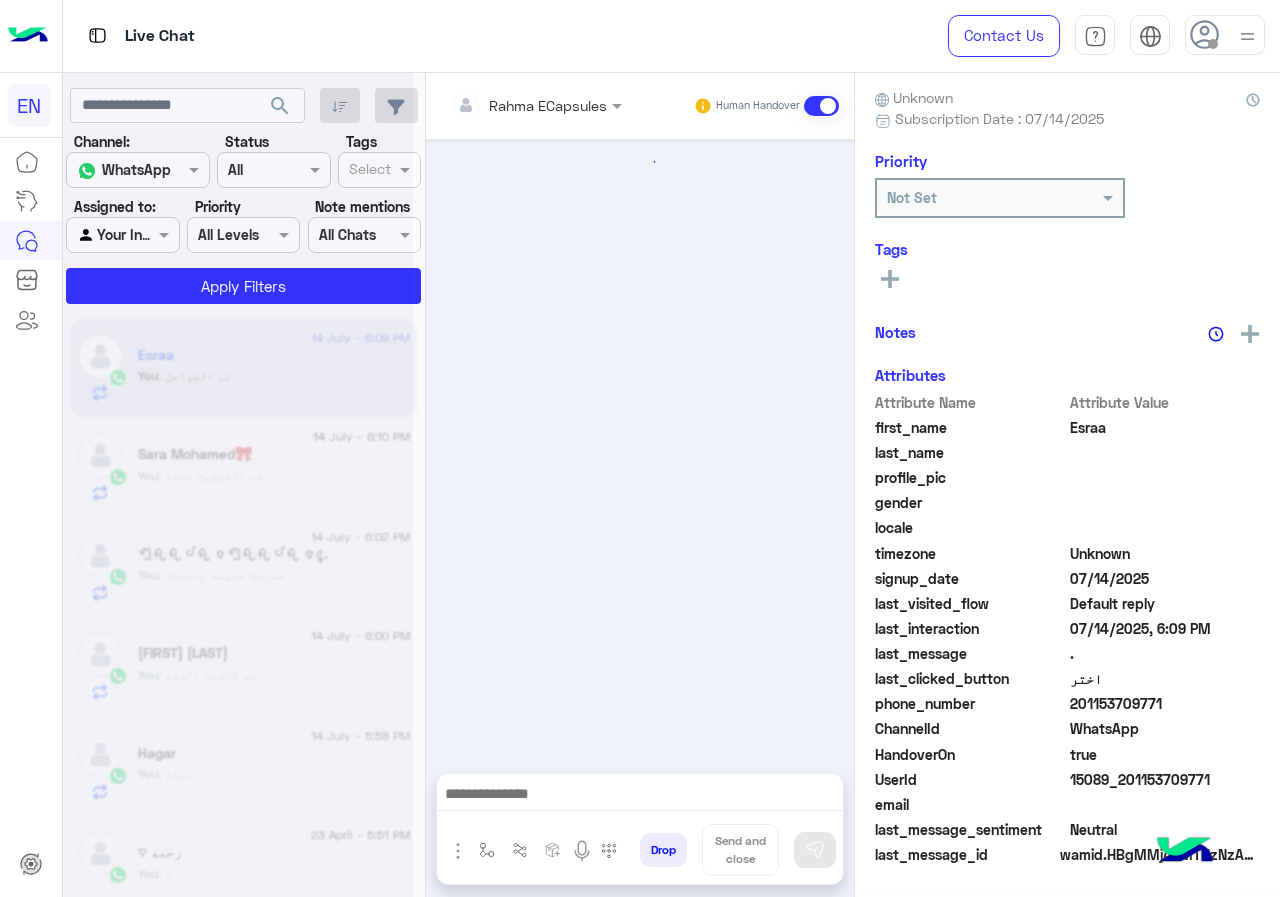 scroll, scrollTop: 176, scrollLeft: 0, axis: vertical 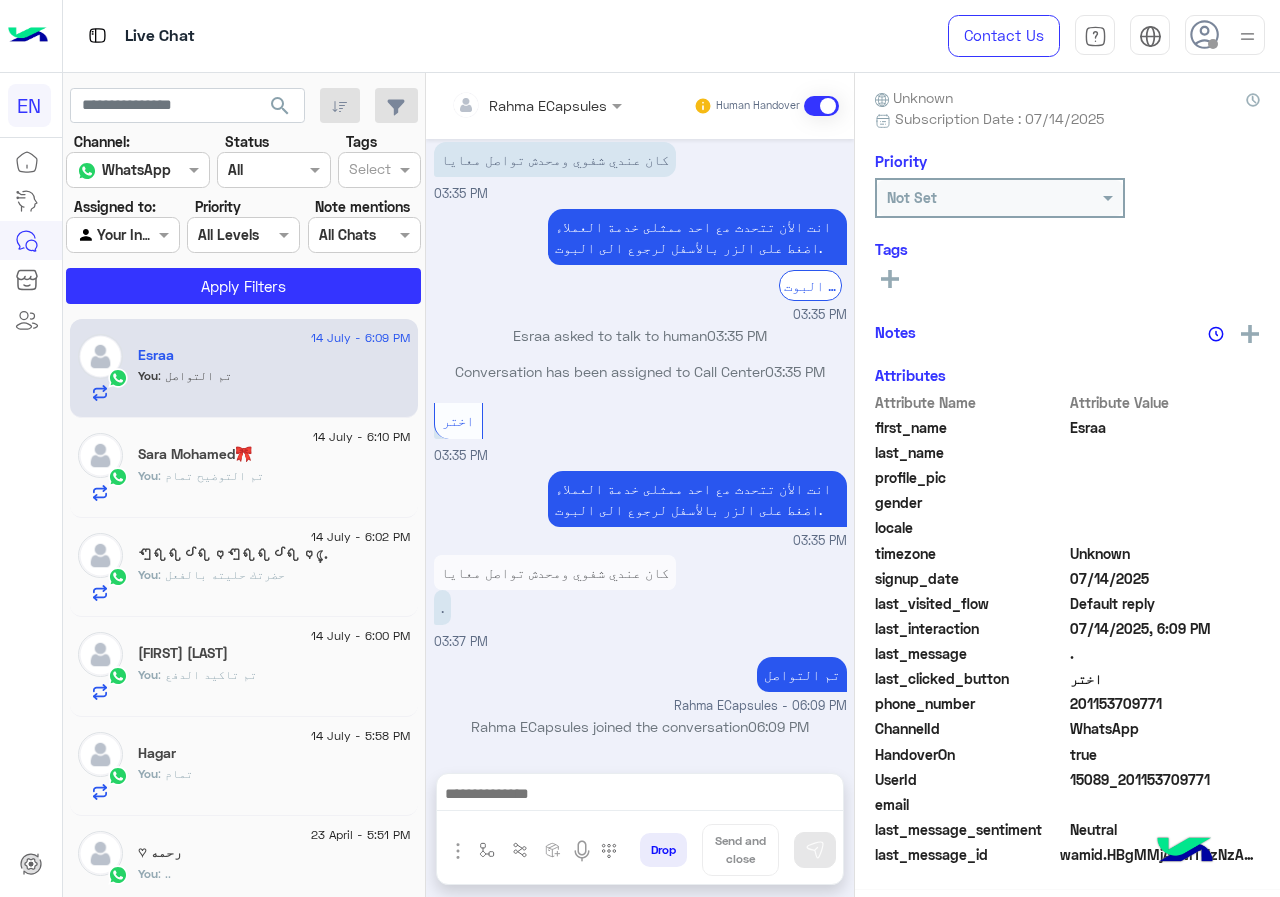 click on "Rahma ECapsules" at bounding box center [548, 105] 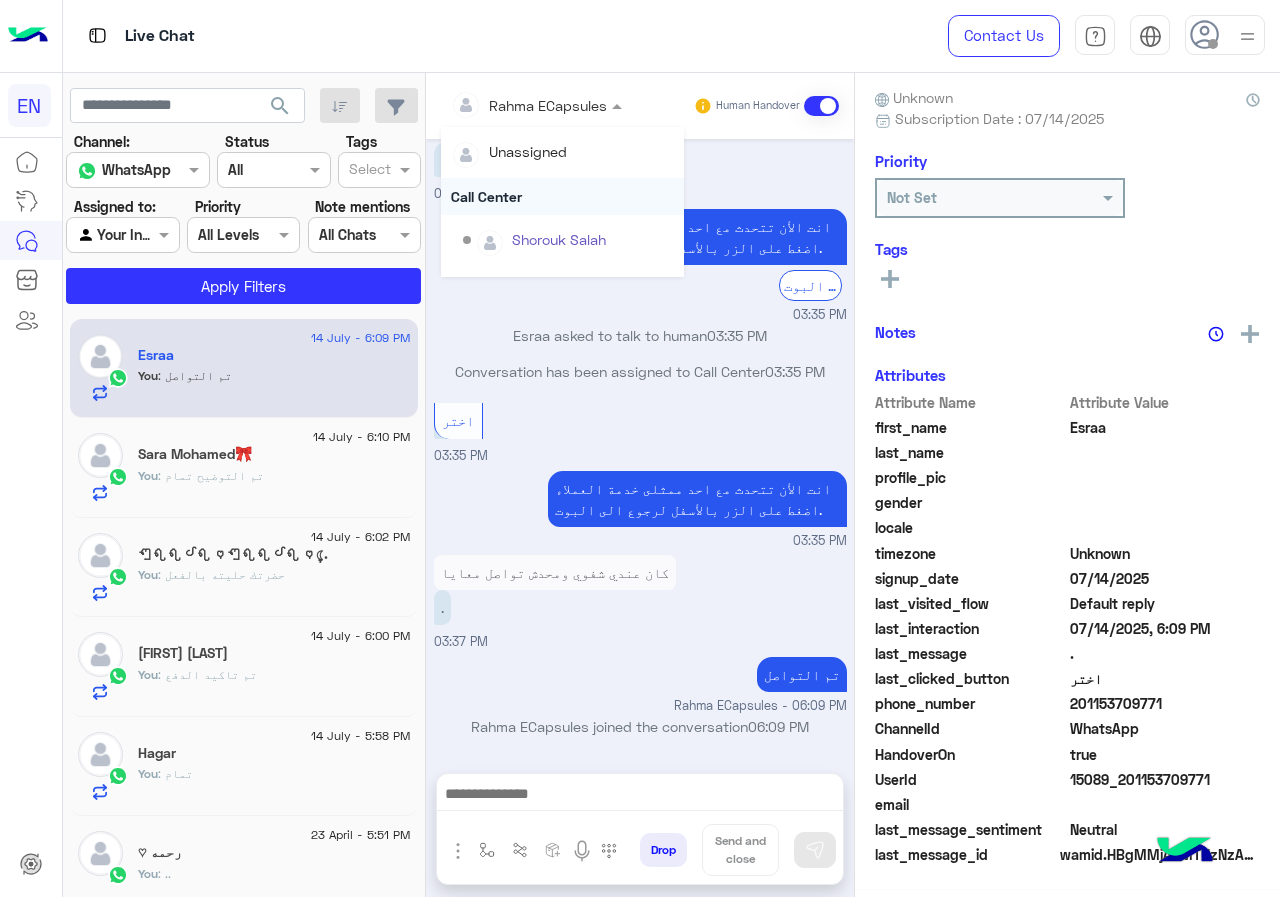 click on "Call Center" at bounding box center [562, 196] 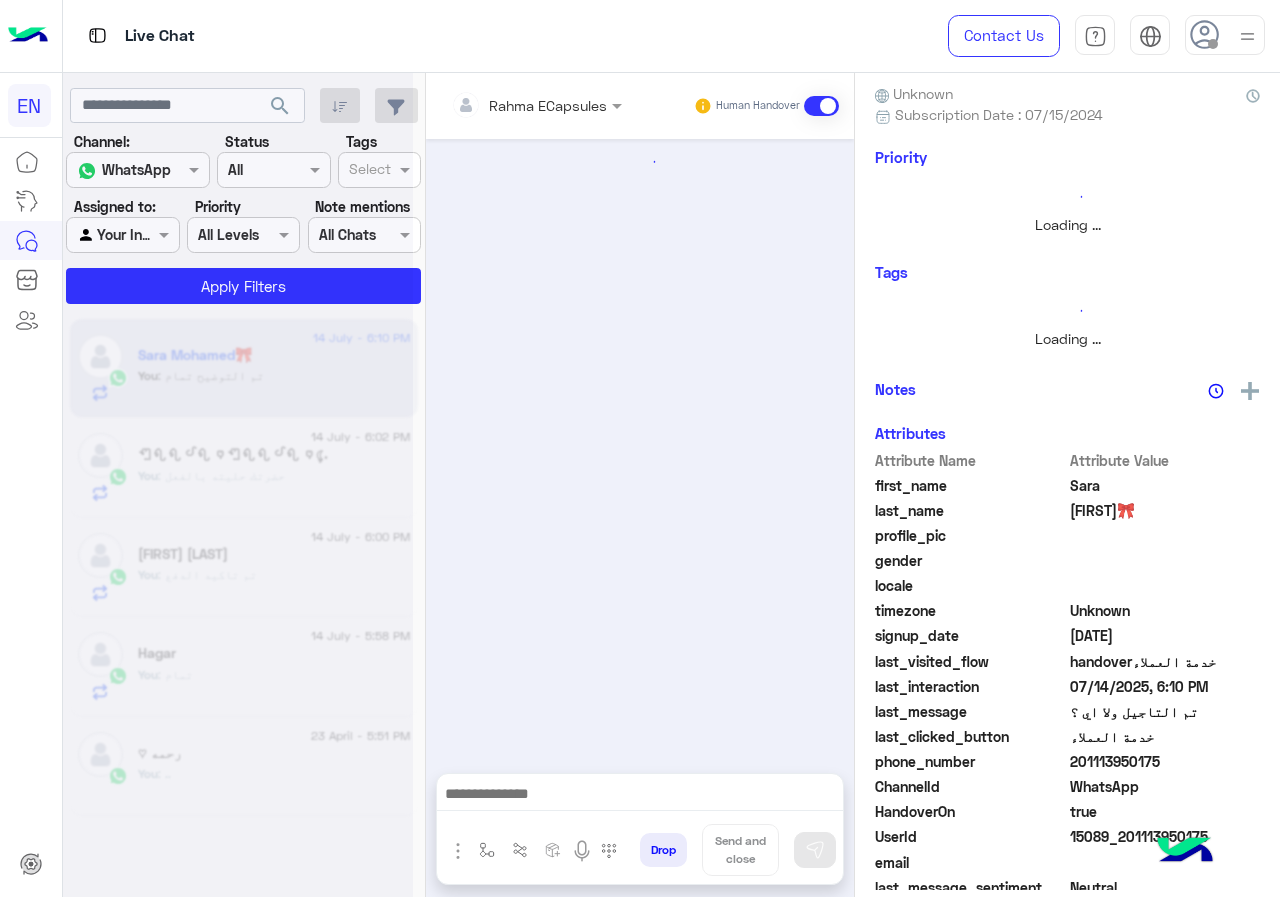 scroll, scrollTop: 221, scrollLeft: 0, axis: vertical 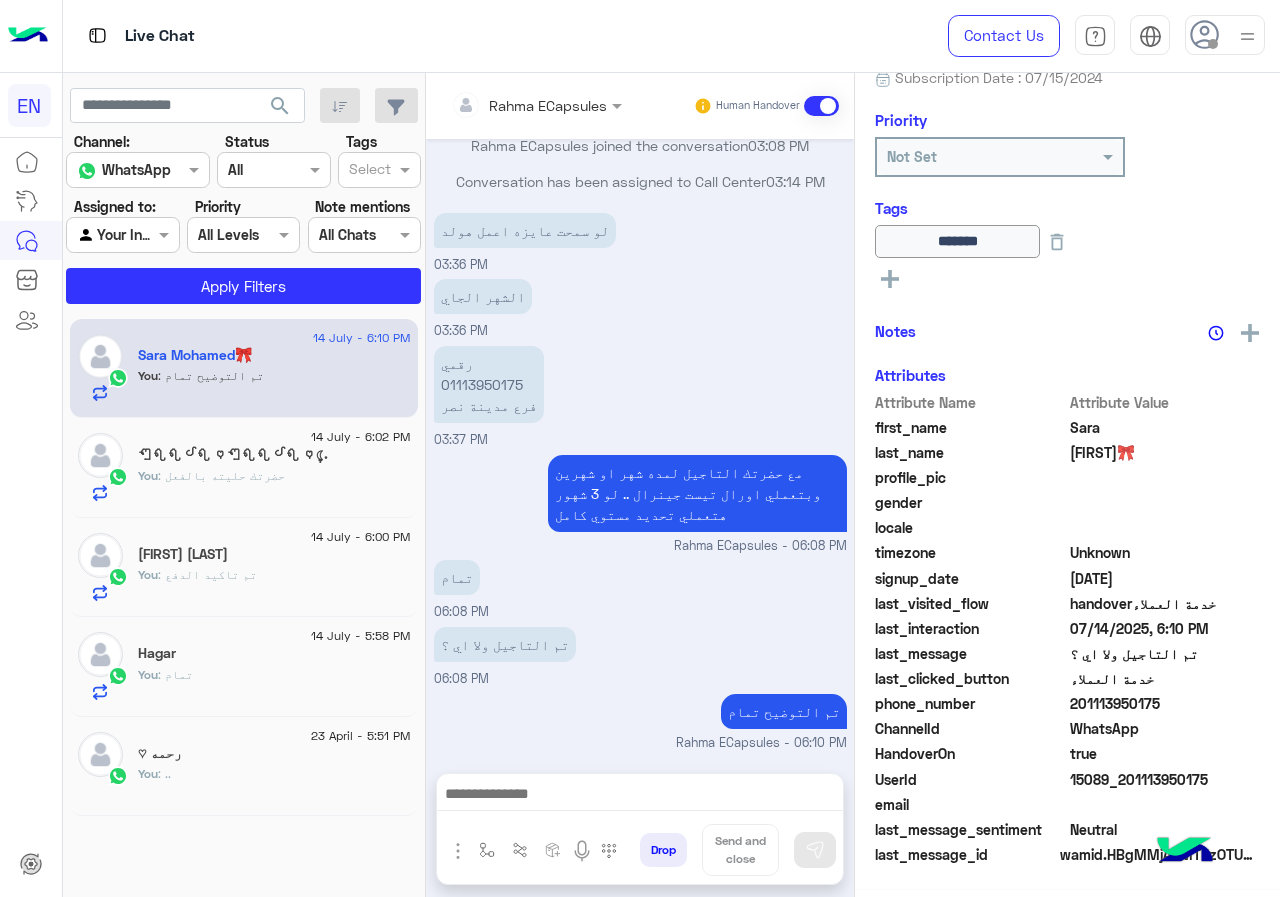 click on "Rahma ECapsules Human Handover" at bounding box center (640, 106) 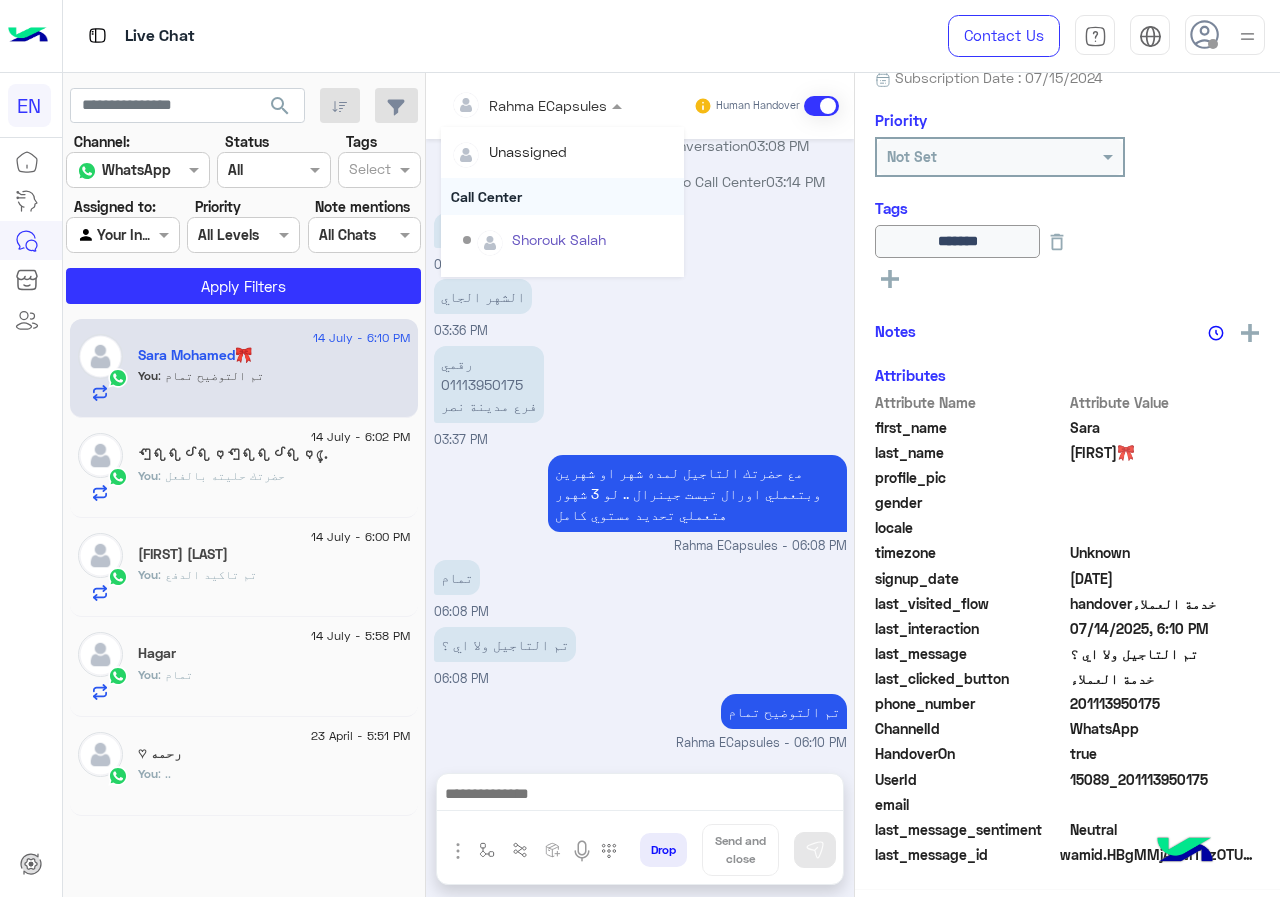 click on "Call Center" at bounding box center [562, 196] 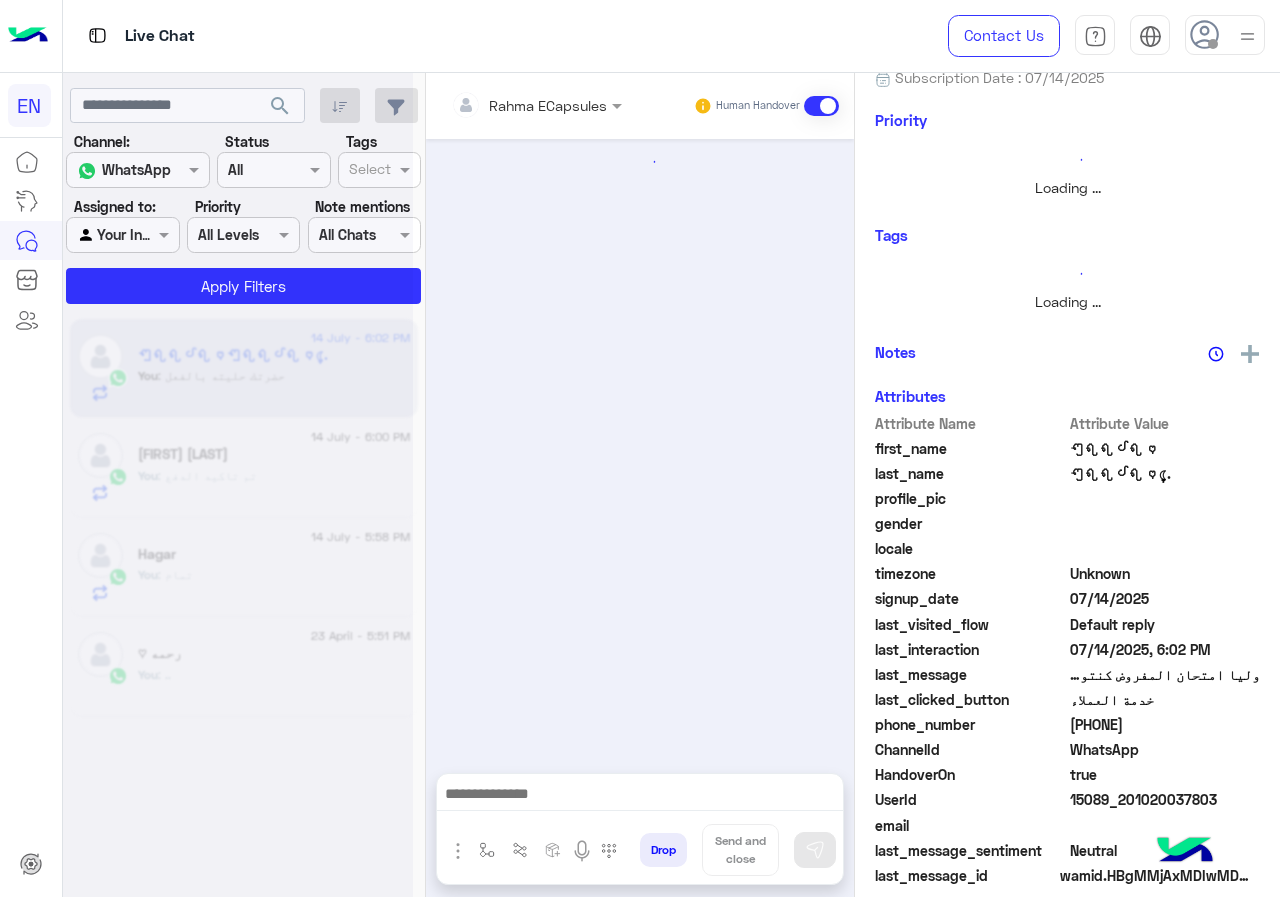 scroll, scrollTop: 221, scrollLeft: 0, axis: vertical 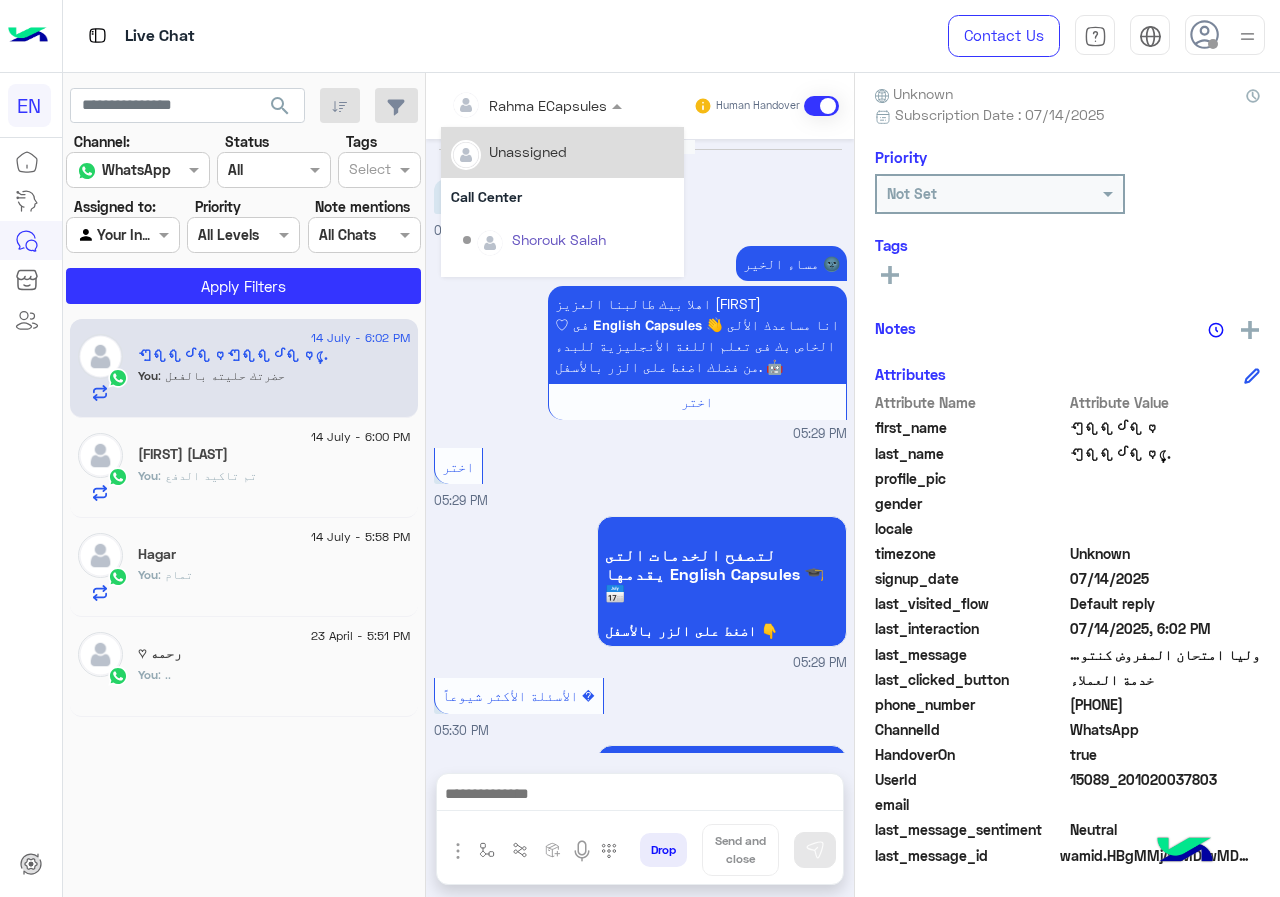 click on "Rahma ECapsules" at bounding box center [529, 105] 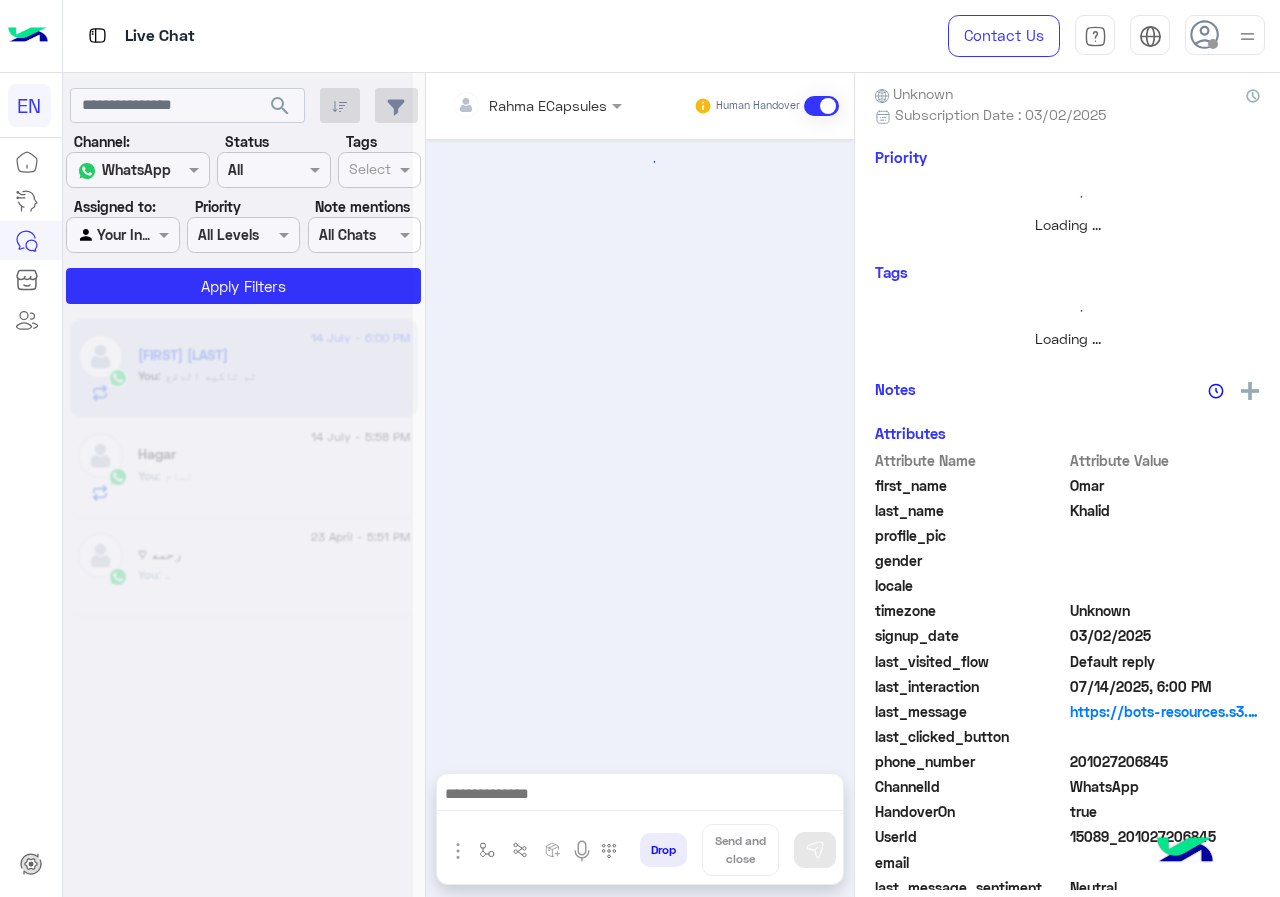 scroll, scrollTop: 221, scrollLeft: 0, axis: vertical 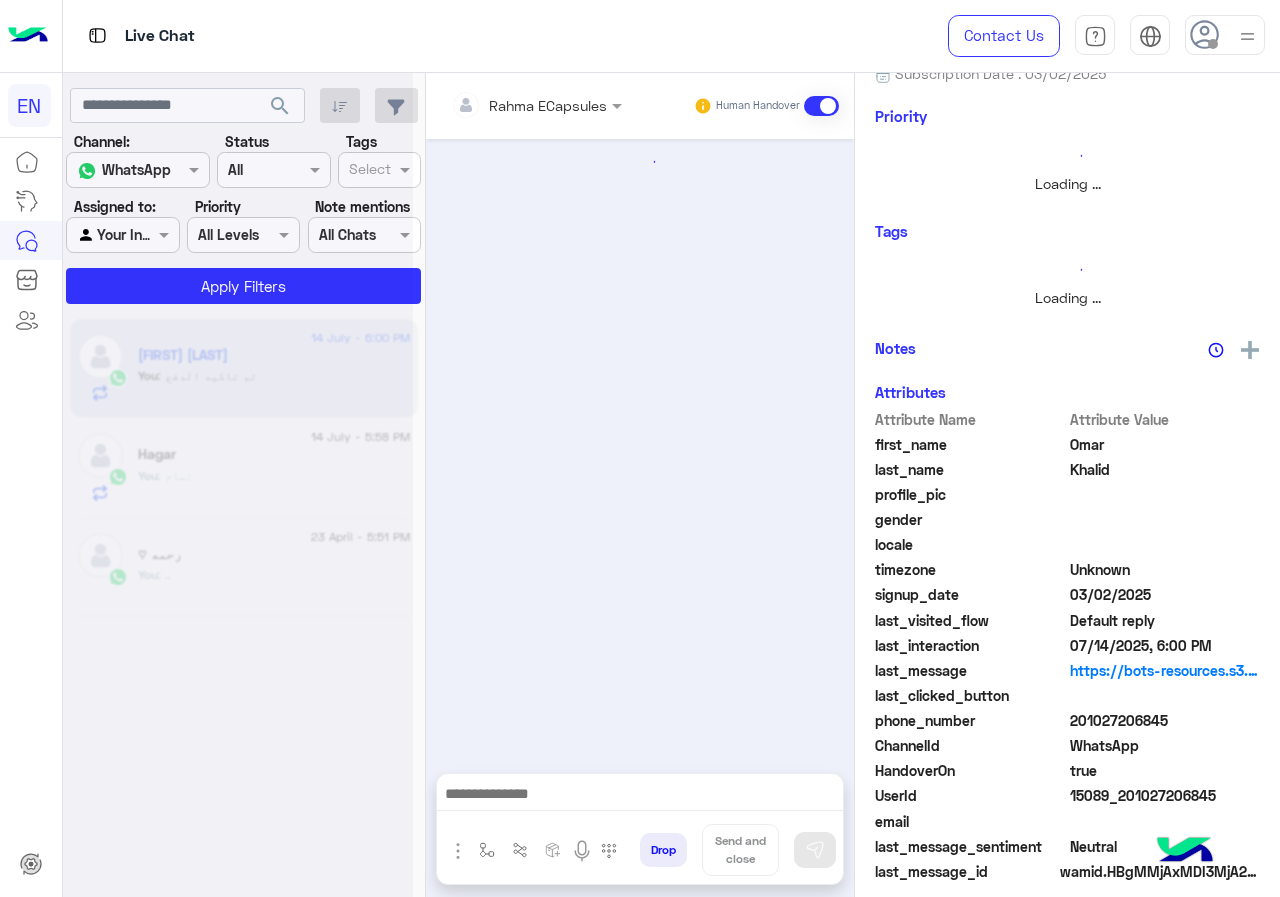 click at bounding box center [509, 105] 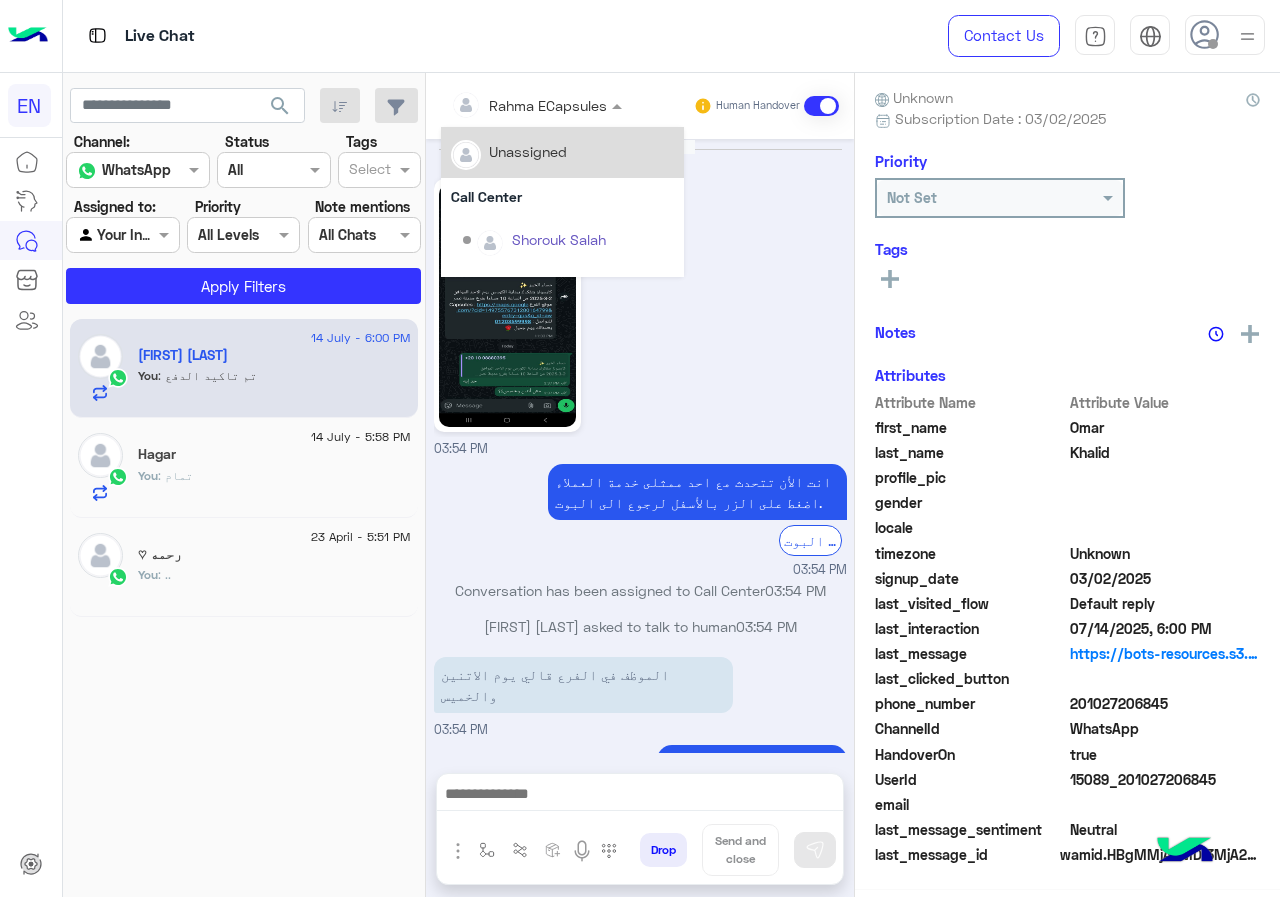 scroll, scrollTop: 176, scrollLeft: 0, axis: vertical 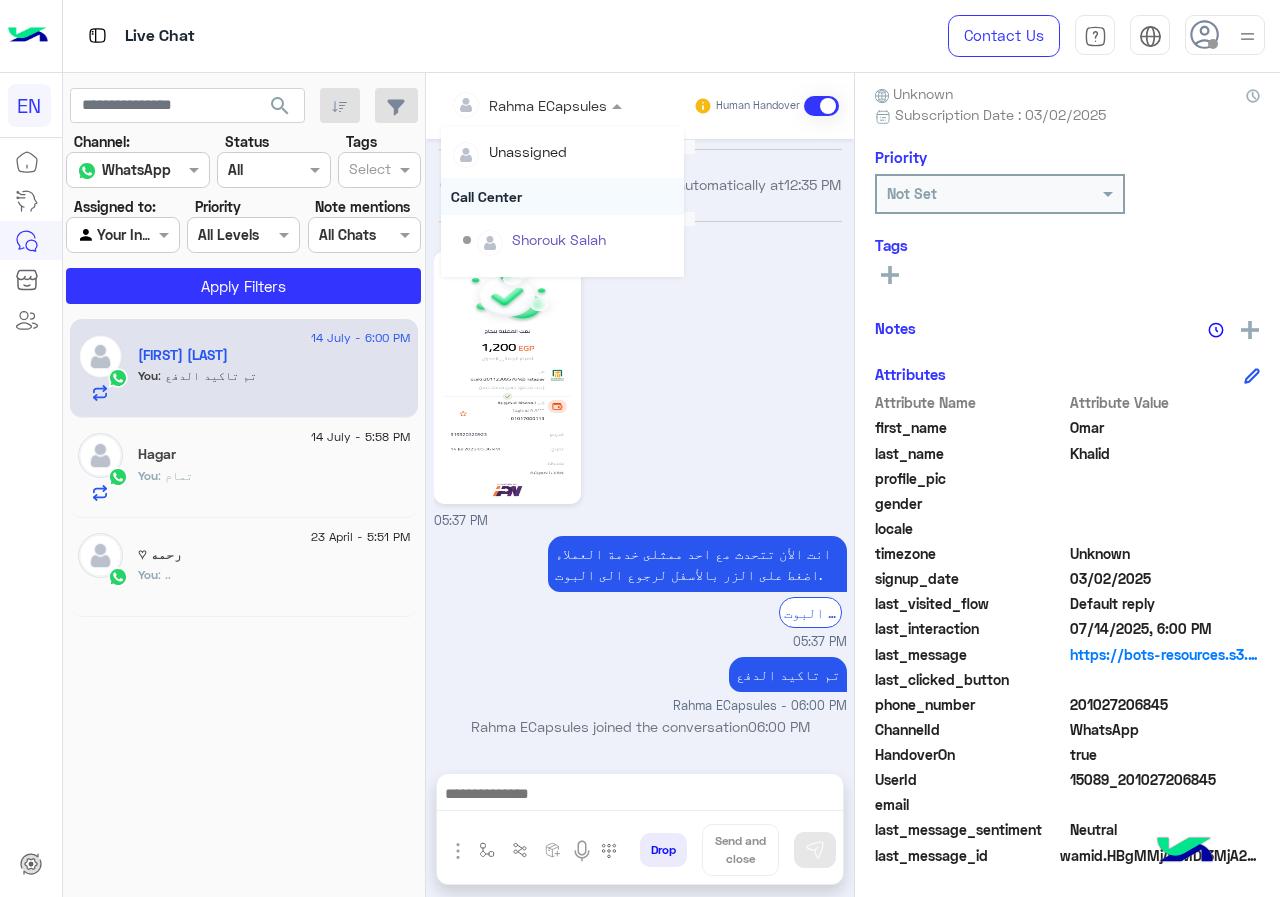 click on "Call Center" at bounding box center (562, 196) 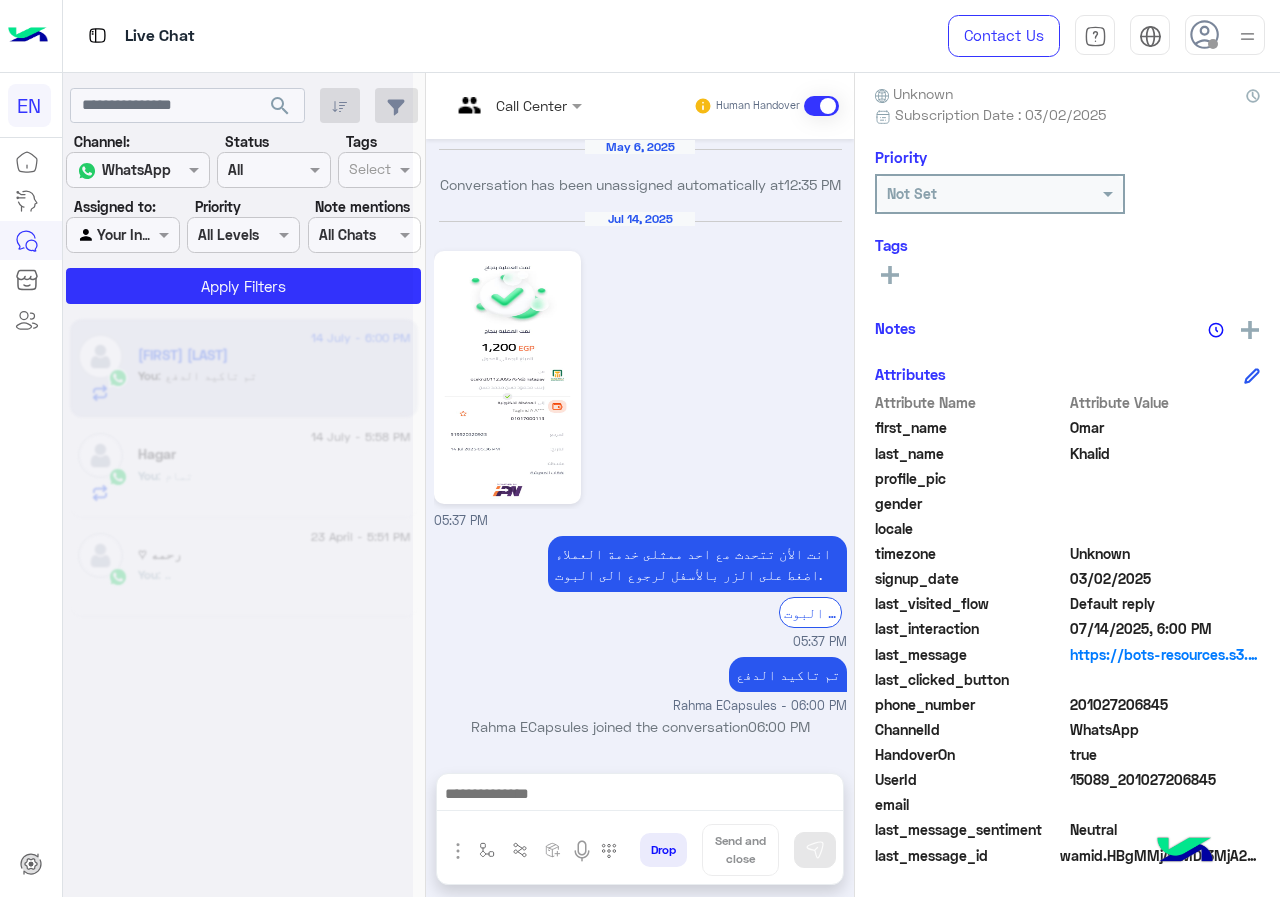 scroll, scrollTop: 221, scrollLeft: 0, axis: vertical 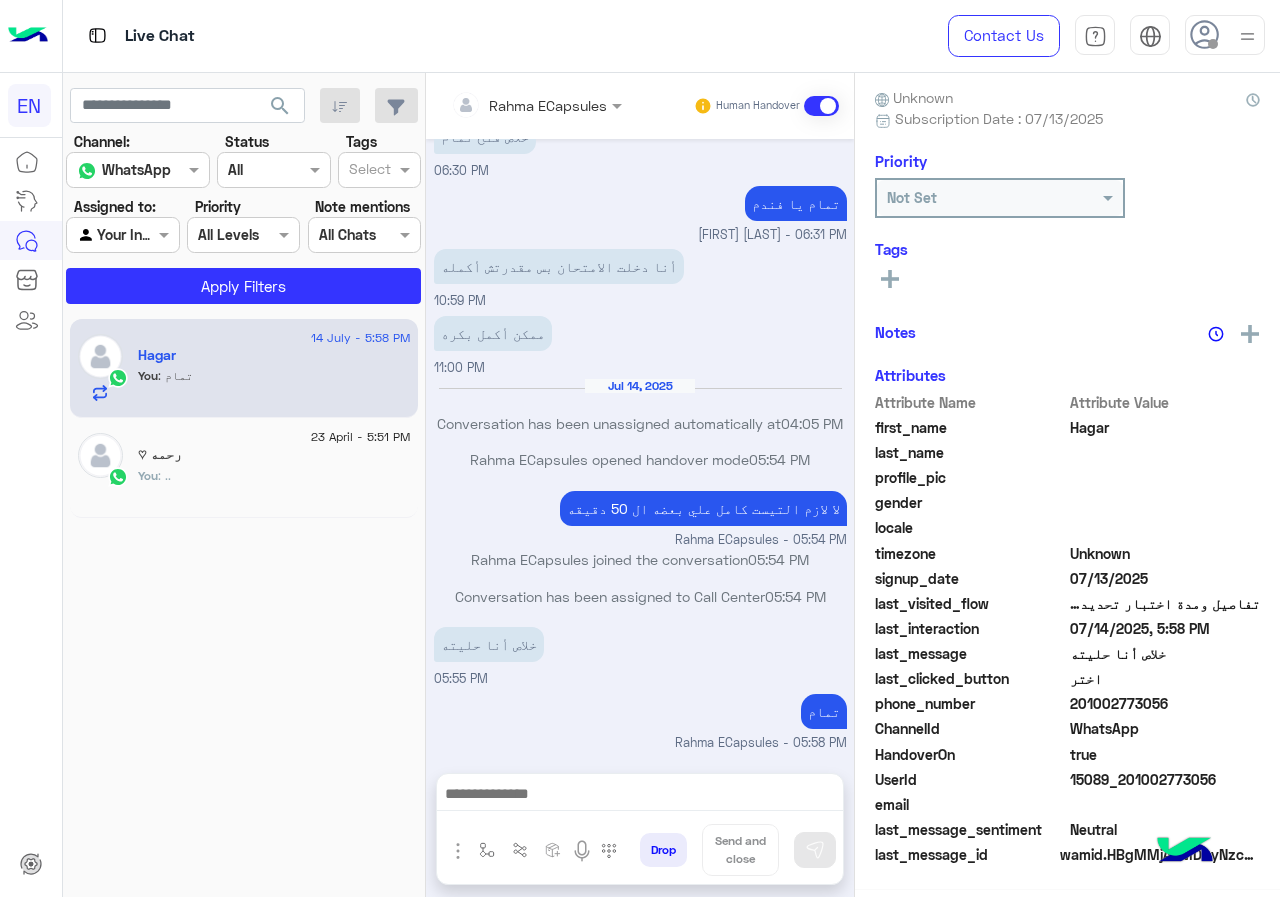 click at bounding box center [509, 105] 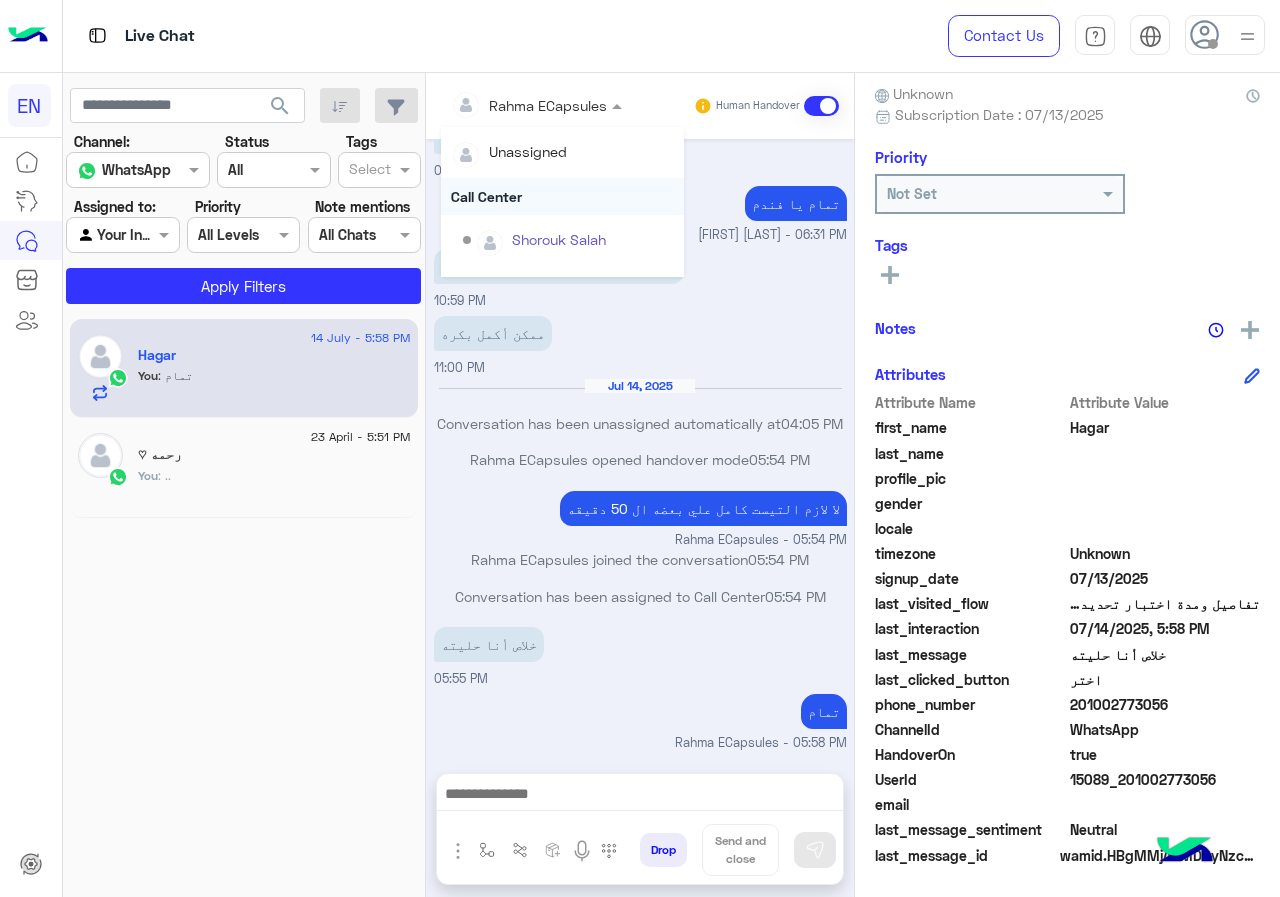 click on "Call Center" at bounding box center [562, 196] 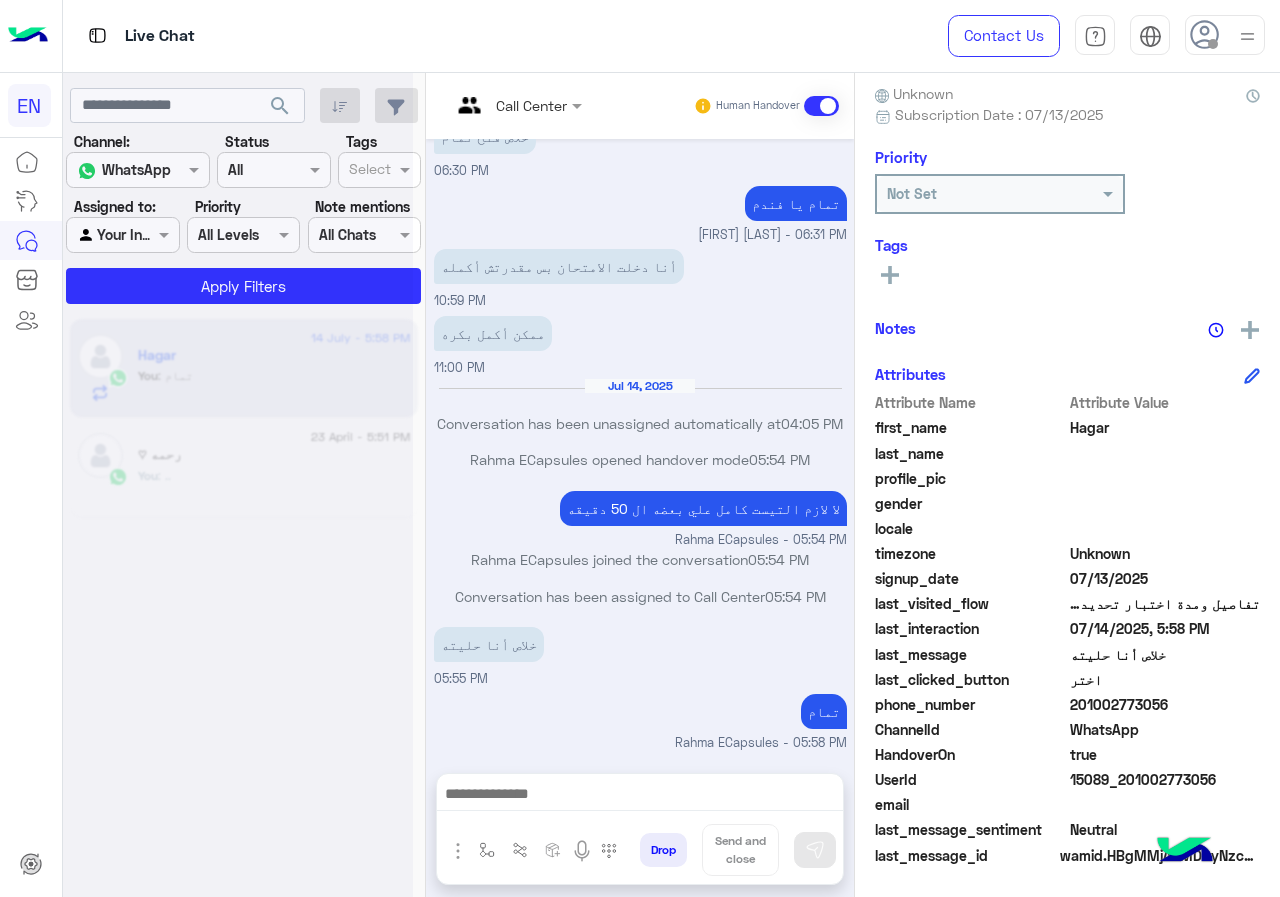 scroll, scrollTop: 221, scrollLeft: 0, axis: vertical 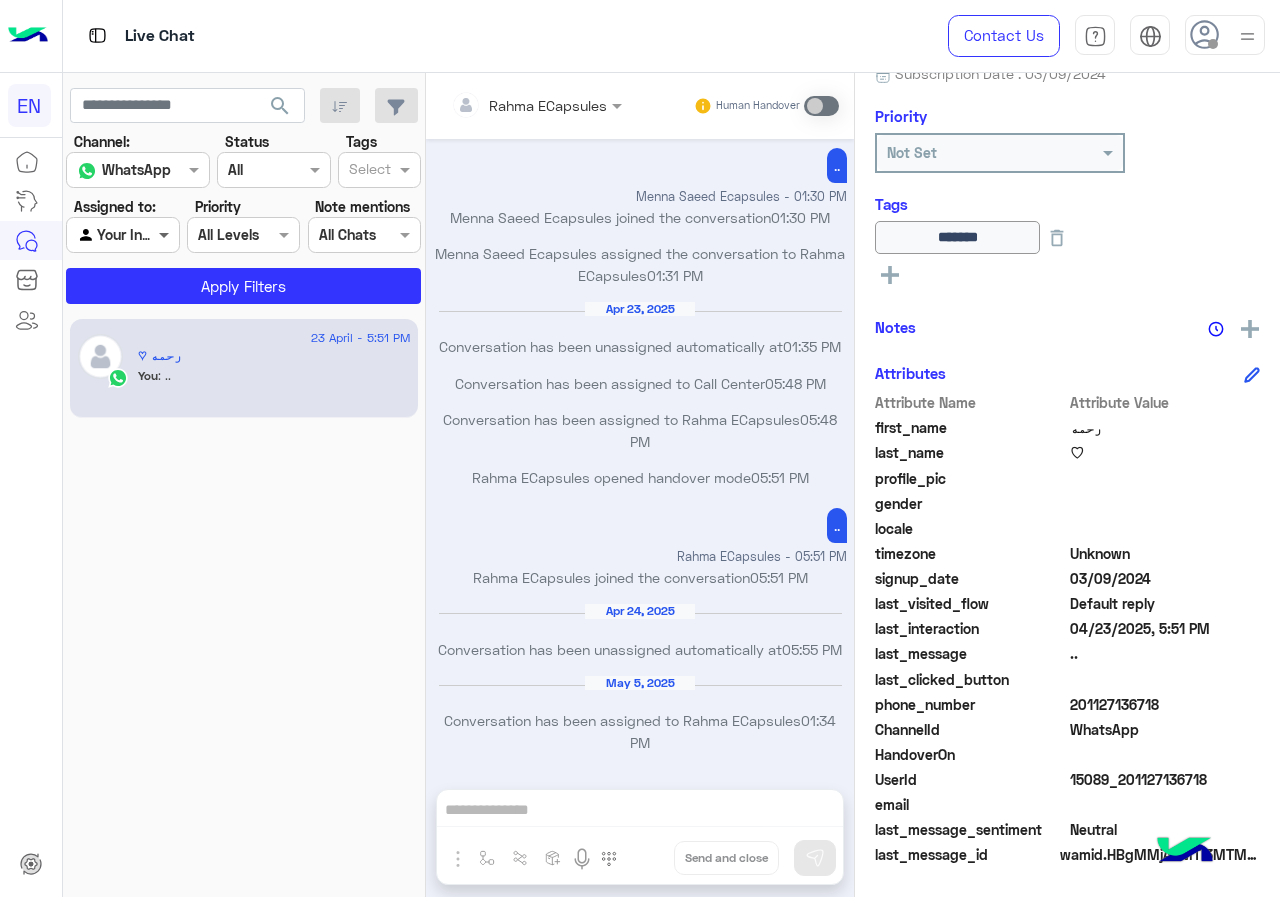 click at bounding box center [166, 234] 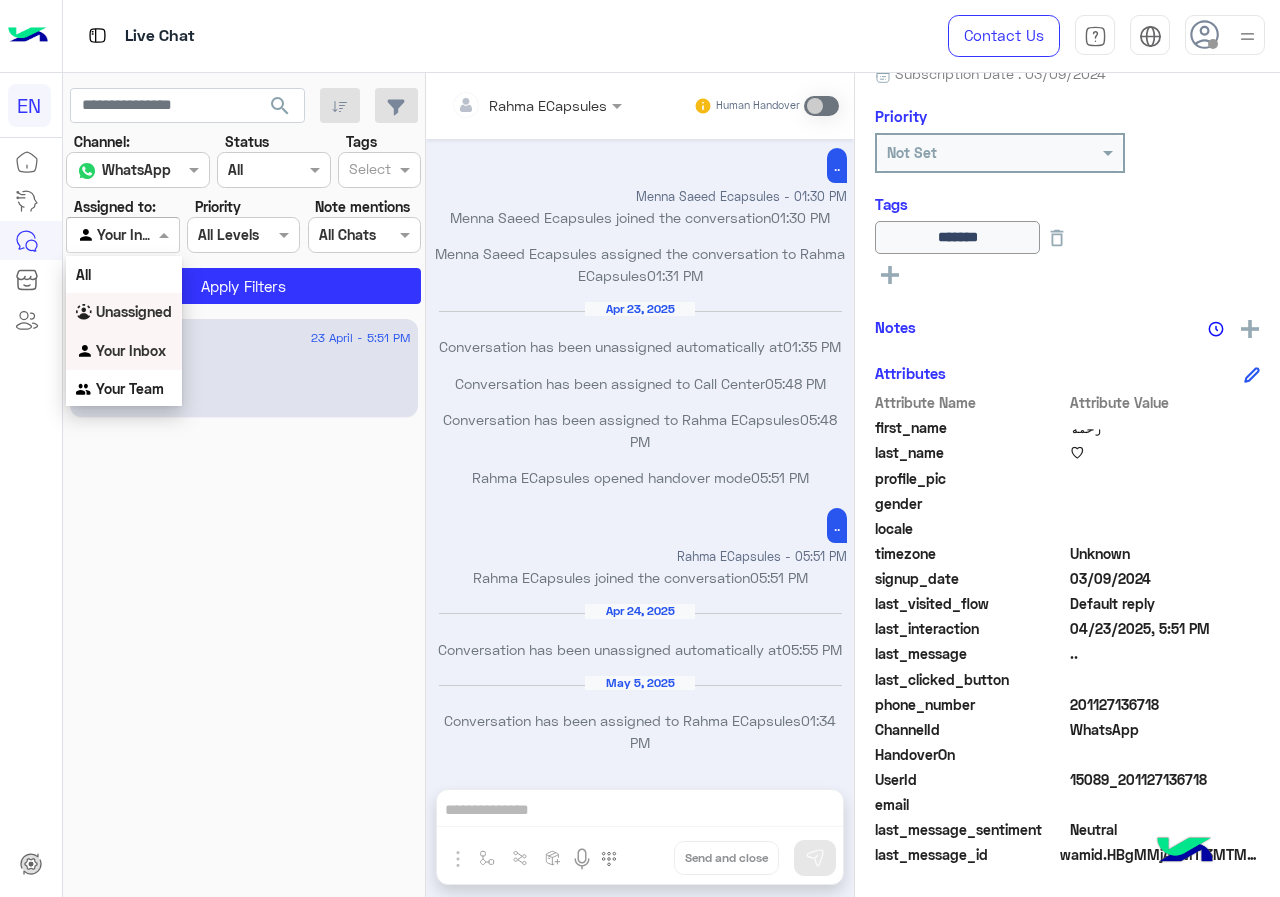 click on "Unassigned" at bounding box center [134, 311] 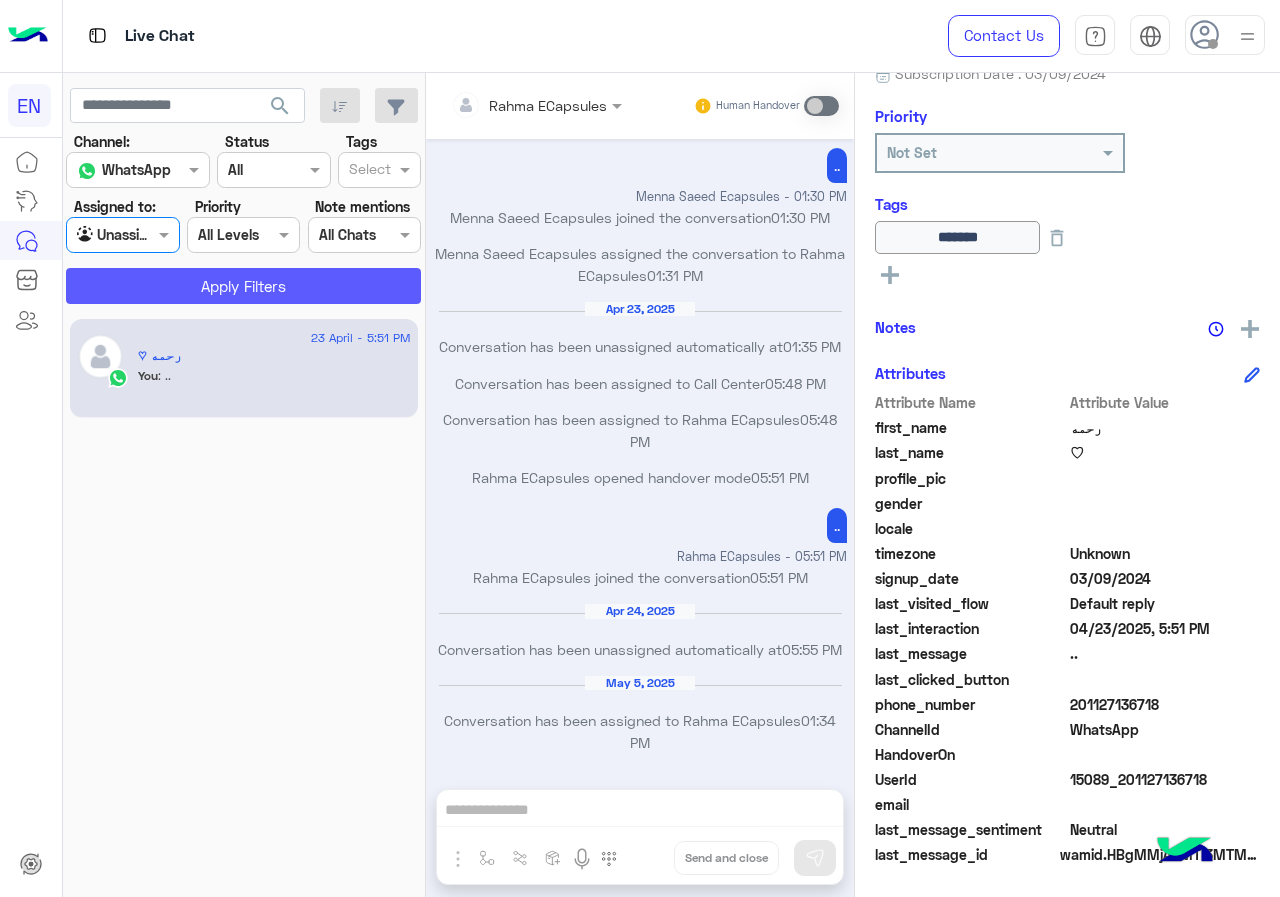 click on "Apply Filters" 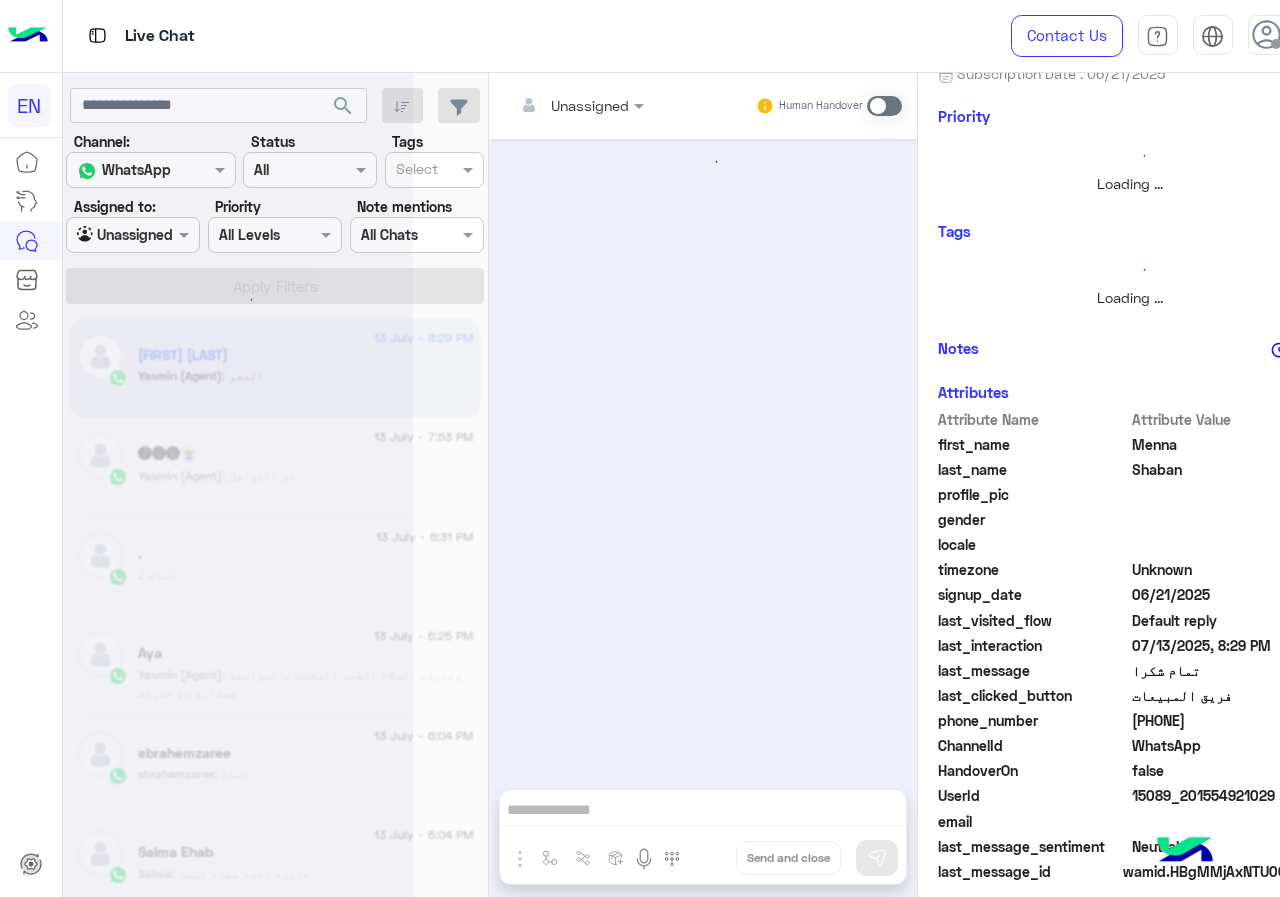 scroll, scrollTop: 0, scrollLeft: 0, axis: both 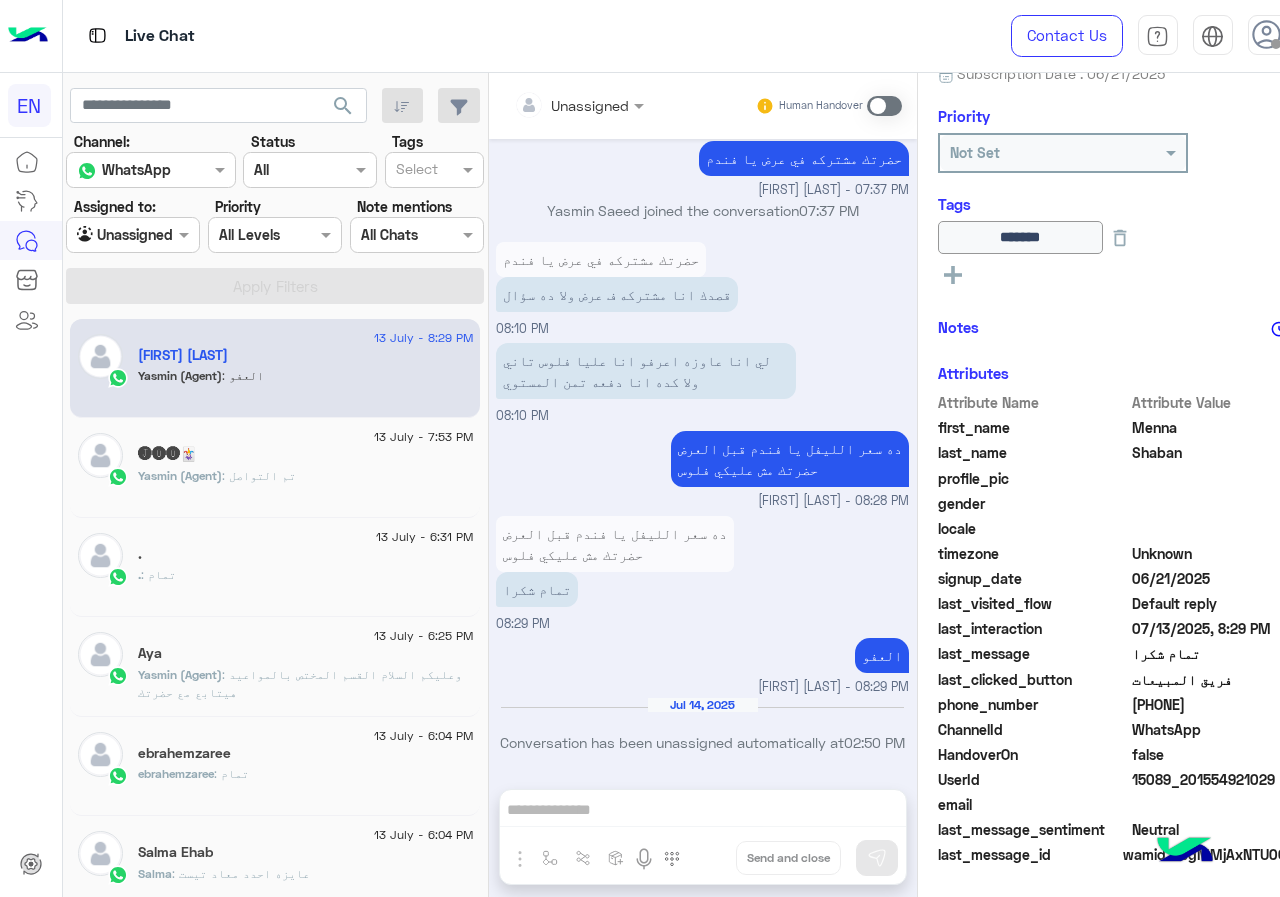 click on ". : تمام" 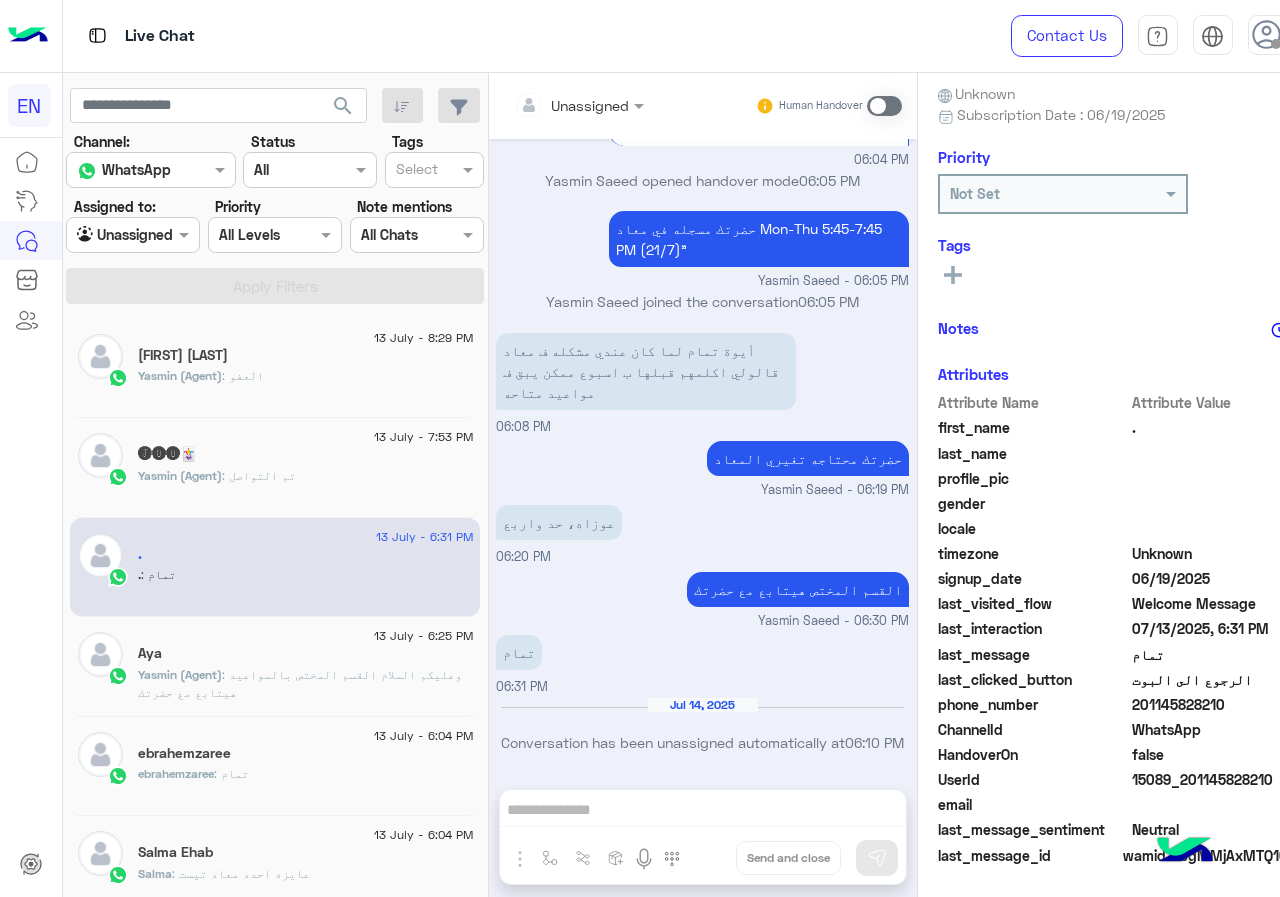 click at bounding box center [109, 235] 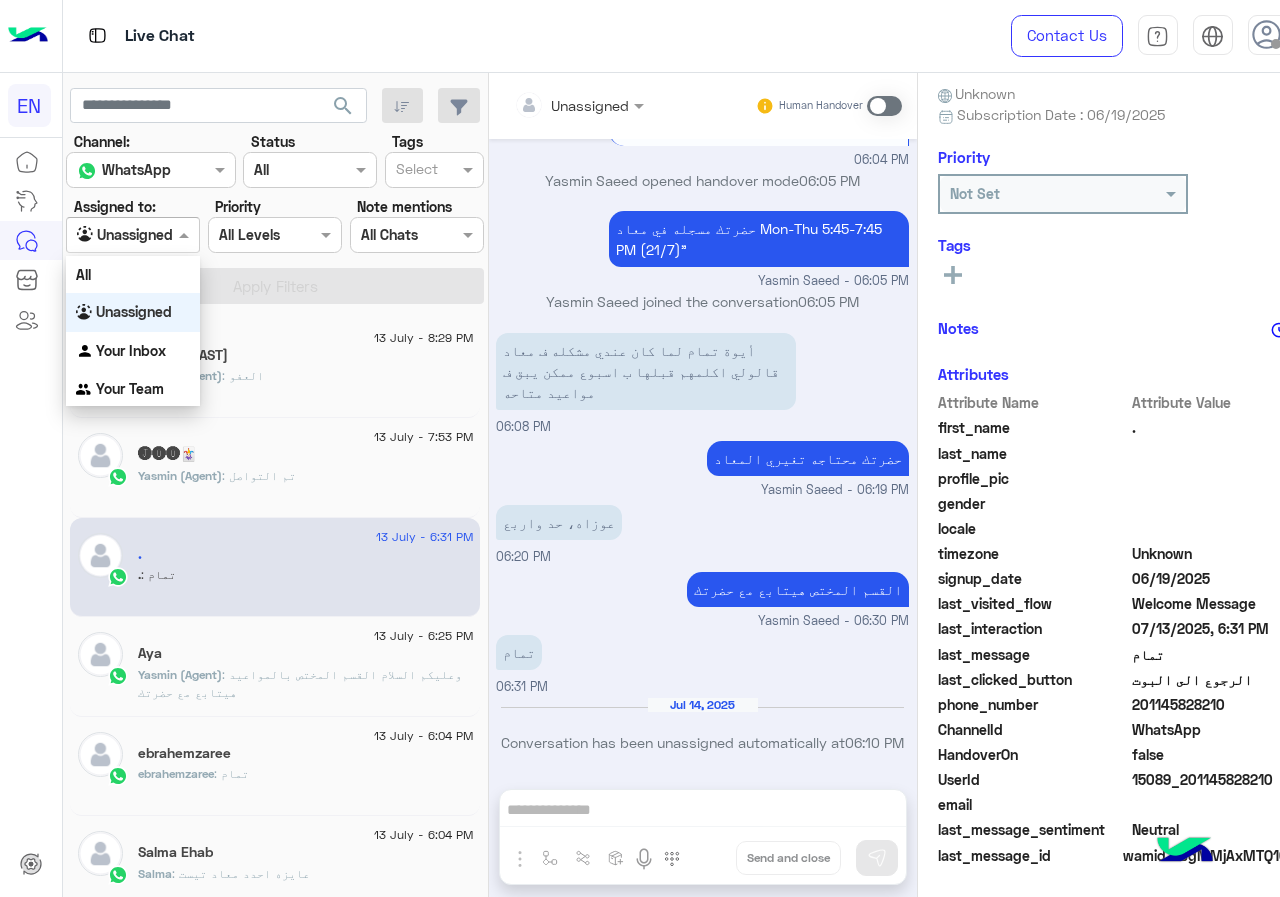 click on "Unassigned" at bounding box center (572, 105) 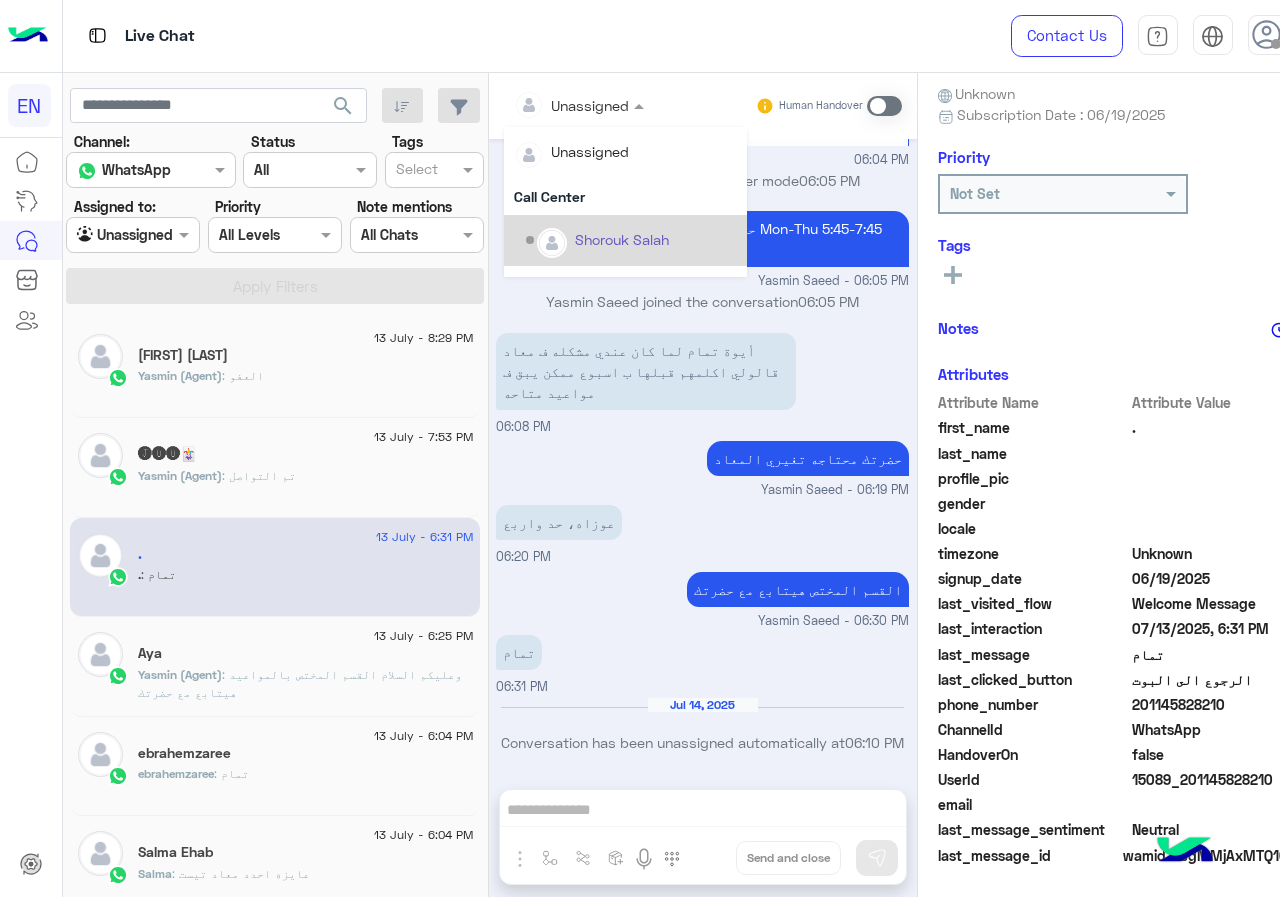 click on "Call Center" at bounding box center [625, 196] 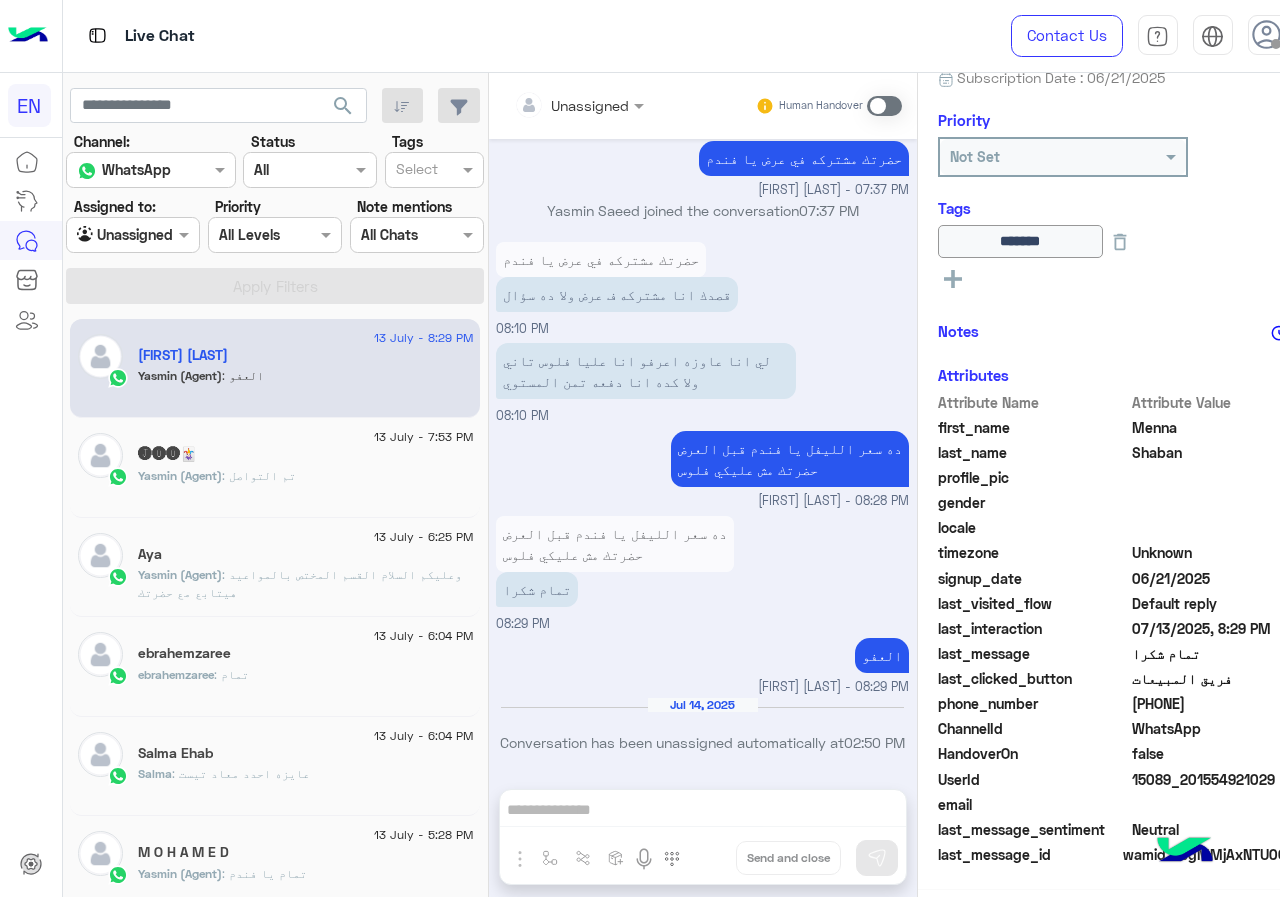 click on "ebrahemzaree : تمام" 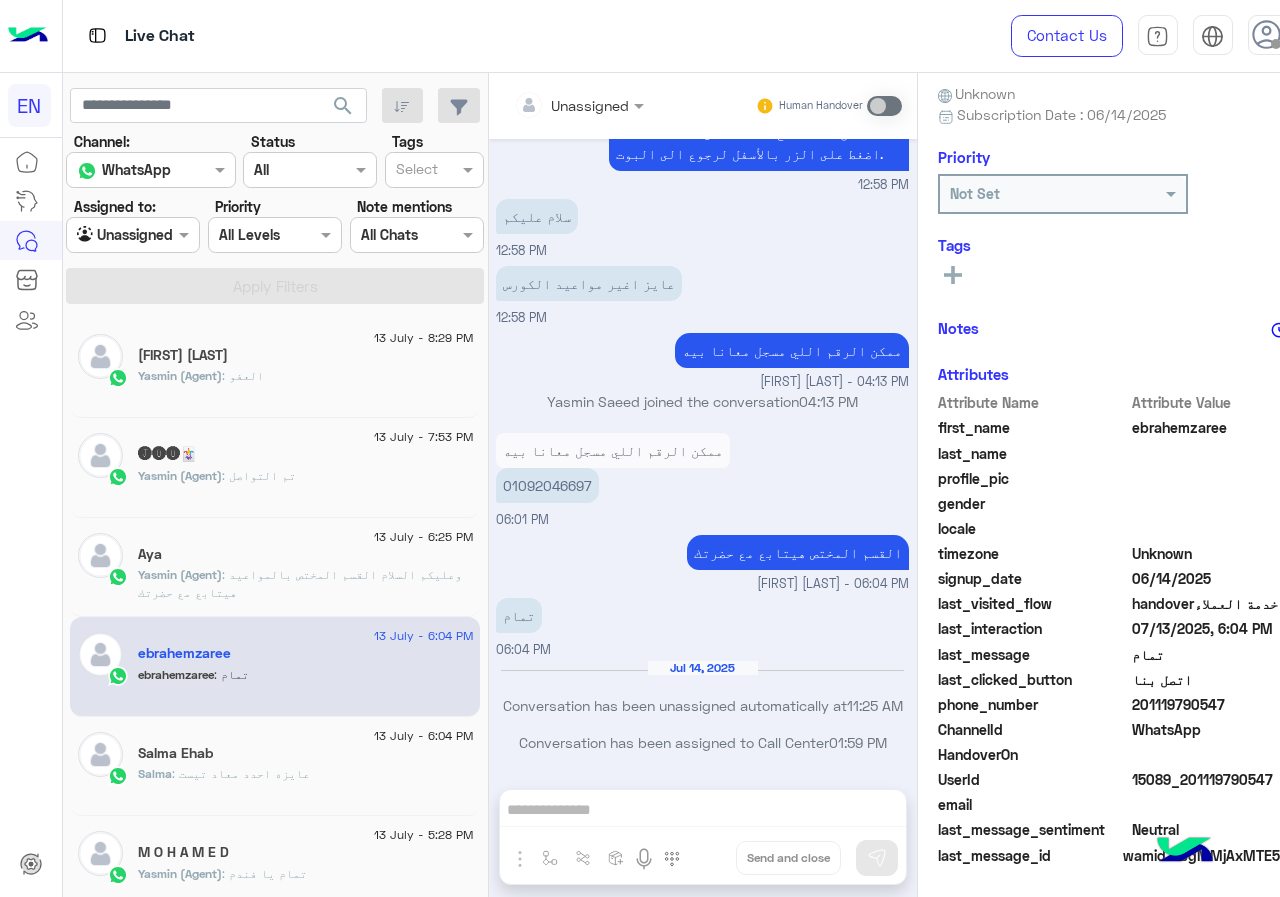 click on "Unassigned" at bounding box center (572, 105) 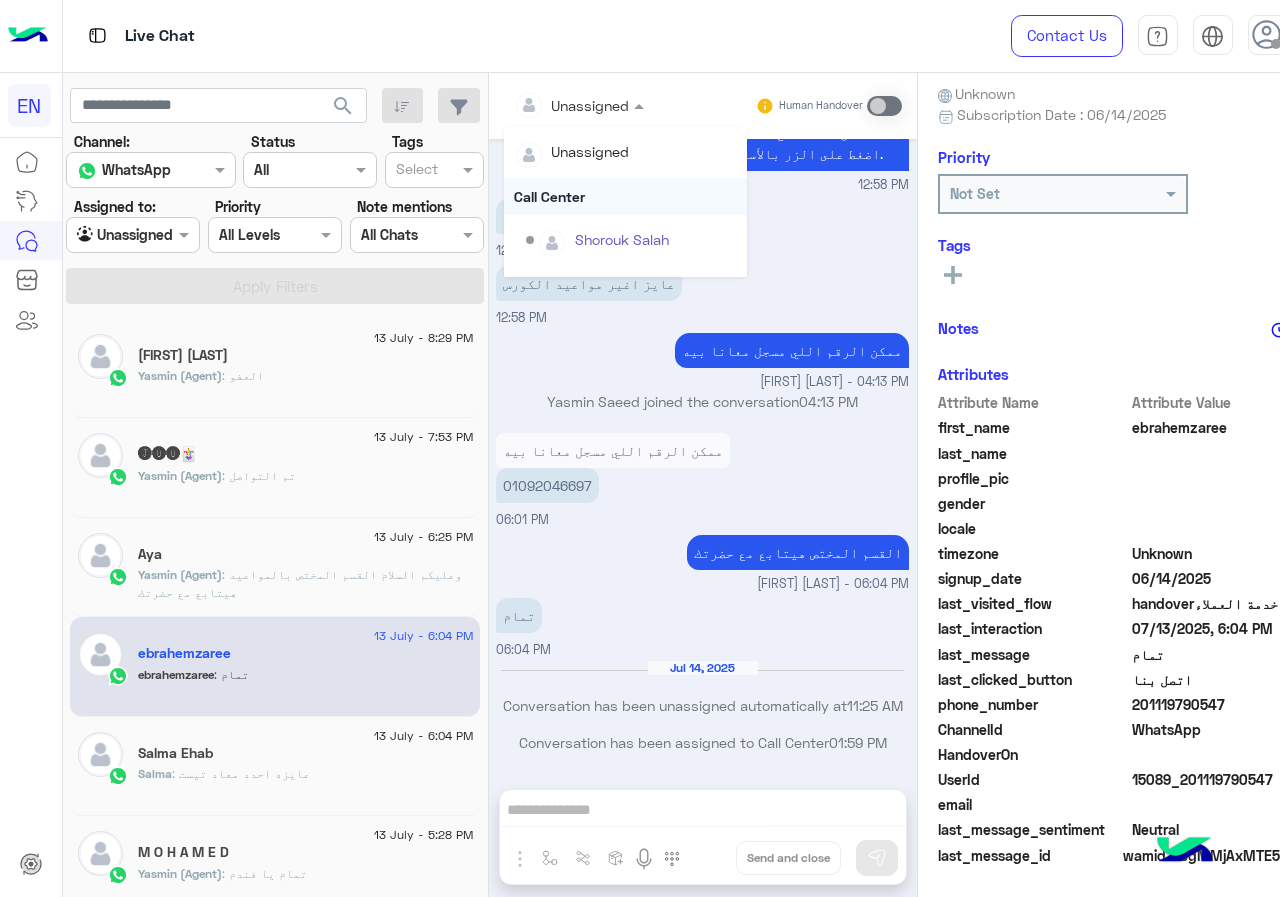 click on "Call Center" at bounding box center [625, 196] 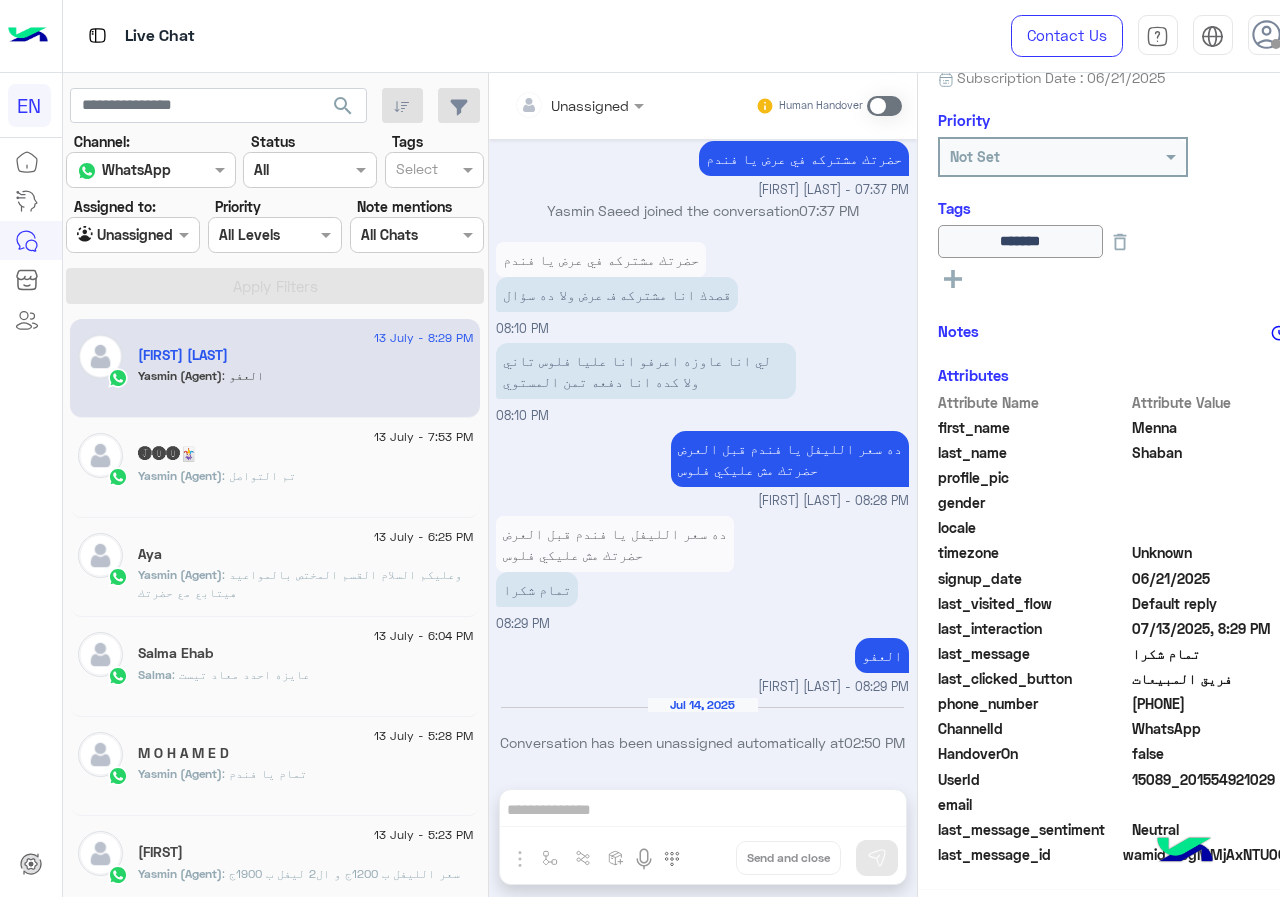 click on "13 July - 6:04 PM  Salma Ehab  Salma : عايزه احدد معاد تيست" 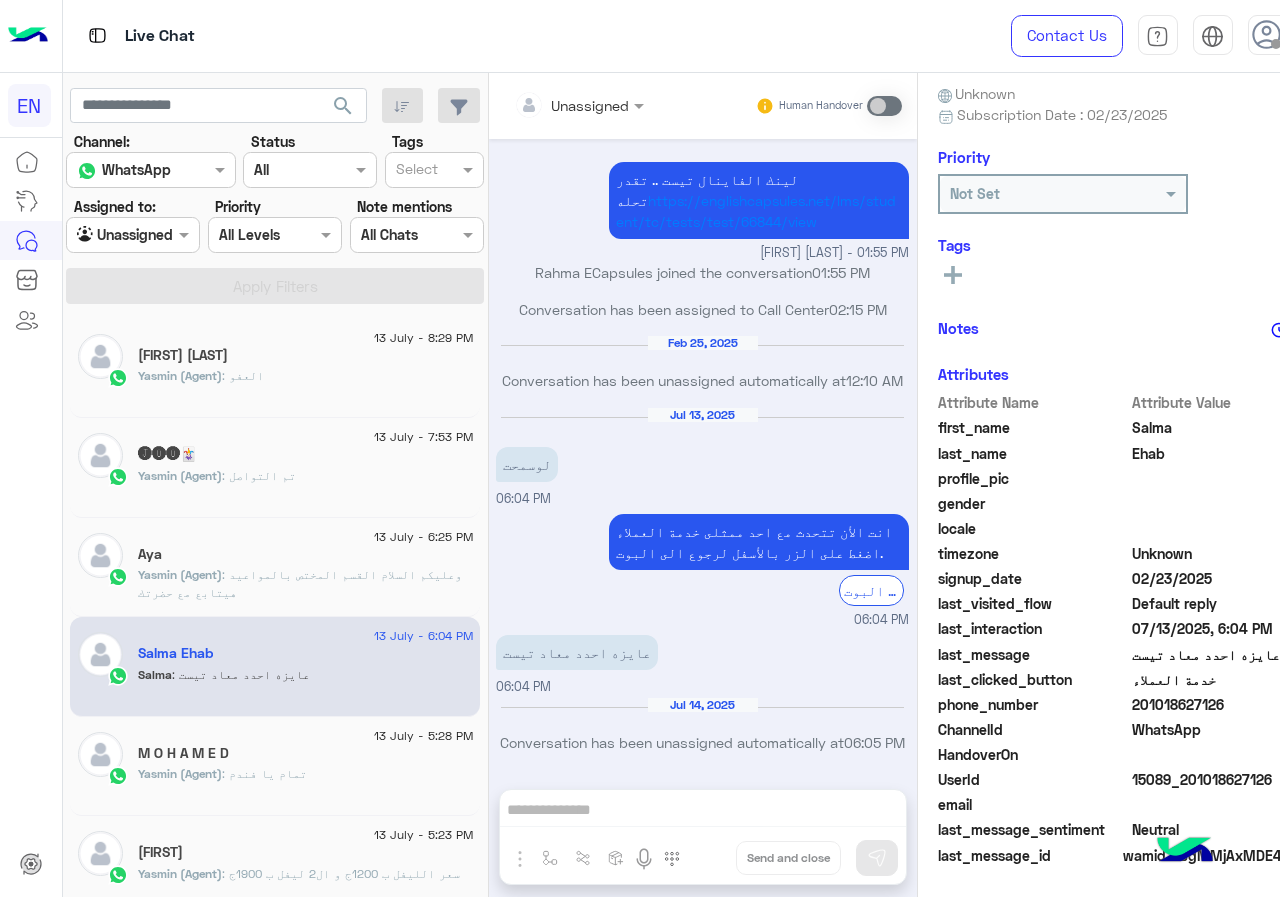 drag, startPoint x: 1138, startPoint y: 704, endPoint x: 1247, endPoint y: 701, distance: 109.041275 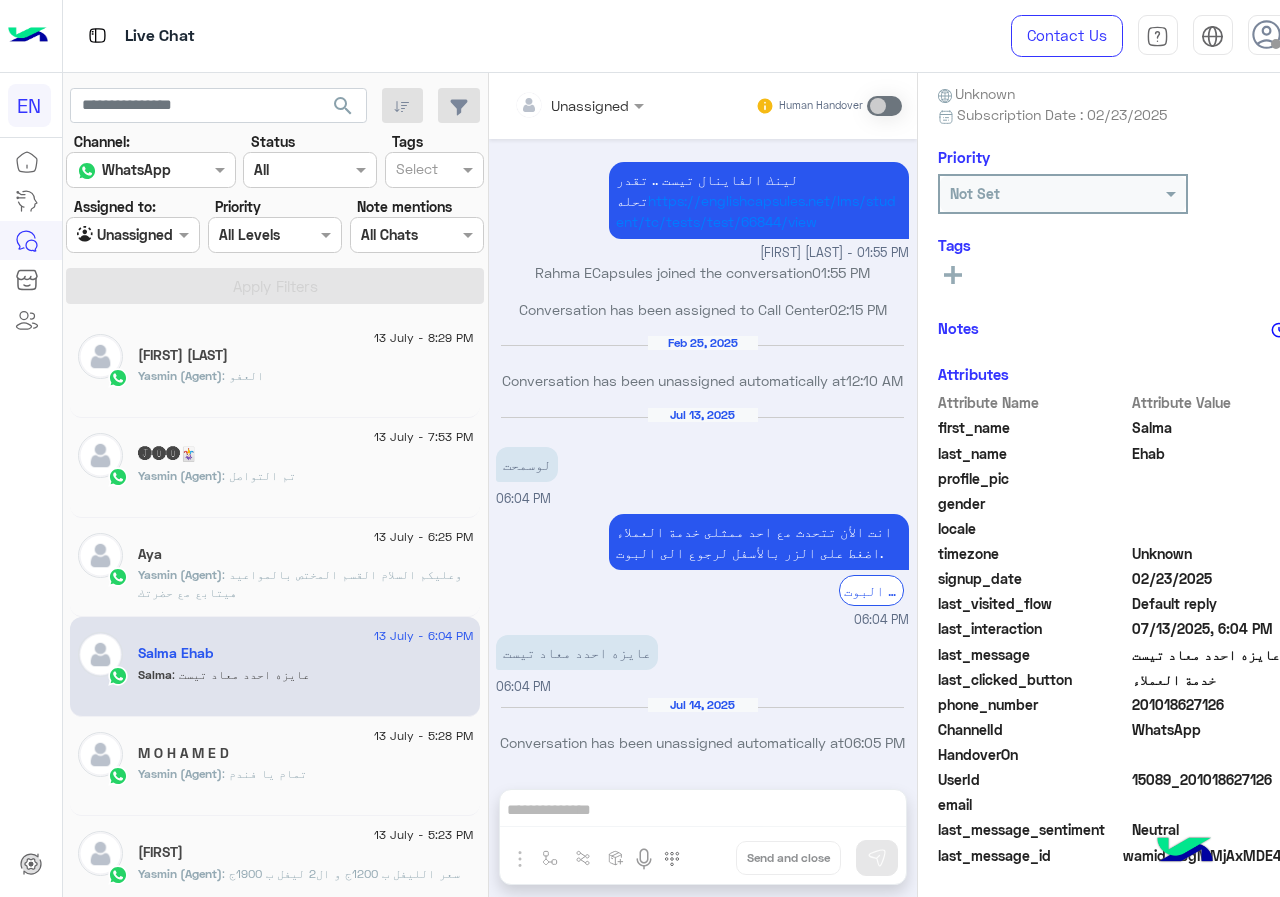 click at bounding box center [554, 105] 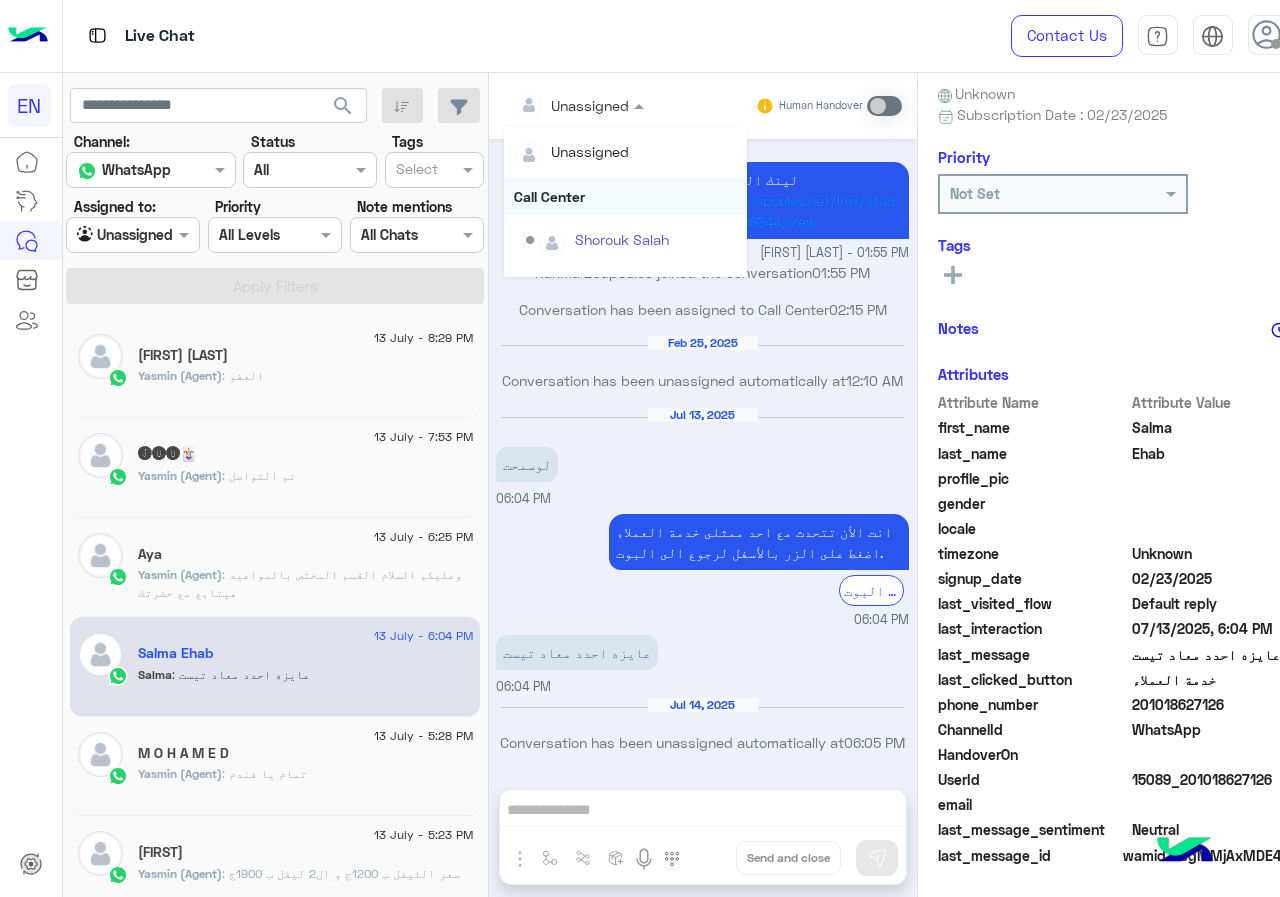 click on "Call Center" at bounding box center [625, 196] 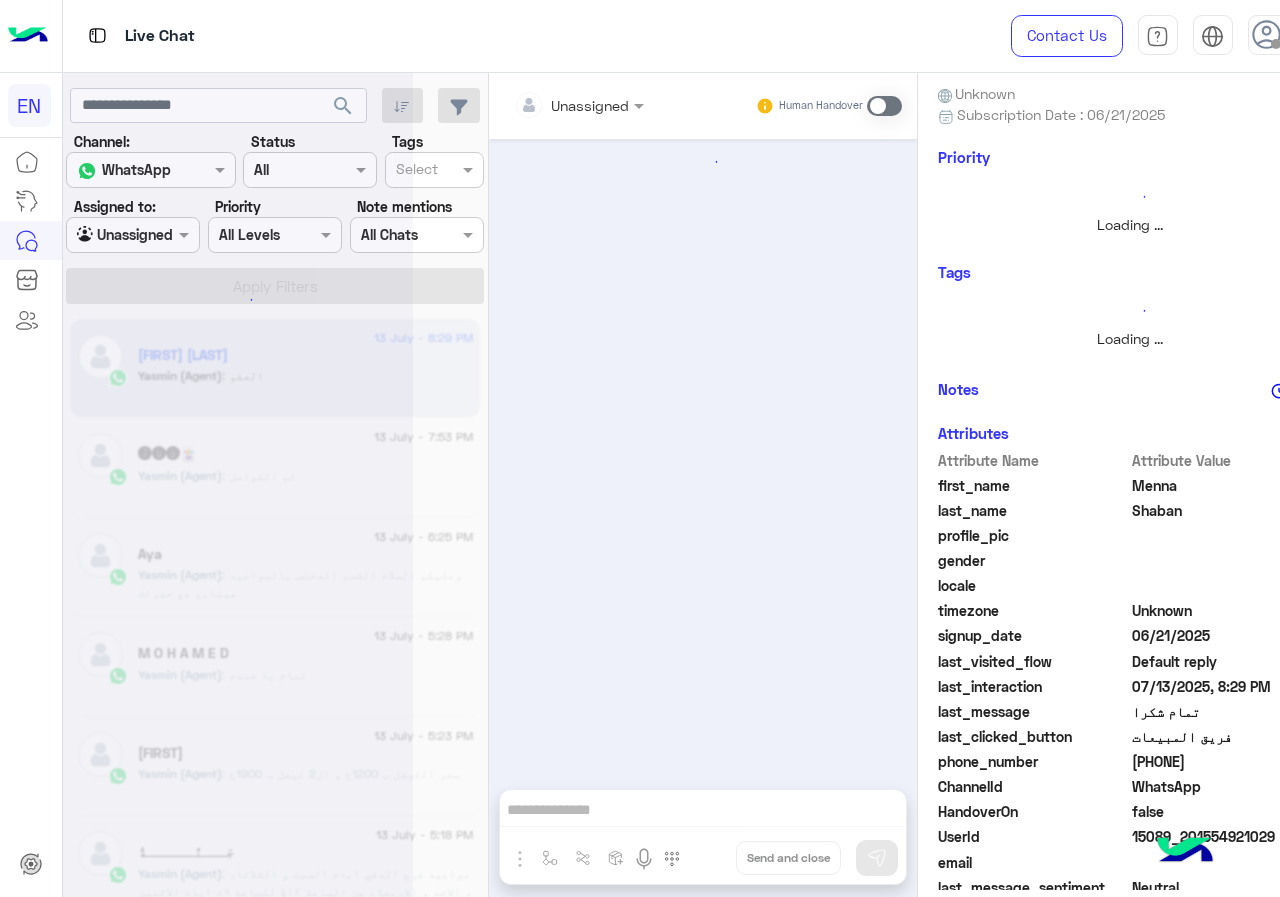 scroll, scrollTop: 221, scrollLeft: 0, axis: vertical 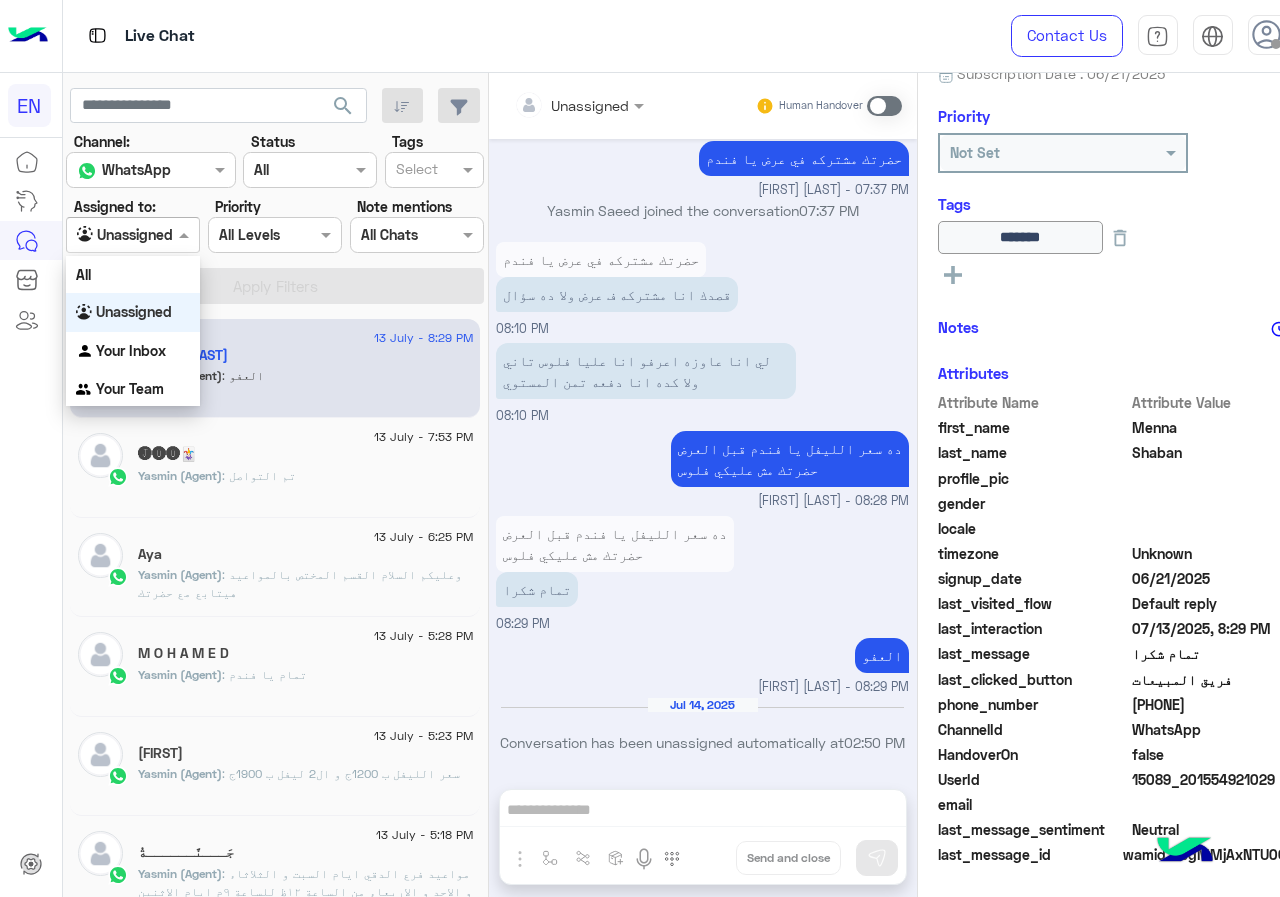 click at bounding box center [109, 235] 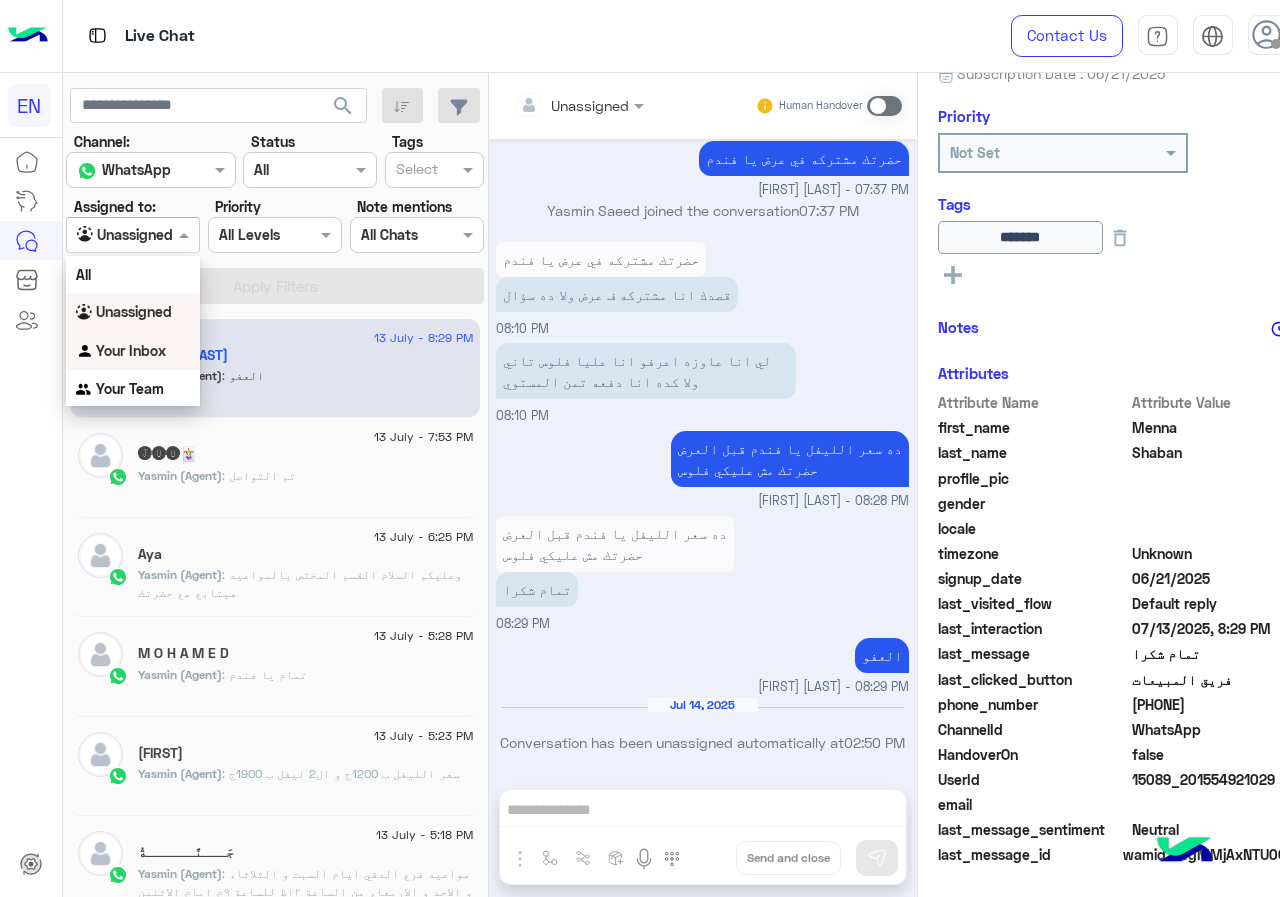 click on "Your Inbox" at bounding box center [131, 350] 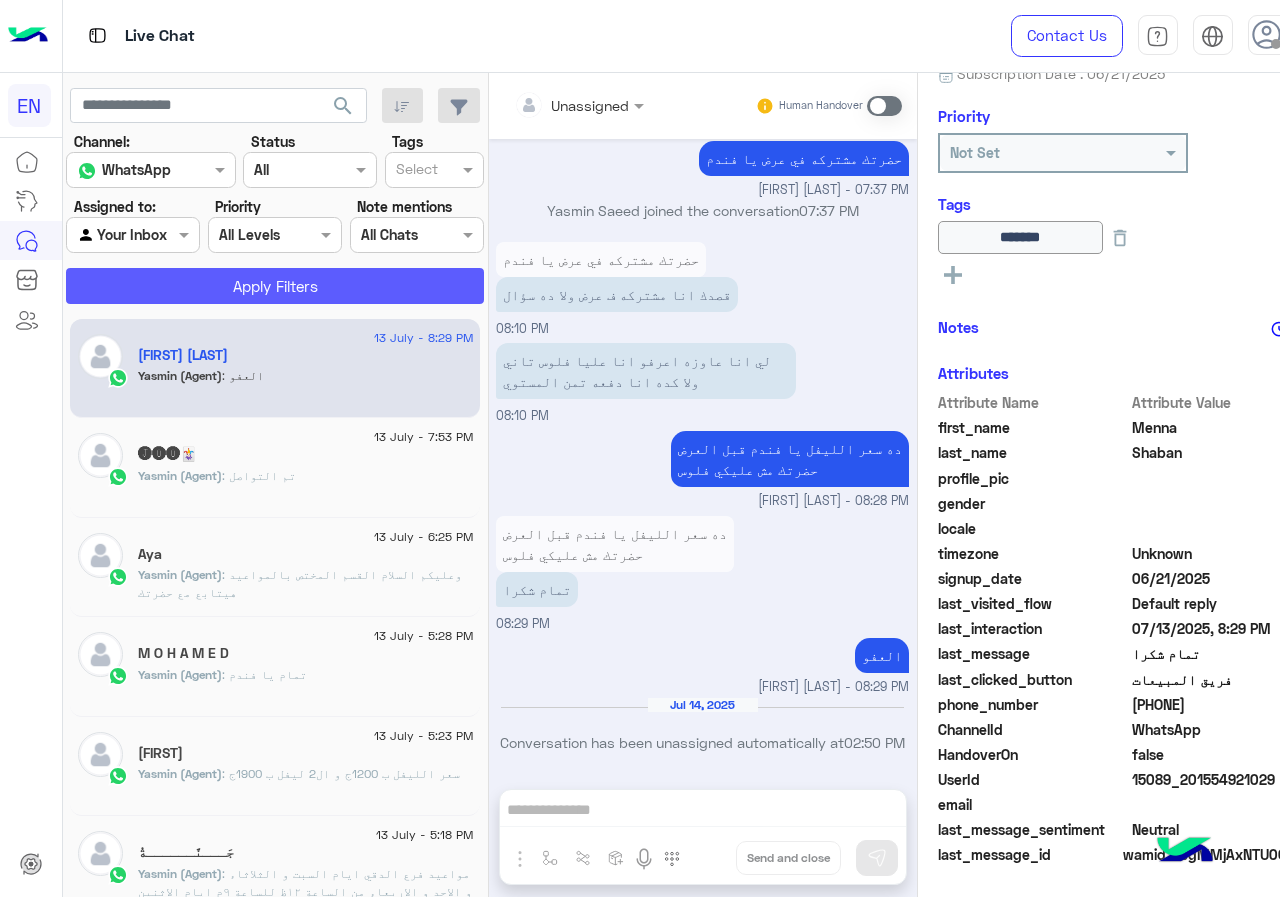 click on "Apply Filters" 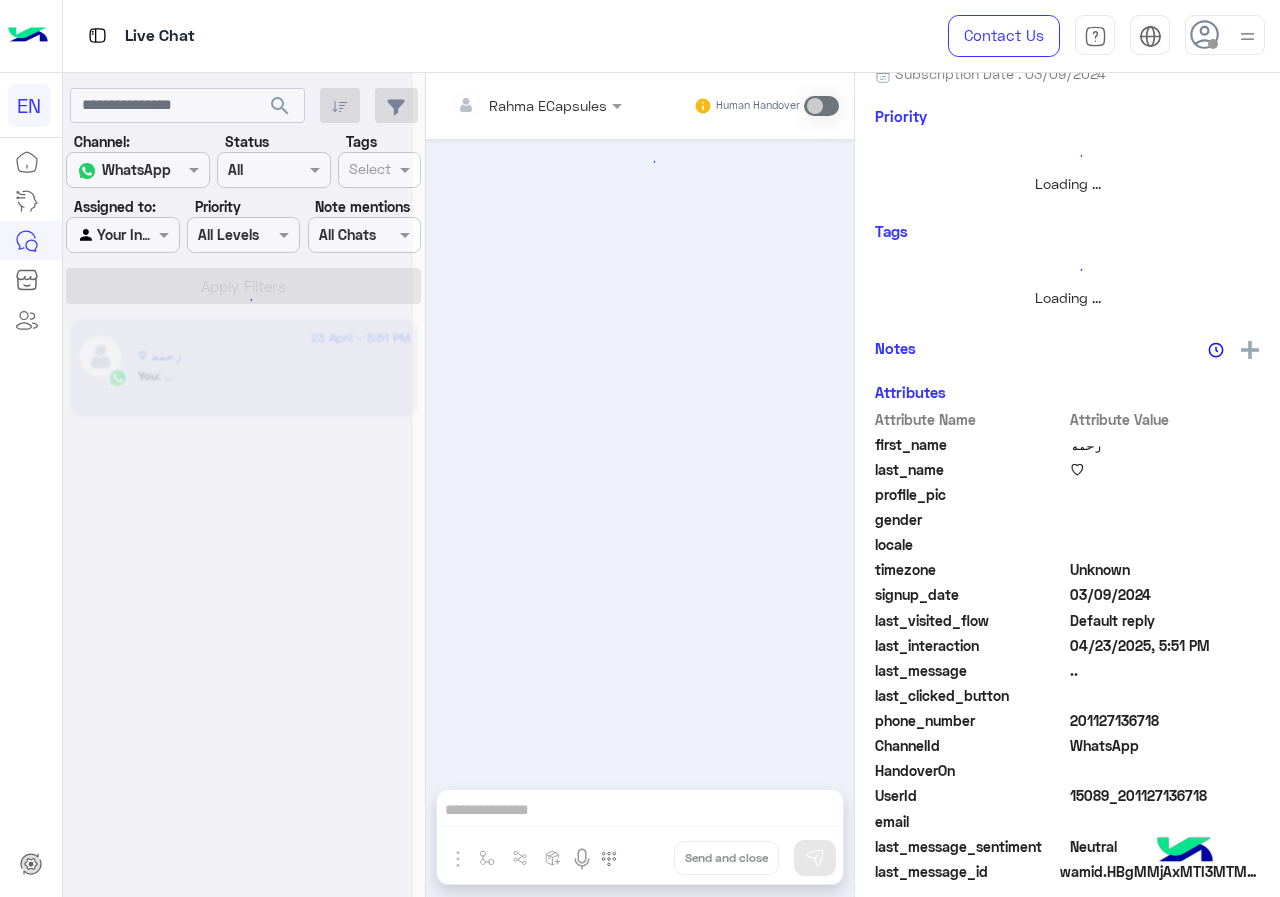 scroll, scrollTop: 741, scrollLeft: 0, axis: vertical 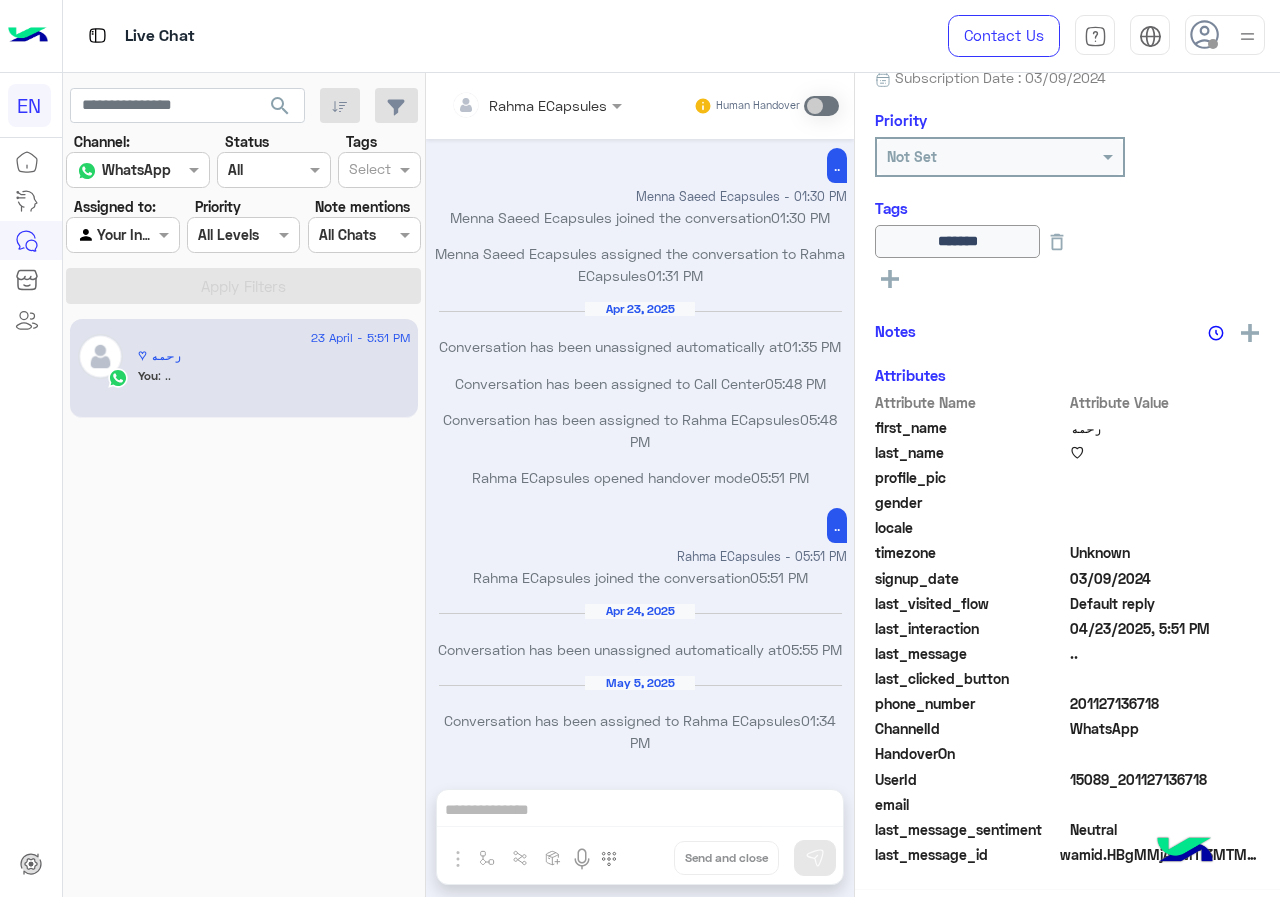 click on "Agent Filter Your Inbox" at bounding box center [122, 235] 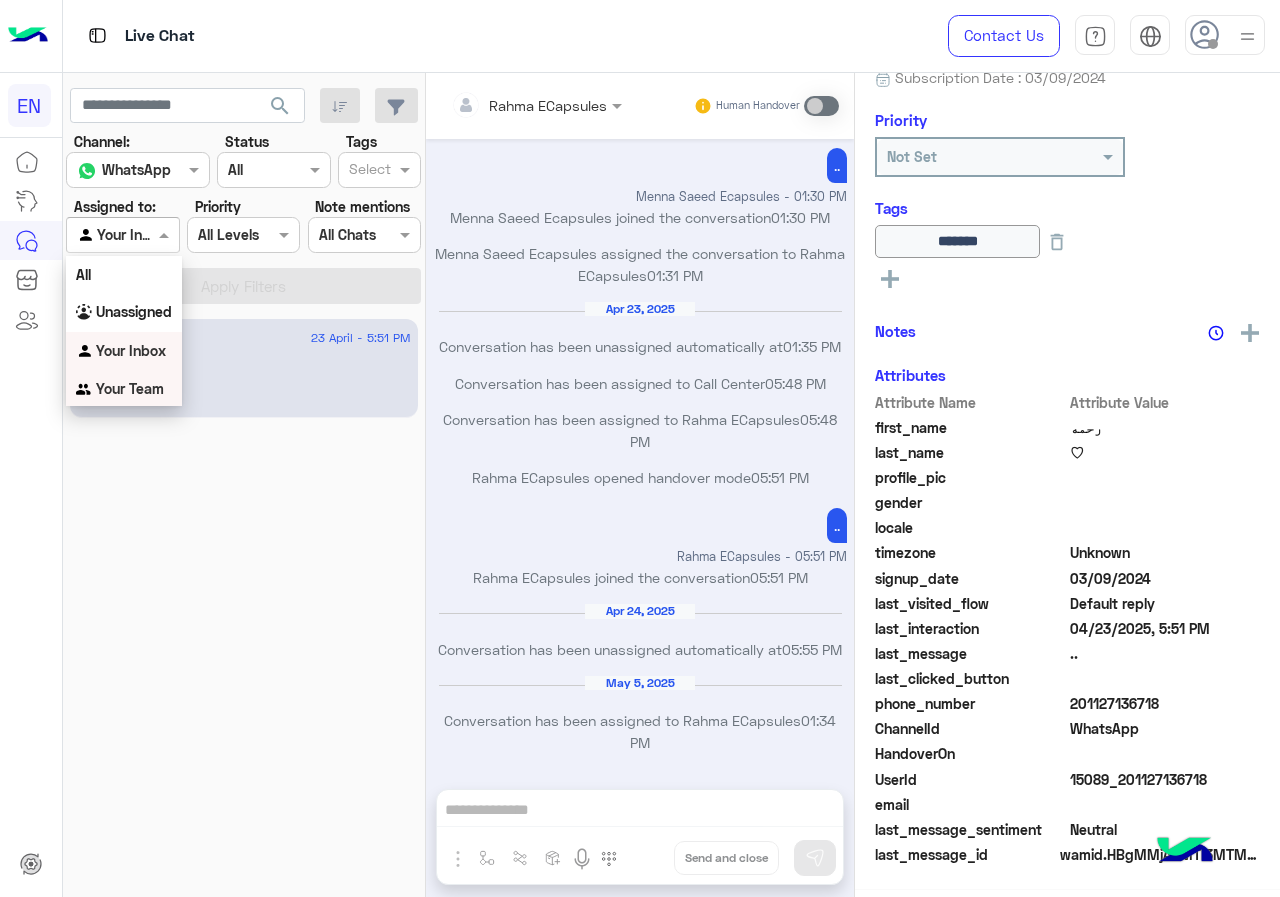 click on "Your Team" at bounding box center (130, 388) 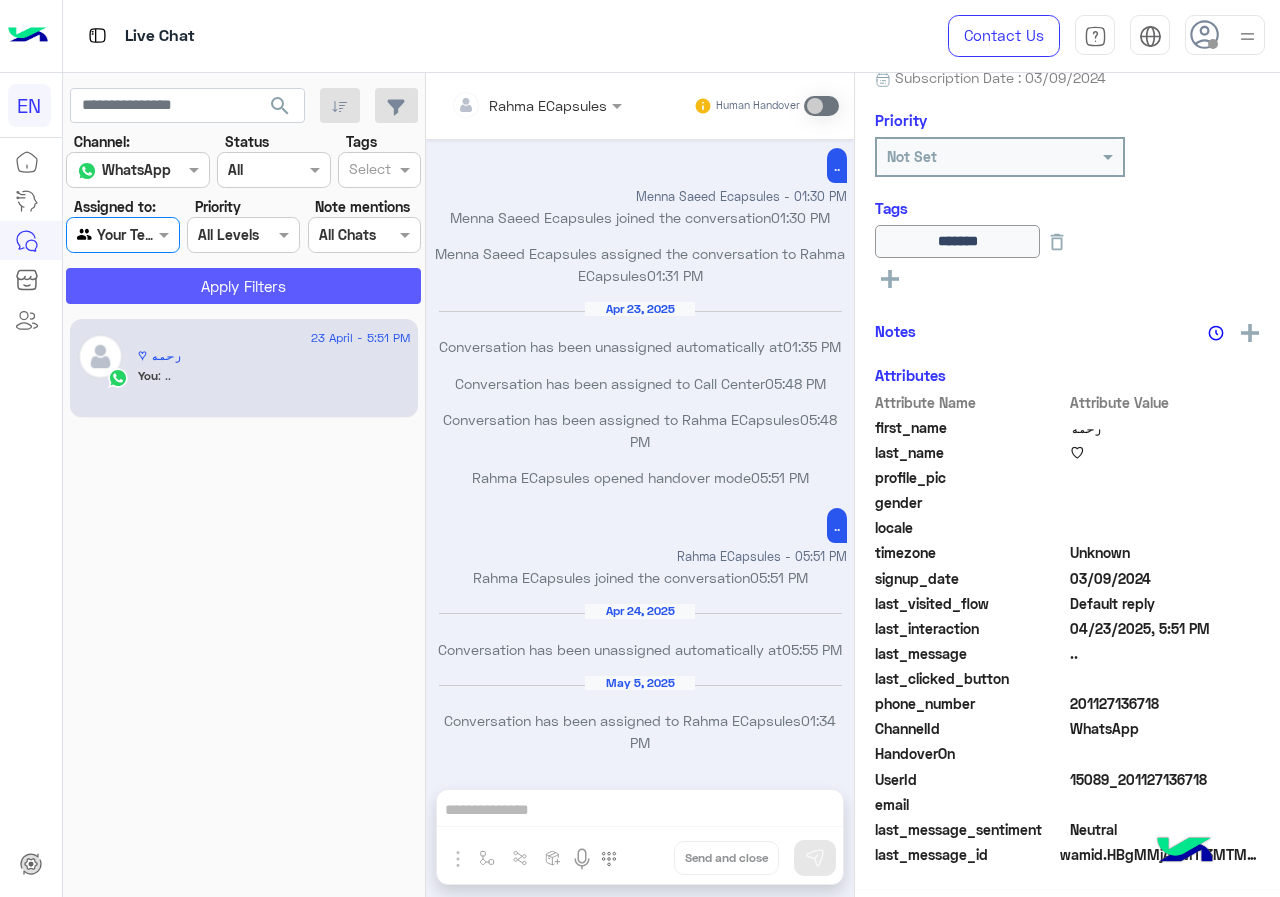 click on "Apply Filters" 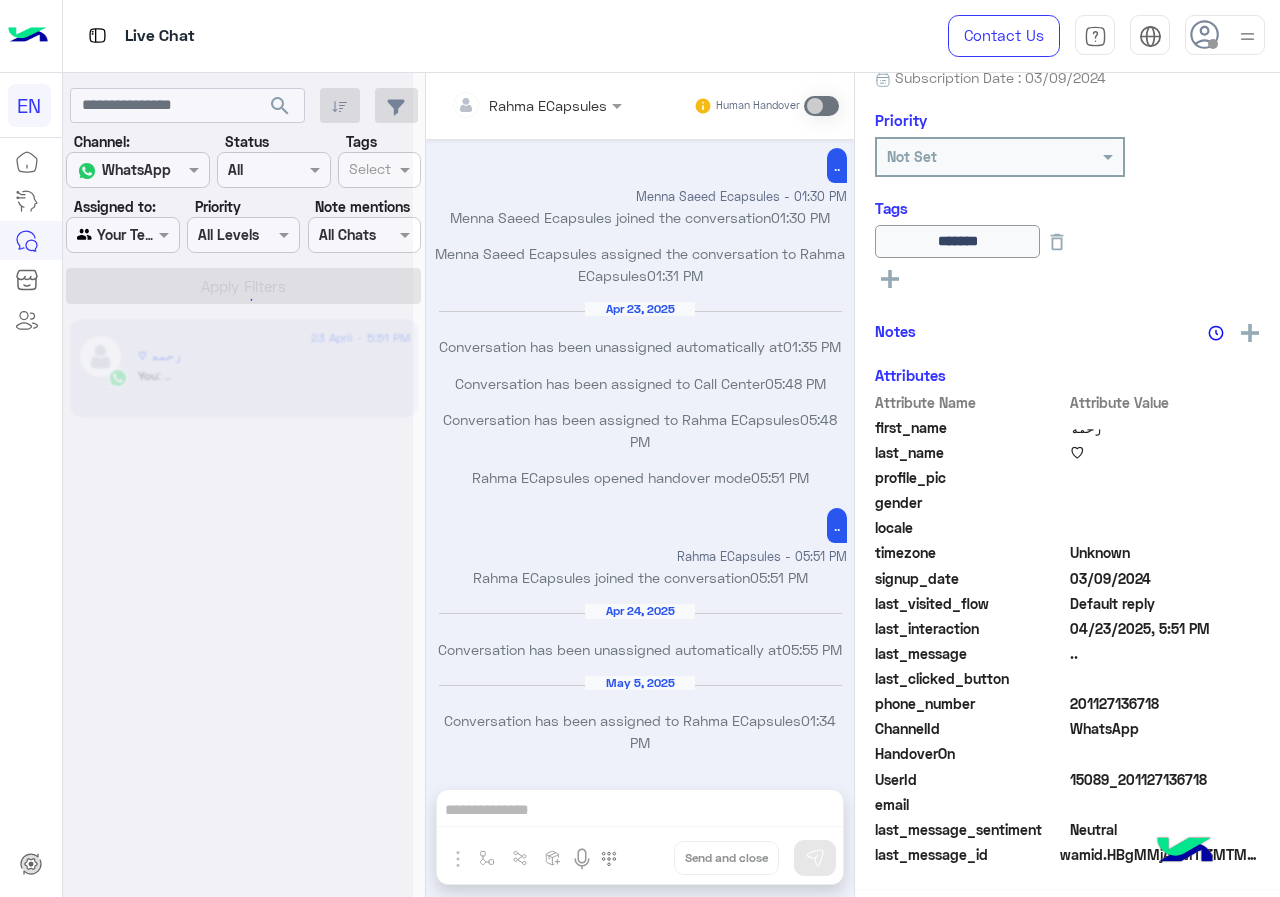 scroll, scrollTop: 221, scrollLeft: 0, axis: vertical 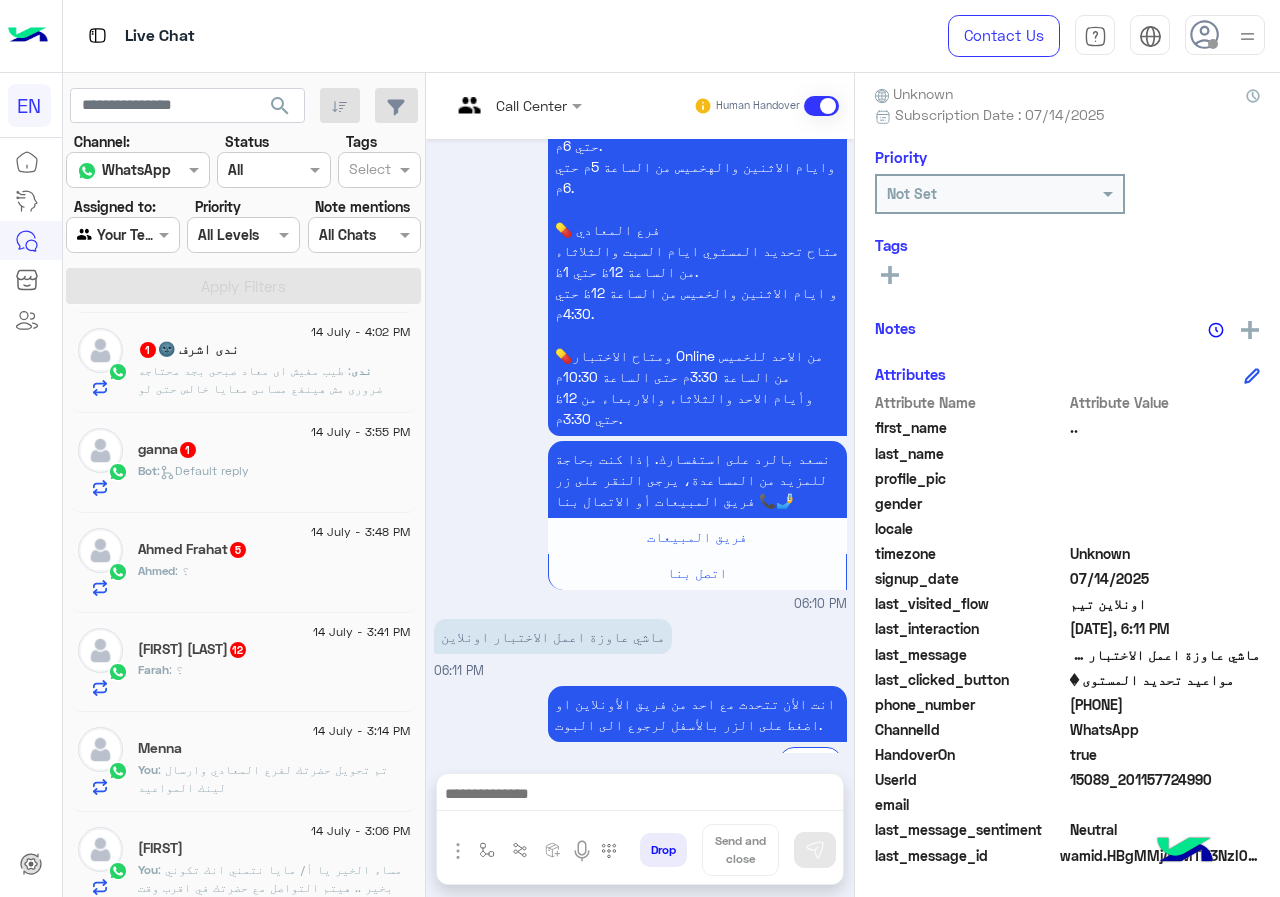 click on "14 July - 3:14 PM  Menna    You  : تم تحويل حضرتك لفرع المعادي وارسال لينك المواعيد" 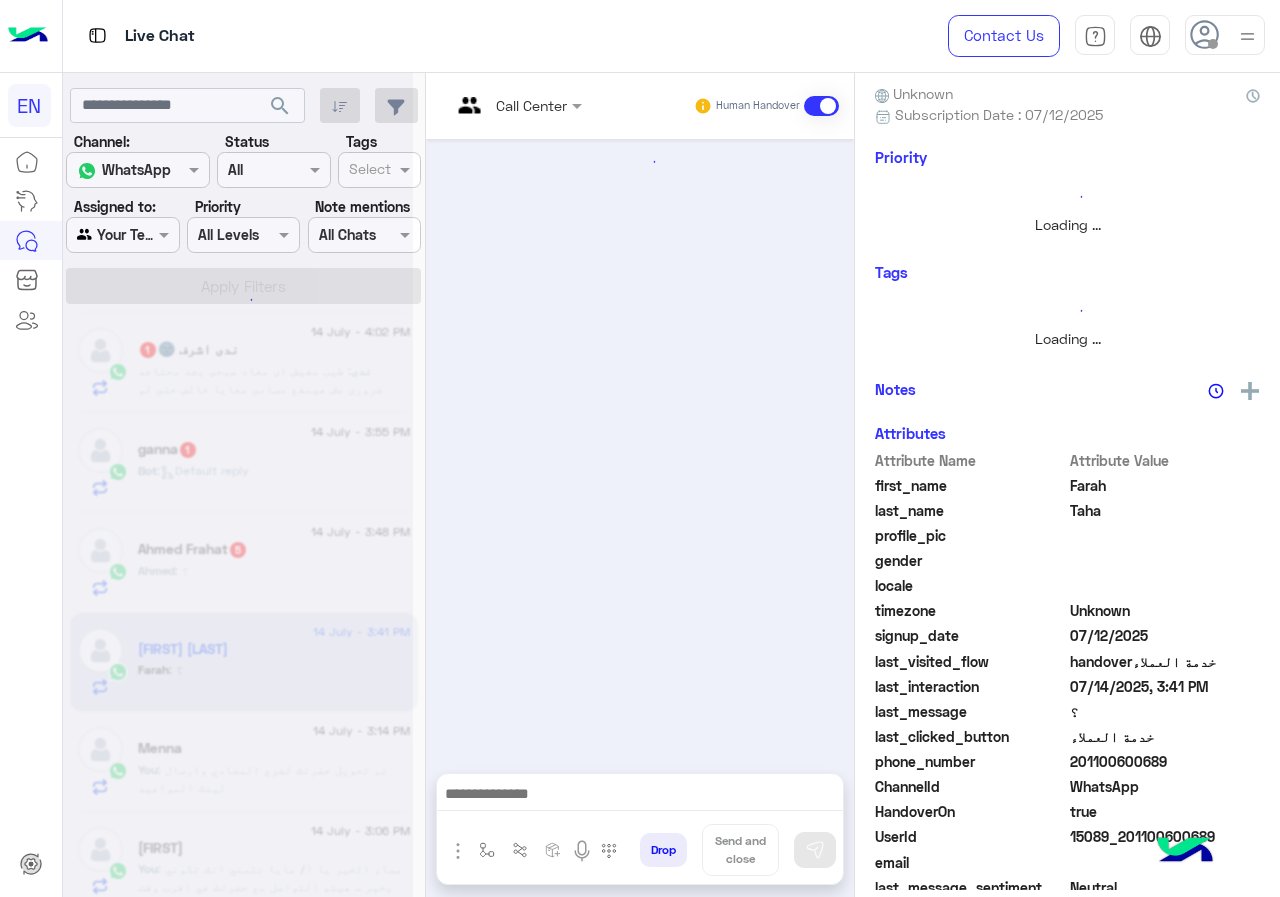 scroll, scrollTop: 221, scrollLeft: 0, axis: vertical 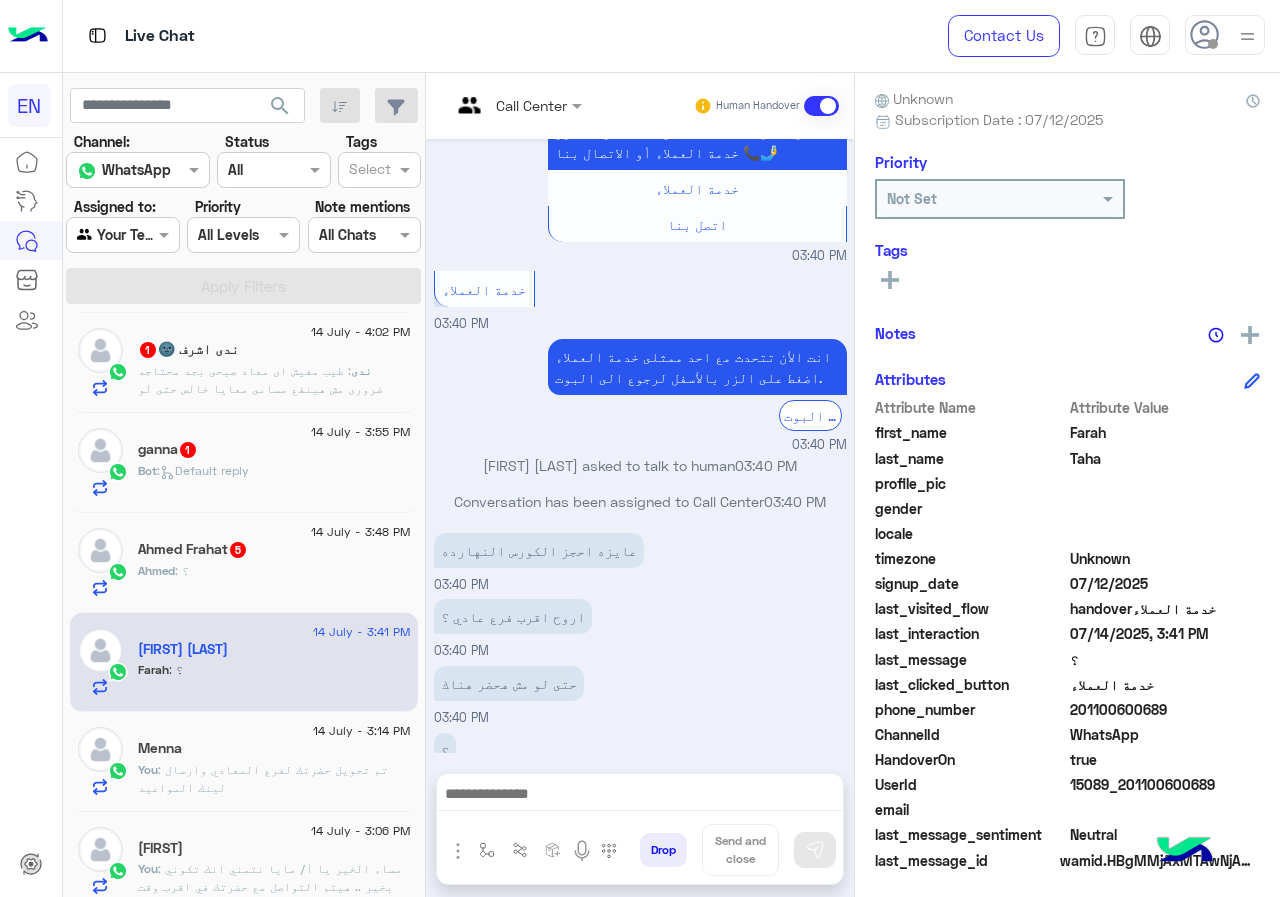 drag, startPoint x: 1078, startPoint y: 711, endPoint x: 1180, endPoint y: 711, distance: 102 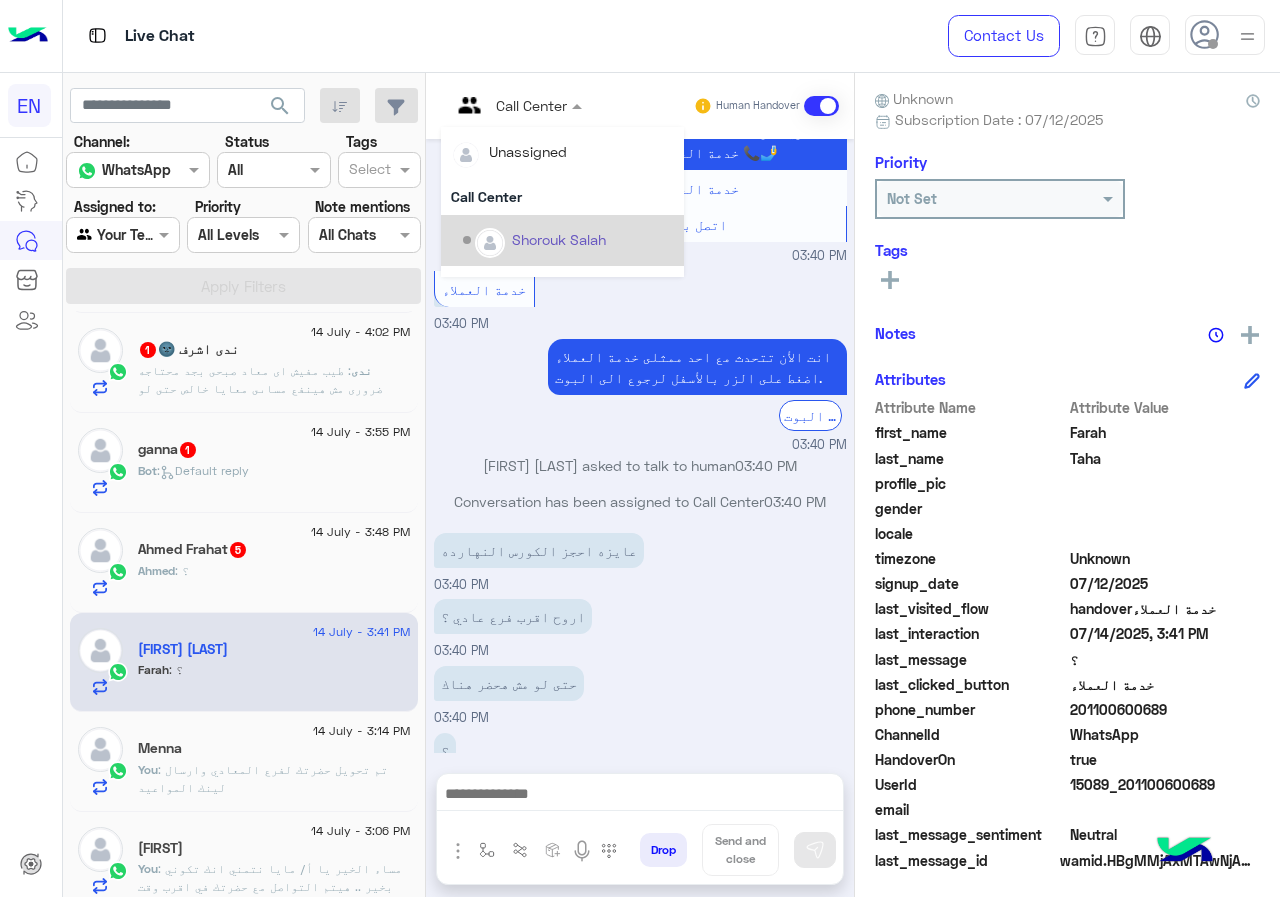 scroll, scrollTop: 332, scrollLeft: 0, axis: vertical 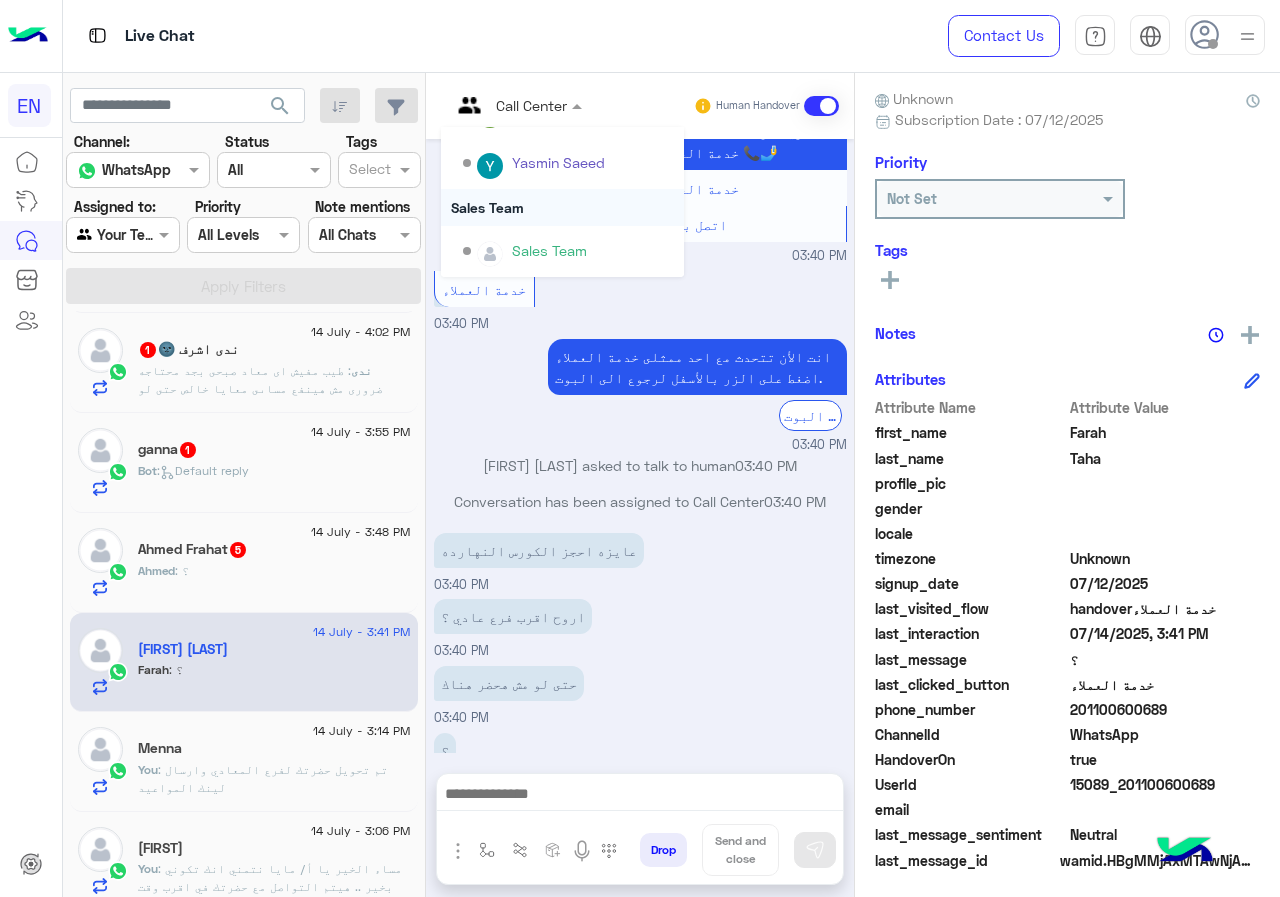 click on "Sales Team" at bounding box center [562, 207] 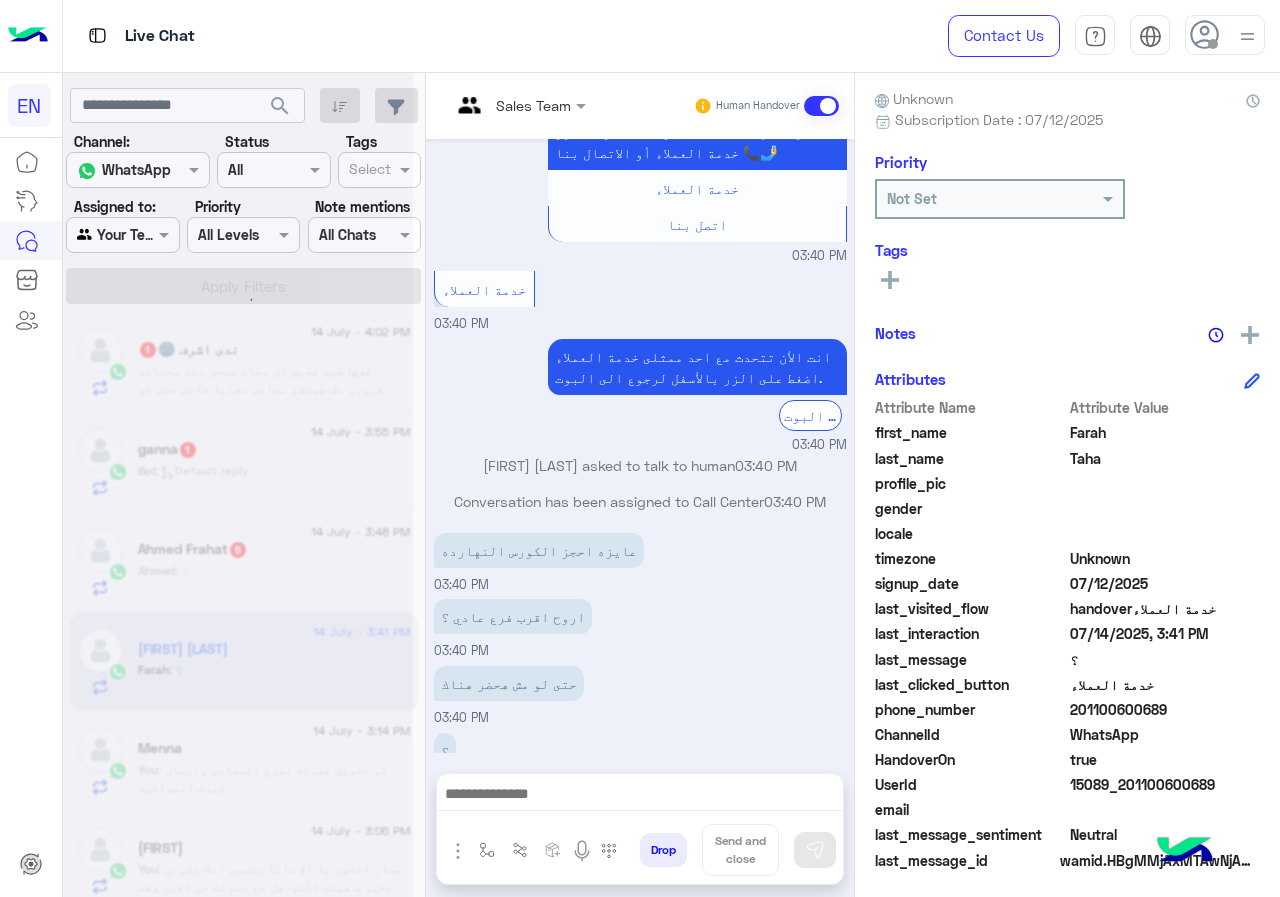 scroll, scrollTop: 1400, scrollLeft: 0, axis: vertical 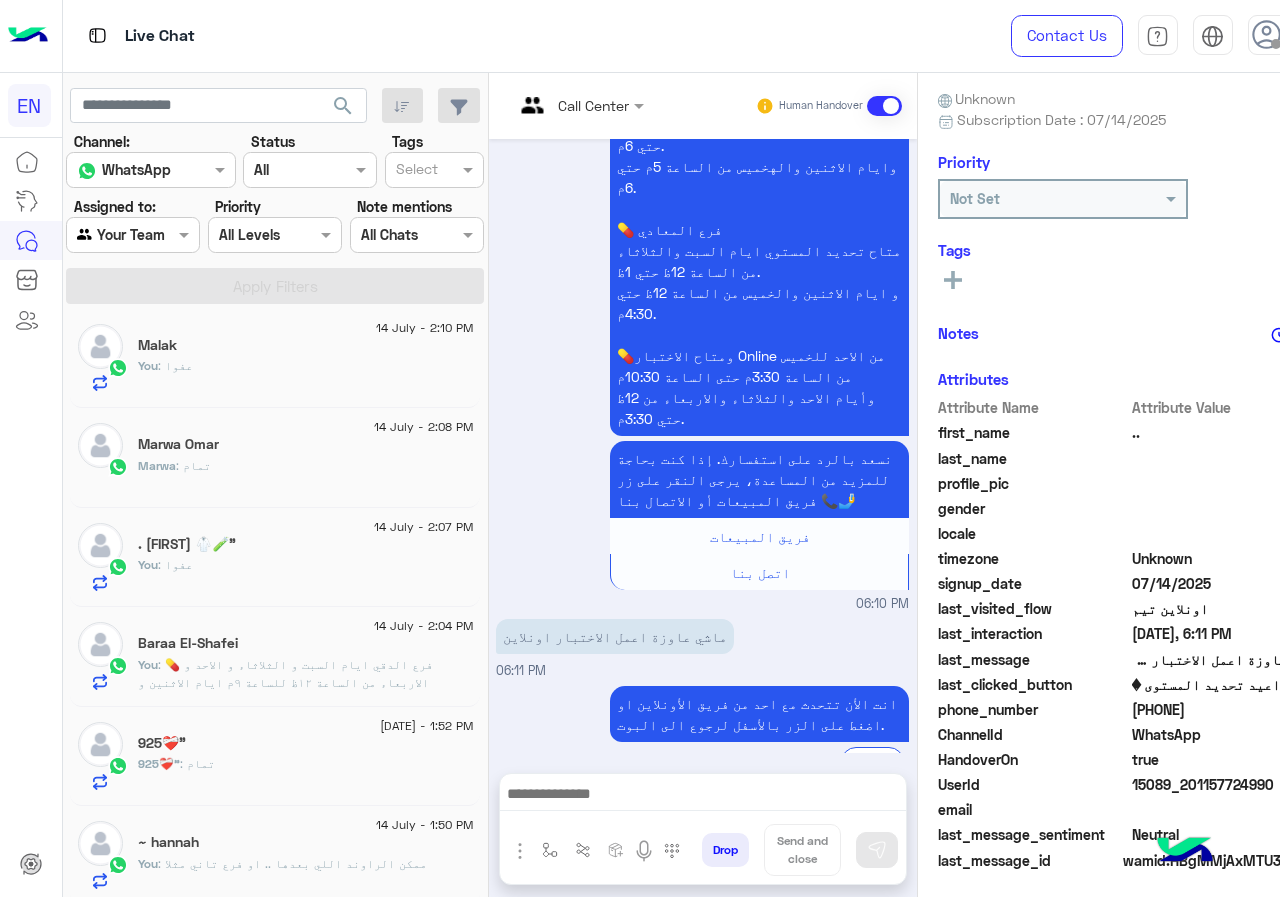 click on "14 July - 2:10 PM  Malak    You  : عفوا  14 July - 2:08 PM  Marwa Omar  Marwa : تمام 14 July - 2:07 PM  . Malak 🥼🧪"   You  : عفوا  14 July - 2:04 PM  Baraa El-Shafei   You  : 💊 فرع الدقي
ايام السبت و الثلاثاء و الاحد و الاربعاء من الساعة
١٢ظ للساعة ٩م
ايام الاثنين و الخميس من الساعة ٢:٣٠م للساعة ٩م .. اليومين دول فقط وهيكون في تغير ف مواعيد التيست .. ف ممكن تتاكد مره تانيه من المواعيد قبل ما تشرفنا علي طول
ومتاح التيست اونلاين
14 July - 1:52 PM  925❤️‍🩹"   925❤️‍🩹" : تمام 14 July - 1:50 PM  ~ hannah   You  : ممكن الراوند اللي بعدها .. او فرع تاني مثلا
14 July - 1:47 PM  ✨    You  14 July - 1:37 PM  ْ    You  14 July - 1:25 PM  Zeinab Osama   You  13 July - 8:30 PM  Mohamed    Yasmin (Agent)  13 July - 8:24 PM  🐣   🐣 Basma :" 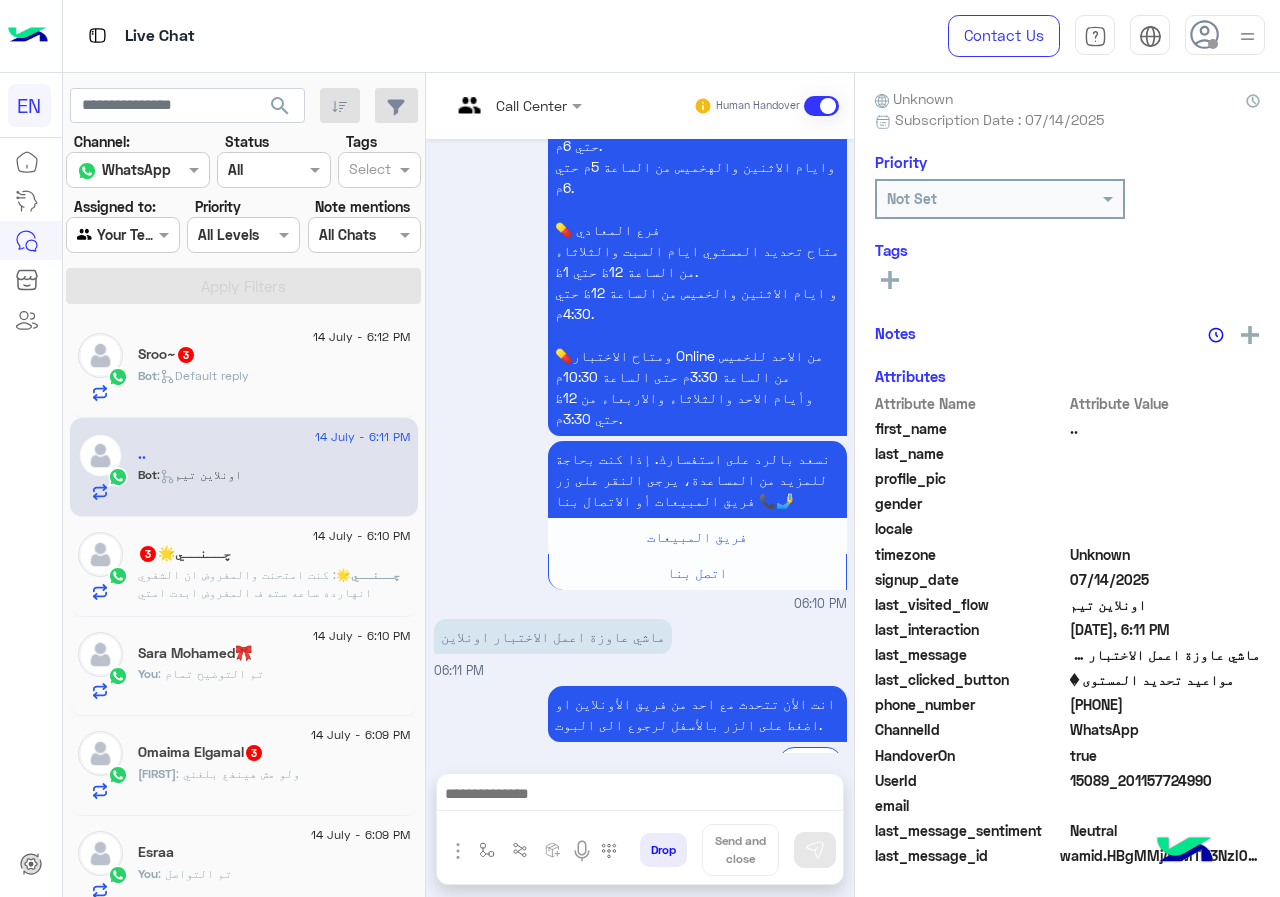 scroll, scrollTop: 0, scrollLeft: 0, axis: both 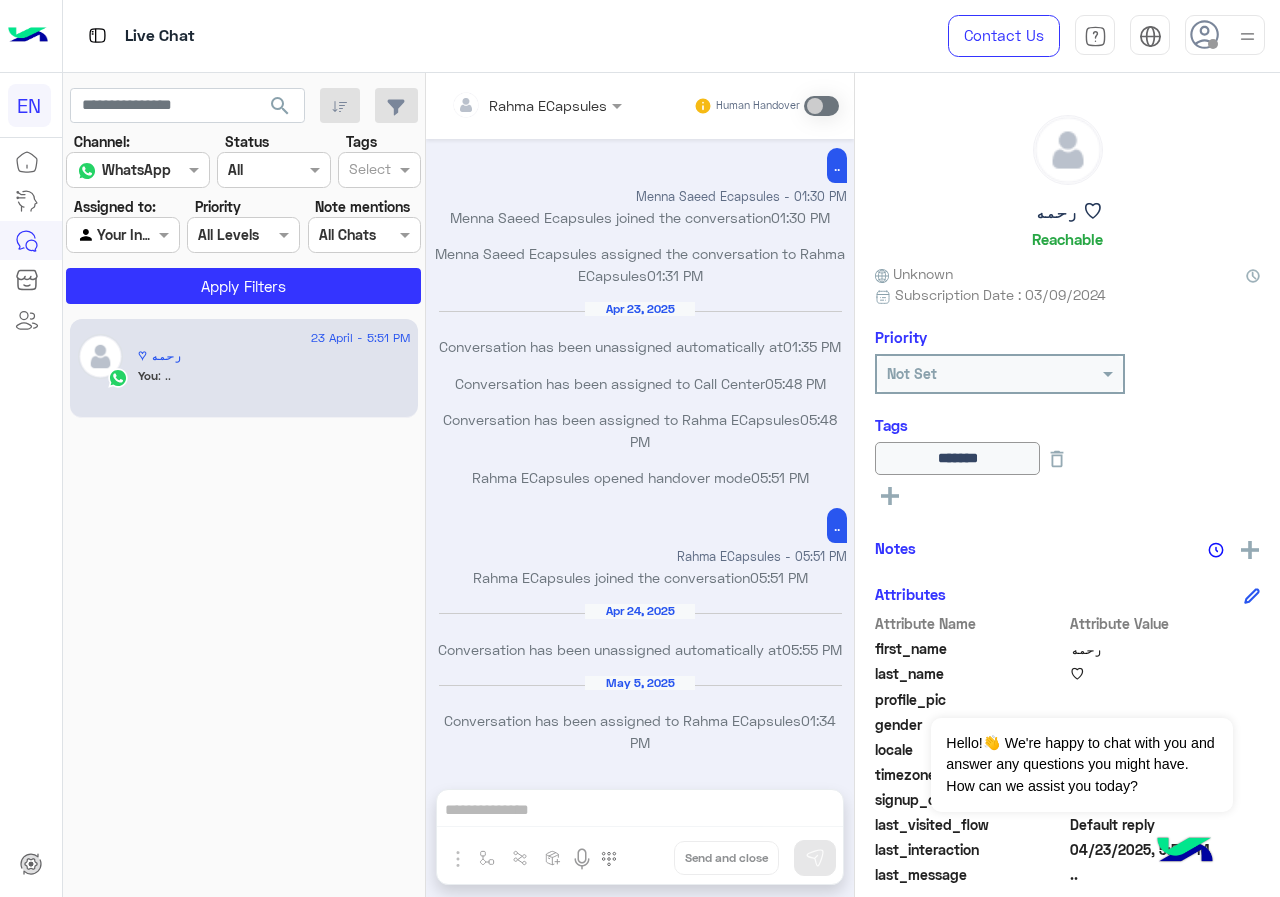 click on "Your Inbox" at bounding box center (115, 235) 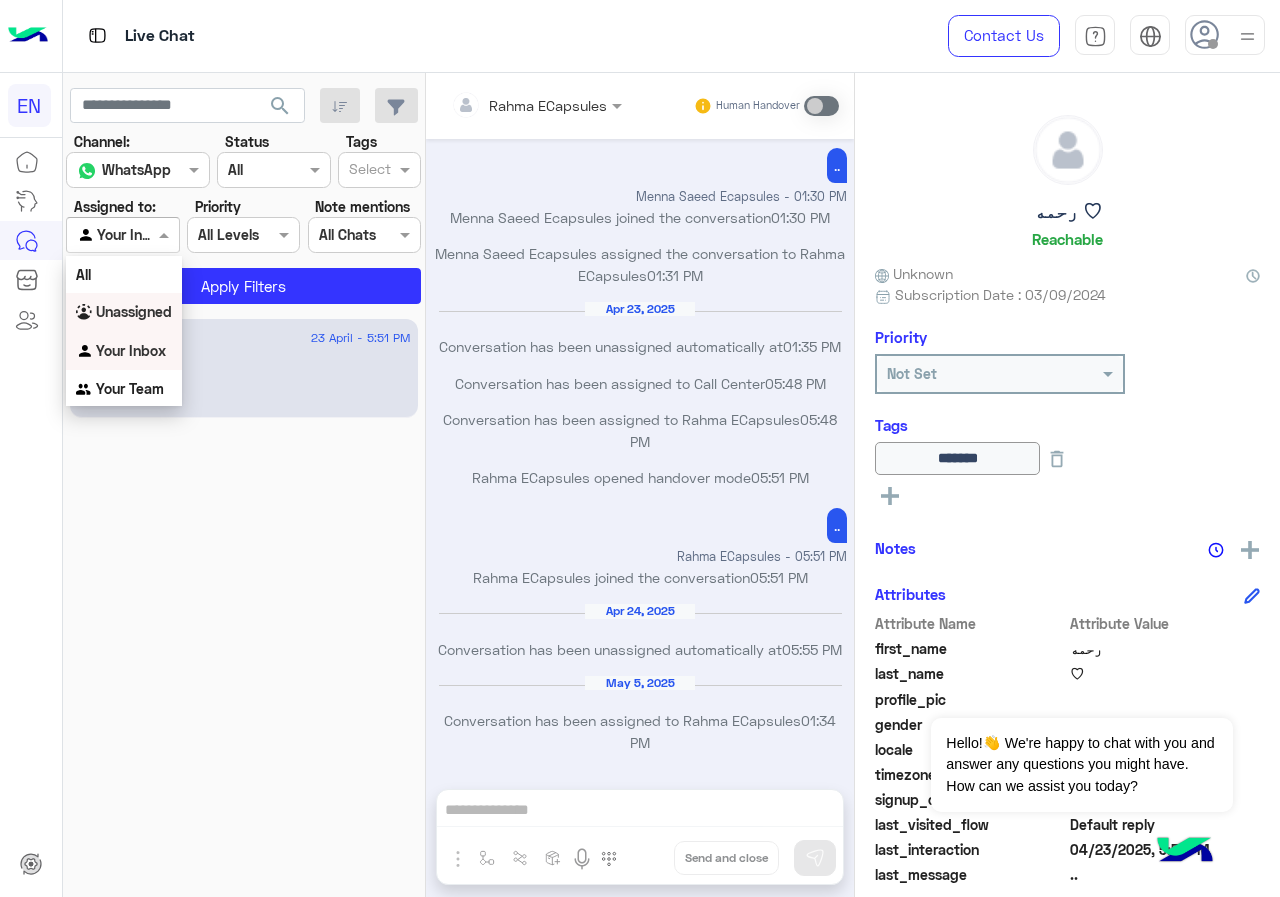 click on "Unassigned" at bounding box center (134, 311) 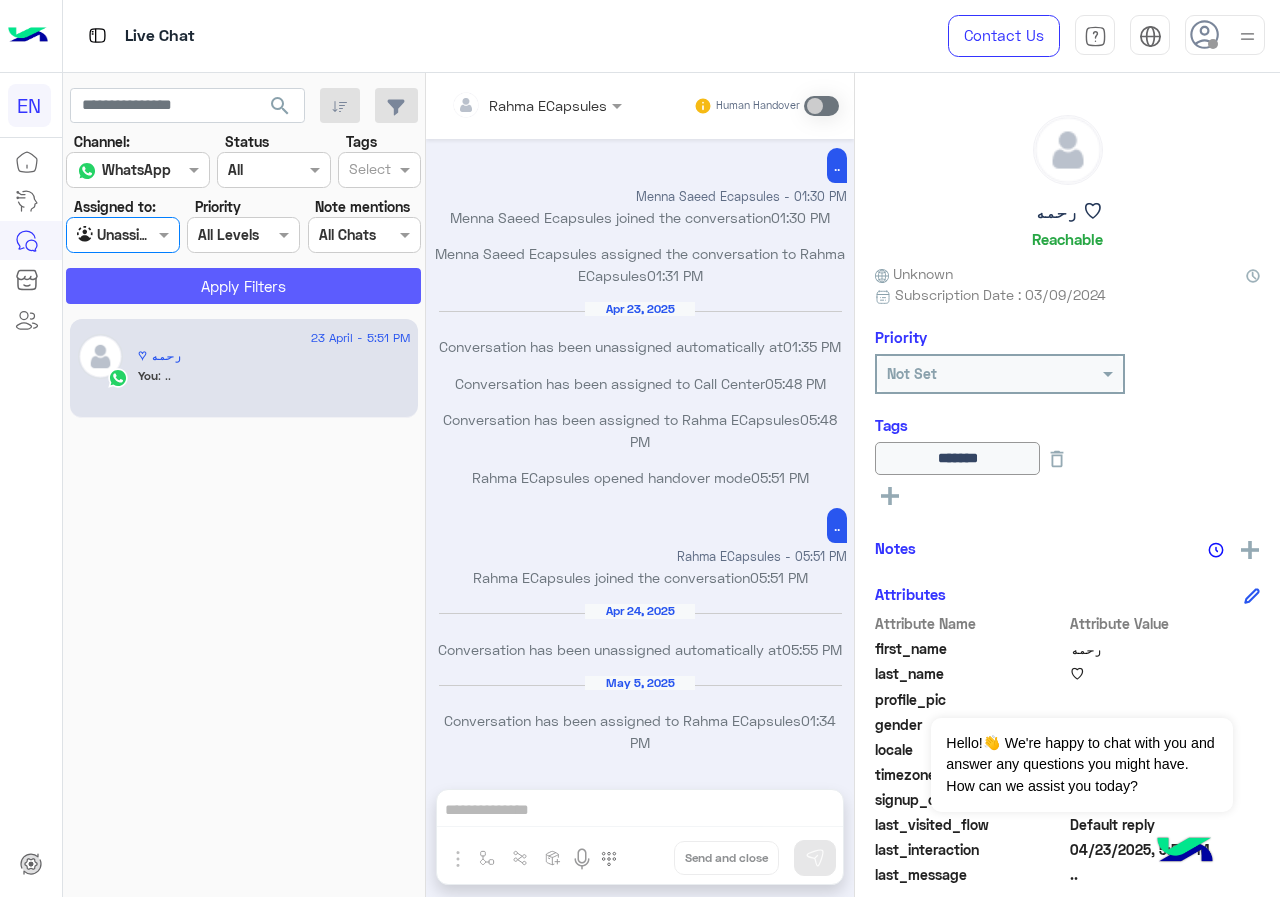 click on "Apply Filters" 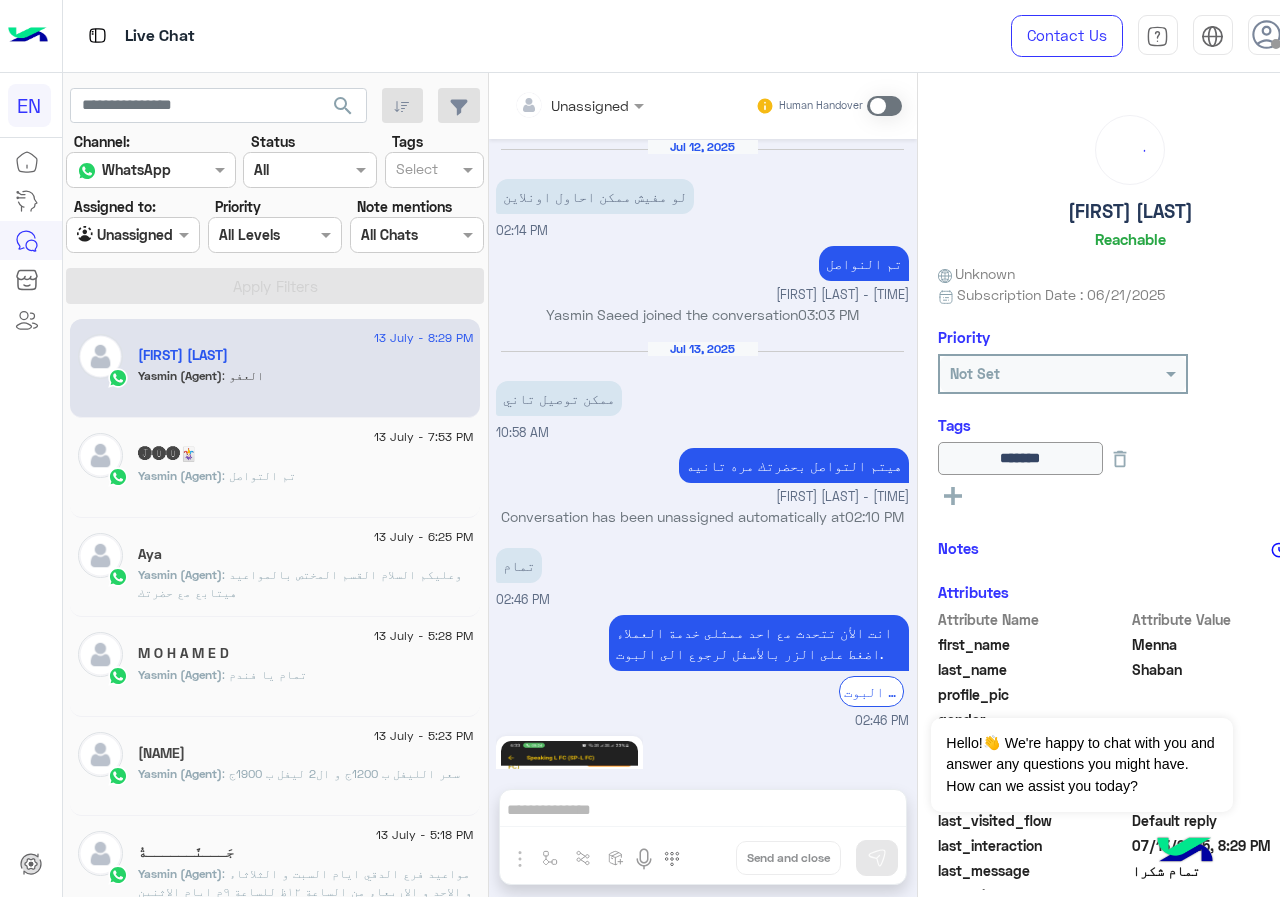 scroll, scrollTop: 1593, scrollLeft: 0, axis: vertical 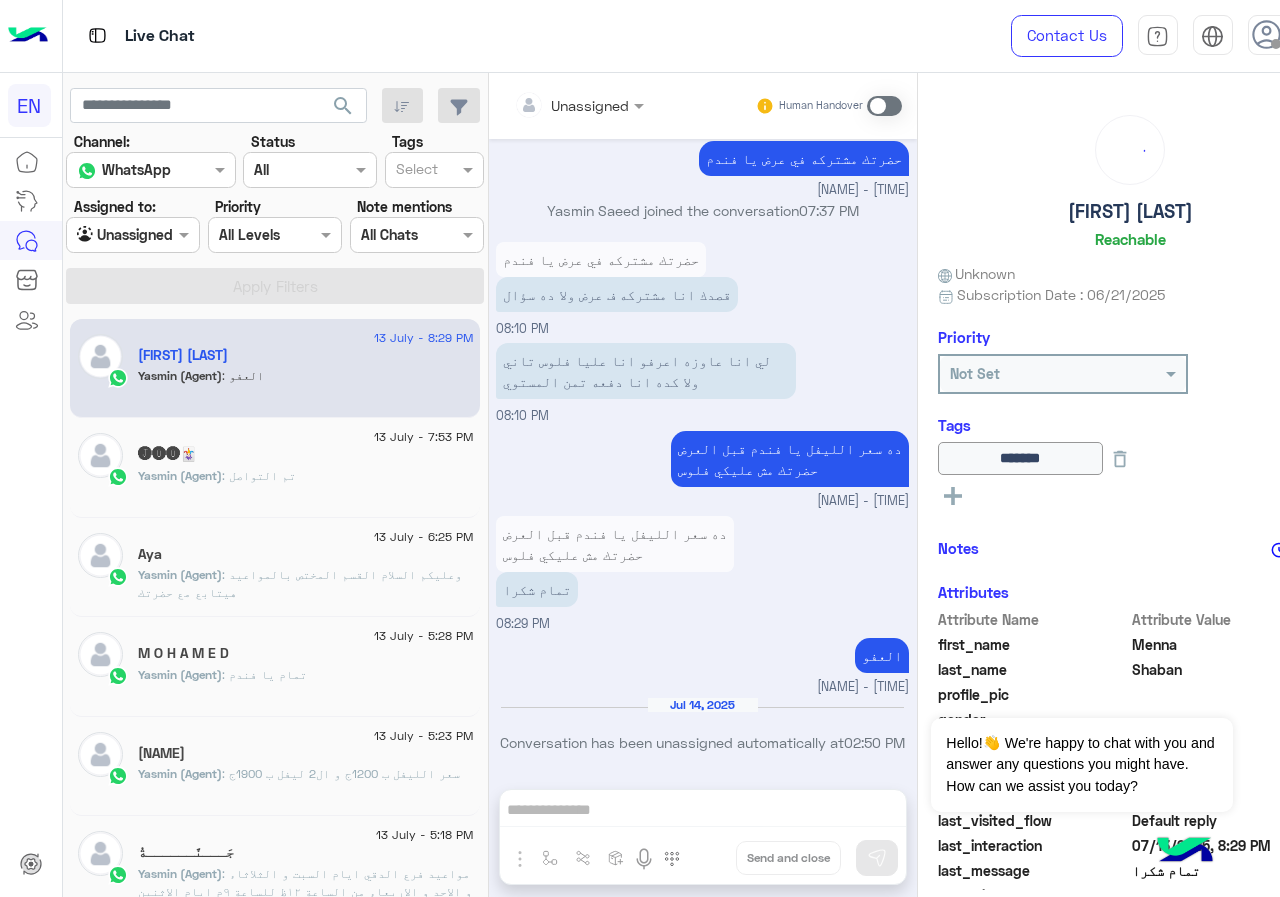 click on "Agent Filter Unassigned" at bounding box center (120, 235) 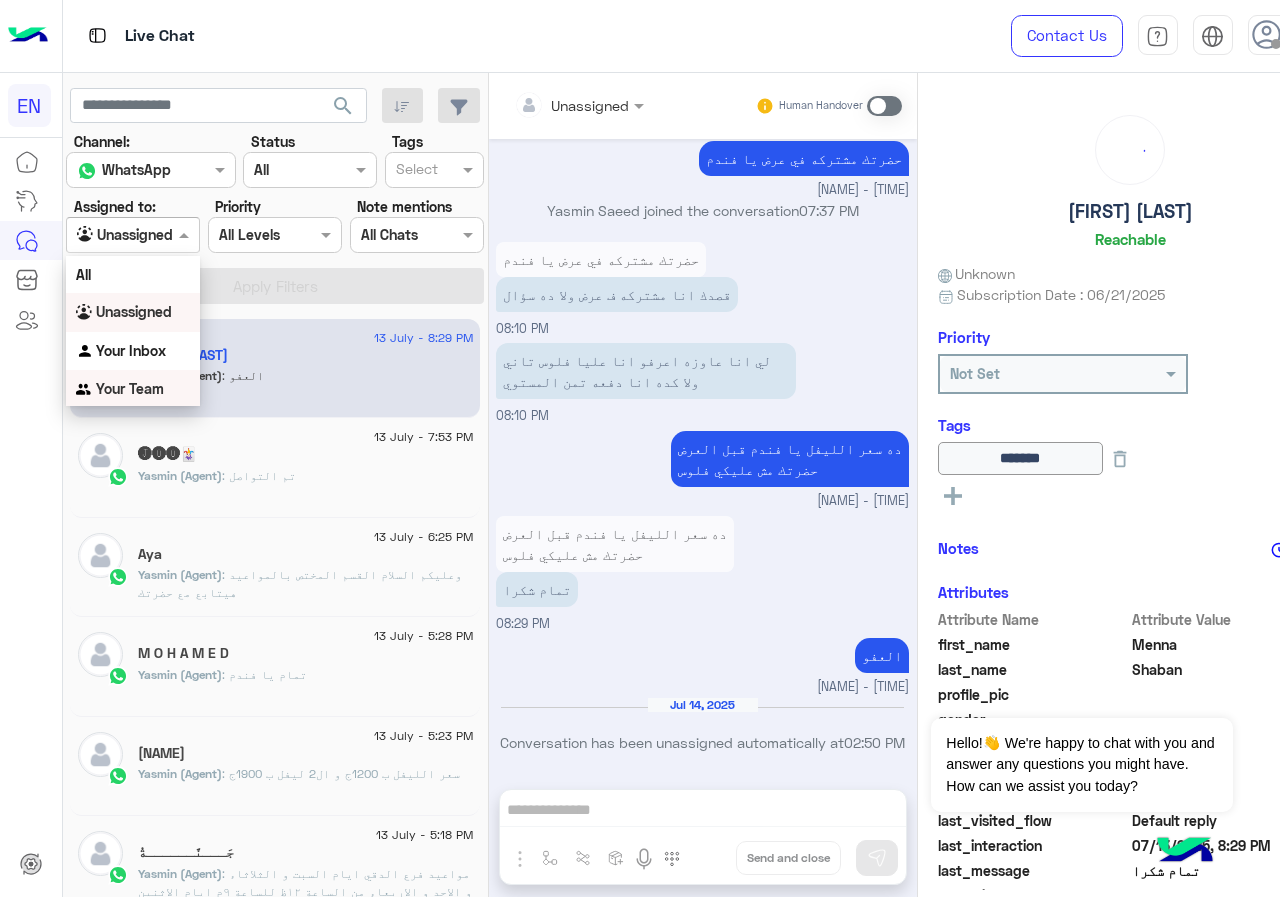 click on "Your Team" at bounding box center [130, 388] 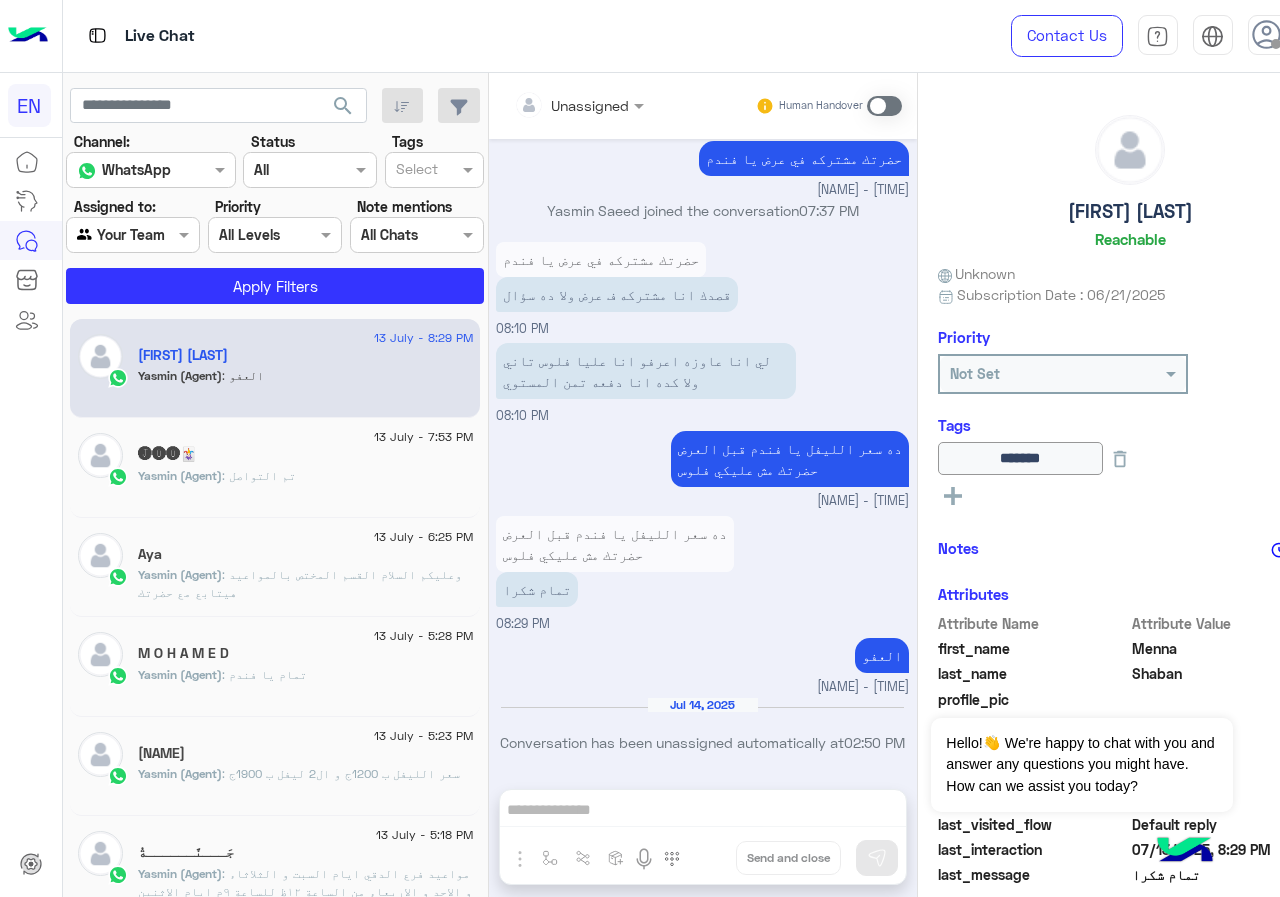 click on "search Channel: Channel WhatsApp Status Channel All Tags Select Assigned to: Agent Filter Your Team Priority All Levels All Levels Note mentions Select All Chats Apply Filters" 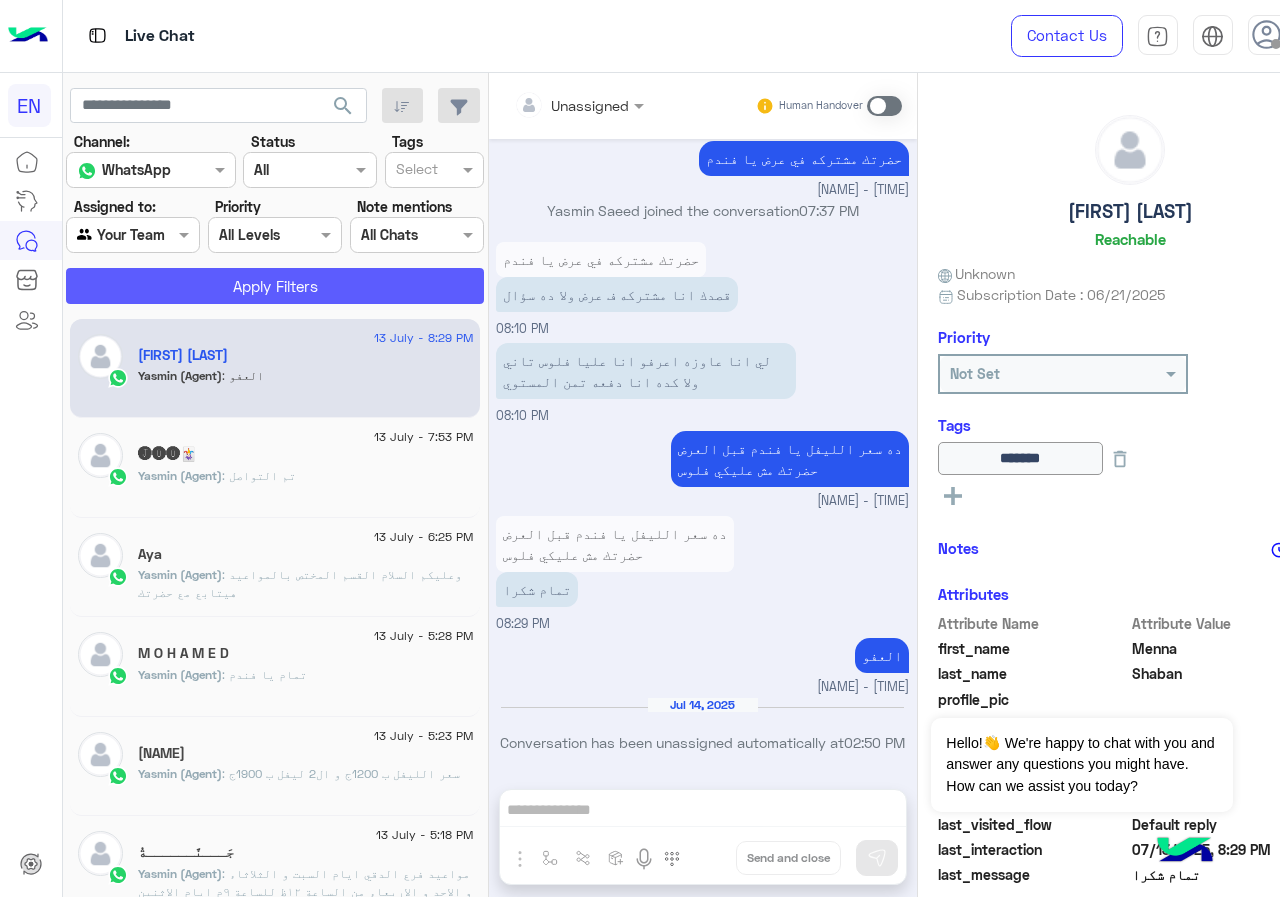 click on "Apply Filters" 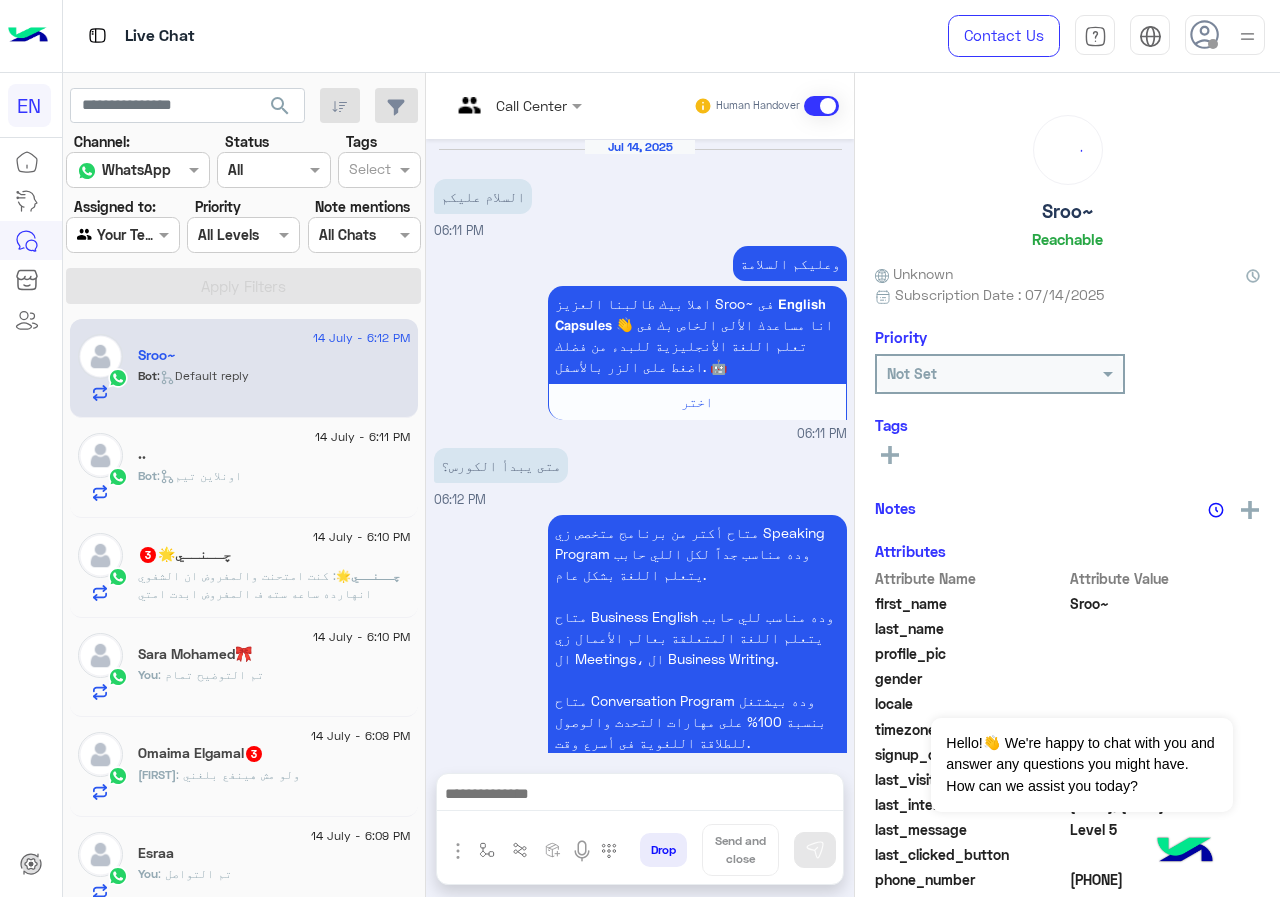scroll, scrollTop: 517, scrollLeft: 0, axis: vertical 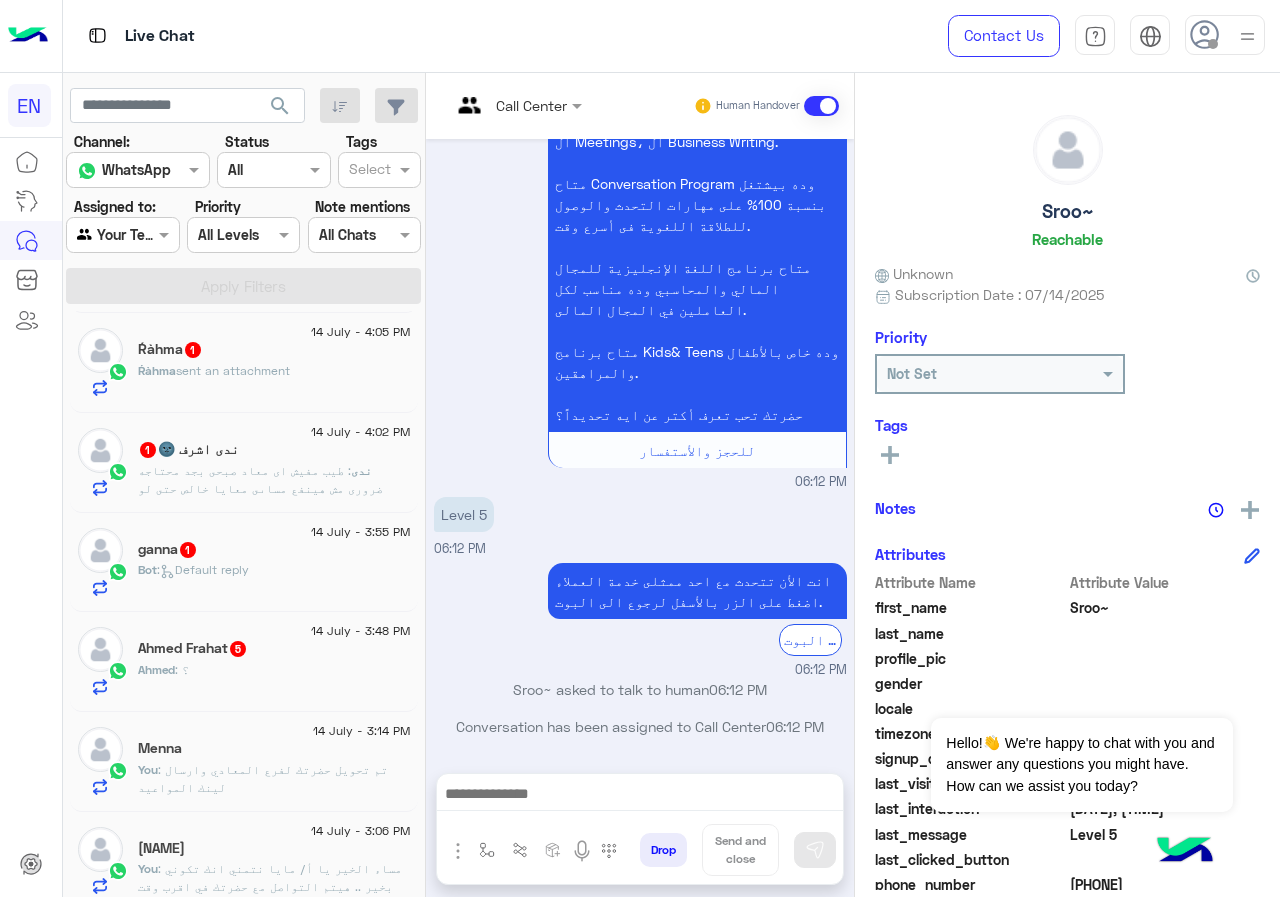 click on "Ahmed : ؟" 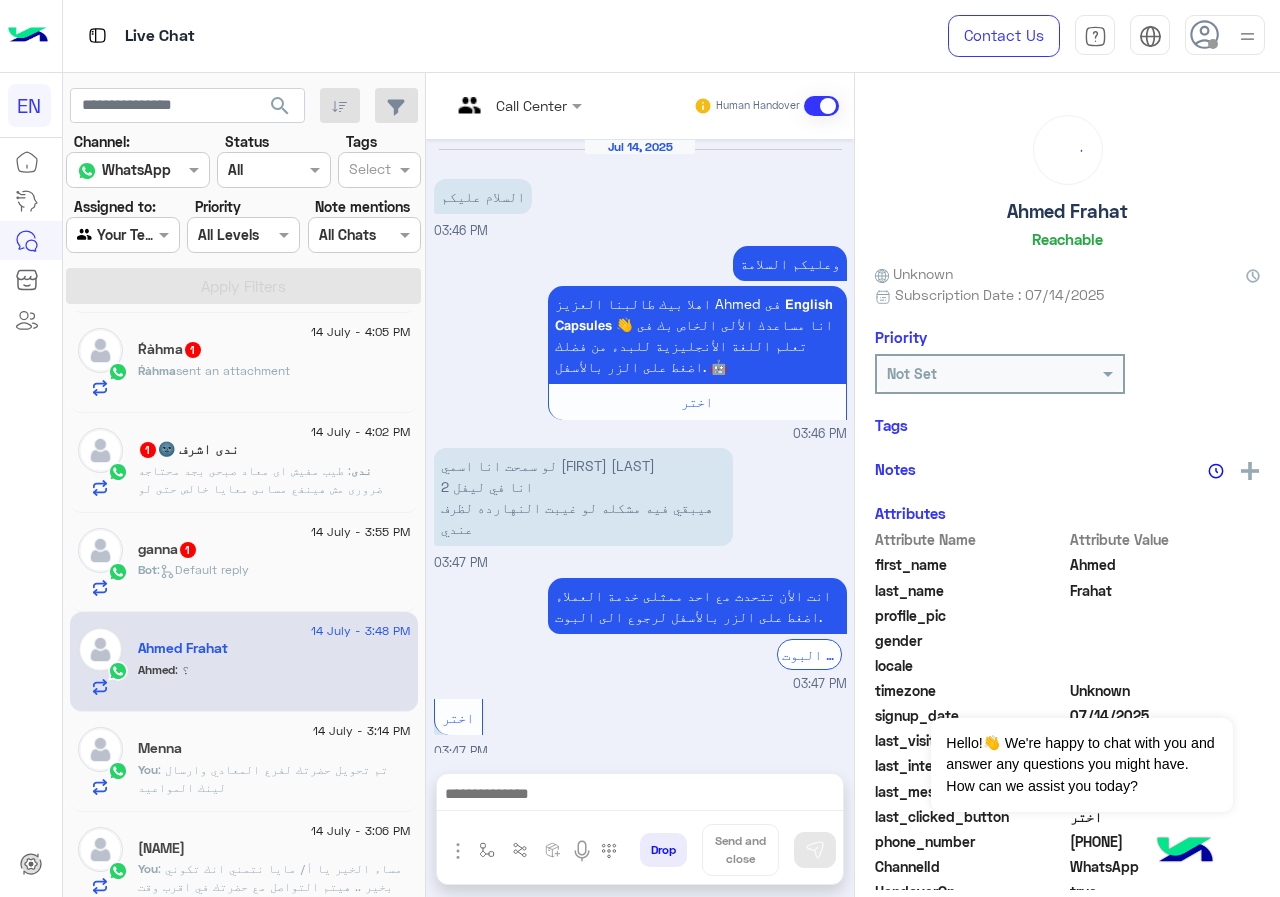 scroll, scrollTop: 588, scrollLeft: 0, axis: vertical 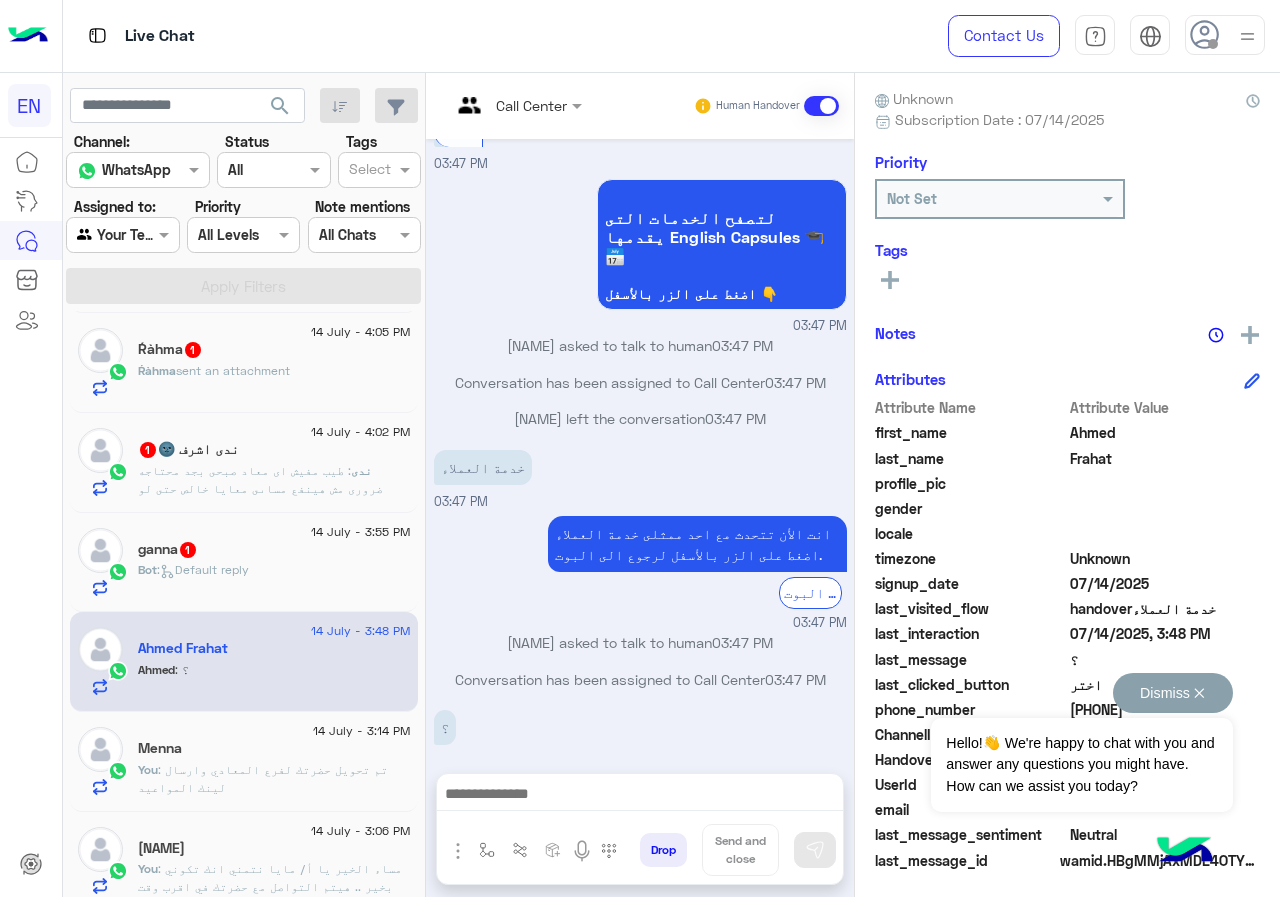click on "Dismiss ✕" at bounding box center (1173, 693) 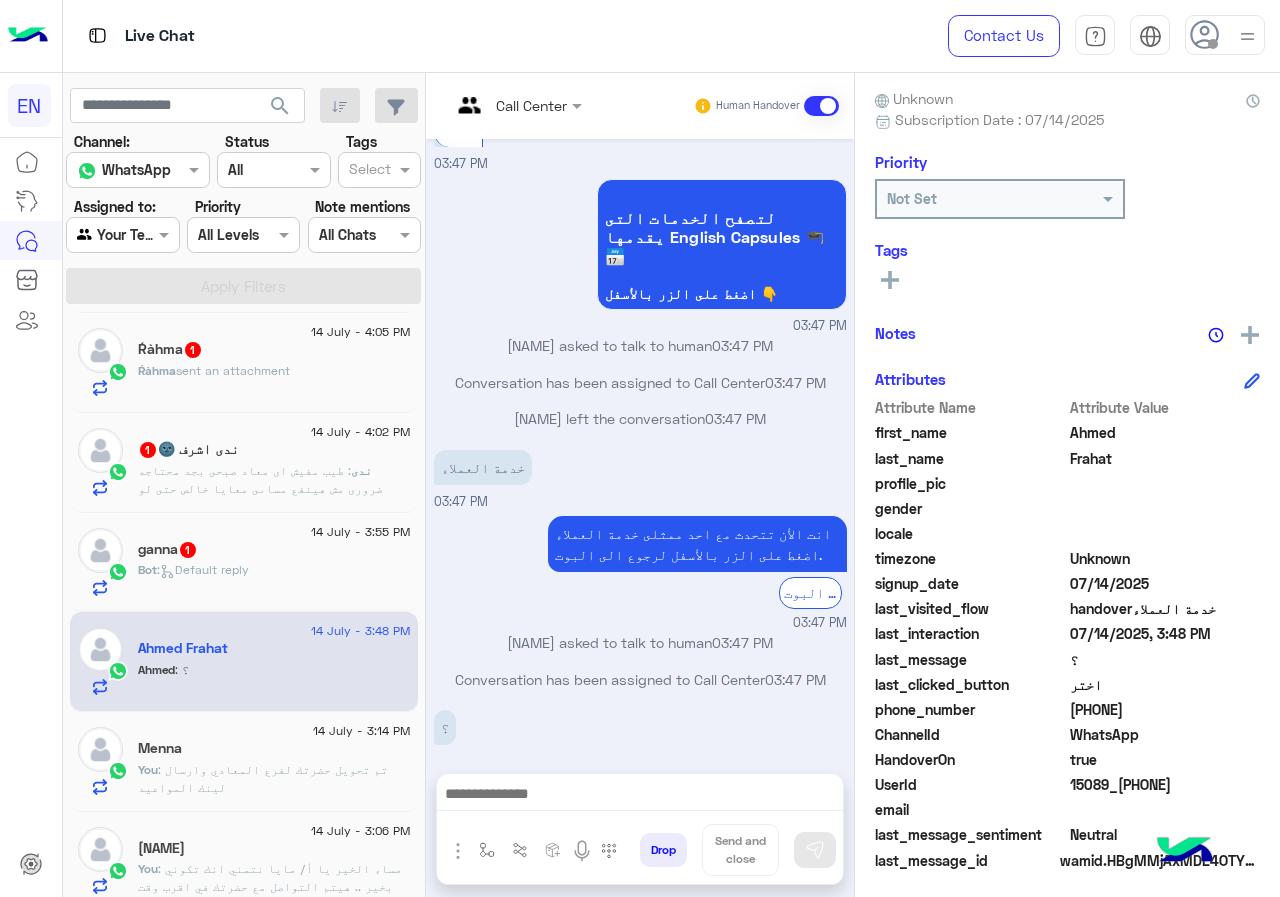 drag, startPoint x: 1076, startPoint y: 712, endPoint x: 1170, endPoint y: 714, distance: 94.02127 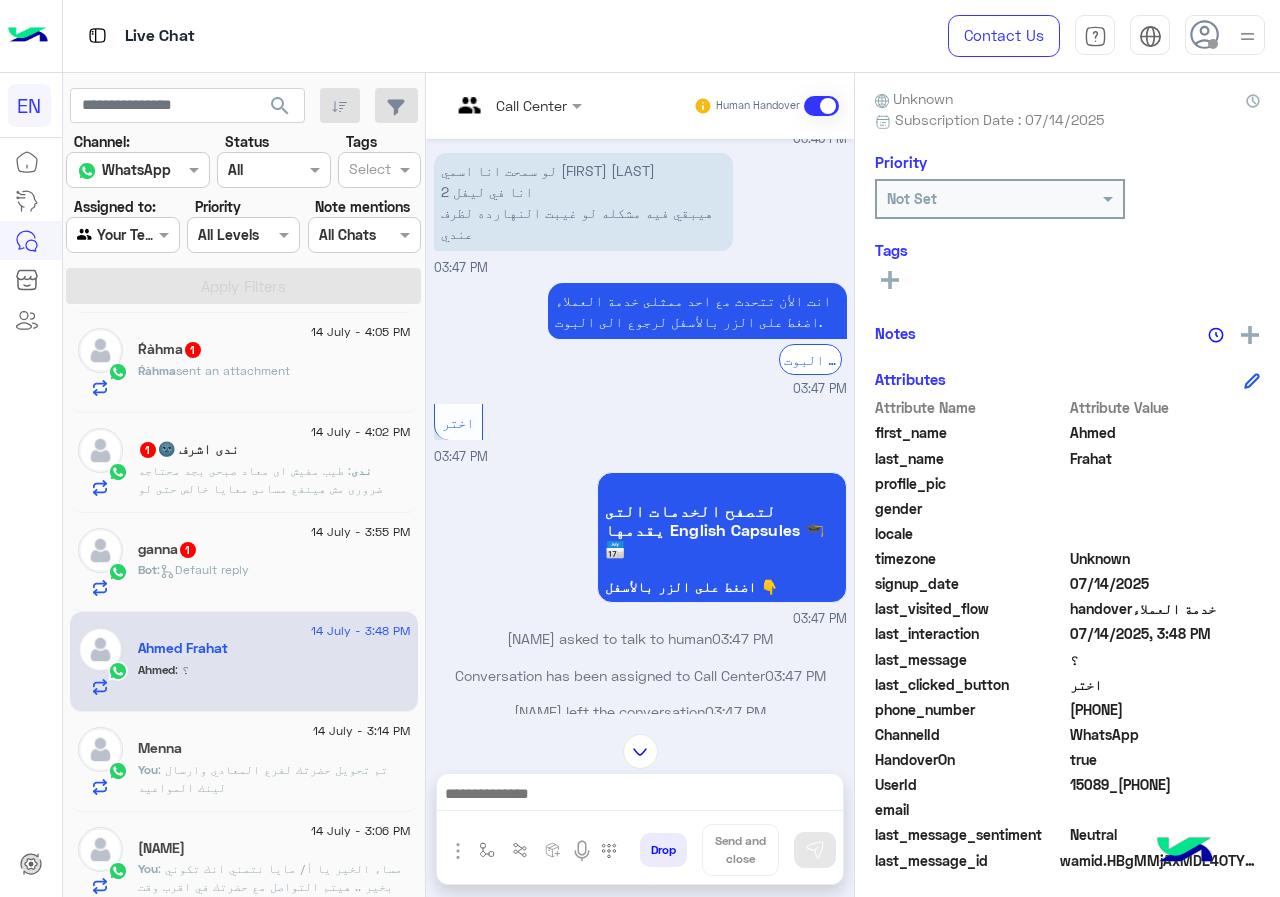 scroll, scrollTop: 188, scrollLeft: 0, axis: vertical 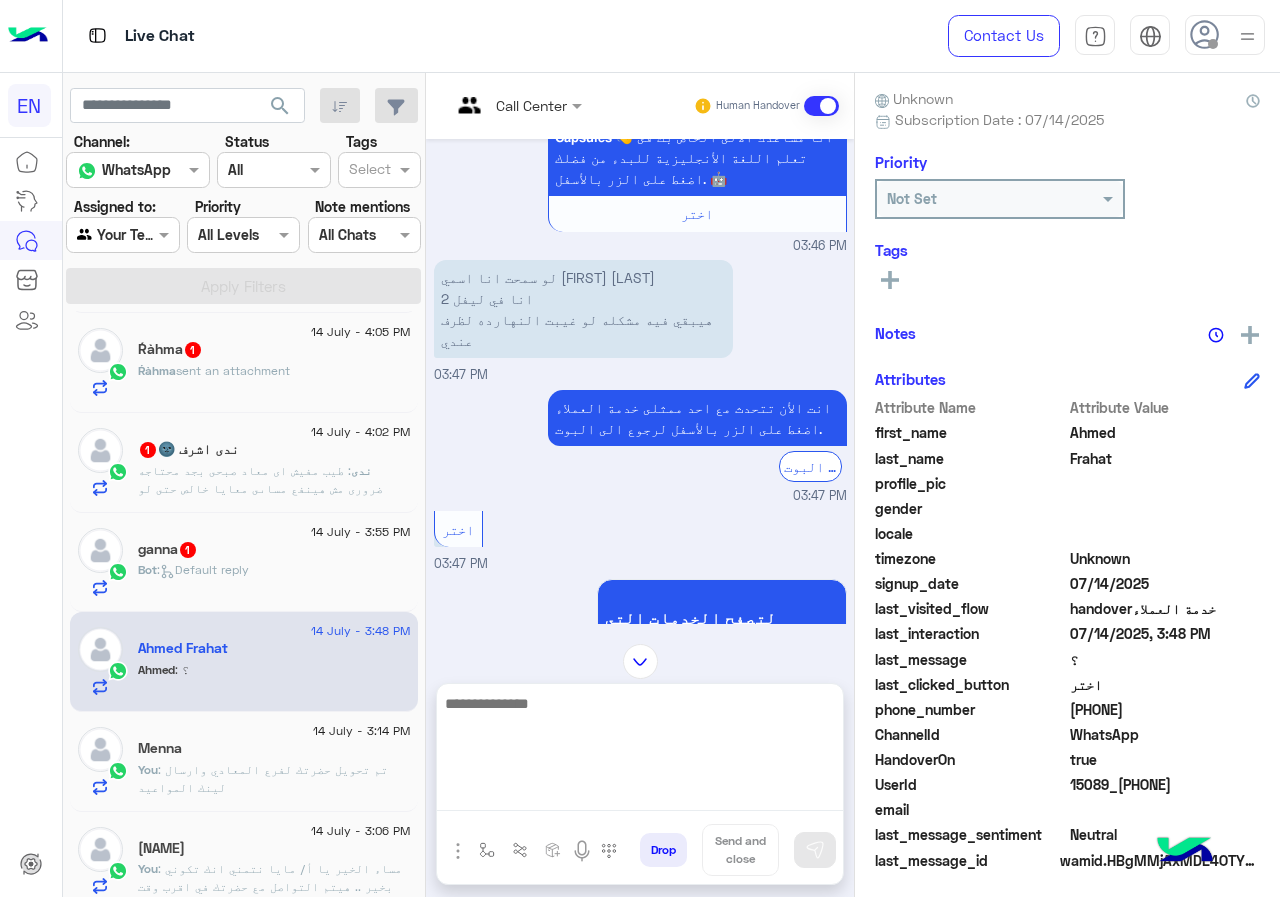 click at bounding box center (640, 751) 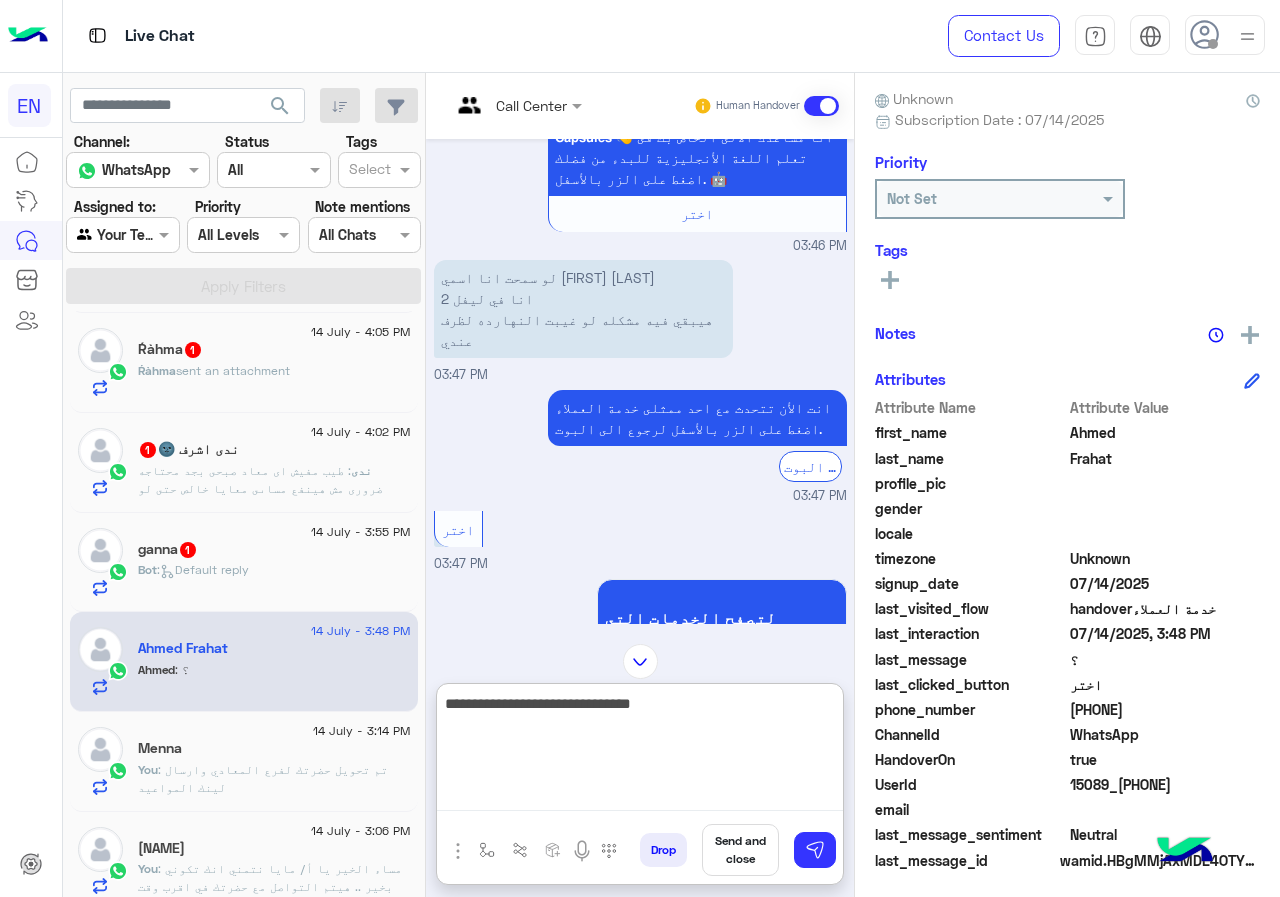 type on "**********" 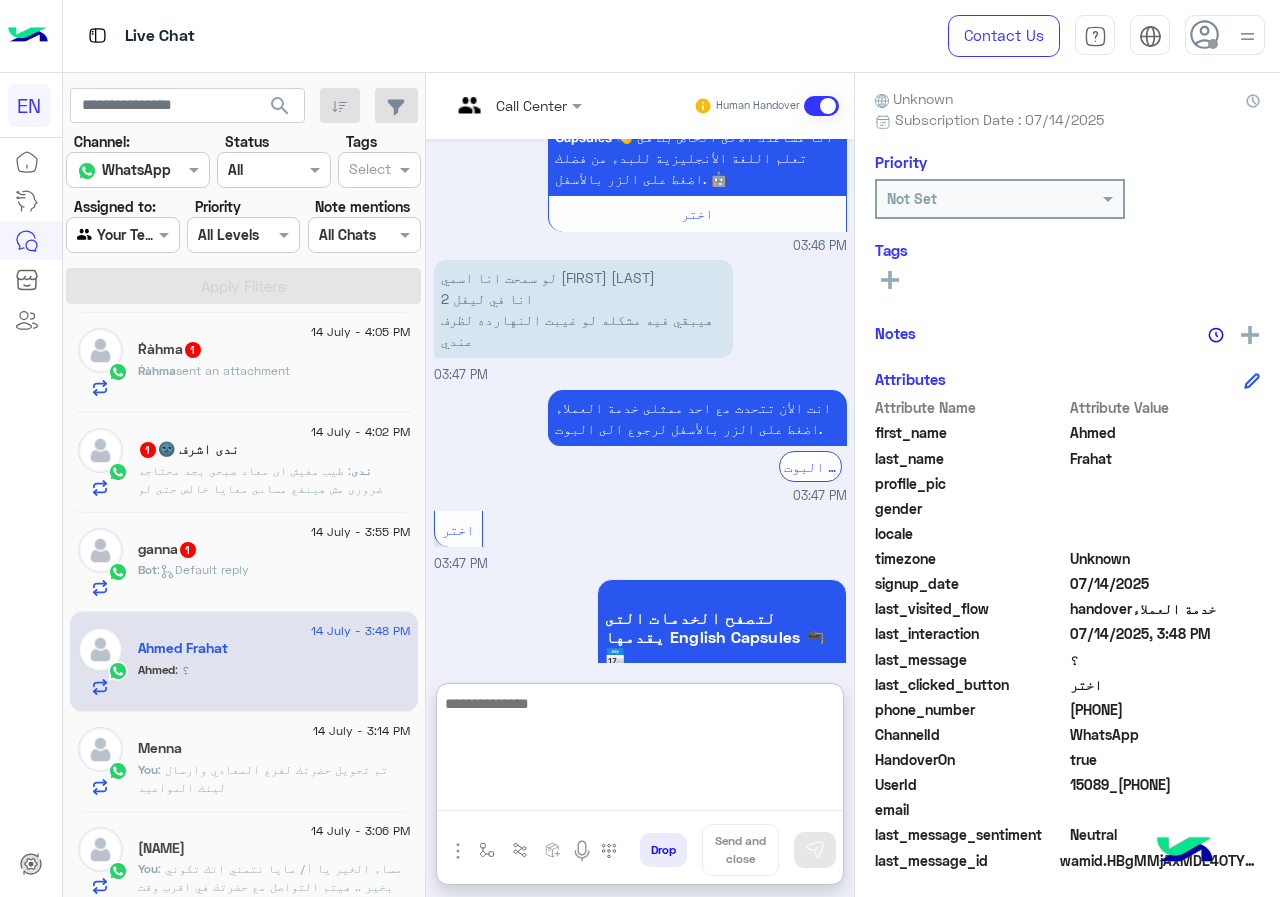 scroll, scrollTop: 742, scrollLeft: 0, axis: vertical 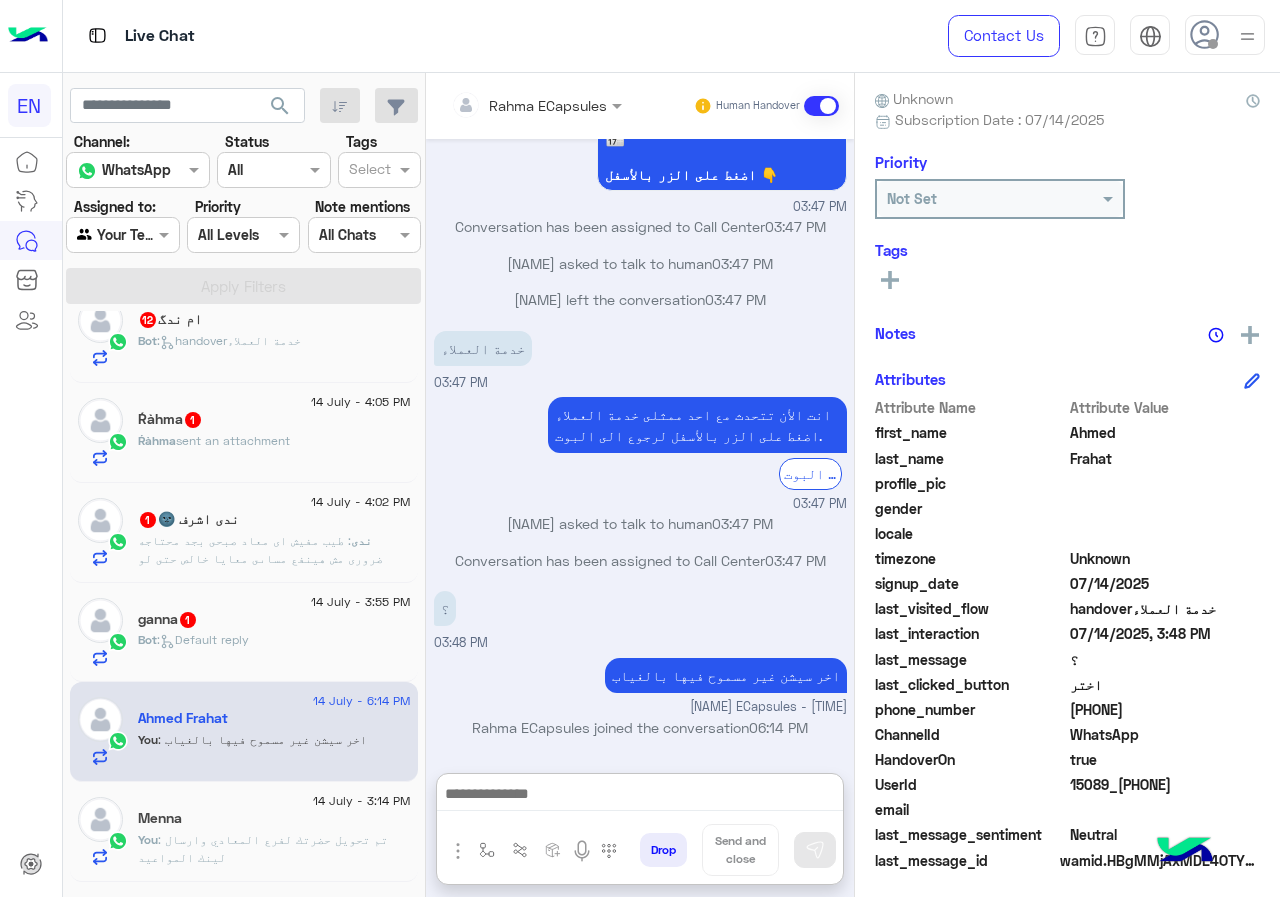 click on "[DATE] - [TIME]  [NAME]   1 Bot :   Default reply" 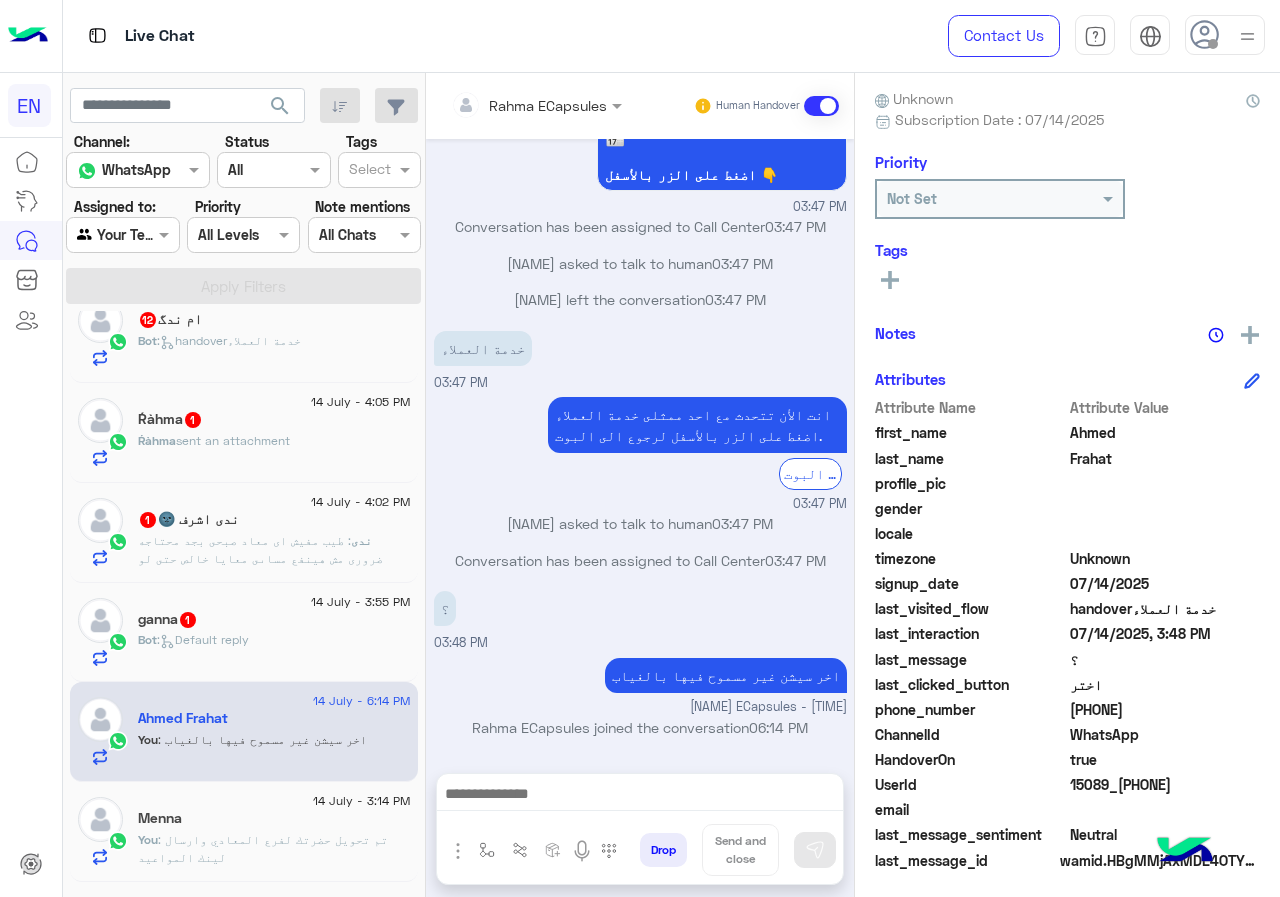 scroll, scrollTop: 688, scrollLeft: 0, axis: vertical 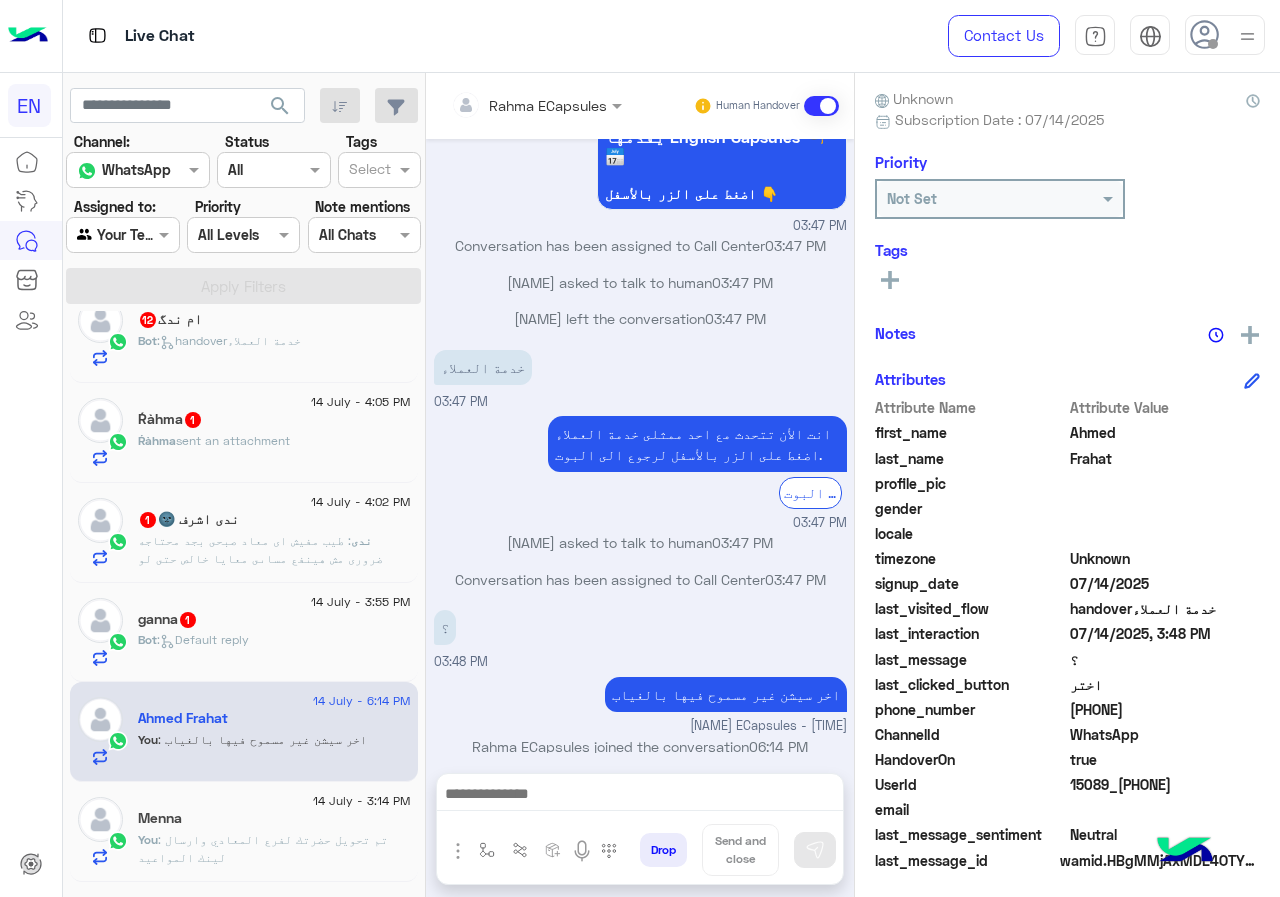 click on "Bot :   Default reply" 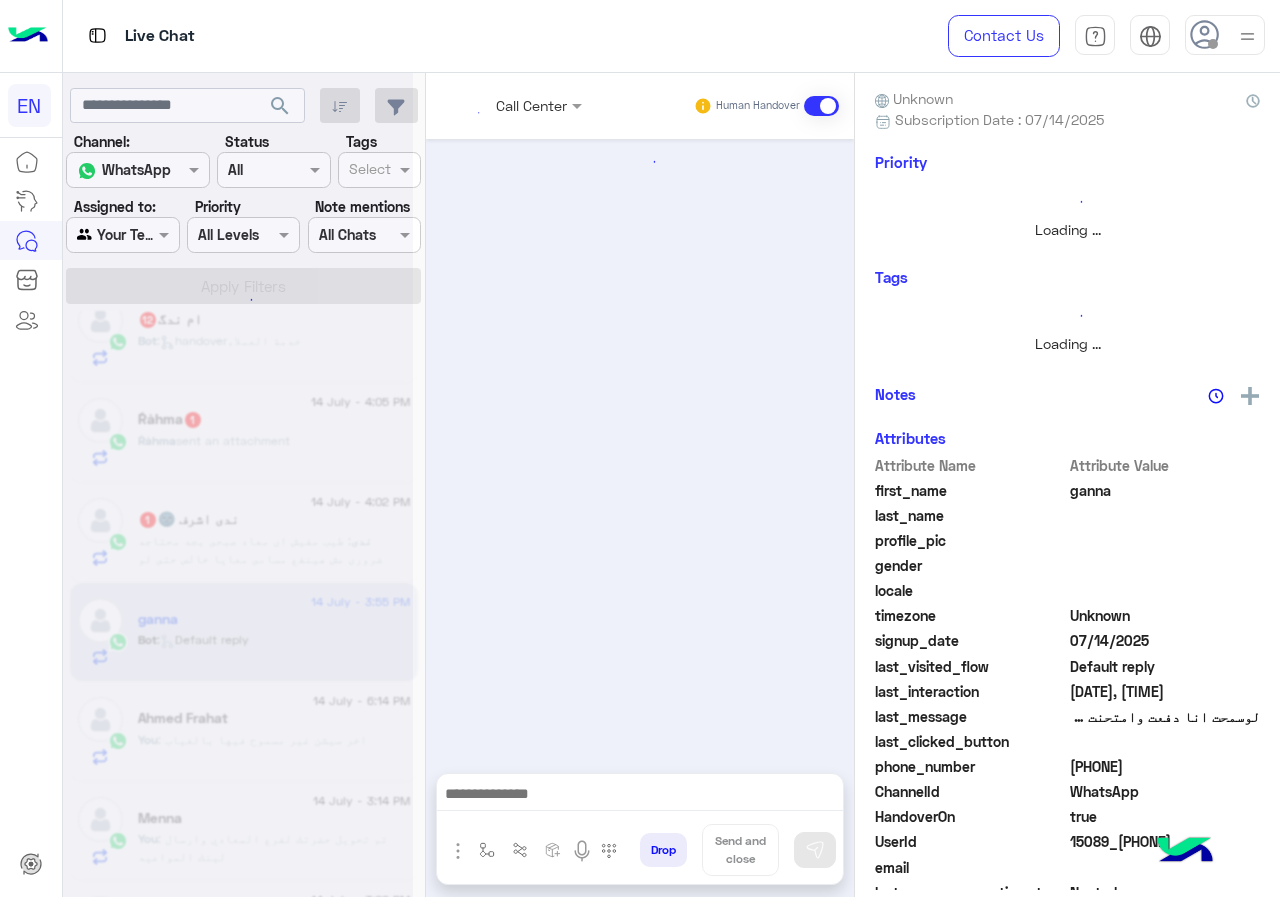 scroll, scrollTop: 0, scrollLeft: 0, axis: both 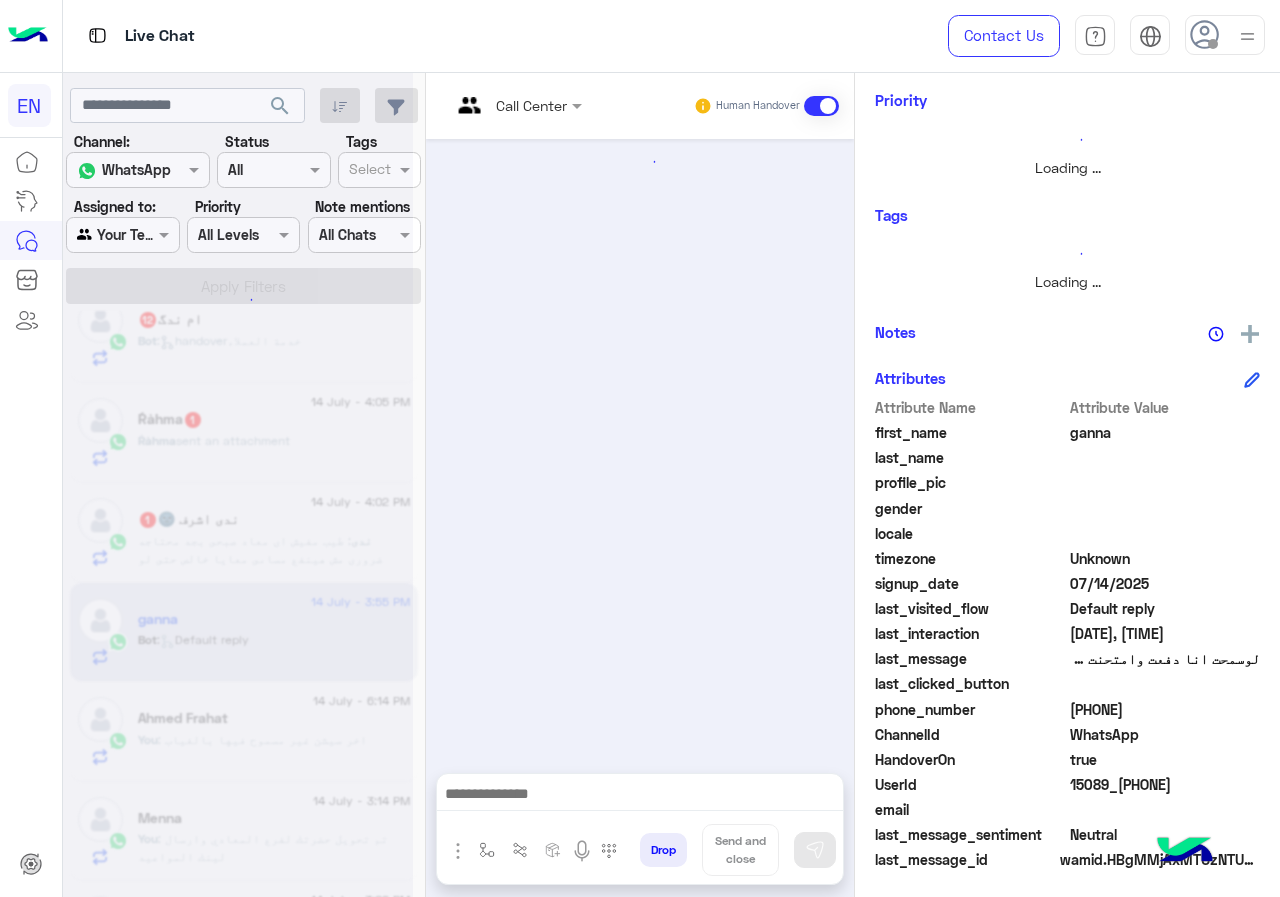 drag, startPoint x: 1076, startPoint y: 708, endPoint x: 1191, endPoint y: 708, distance: 115 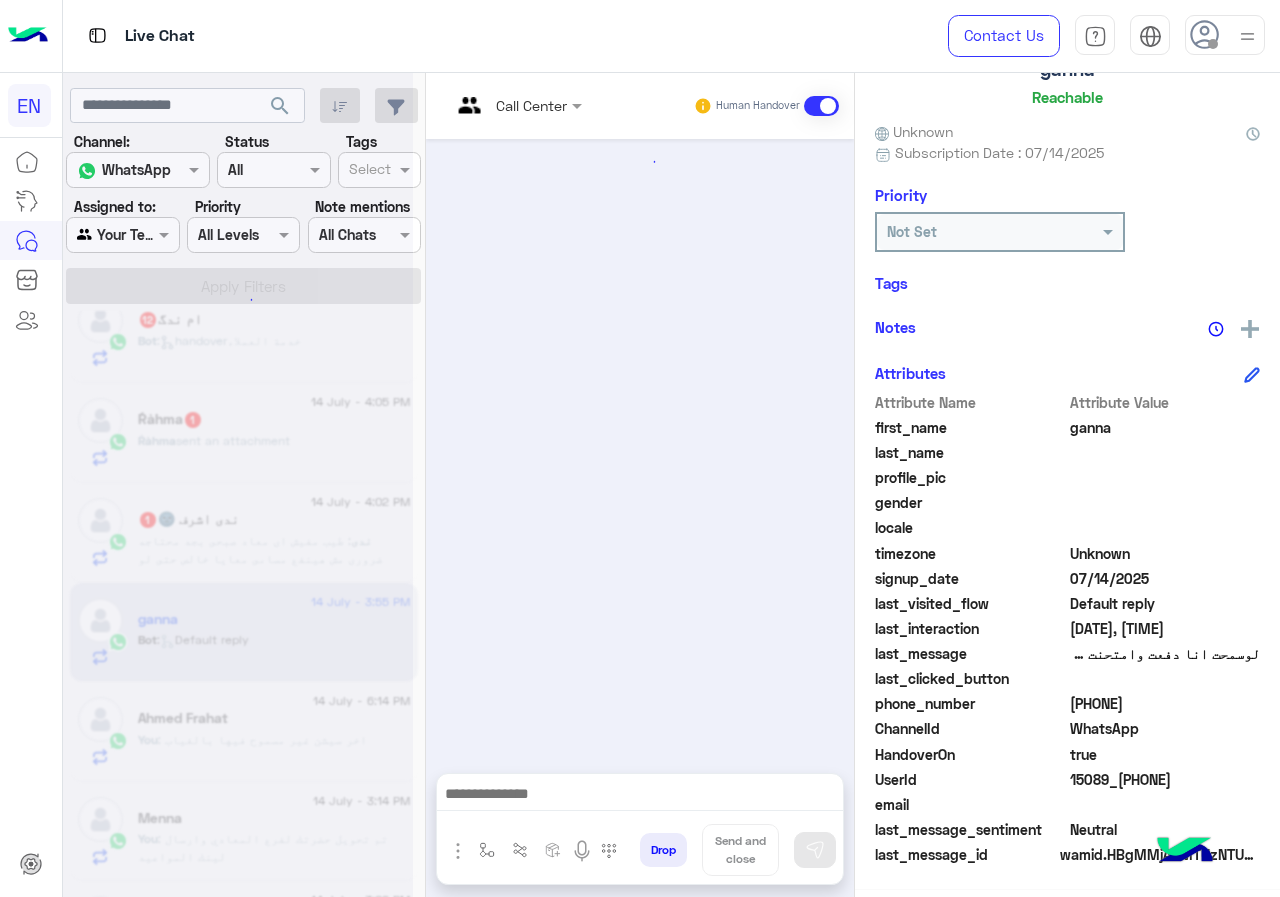 scroll, scrollTop: 180, scrollLeft: 0, axis: vertical 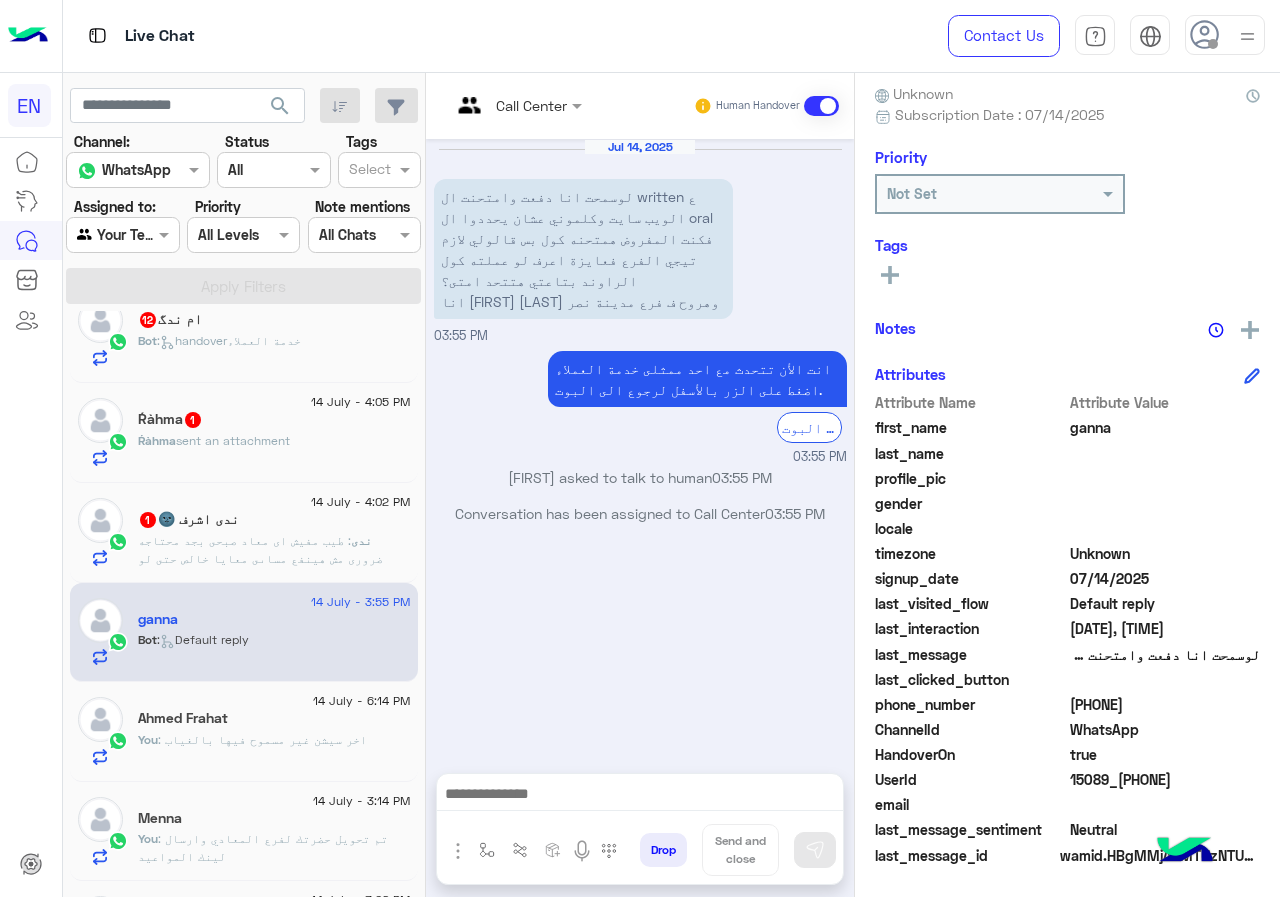 copy on "[PHONE]" 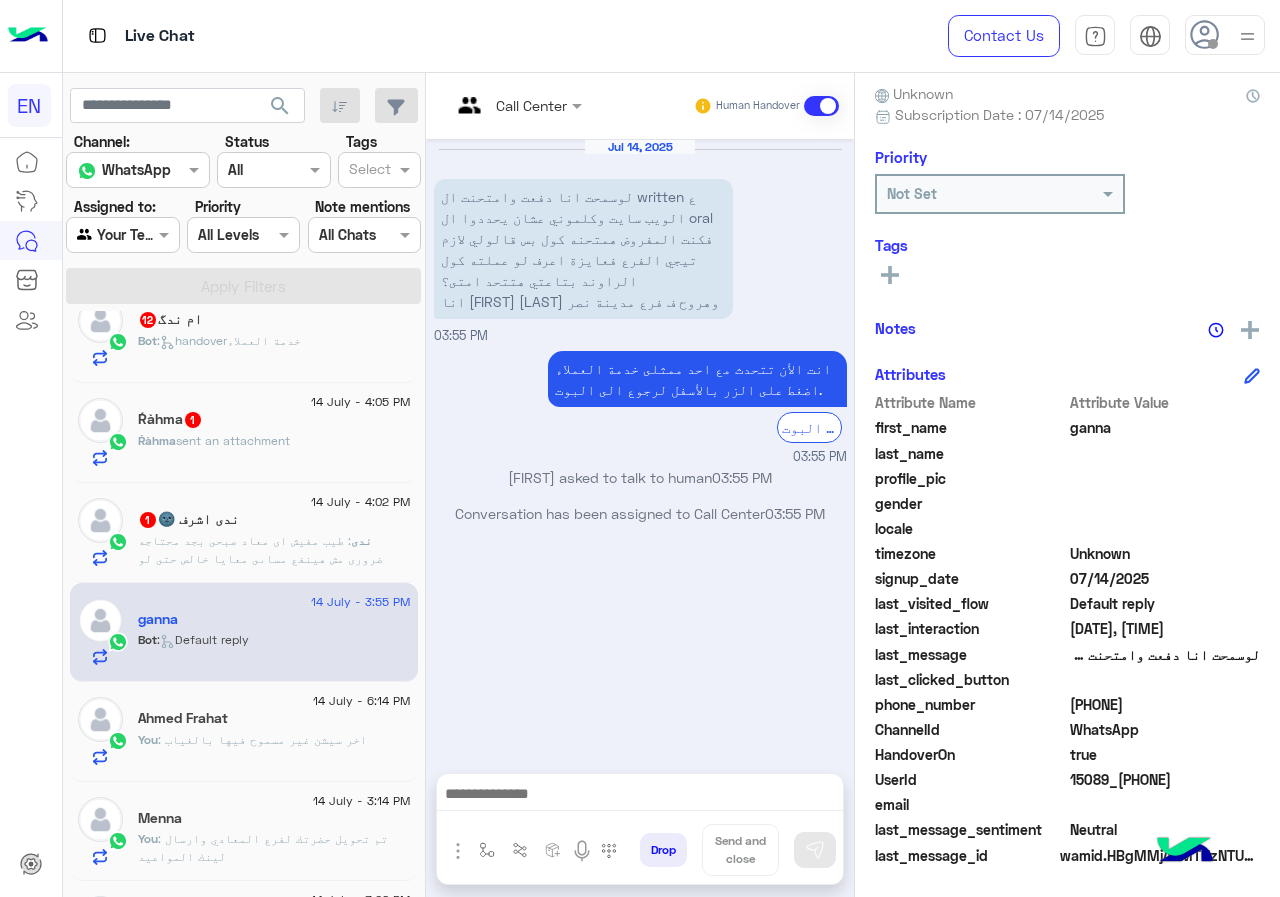 click at bounding box center (640, 799) 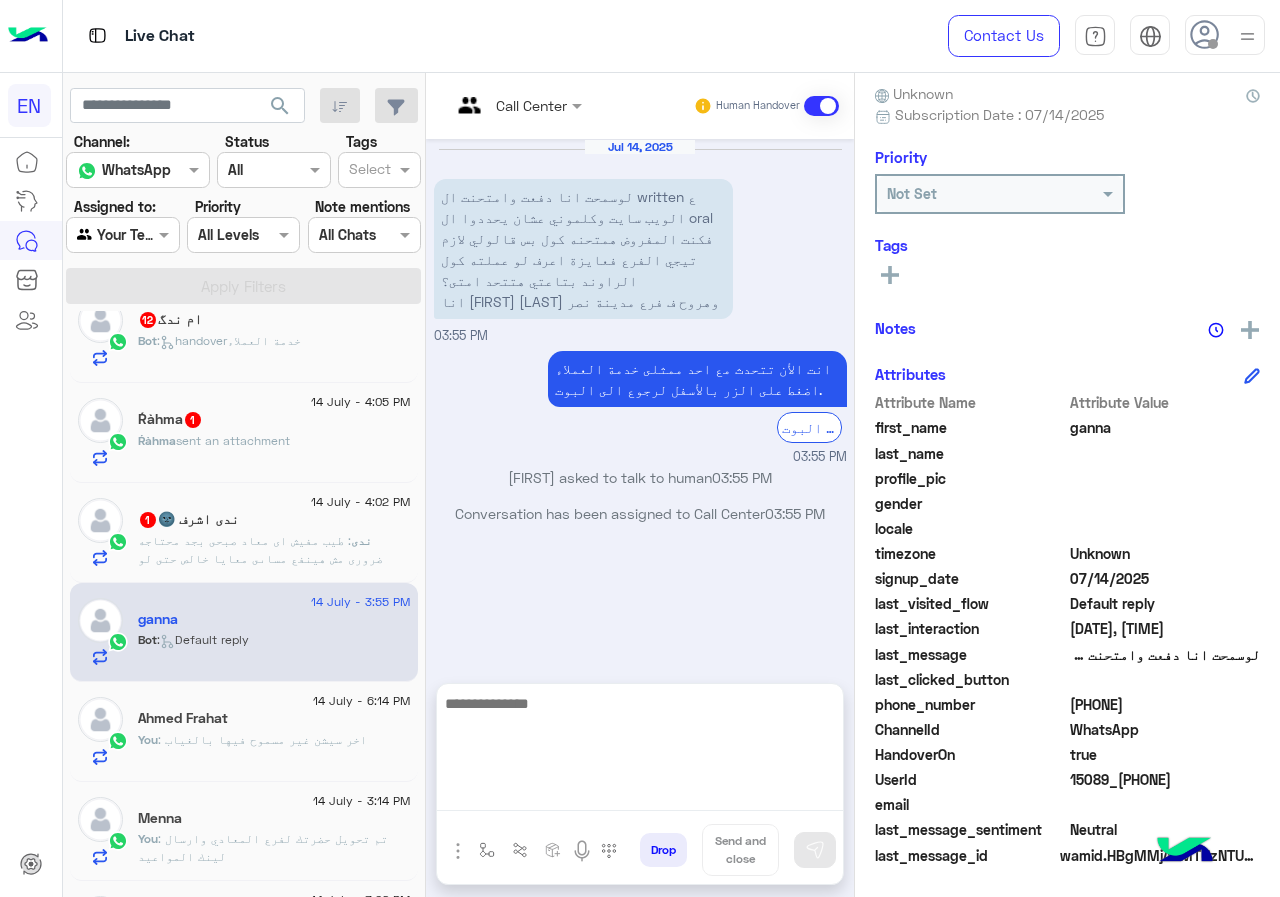 click at bounding box center [640, 751] 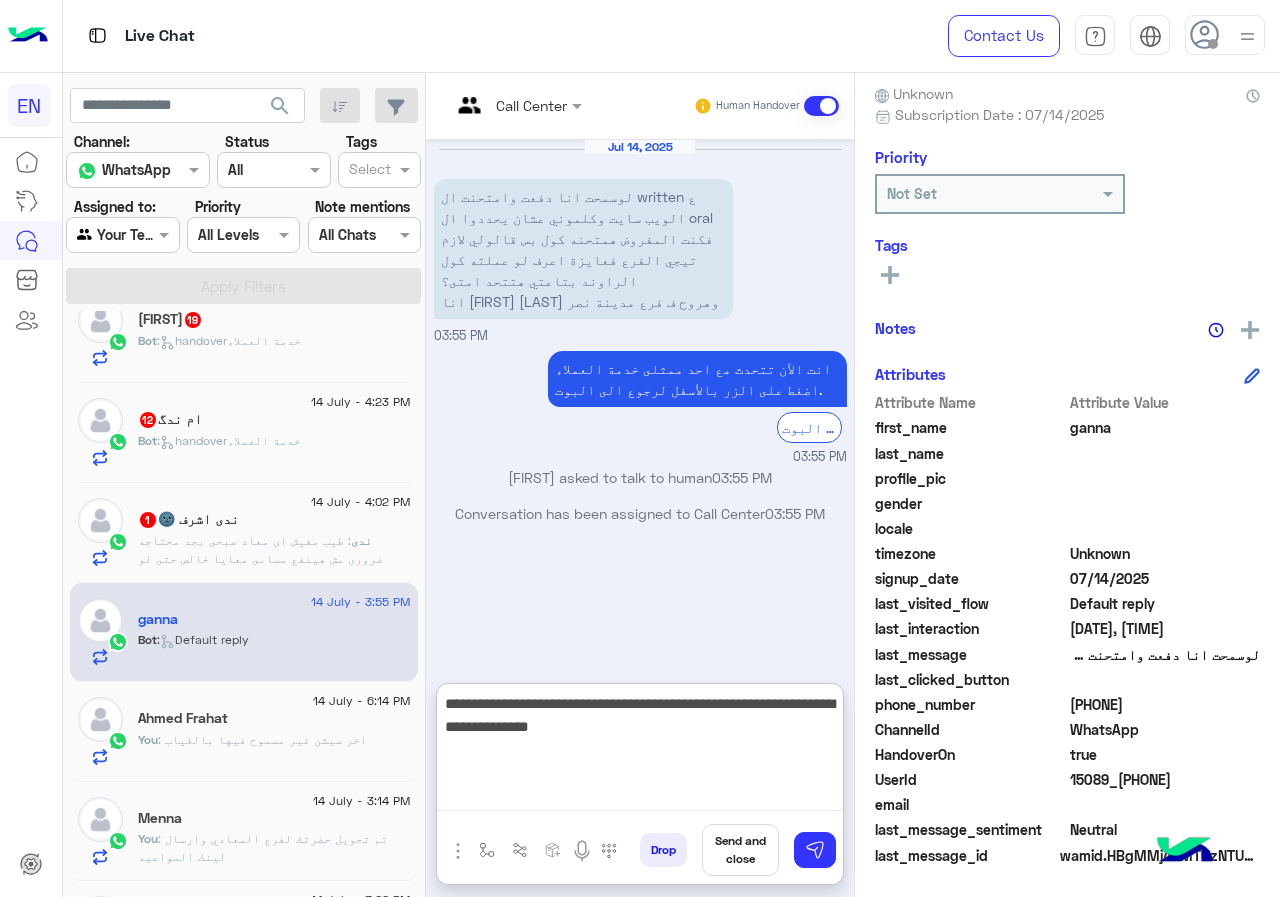 type on "**********" 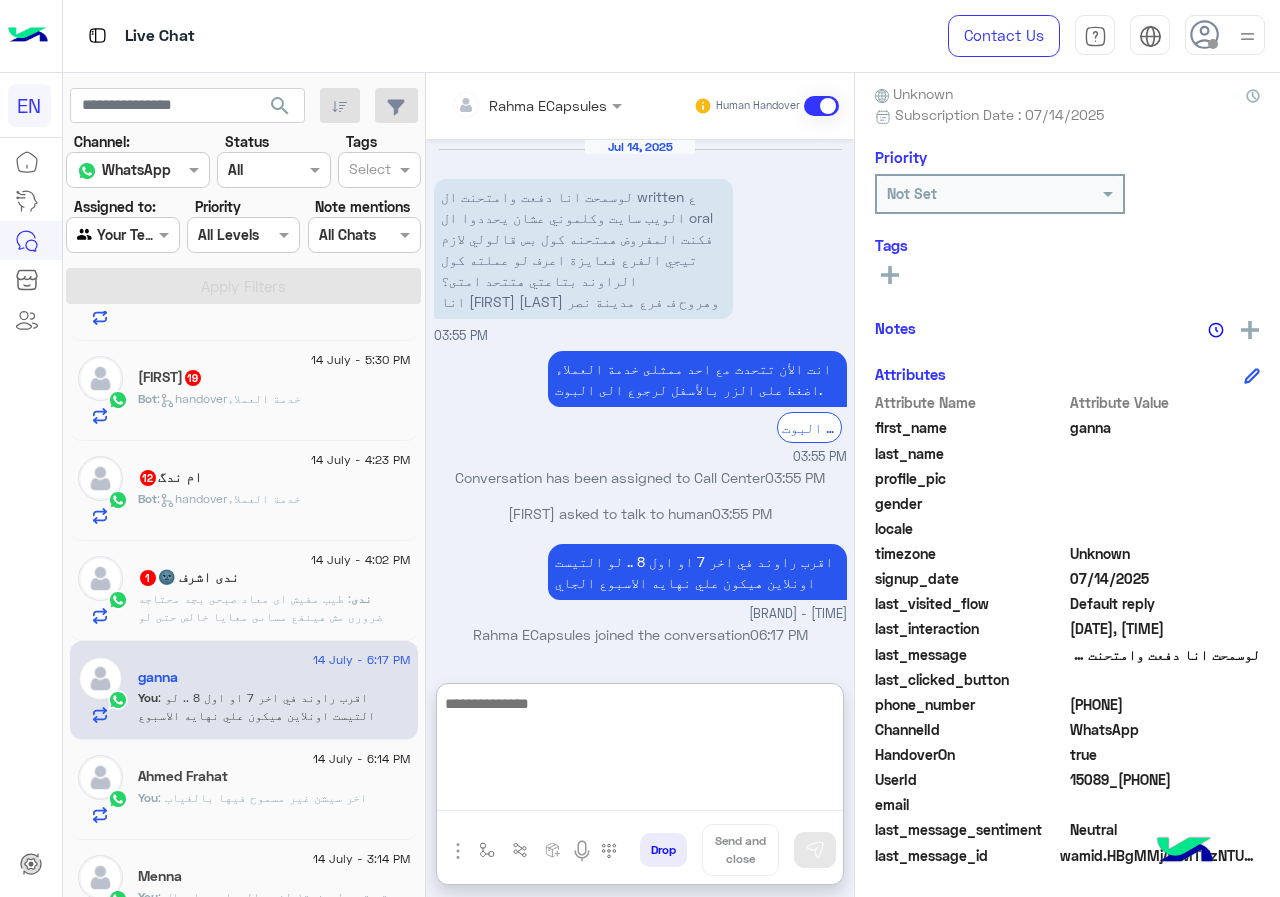 scroll, scrollTop: 1171, scrollLeft: 0, axis: vertical 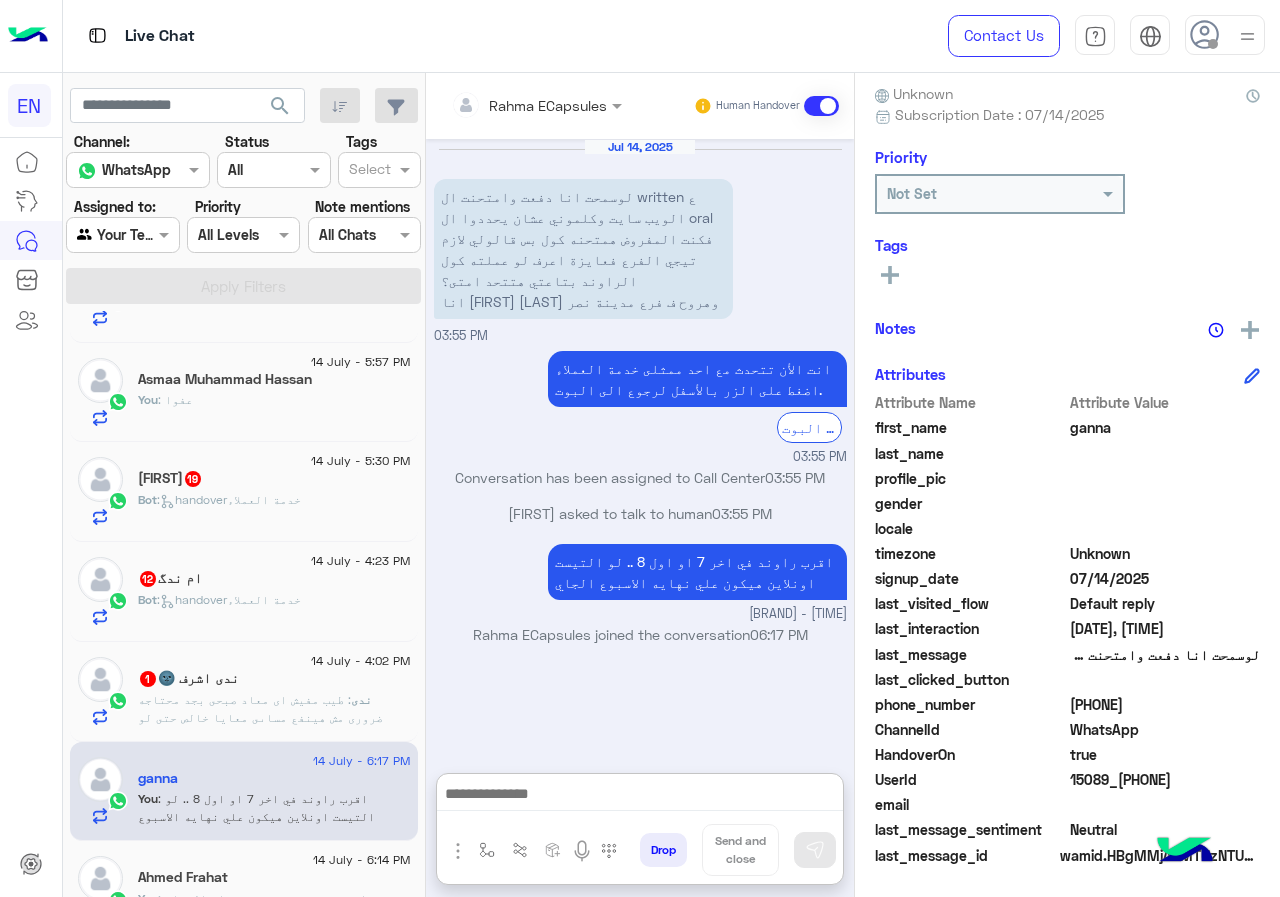 click on ": طيب مفيش اى معاد صبحى بجد محتاجه ضرورى مش هينفع مساىى معايا خالص حتى لو هستنى لشهر ٨" 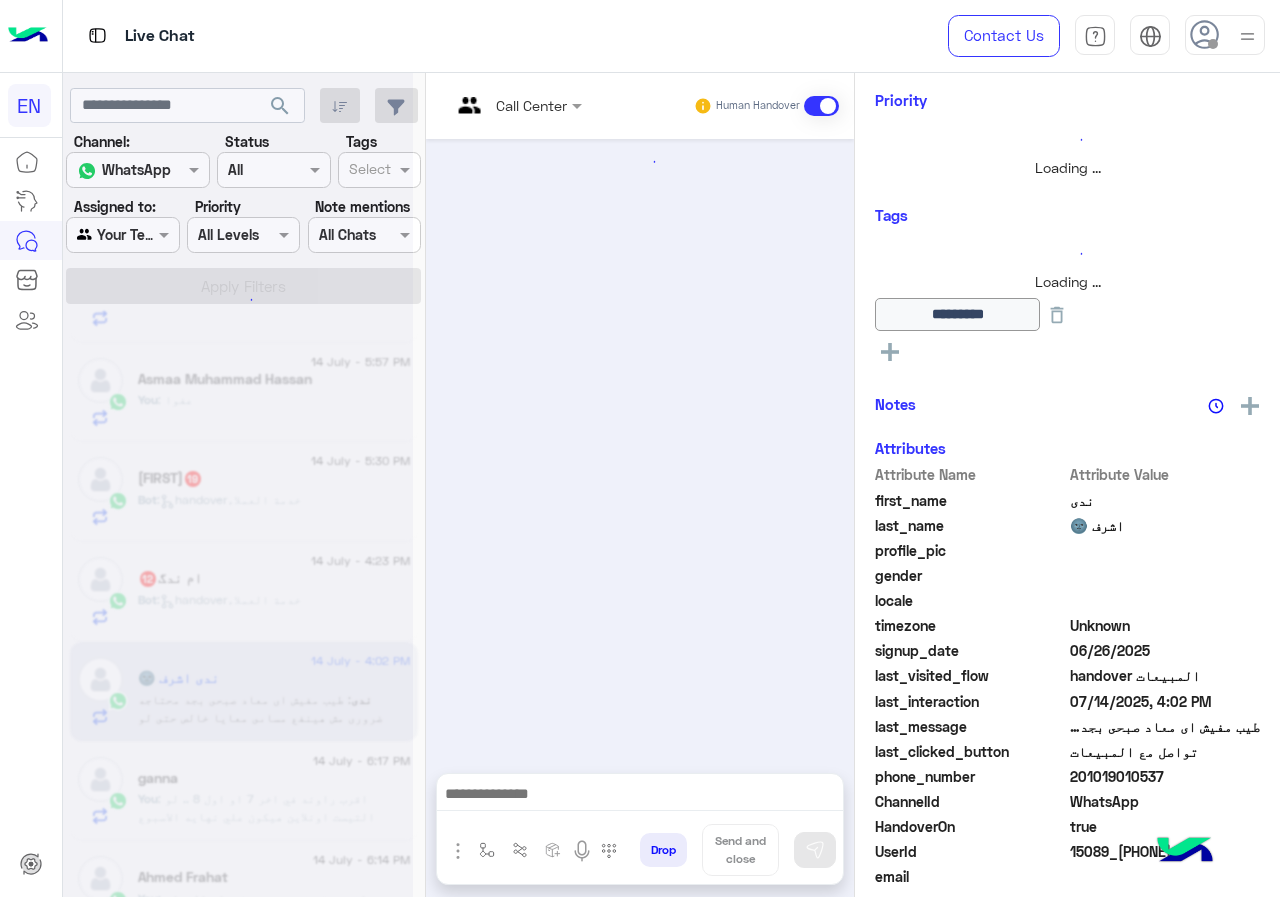scroll, scrollTop: 217, scrollLeft: 0, axis: vertical 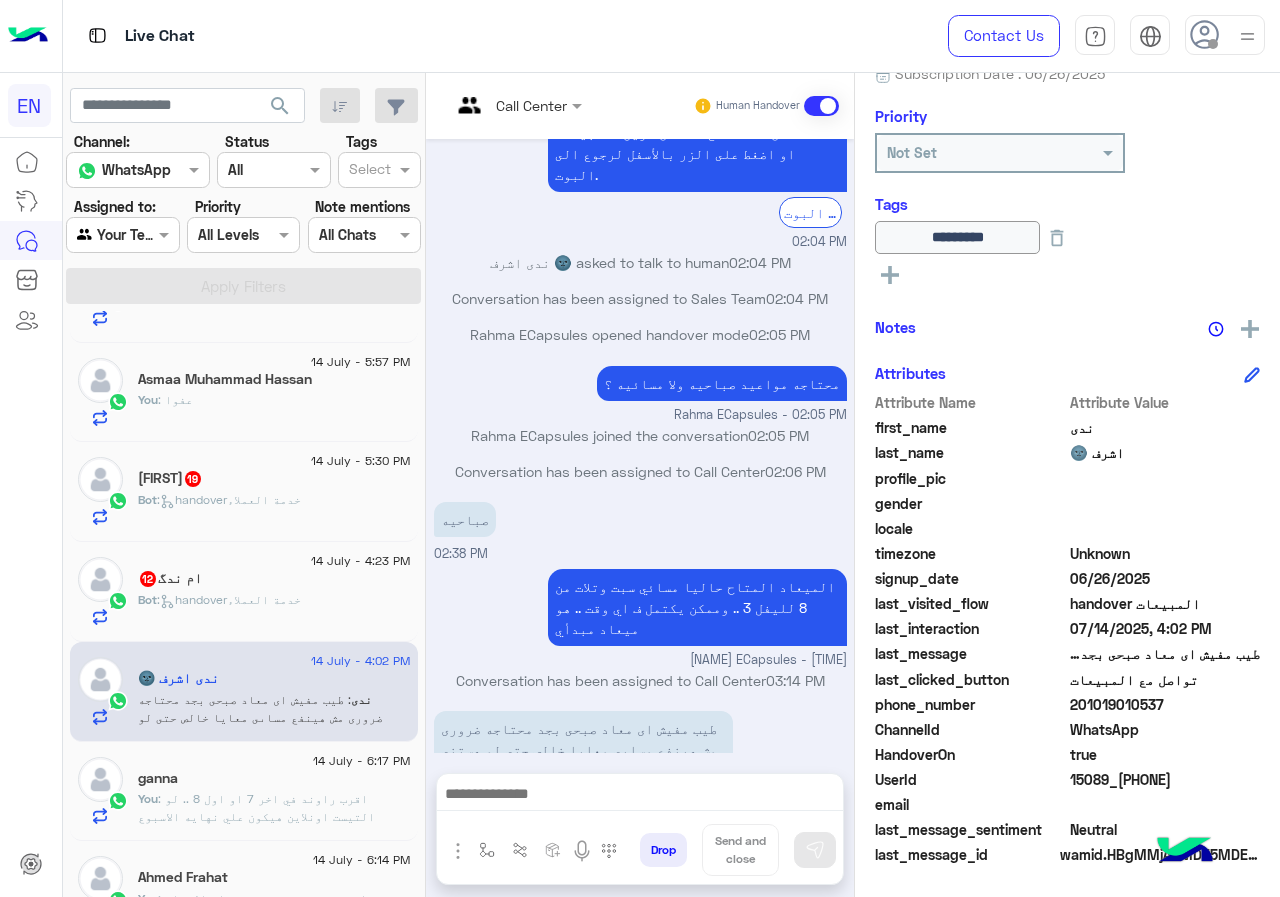 drag, startPoint x: 1071, startPoint y: 709, endPoint x: 1175, endPoint y: 709, distance: 104 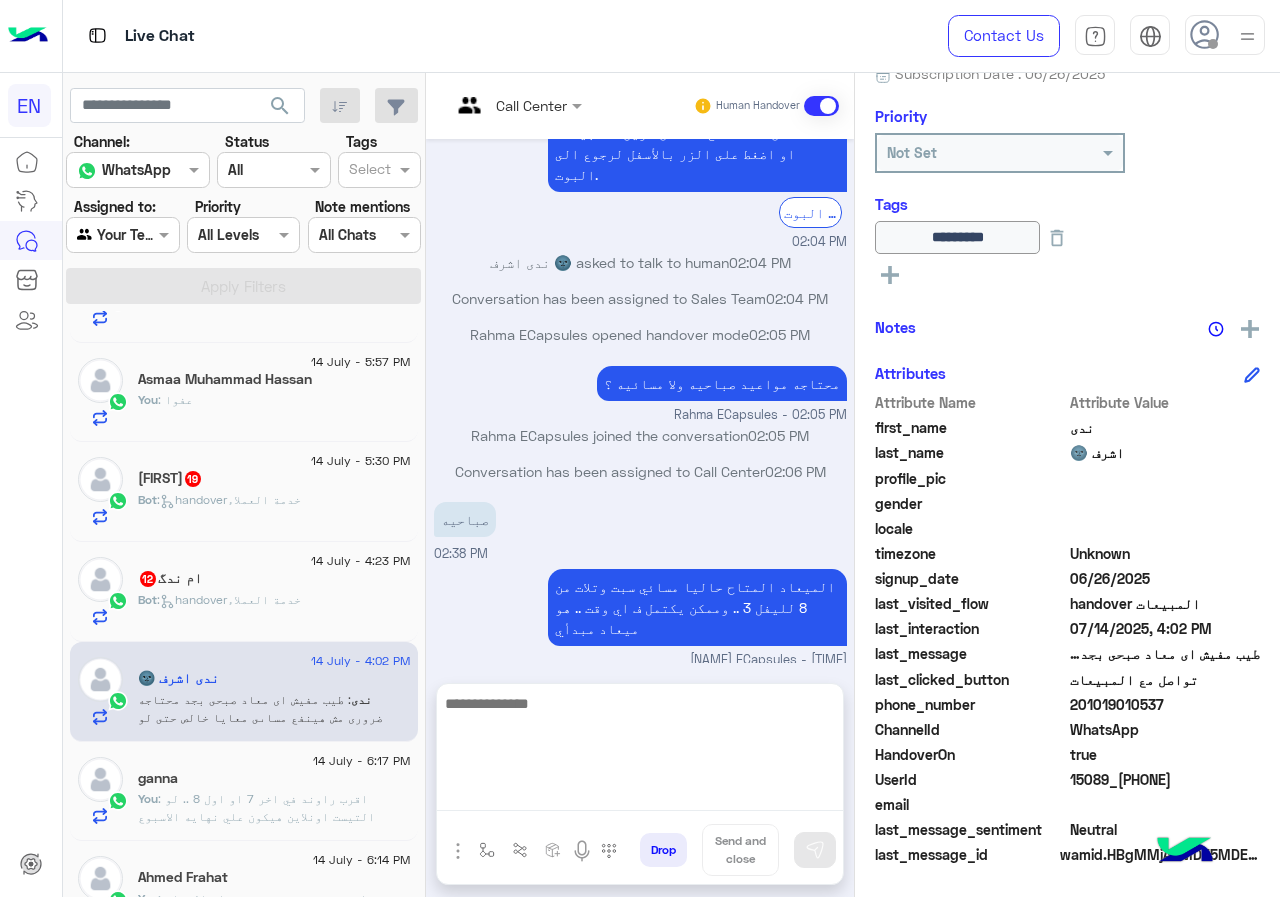 click at bounding box center [640, 751] 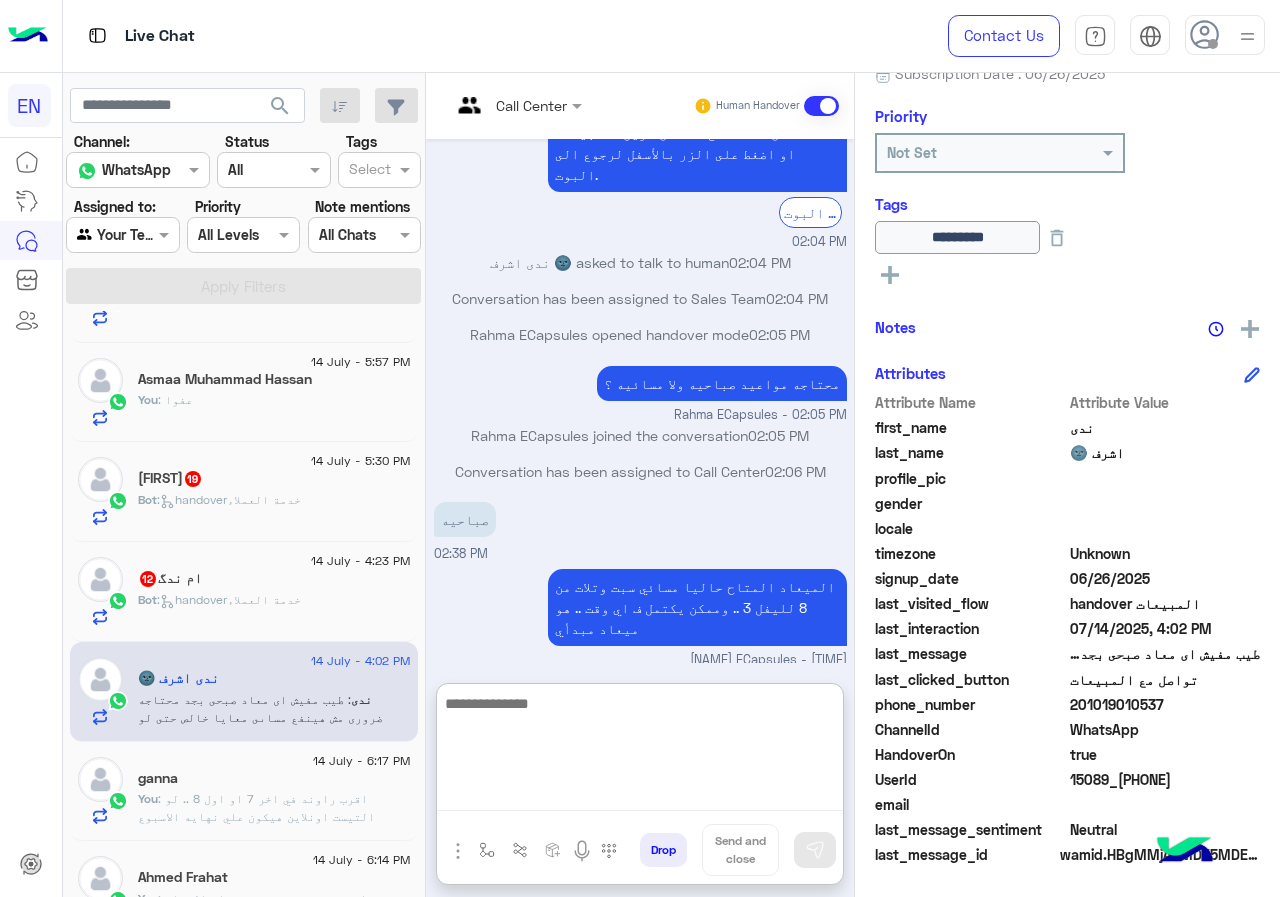 scroll, scrollTop: 953, scrollLeft: 0, axis: vertical 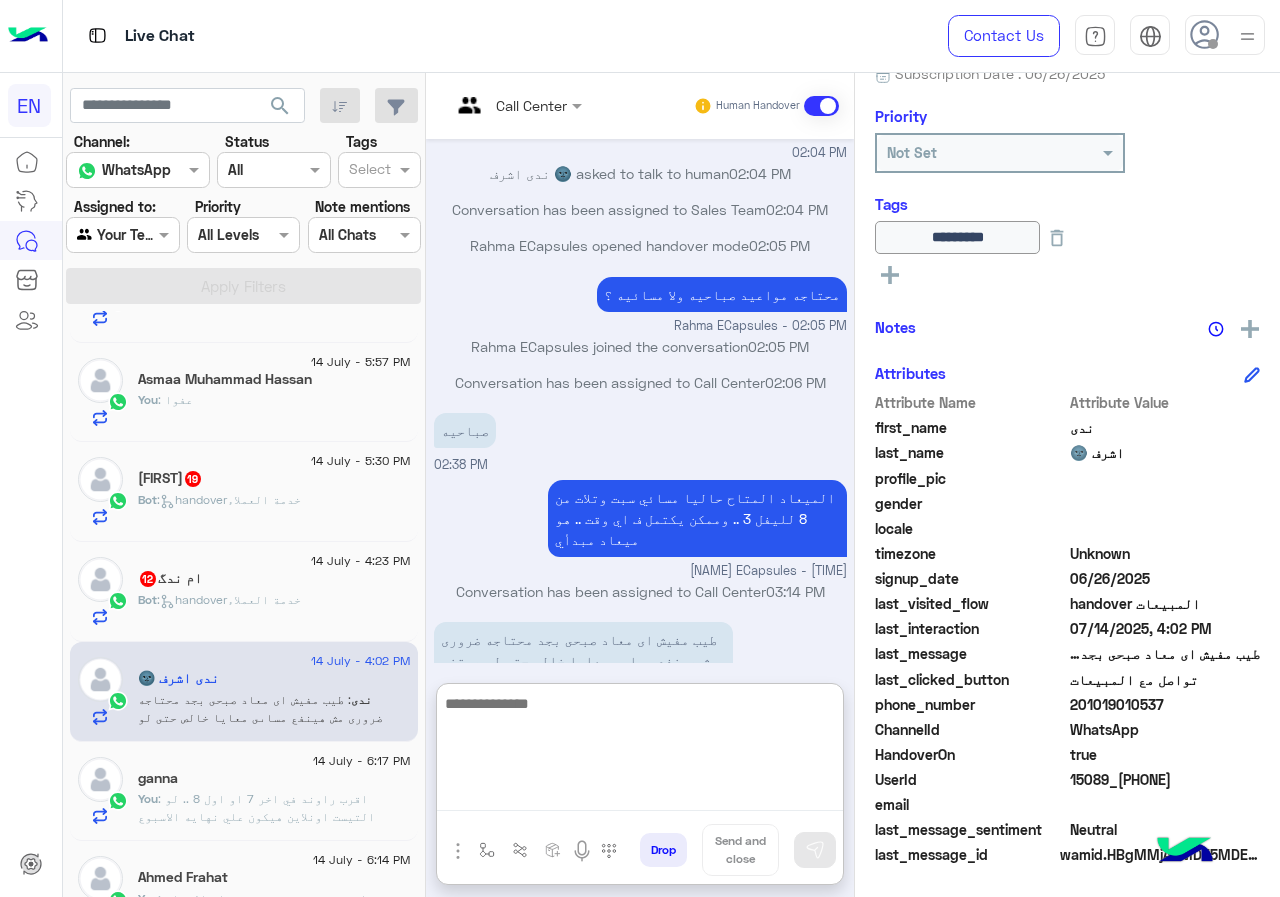 click at bounding box center [640, 751] 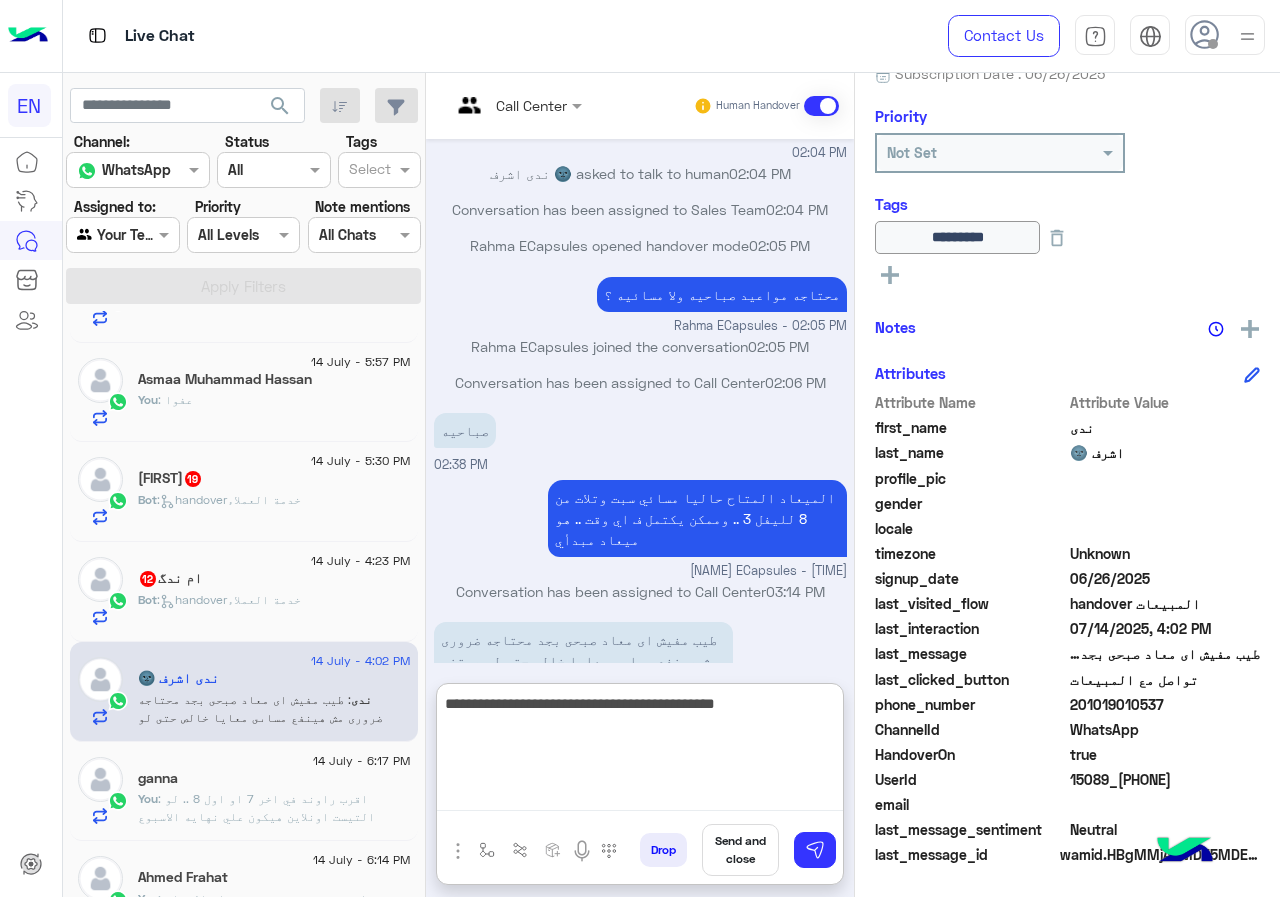 type on "**********" 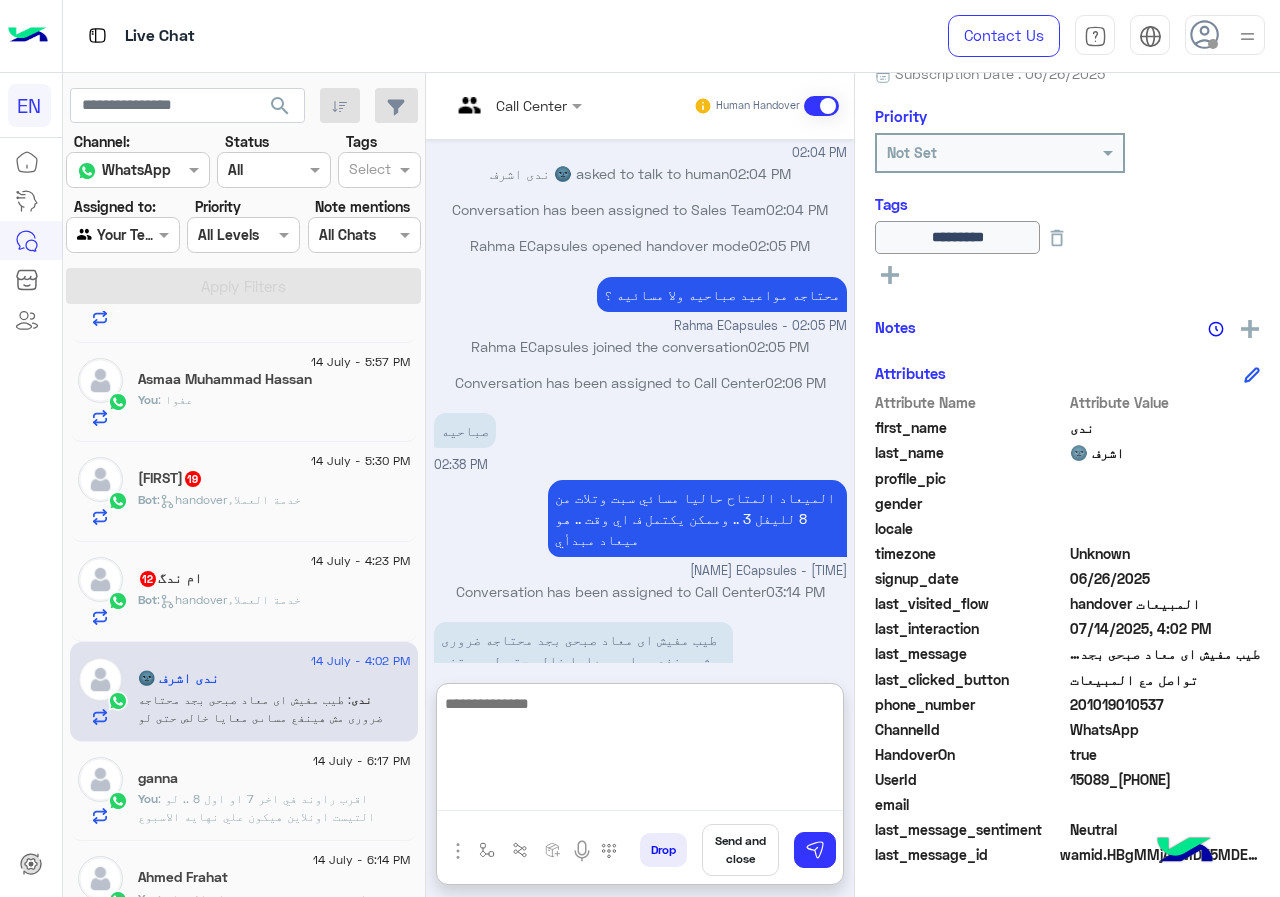 scroll, scrollTop: 1038, scrollLeft: 0, axis: vertical 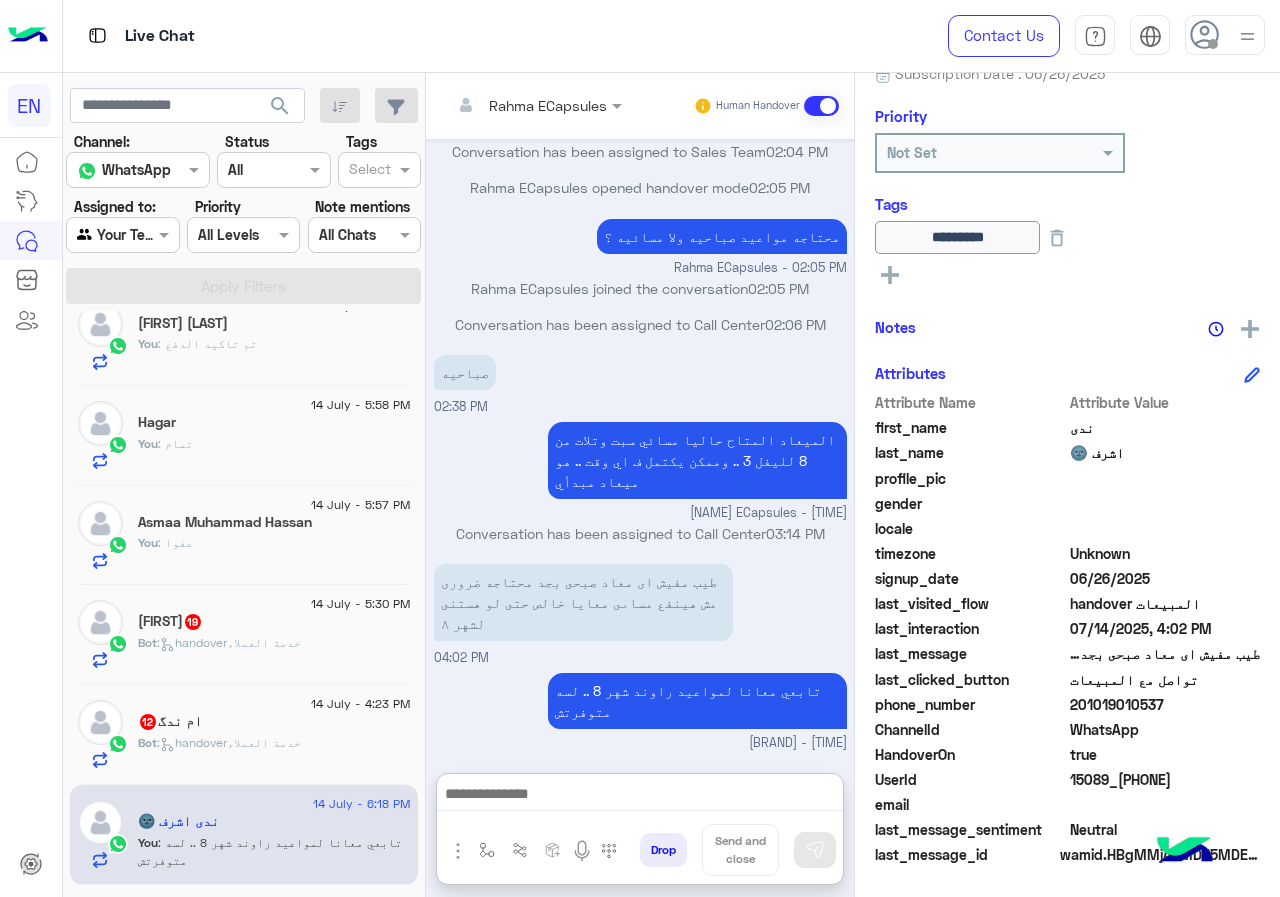 click on "Bot :   handoverخدمة العملاء" 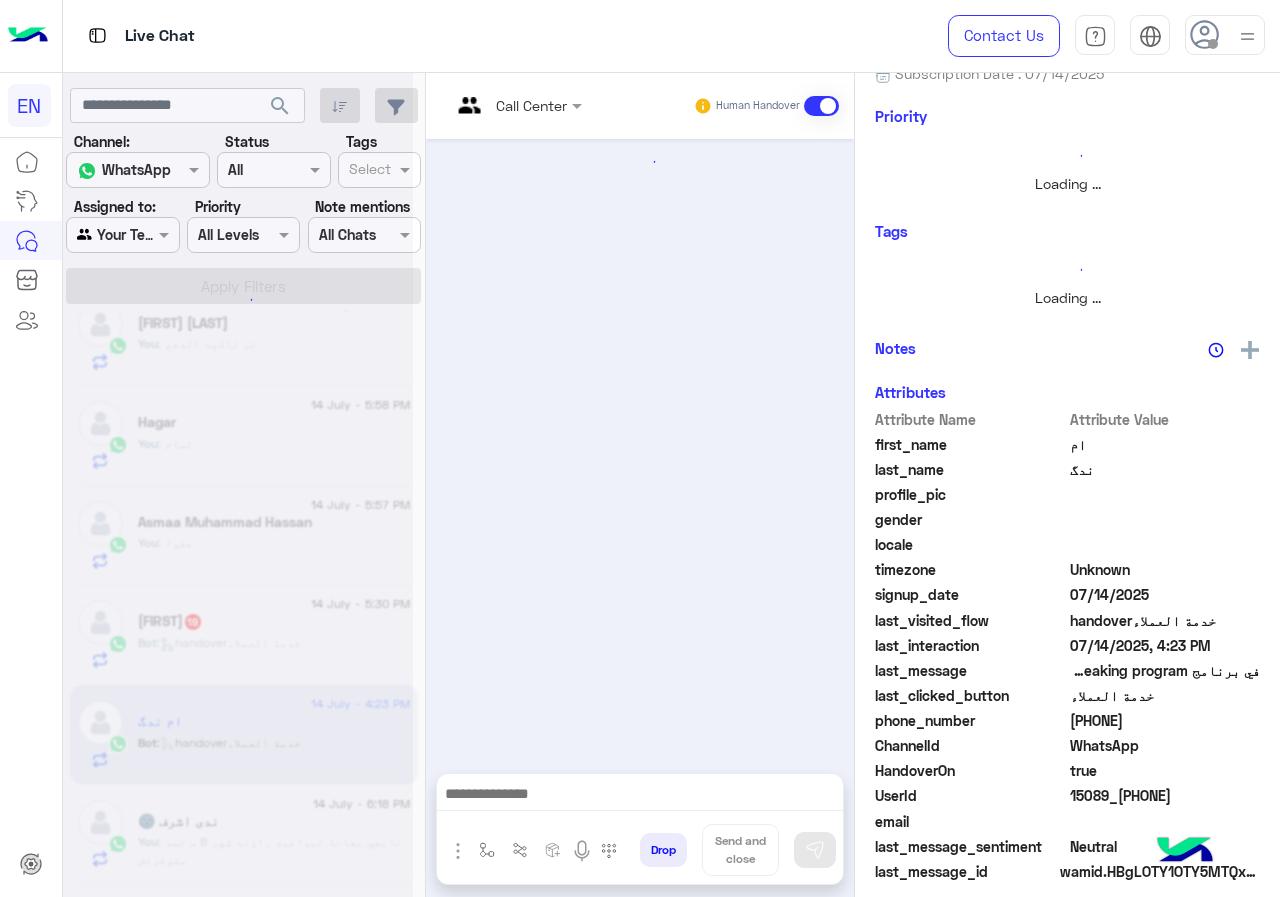 scroll, scrollTop: 0, scrollLeft: 0, axis: both 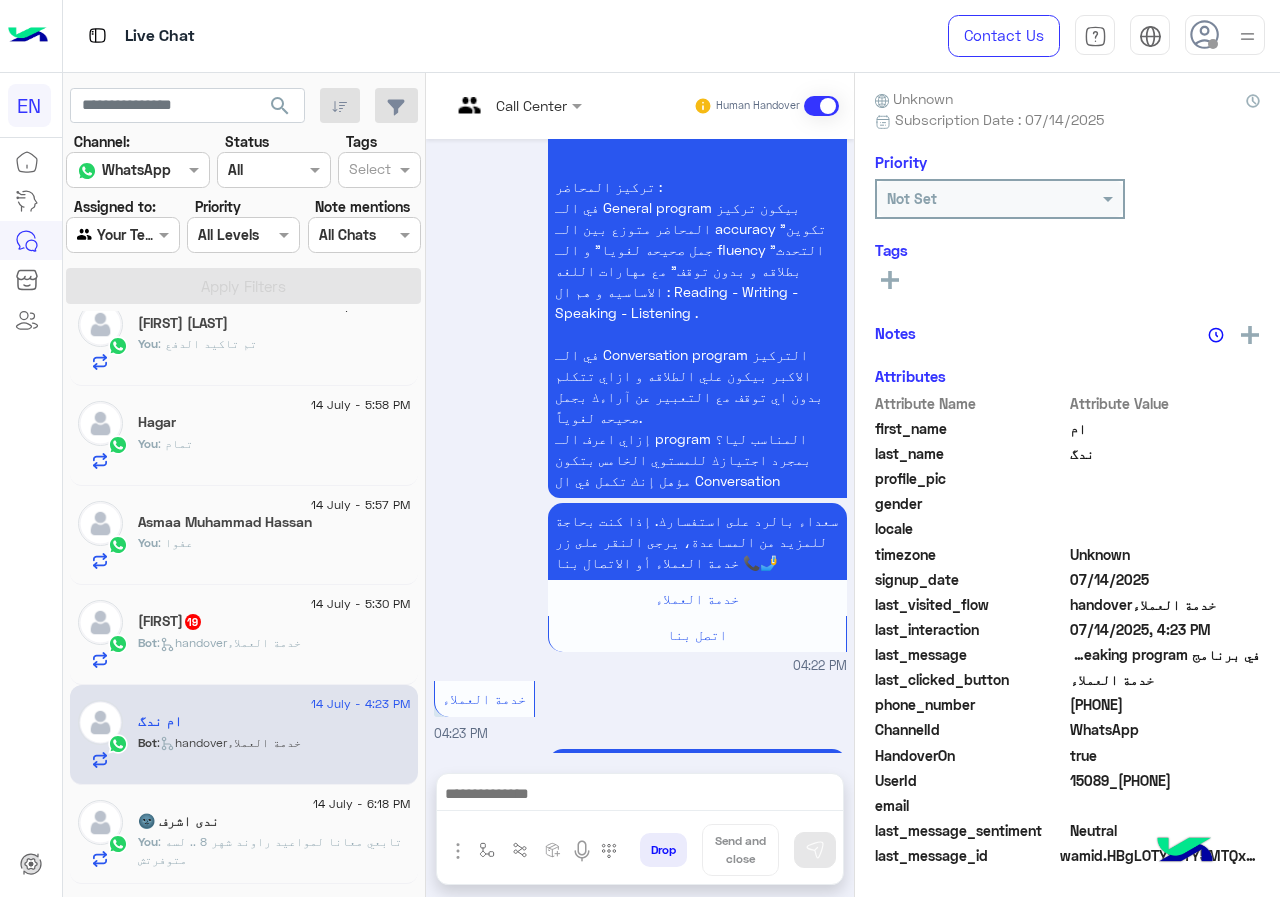 click on "96596914182" 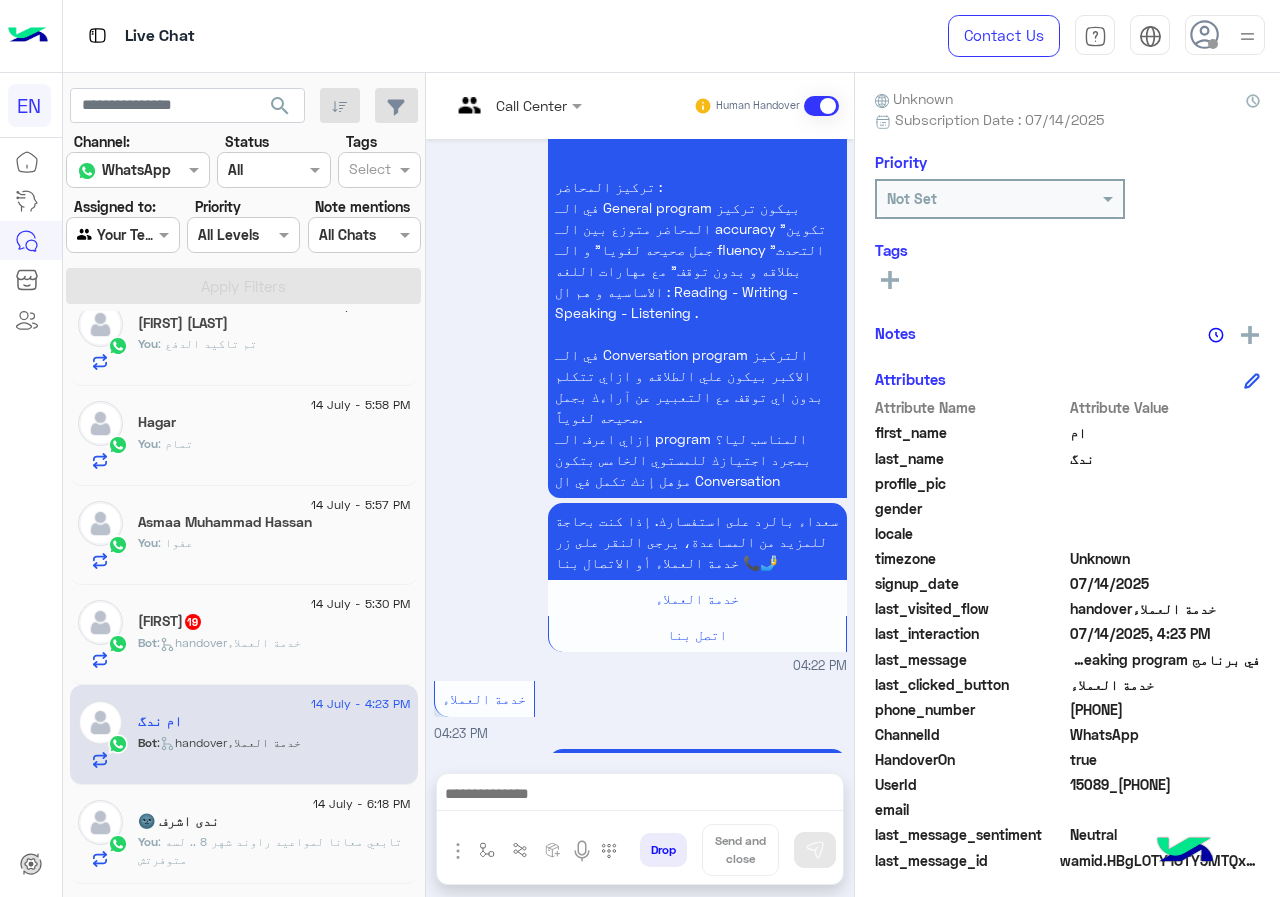 click on "96596914182" 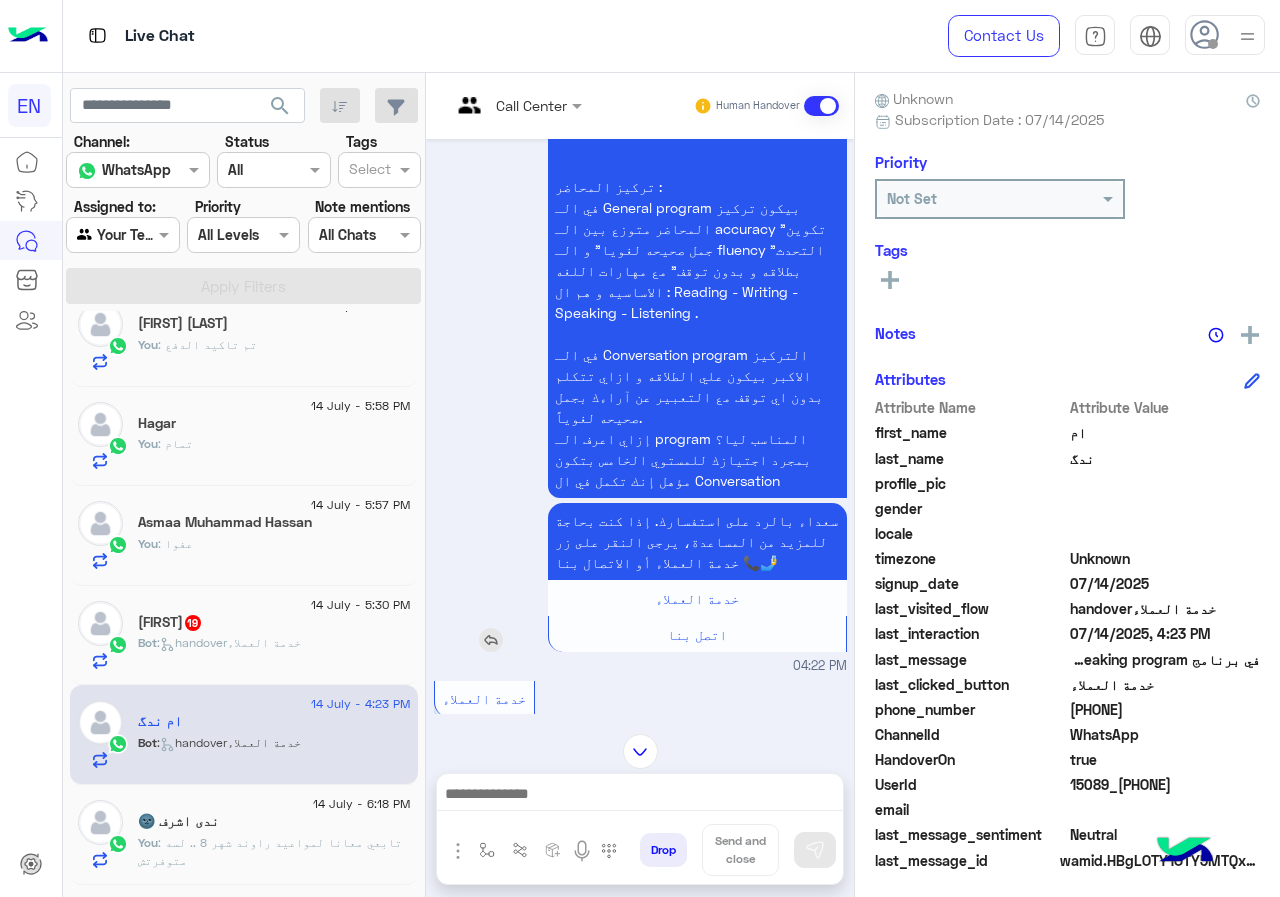 scroll, scrollTop: 2296, scrollLeft: 0, axis: vertical 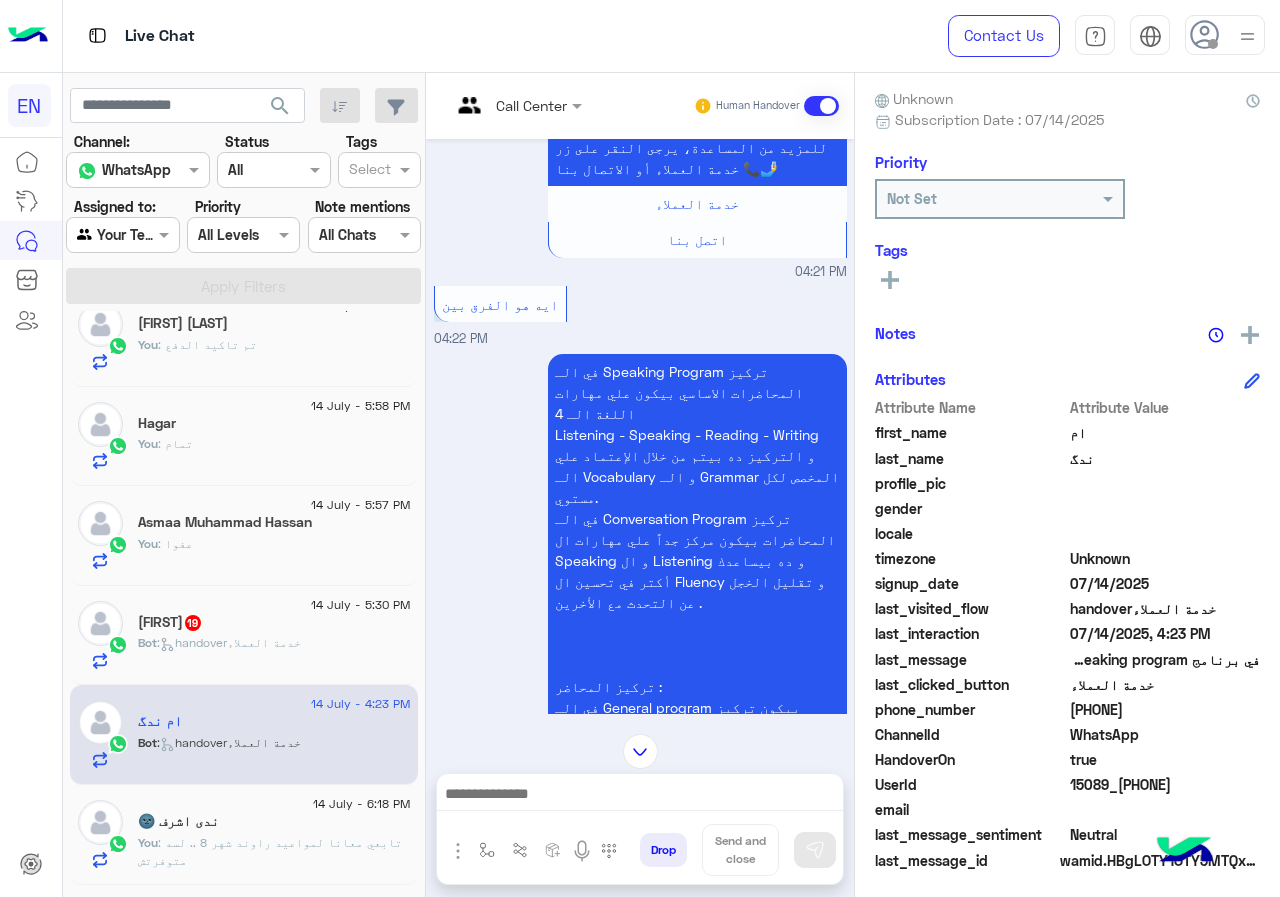 click at bounding box center [491, 105] 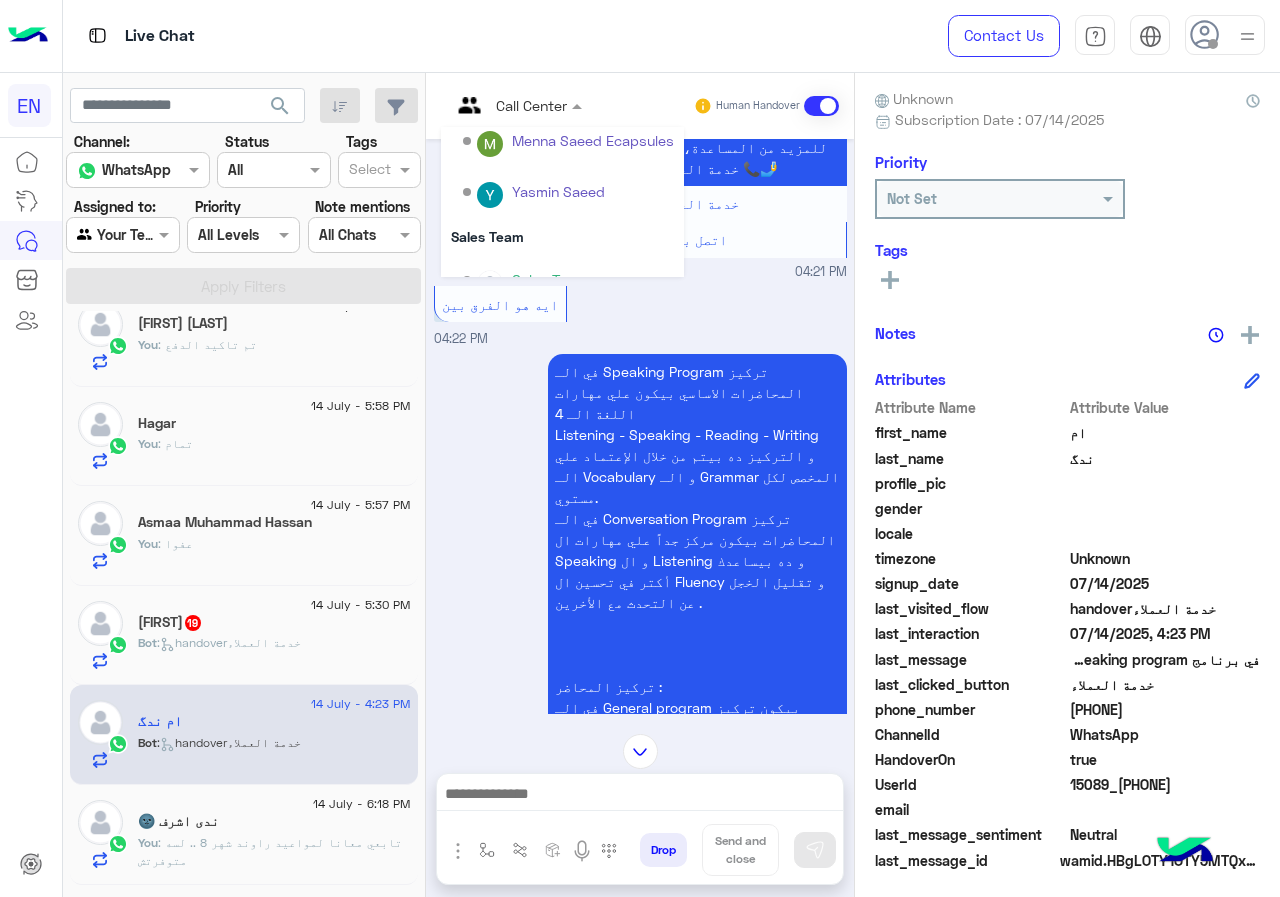scroll, scrollTop: 281, scrollLeft: 0, axis: vertical 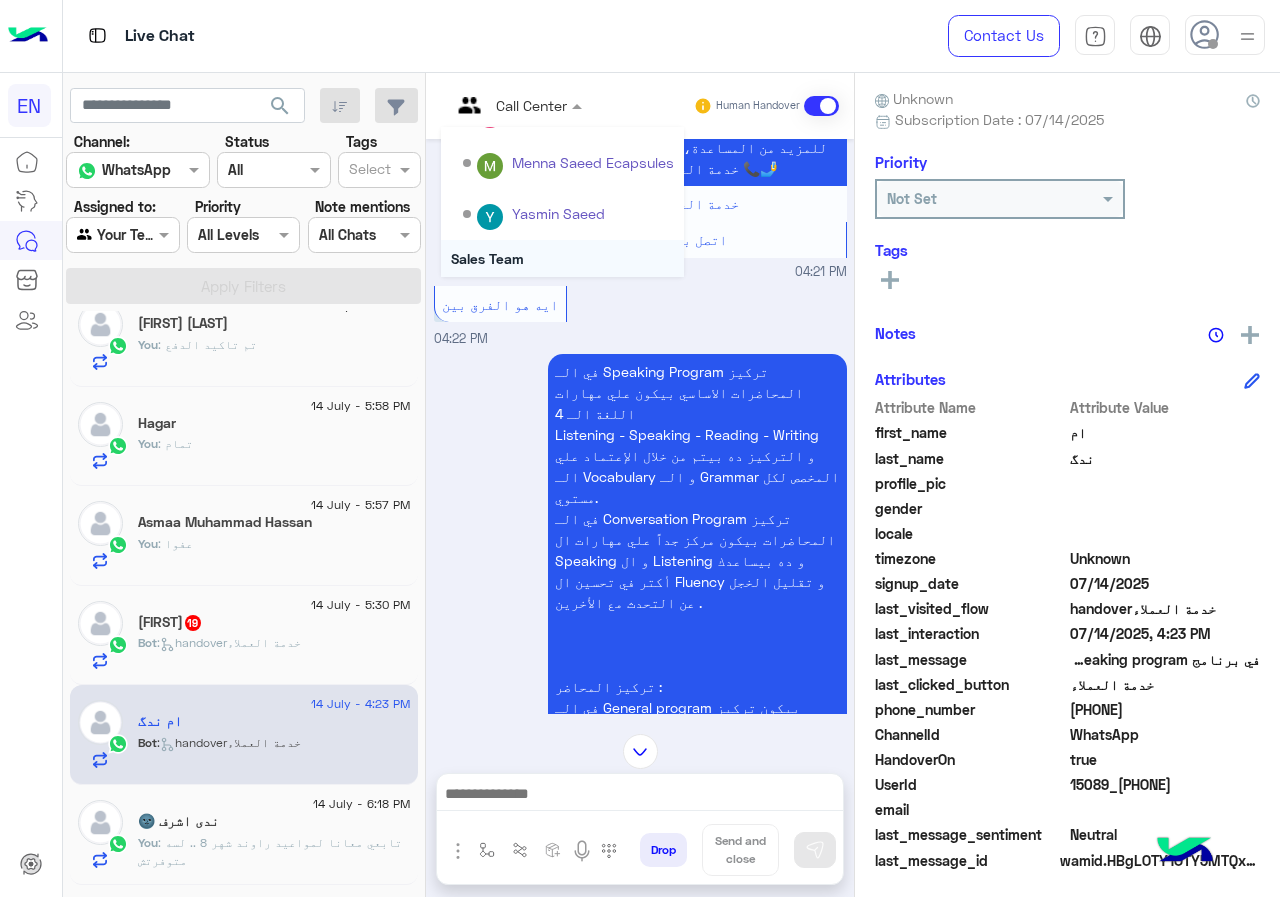 drag, startPoint x: 533, startPoint y: 185, endPoint x: 536, endPoint y: 249, distance: 64.070274 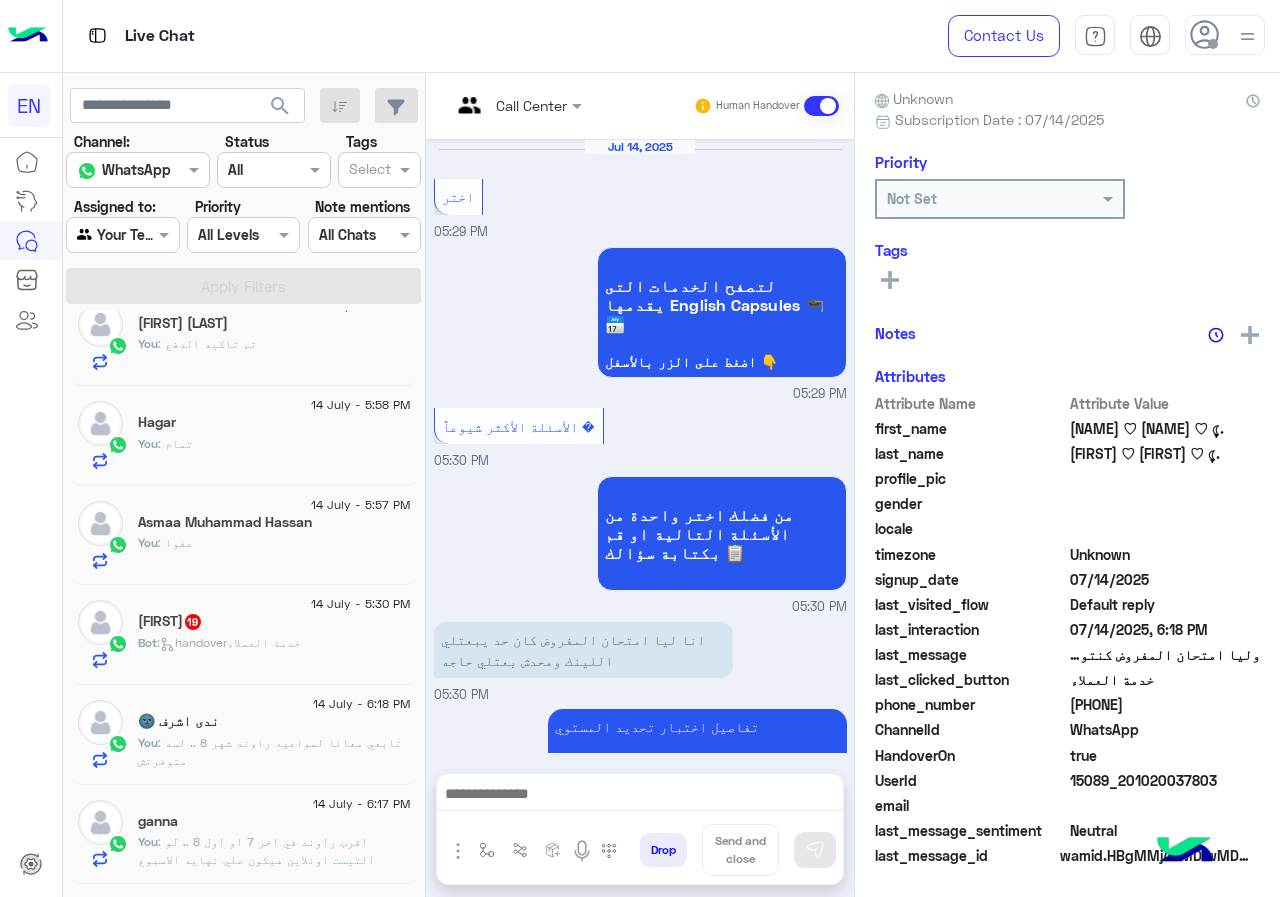 scroll, scrollTop: 1351, scrollLeft: 0, axis: vertical 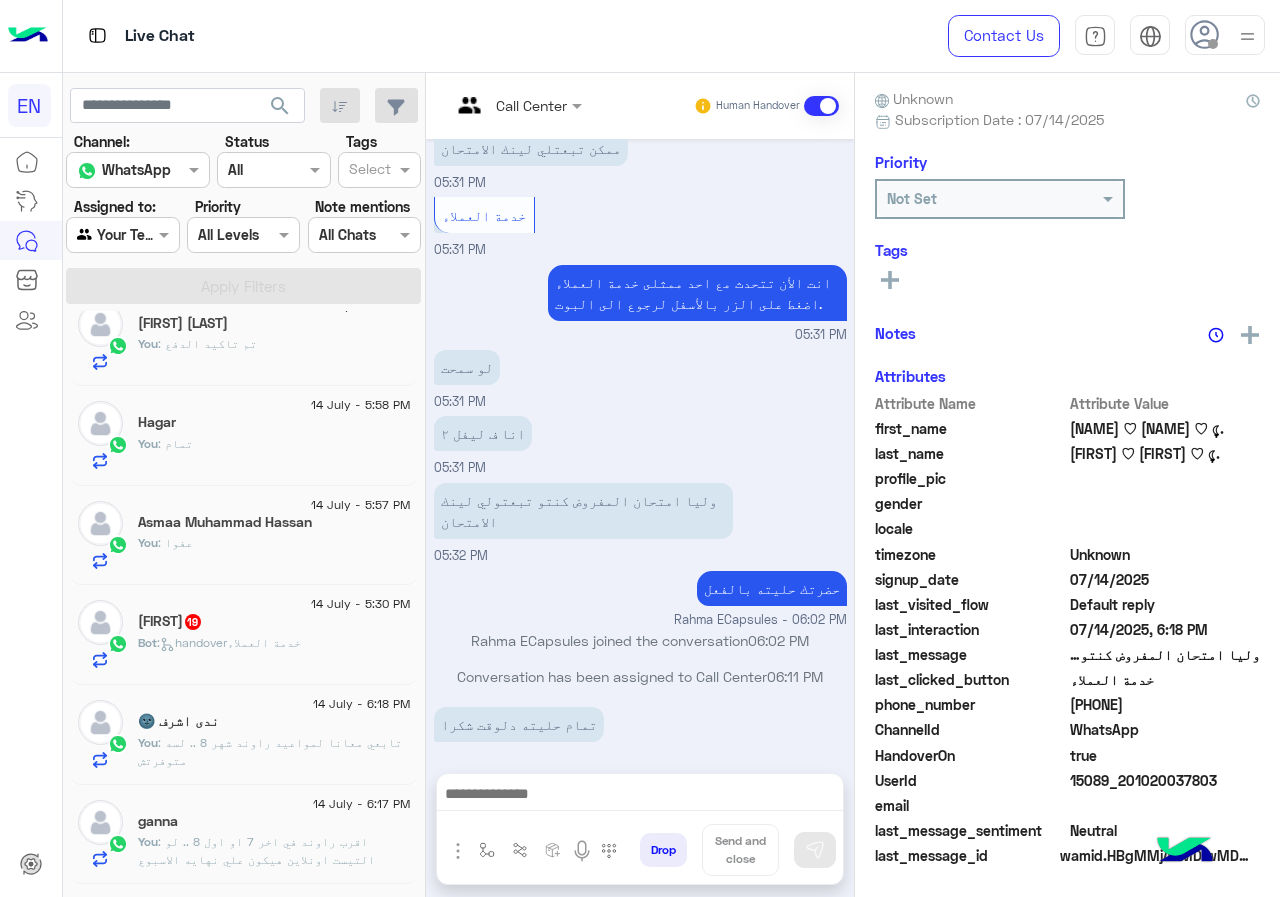 click on "Mo3ez   19" 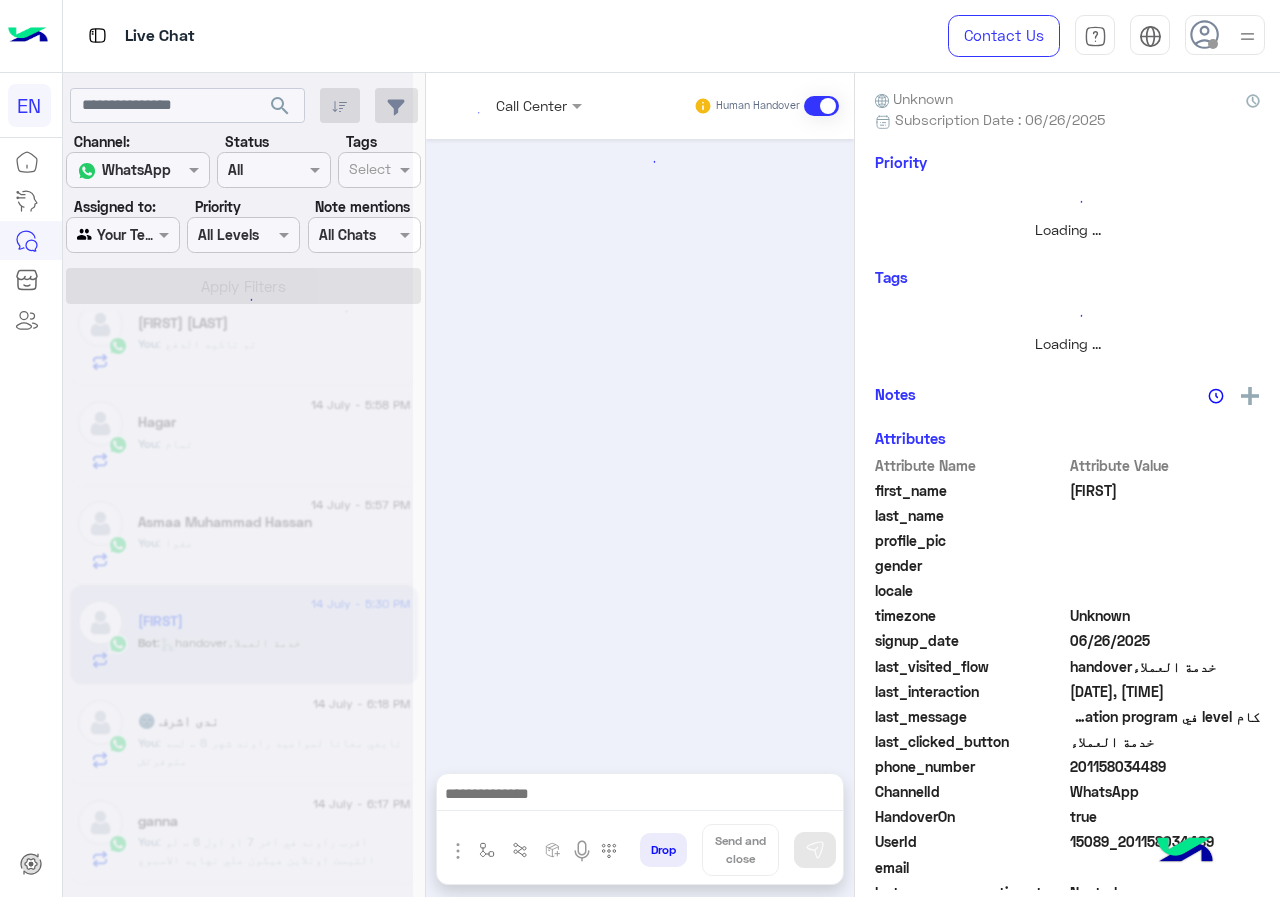 scroll, scrollTop: 0, scrollLeft: 0, axis: both 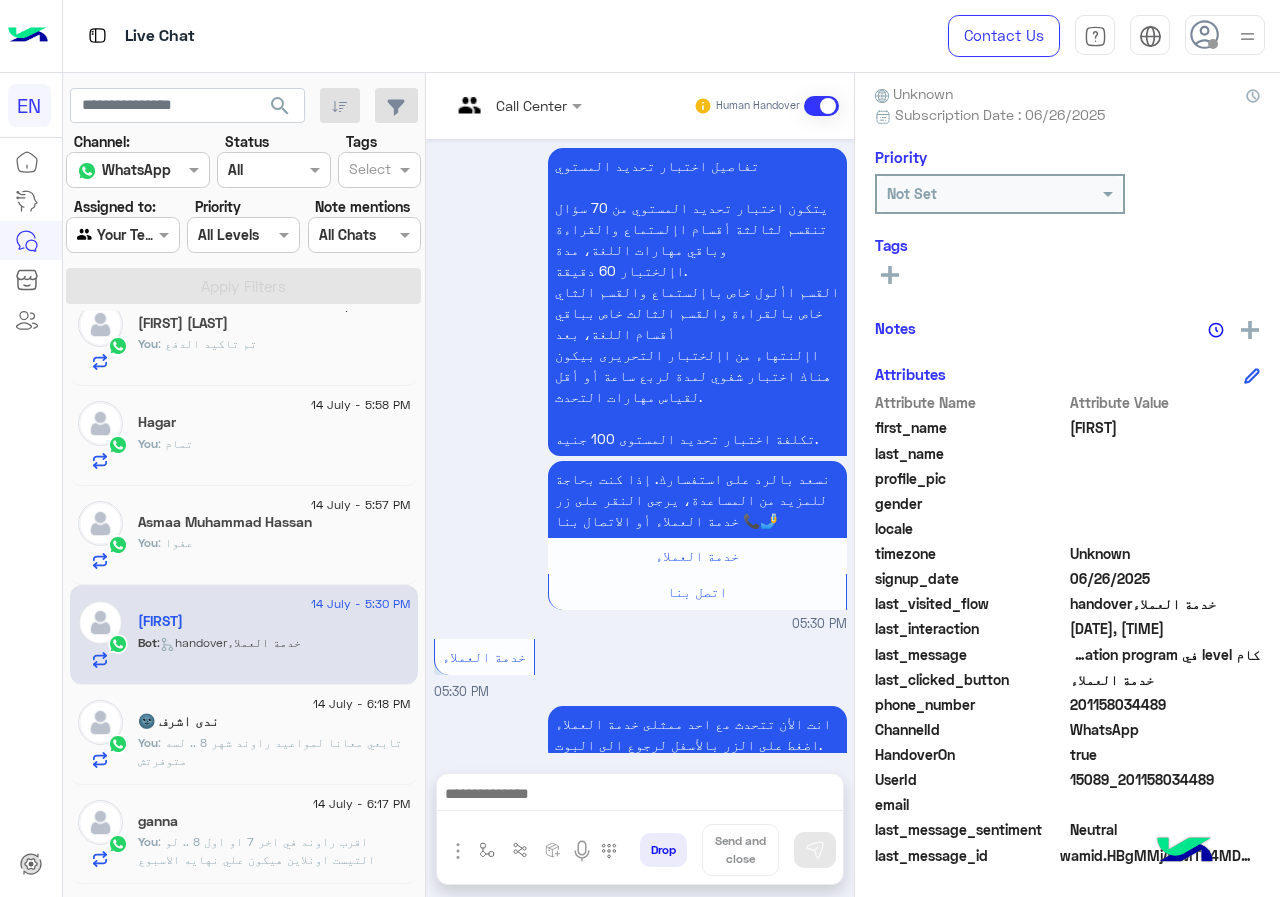 drag, startPoint x: 1077, startPoint y: 710, endPoint x: 1239, endPoint y: 704, distance: 162.11107 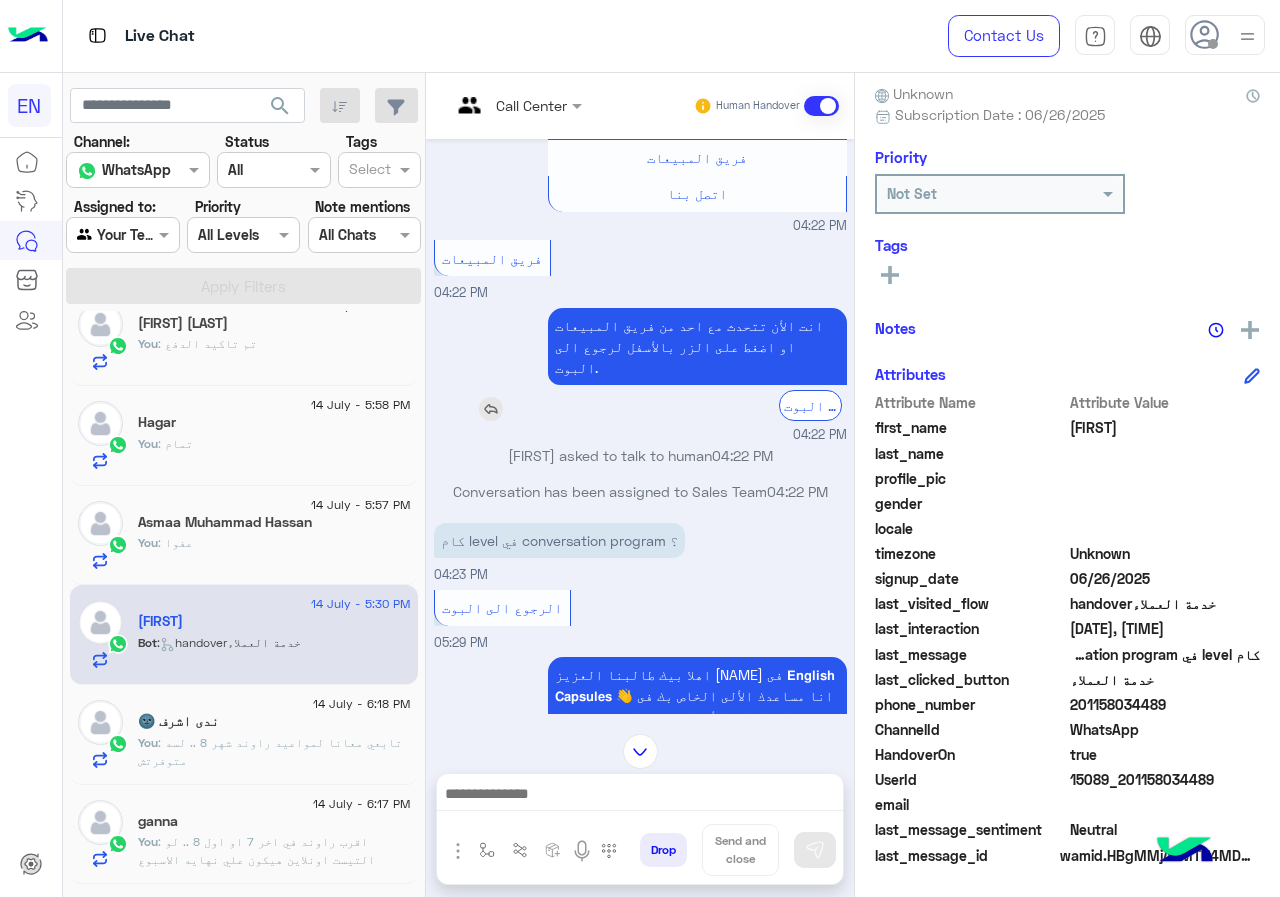 scroll, scrollTop: 1226, scrollLeft: 0, axis: vertical 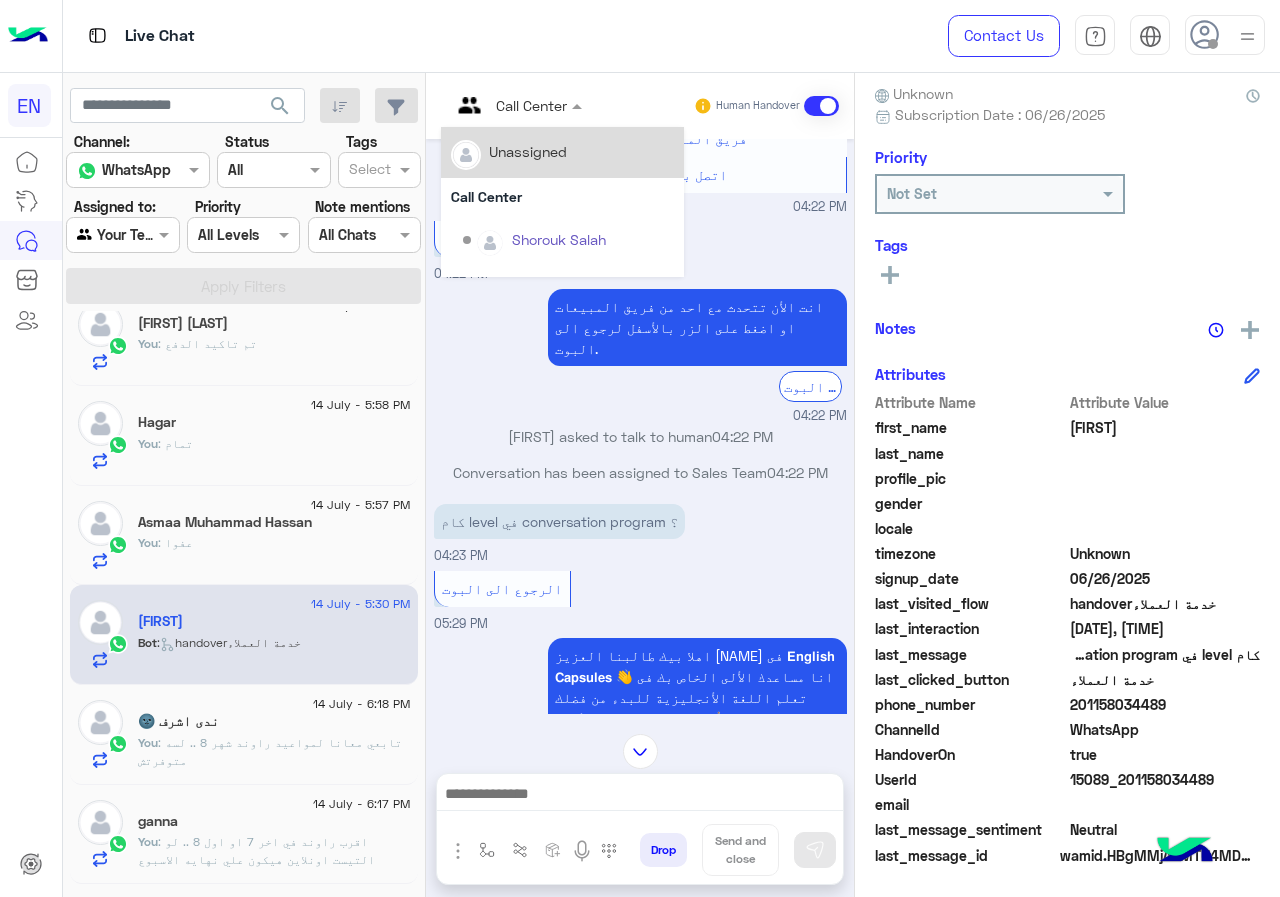 click at bounding box center (491, 105) 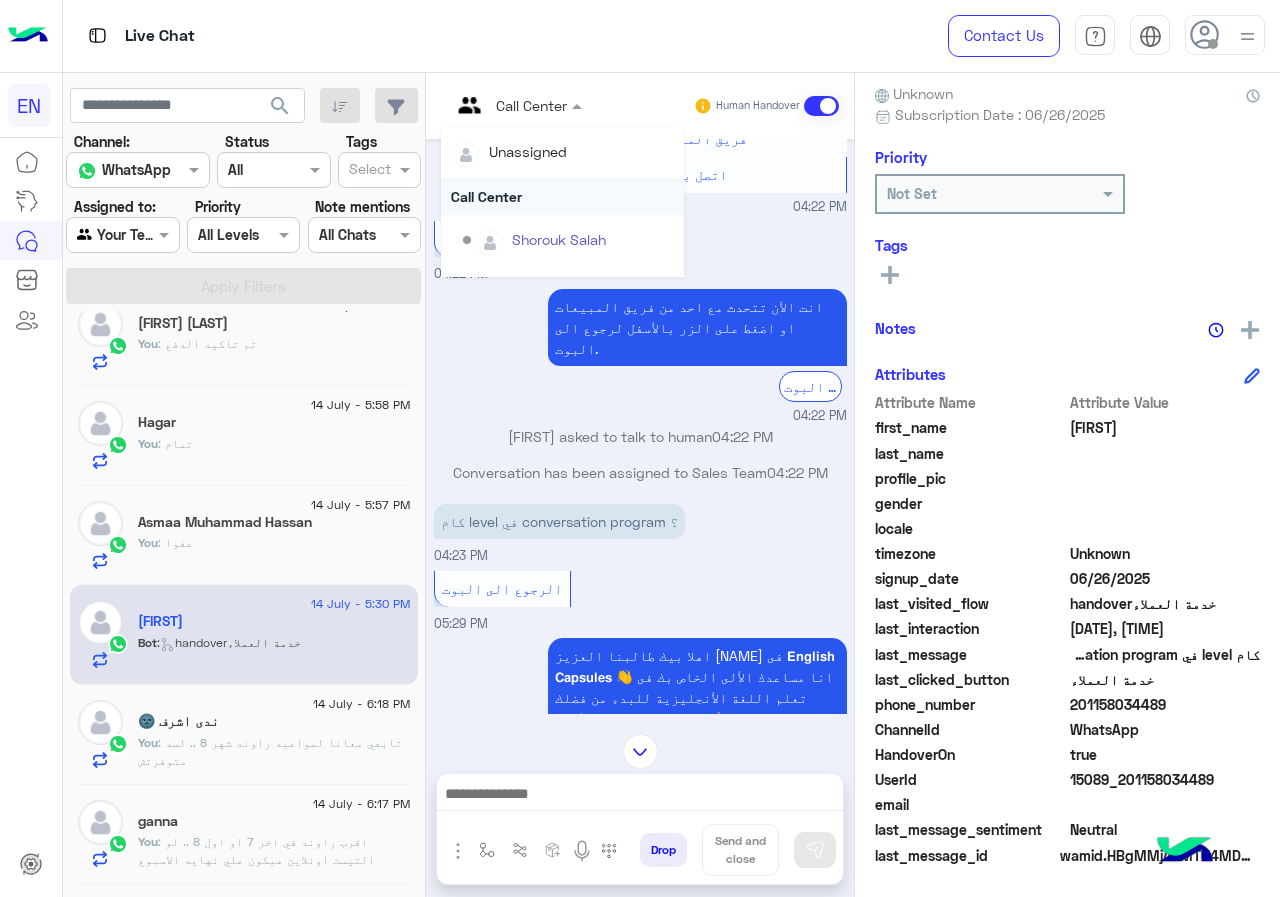 scroll, scrollTop: 332, scrollLeft: 0, axis: vertical 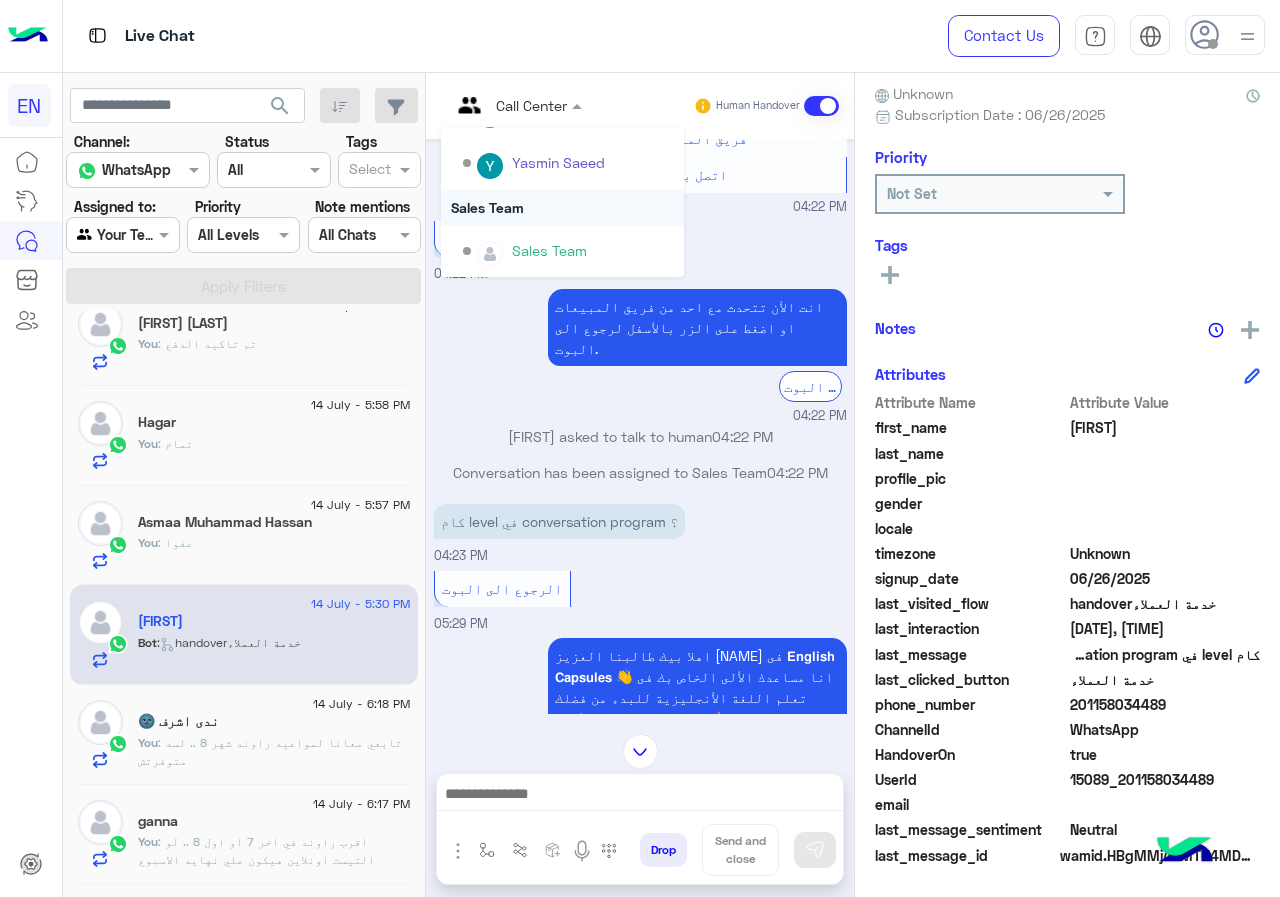 click on "Sales Team" at bounding box center [562, 207] 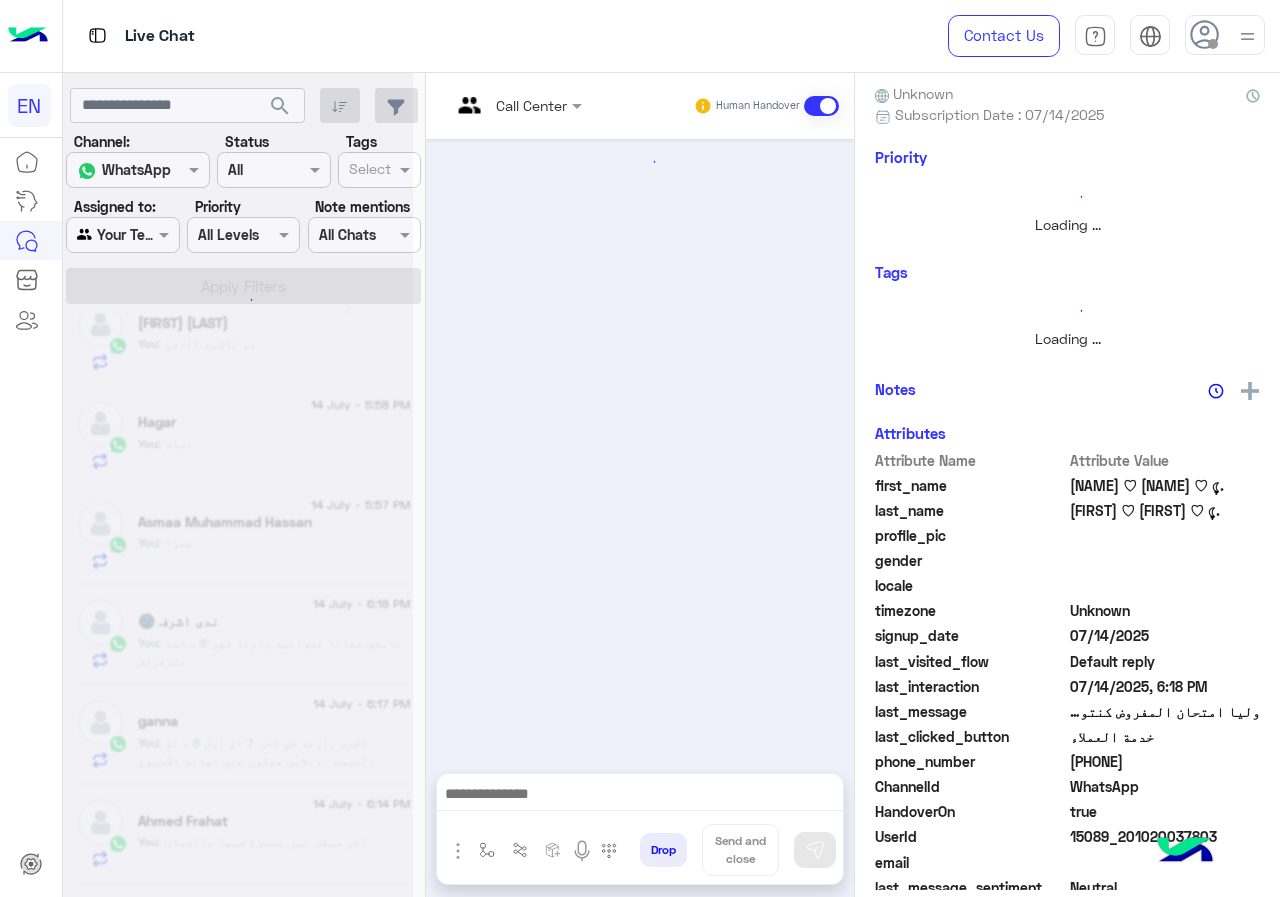 scroll, scrollTop: 0, scrollLeft: 0, axis: both 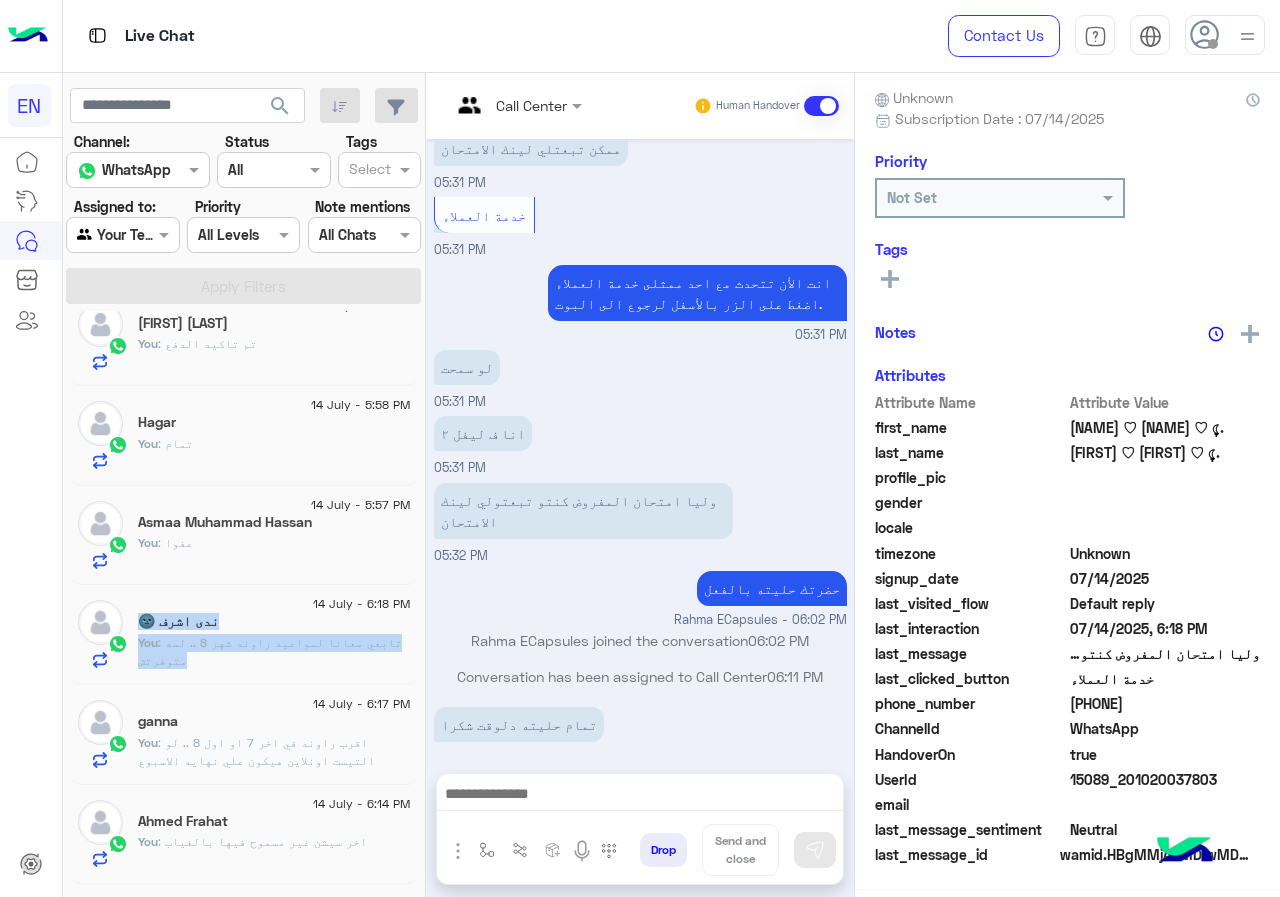 drag, startPoint x: 424, startPoint y: 671, endPoint x: 415, endPoint y: 590, distance: 81.49847 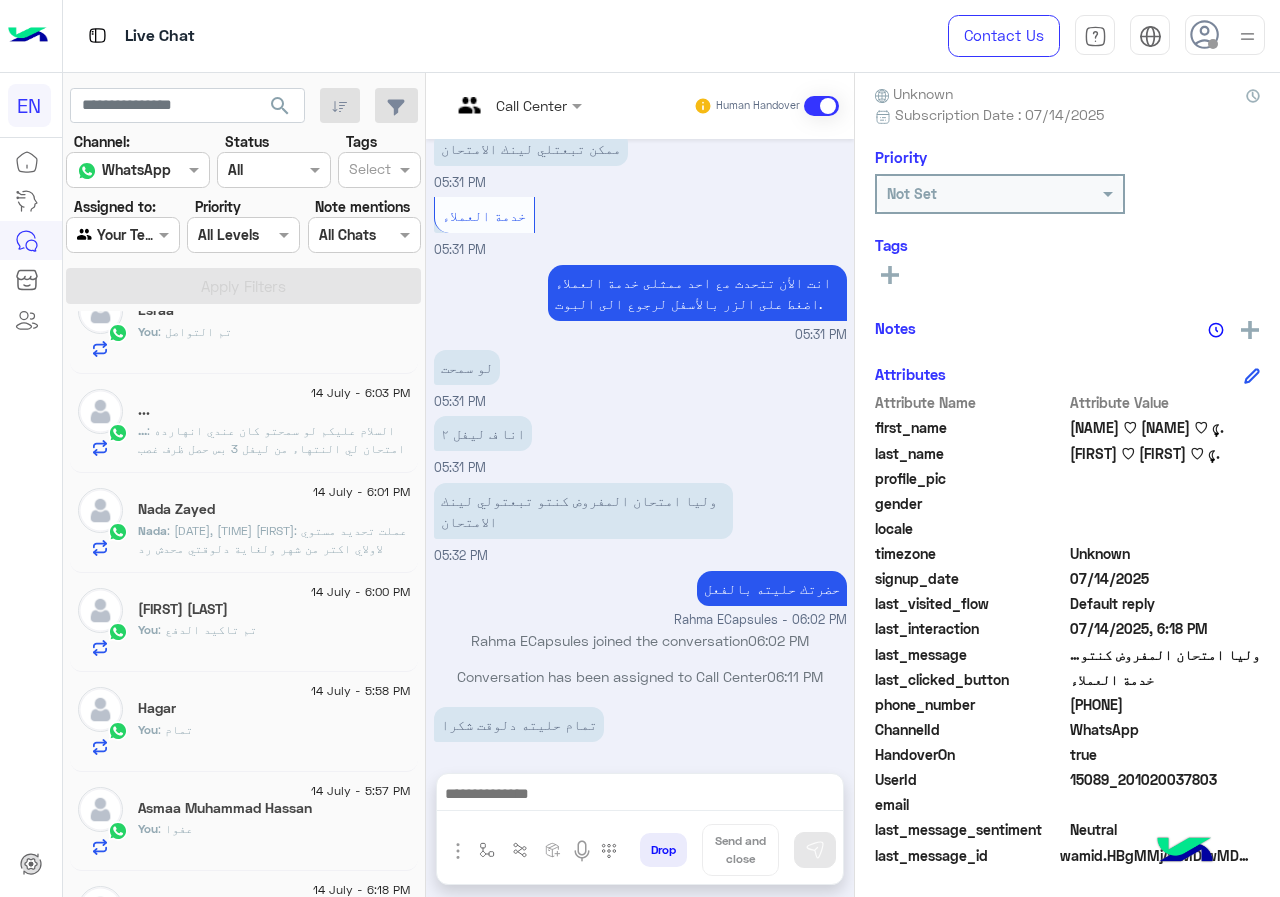 scroll, scrollTop: 642, scrollLeft: 0, axis: vertical 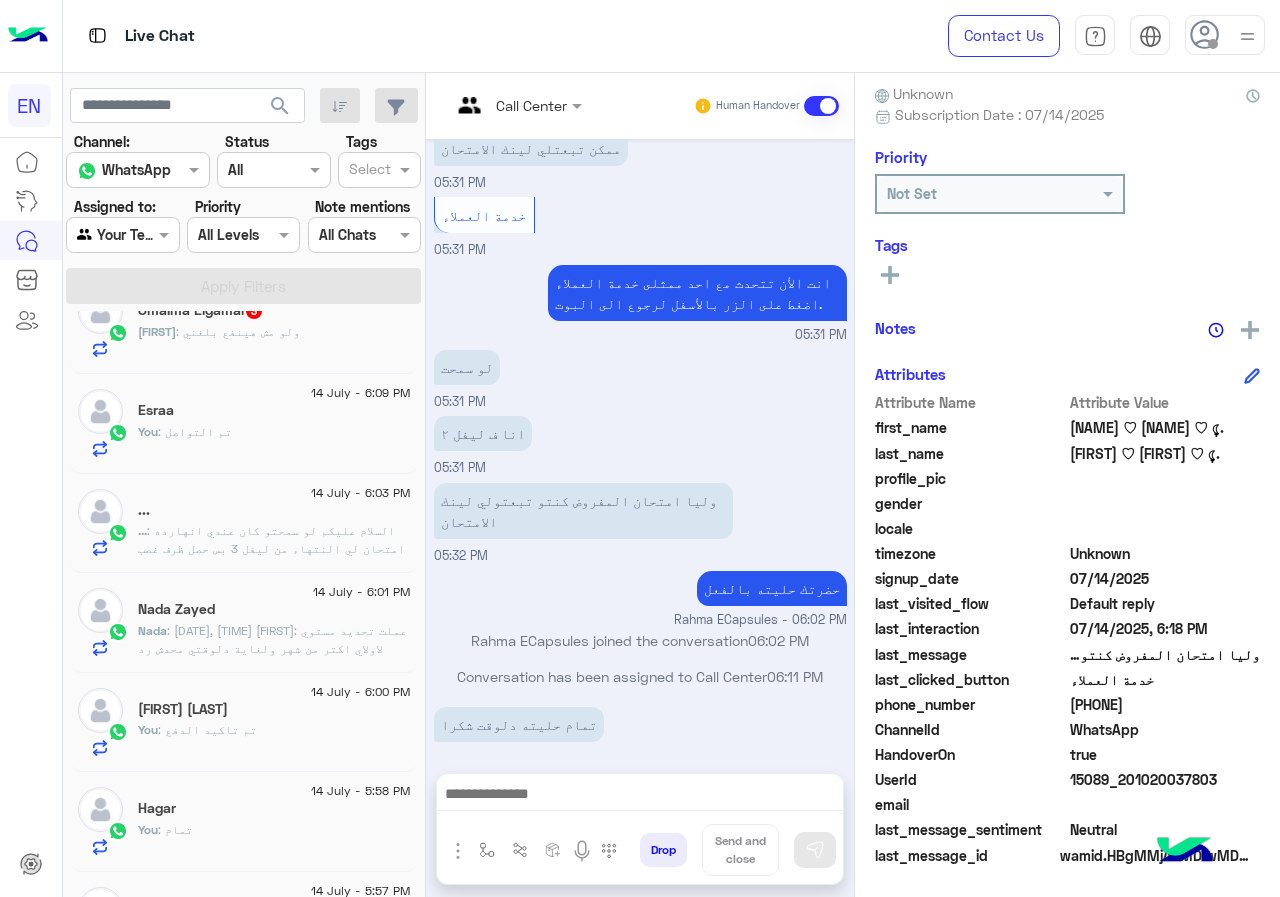 click on ": [١٢‏/٧، ٦:٥٢ م] Nada Zayed: عملت تحديد مستوي لاولاي اكتر من شهر ولغاية دلوقتي محدش رد عليا عشان نبدأ
[١٢‏/٧، ٦:٥٣ م] Nada Zayed: وكل ما اتكلم تقولولي اونلاين
[١٢‏/٧، ٦:٥٣ م] Nada Zayed: وأنا مش جاية اخد اونلاين
[١٢‏/٧، ٦:٥٣ م] Nada Zayed: ومفيش اي اهتمام
[١٢‏/٧، ٦:٥٣ م] Nada Zayed: وللأسف مش هعرف استرد فلوسي
[١٢‏/٧، ٦:٥٣ م] Nada Zayed: لو ده الحل الاخير
[١٢‏/٧، ٦:٥٤ م] Nada Zayed: محتاجو اسمعه من مدير الفرع واستعوض ربنا ف الفلوس واشوف مكان تاني يكون بيحترم اللي اكتر من كده" 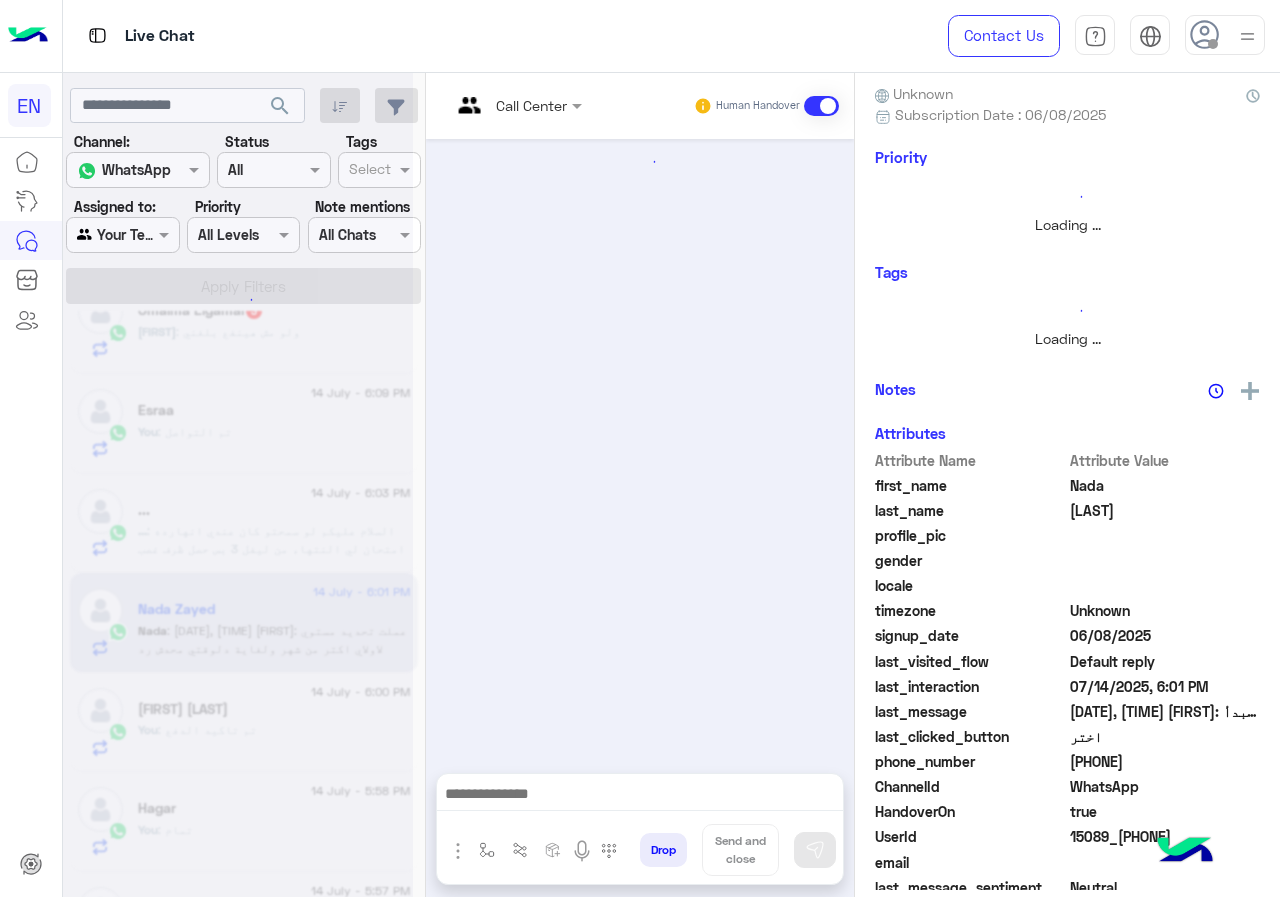 scroll, scrollTop: 0, scrollLeft: 0, axis: both 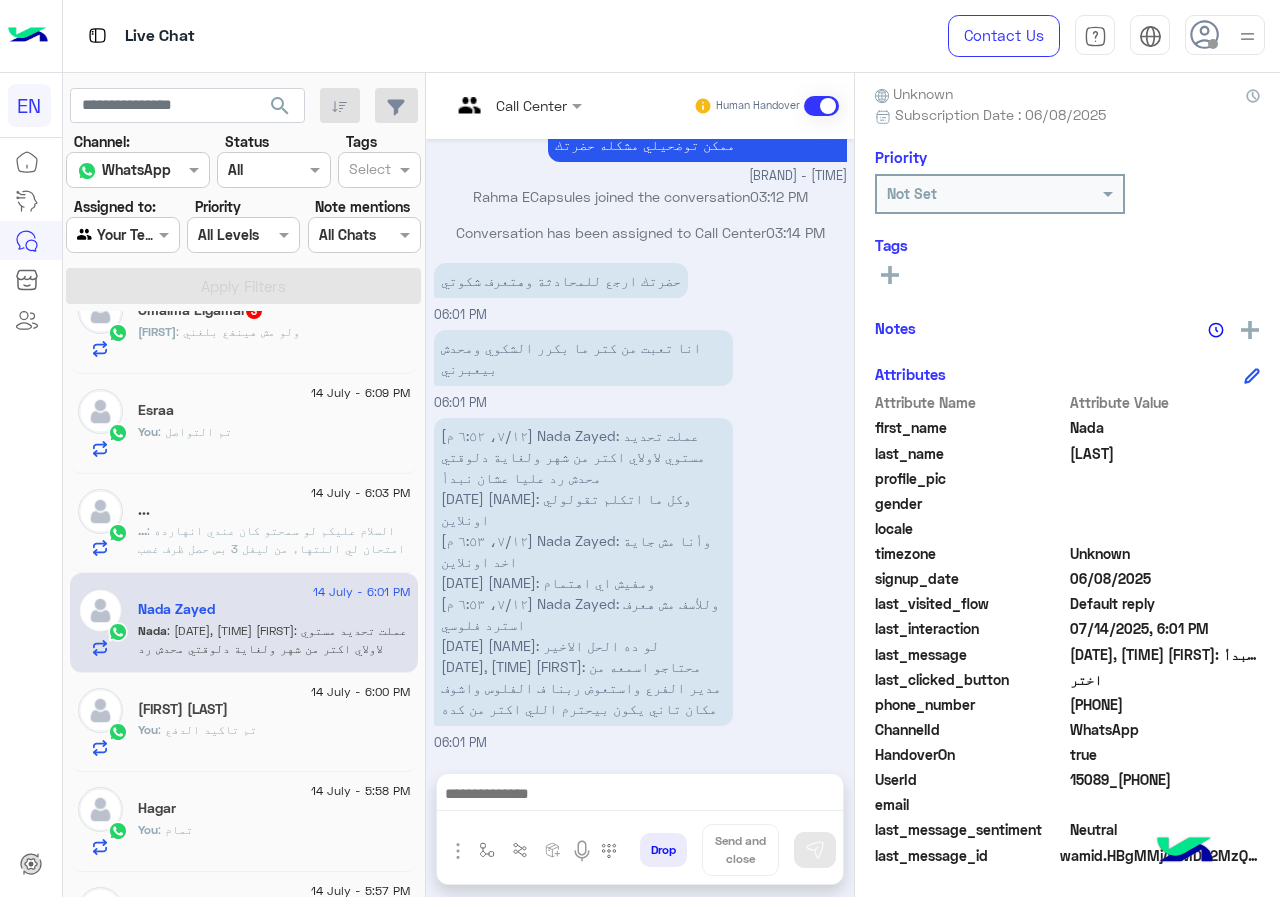 drag, startPoint x: 1076, startPoint y: 707, endPoint x: 1207, endPoint y: 707, distance: 131 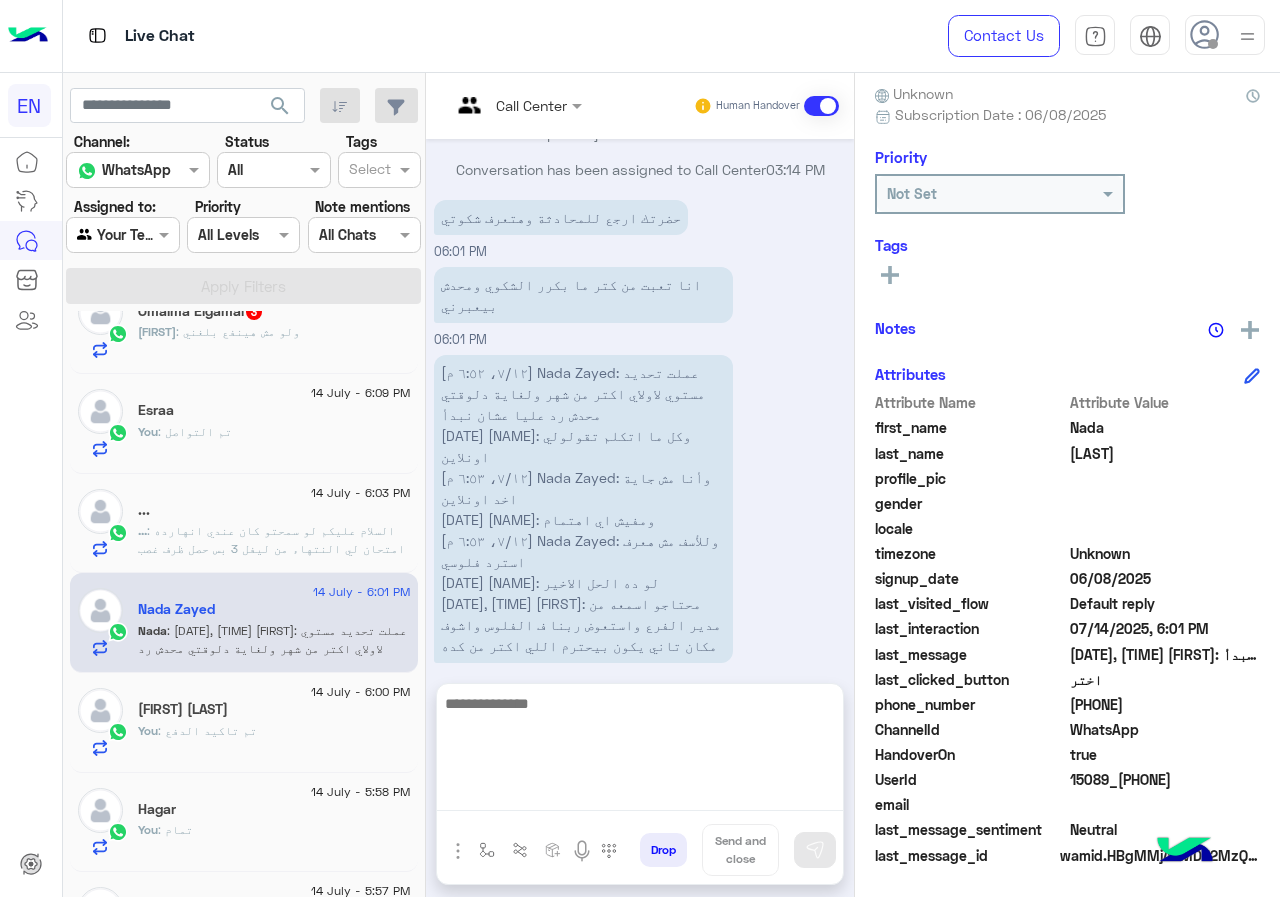 click at bounding box center (640, 751) 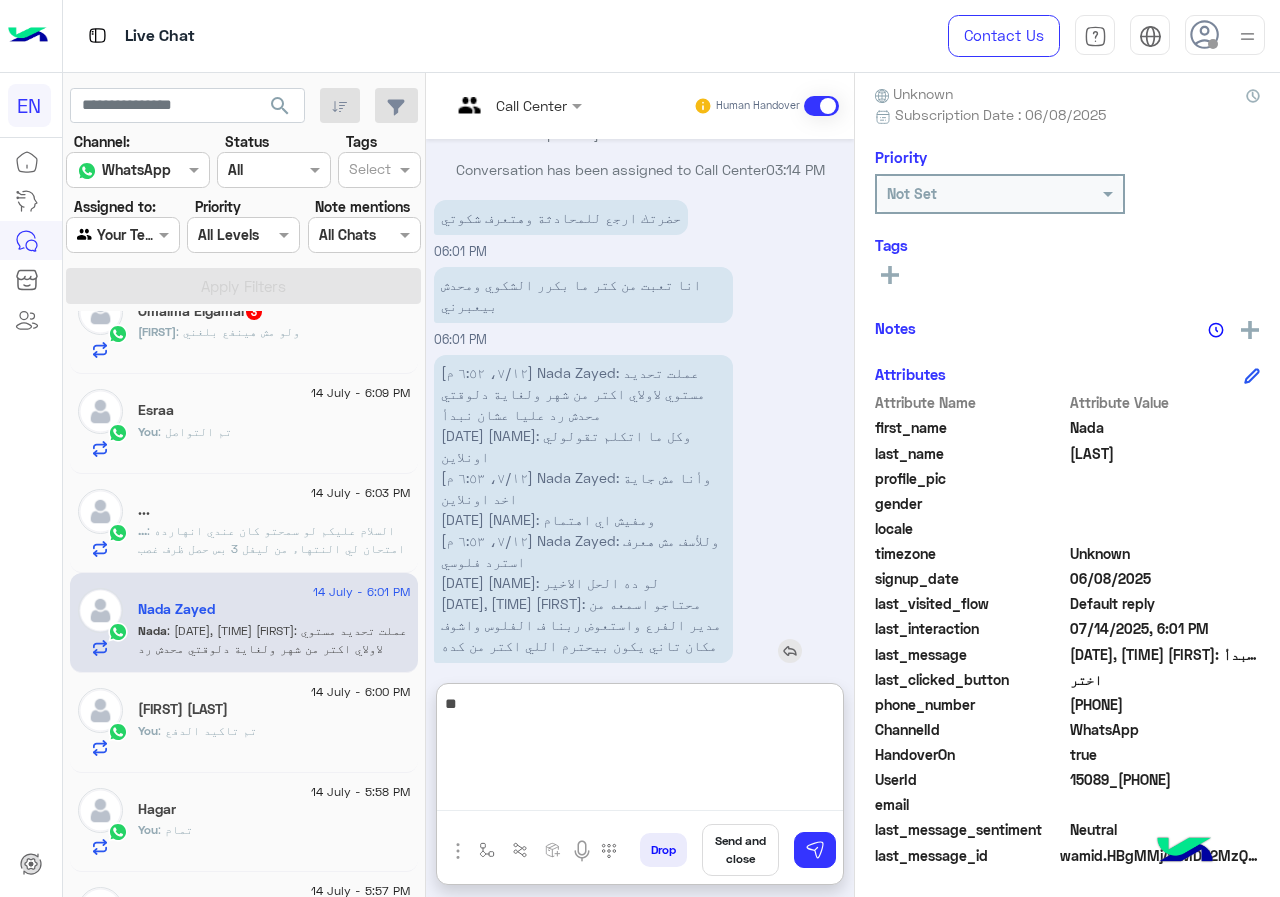 type on "*" 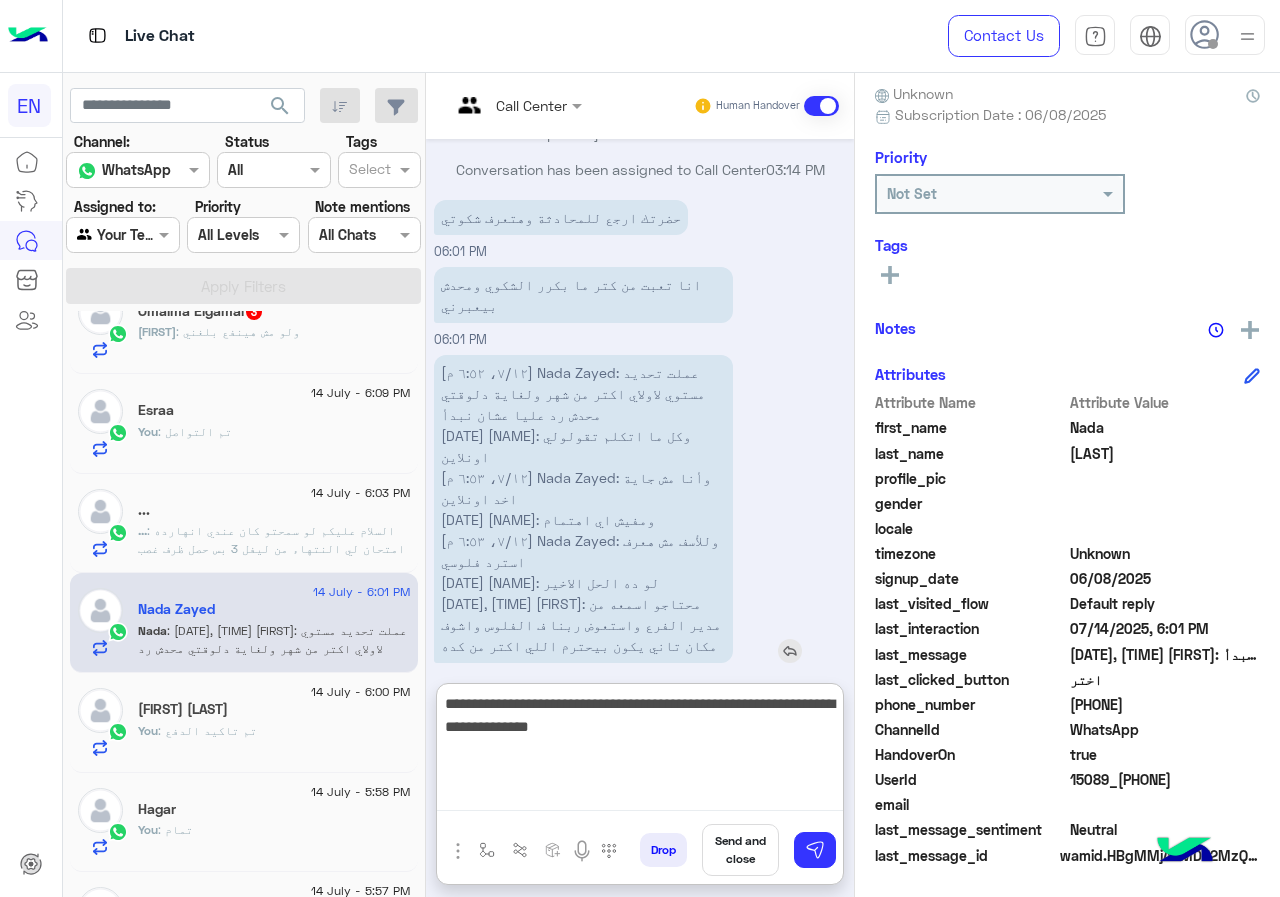 type on "**********" 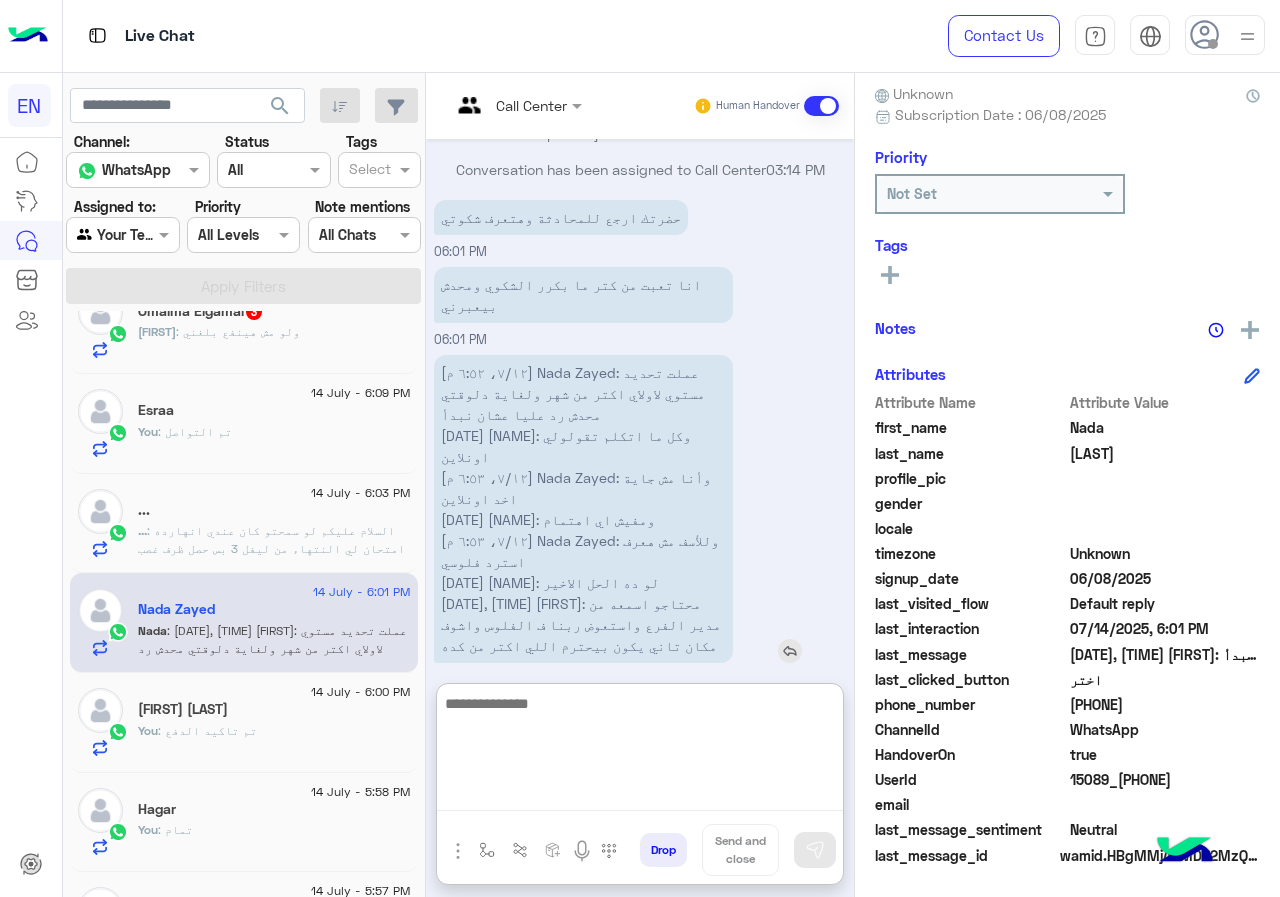 scroll, scrollTop: 1496, scrollLeft: 0, axis: vertical 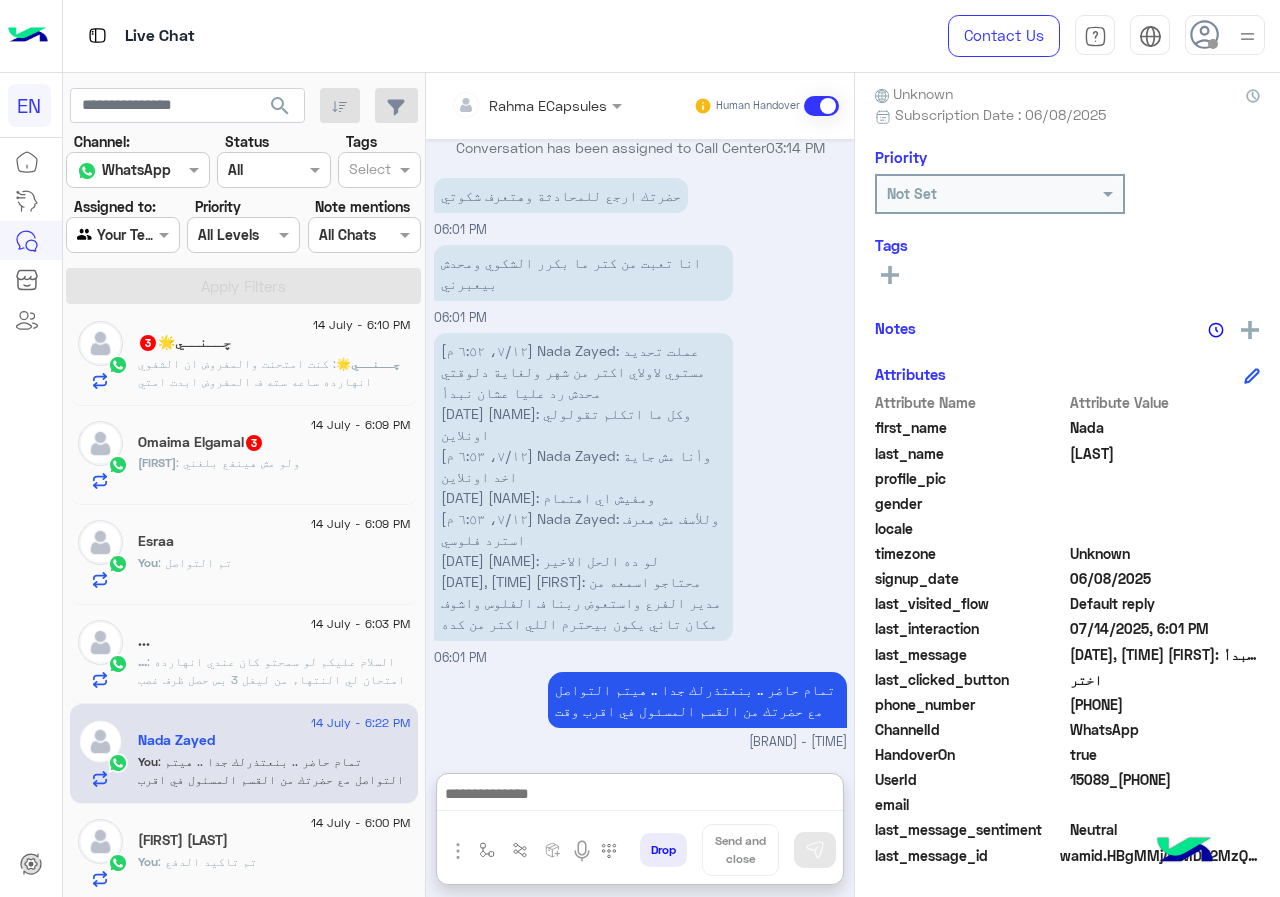 click on ": السلام عليكم لو سمحتو كان عندي انهارده امتحان لي النتهاء من ليفل 3 بس حصل ظرف غصب عني و مش ها اقدر احضر انهارده و ده اول مره اغيب فيها بس فعلا غصب عني فا لو ينفع احضر في اي يوم تاني و برجع اعتذر عن غيابي ده تاني" 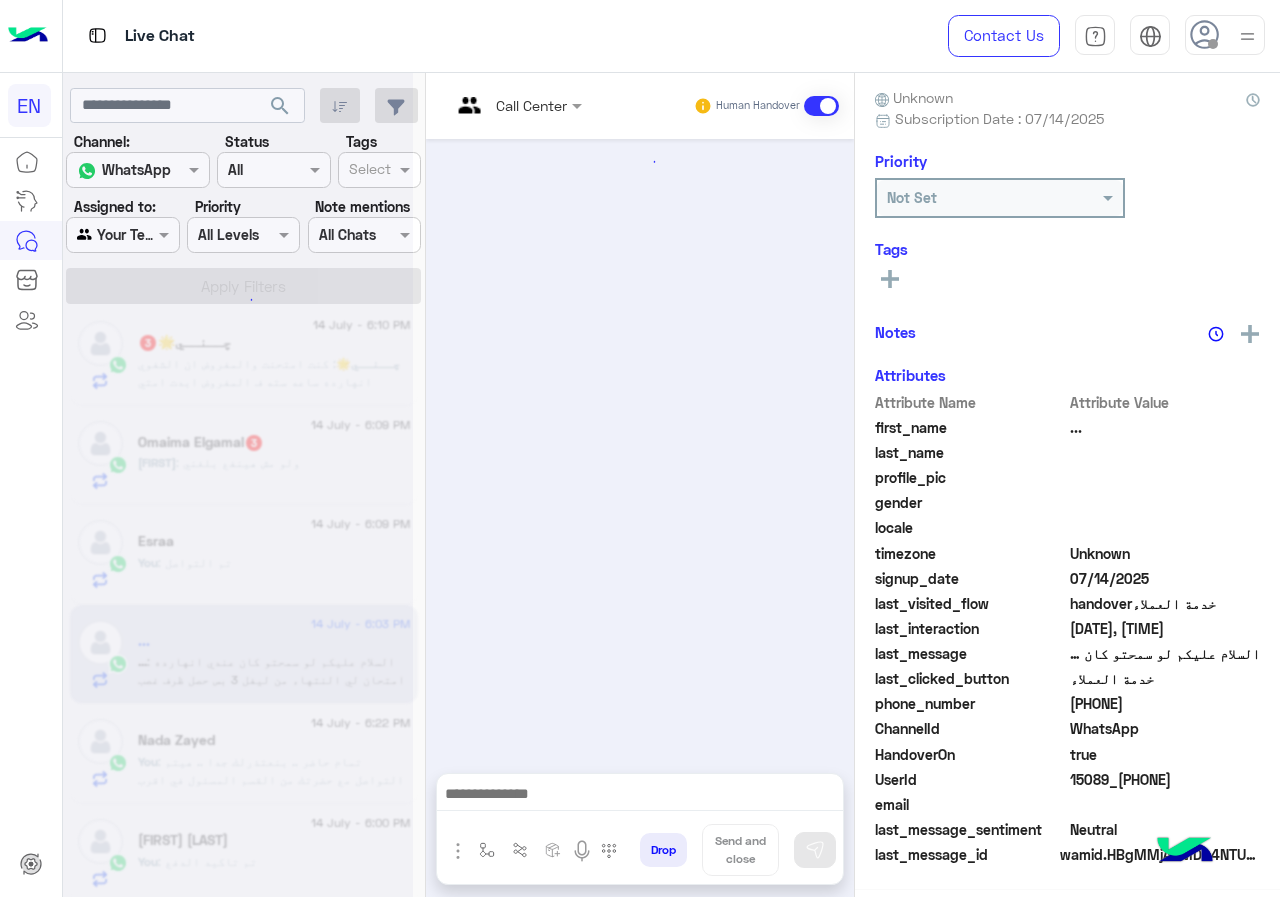 scroll, scrollTop: 176, scrollLeft: 0, axis: vertical 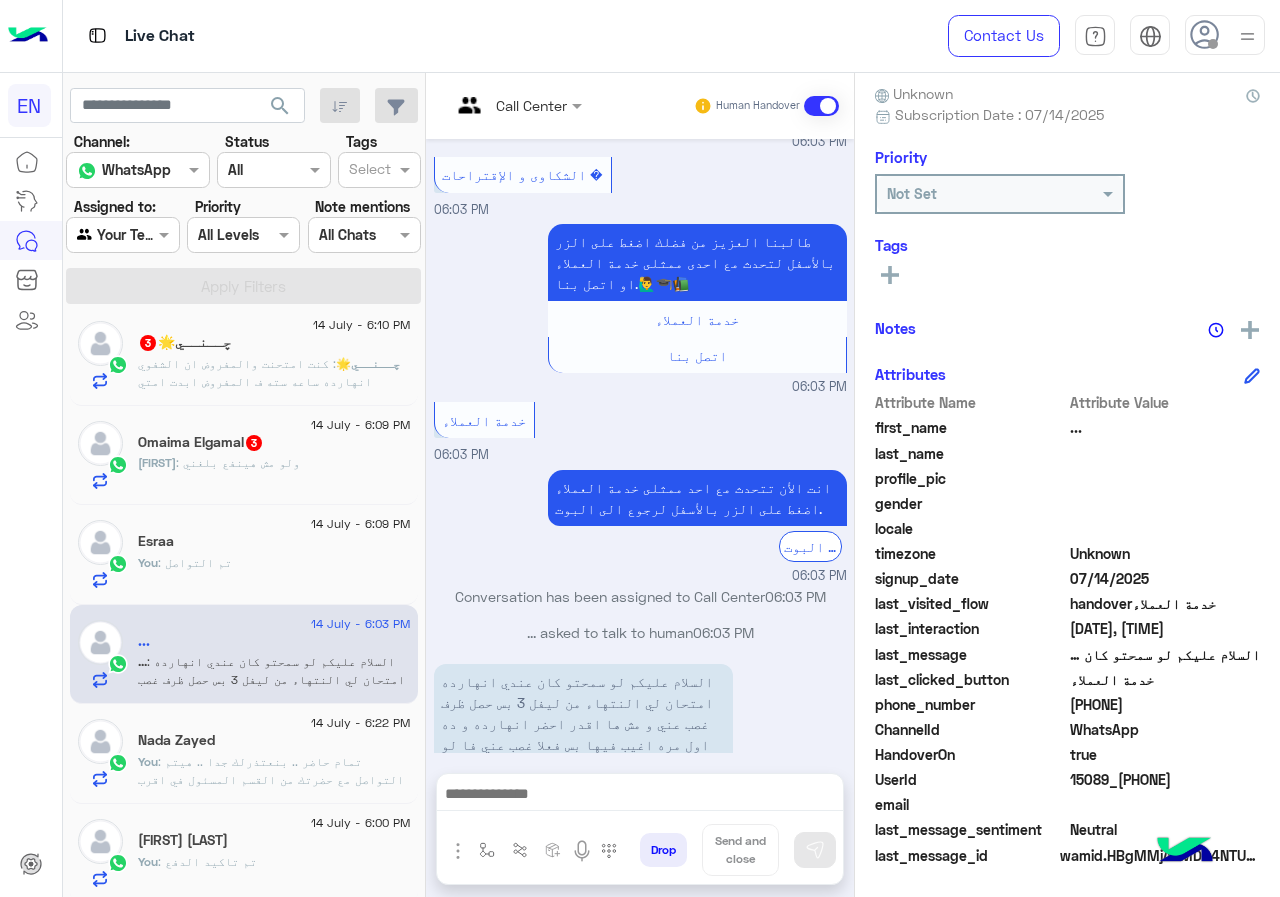drag, startPoint x: 1071, startPoint y: 698, endPoint x: 1235, endPoint y: 697, distance: 164.00305 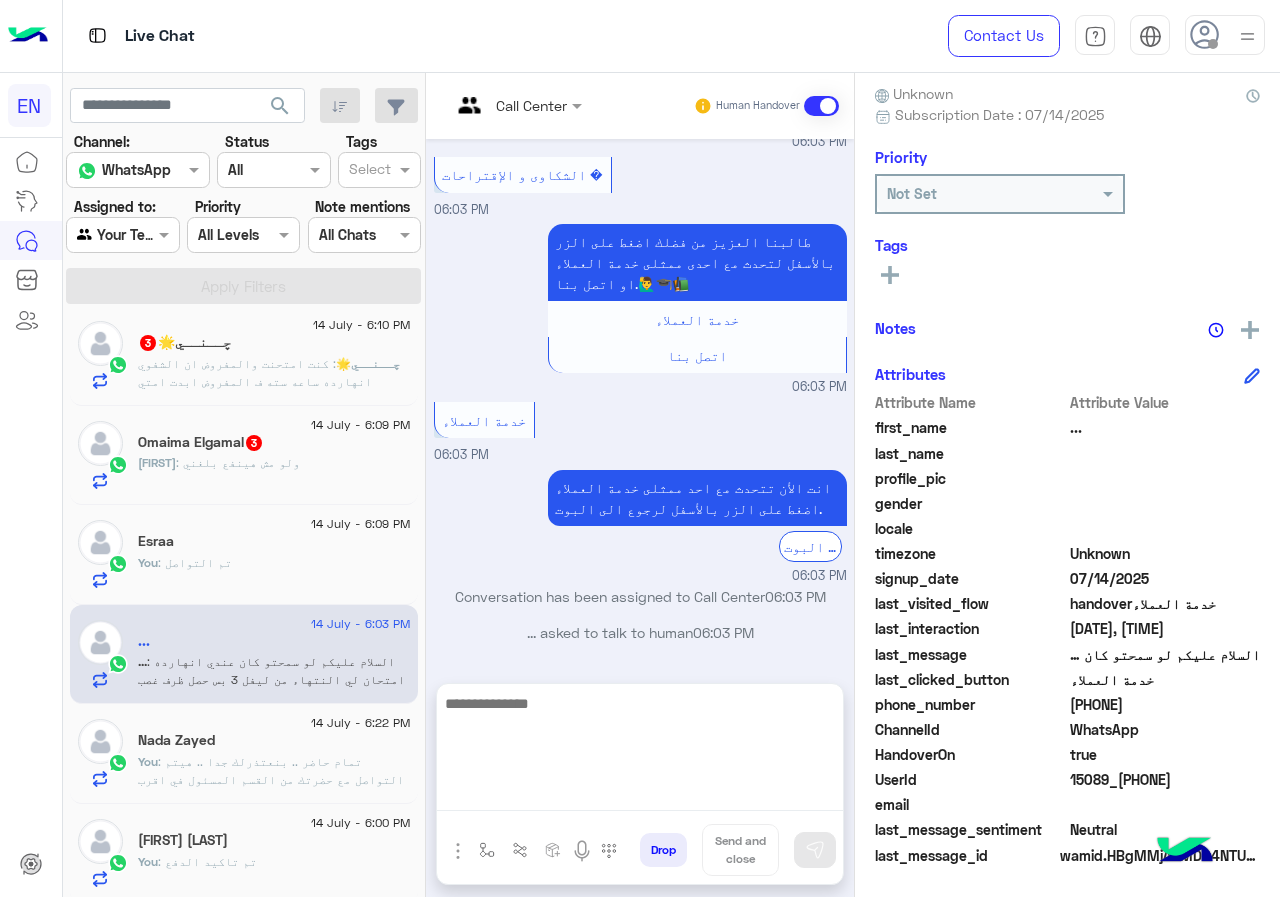 click at bounding box center (640, 751) 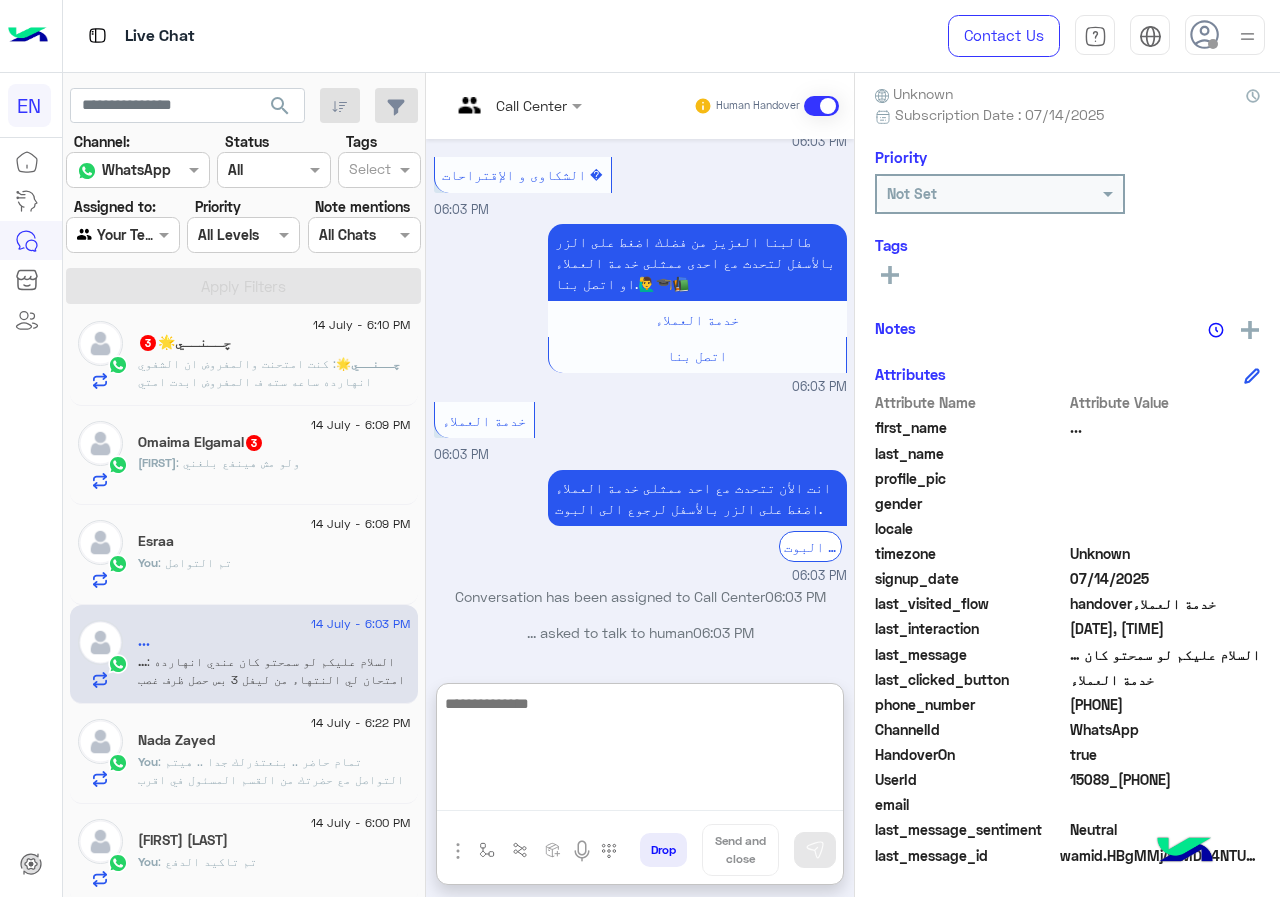 scroll, scrollTop: 1555, scrollLeft: 0, axis: vertical 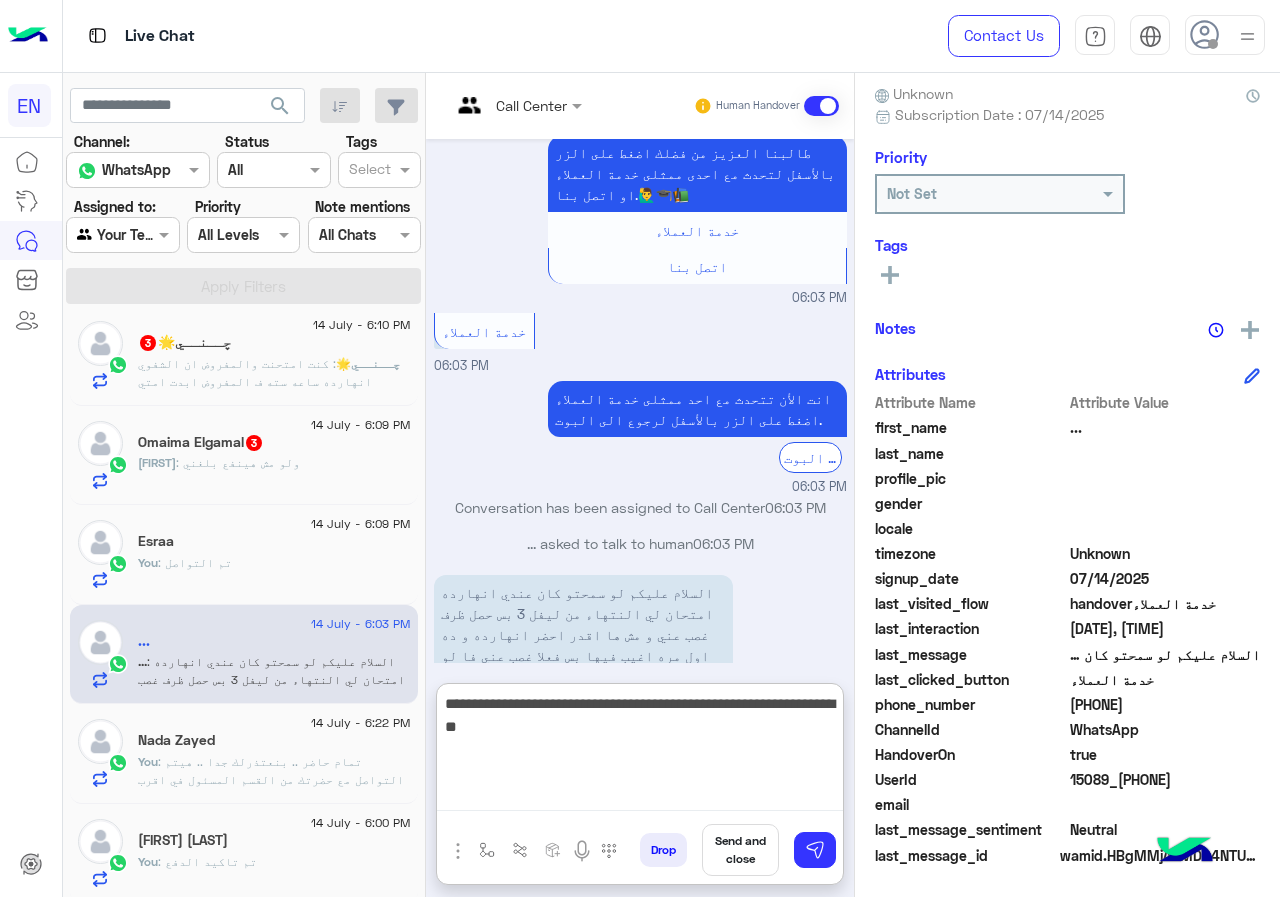 type on "**********" 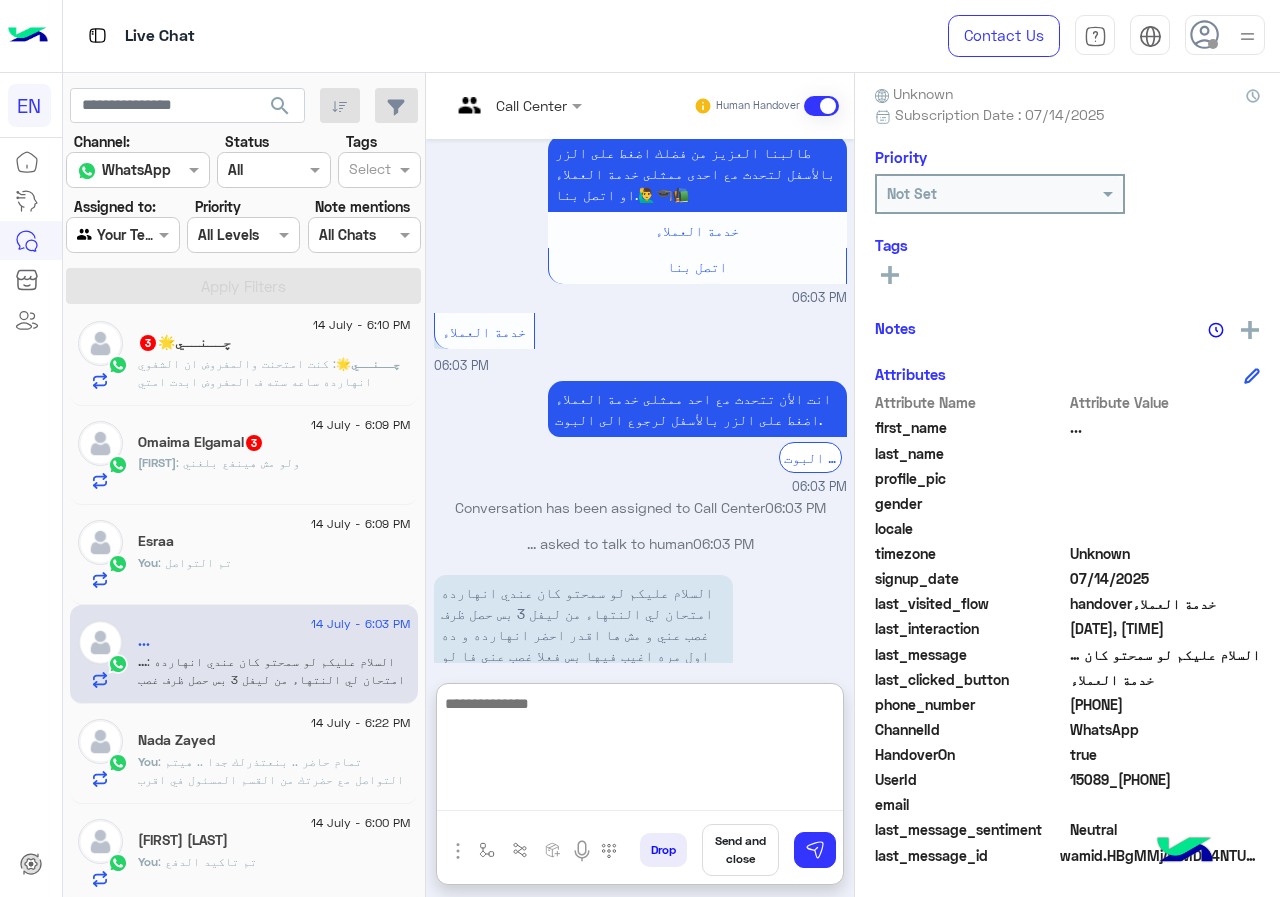 scroll, scrollTop: 1641, scrollLeft: 0, axis: vertical 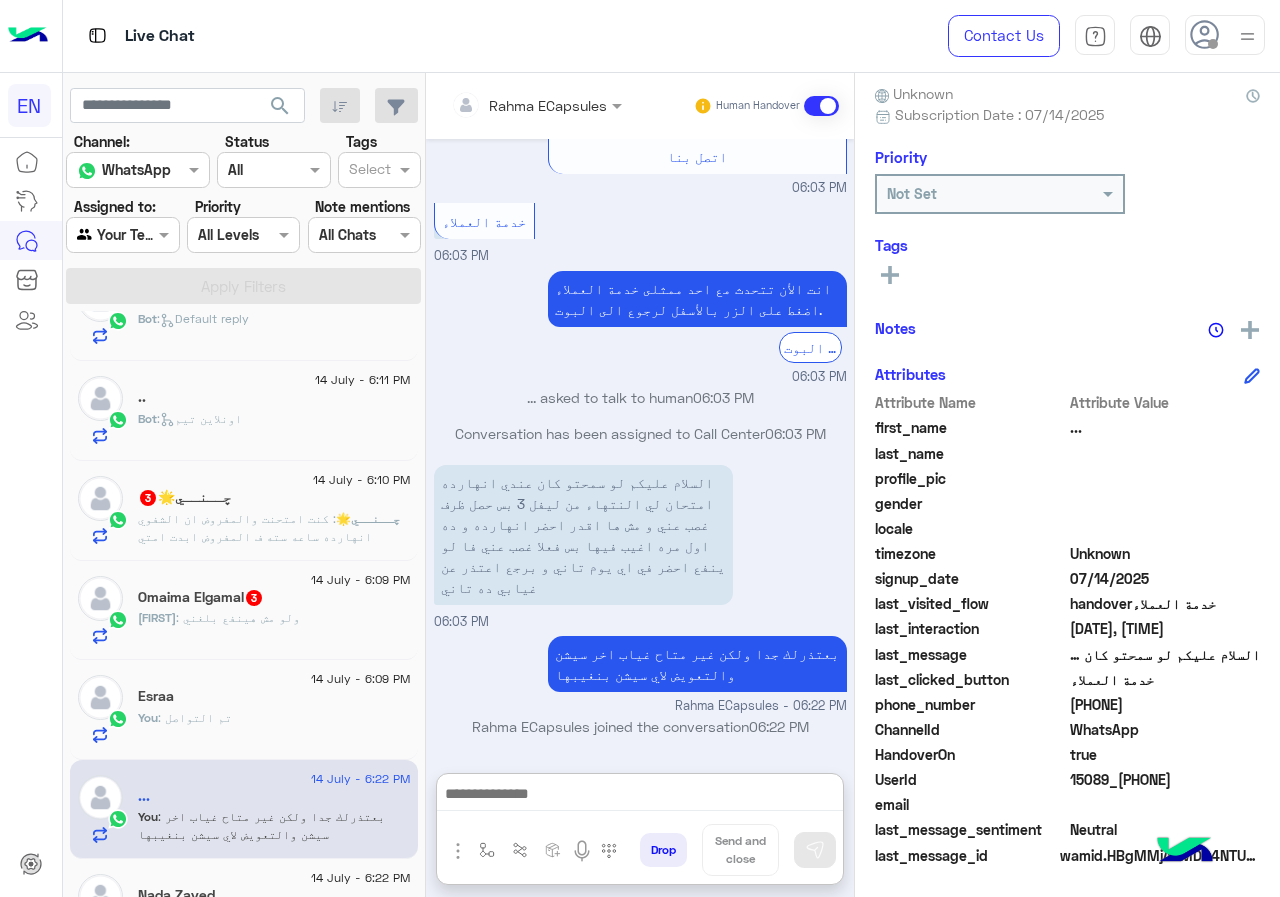 click on "Omaima Elgamal  3" 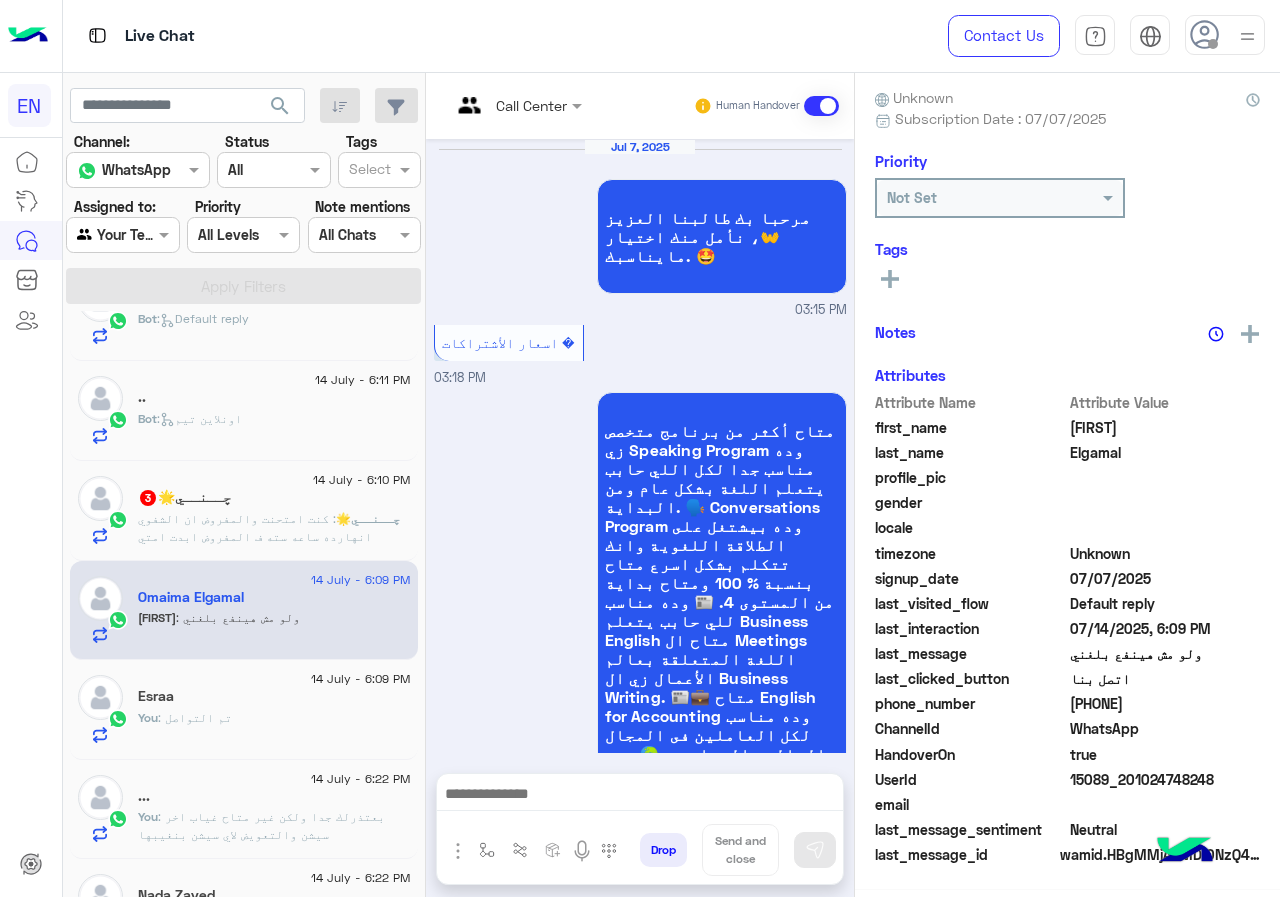 scroll, scrollTop: 176, scrollLeft: 0, axis: vertical 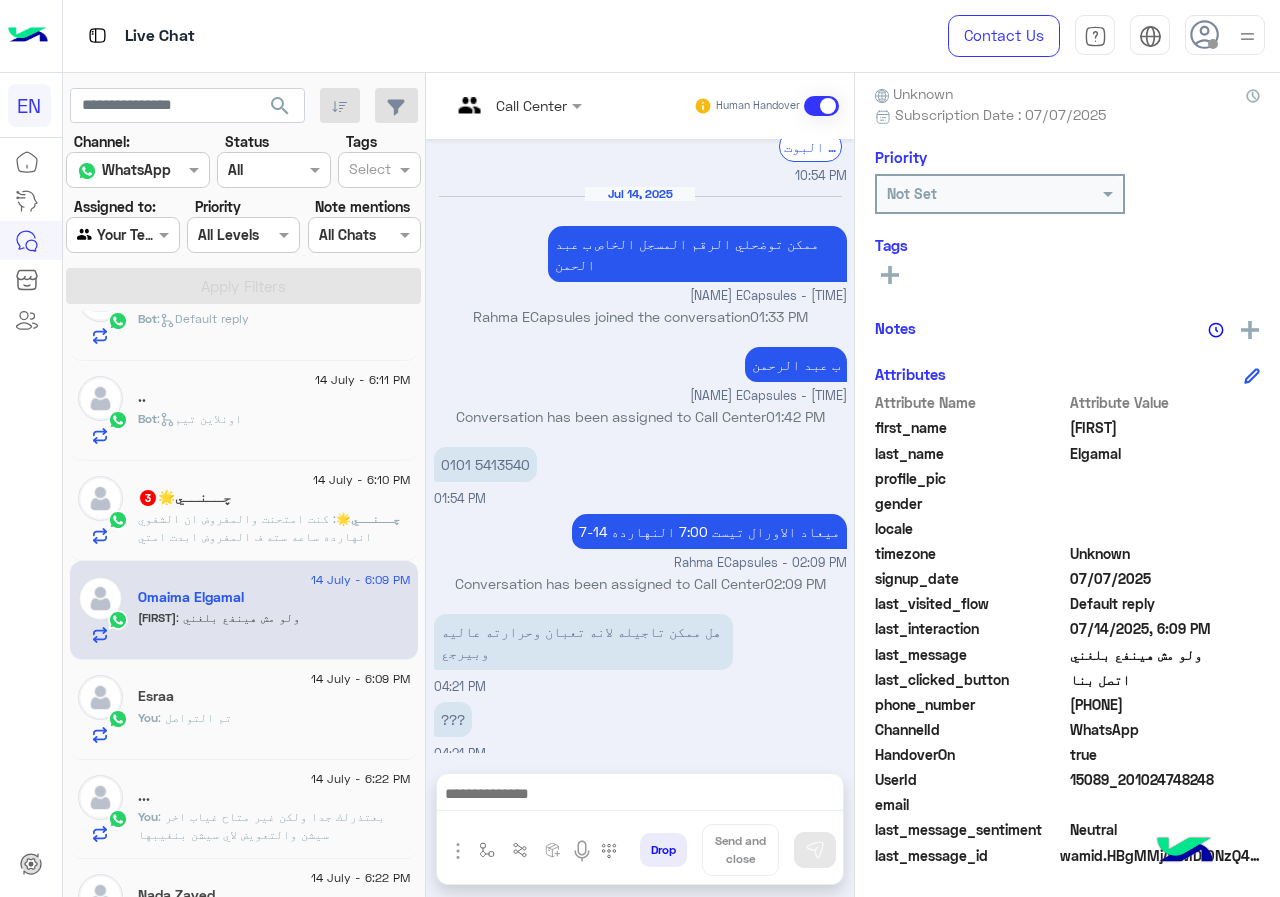 drag, startPoint x: 1073, startPoint y: 702, endPoint x: 1174, endPoint y: 701, distance: 101.00495 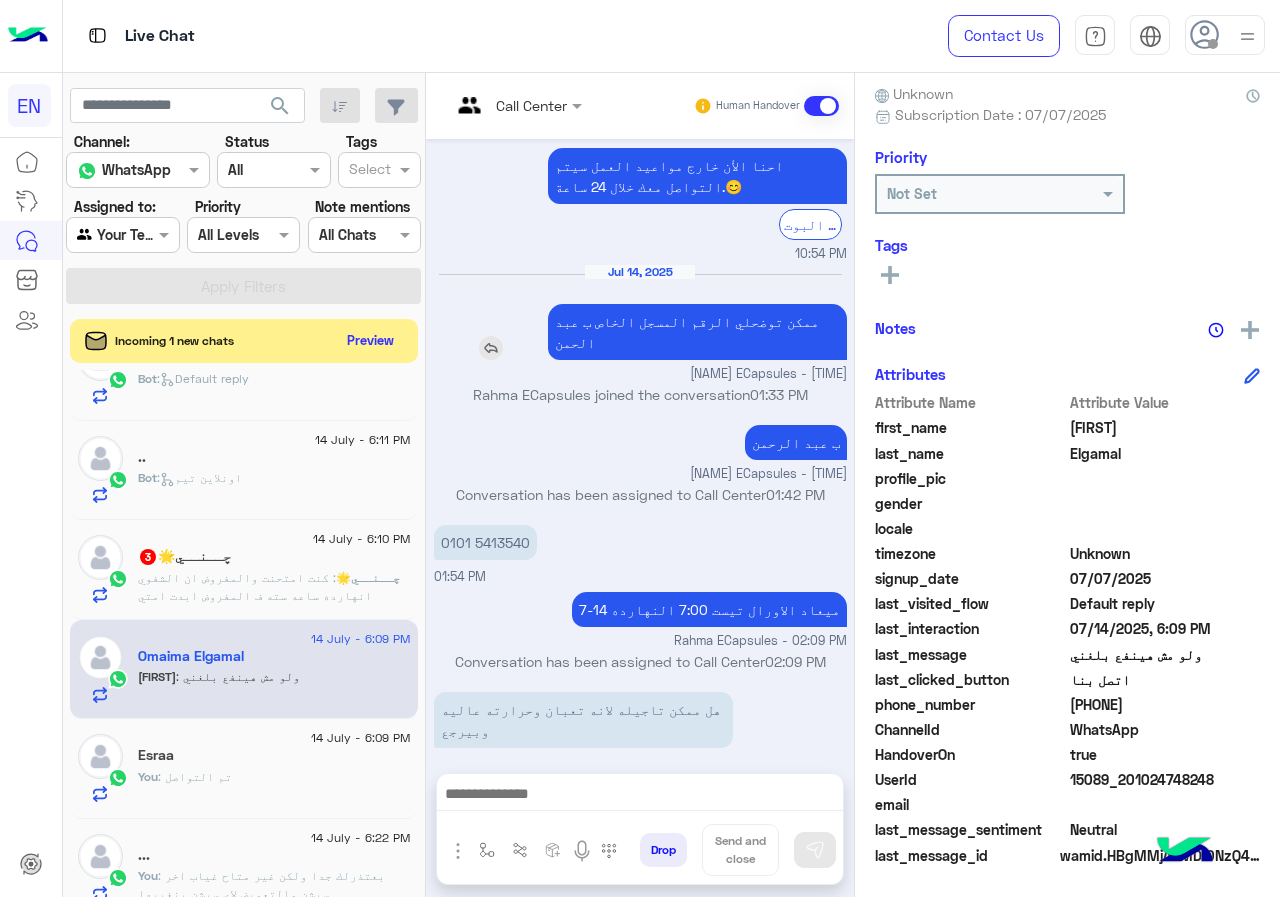 scroll, scrollTop: 1705, scrollLeft: 0, axis: vertical 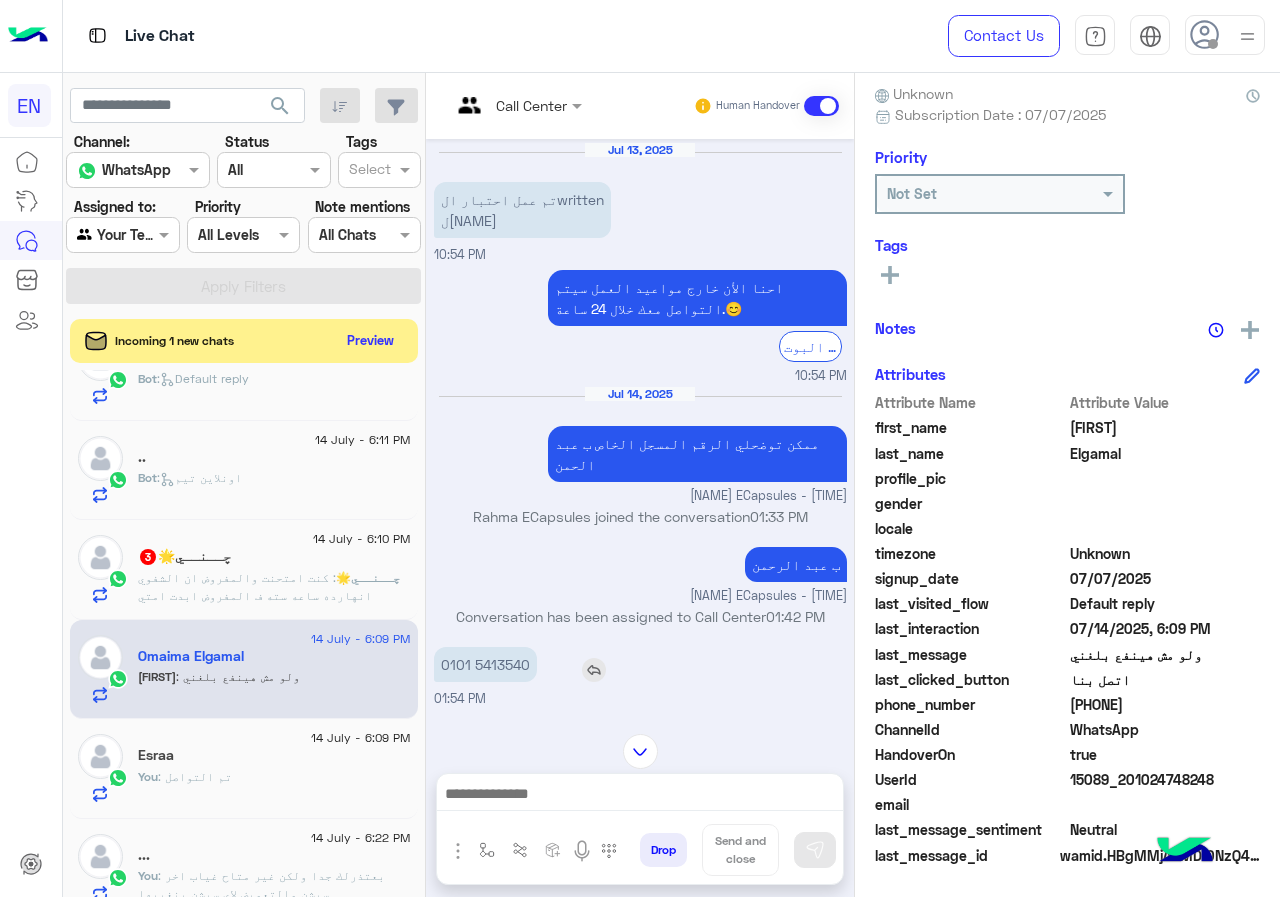 click on "0101 5413540" at bounding box center (485, 664) 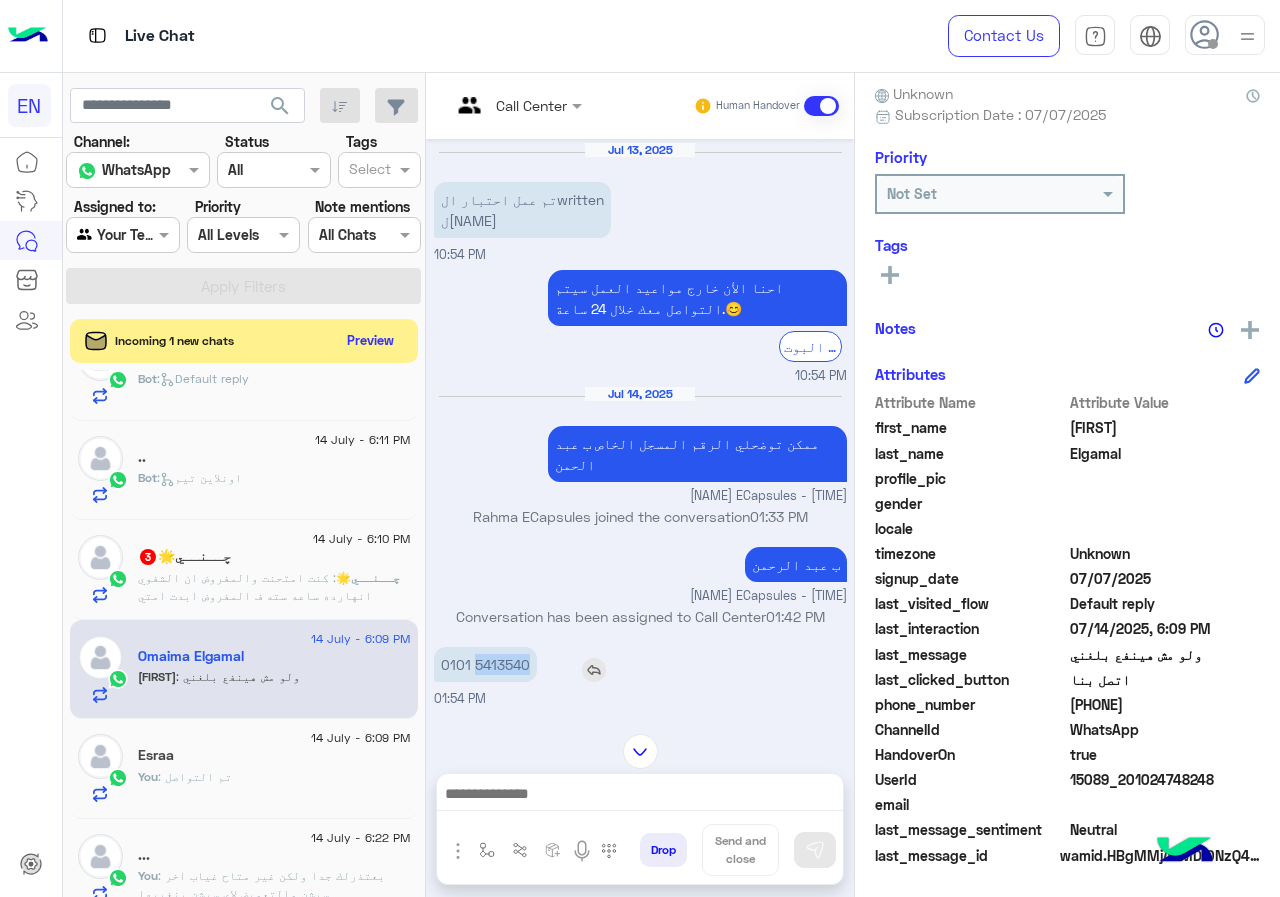 click on "0101 5413540" at bounding box center [485, 664] 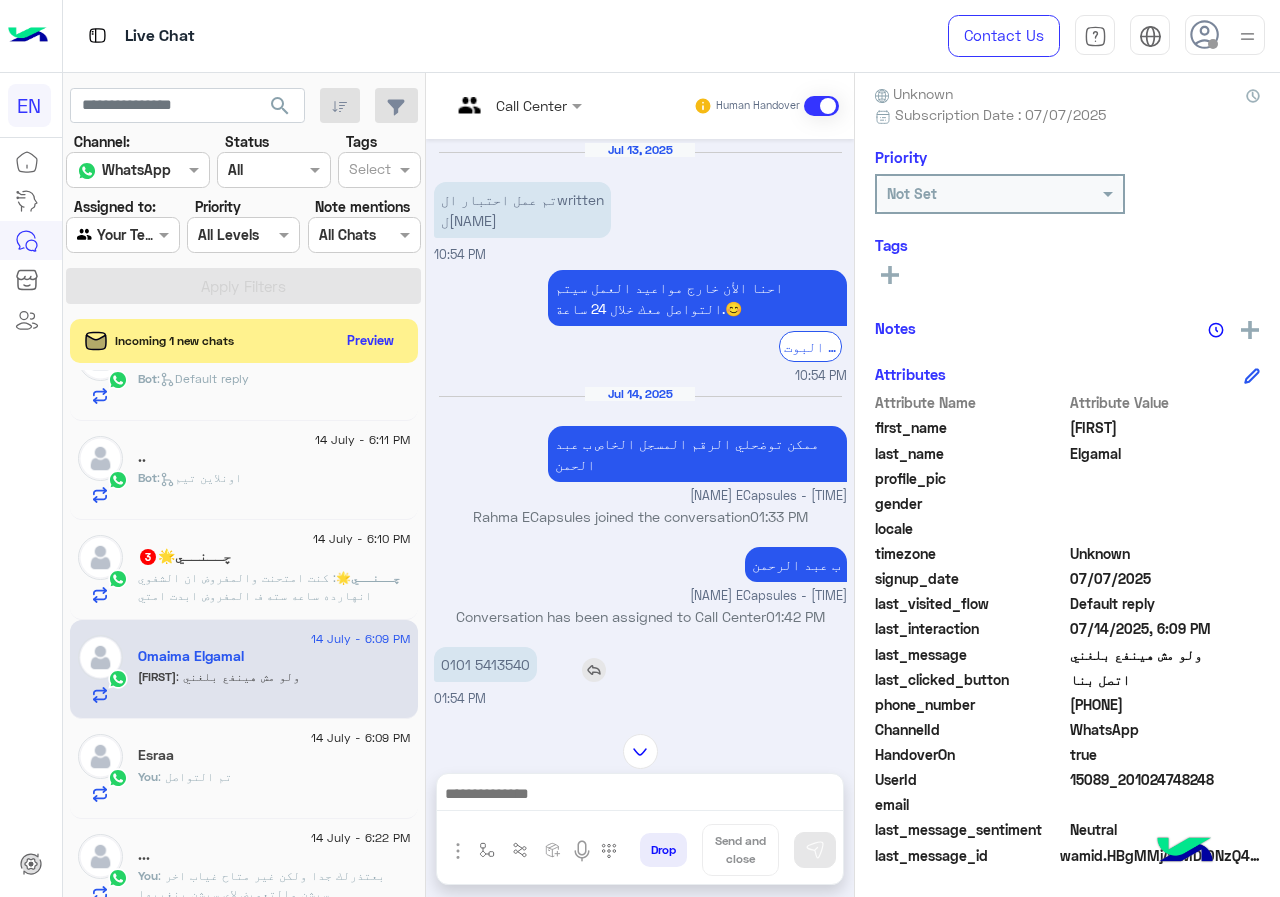 click on "0101 5413540" at bounding box center (485, 664) 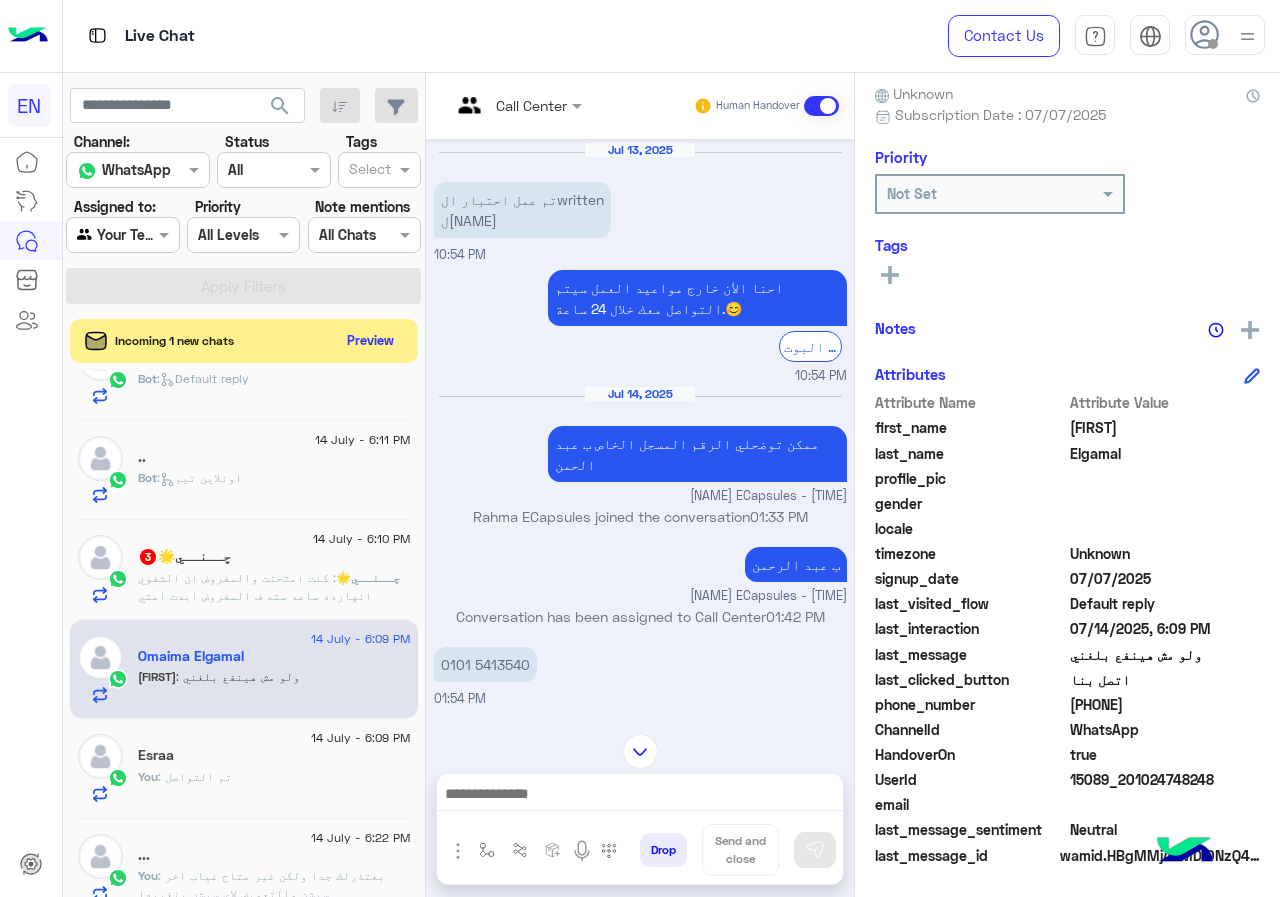 scroll, scrollTop: 1904, scrollLeft: 0, axis: vertical 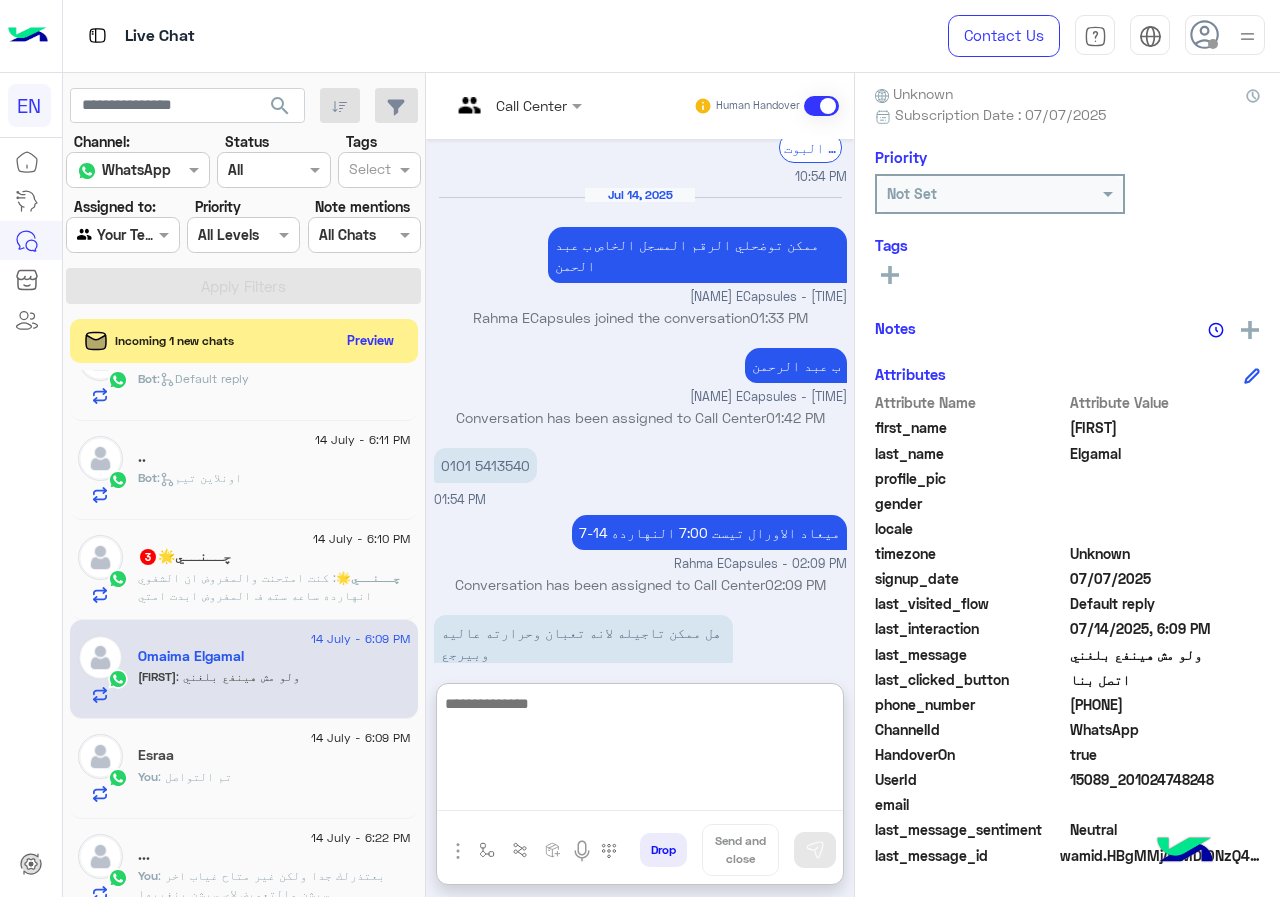 click at bounding box center [640, 751] 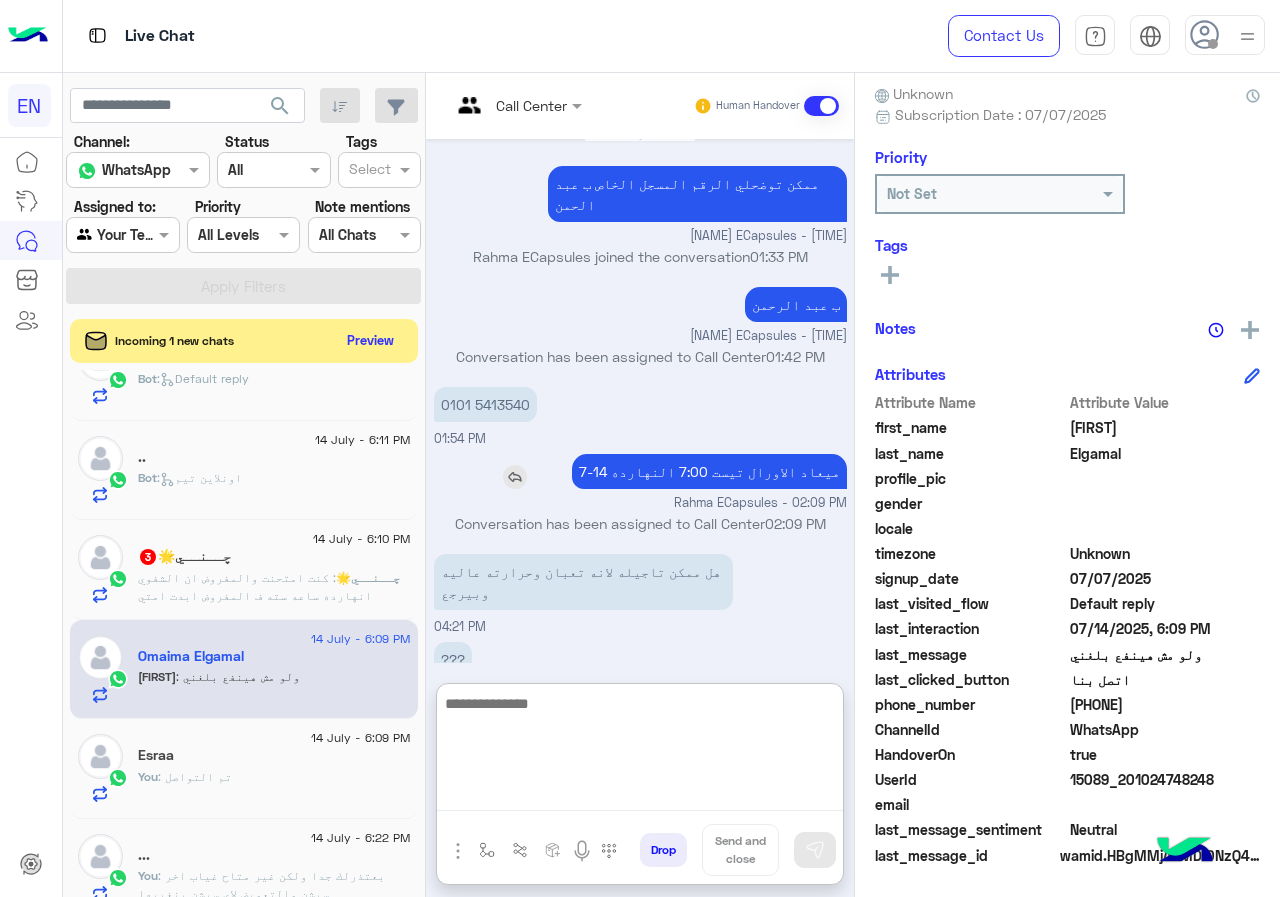 scroll, scrollTop: 1994, scrollLeft: 0, axis: vertical 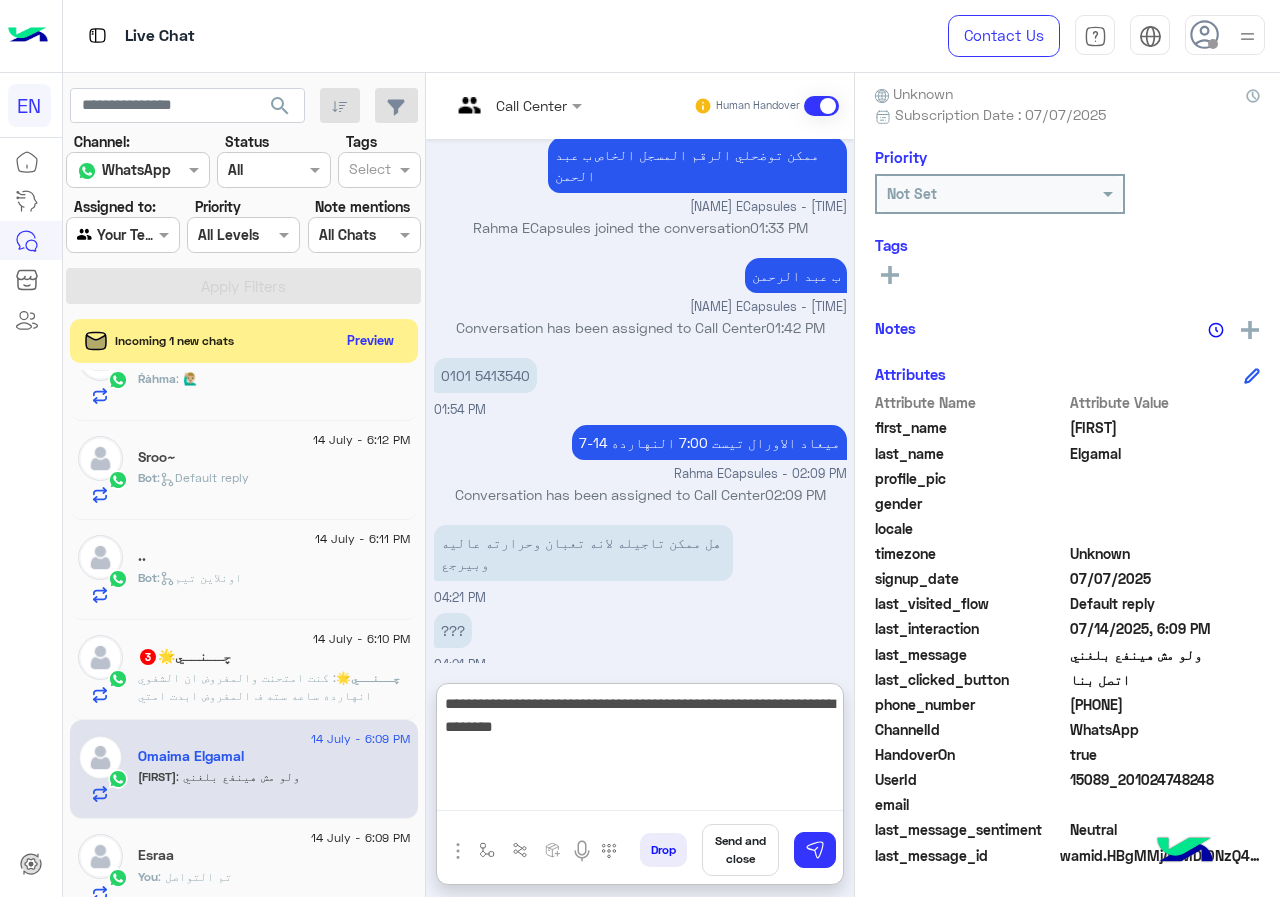 type on "**********" 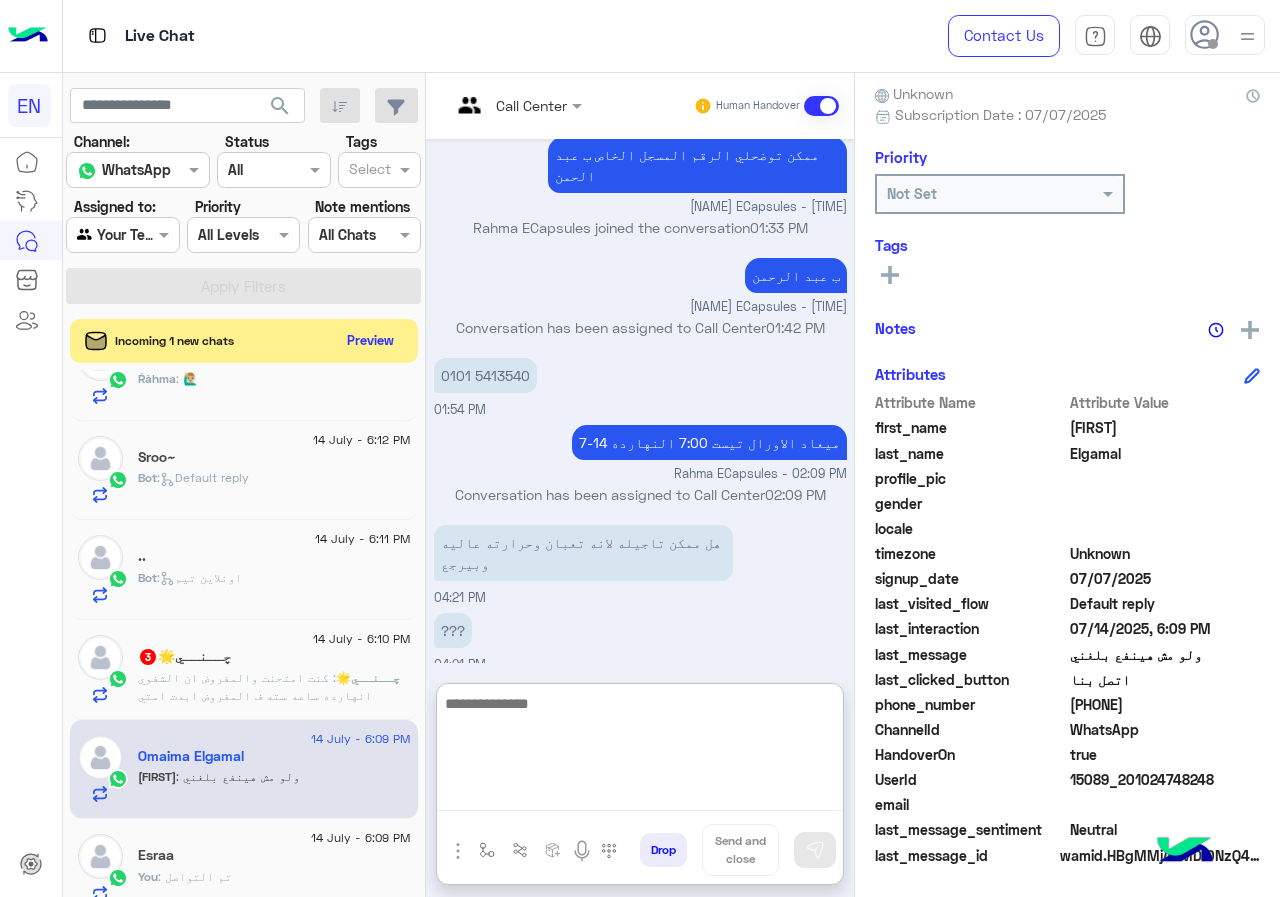 scroll, scrollTop: 2079, scrollLeft: 0, axis: vertical 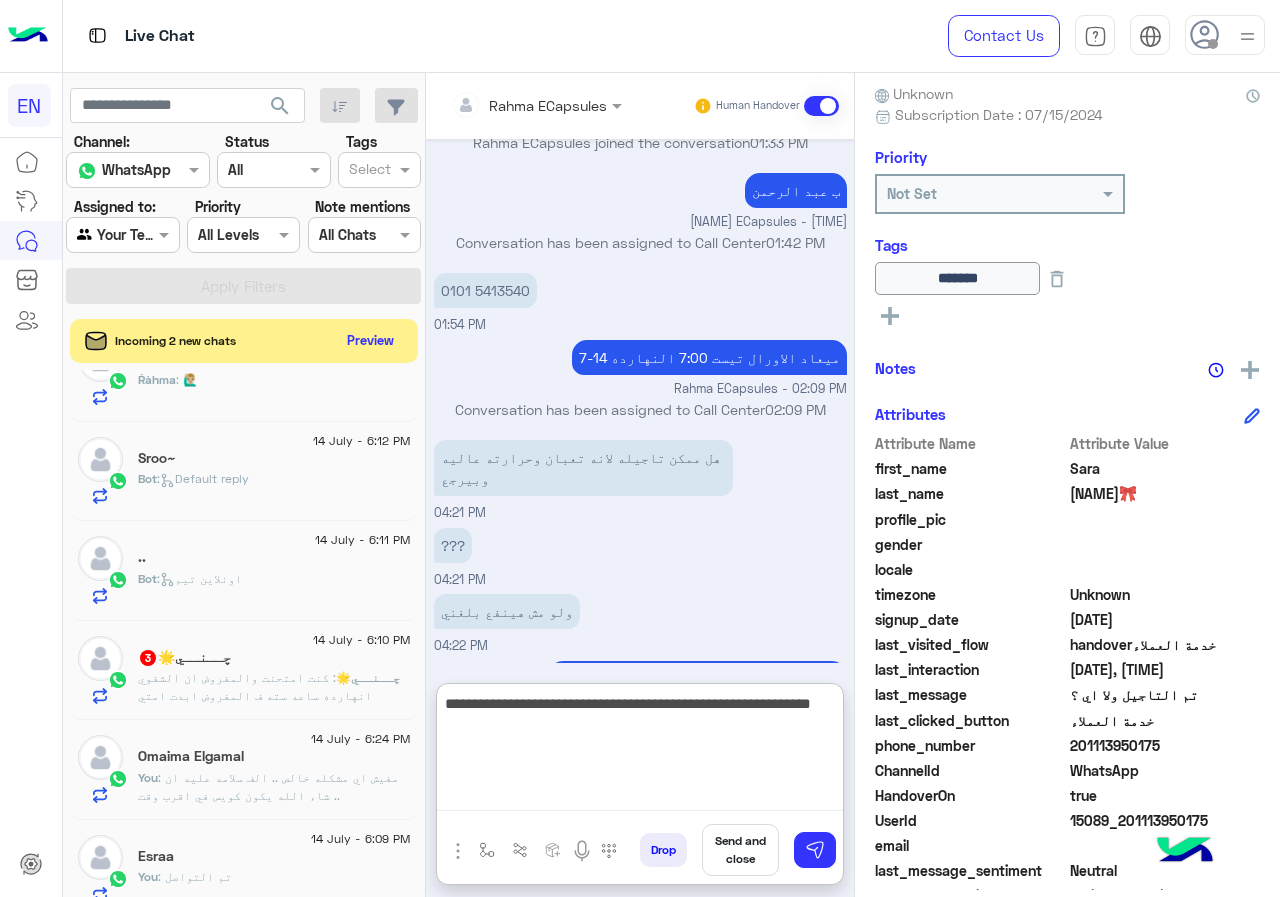 type on "**********" 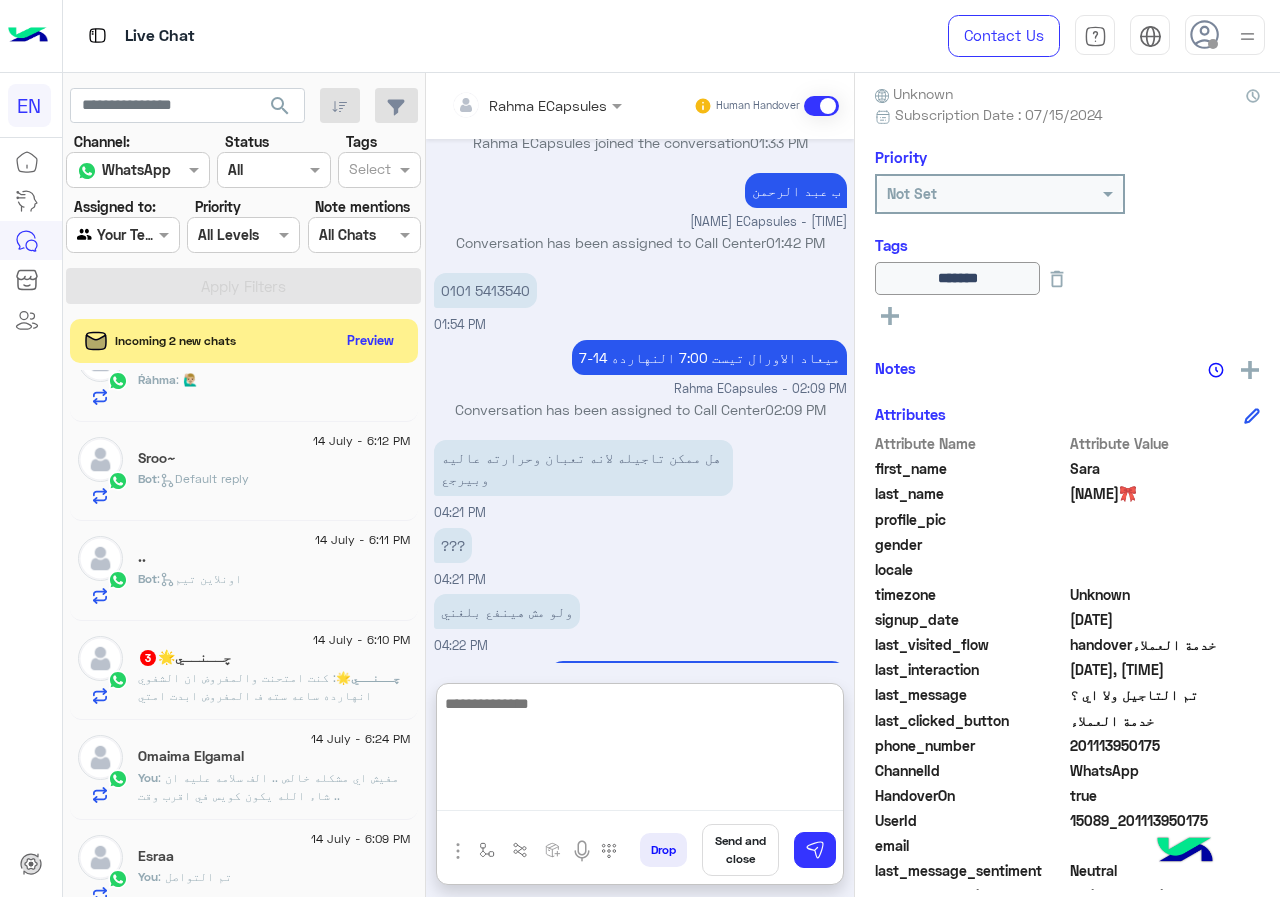 type on "*" 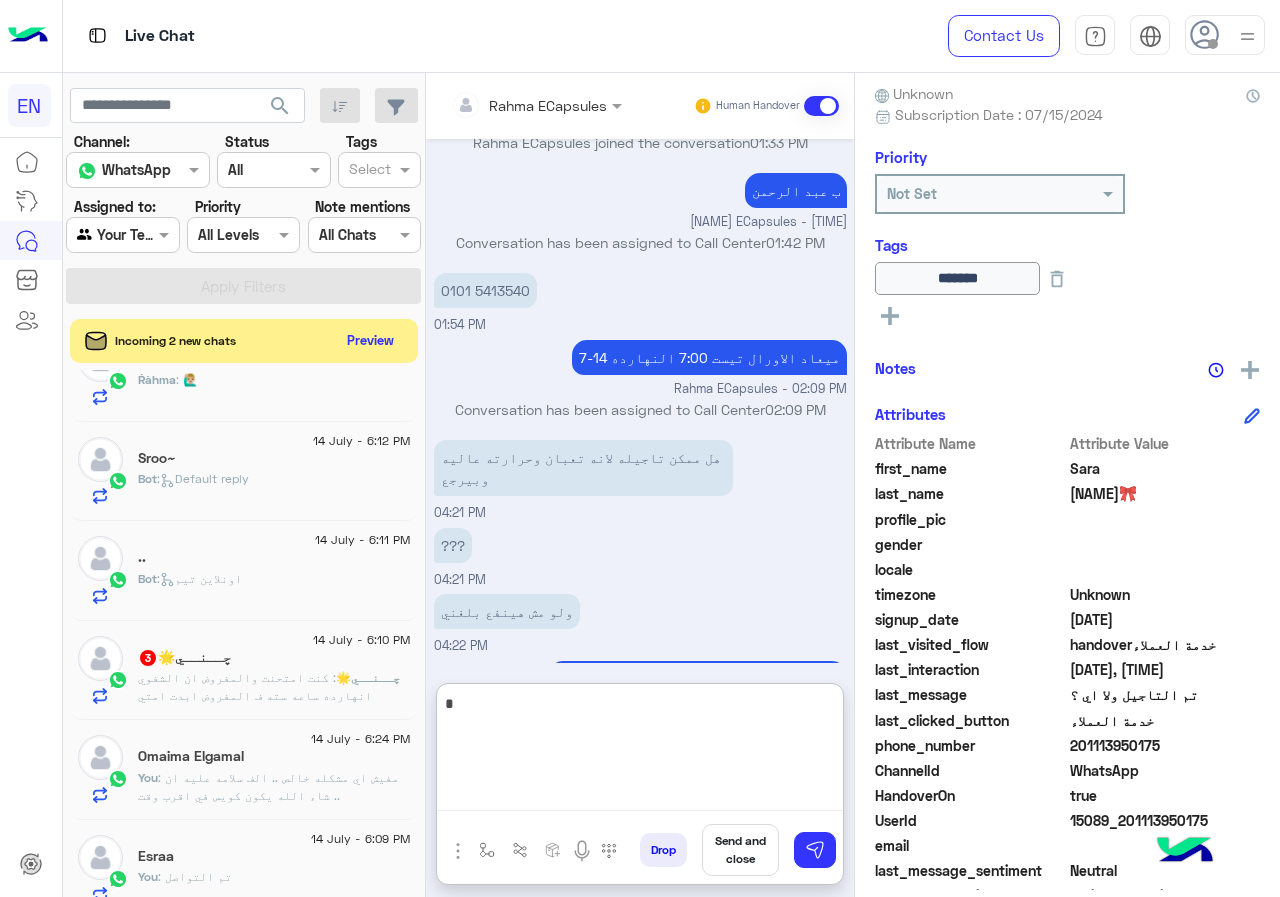 scroll, scrollTop: 2164, scrollLeft: 0, axis: vertical 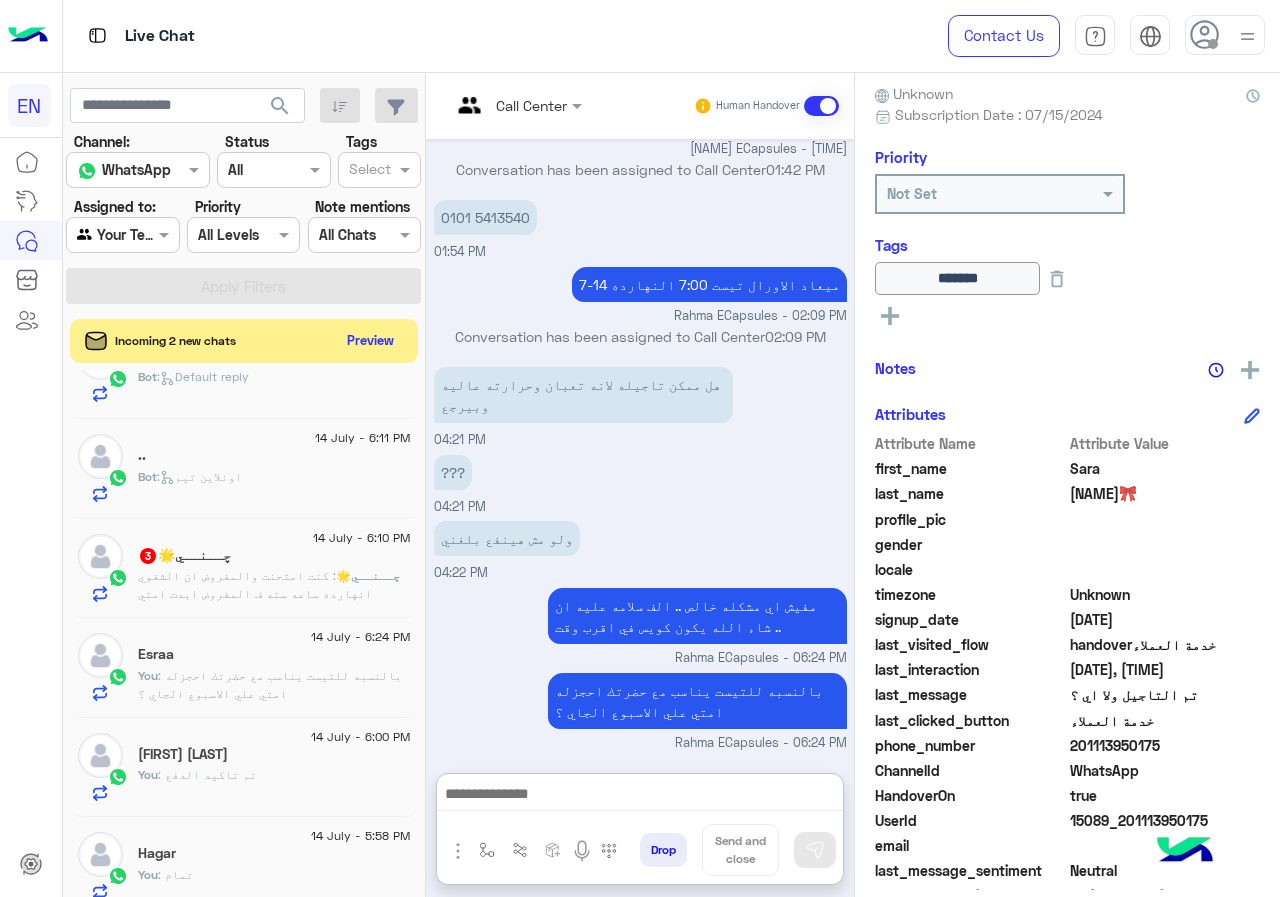 click on "14 July - 6:10 PM  چــنــي🌟   3 چــنــي🌟 : كنت امتحنت والمفروض ان الشفوي انهارده ساعه سته ف المفروض ابدت امتي بالظبط" 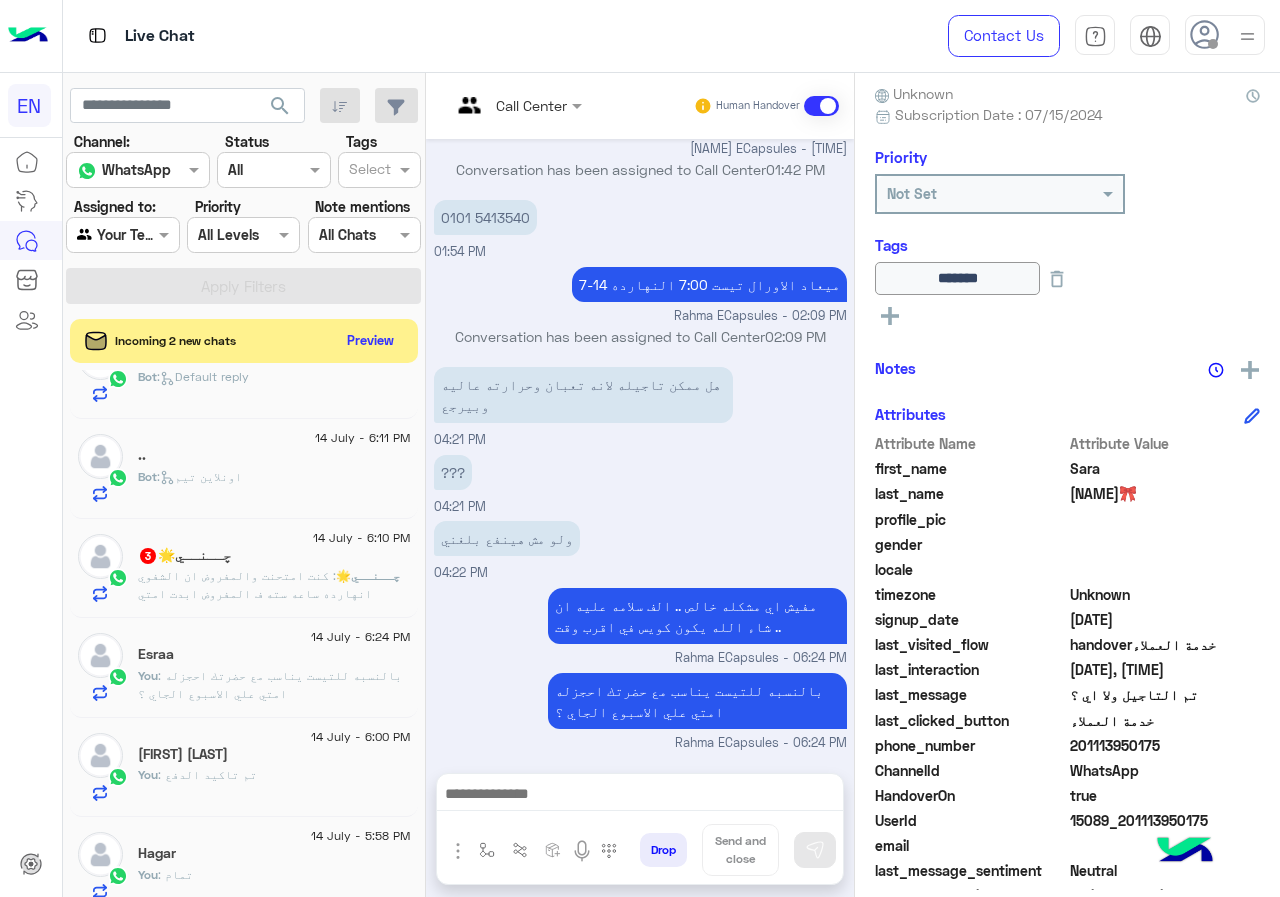 scroll, scrollTop: 2074, scrollLeft: 0, axis: vertical 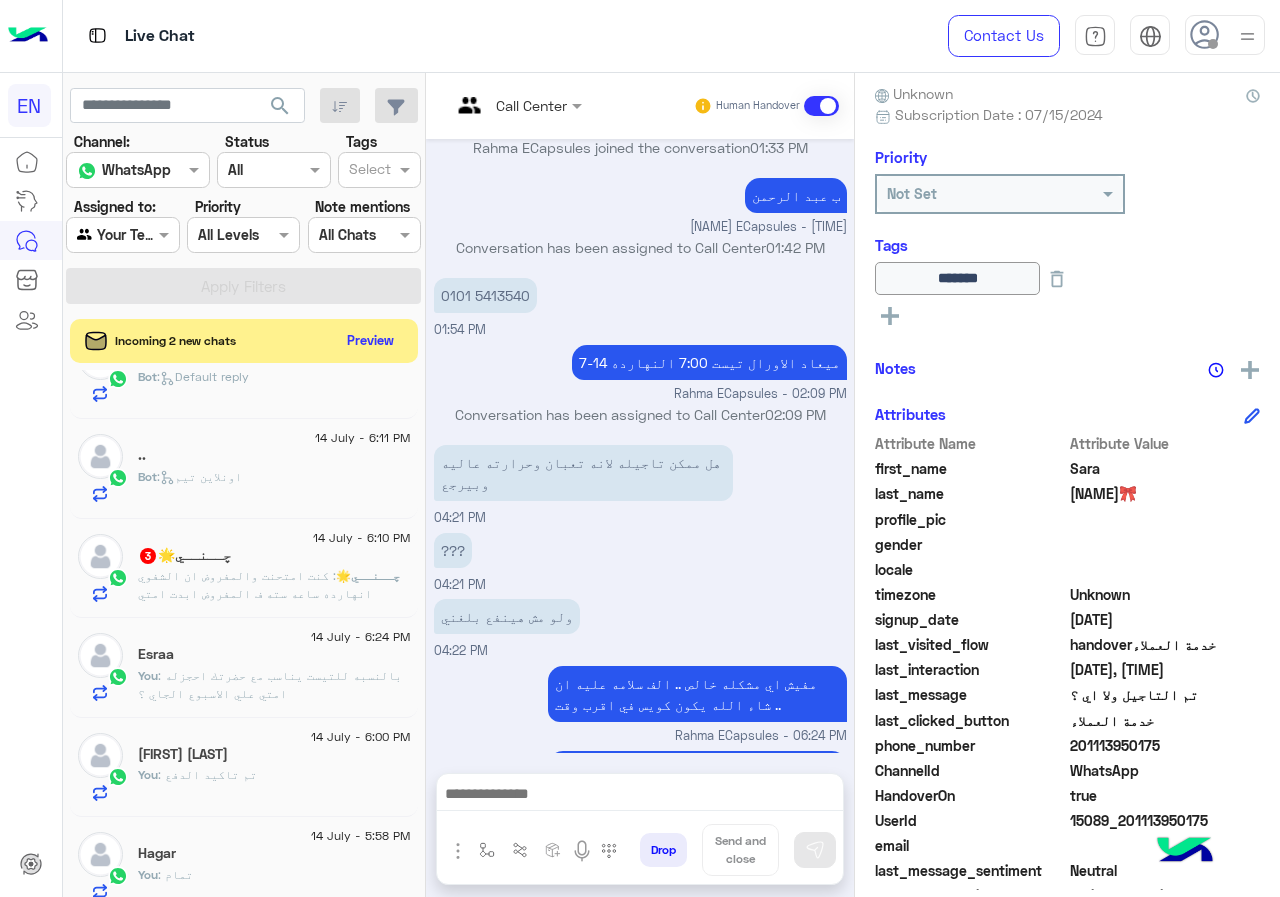 click on ": كنت امتحنت والمفروض ان الشفوي انهارده ساعه سته ف المفروض ابدت امتي بالظبط" 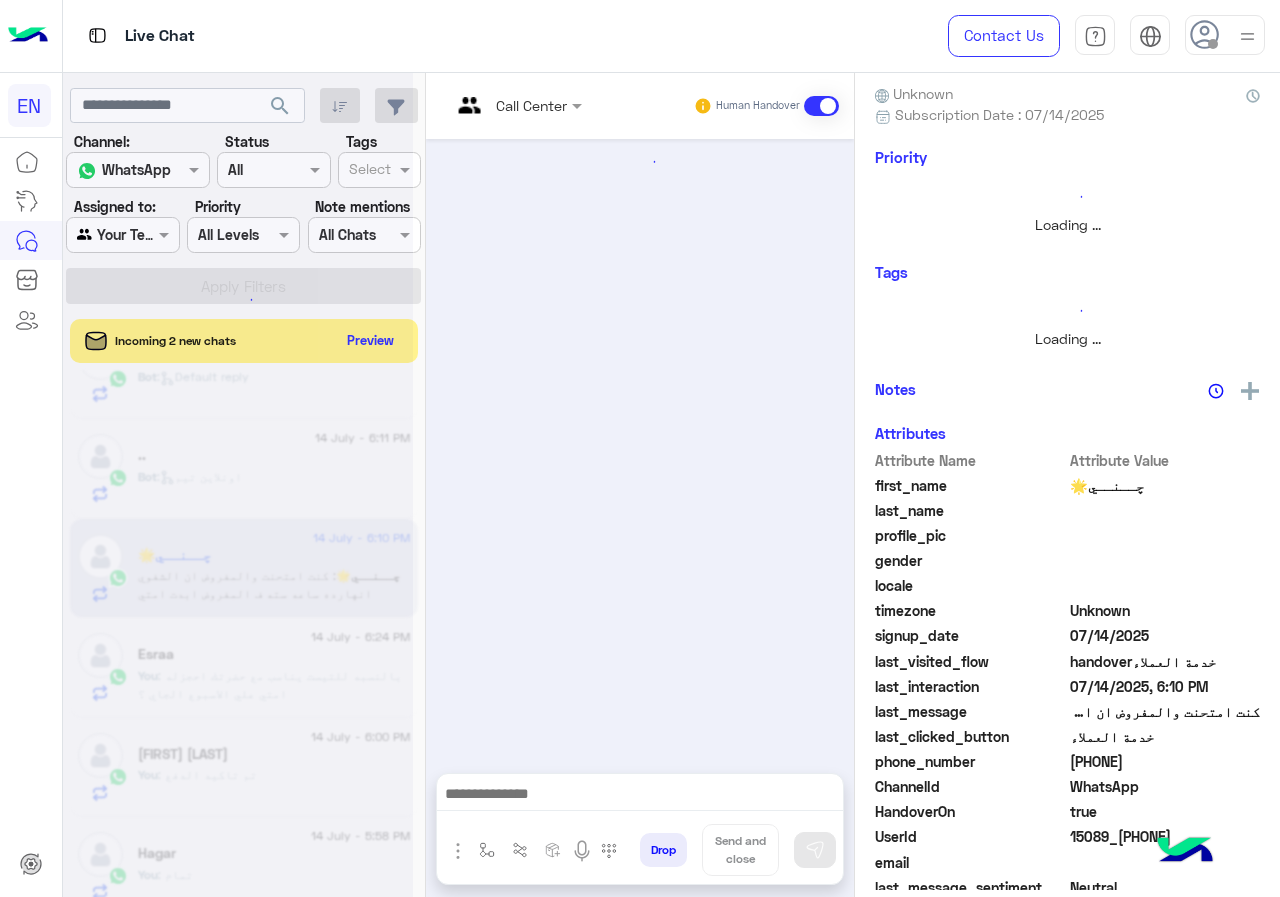 scroll, scrollTop: 0, scrollLeft: 0, axis: both 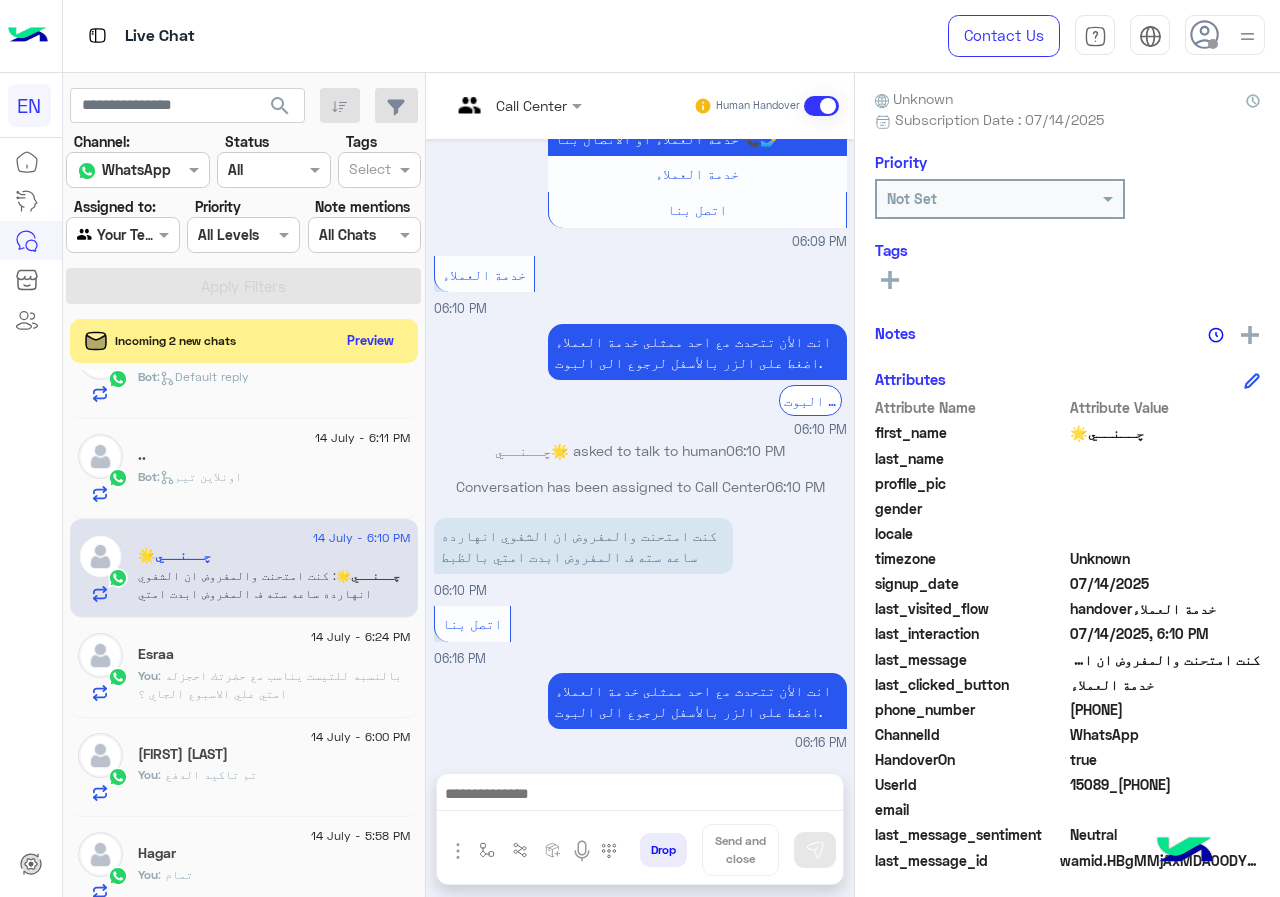 drag, startPoint x: 1073, startPoint y: 710, endPoint x: 1223, endPoint y: 711, distance: 150.00333 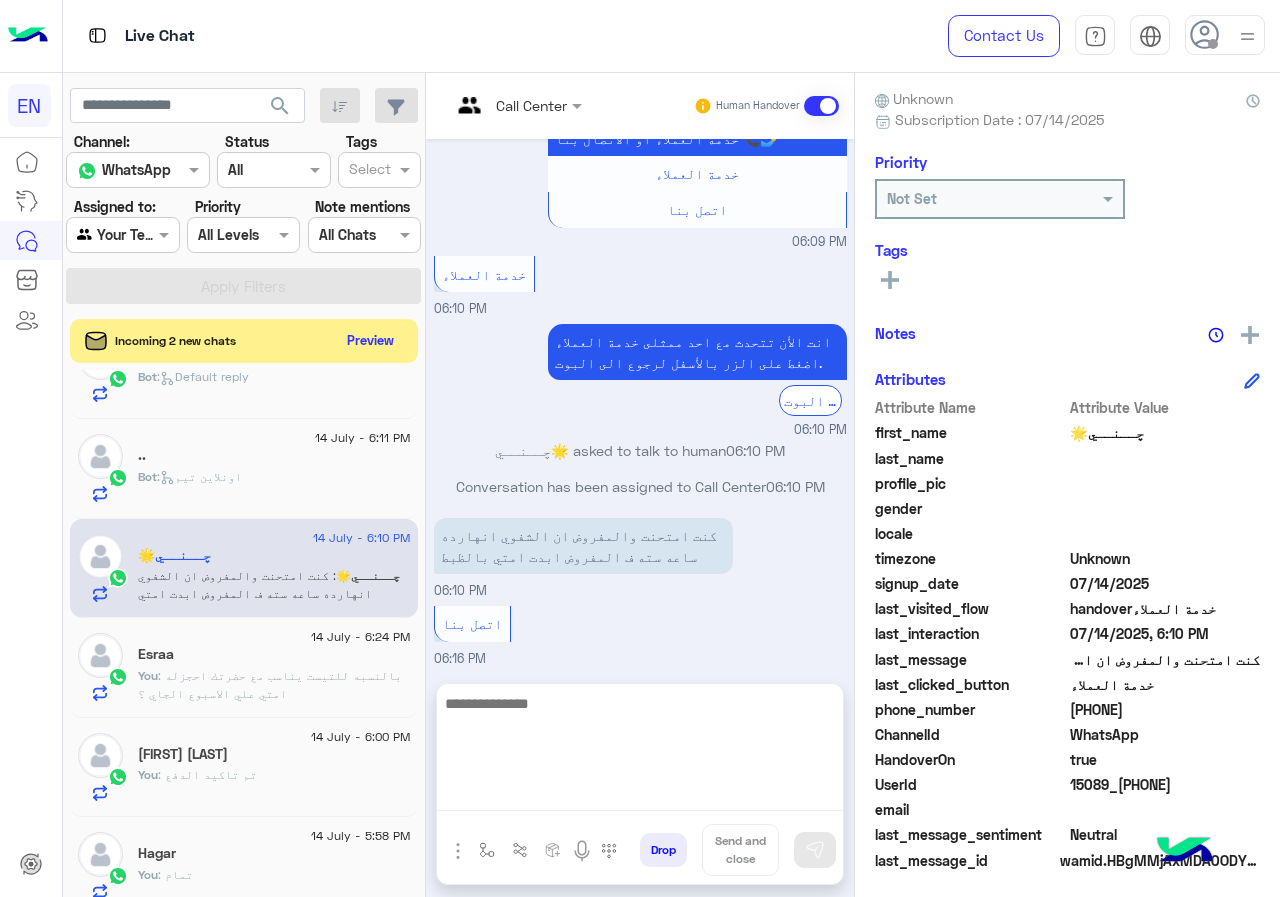 click at bounding box center (640, 751) 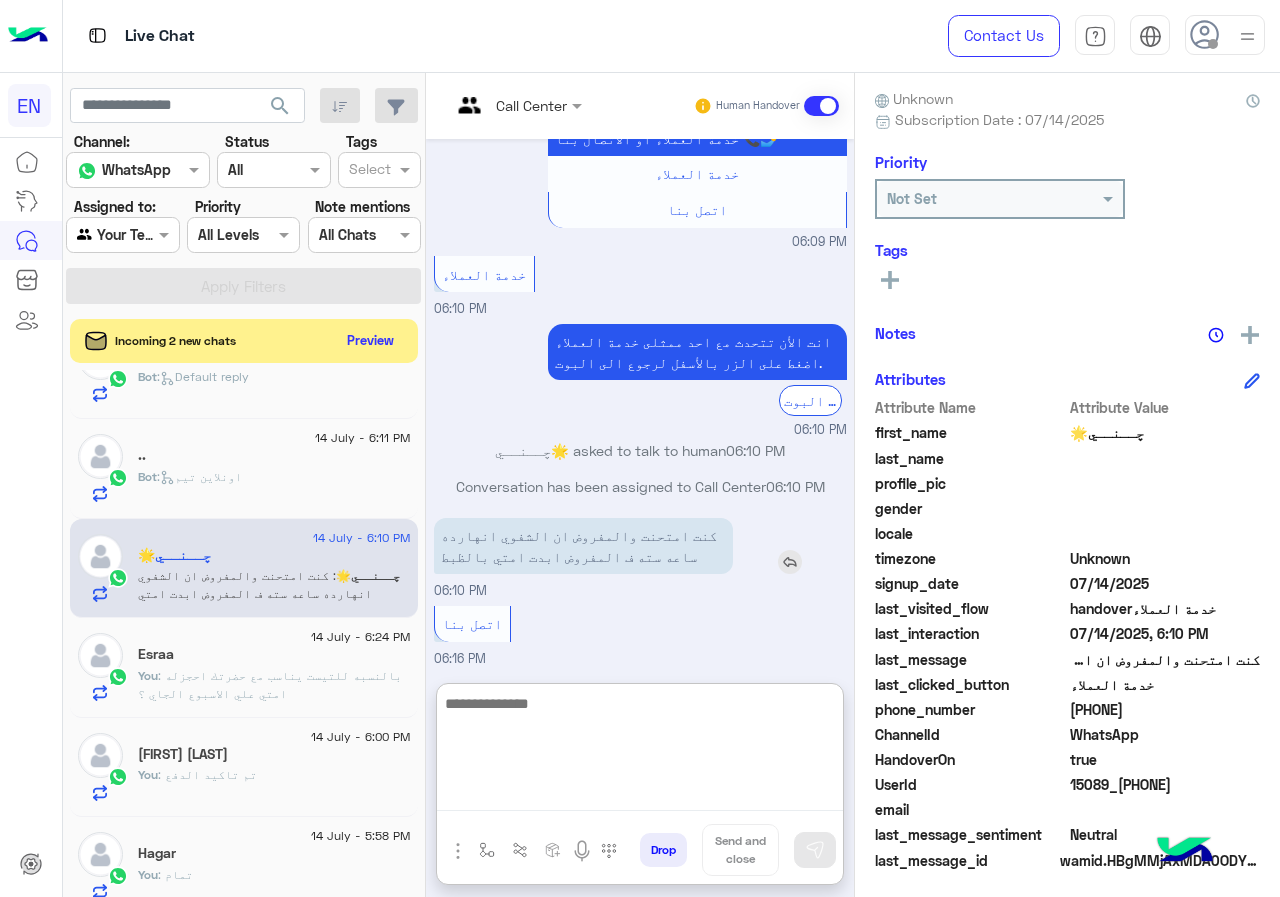 scroll, scrollTop: 570, scrollLeft: 0, axis: vertical 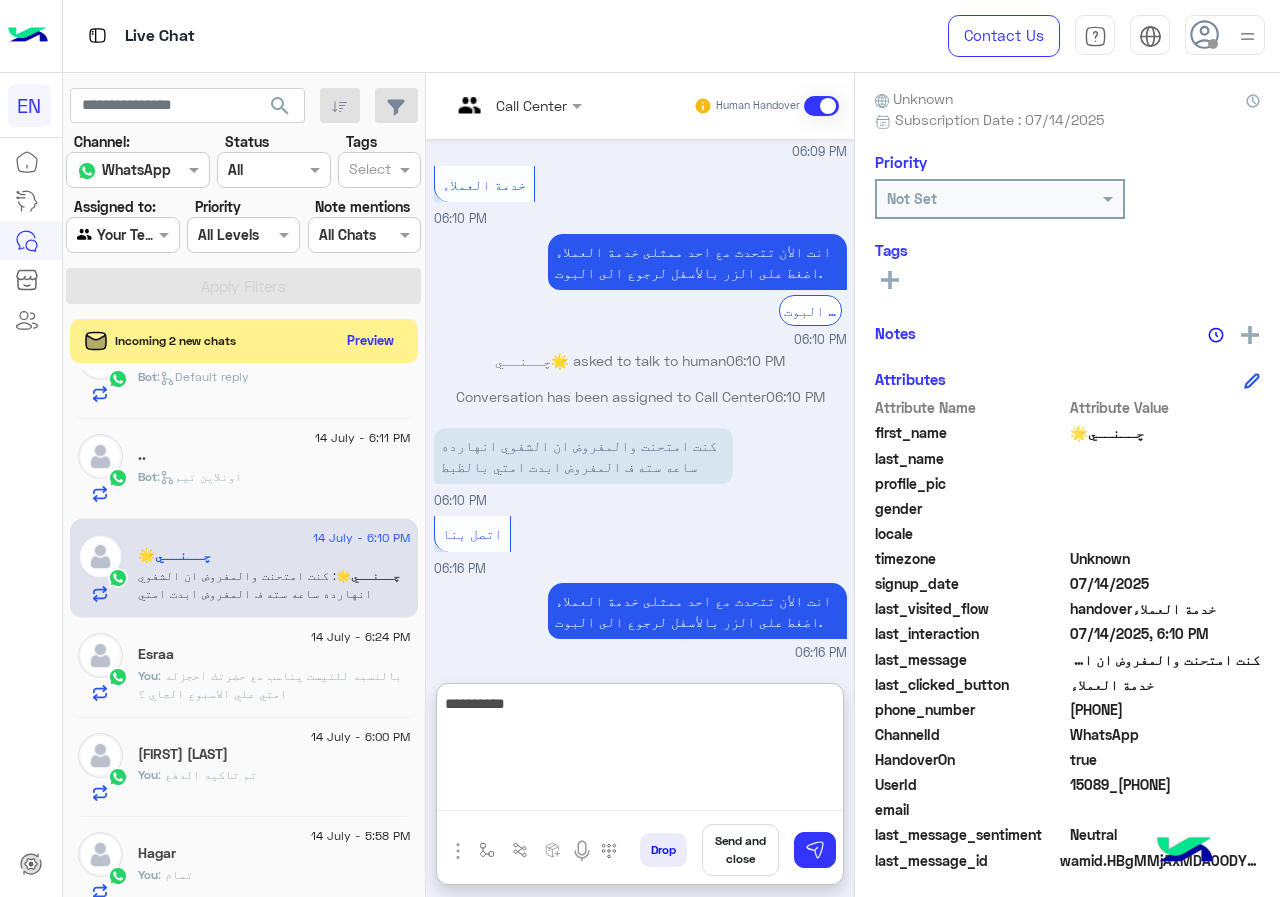 type on "**********" 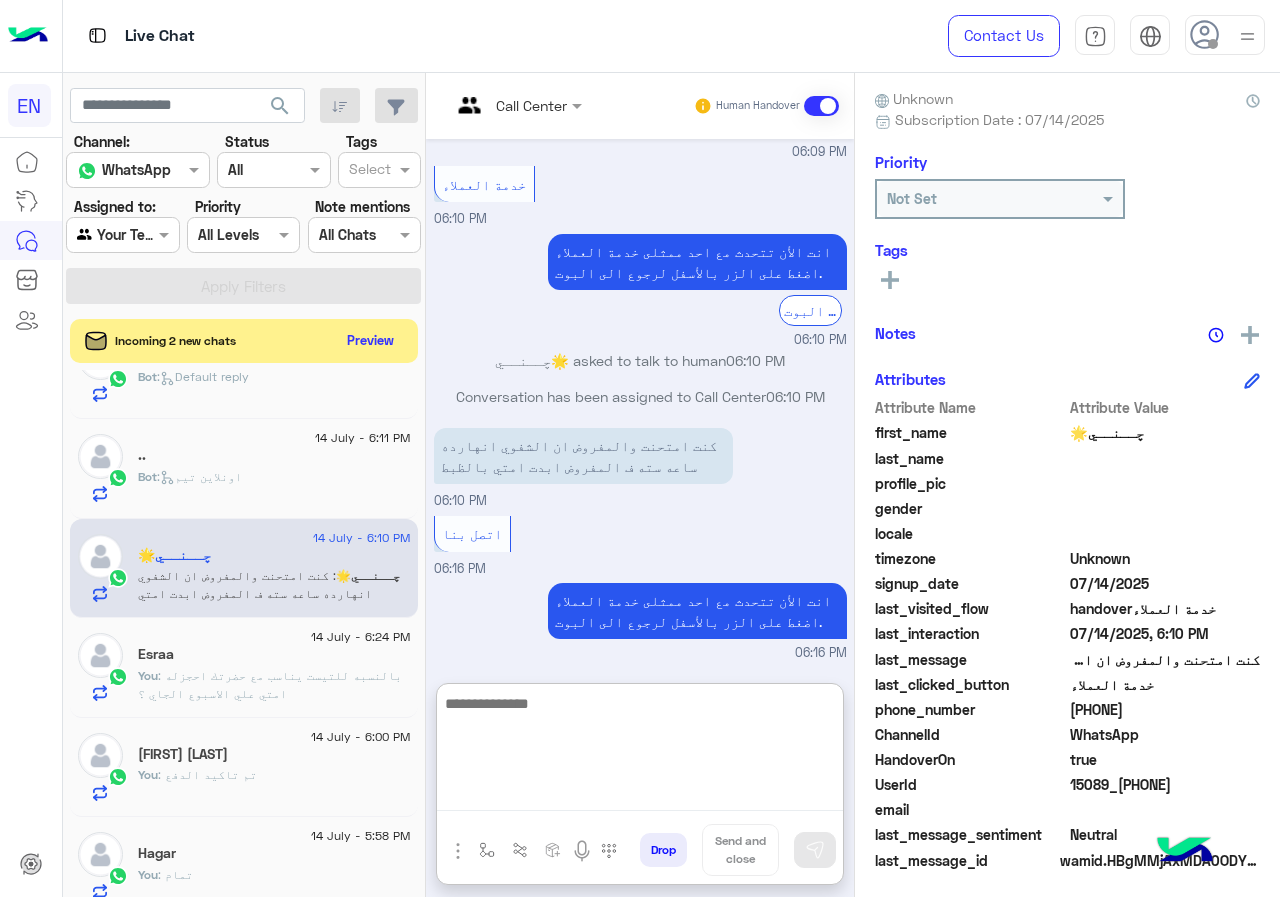 scroll, scrollTop: 634, scrollLeft: 0, axis: vertical 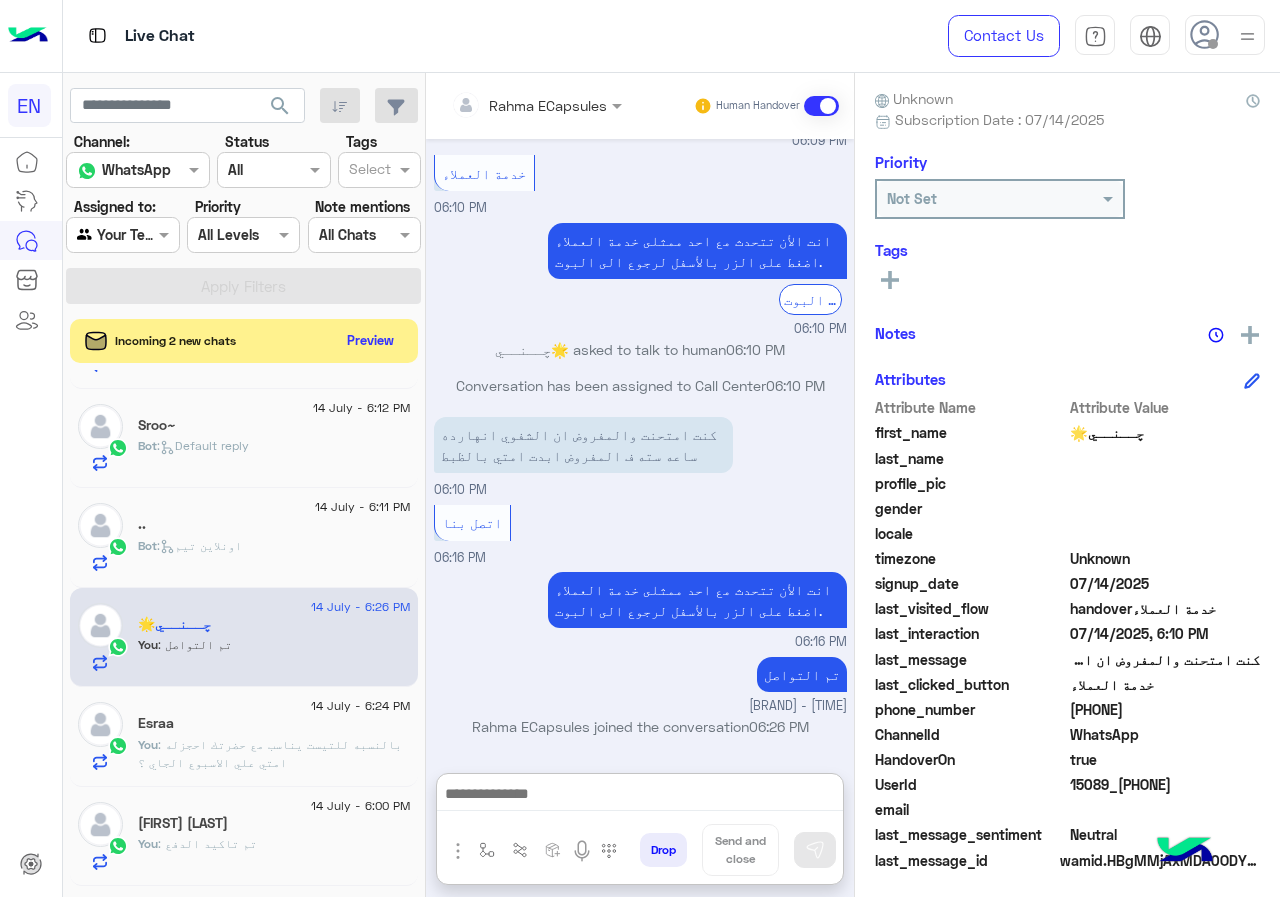 click on "Bot :   اونلاين تيم" 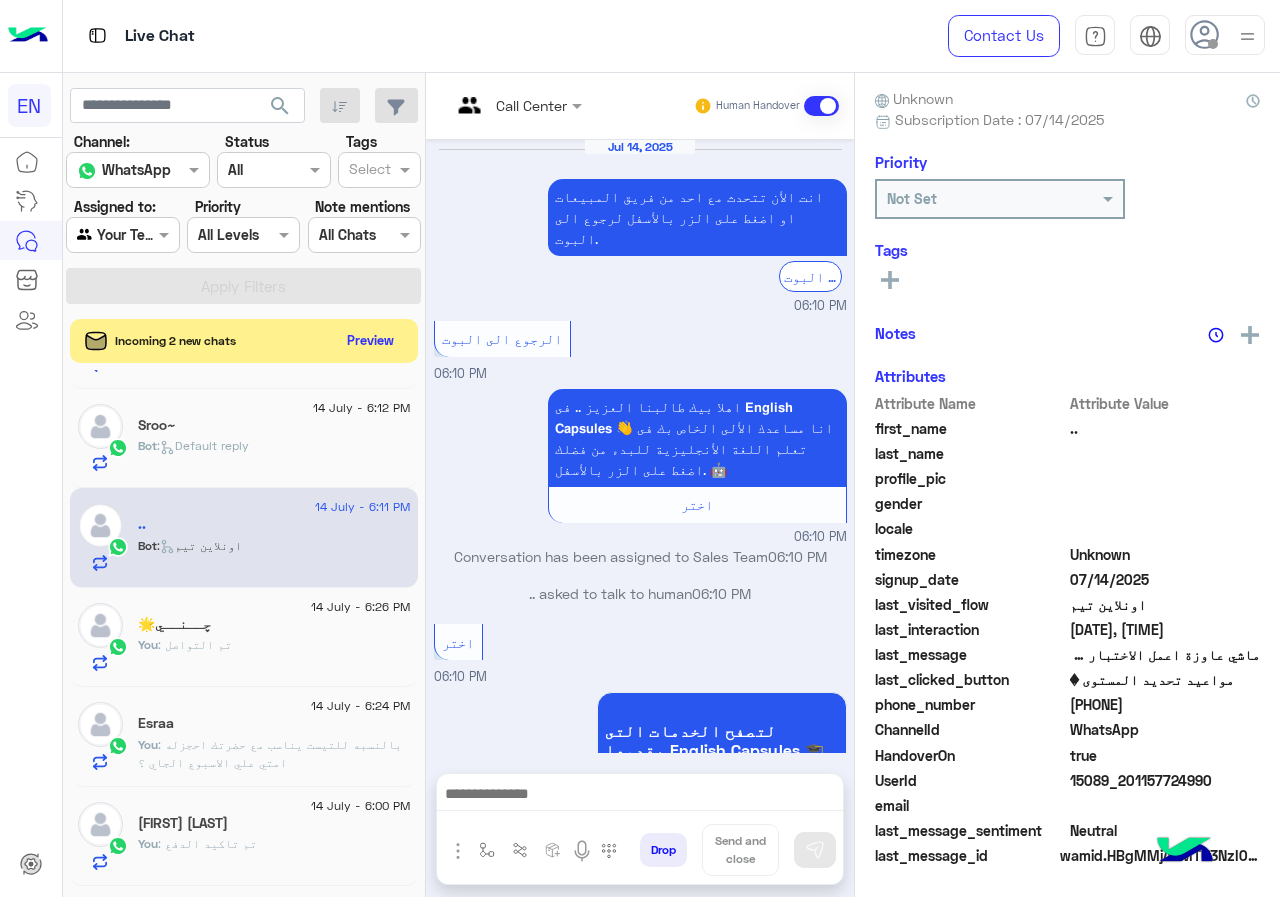 scroll, scrollTop: 1750, scrollLeft: 0, axis: vertical 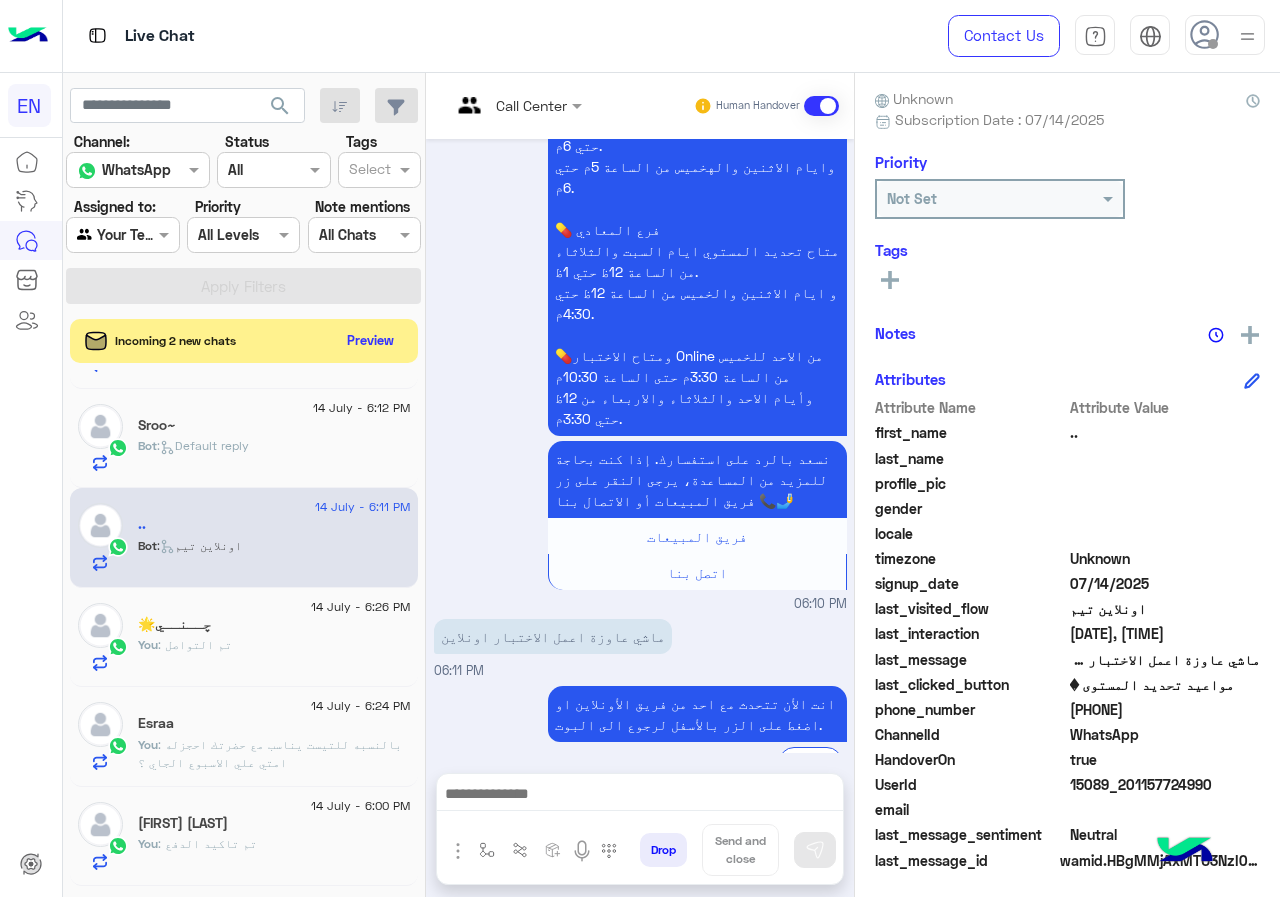 drag, startPoint x: 1074, startPoint y: 702, endPoint x: 1190, endPoint y: 709, distance: 116.21101 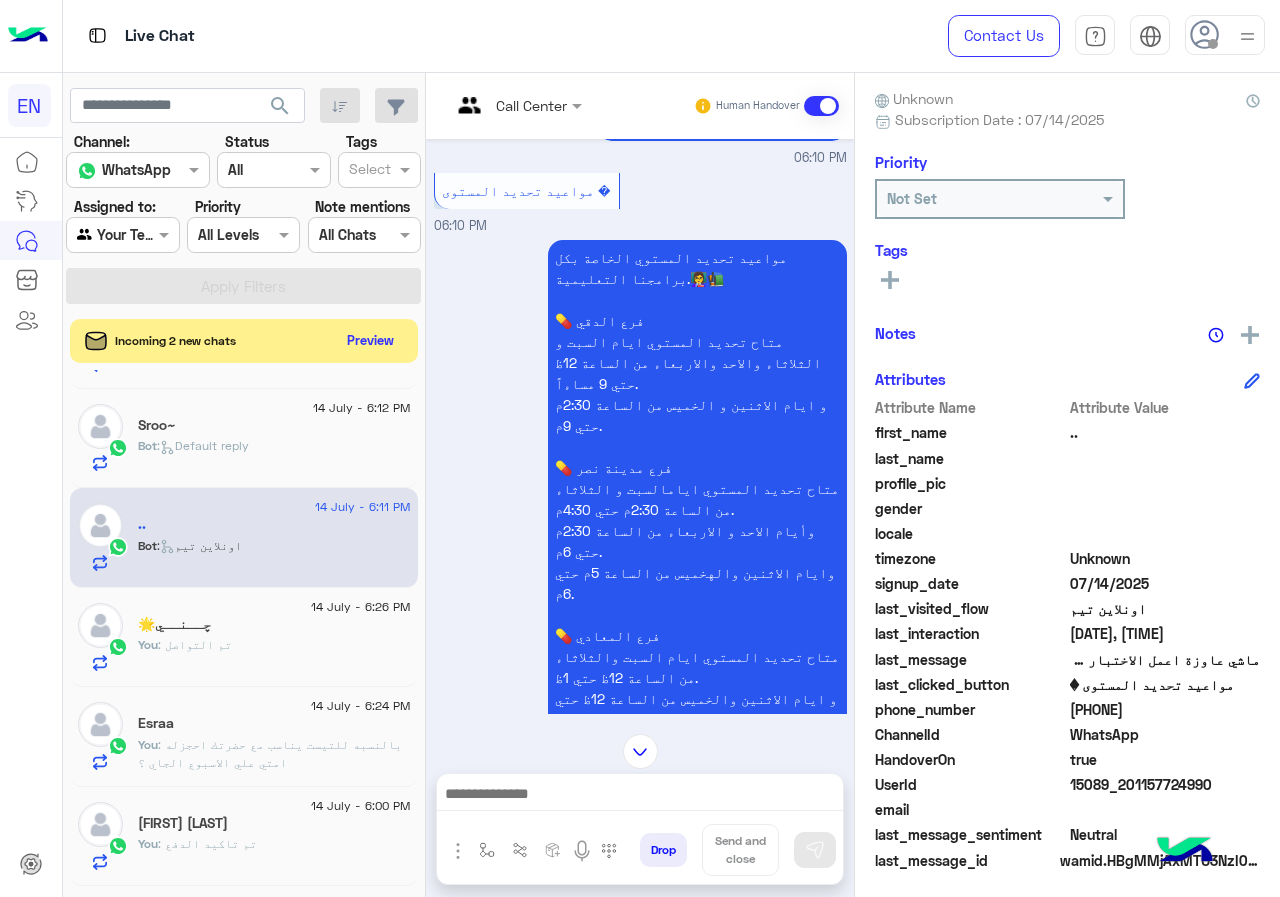 scroll, scrollTop: 1150, scrollLeft: 0, axis: vertical 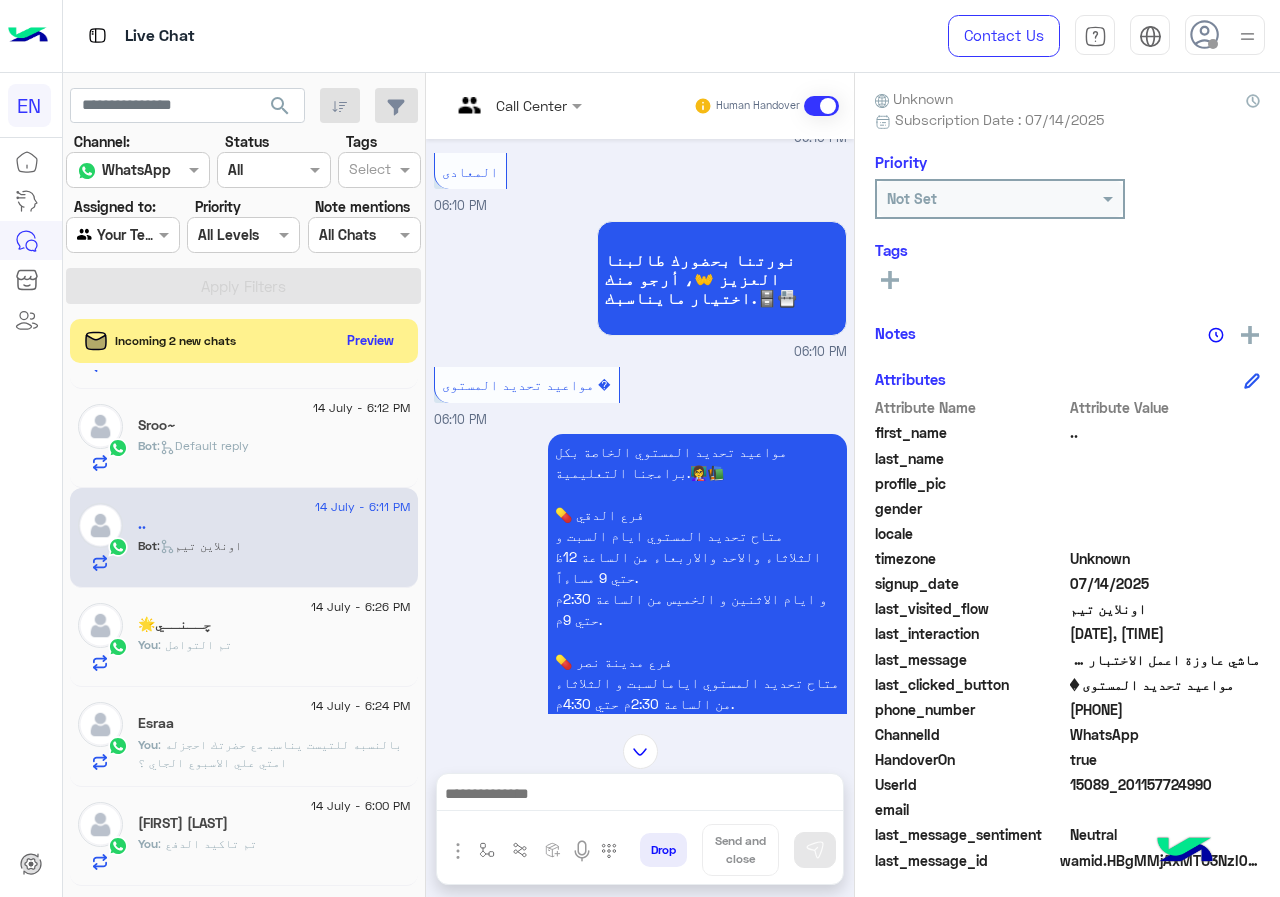 click at bounding box center [491, 105] 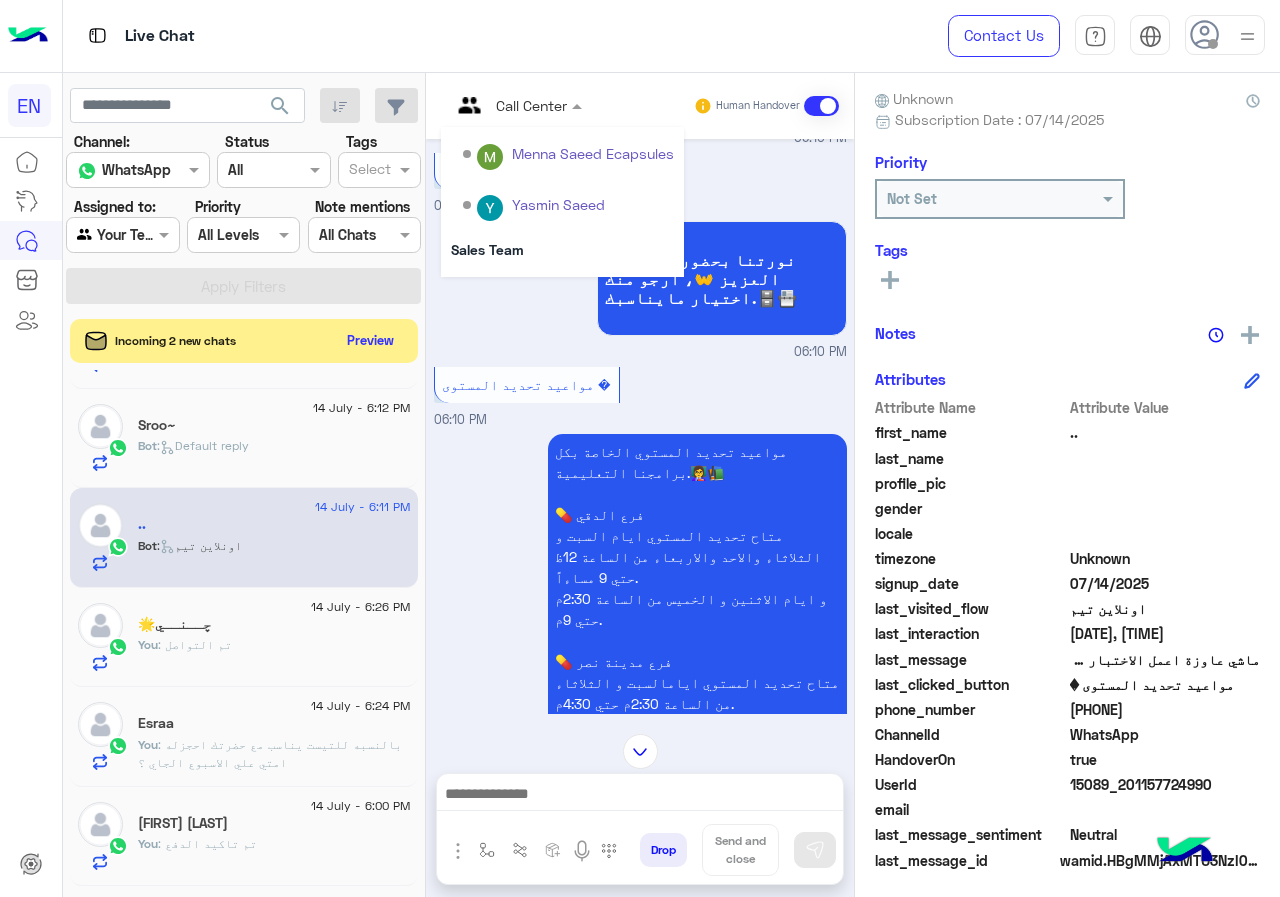 scroll, scrollTop: 332, scrollLeft: 0, axis: vertical 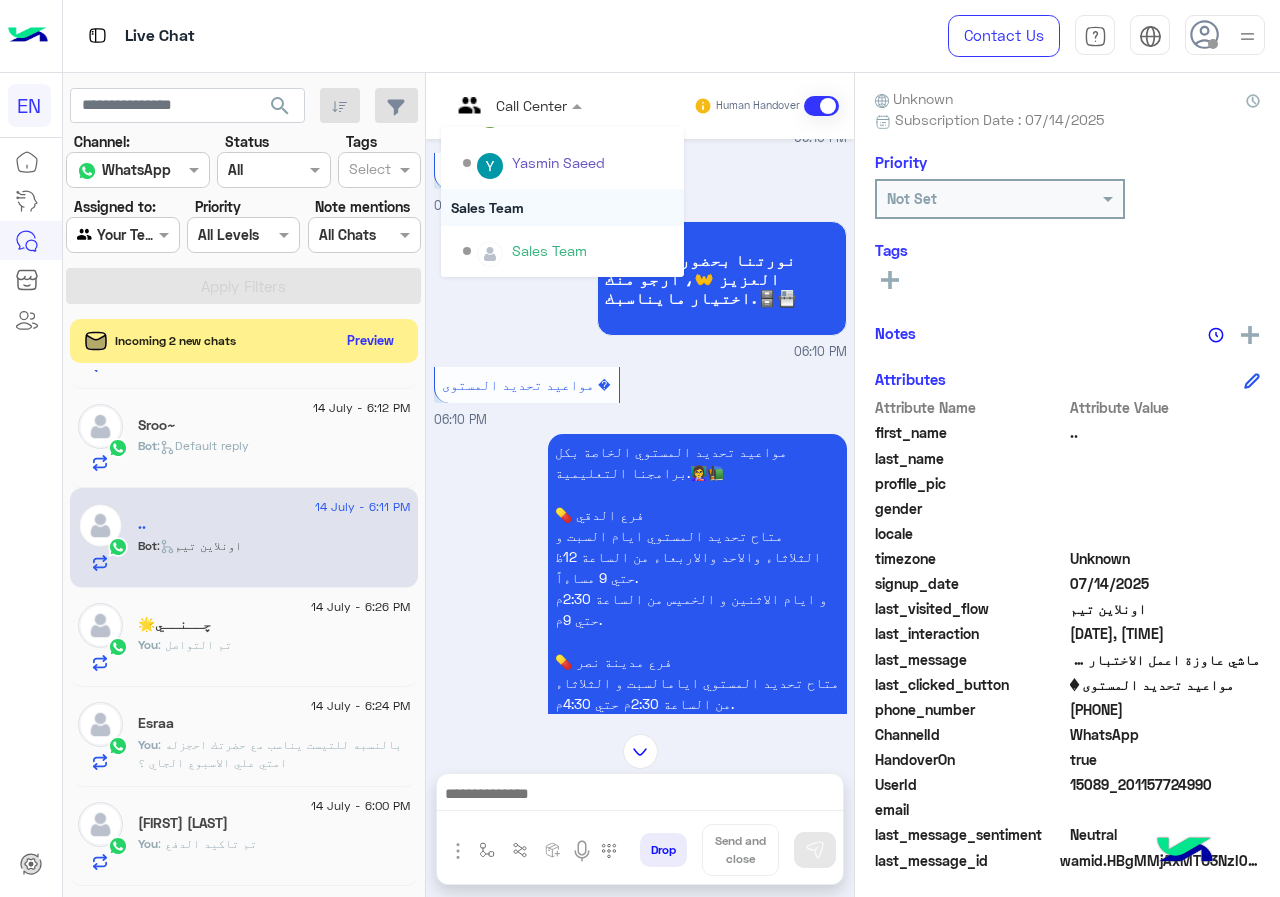 click on "Sales Team" at bounding box center (562, 207) 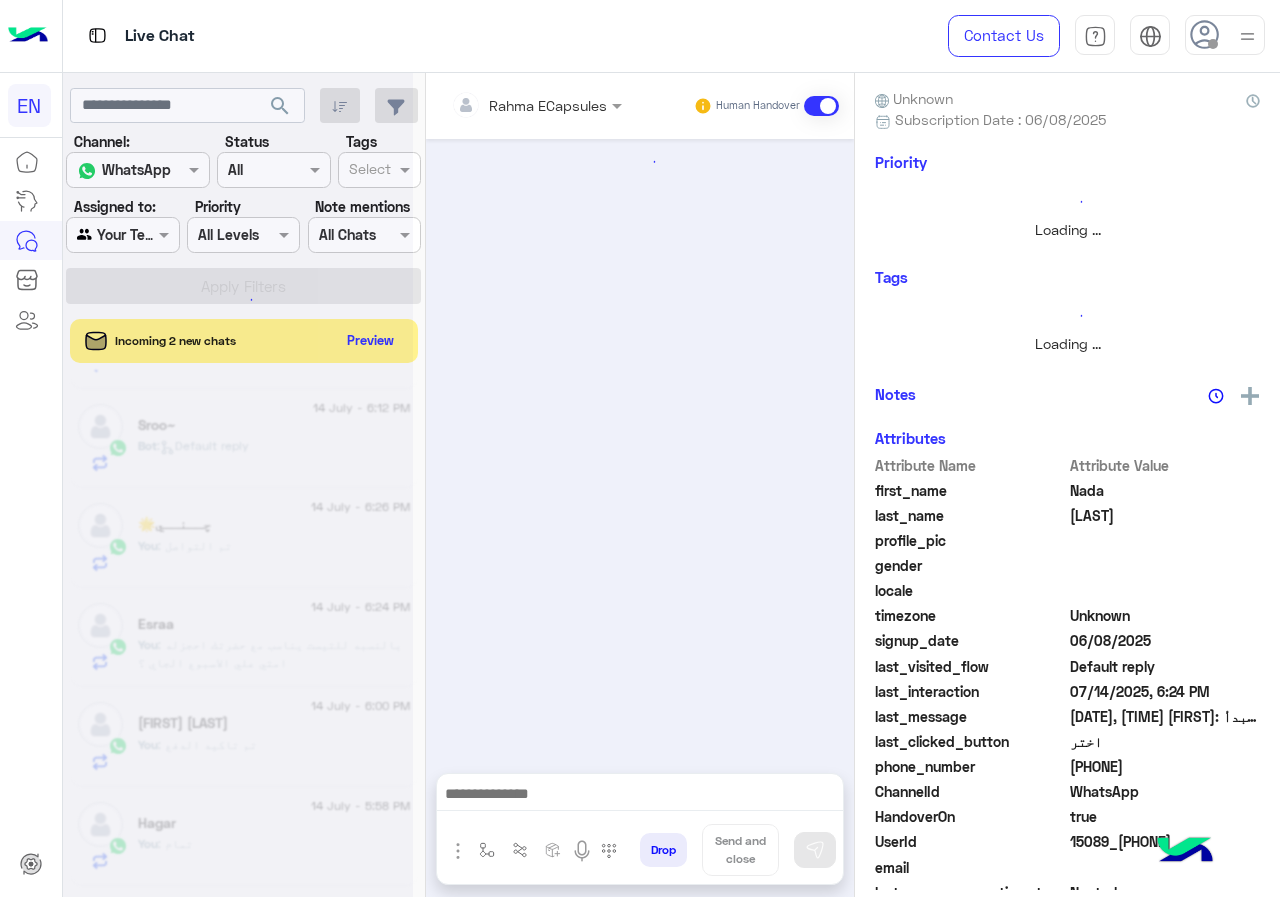 scroll, scrollTop: 0, scrollLeft: 0, axis: both 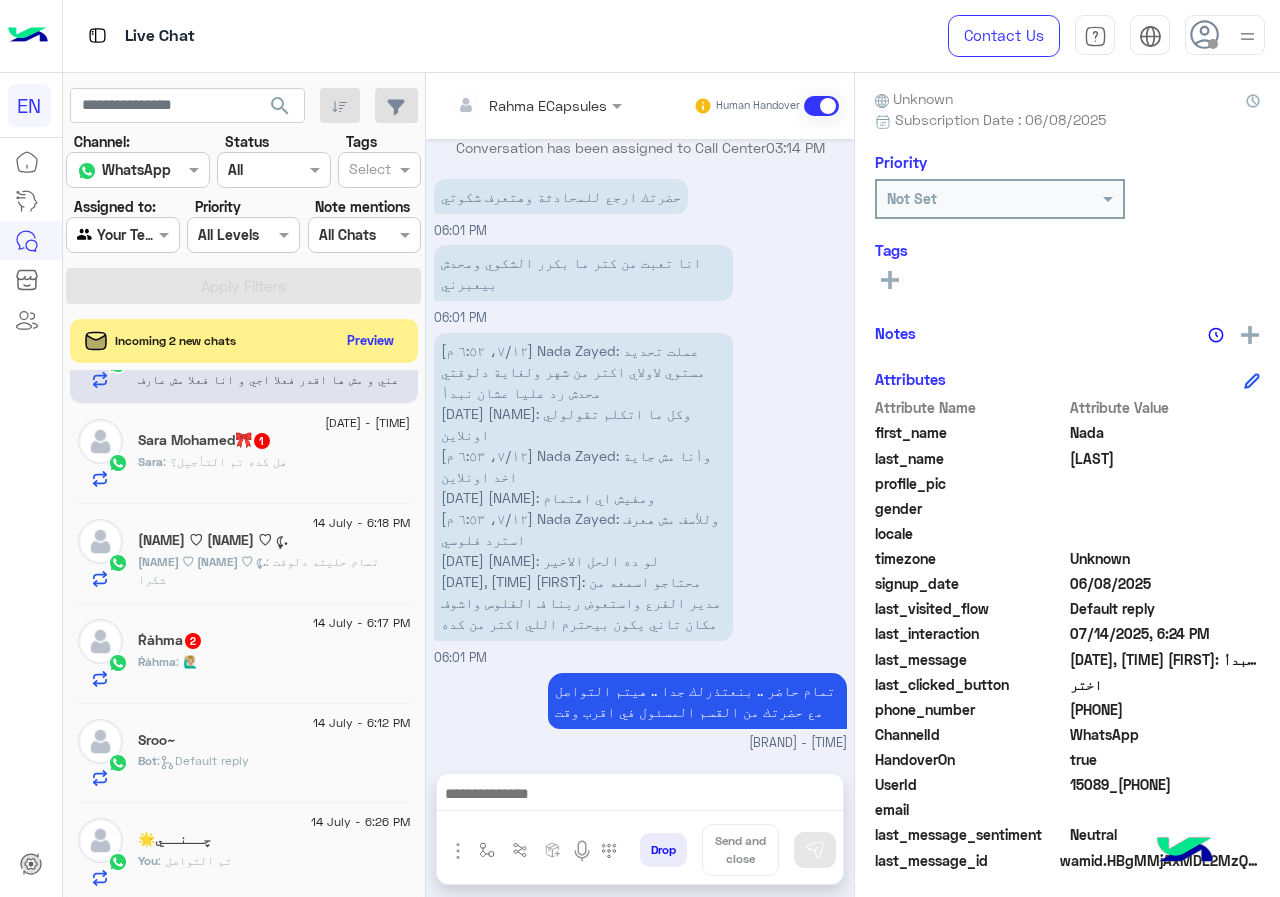 click on ": تمام حليته دلوقت شكرا" 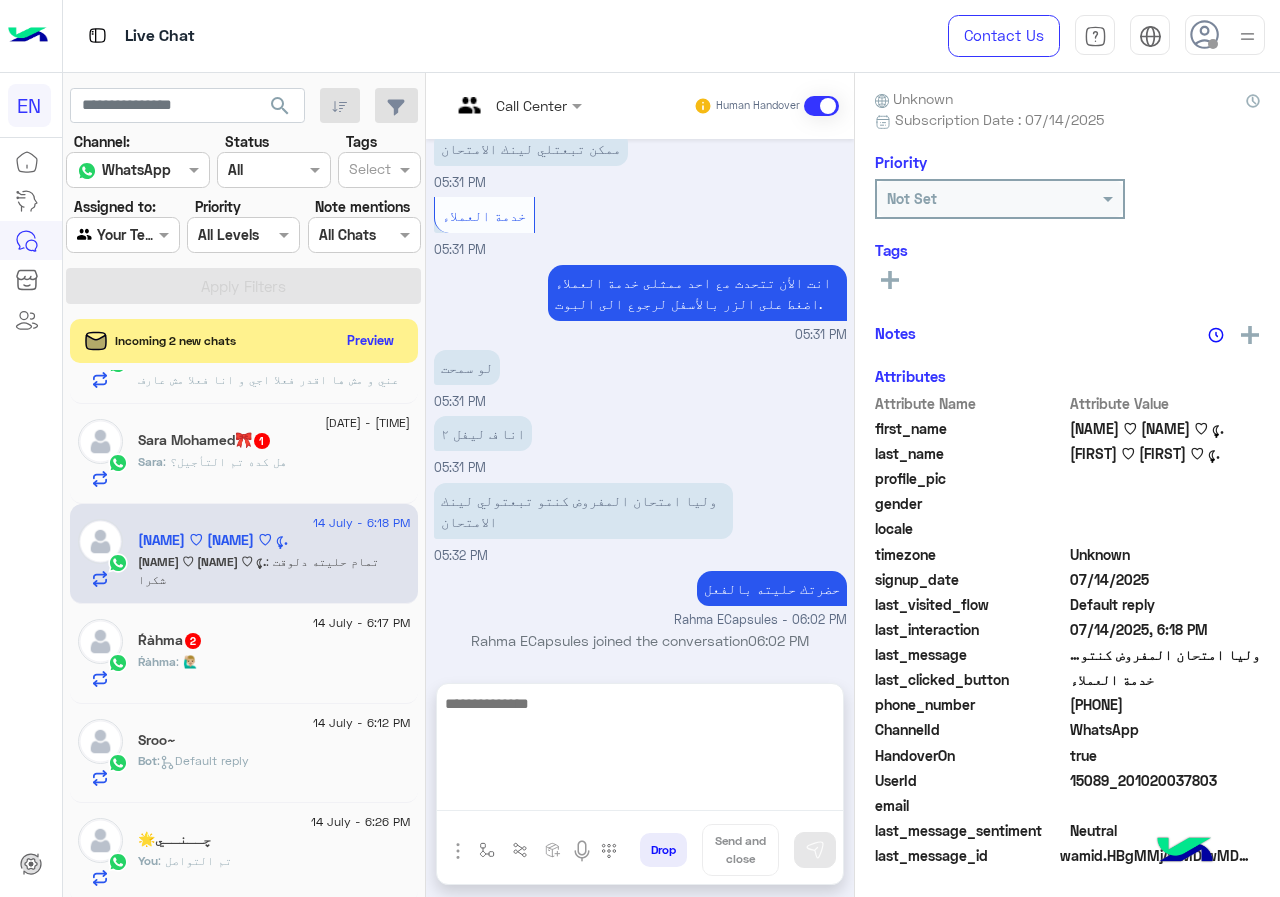 click at bounding box center [640, 751] 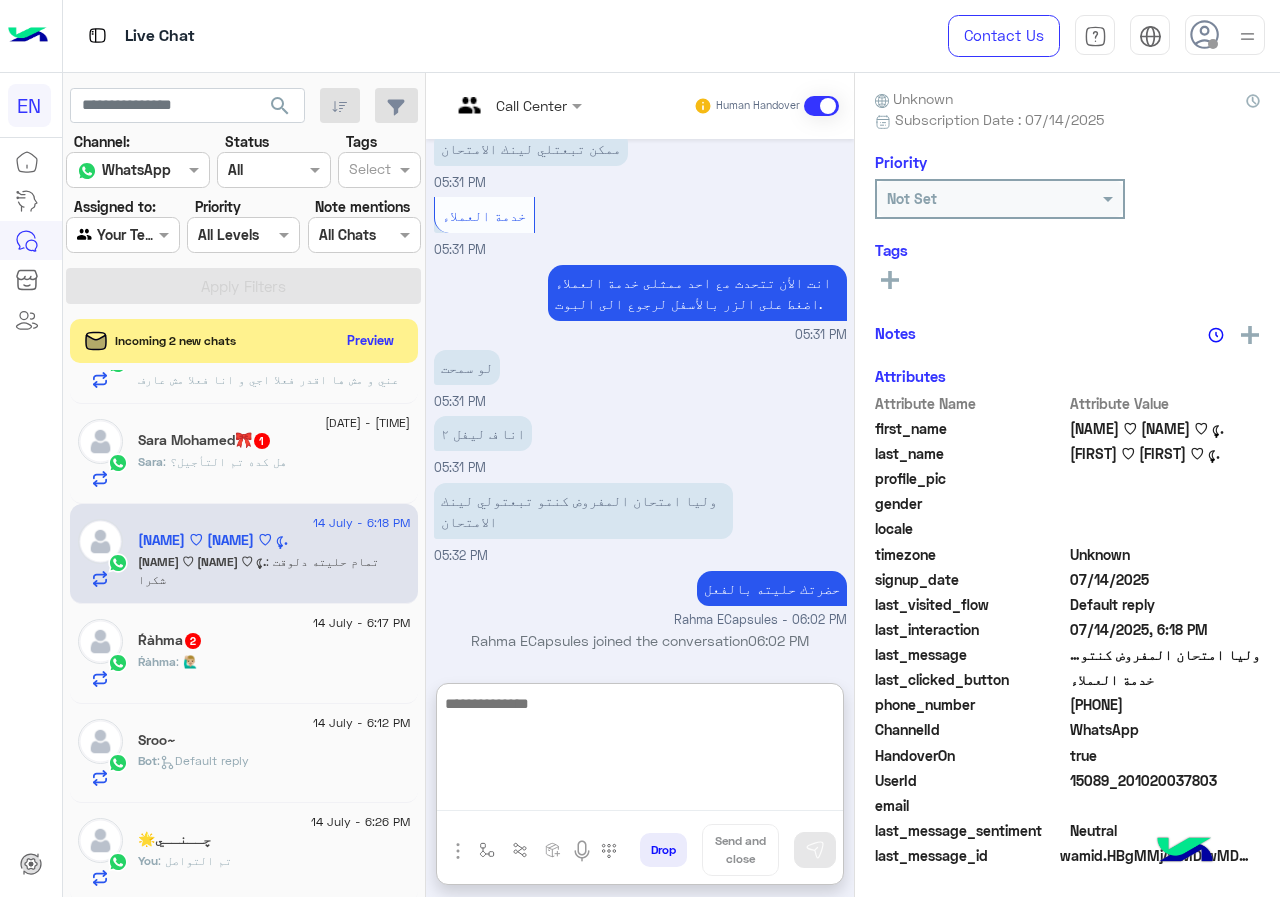 scroll, scrollTop: 1440, scrollLeft: 0, axis: vertical 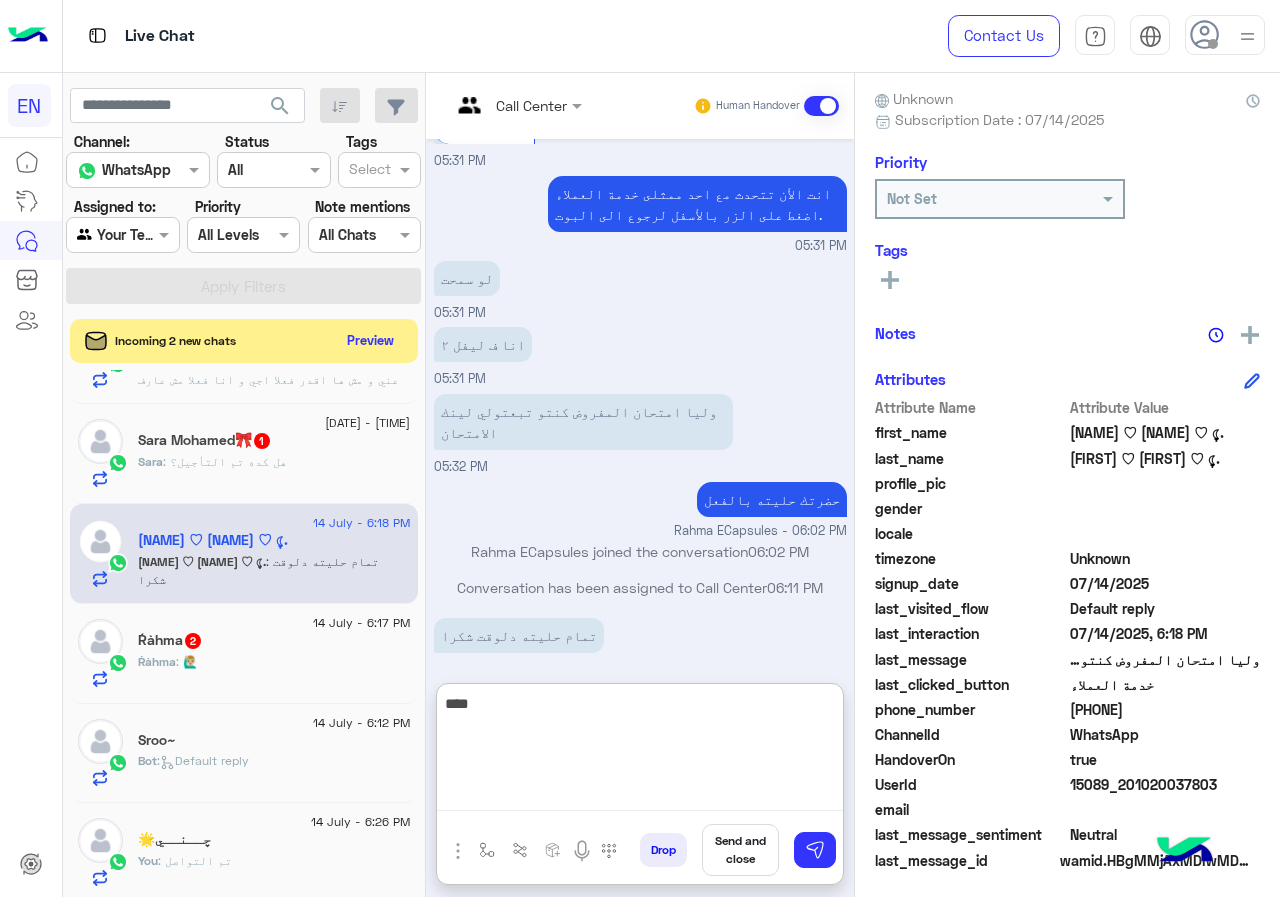 type on "****" 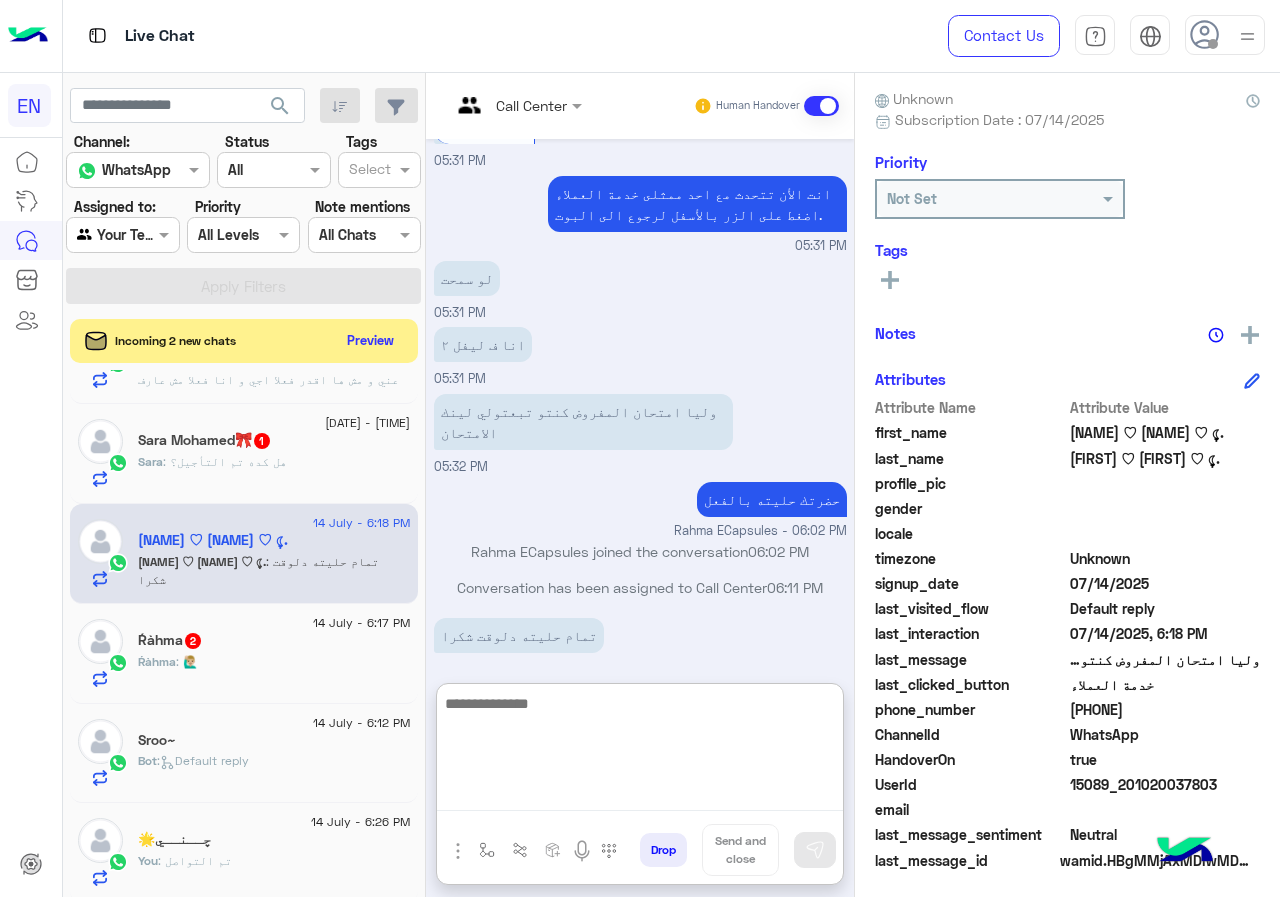 scroll, scrollTop: 1505, scrollLeft: 0, axis: vertical 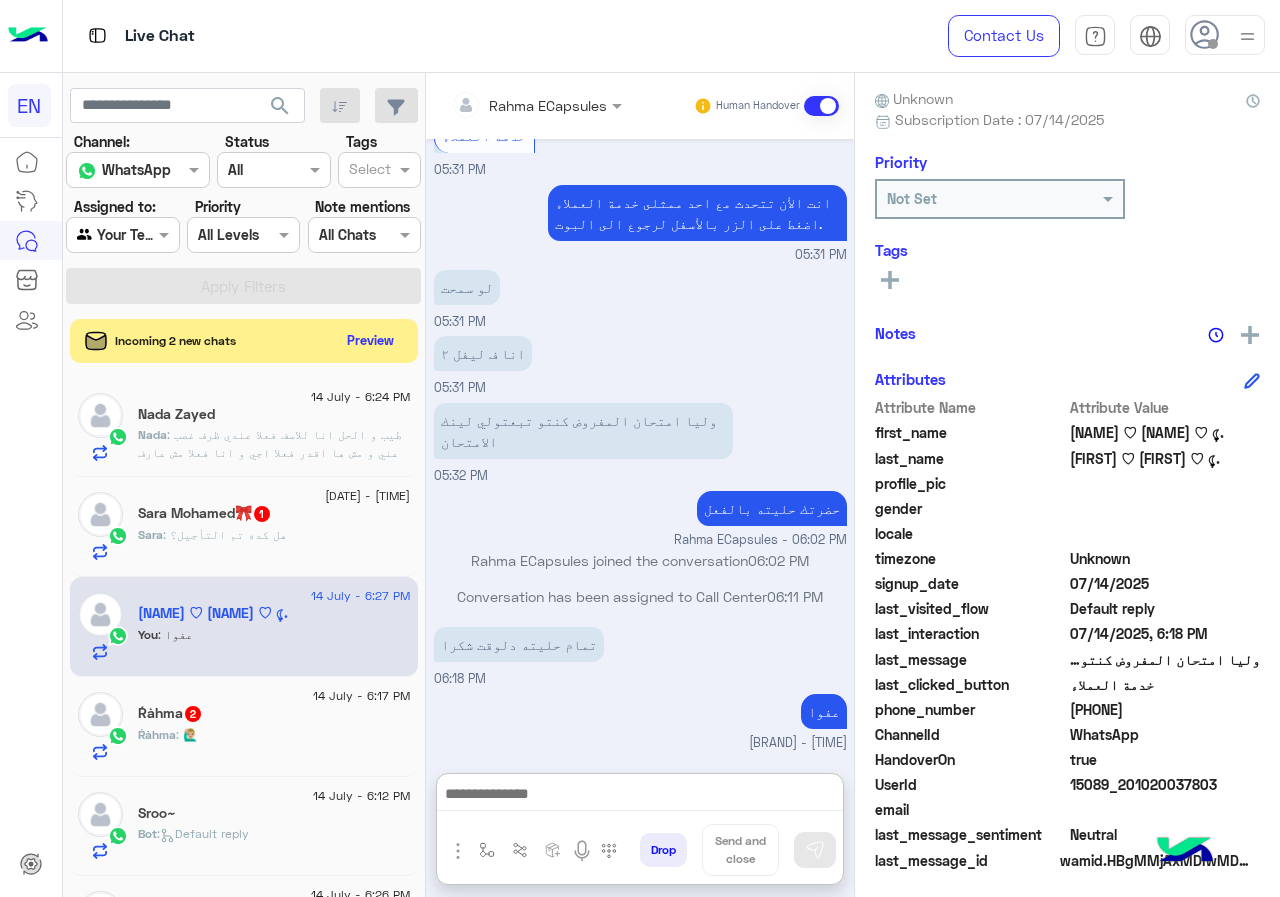 click on "Sara  Mohamed🎀  1" 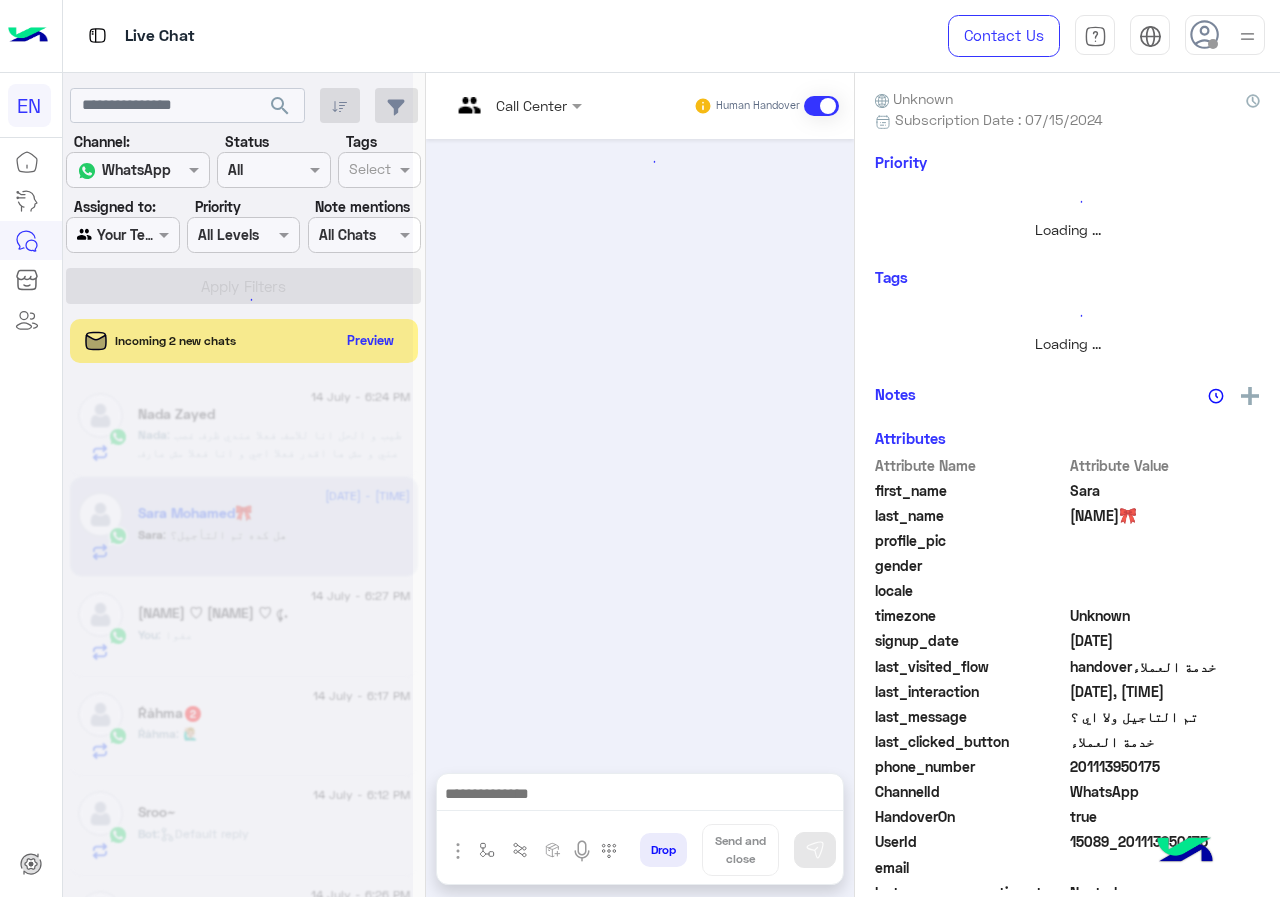 scroll, scrollTop: 0, scrollLeft: 0, axis: both 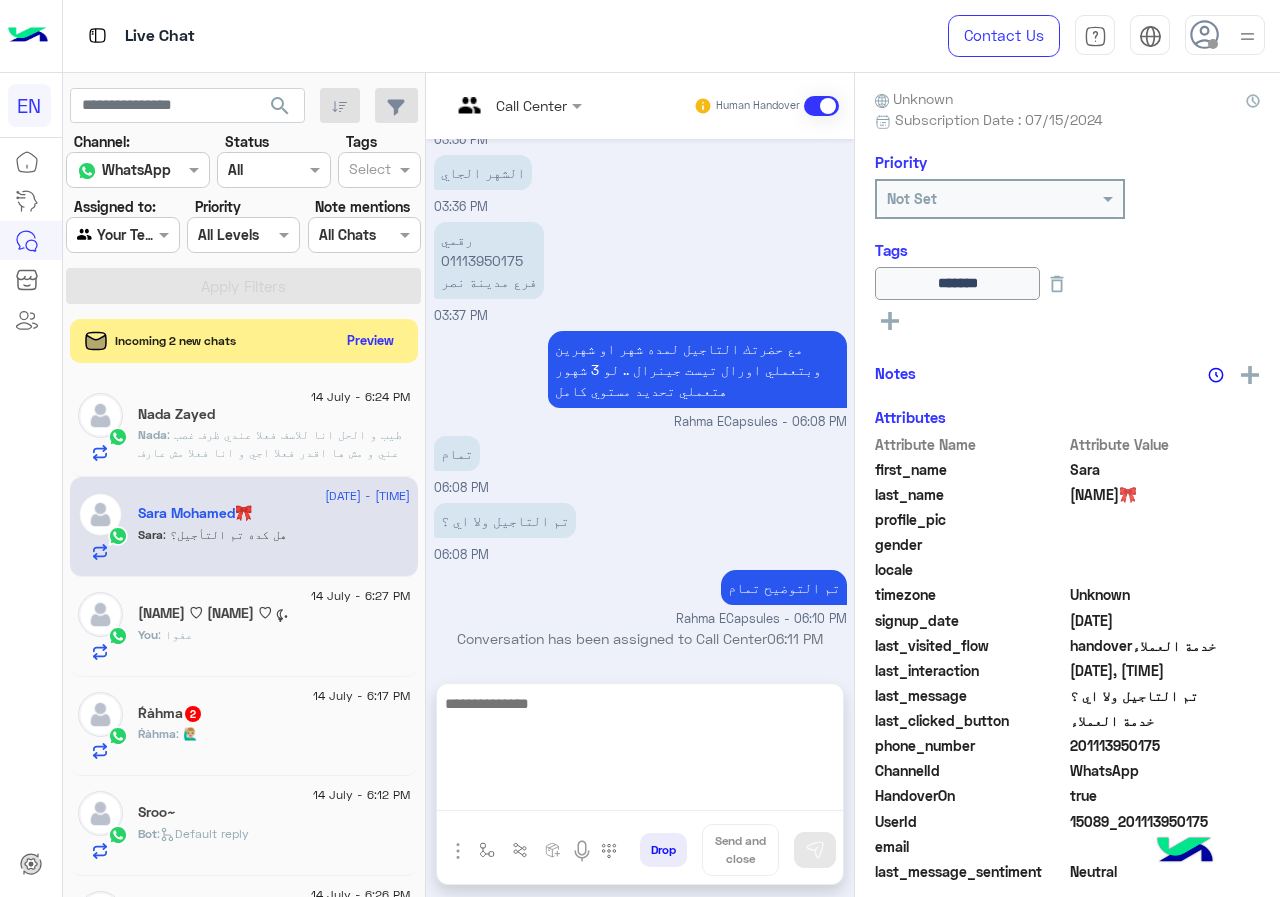 click at bounding box center (640, 751) 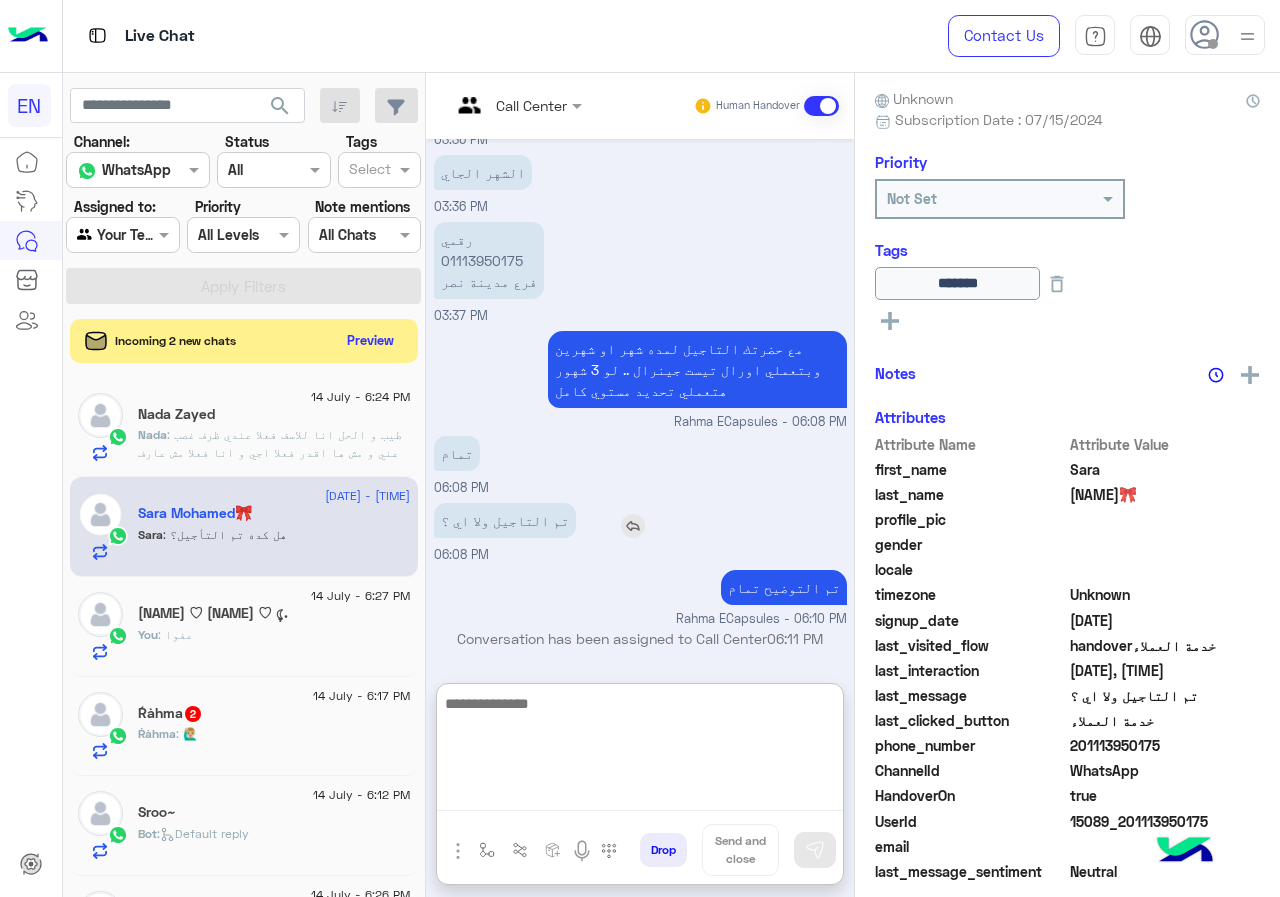 scroll, scrollTop: 934, scrollLeft: 0, axis: vertical 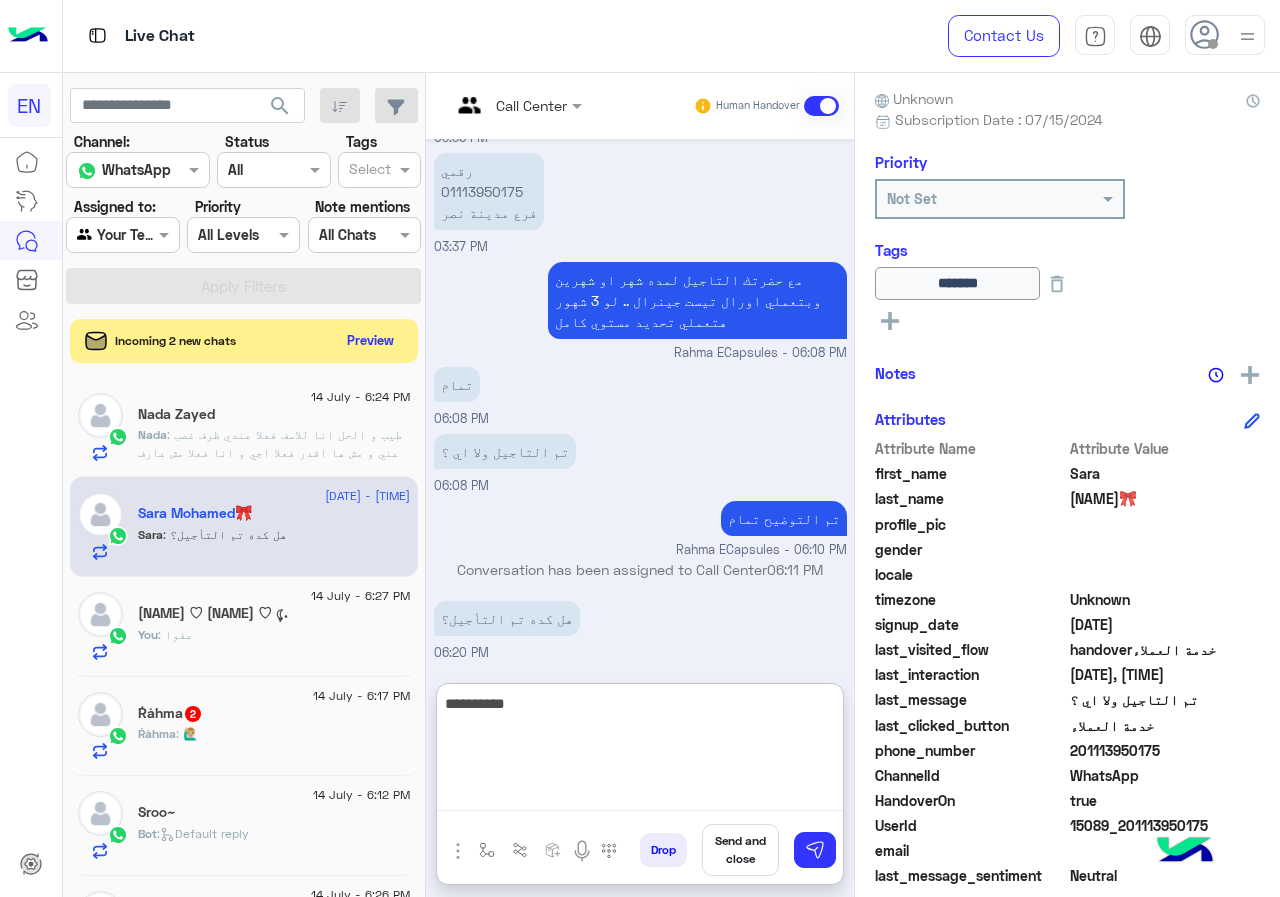 type on "**********" 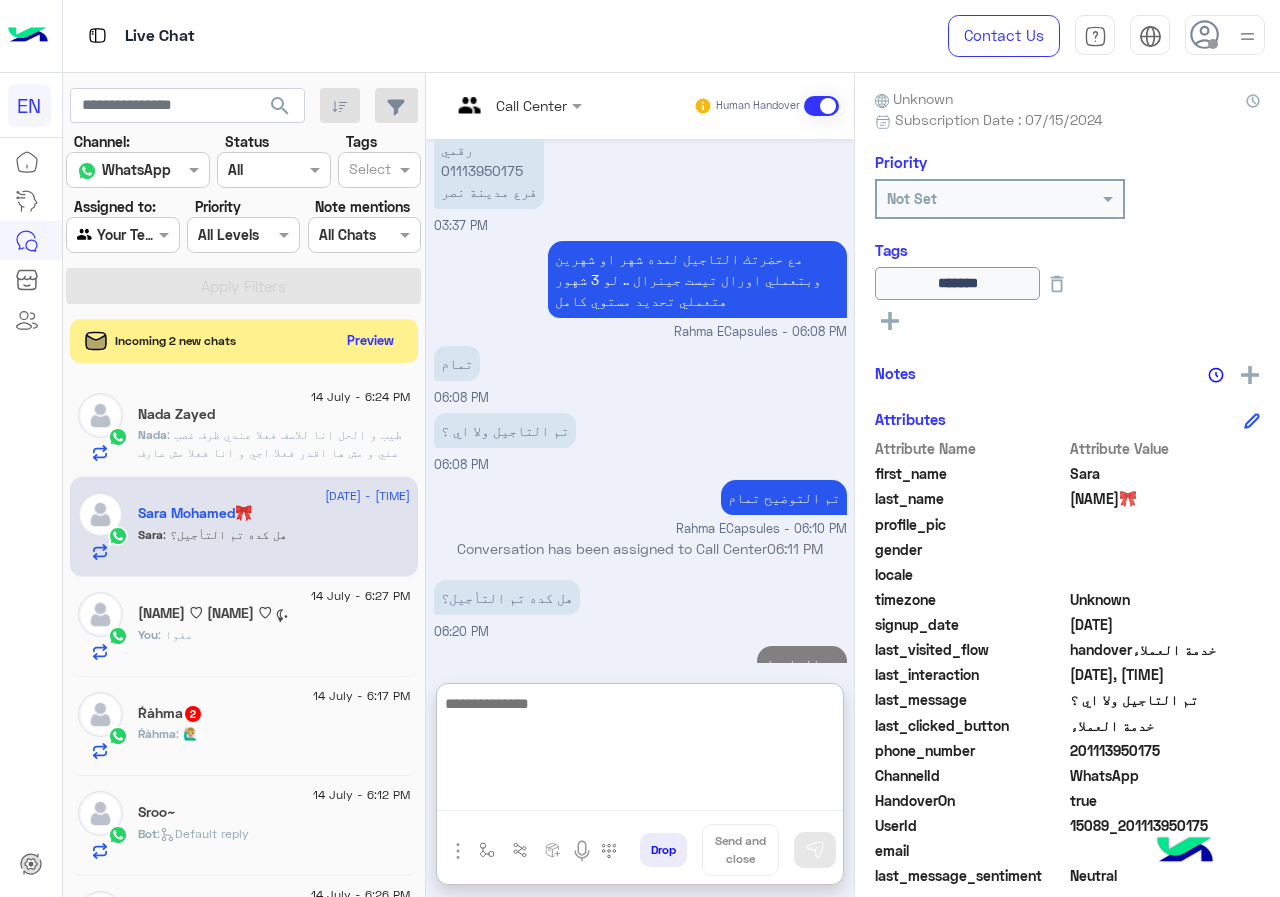 scroll, scrollTop: 998, scrollLeft: 0, axis: vertical 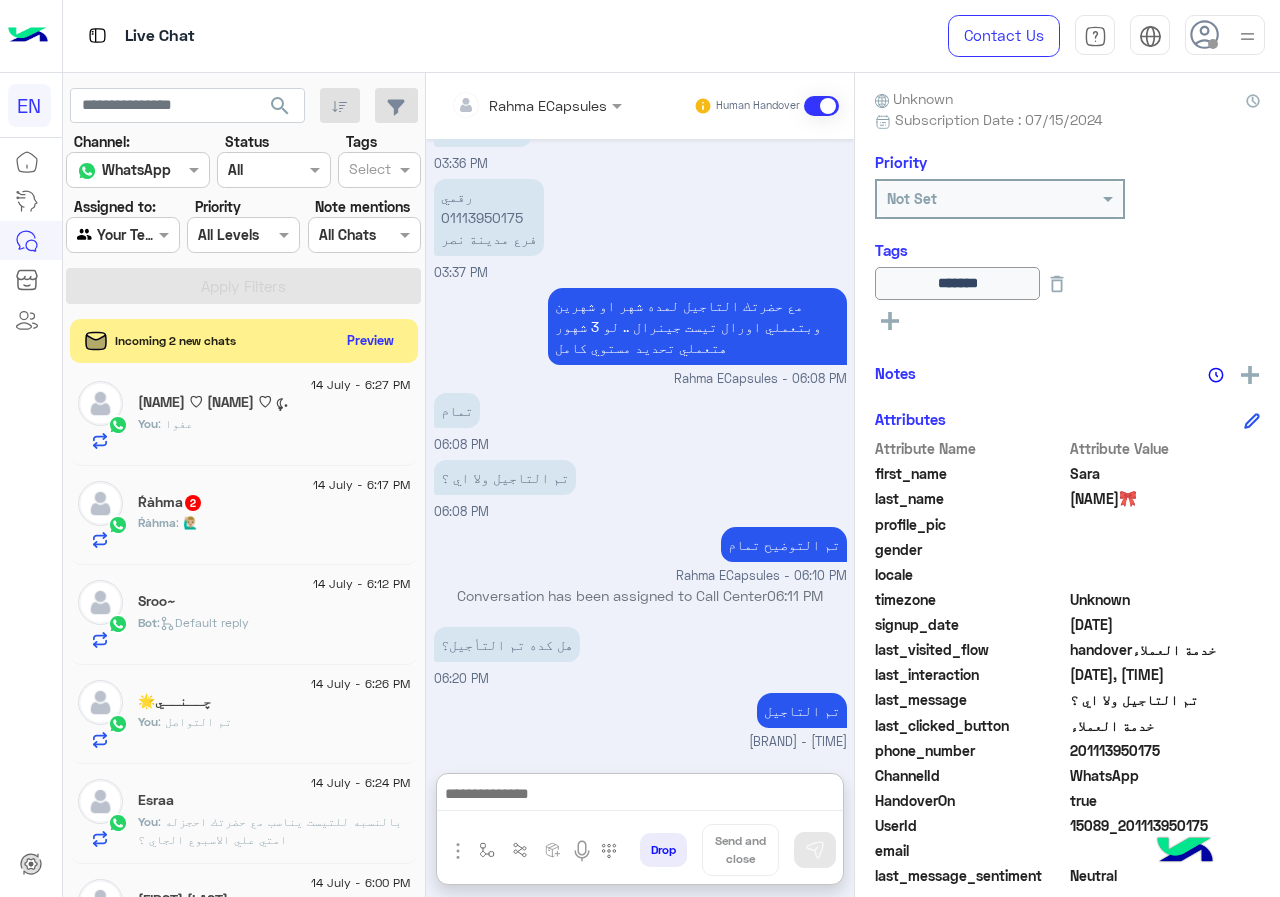 click on "Bot :   Default reply" 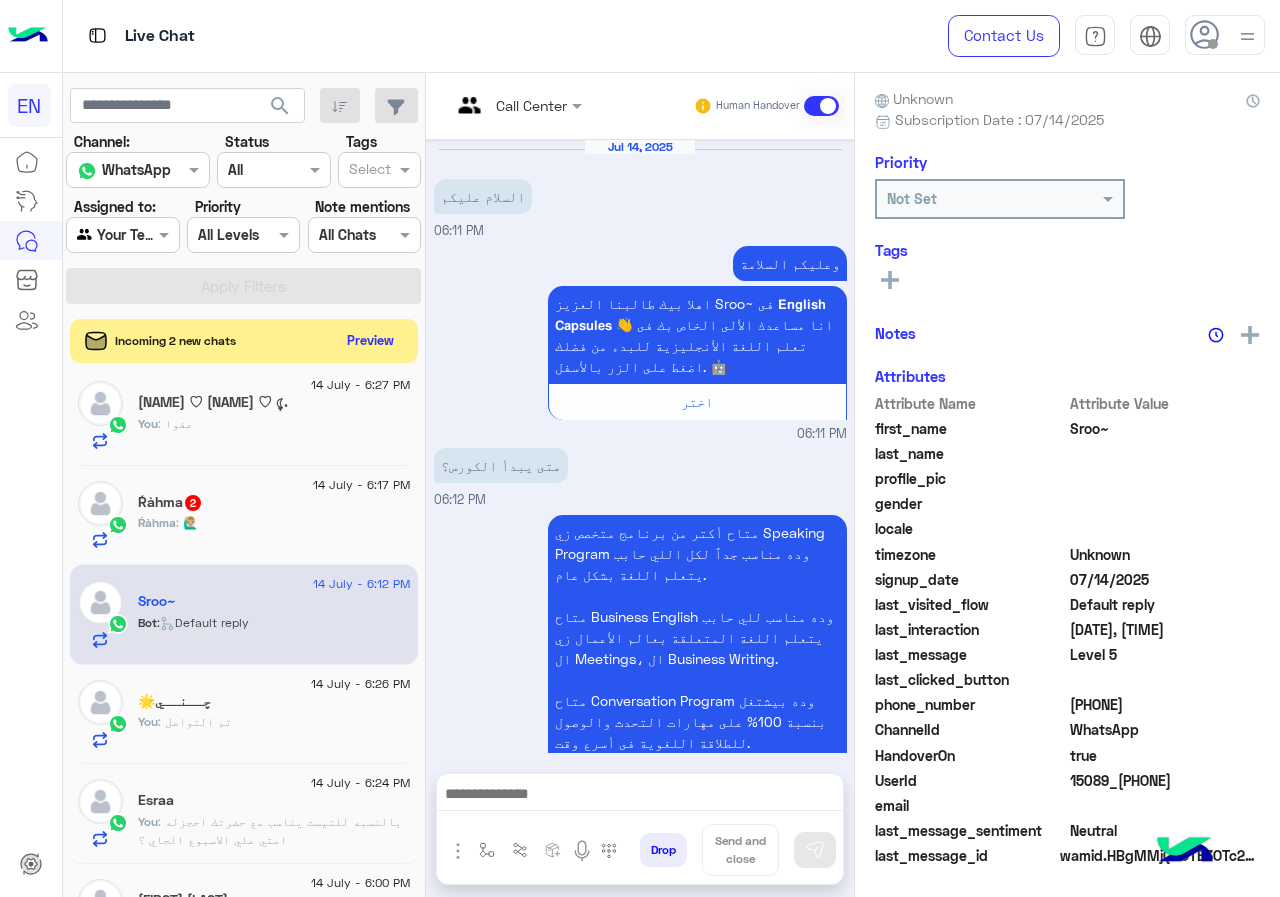 scroll, scrollTop: 517, scrollLeft: 0, axis: vertical 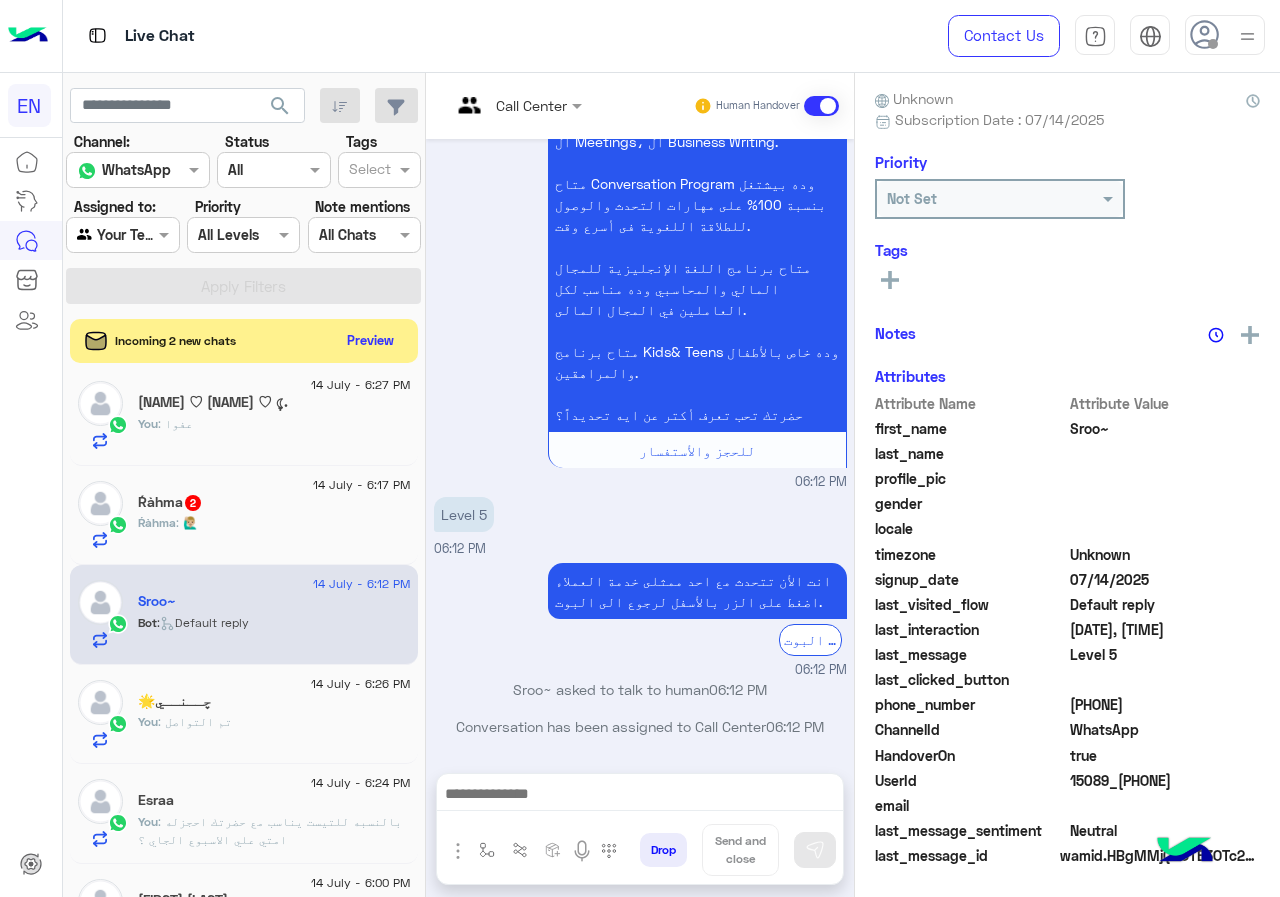 click on "249917976957" 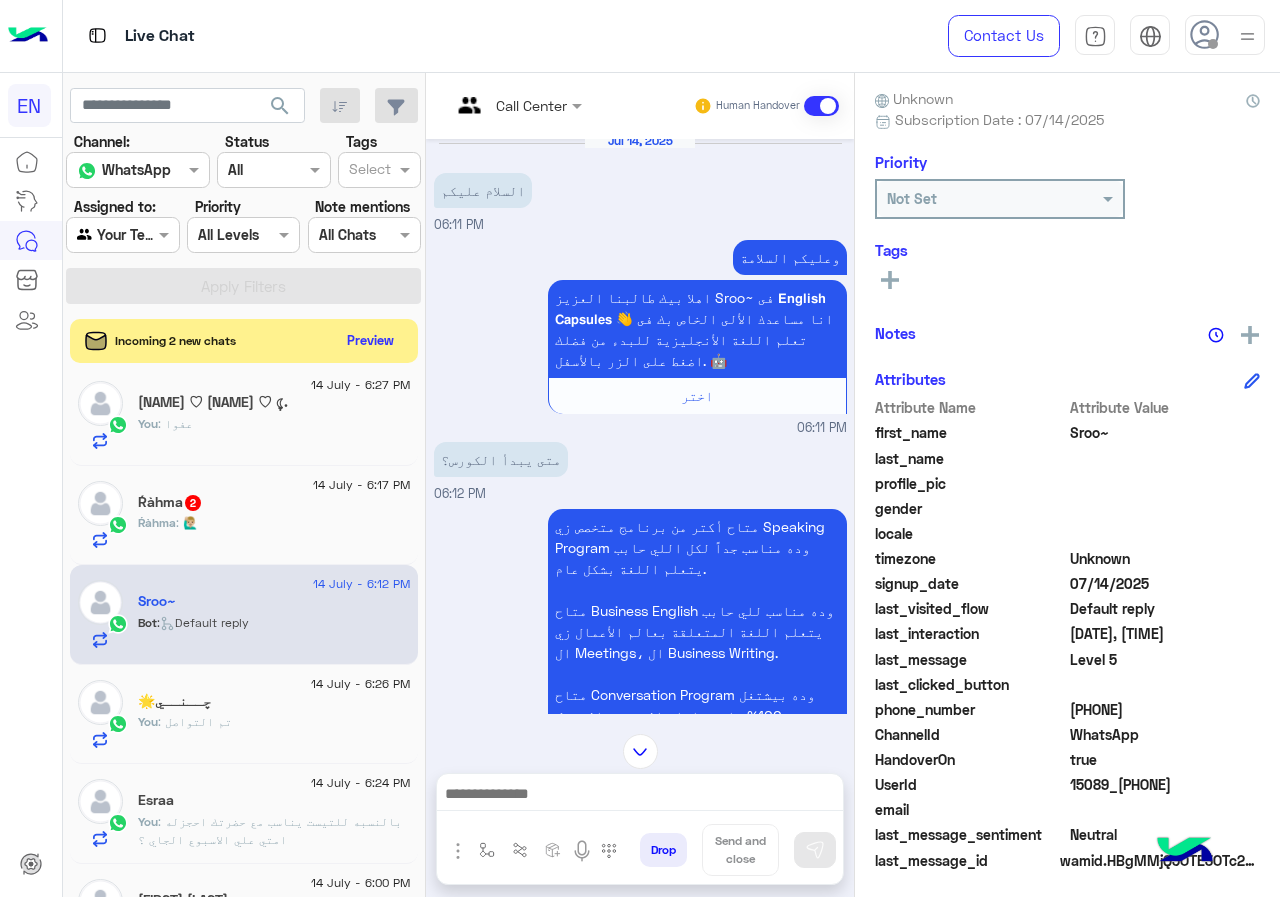 scroll, scrollTop: 0, scrollLeft: 0, axis: both 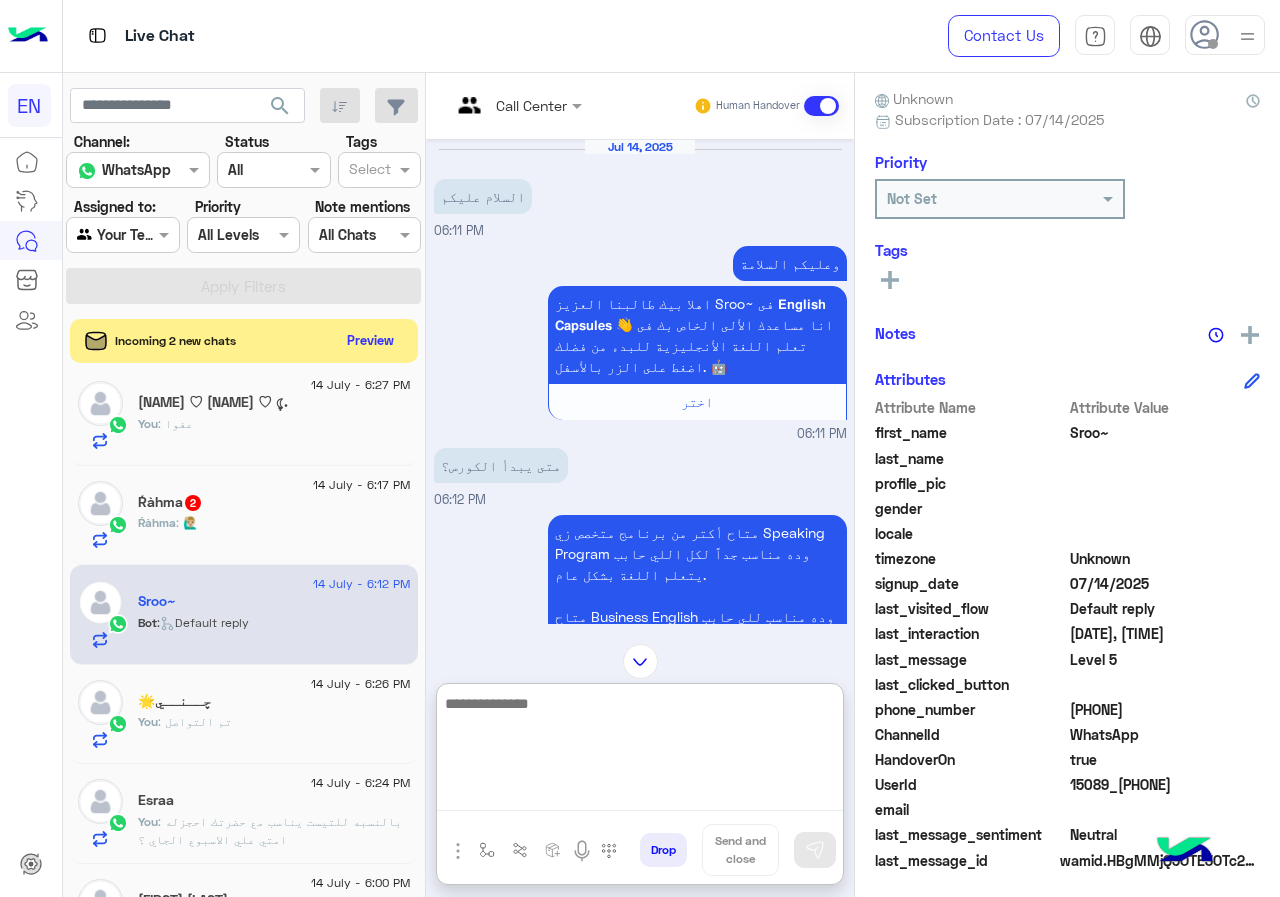 drag, startPoint x: 603, startPoint y: 808, endPoint x: 536, endPoint y: 704, distance: 123.71338 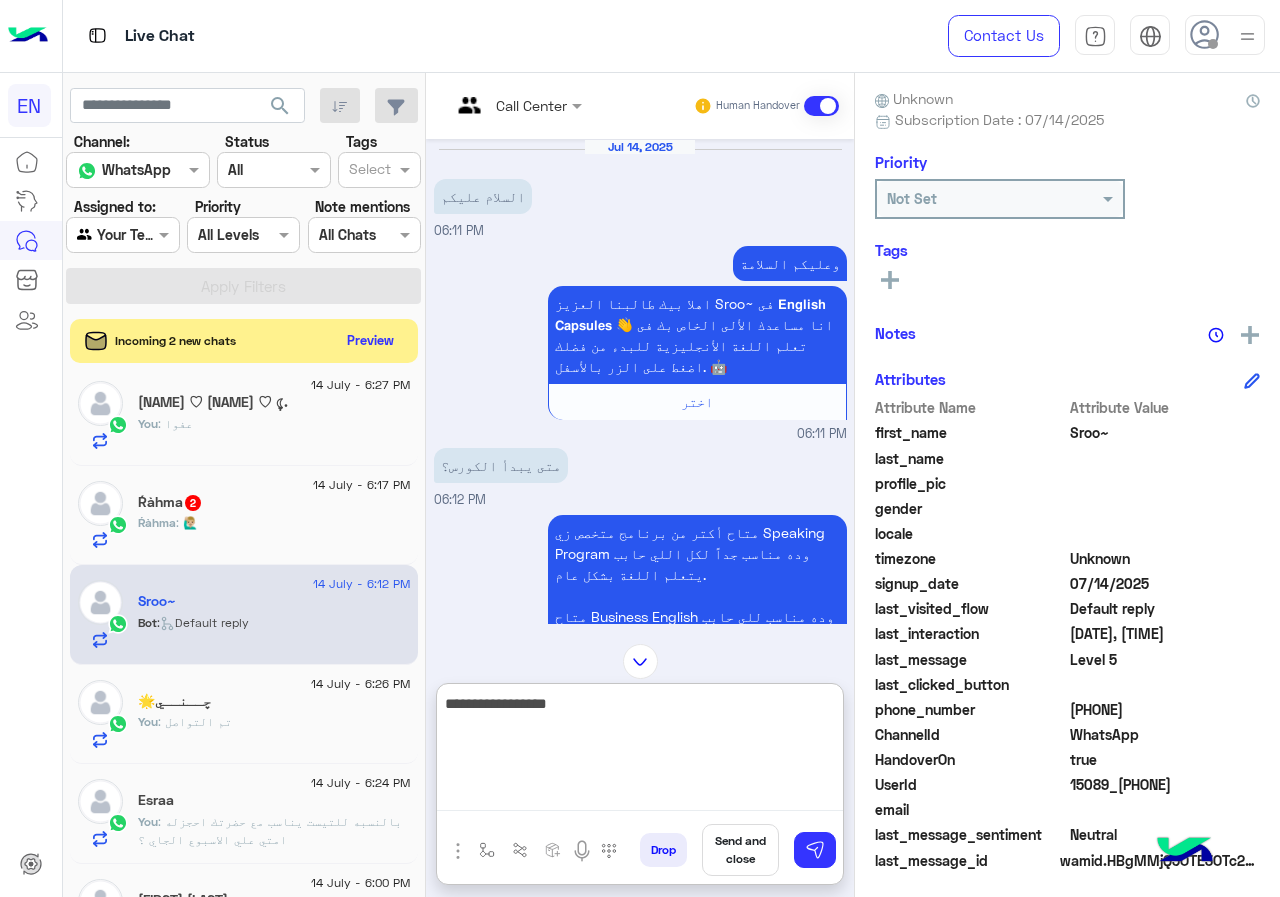 paste on "**********" 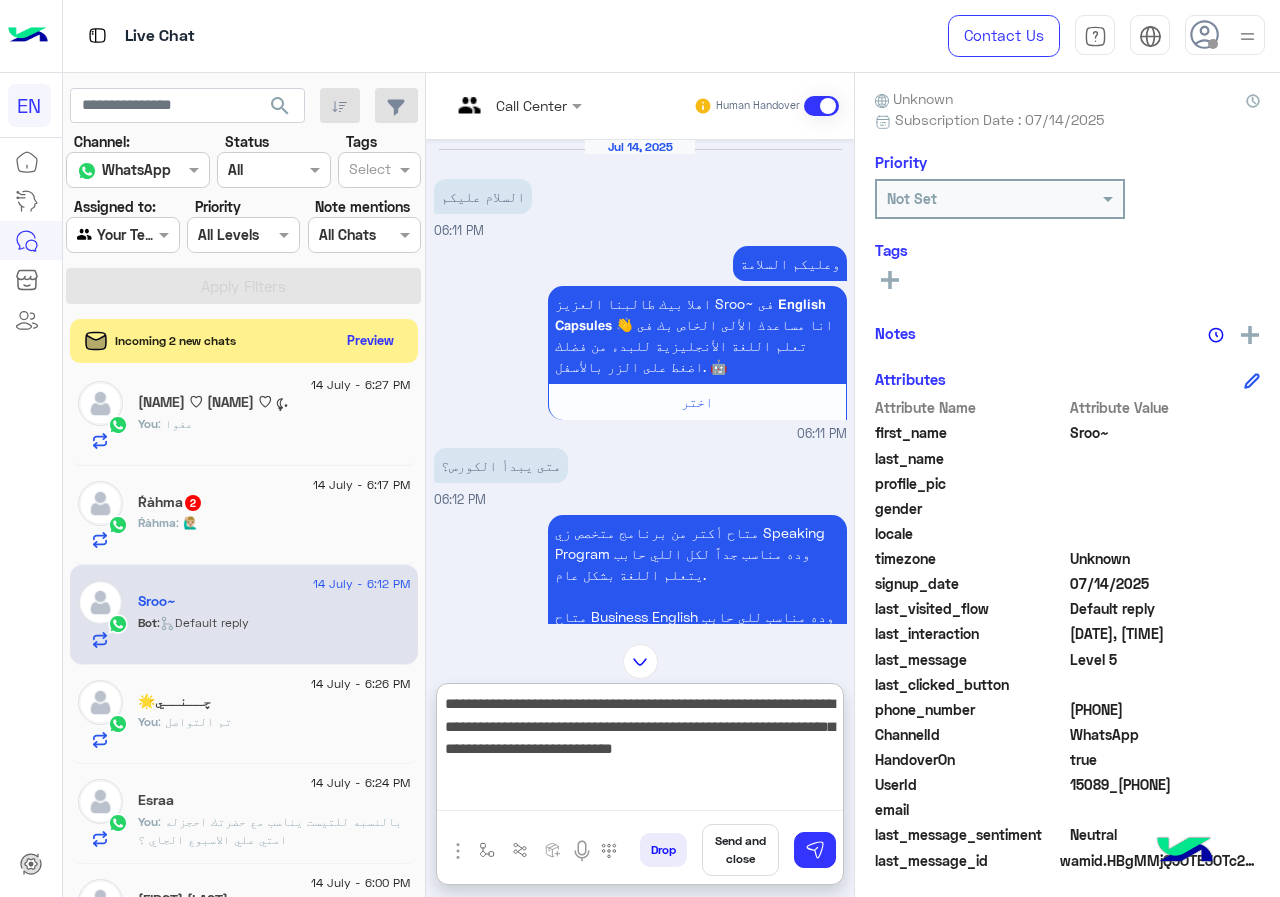 type on "**********" 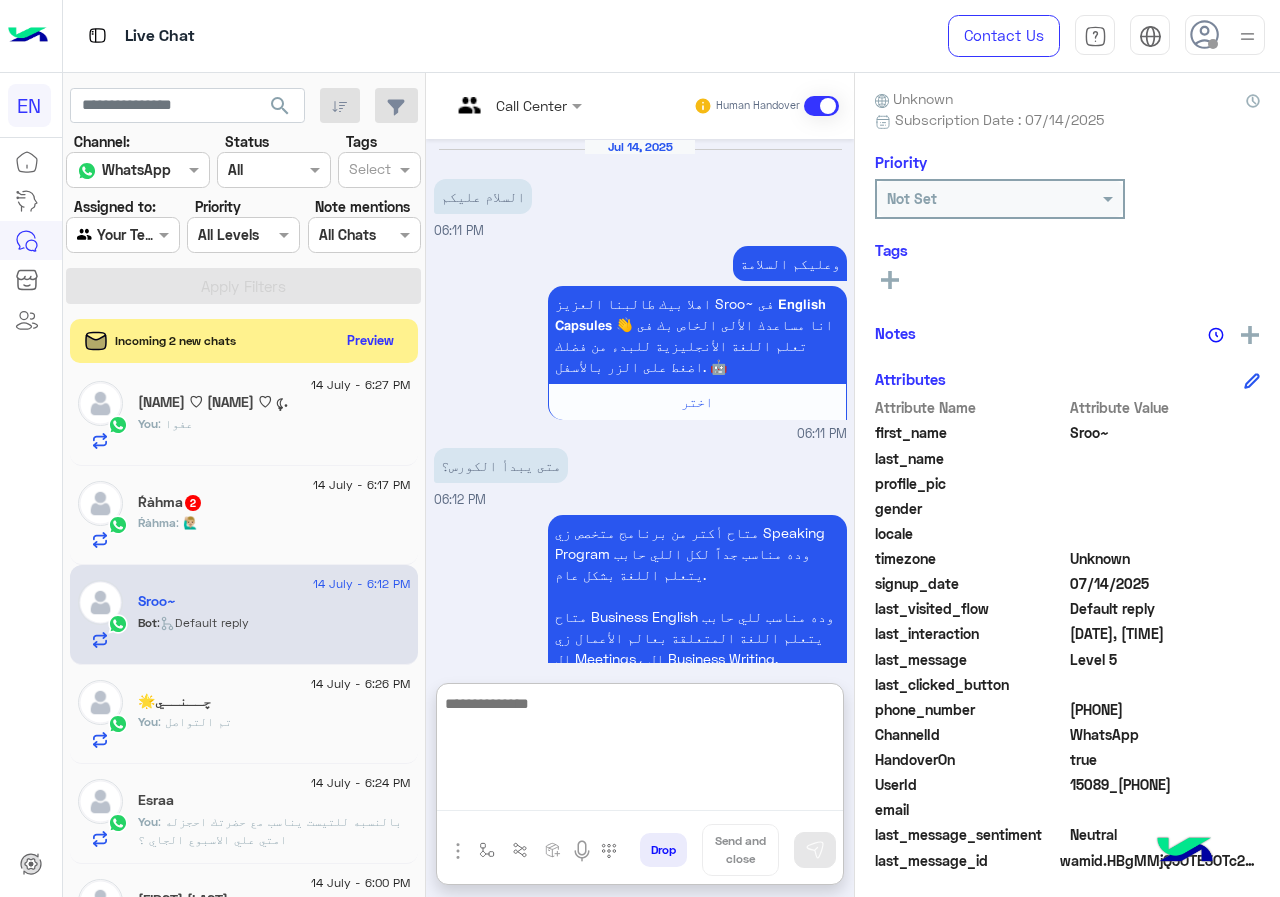 scroll, scrollTop: 733, scrollLeft: 0, axis: vertical 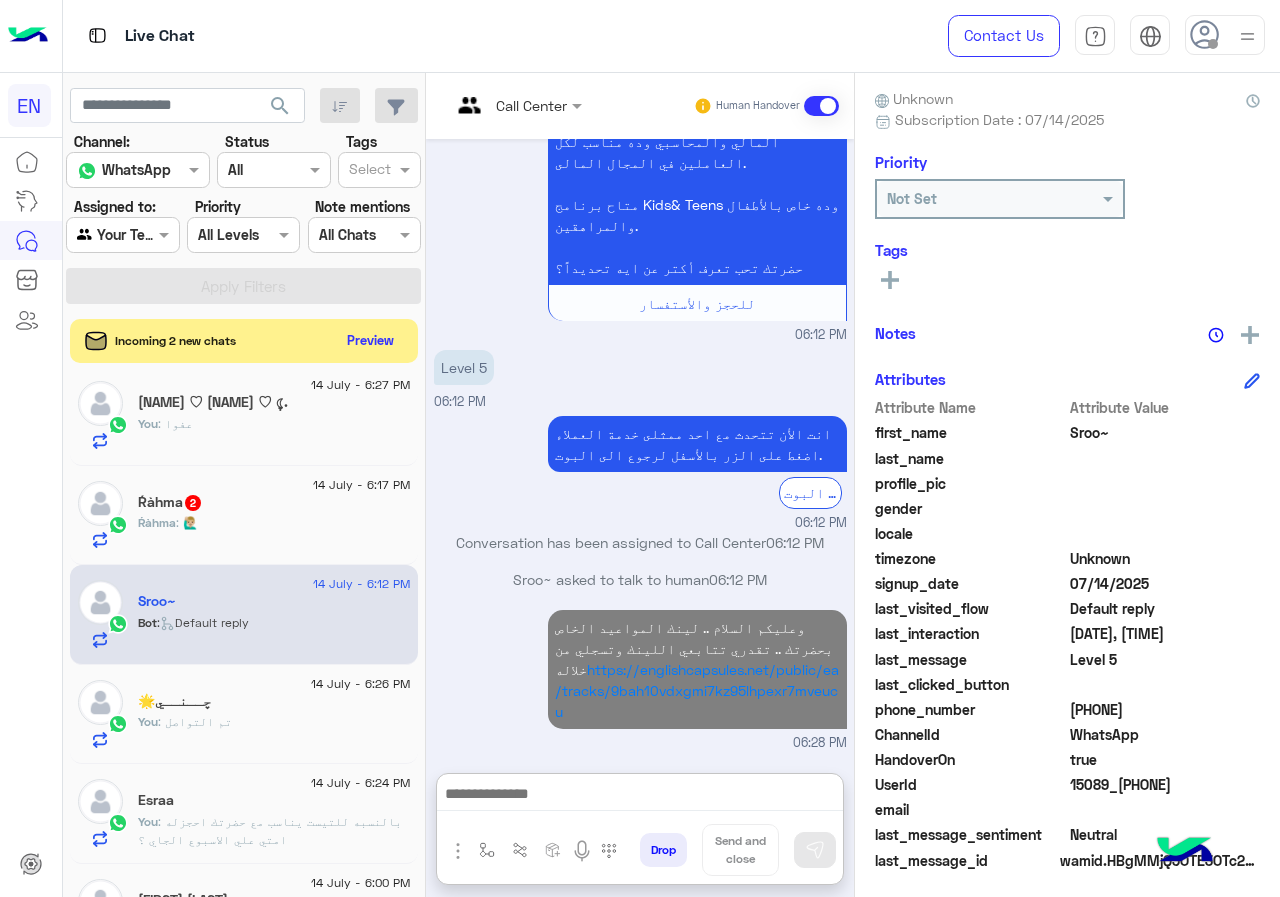 click on "14 July - 6:24 PM  Nada Zayed  Nada : طيب و الحل انا للاسف فعلا عندي ظرف غصب عني و مش ها اقدر فعلا اجي و انا فعلا مش عارف اعمل اي حاجه 14 July - 6:27 PM  Sara  Mohamed🎀   You  : تم التاجيل  14 July - 6:27 PM  ꪑꪖꪗꪖᦔꪖ
♡ ꪑꪖꪗꪖᦔꪖ
♡ ִֶָ☾.   You  : عفوا  14 July - 6:17 PM  Ŕàhma   2 Ŕàhma : 🙋🏼‍♂️ 14 July - 6:12 PM  Sroo~   Bot :   Default reply  14 July - 6:26 PM  چــنــي🌟    You  : تم التواصل  14 July - 6:24 PM  Esraa    You  : بالنسبه للتيست يناسب مع حضرتك احجزله امتي علي الاسبوع الجاي ؟  14 July - 6:00 PM  Omar Khalid   You  : تم تاكيد الدفع  14 July - 5:58 PM  Hagar    You  : تمام  14 July - 5:57 PM  Asmaa Muhammad Hassan   You  : عفوا  14 July - 6:18 PM  ندى اشرف 🌚   You  : تابعي معانا لمواعيد راوند شهر 8 .. لسه متوفرتش 14 July - 6:17 PM  You" 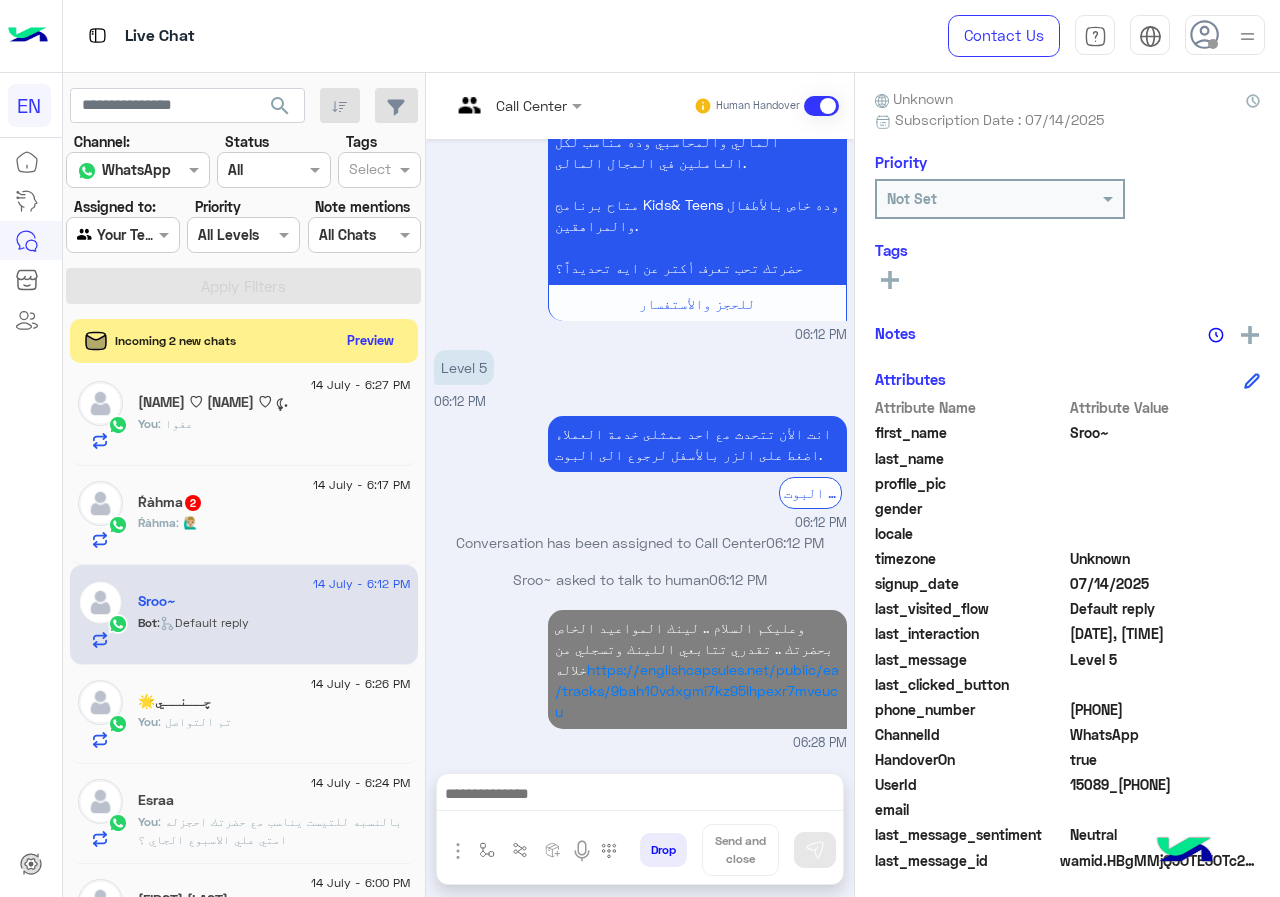 scroll, scrollTop: 643, scrollLeft: 0, axis: vertical 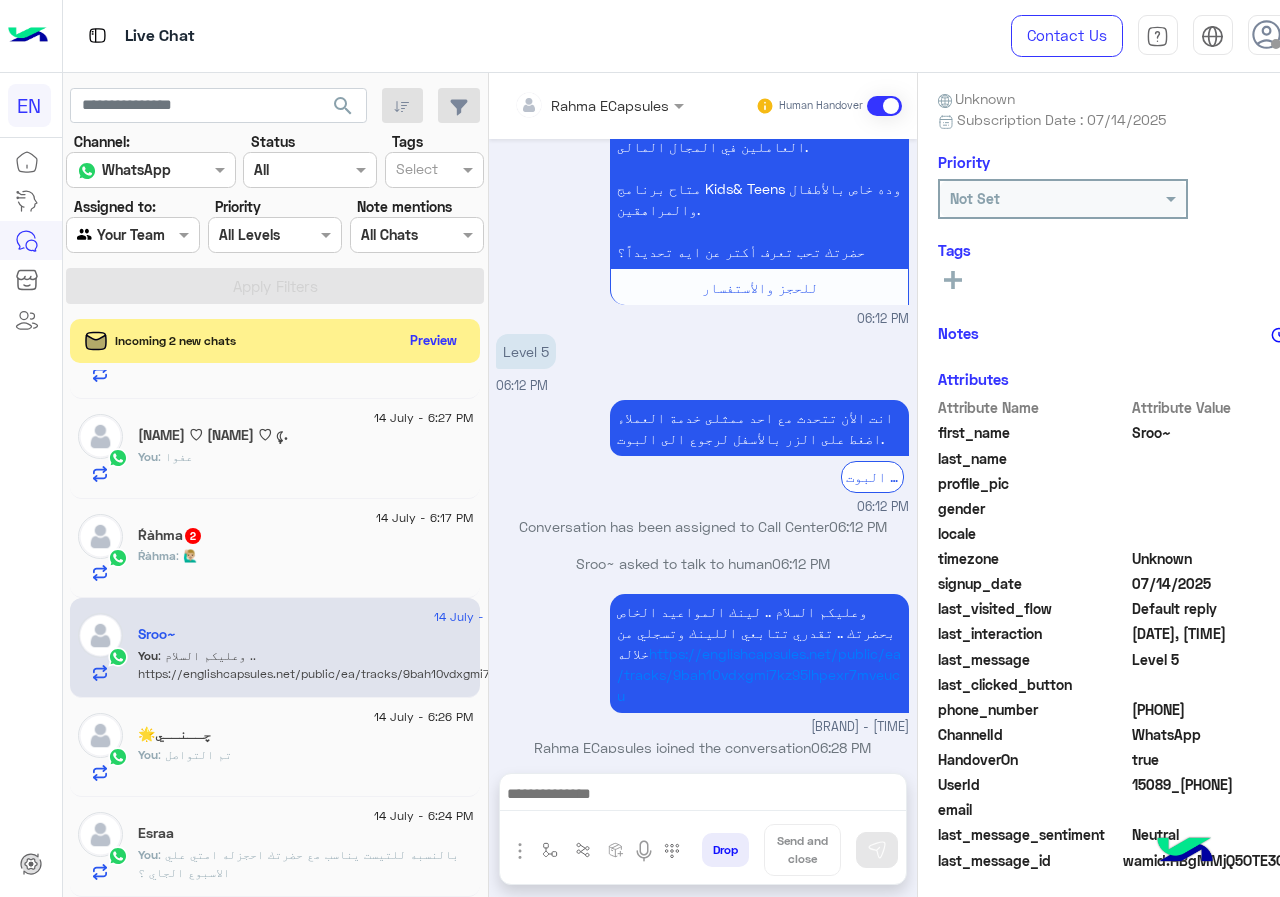 click on "Ŕàhma : 🙋🏼‍♂️" 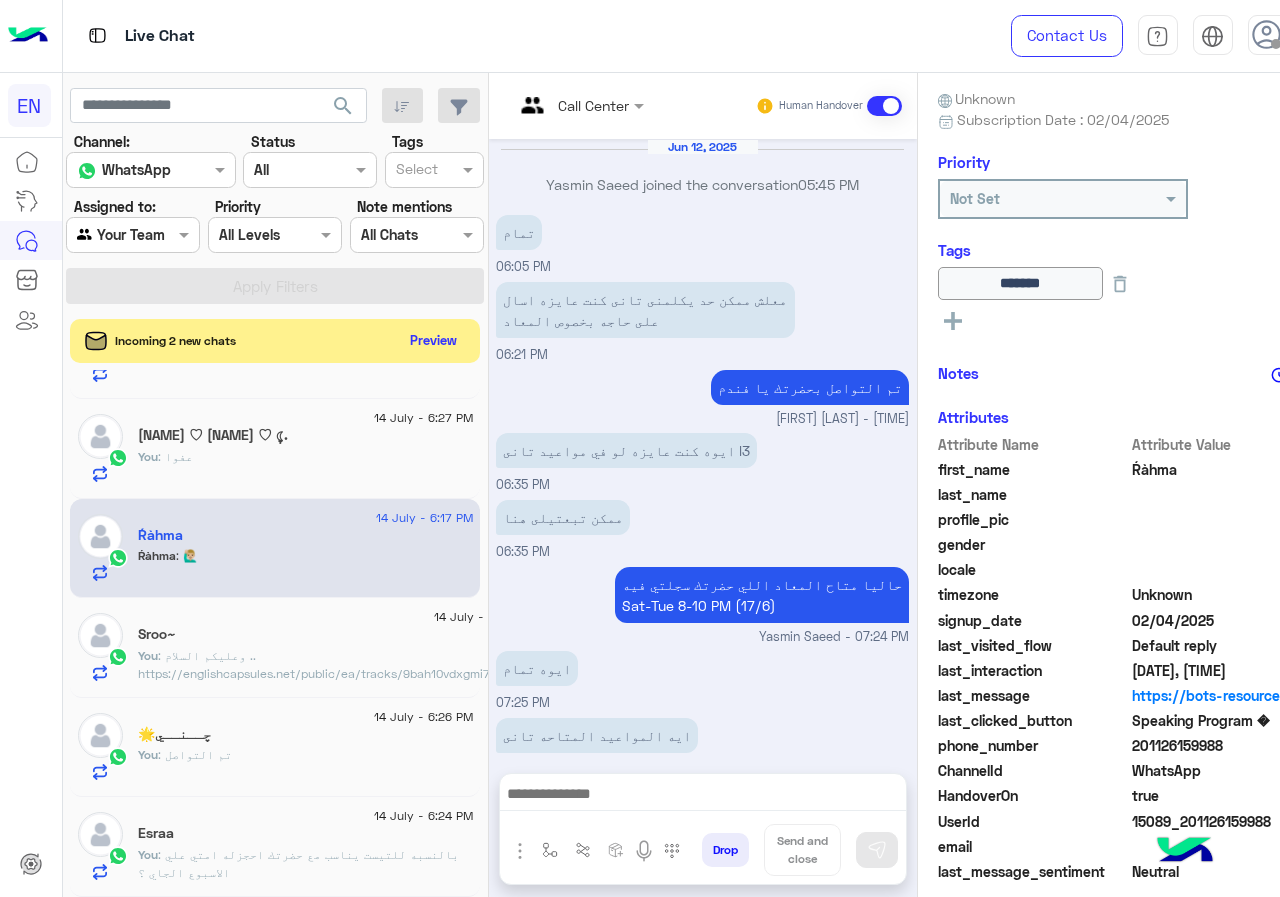 scroll, scrollTop: 862, scrollLeft: 0, axis: vertical 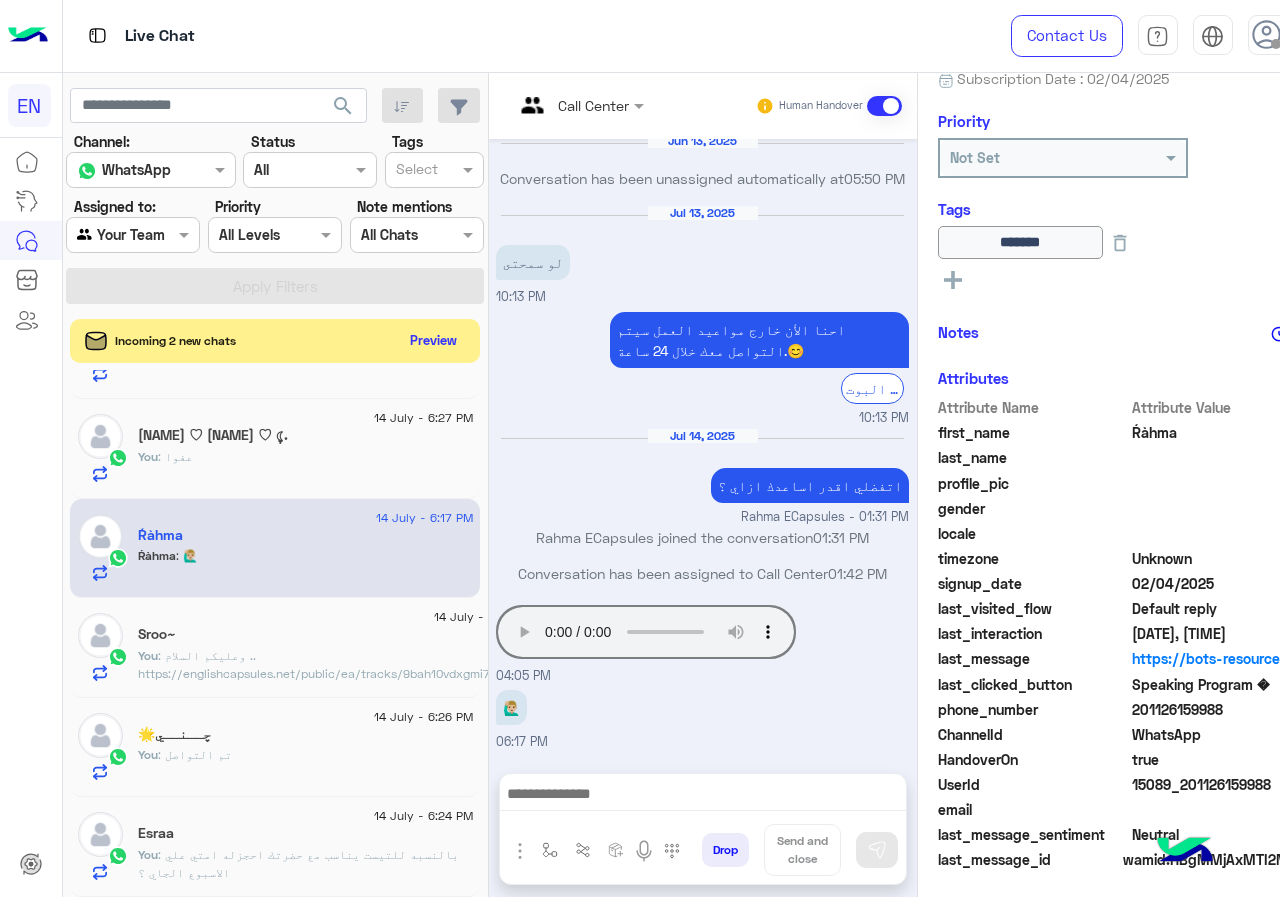 drag, startPoint x: 1137, startPoint y: 709, endPoint x: 1266, endPoint y: 707, distance: 129.0155 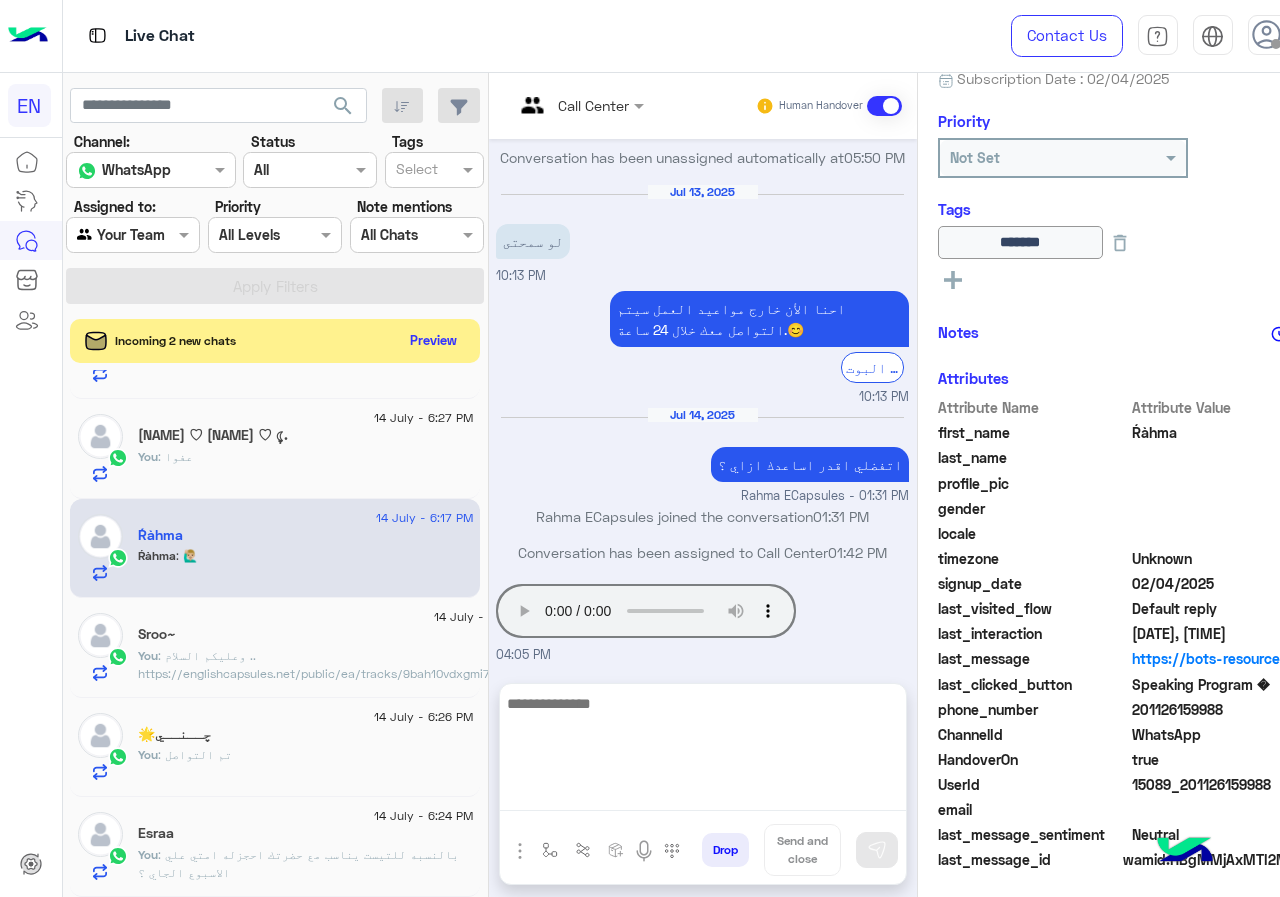 click at bounding box center (703, 751) 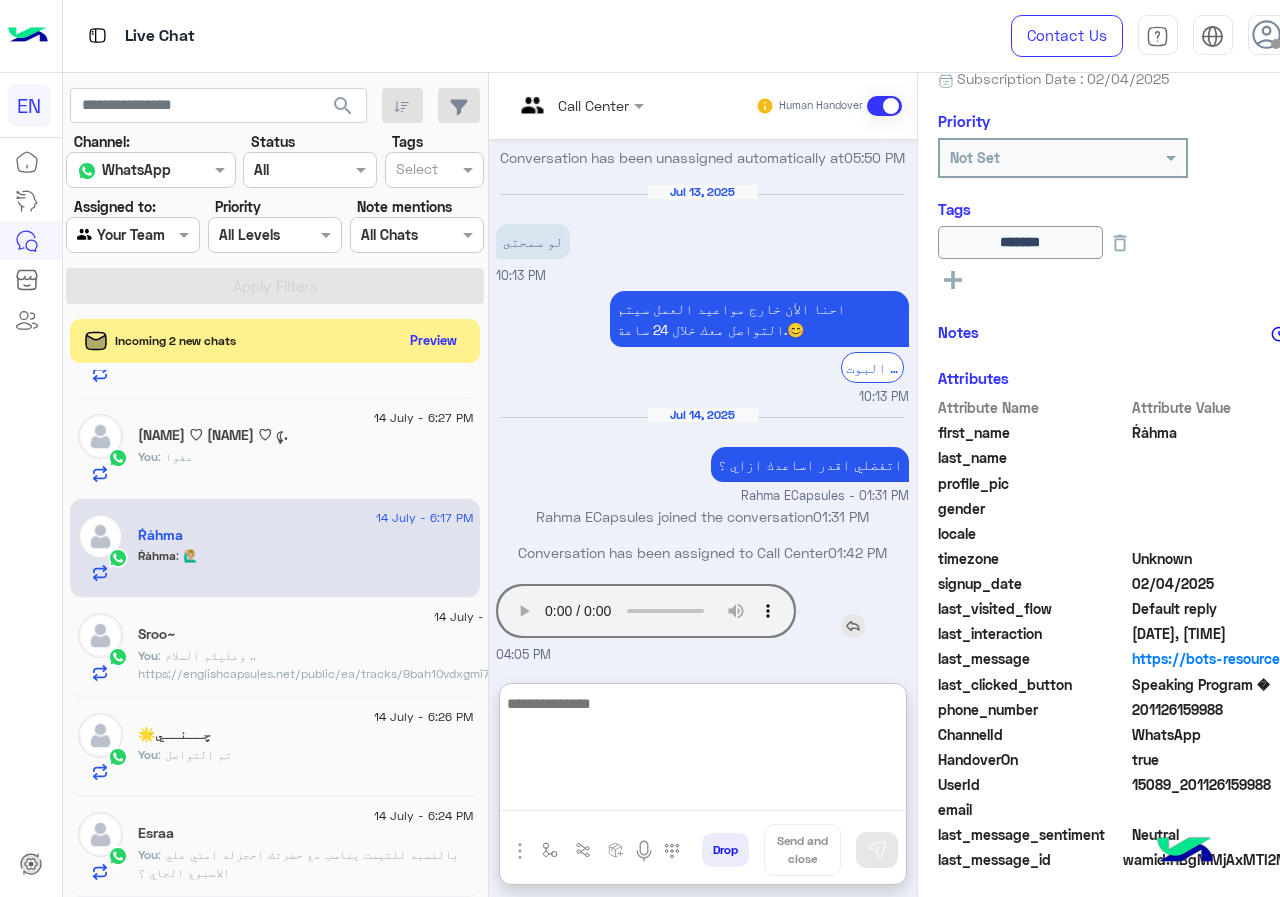 scroll, scrollTop: 952, scrollLeft: 0, axis: vertical 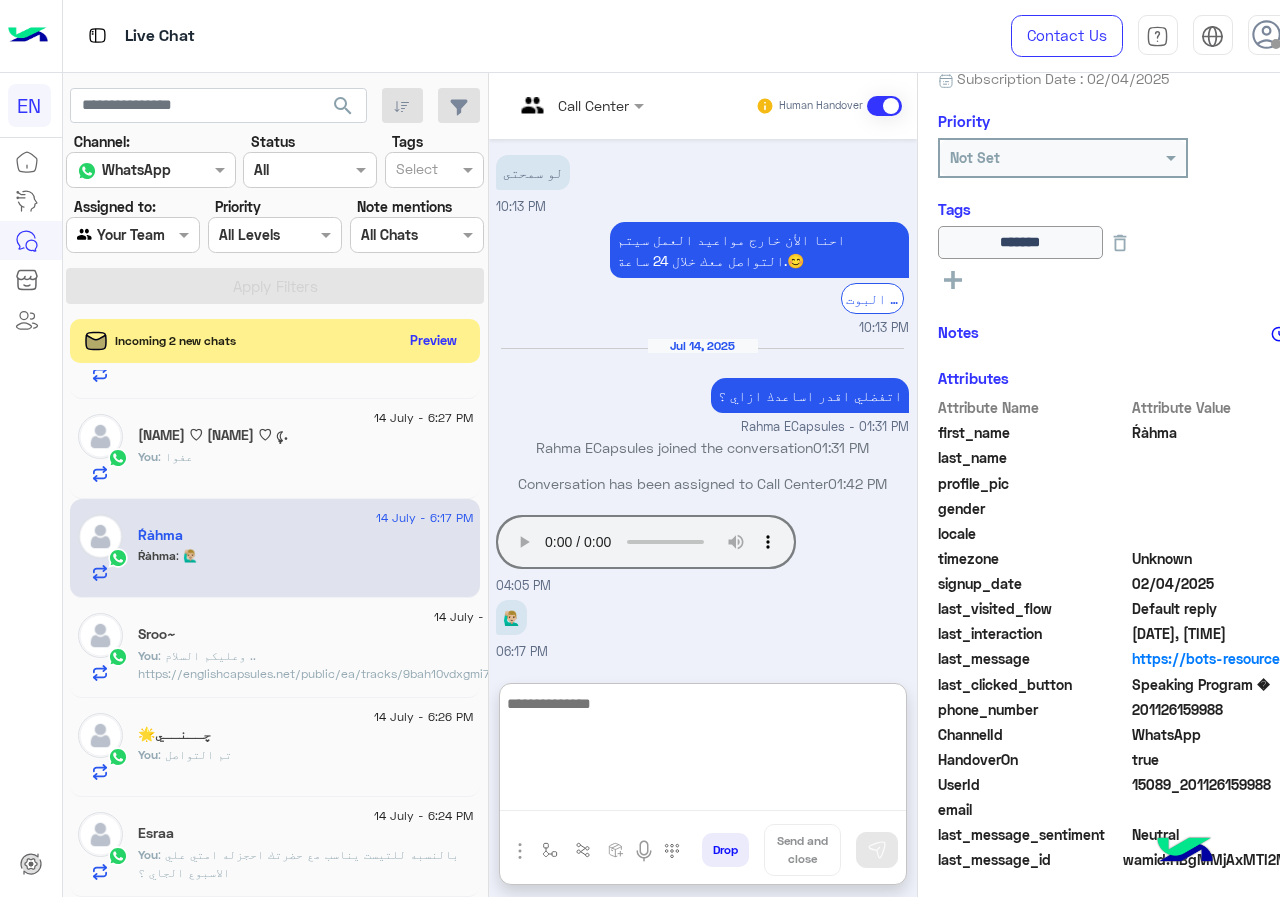 type on "*" 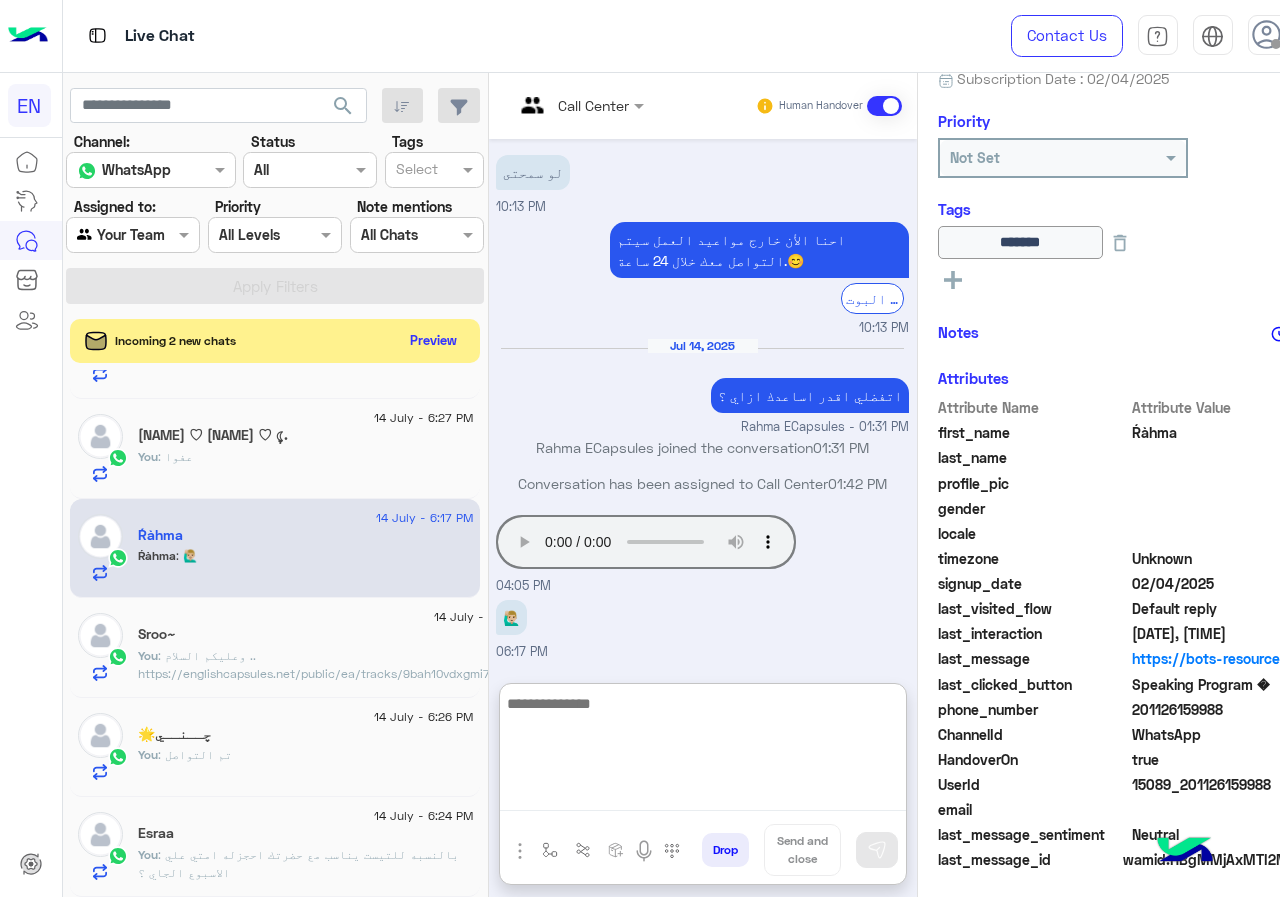 type on "*" 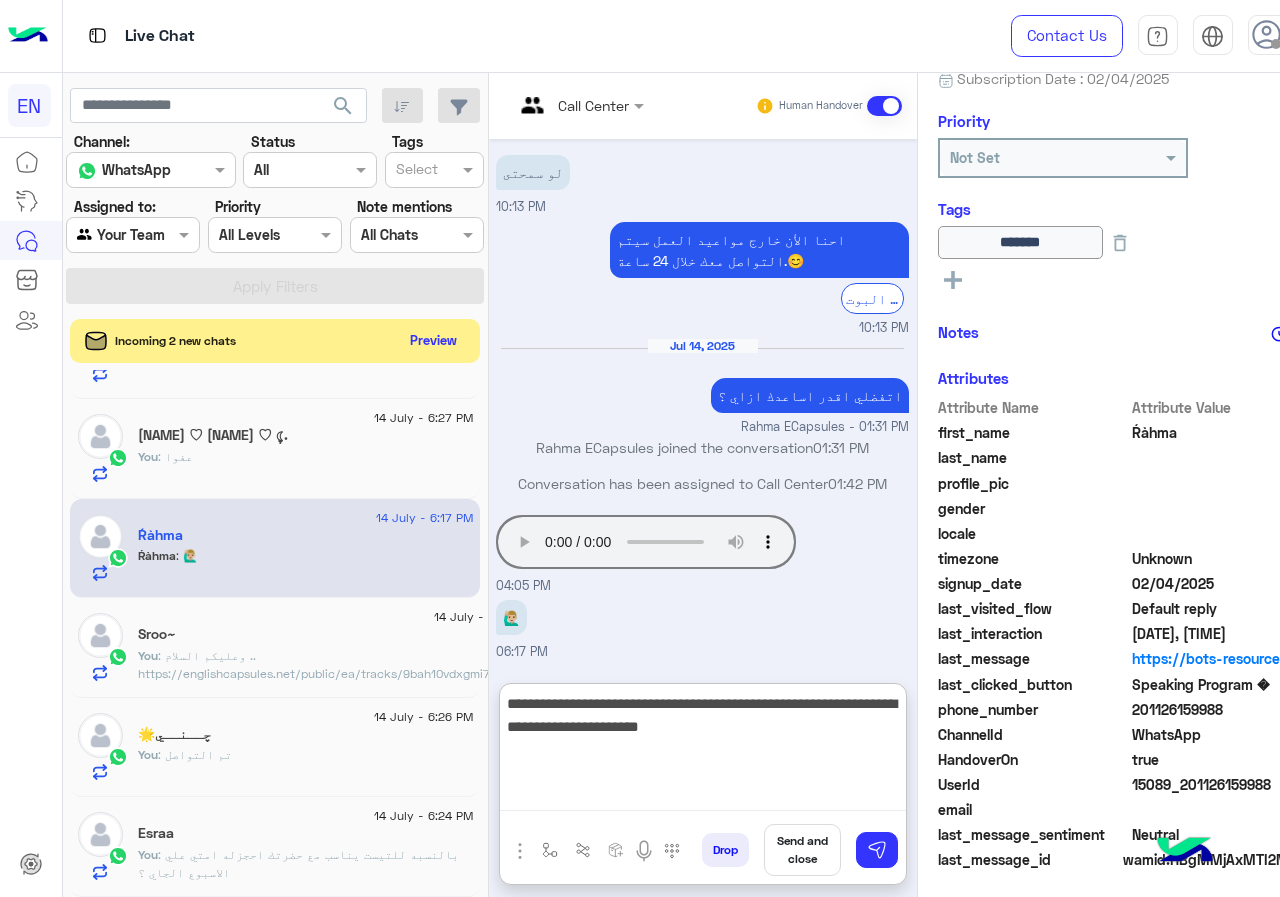 type on "**********" 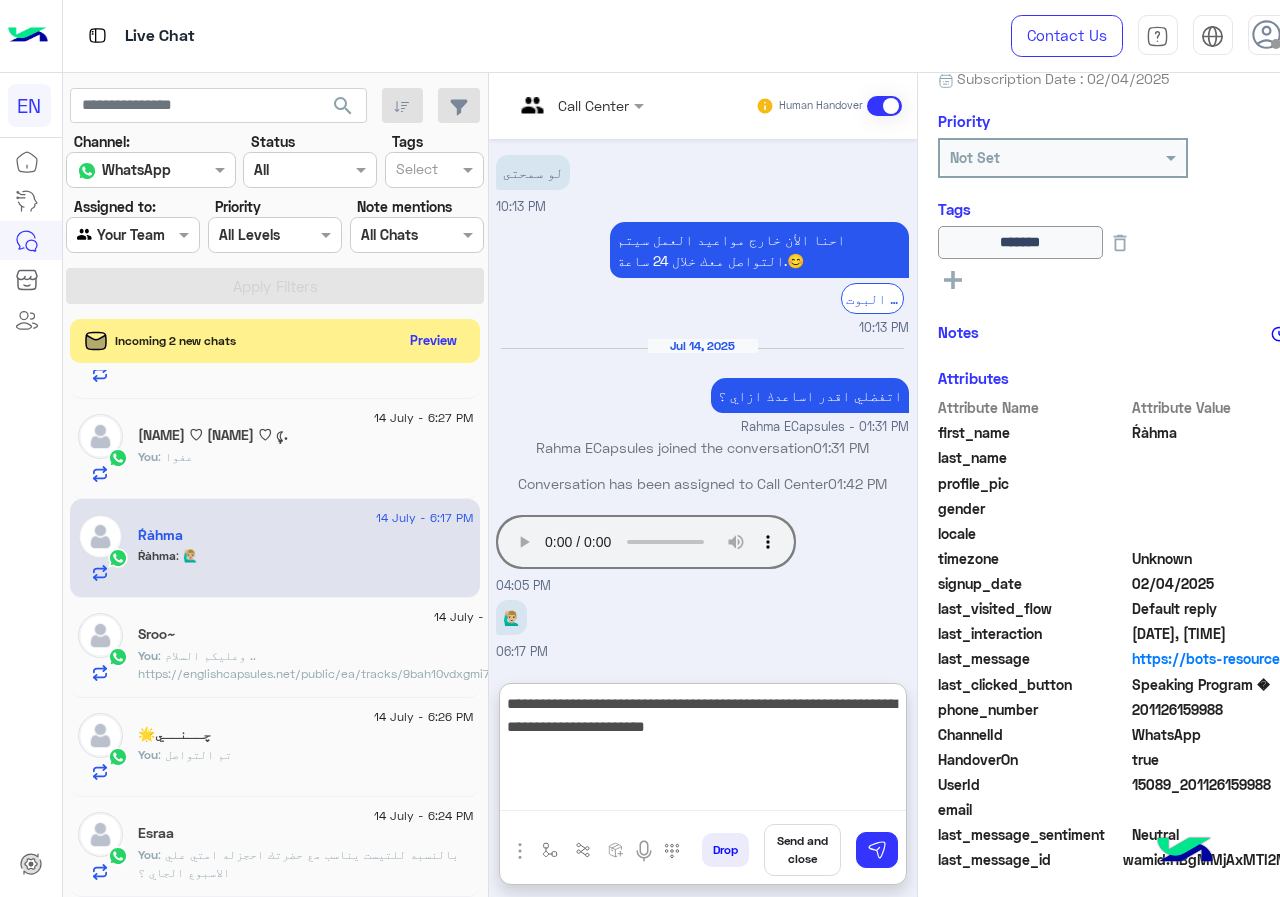 type 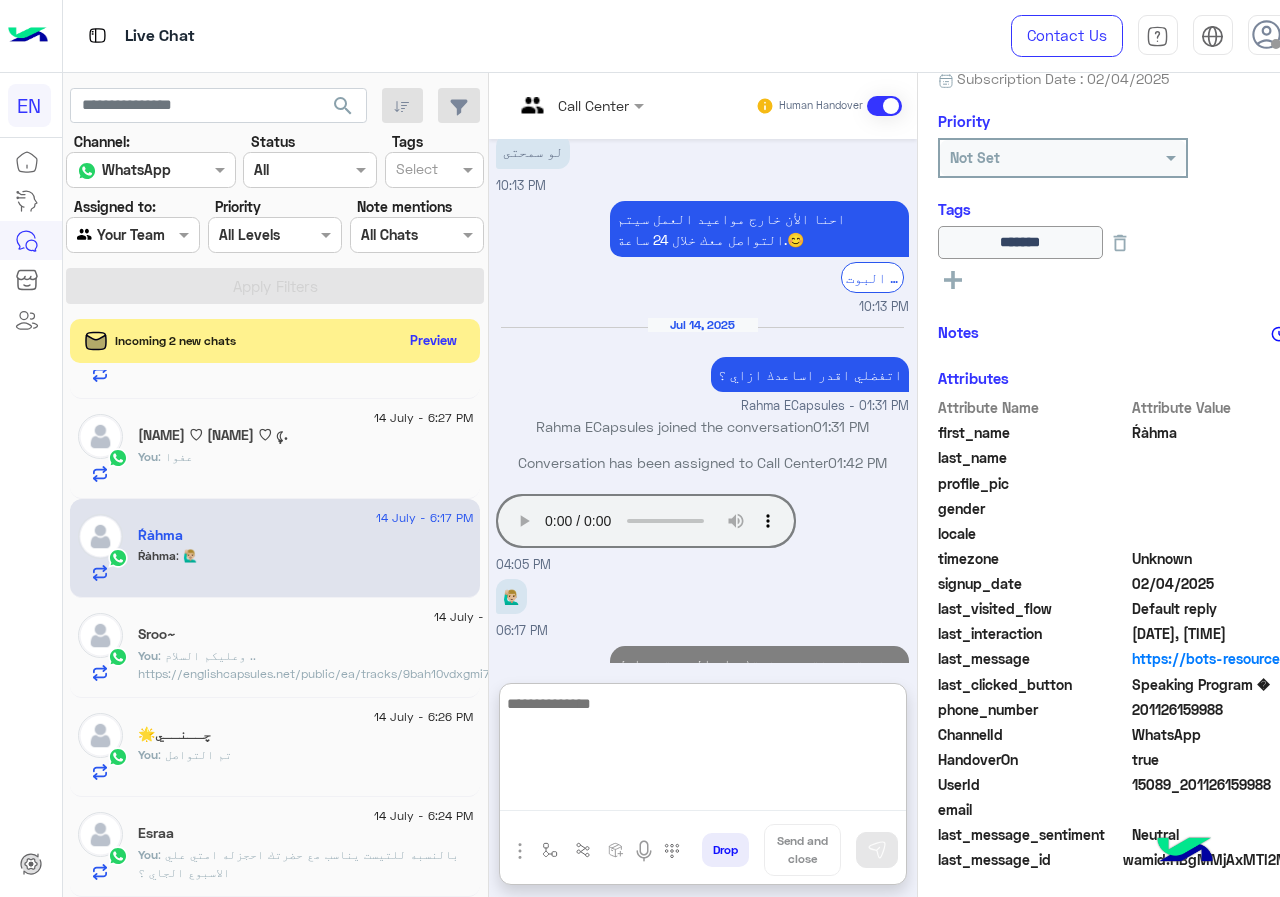 scroll, scrollTop: 1058, scrollLeft: 0, axis: vertical 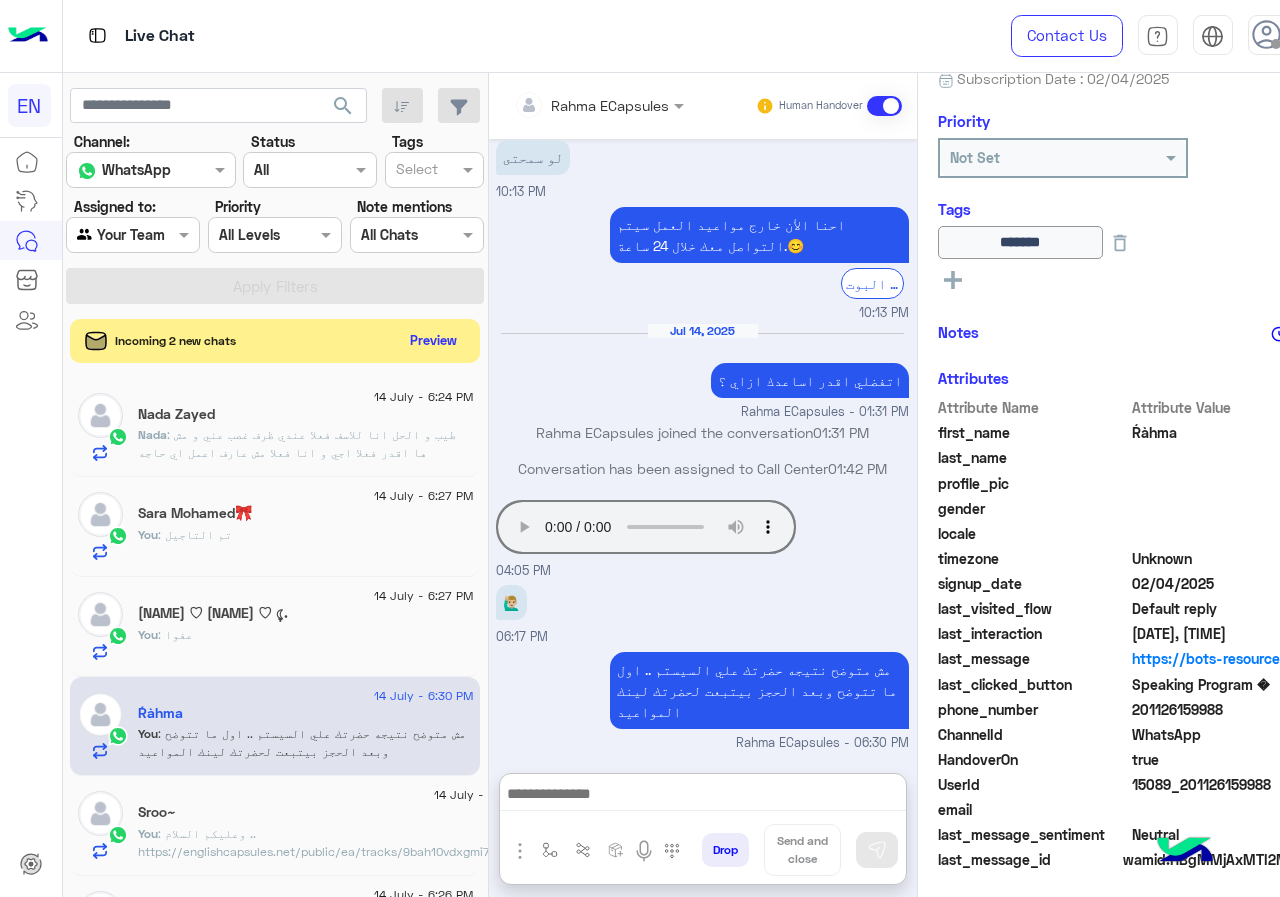click on ": طيب و الحل انا للاسف فعلا عندي ظرف غصب عني و مش ها اقدر فعلا اجي و انا فعلا مش عارف اعمل اي حاجه" 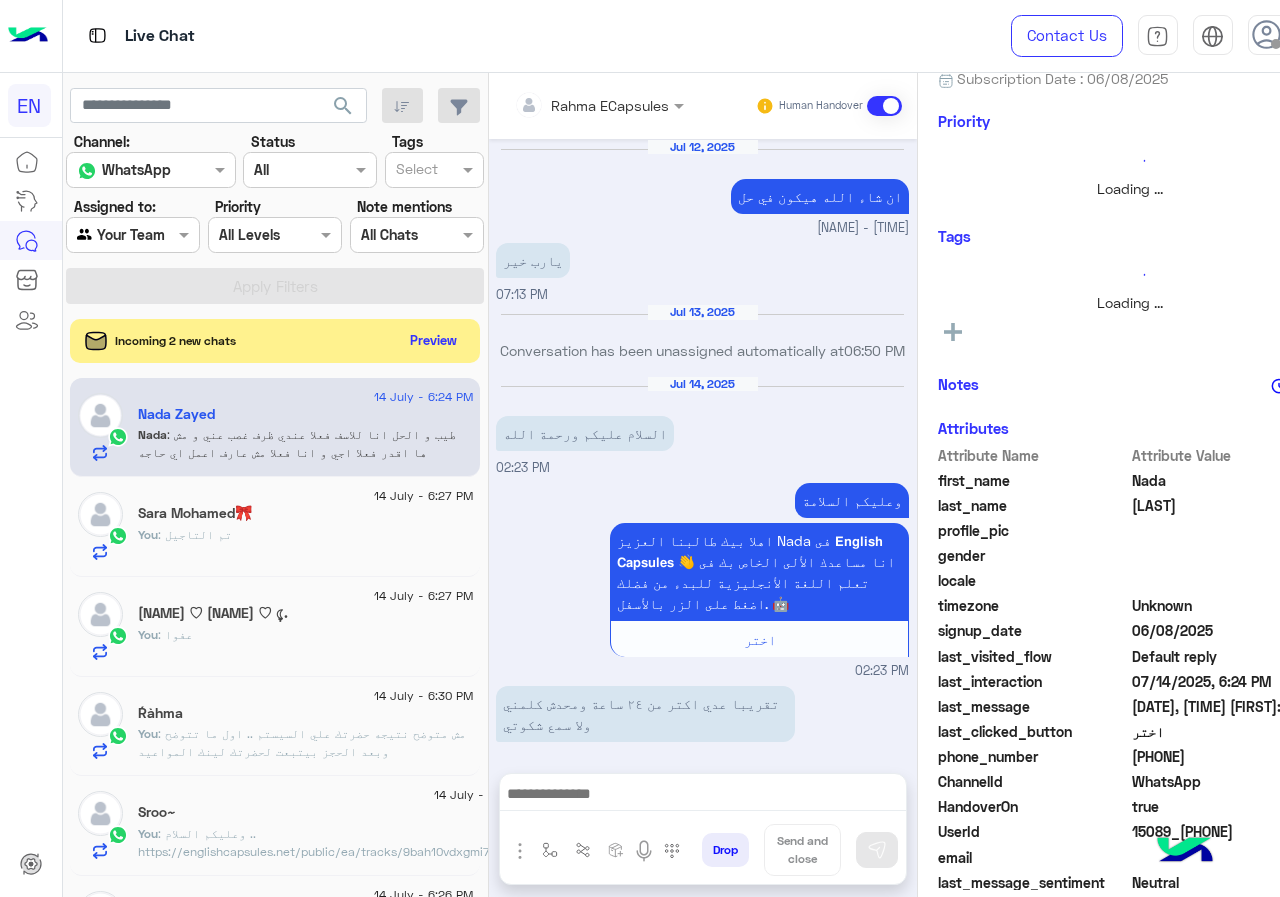 scroll, scrollTop: 1318, scrollLeft: 0, axis: vertical 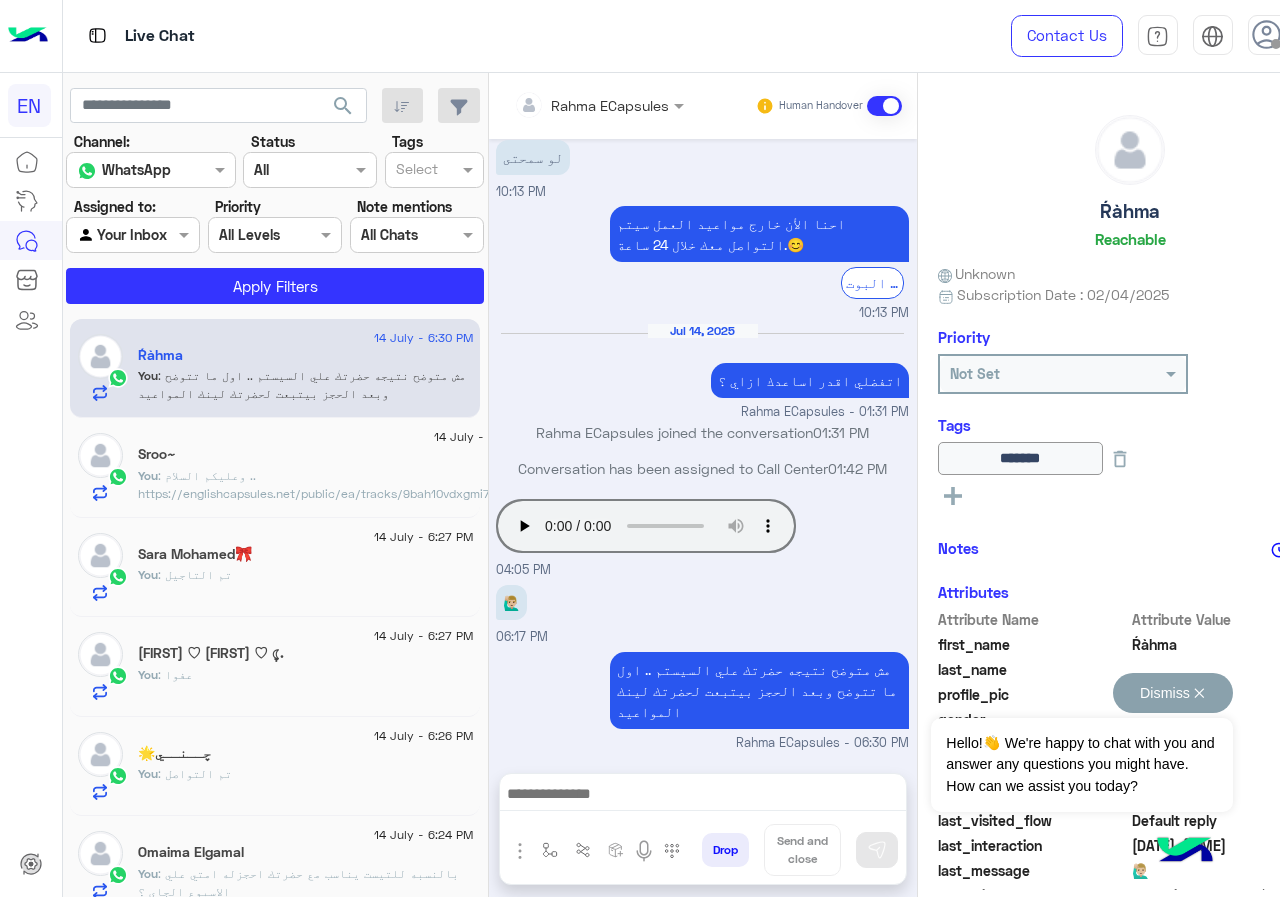 click on "Dismiss ✕" at bounding box center [1173, 693] 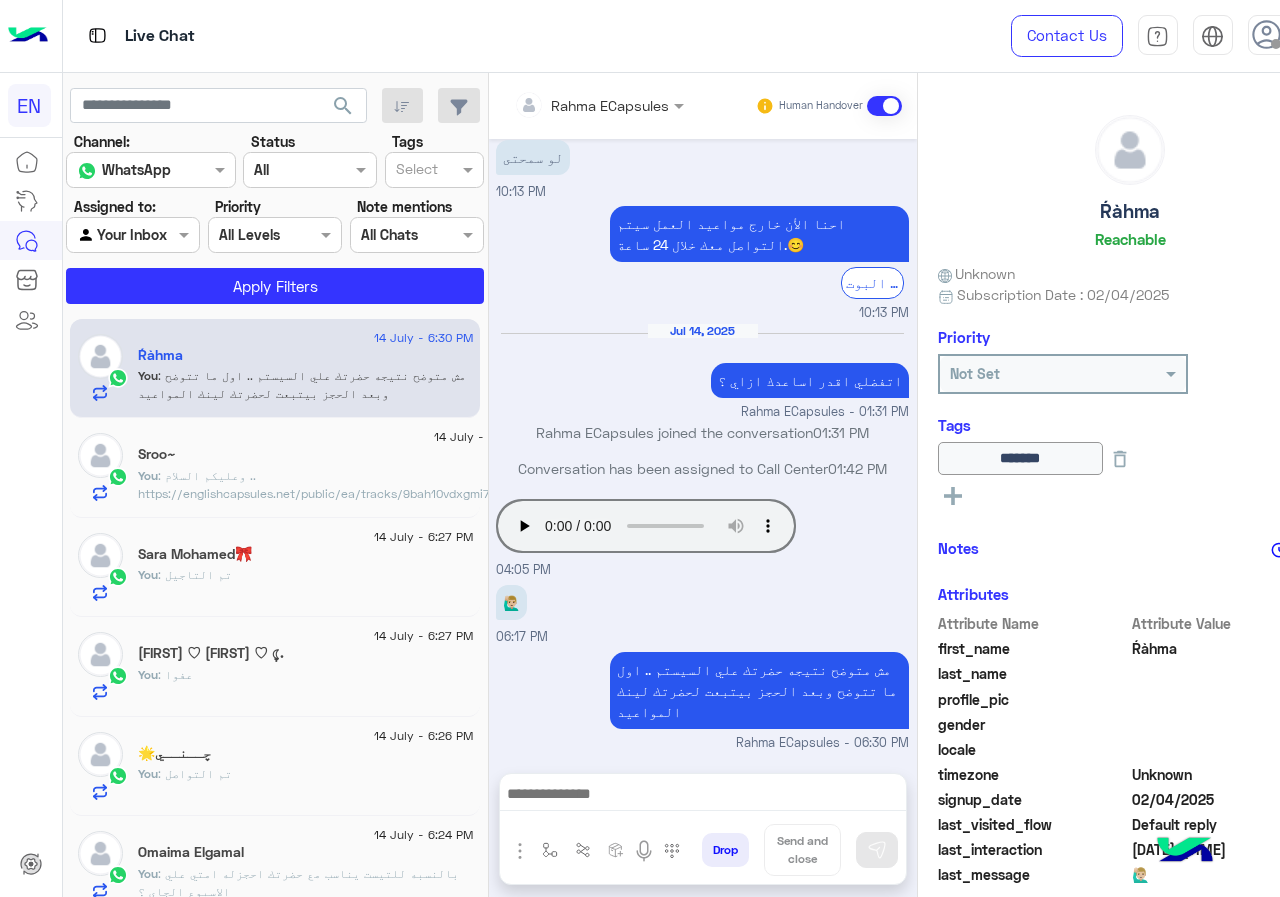 click at bounding box center (533, 105) 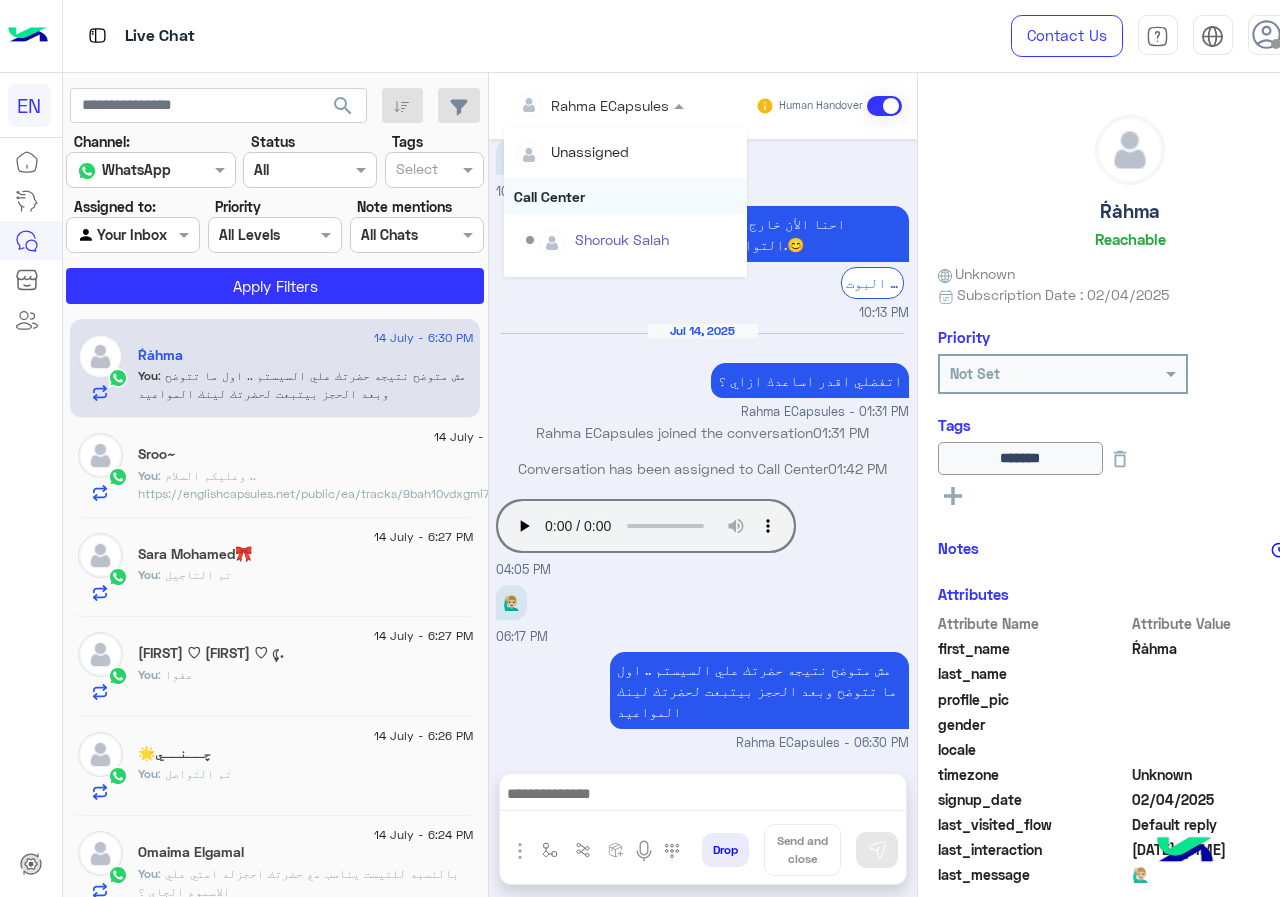 click on "Call Center" at bounding box center [625, 196] 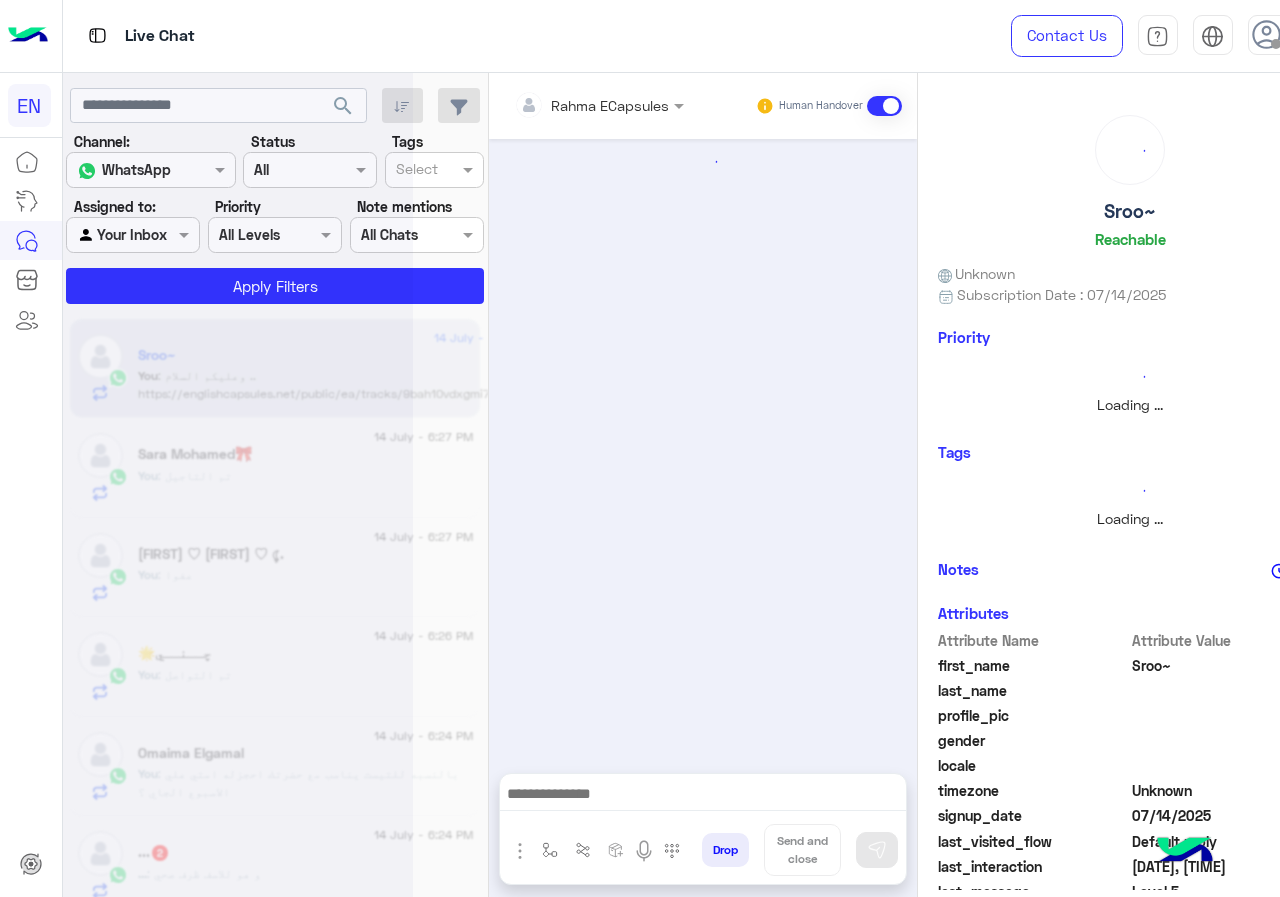 scroll, scrollTop: 0, scrollLeft: 0, axis: both 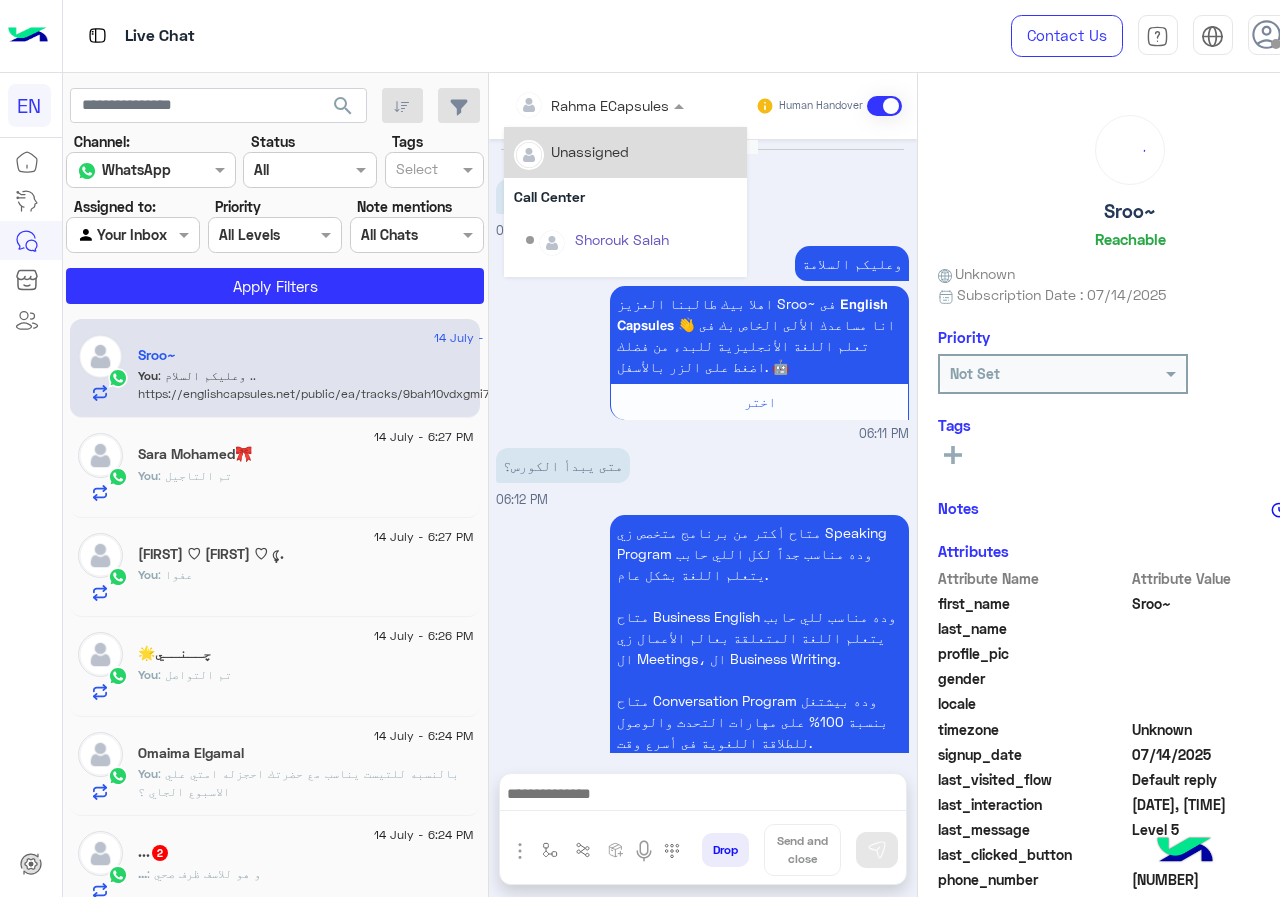 click at bounding box center [572, 105] 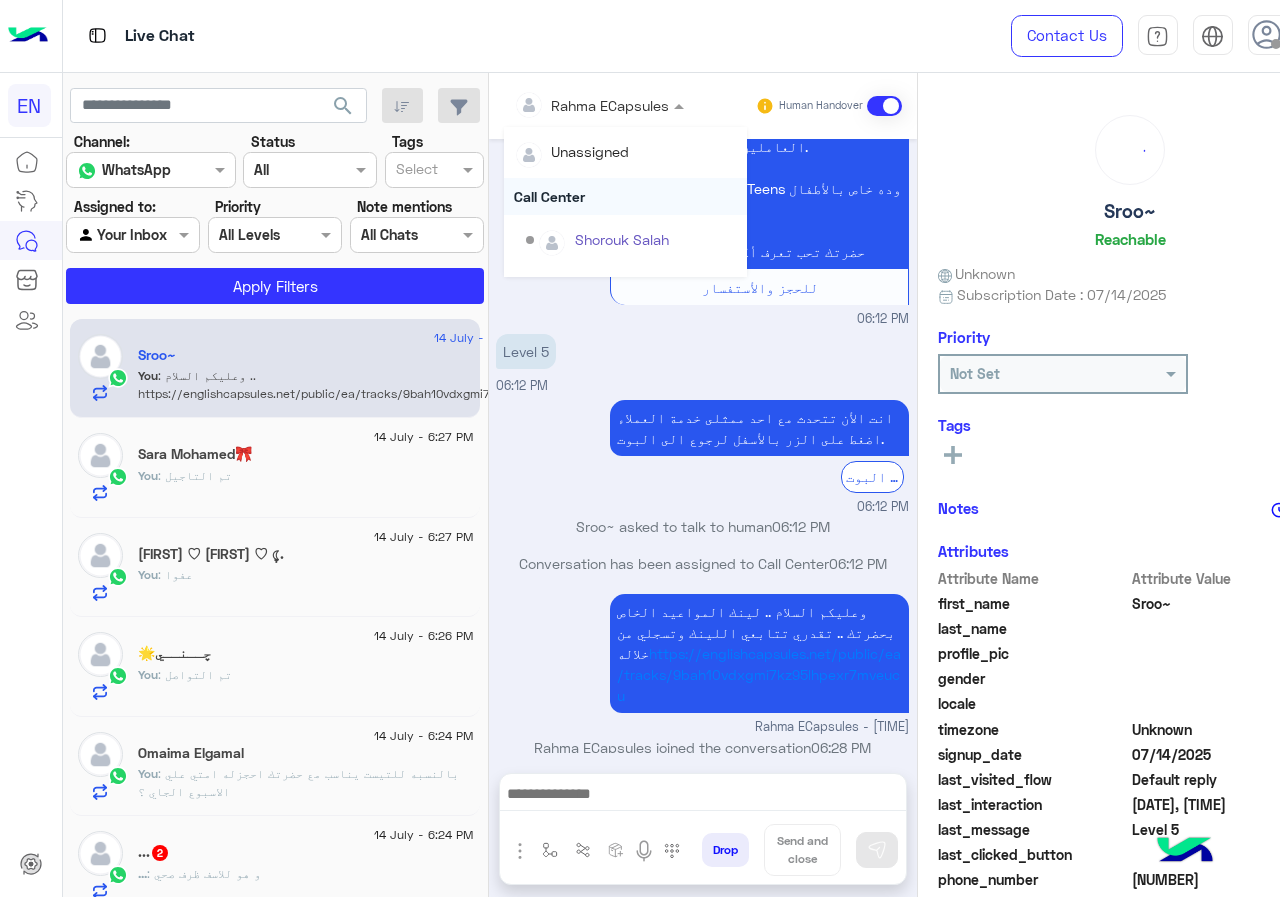 click on "Call Center" at bounding box center [625, 196] 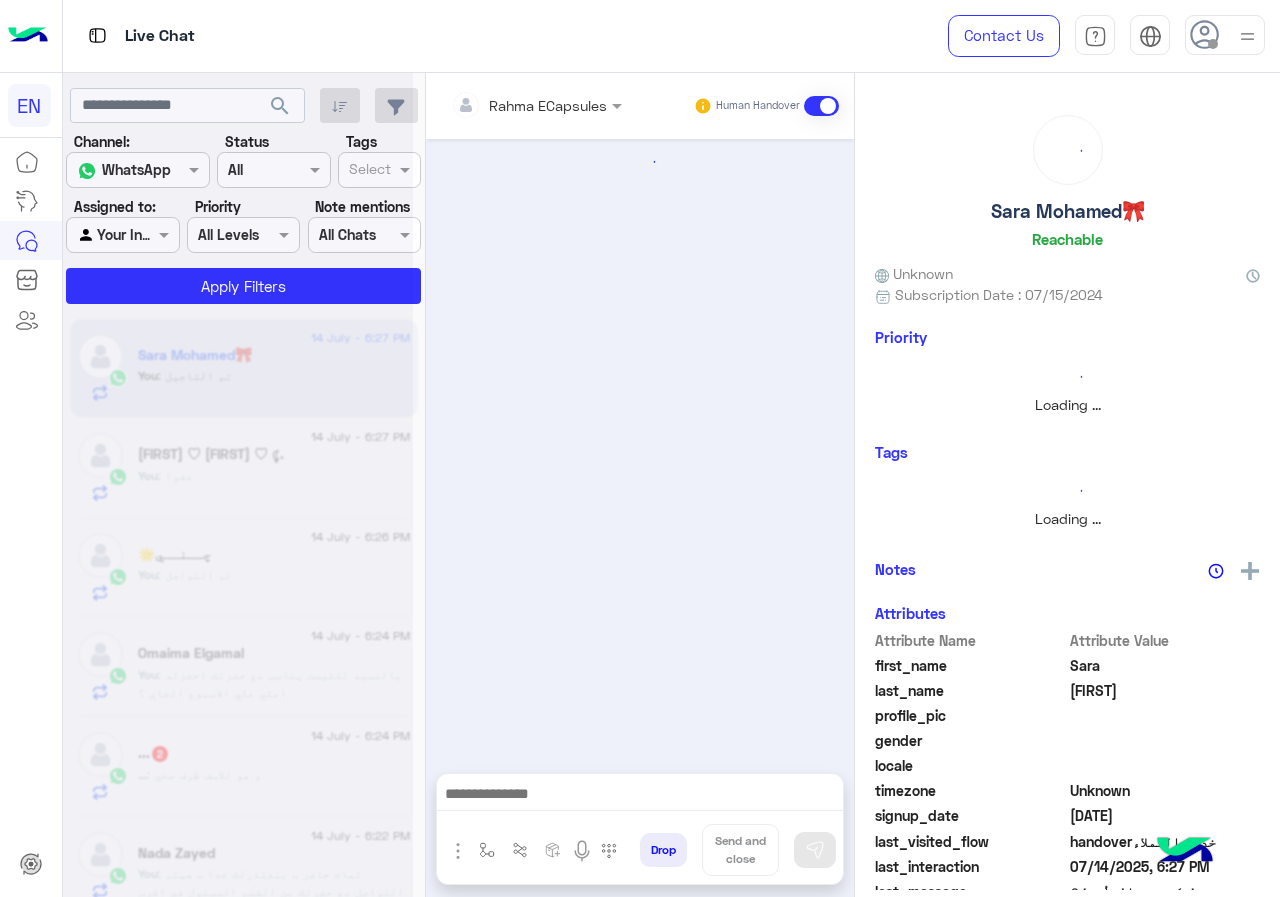 scroll, scrollTop: 0, scrollLeft: 0, axis: both 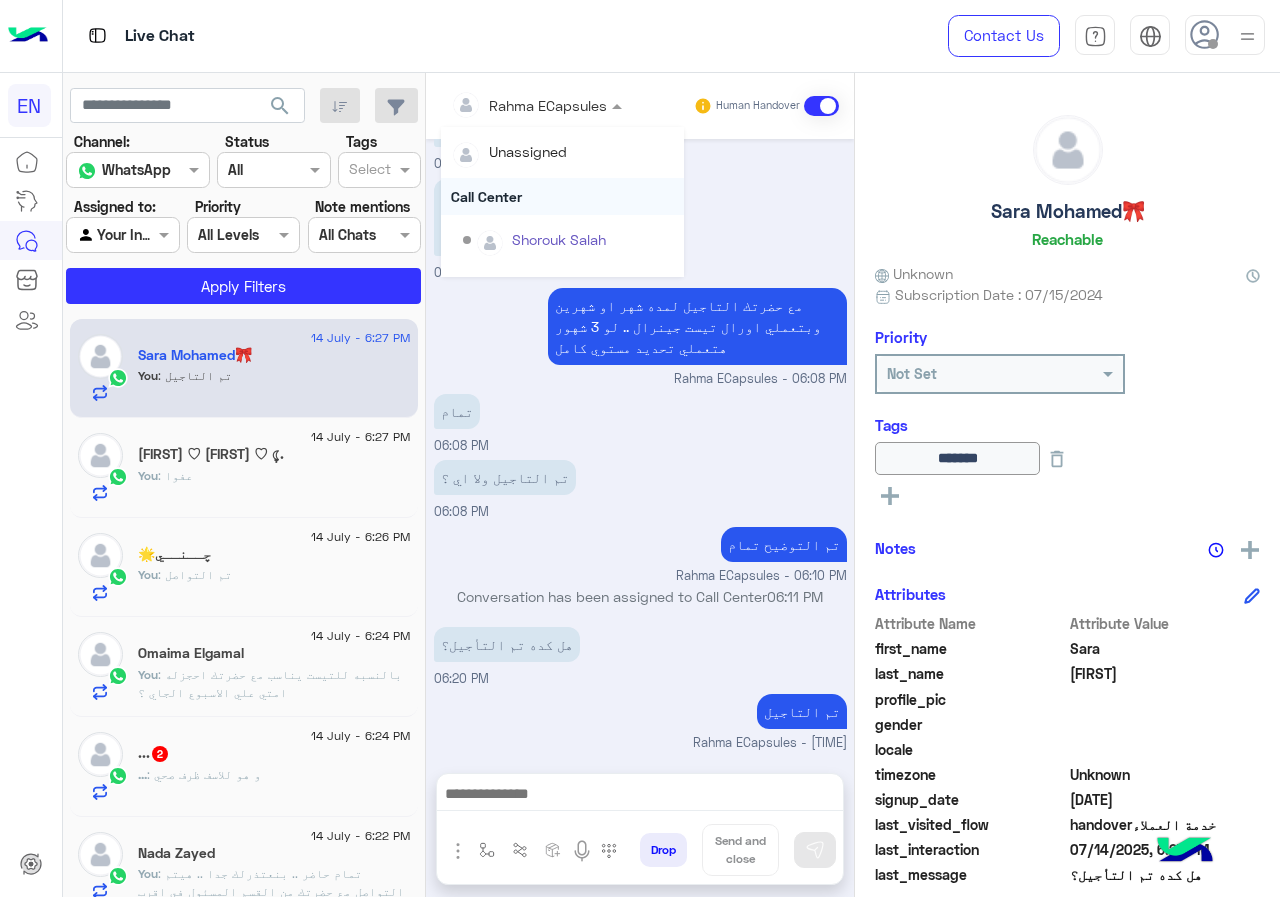 click on "Call Center" at bounding box center (562, 196) 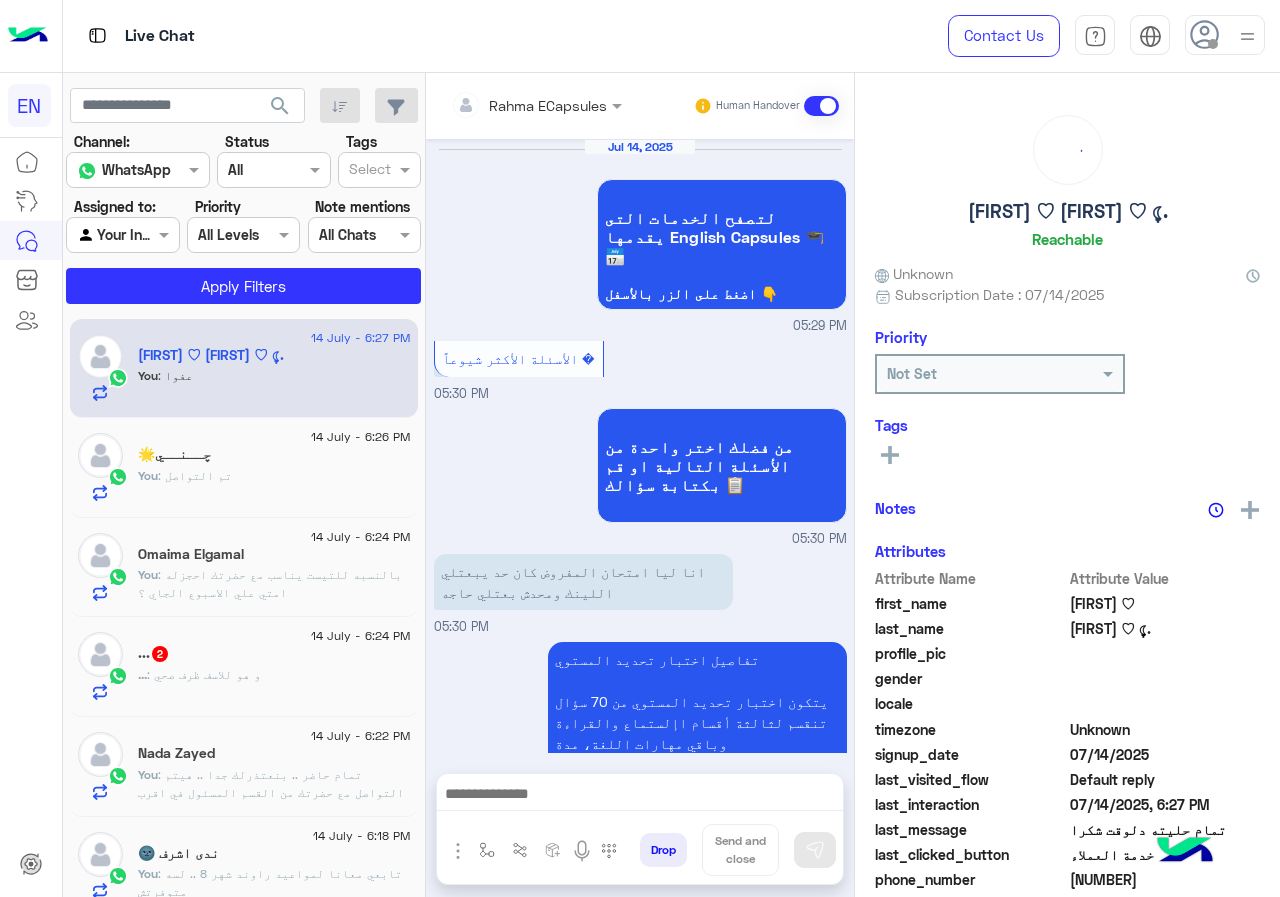 scroll, scrollTop: 1347, scrollLeft: 0, axis: vertical 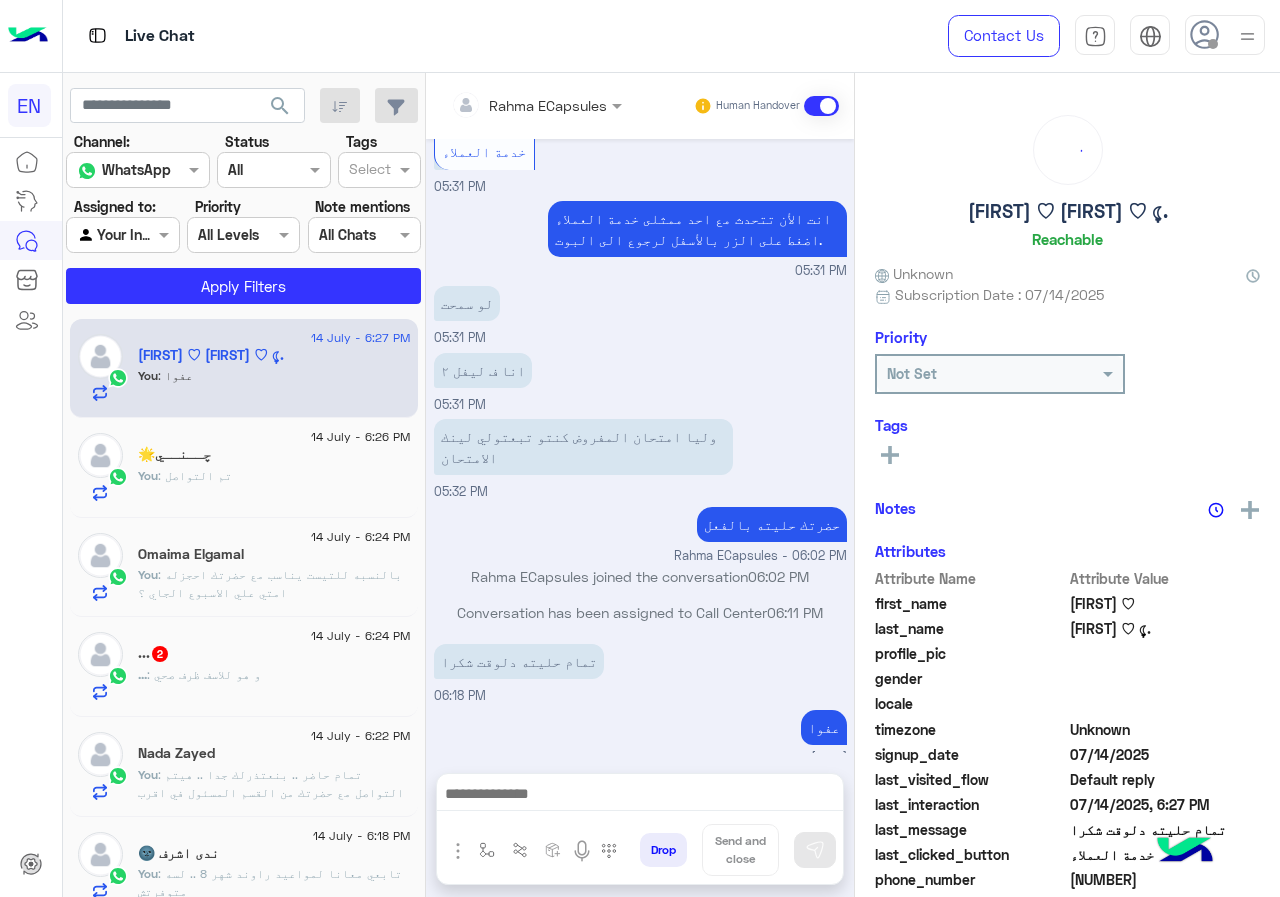 click at bounding box center (509, 105) 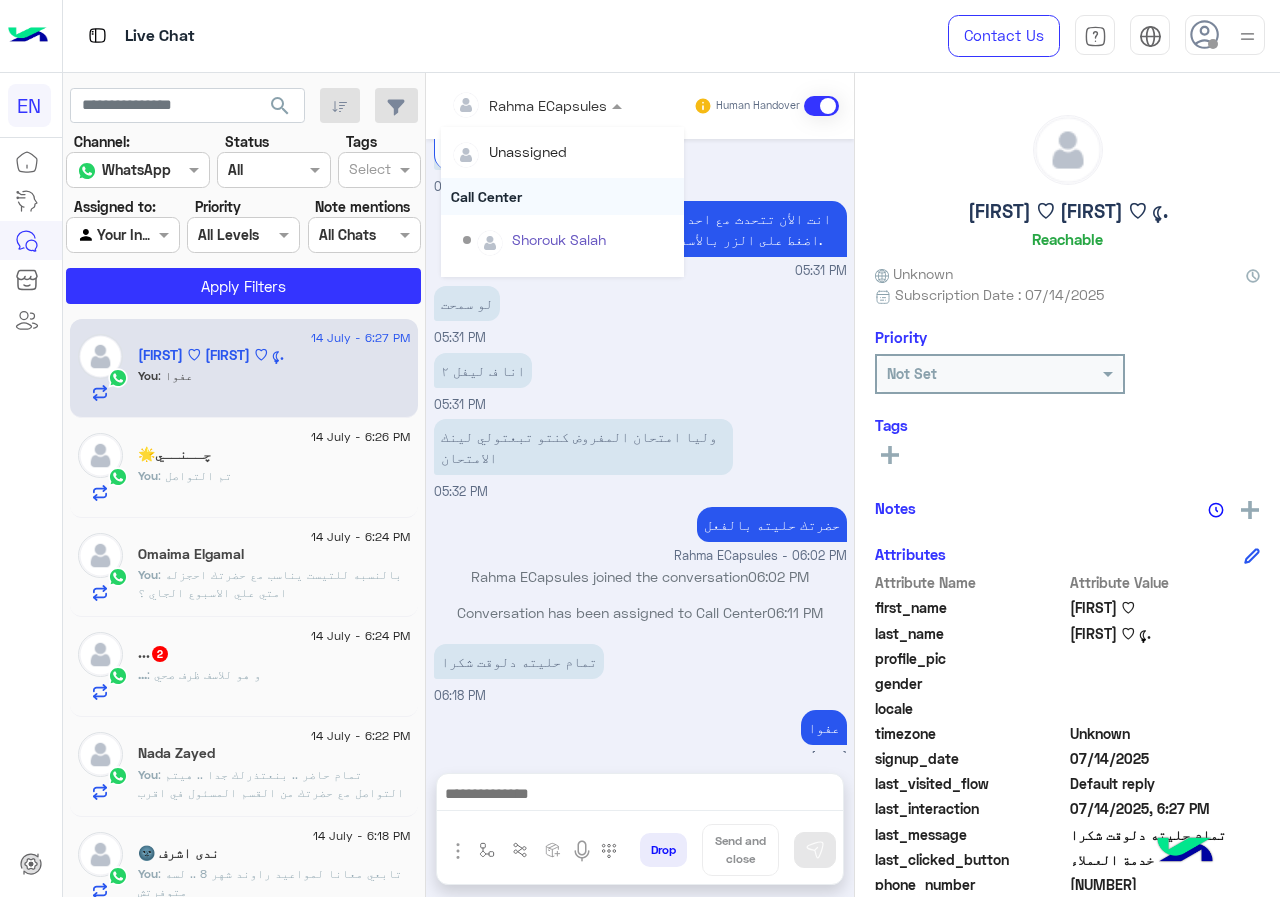 click on "Call Center" at bounding box center [562, 196] 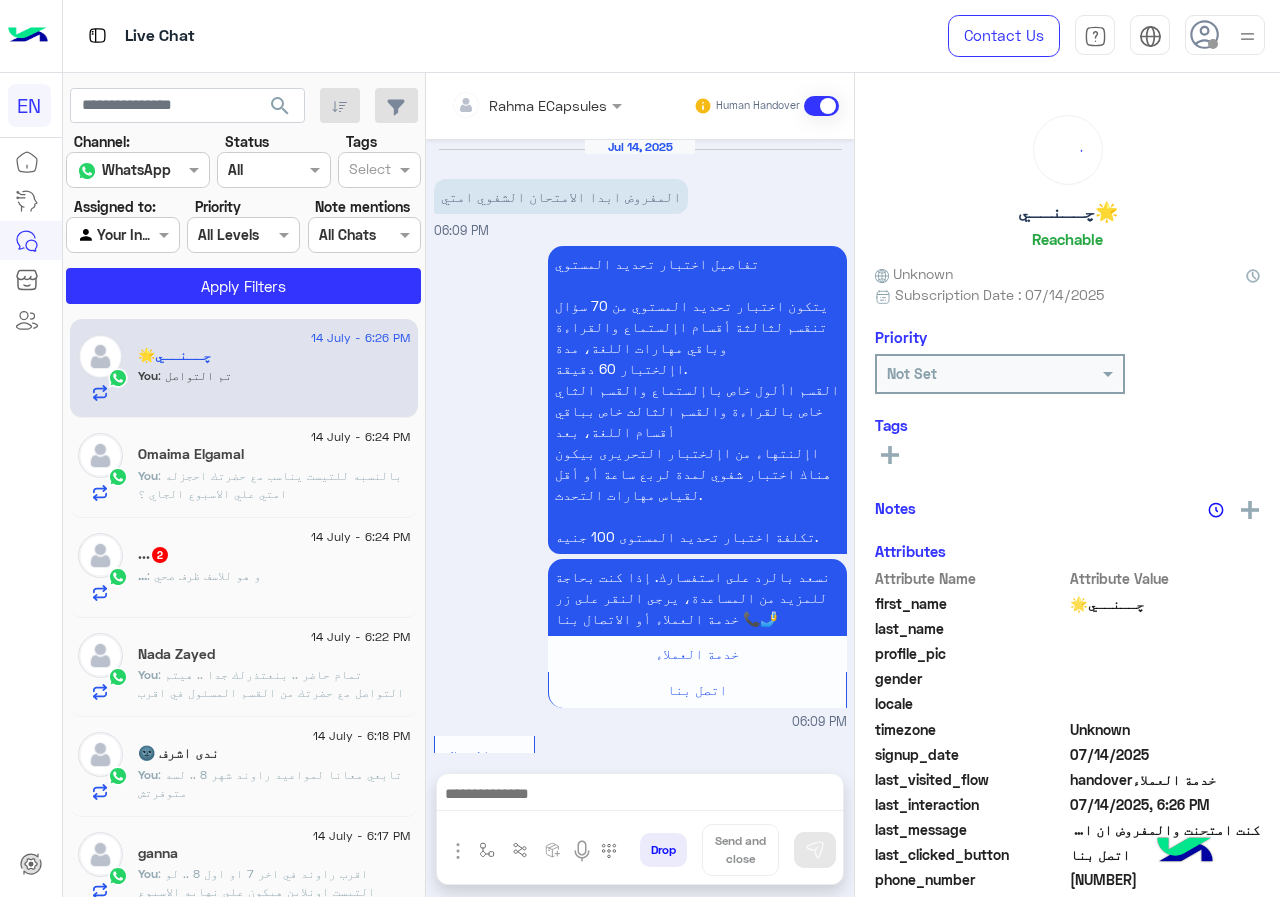 scroll, scrollTop: 581, scrollLeft: 0, axis: vertical 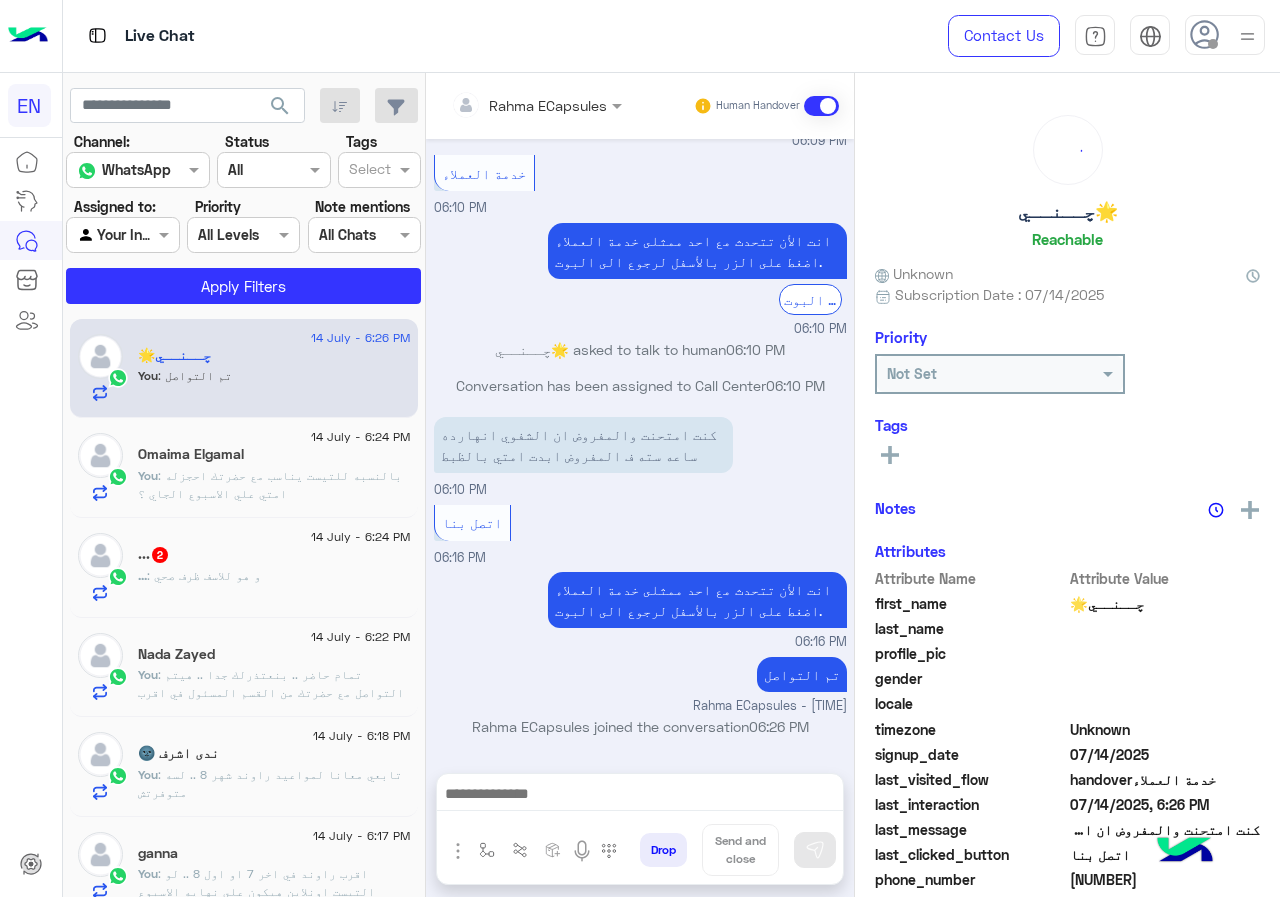 click at bounding box center [509, 105] 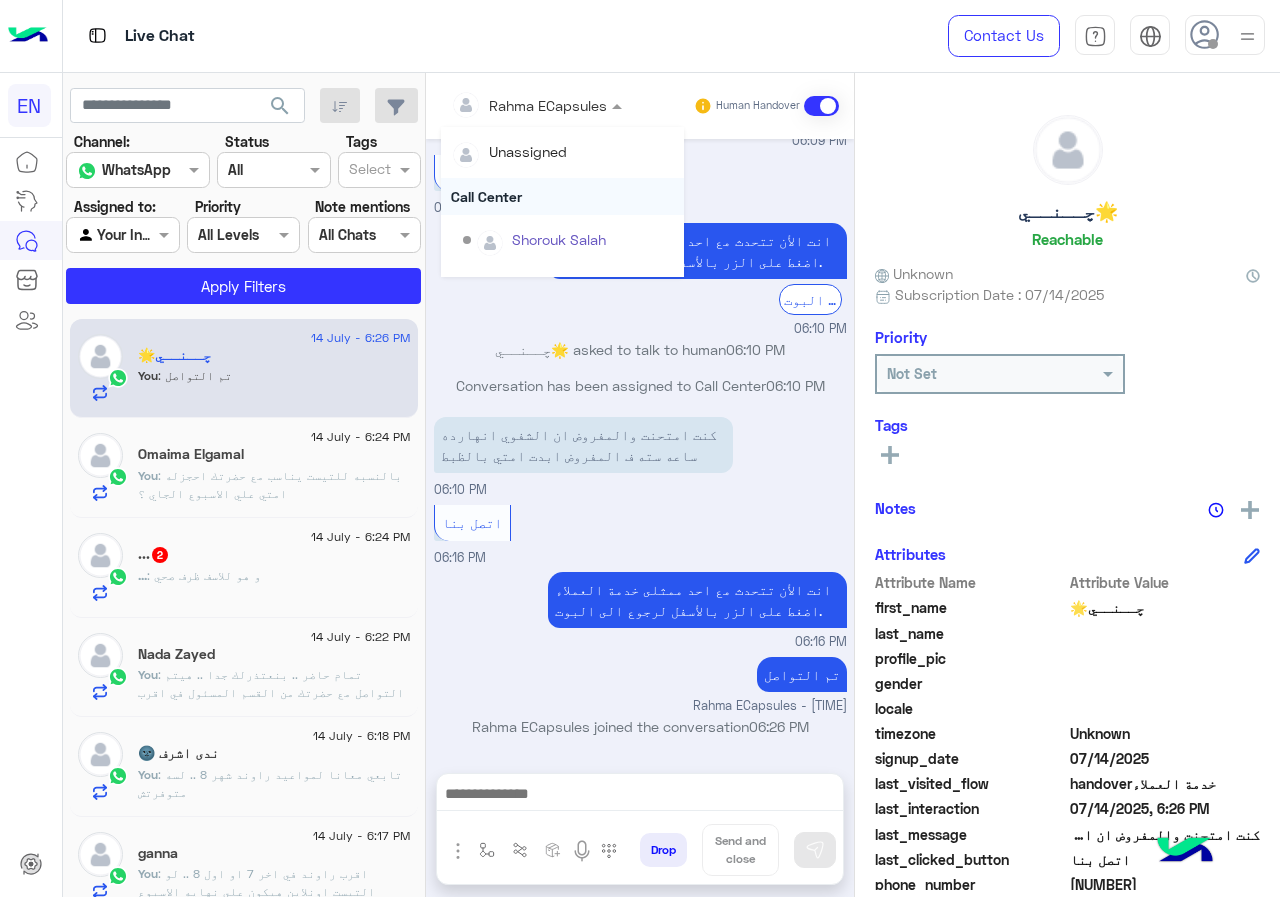 click on "Call Center" at bounding box center (562, 196) 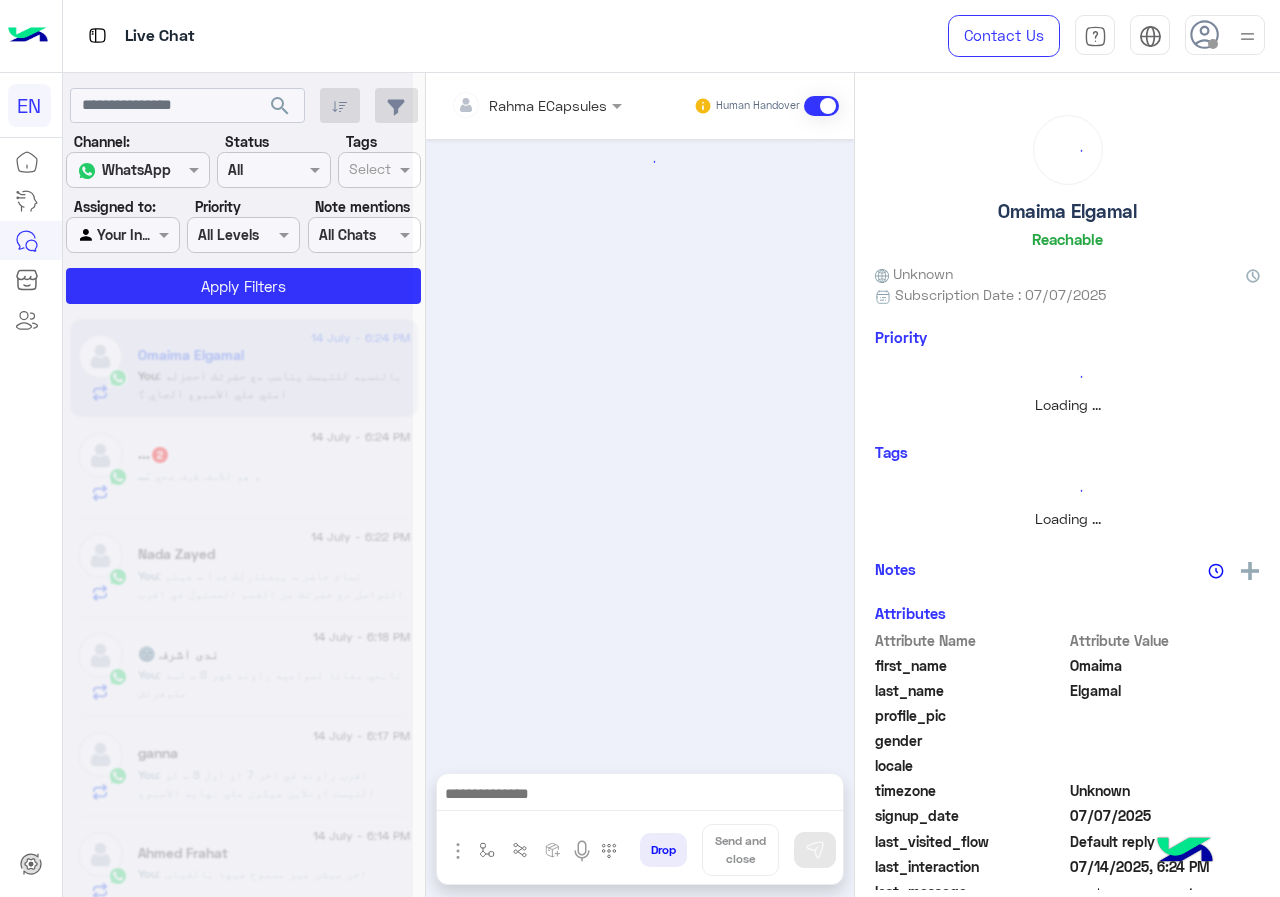 scroll, scrollTop: 1880, scrollLeft: 0, axis: vertical 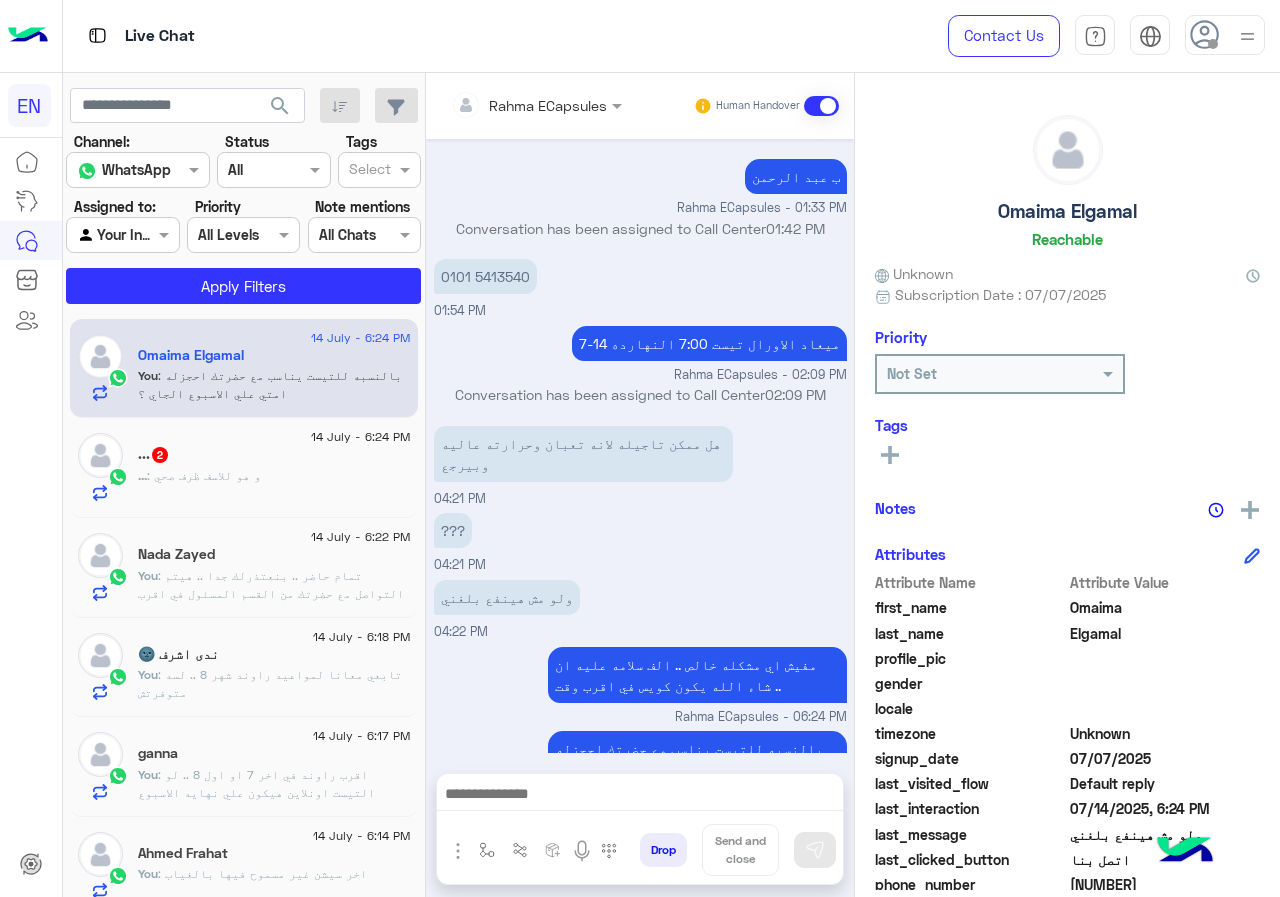 click at bounding box center (509, 105) 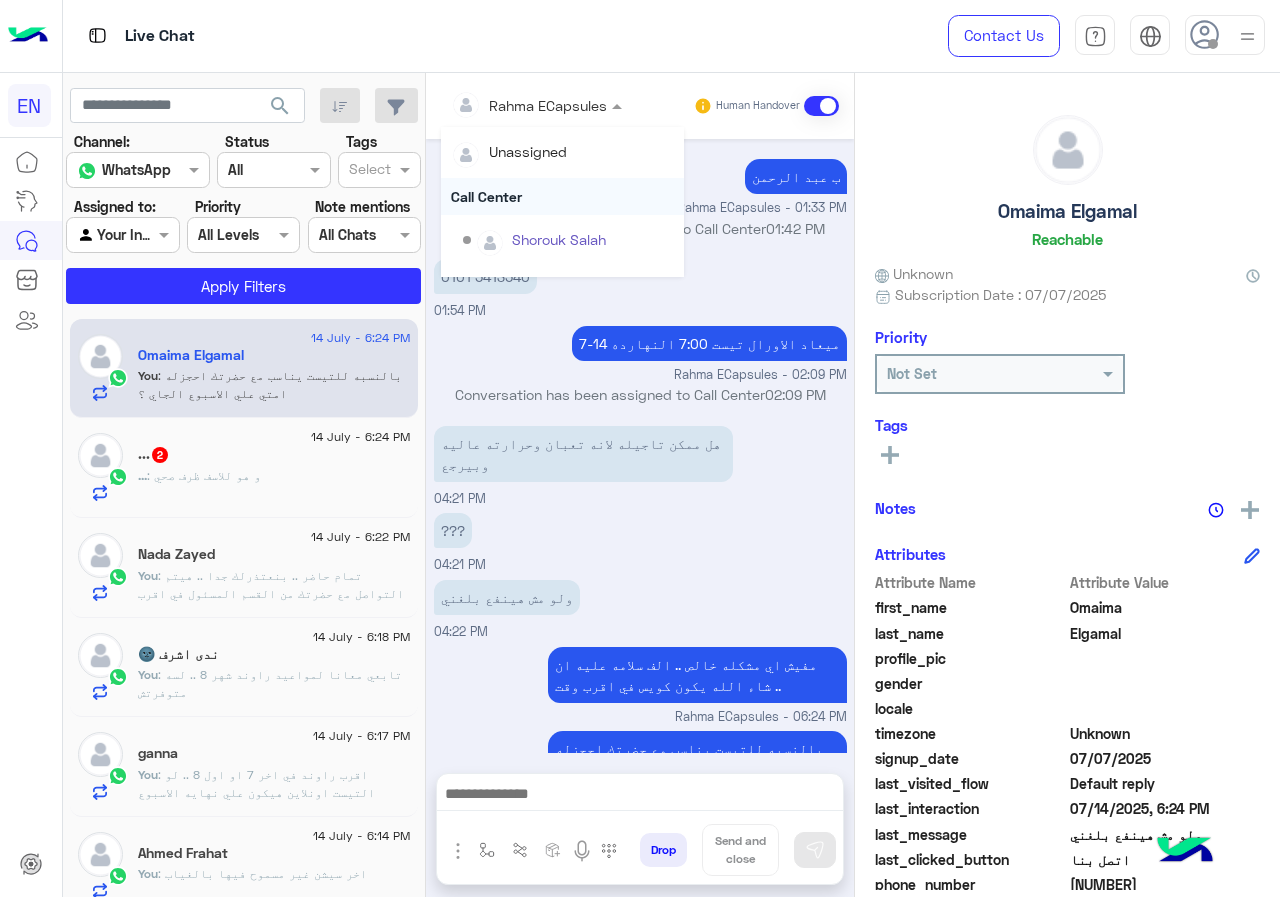 click on "Call Center" at bounding box center (562, 196) 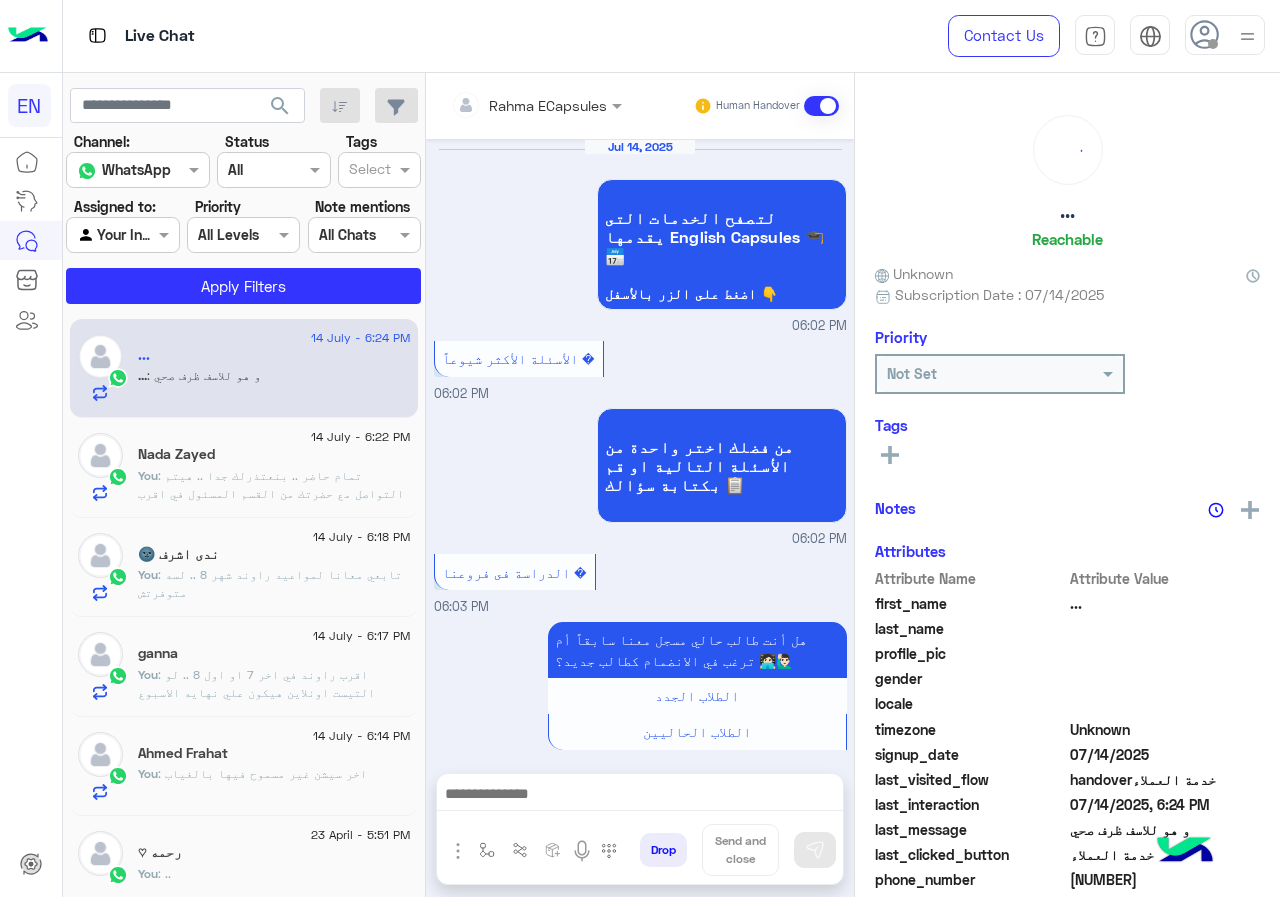 scroll, scrollTop: 1320, scrollLeft: 0, axis: vertical 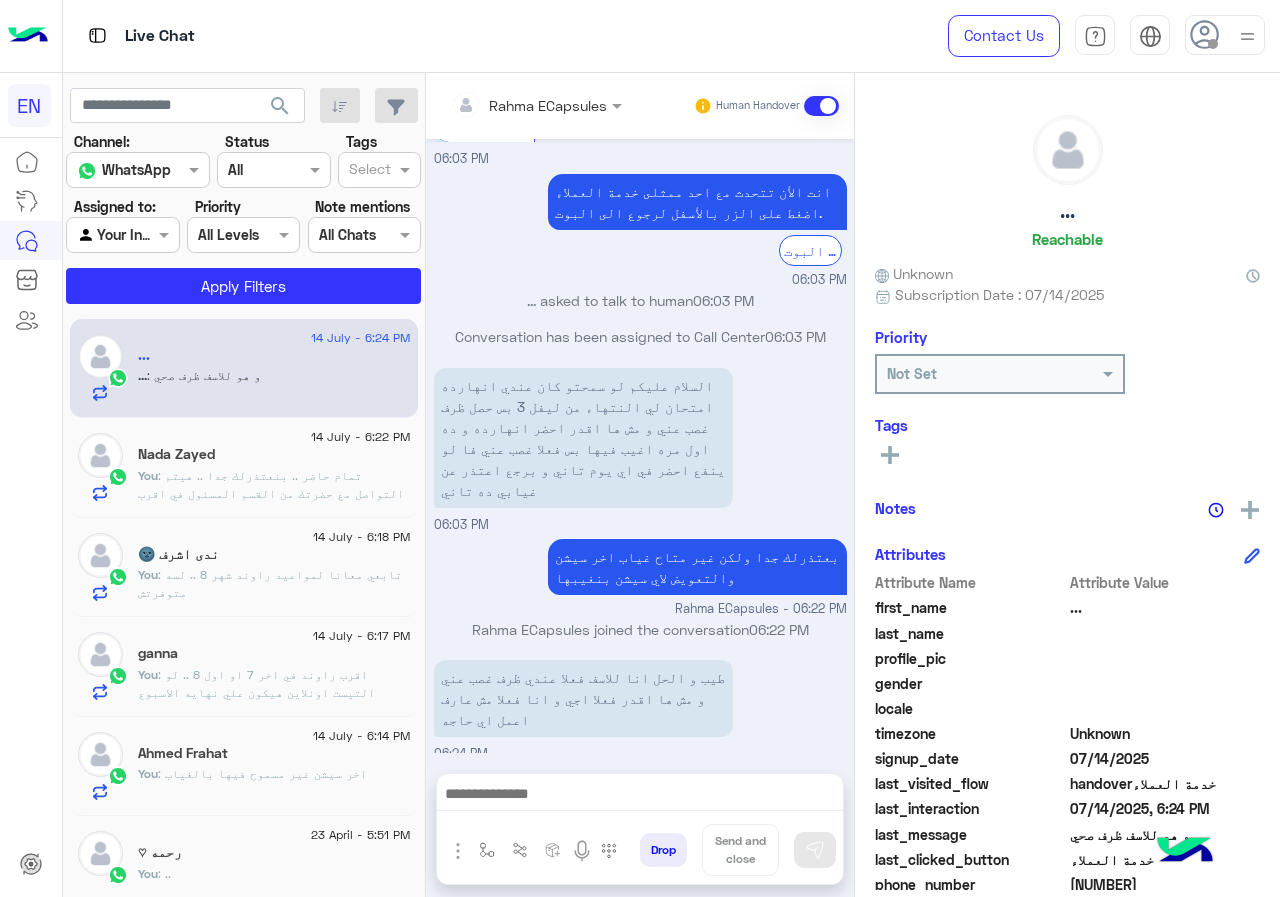 click at bounding box center [509, 105] 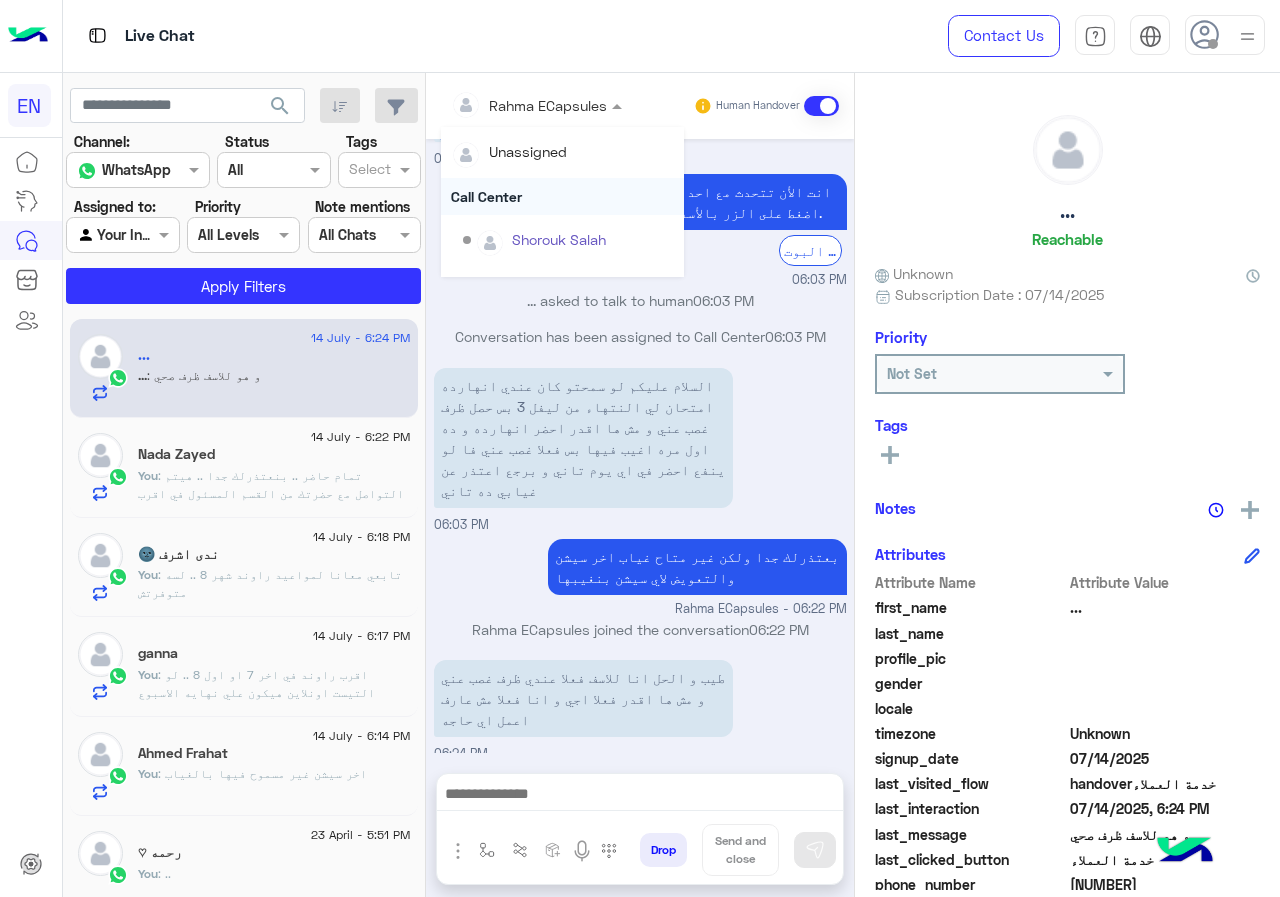 click on "Call Center" at bounding box center (562, 196) 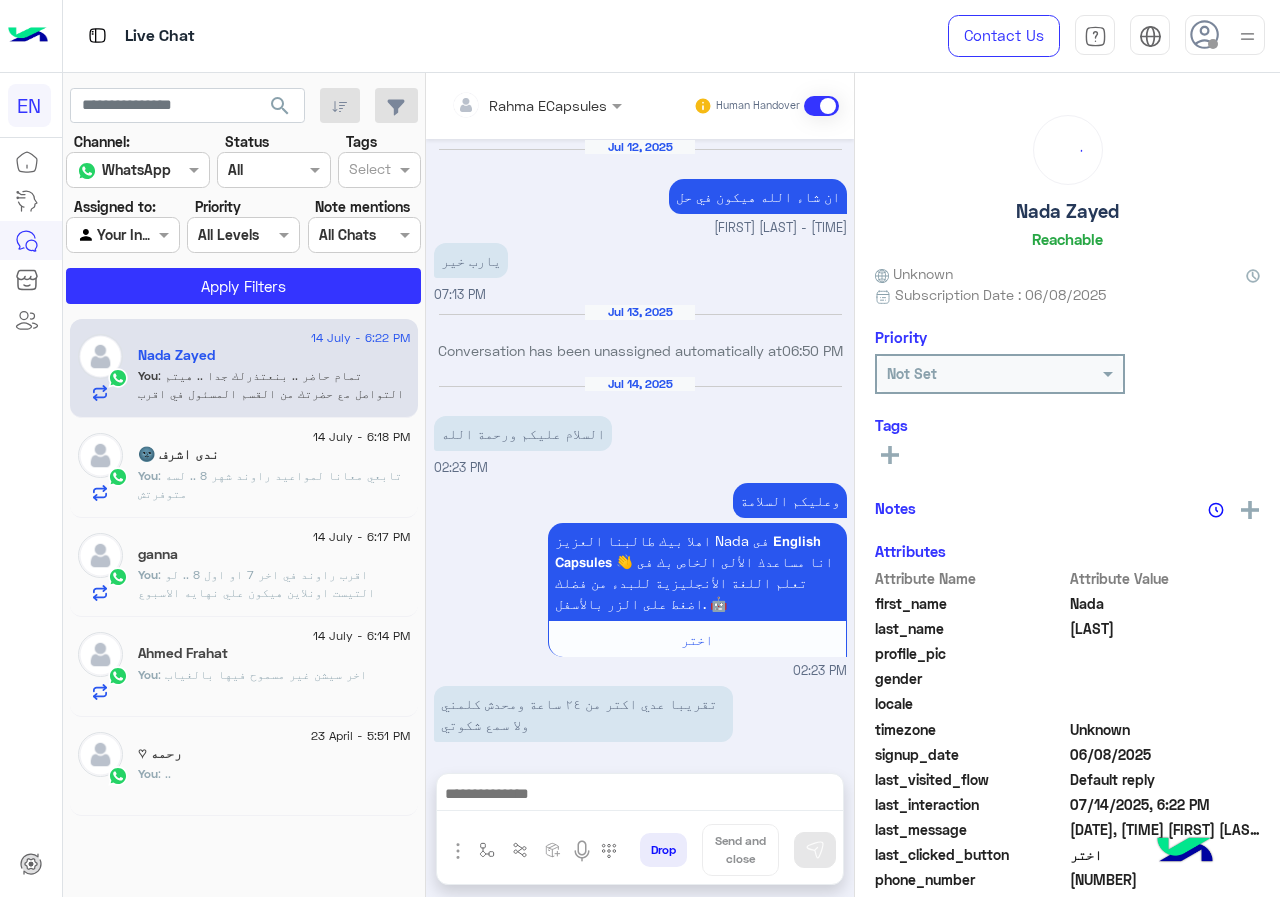 scroll, scrollTop: 1318, scrollLeft: 0, axis: vertical 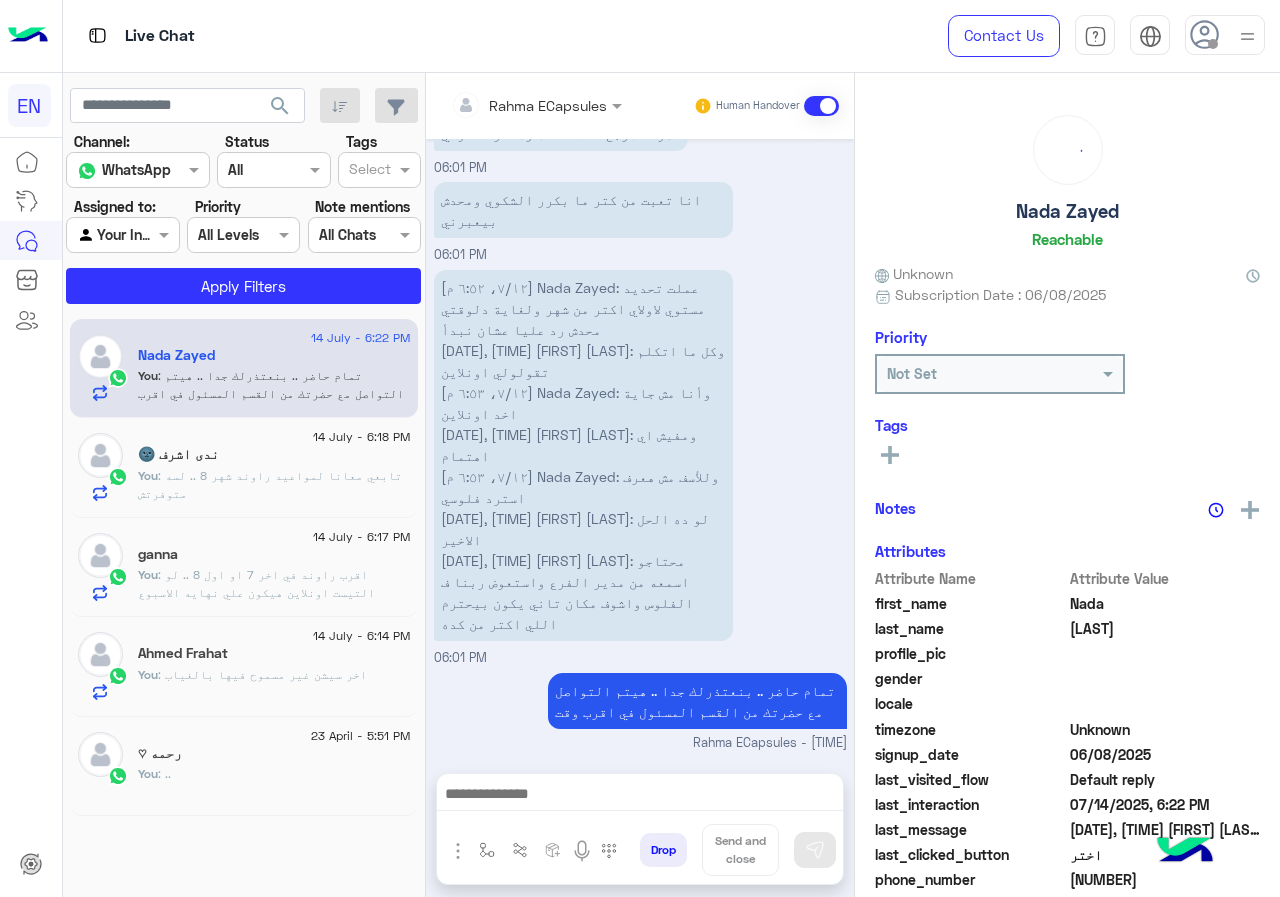 click at bounding box center (509, 105) 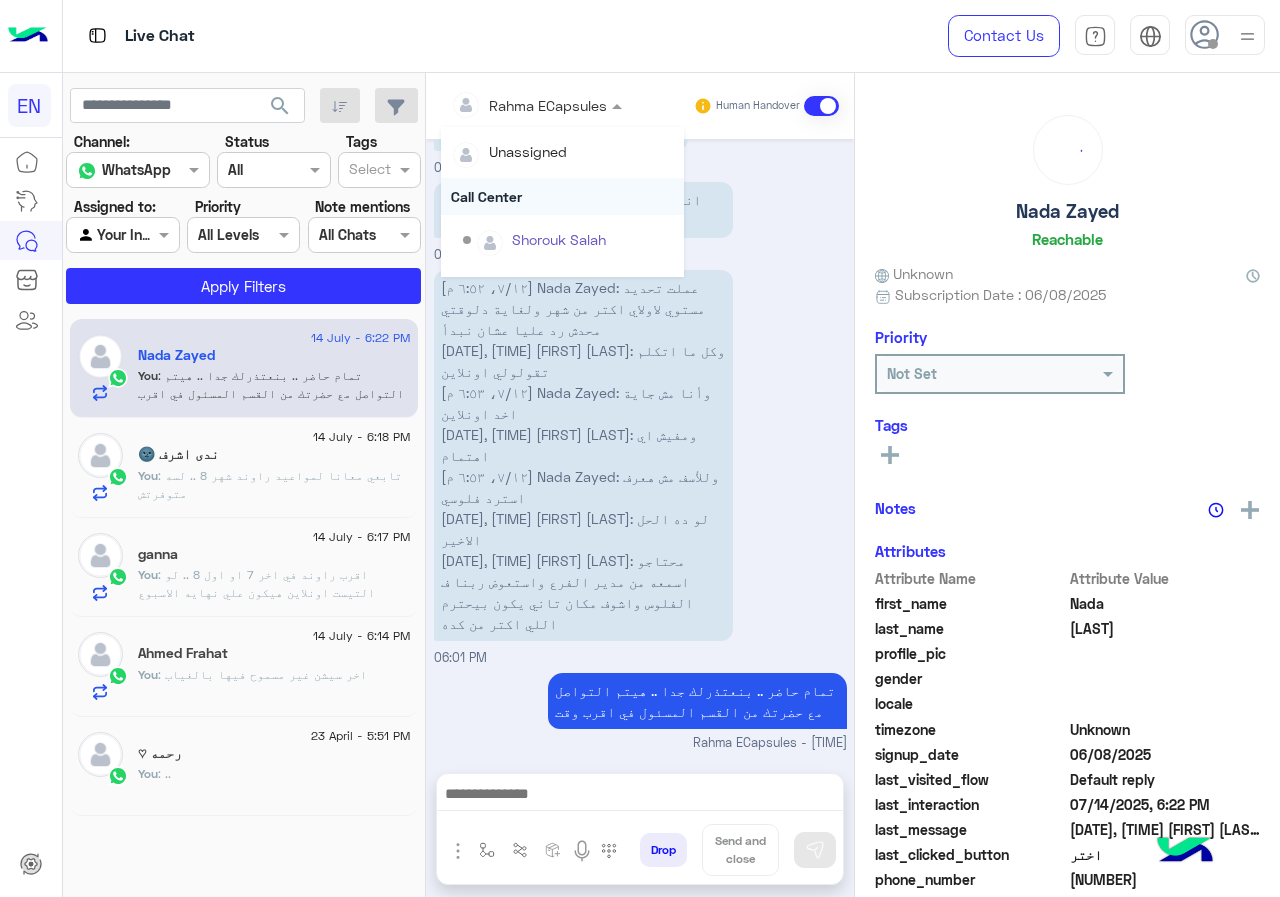 click on "Call Center" at bounding box center (562, 196) 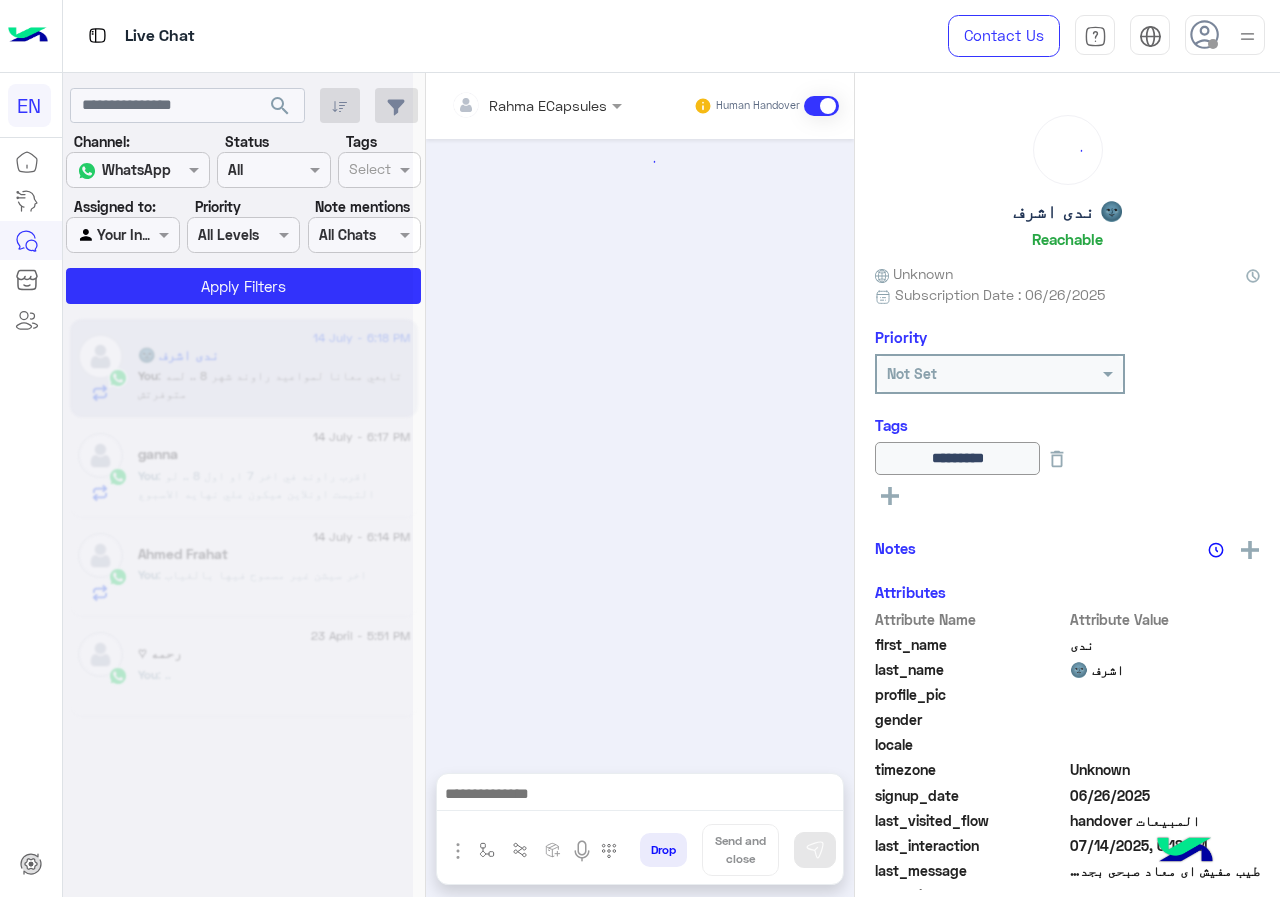 scroll, scrollTop: 948, scrollLeft: 0, axis: vertical 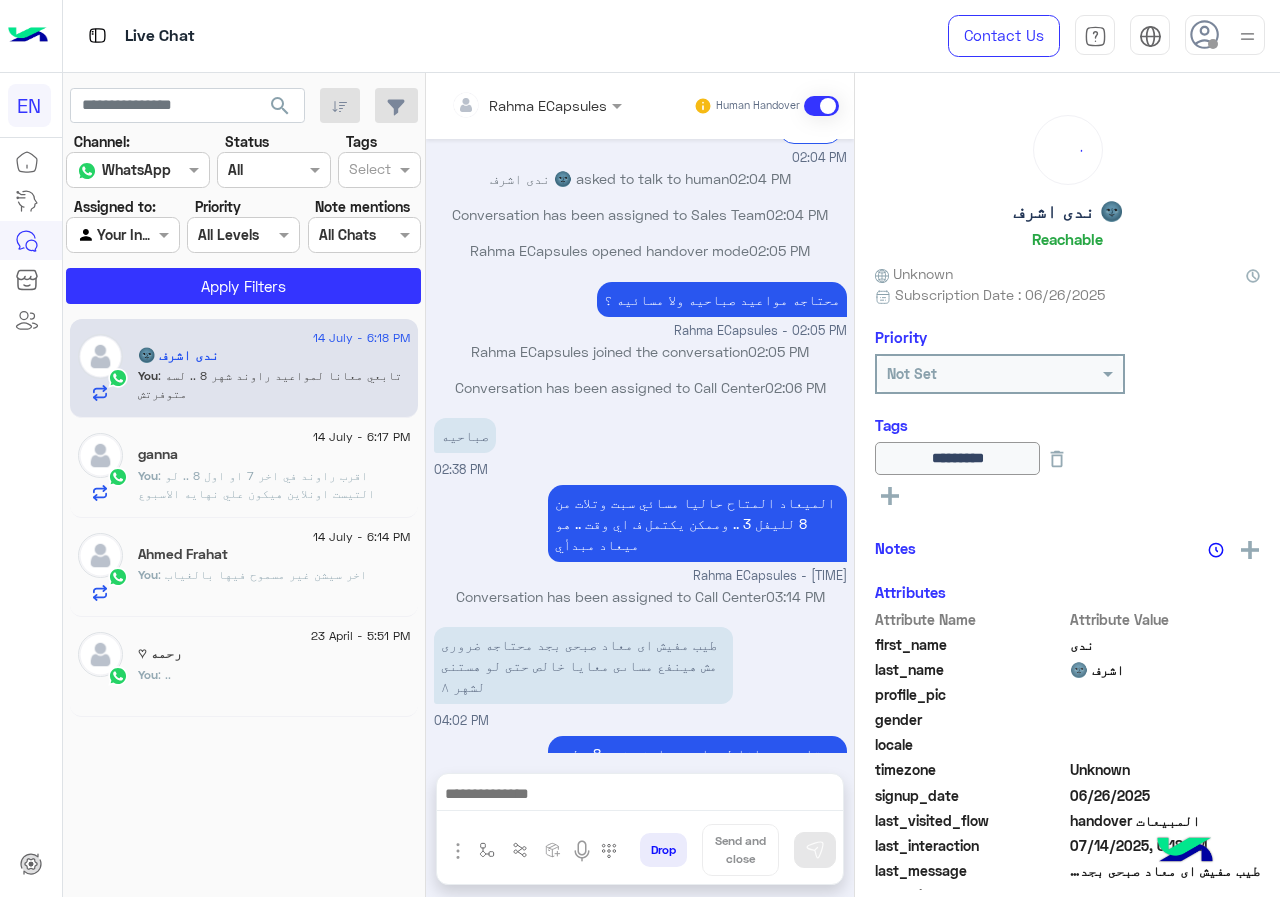 click at bounding box center (509, 105) 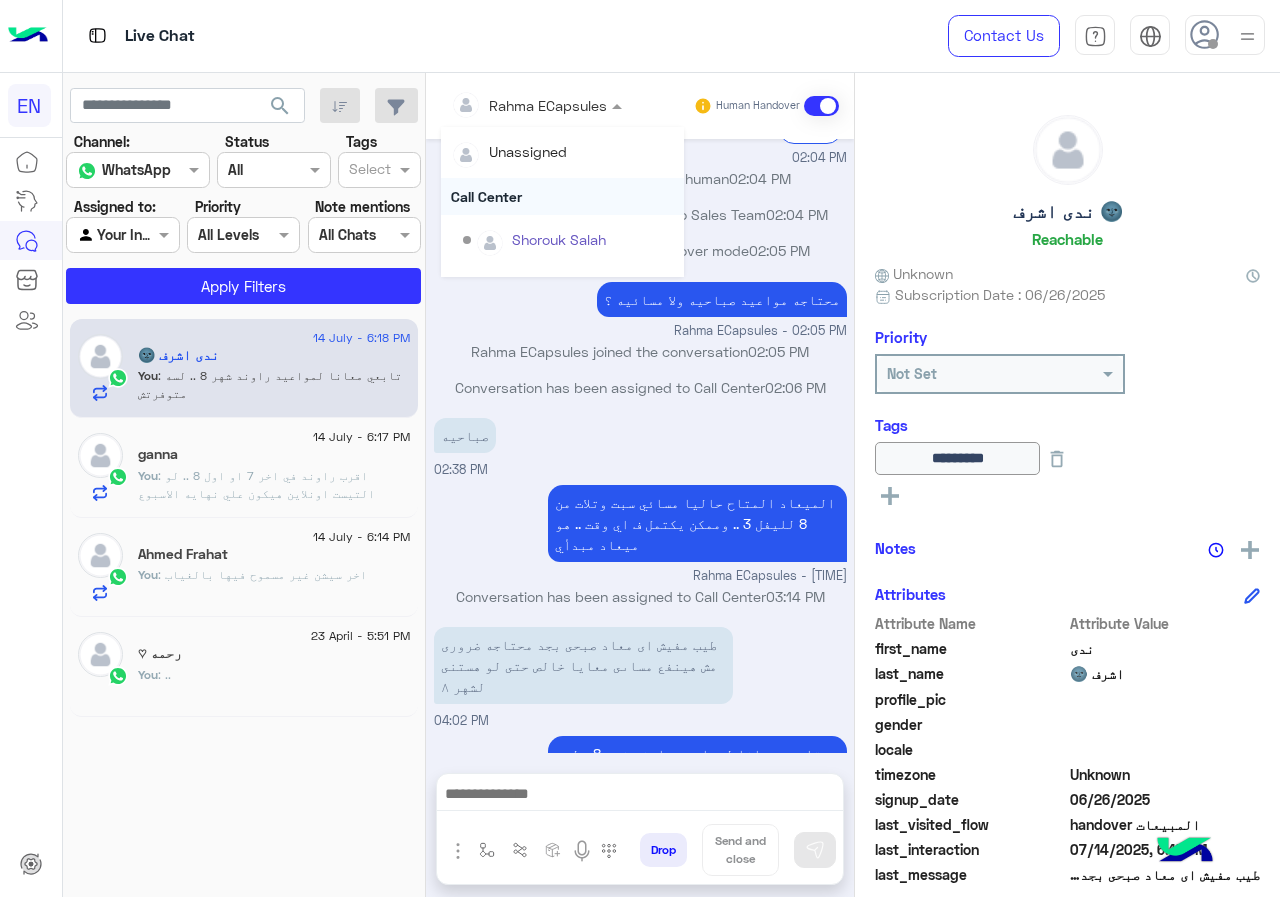 click on "Call Center" at bounding box center [562, 196] 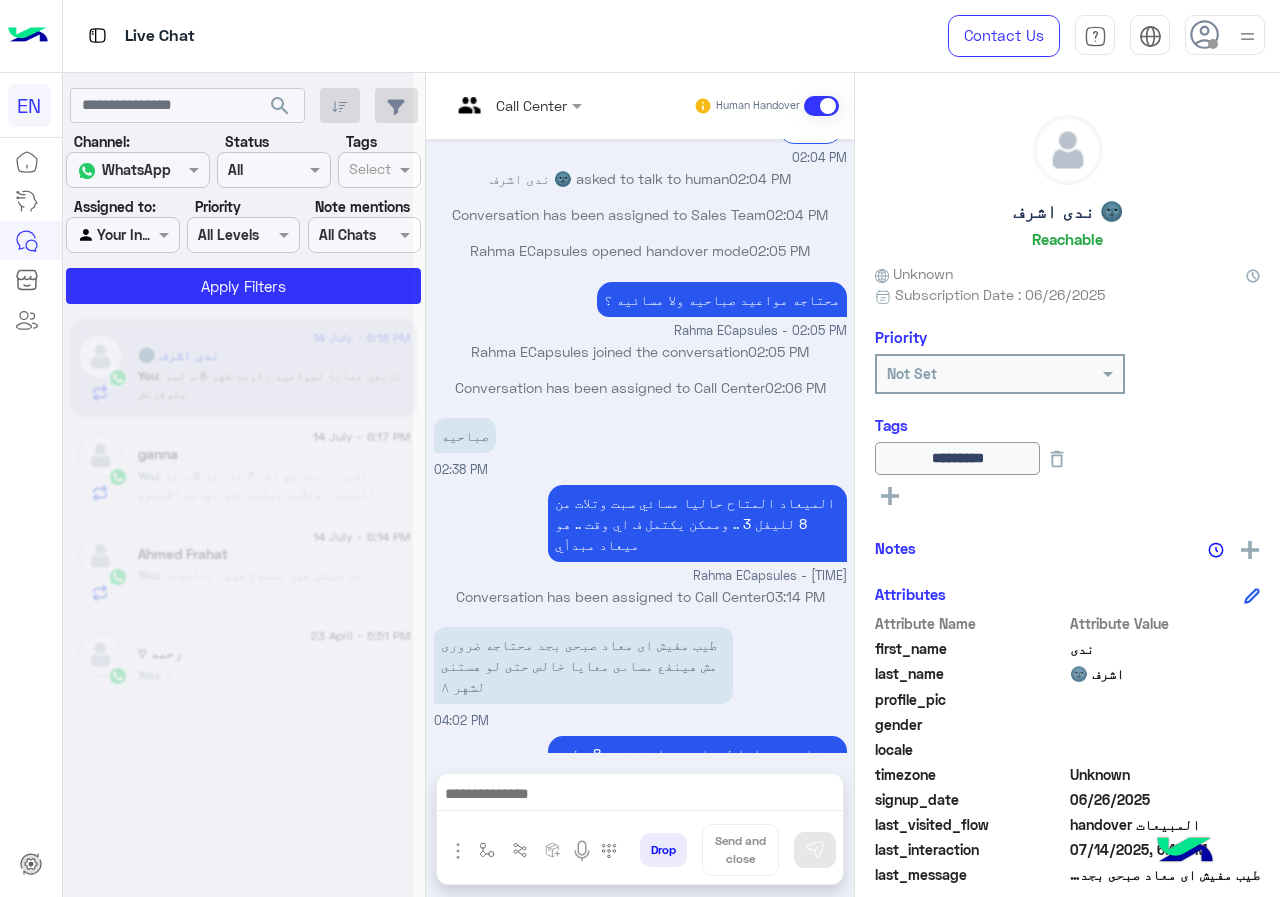 scroll, scrollTop: 0, scrollLeft: 0, axis: both 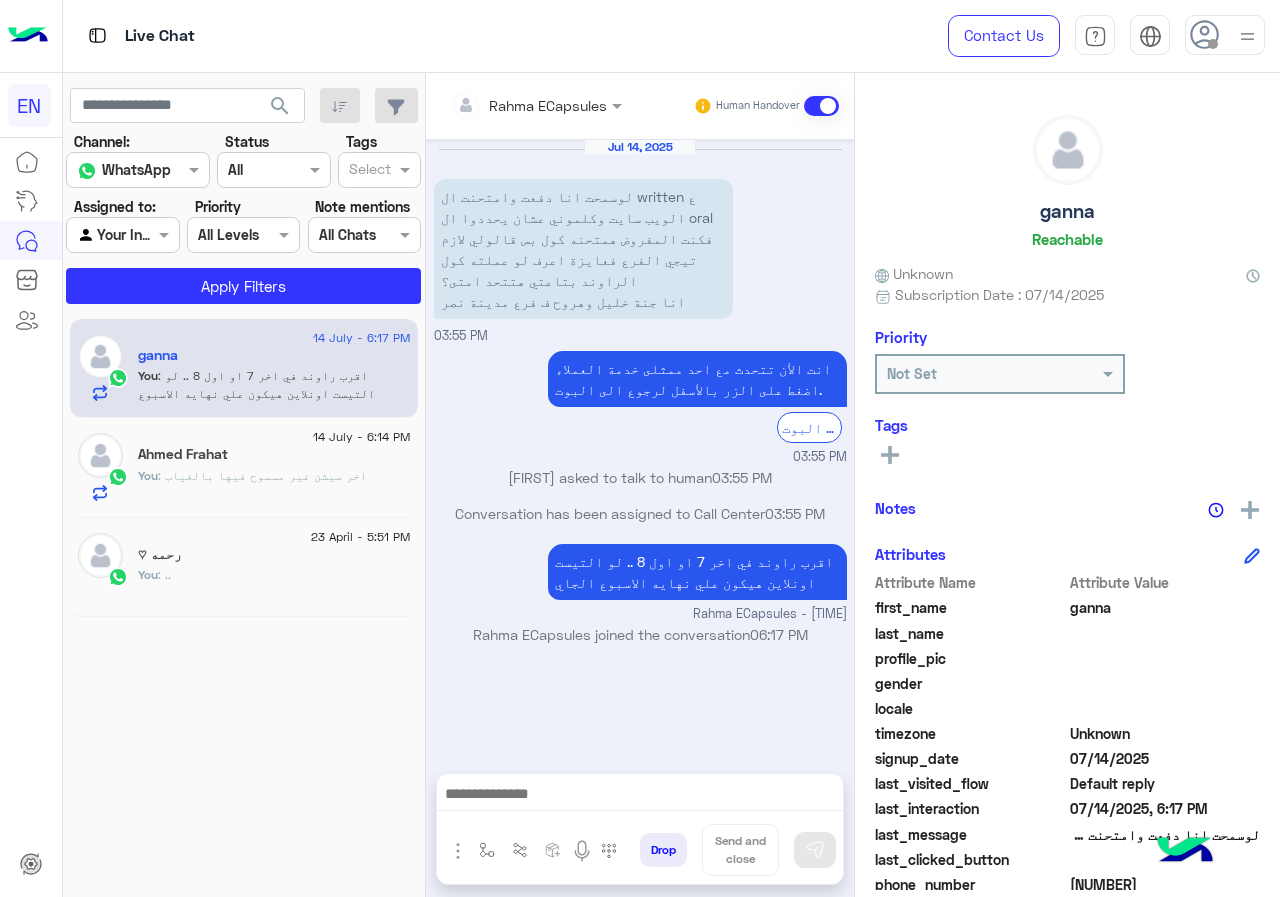 click at bounding box center (509, 105) 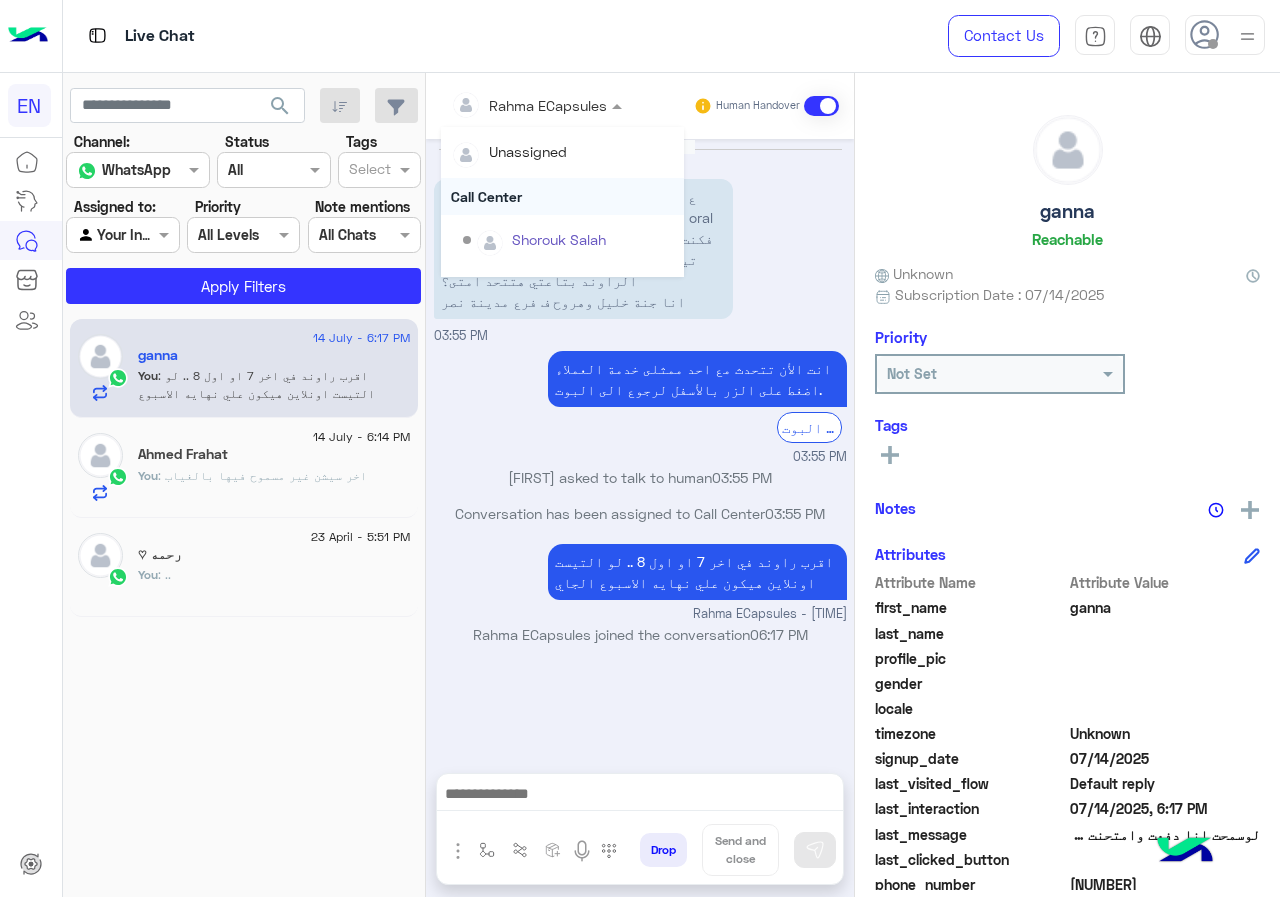 click on "Call Center" at bounding box center [562, 196] 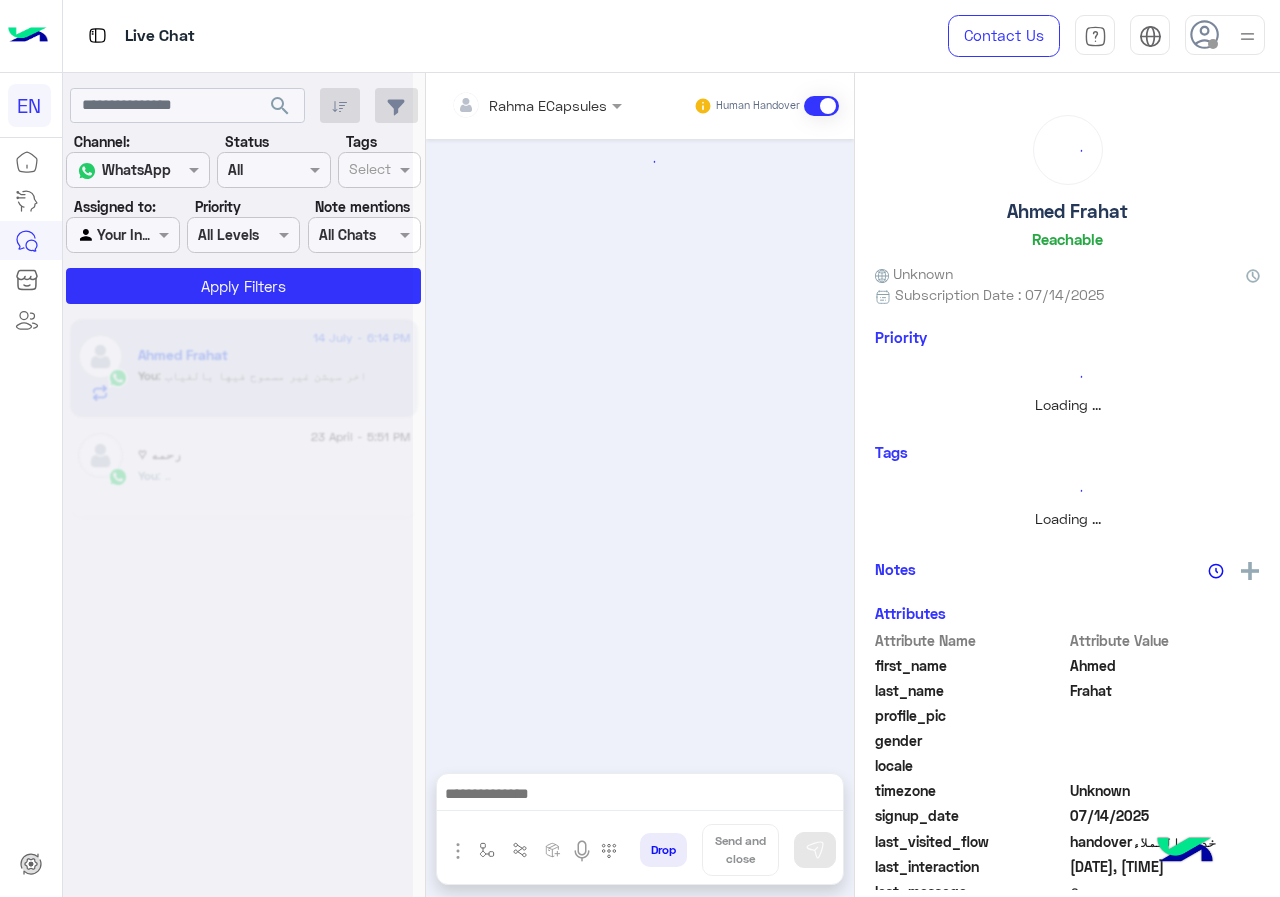 click on "Rahma ECapsules" at bounding box center [529, 105] 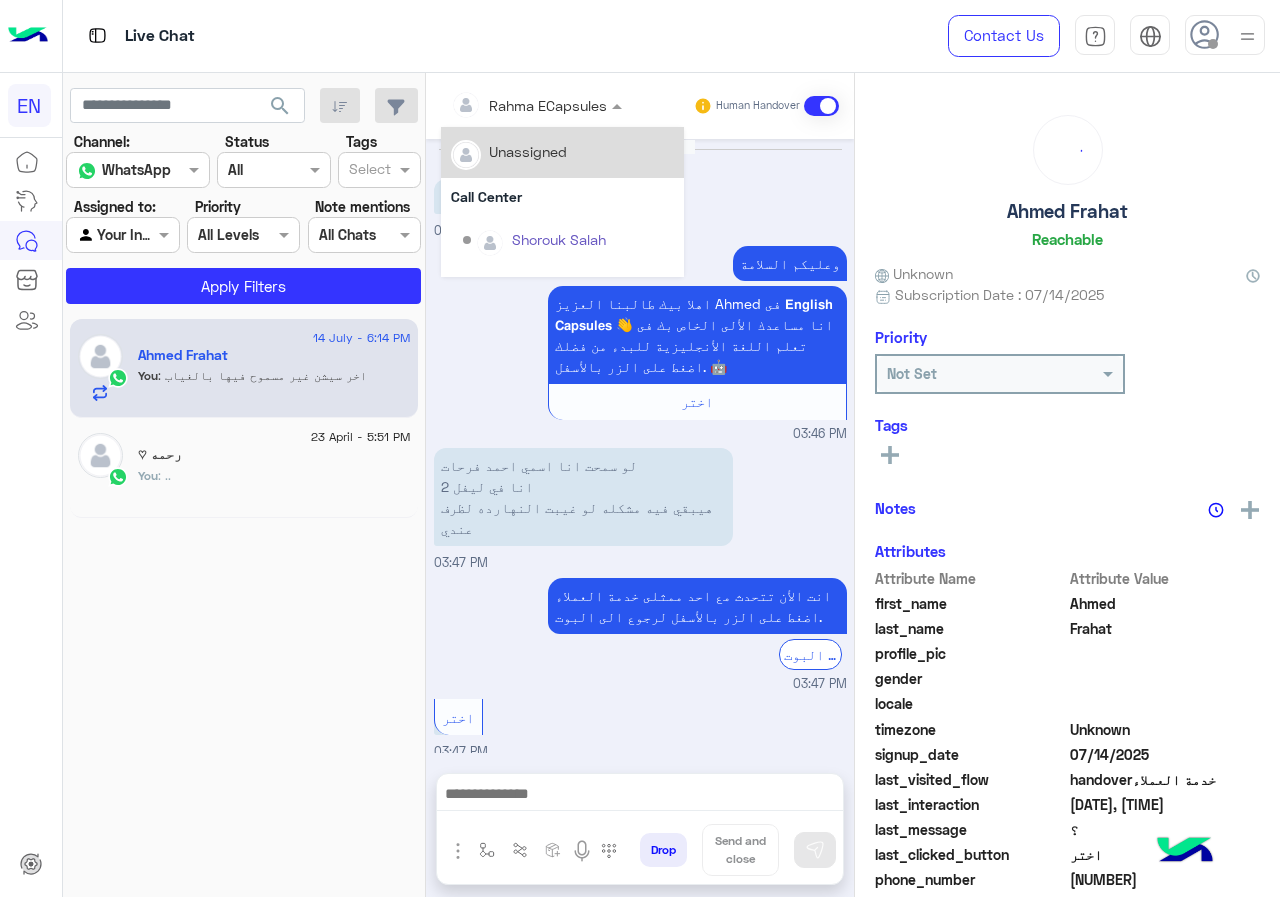 scroll, scrollTop: 688, scrollLeft: 0, axis: vertical 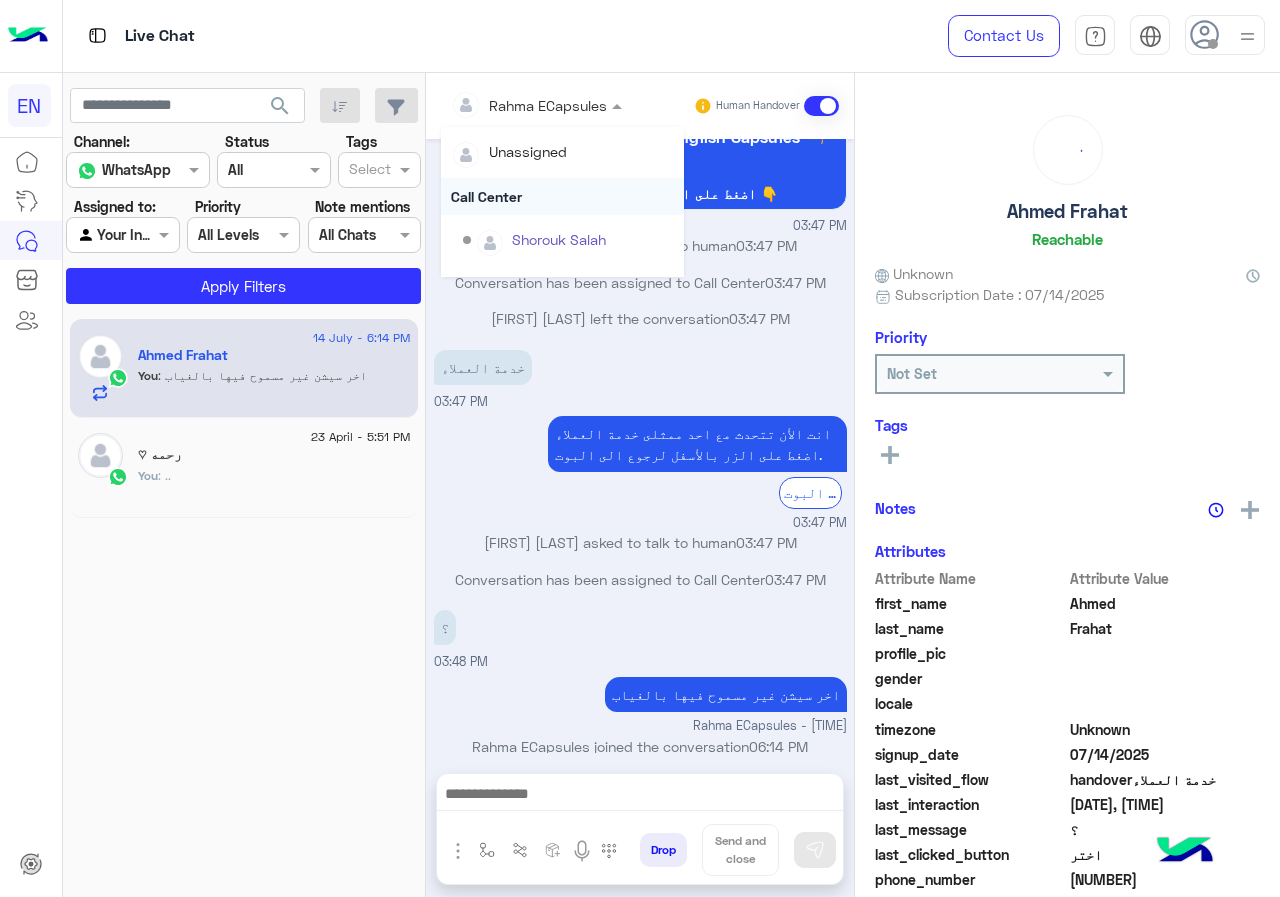 click on "Call Center" at bounding box center [562, 196] 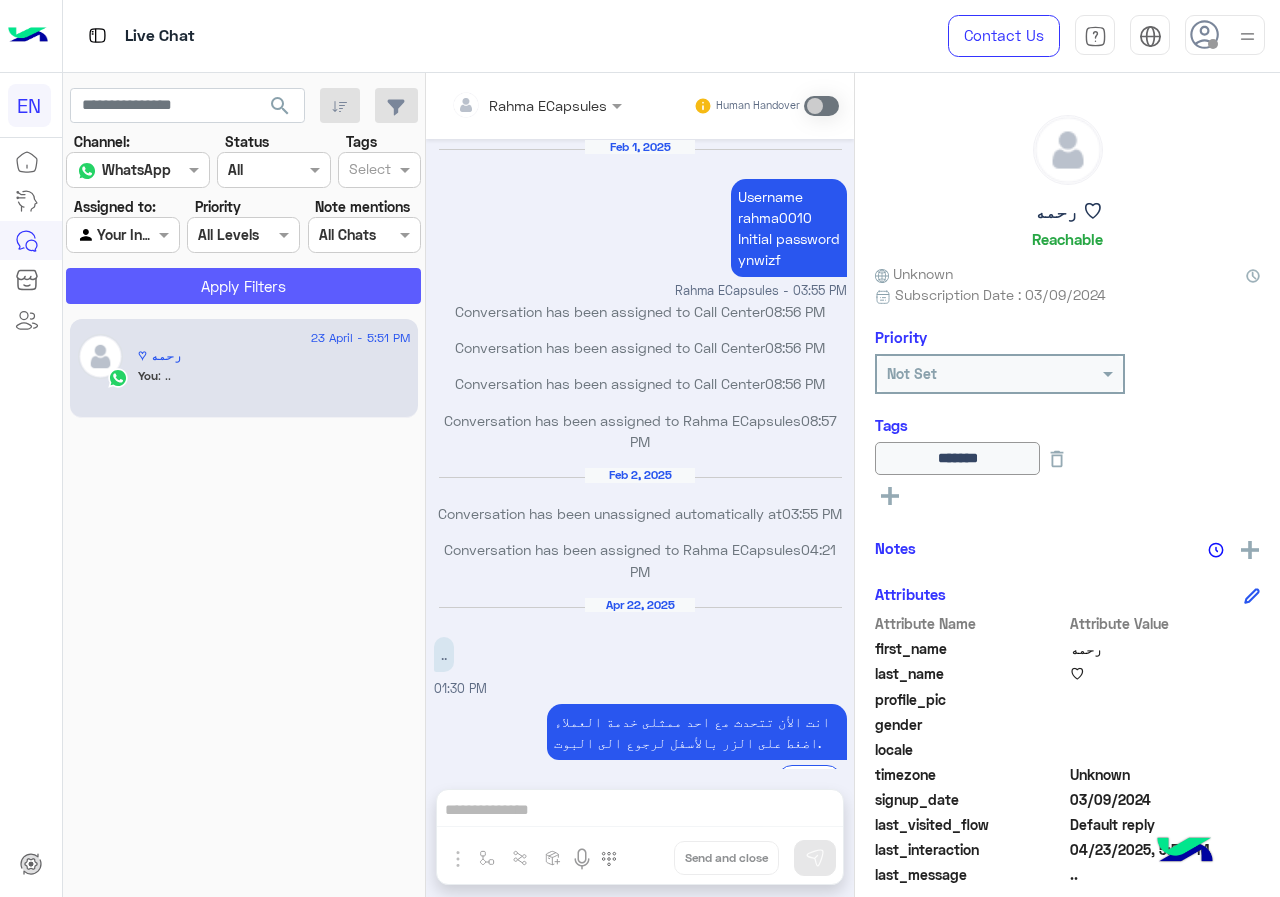 scroll, scrollTop: 741, scrollLeft: 0, axis: vertical 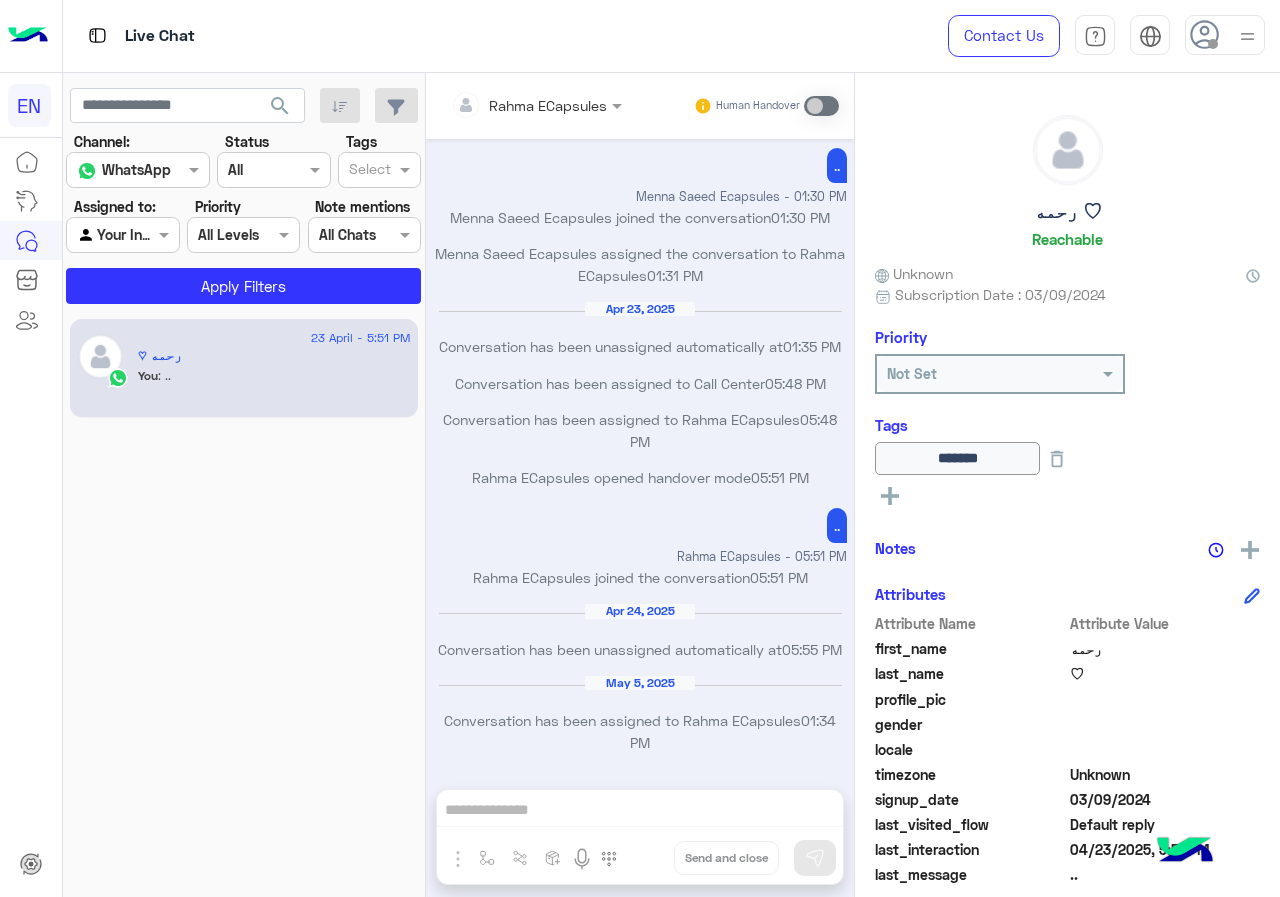 click at bounding box center [122, 234] 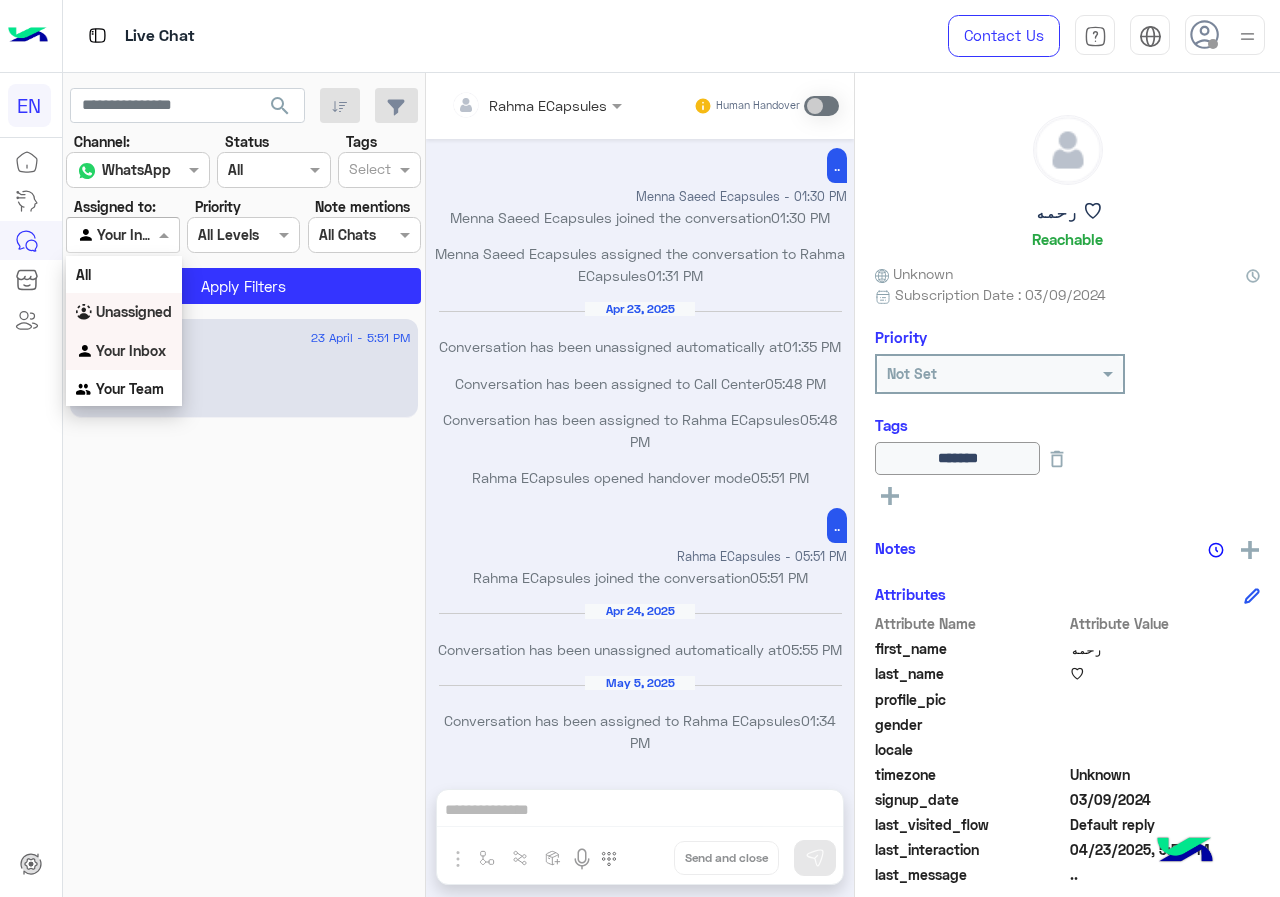 click on "Unassigned" at bounding box center [134, 311] 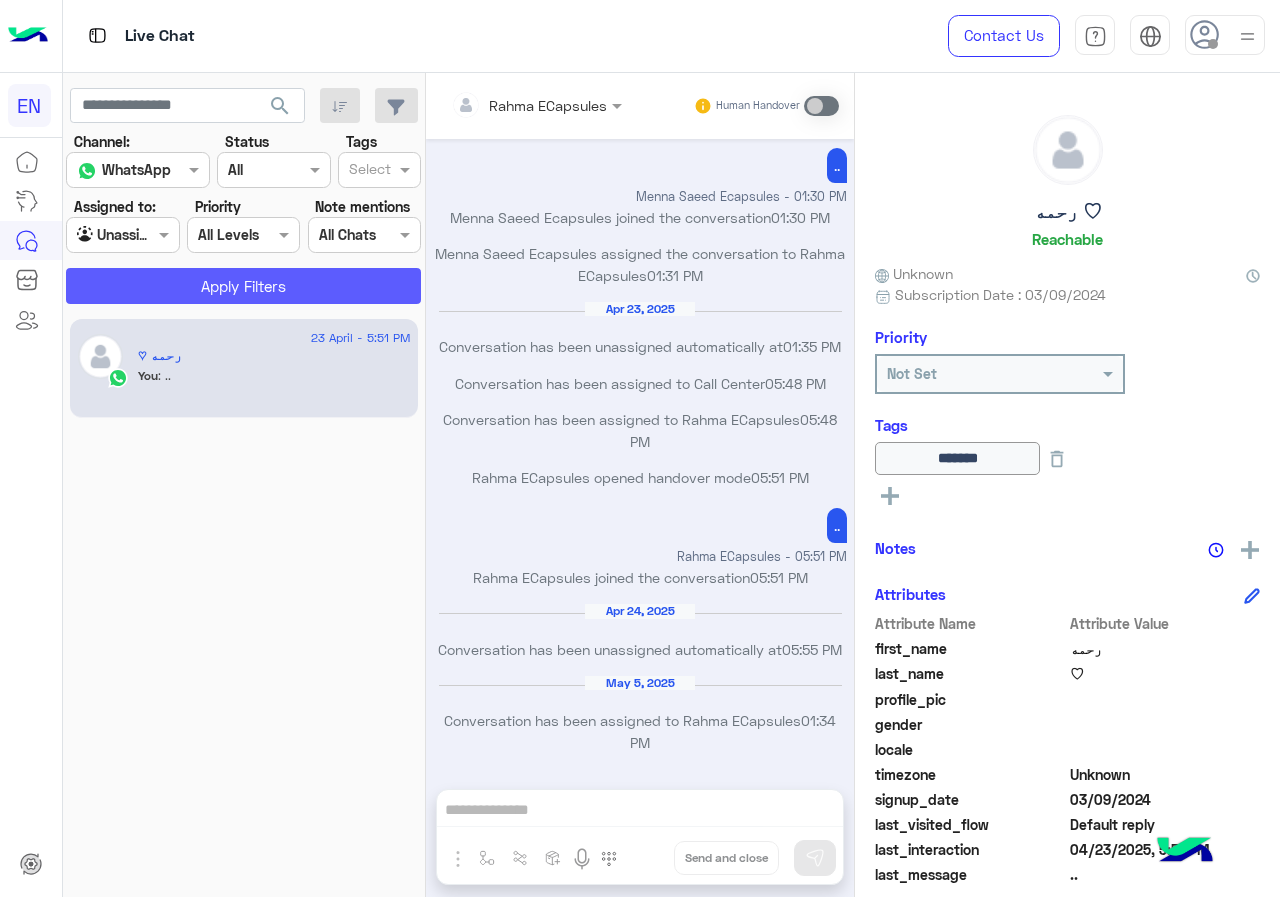 click on "Apply Filters" 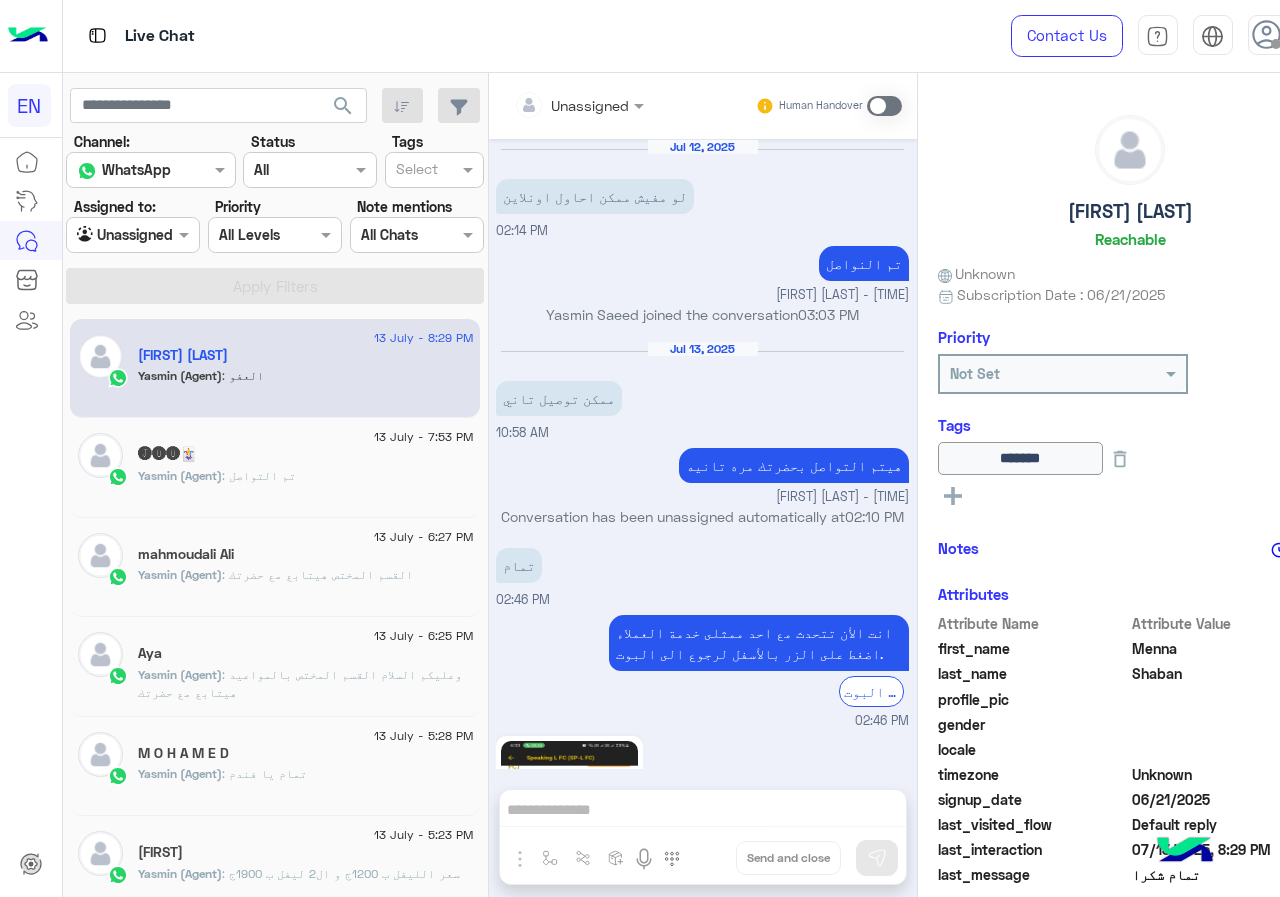 scroll, scrollTop: 1593, scrollLeft: 0, axis: vertical 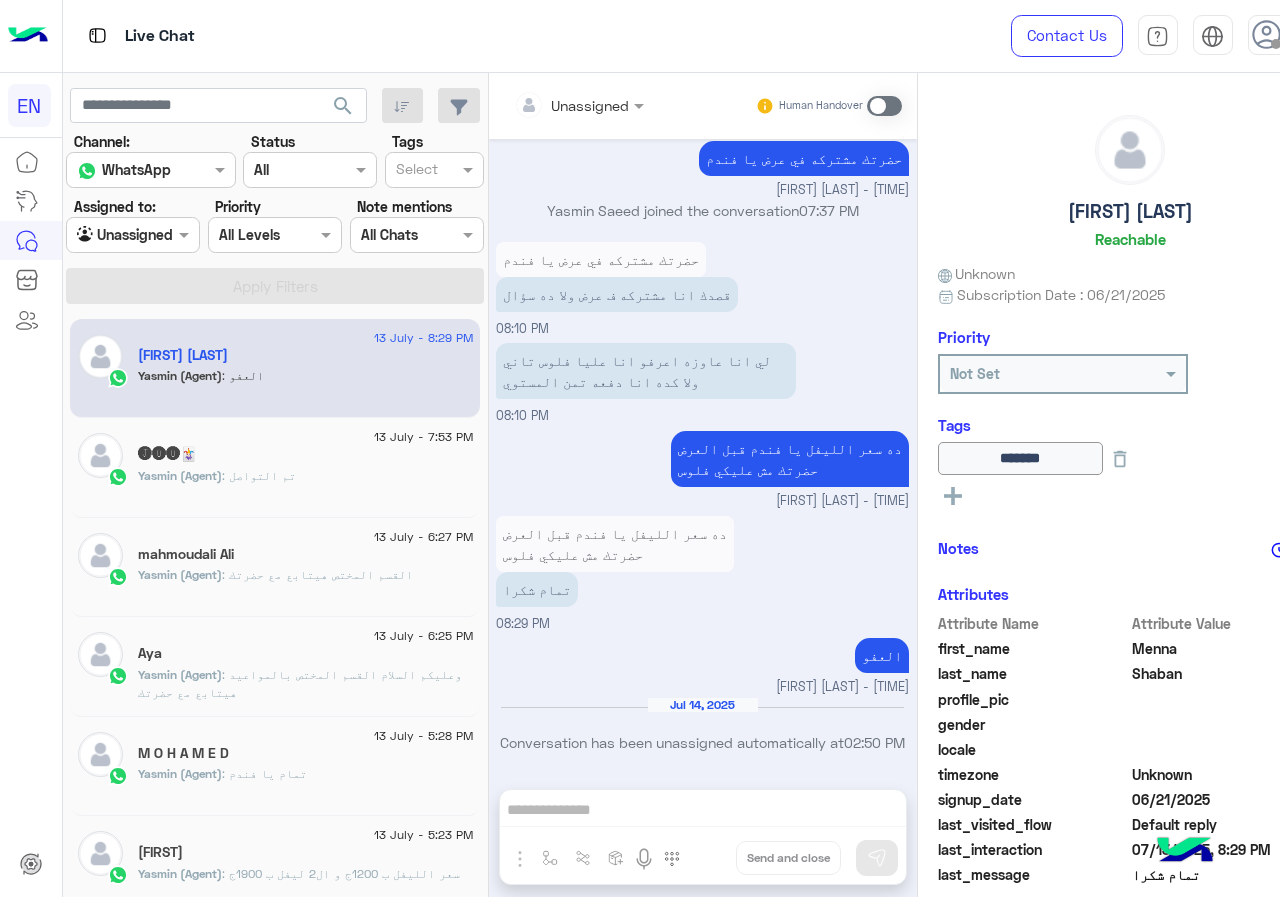 click at bounding box center [133, 234] 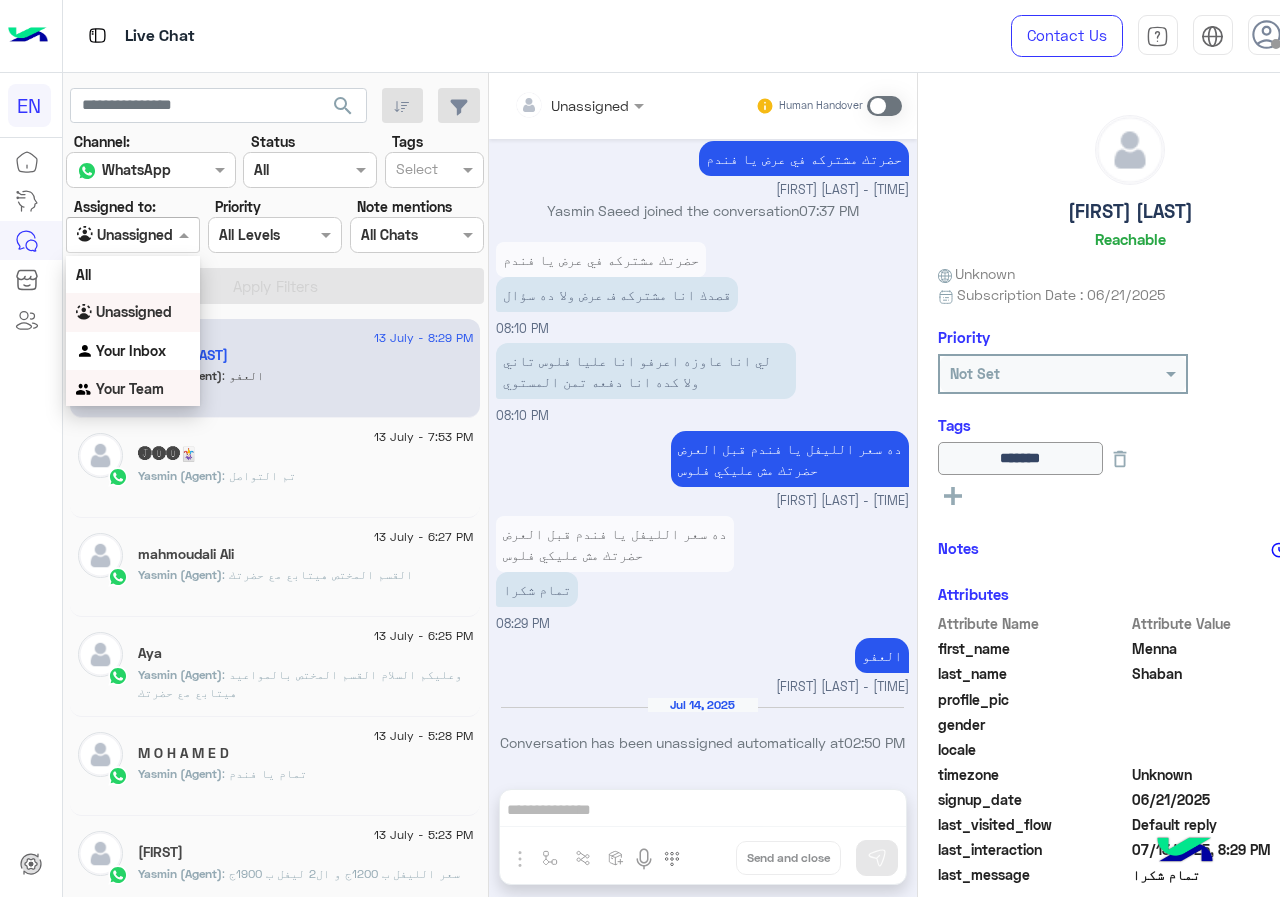 click on "Your Team" at bounding box center [130, 388] 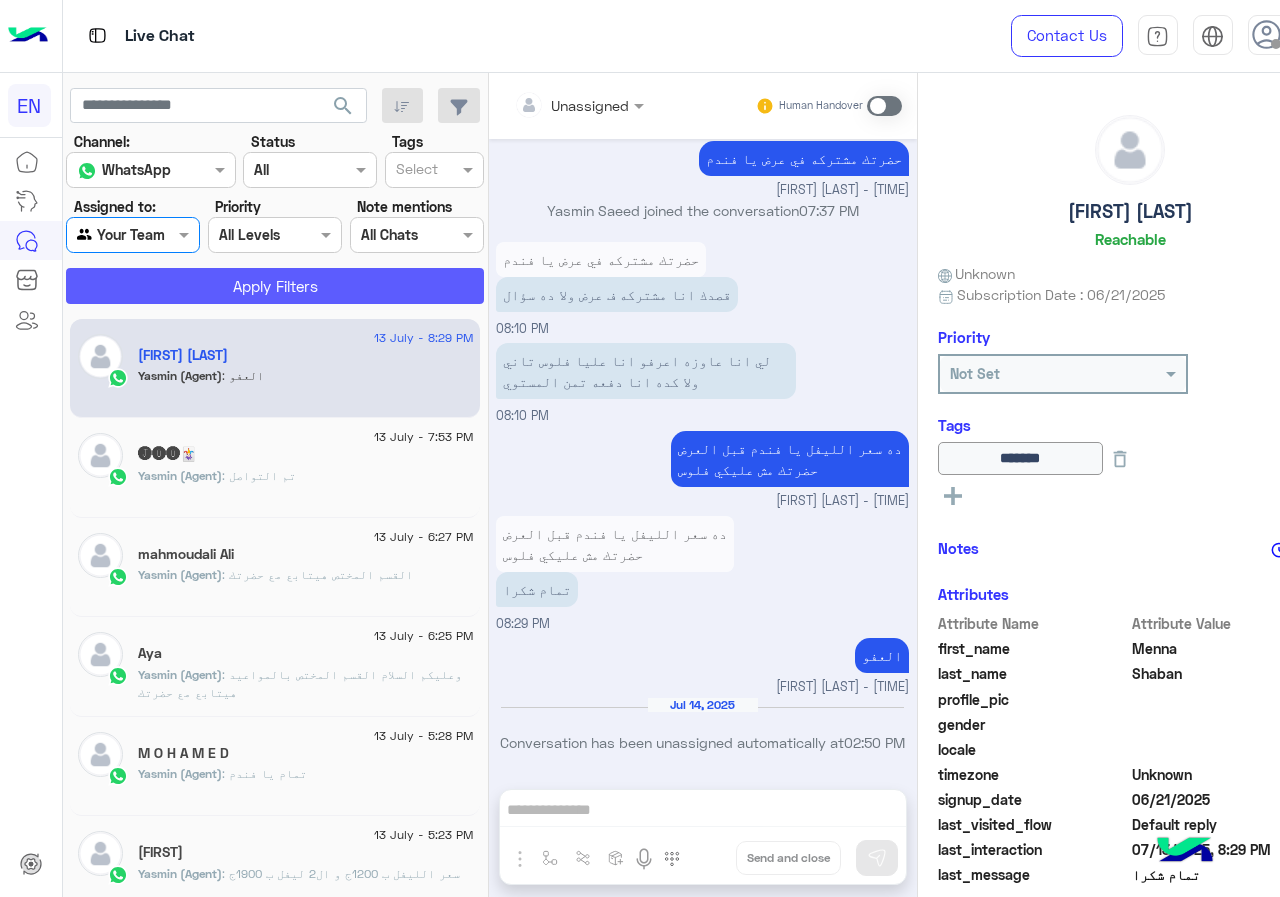 click on "Apply Filters" 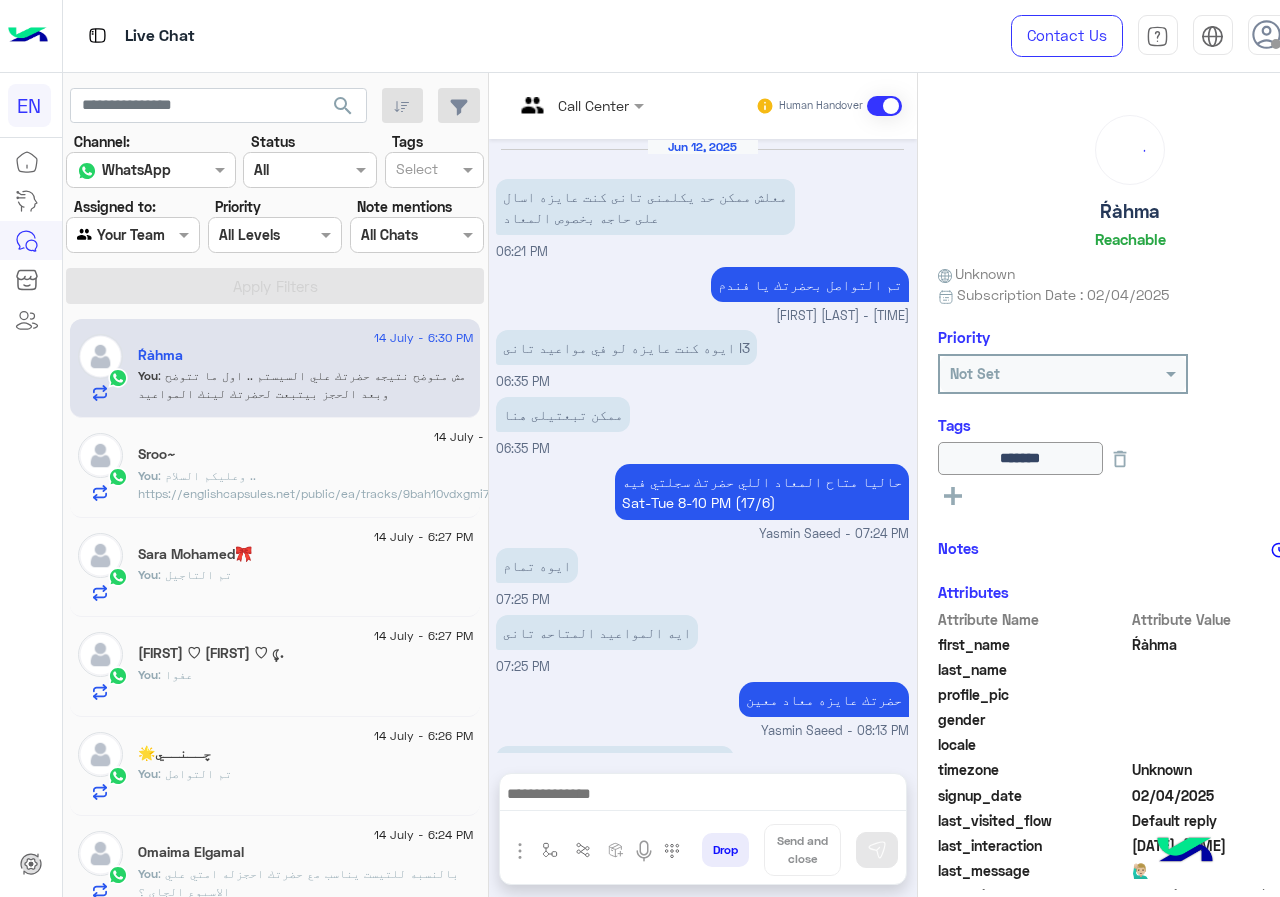 scroll, scrollTop: 901, scrollLeft: 0, axis: vertical 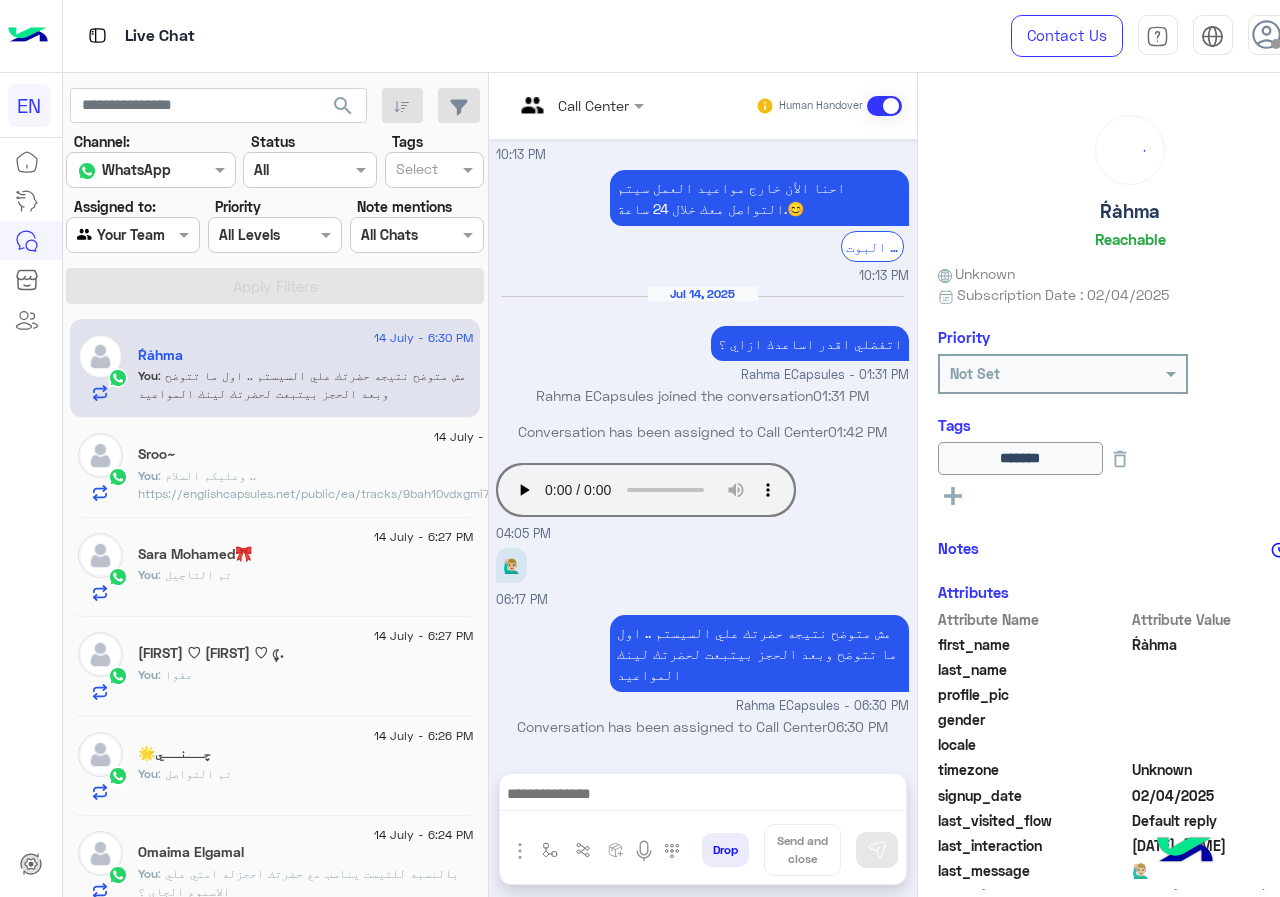click on "[DATE] - [TIME] [FIRST] [LAST] You : تم التاجيل" 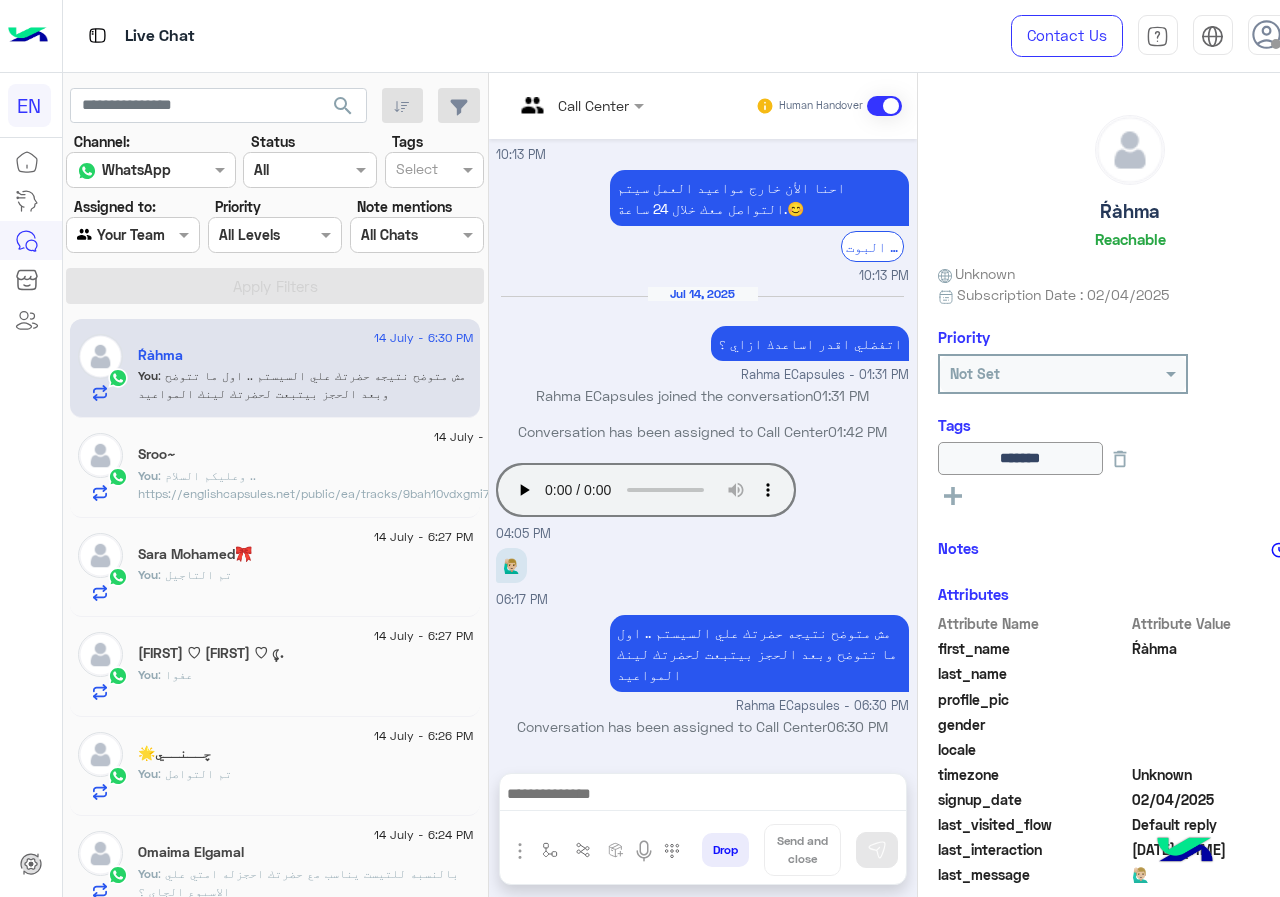 click on "[DATE] - [TIME] [FIRST] You : وعليكم السلام .. https://englishcapsules.net/public/ea/tracks/9bah10vdxgmi7kz95lhpexr7mveucu لينك المواعيد الخاص بحضرتك .. تقدري تتابعي اللينك وتسجلي من خلاله" 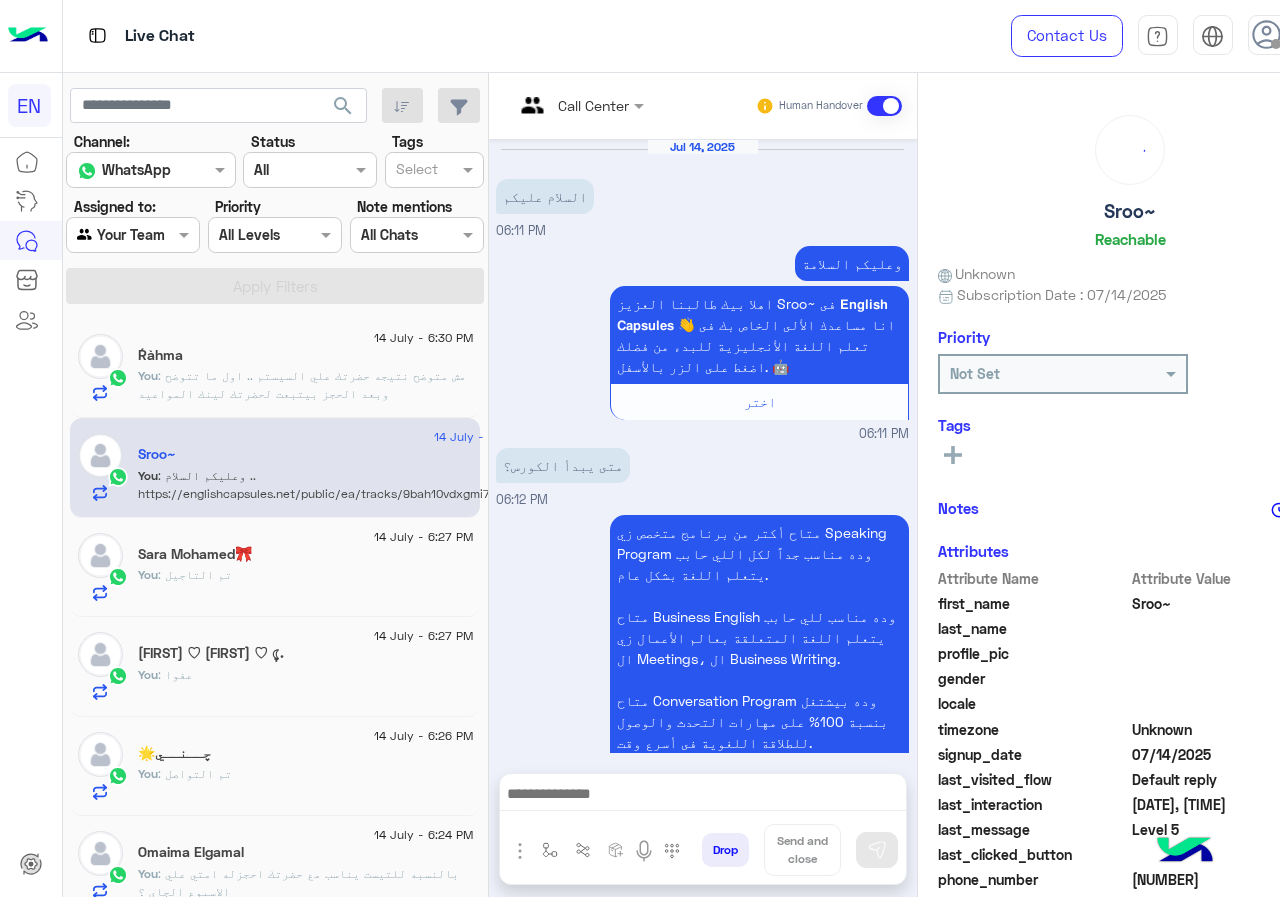 scroll, scrollTop: 716, scrollLeft: 0, axis: vertical 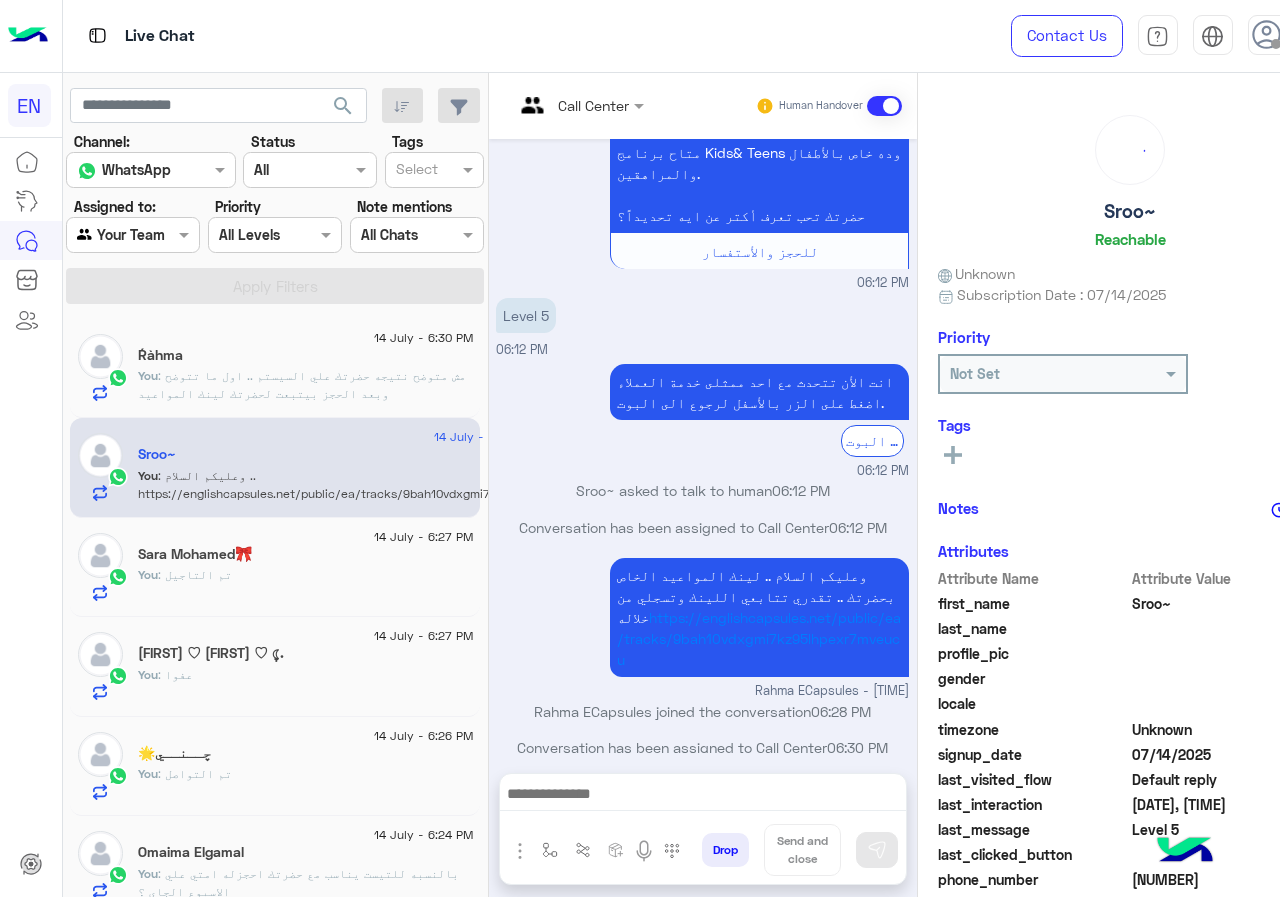 click on "You : تم التاجيل" 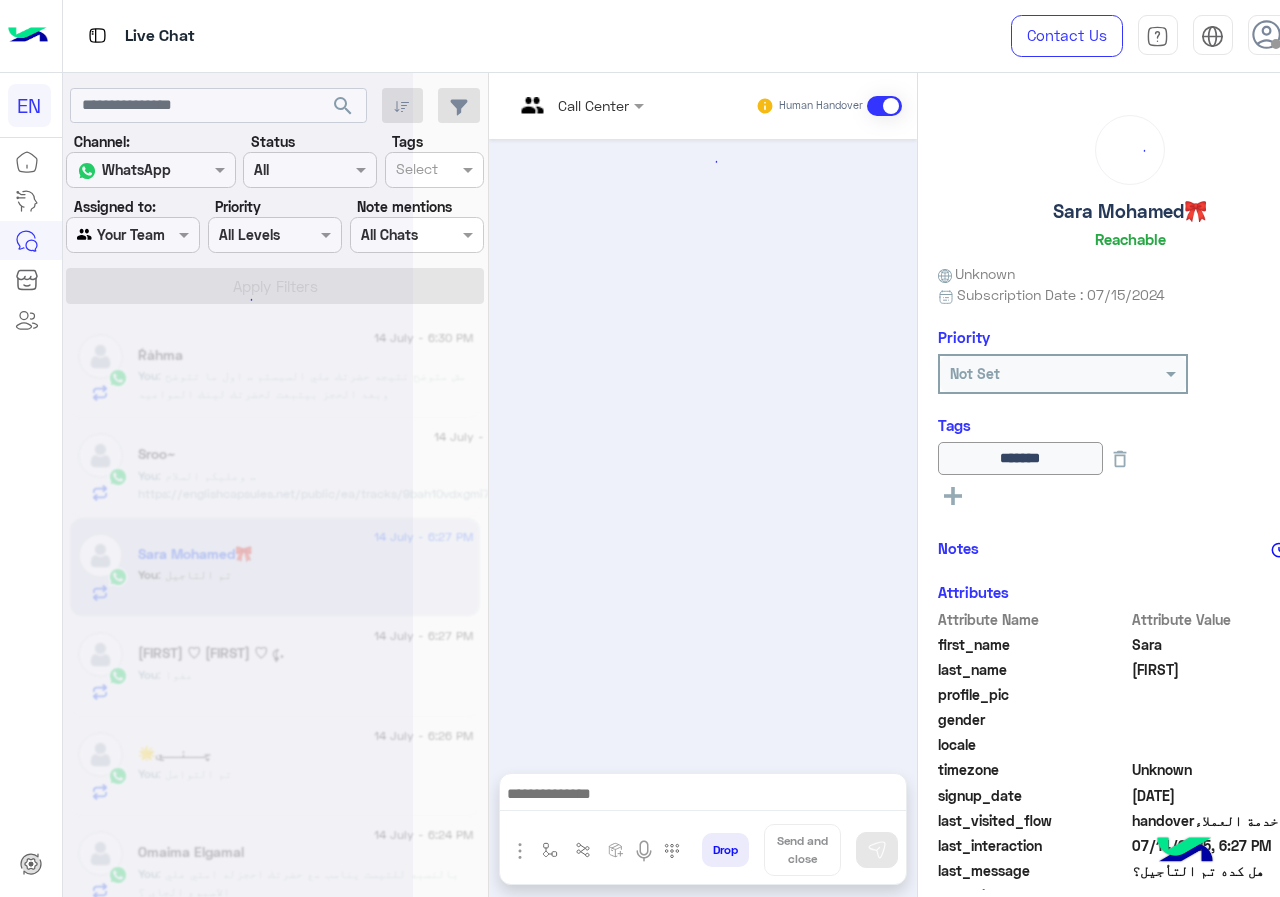 scroll 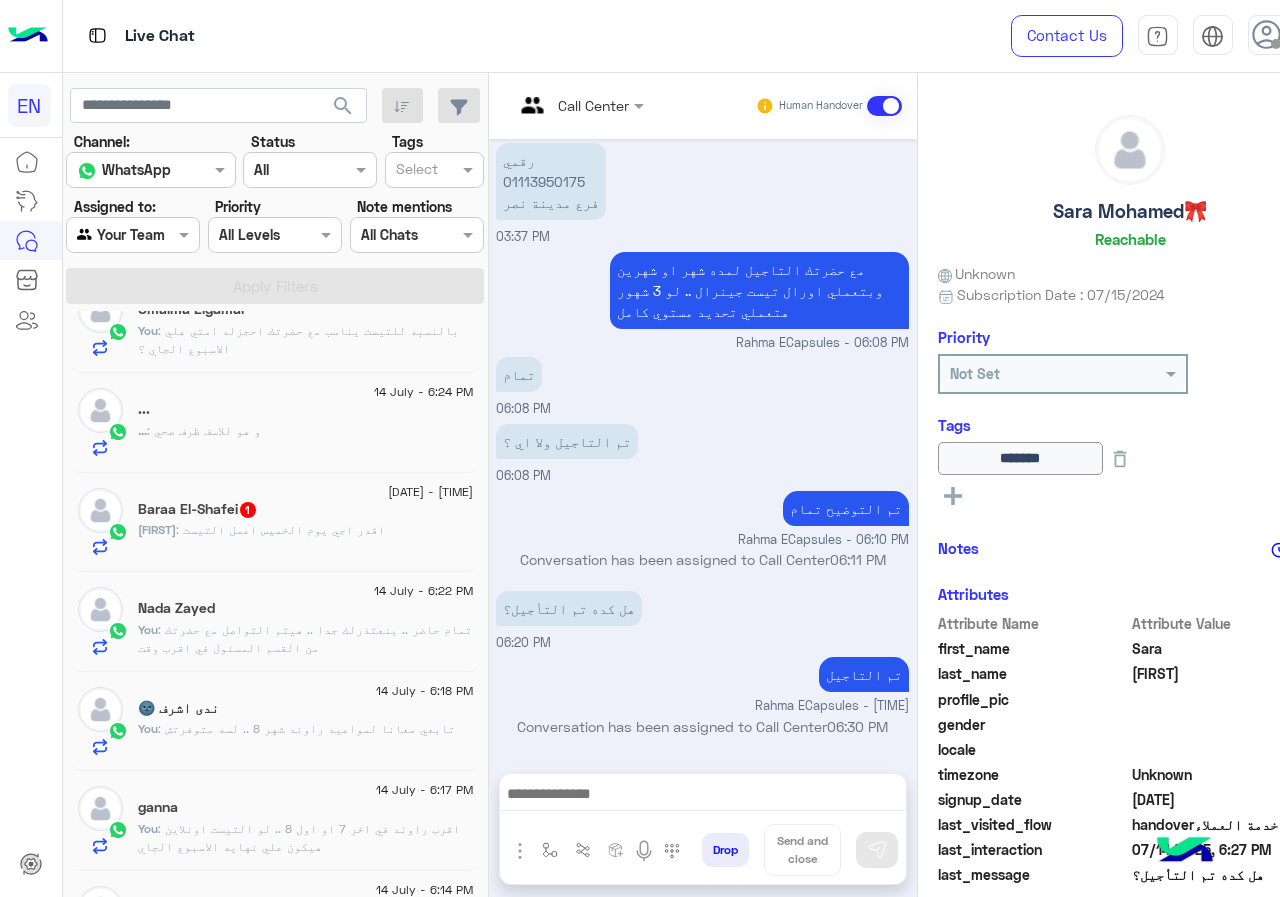 click on "[FIRST] [LAST] 1" 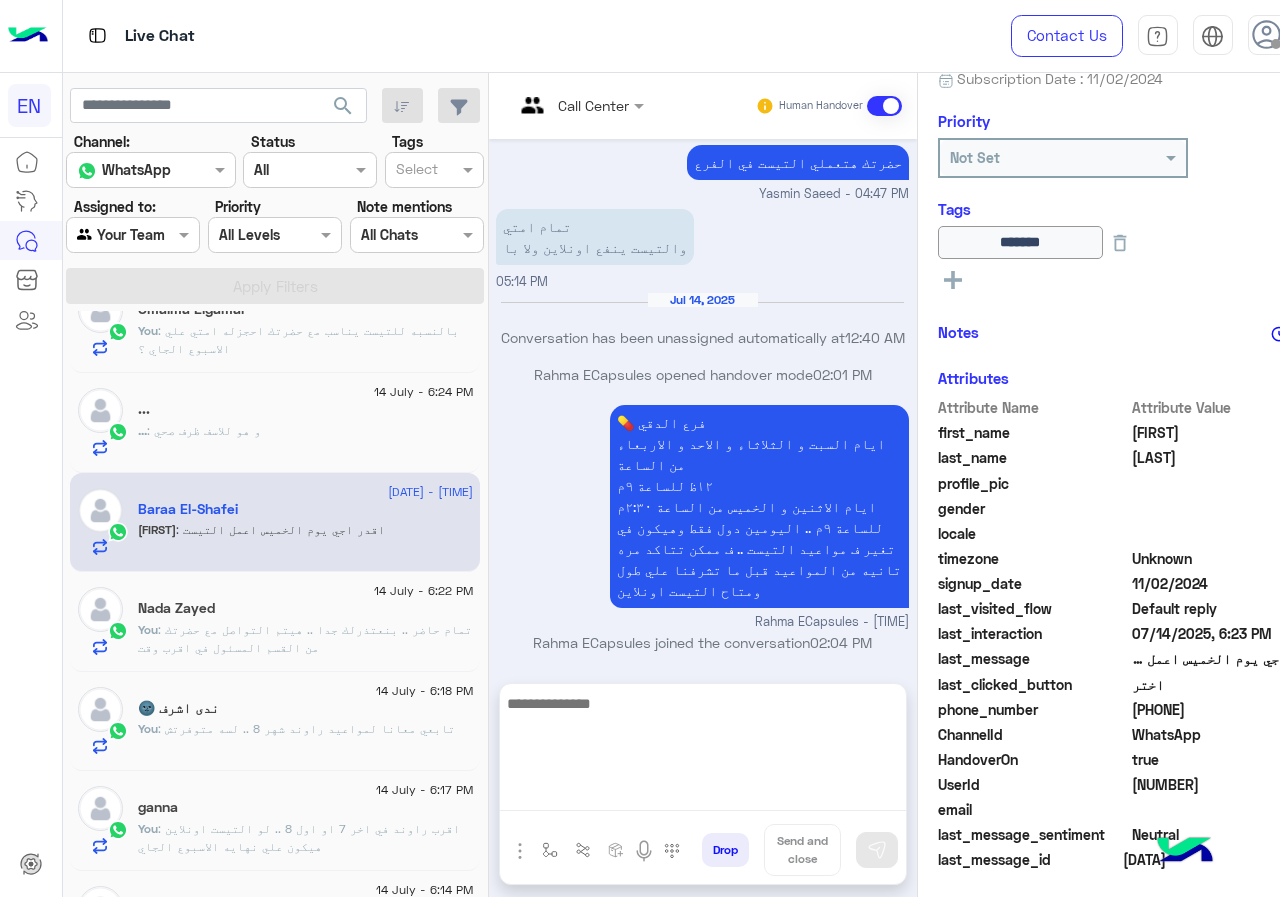 click at bounding box center [703, 751] 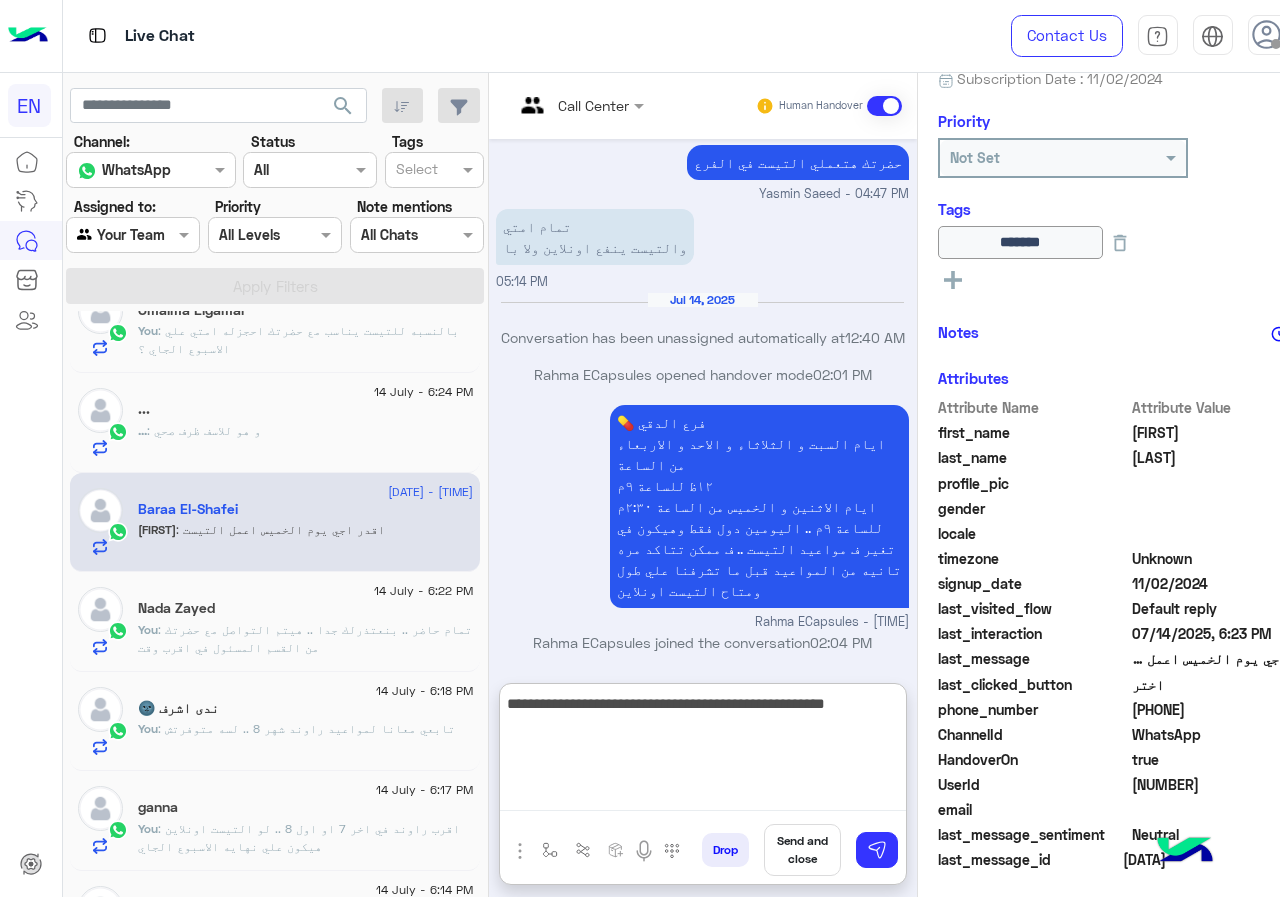 type on "**********" 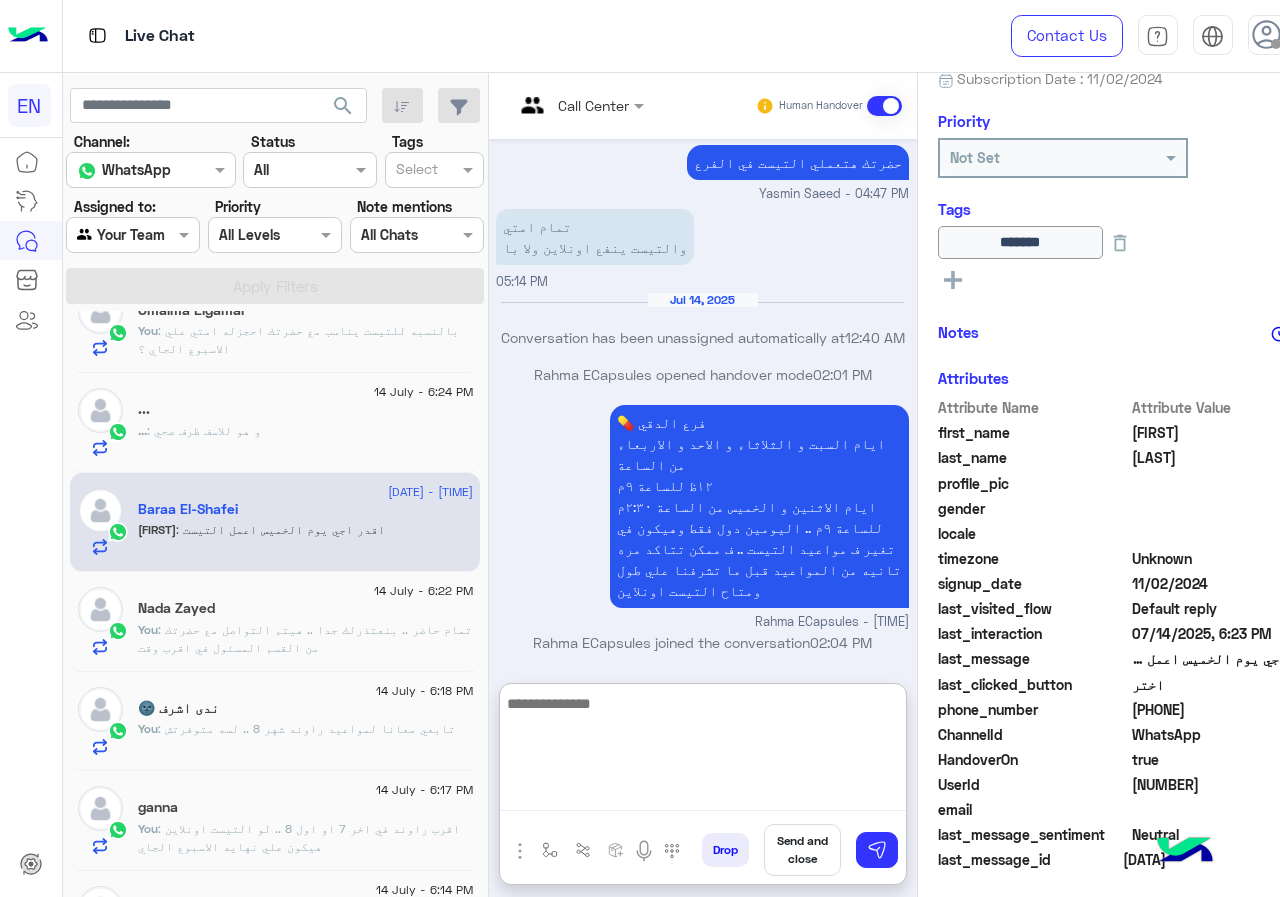 scroll, scrollTop: 1216, scrollLeft: 0, axis: vertical 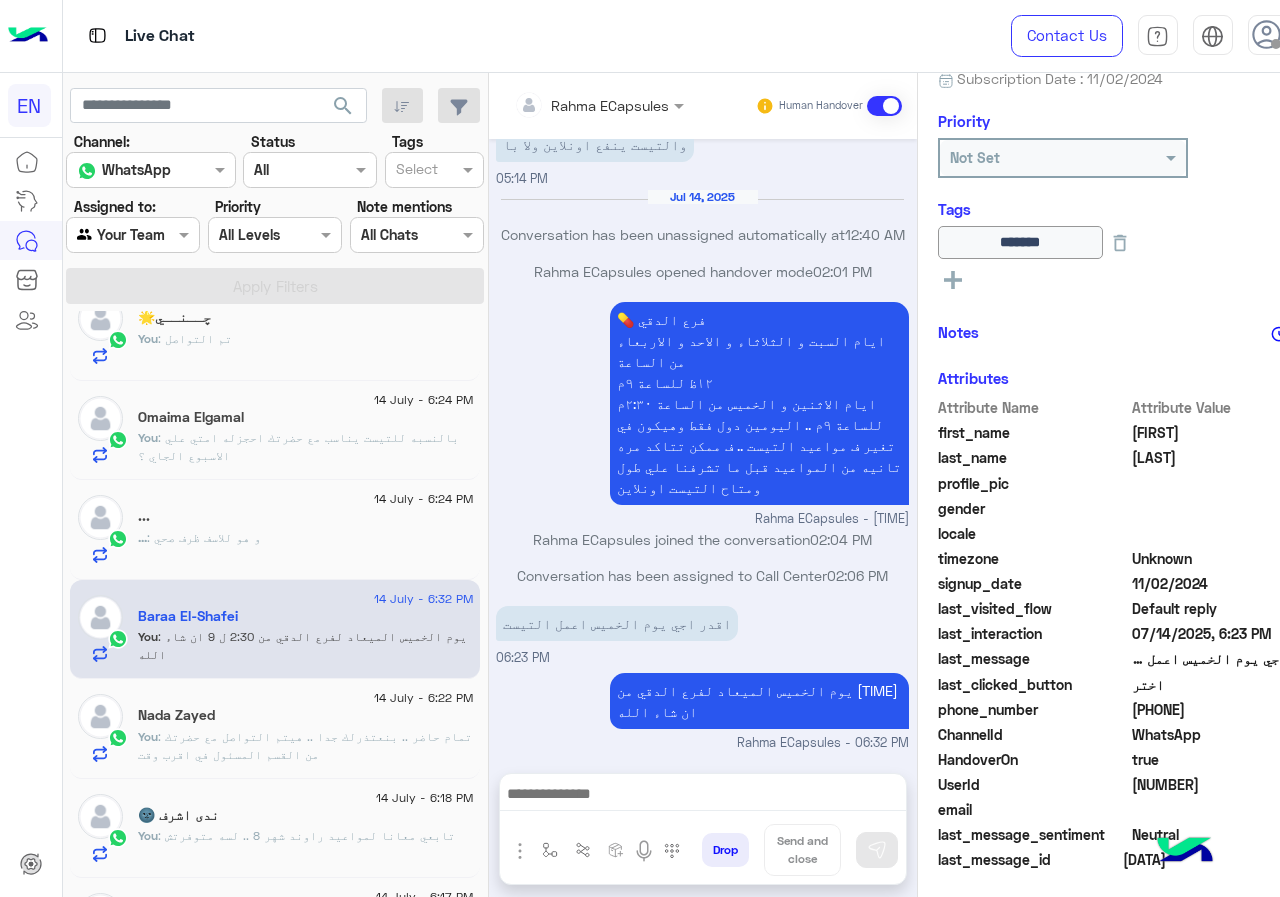 click on "... : و هو للاسف ظرف صحي" 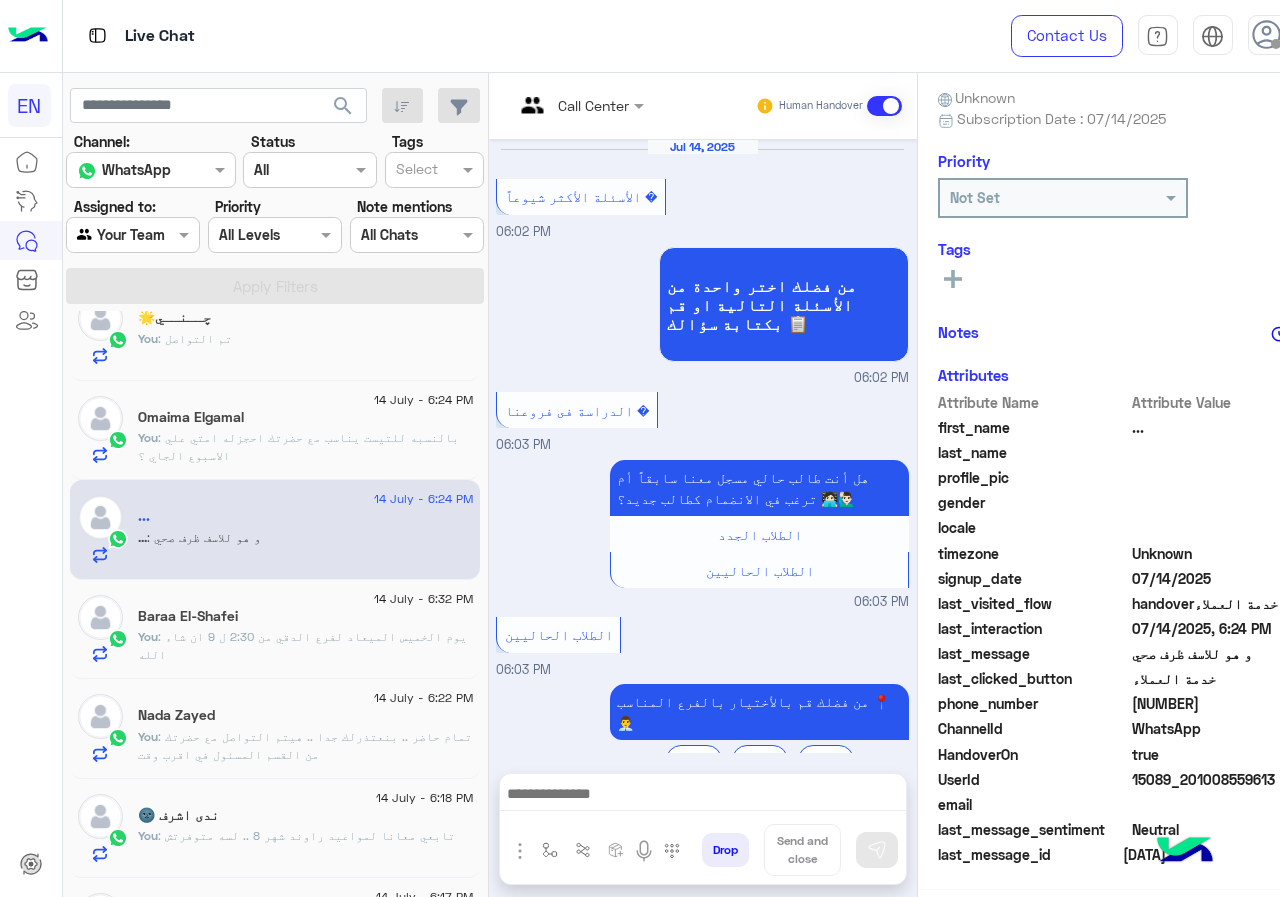 scroll, scrollTop: 176, scrollLeft: 0, axis: vertical 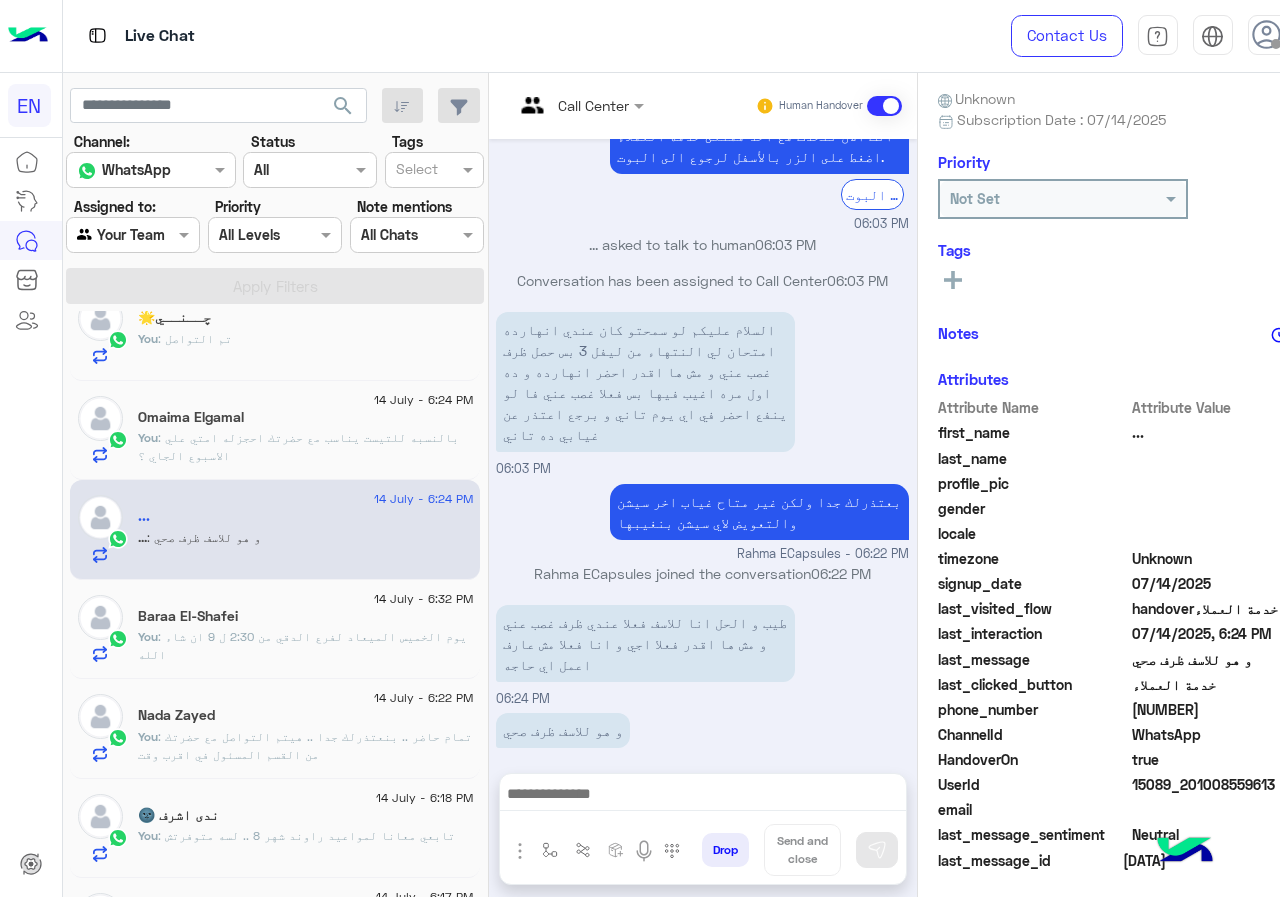 drag, startPoint x: 1137, startPoint y: 706, endPoint x: 1279, endPoint y: 706, distance: 142 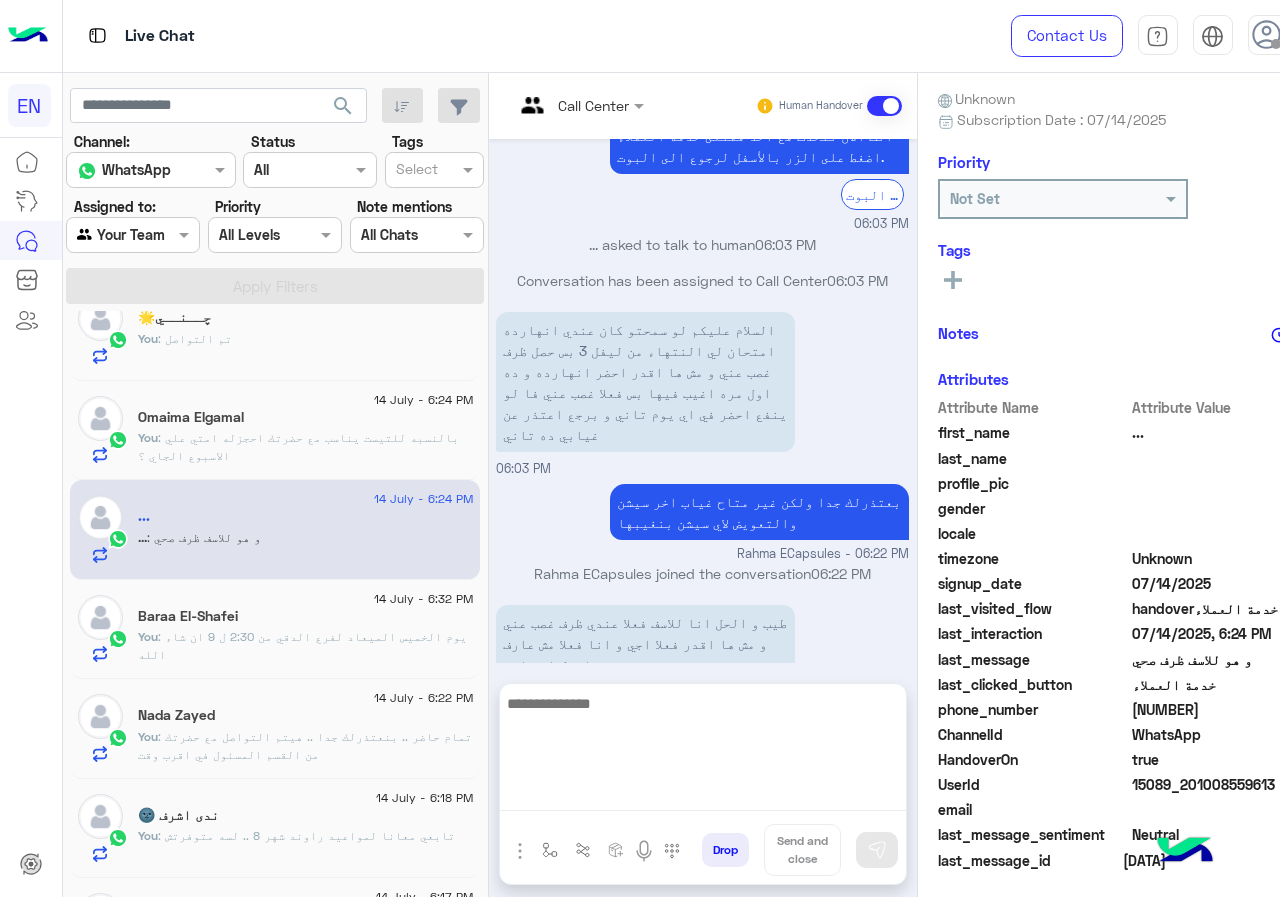 click at bounding box center (703, 751) 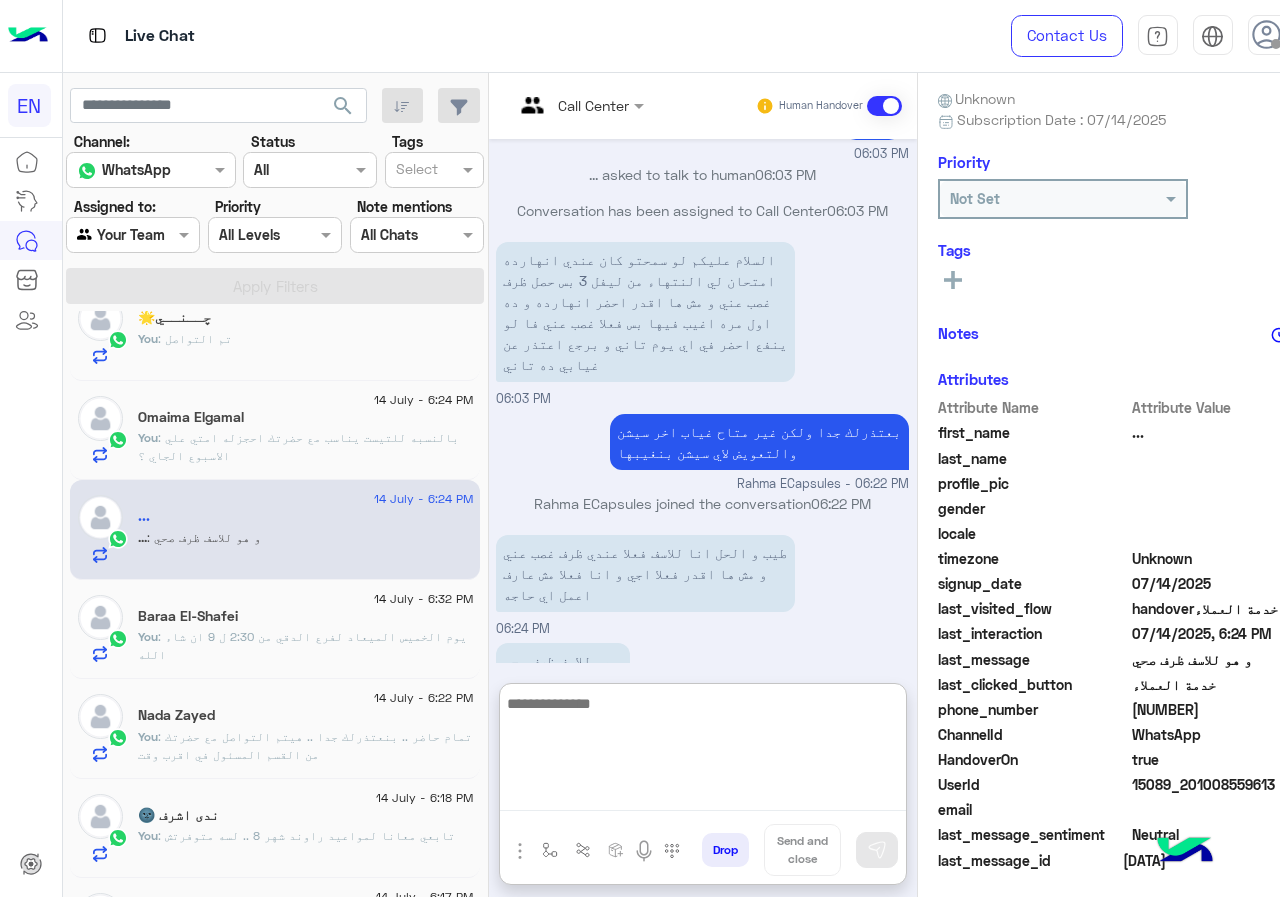 scroll, scrollTop: 1303, scrollLeft: 0, axis: vertical 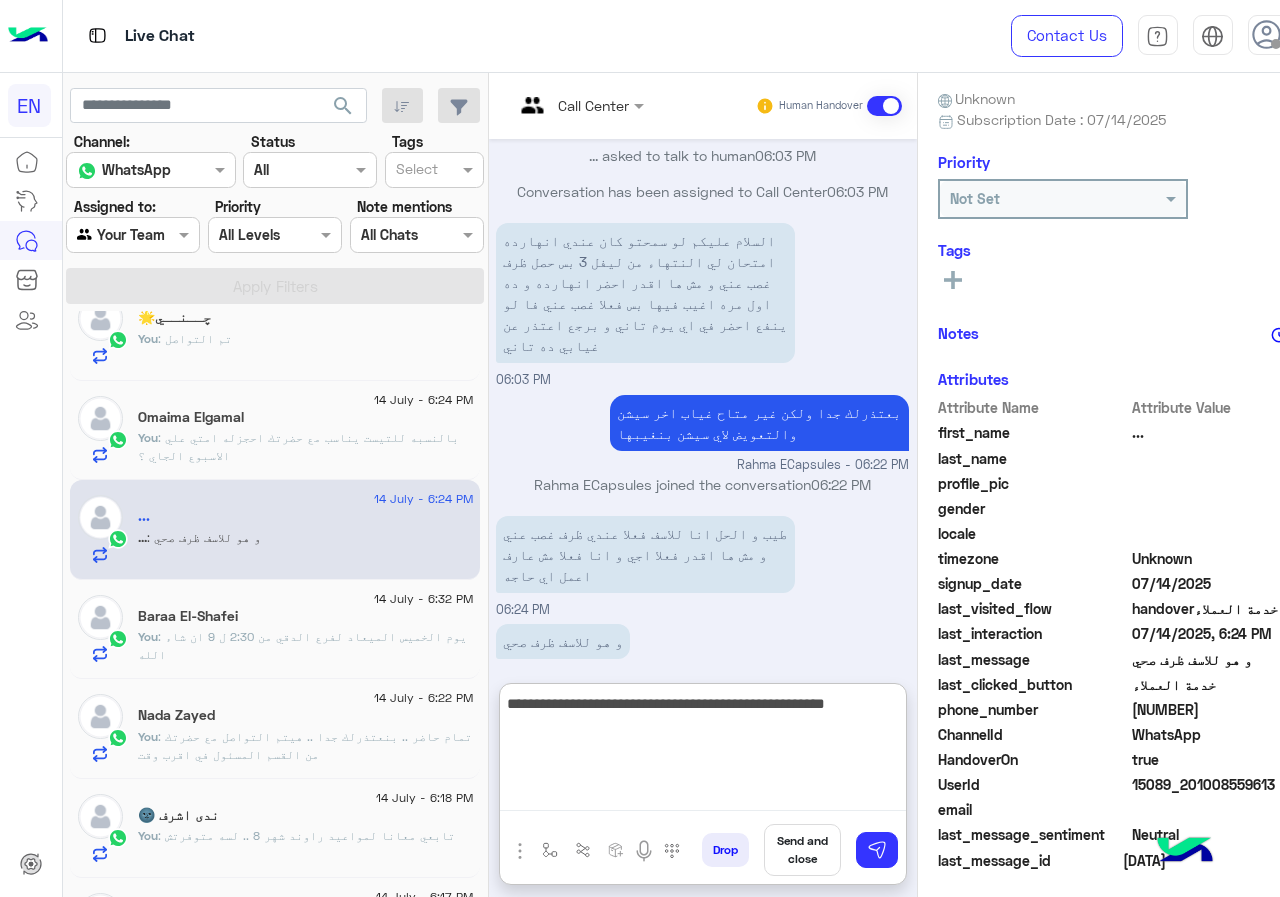 type on "**********" 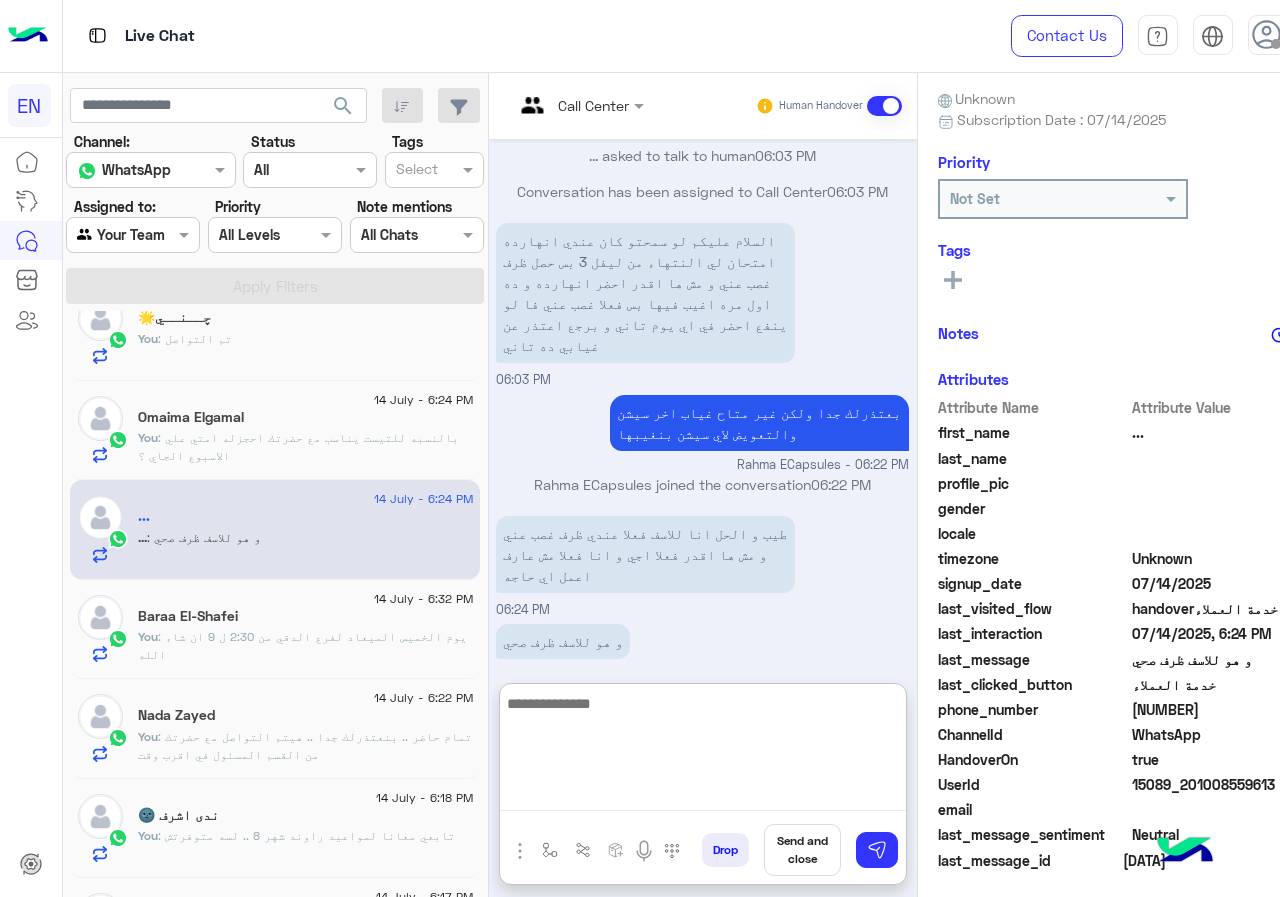 scroll, scrollTop: 1389, scrollLeft: 0, axis: vertical 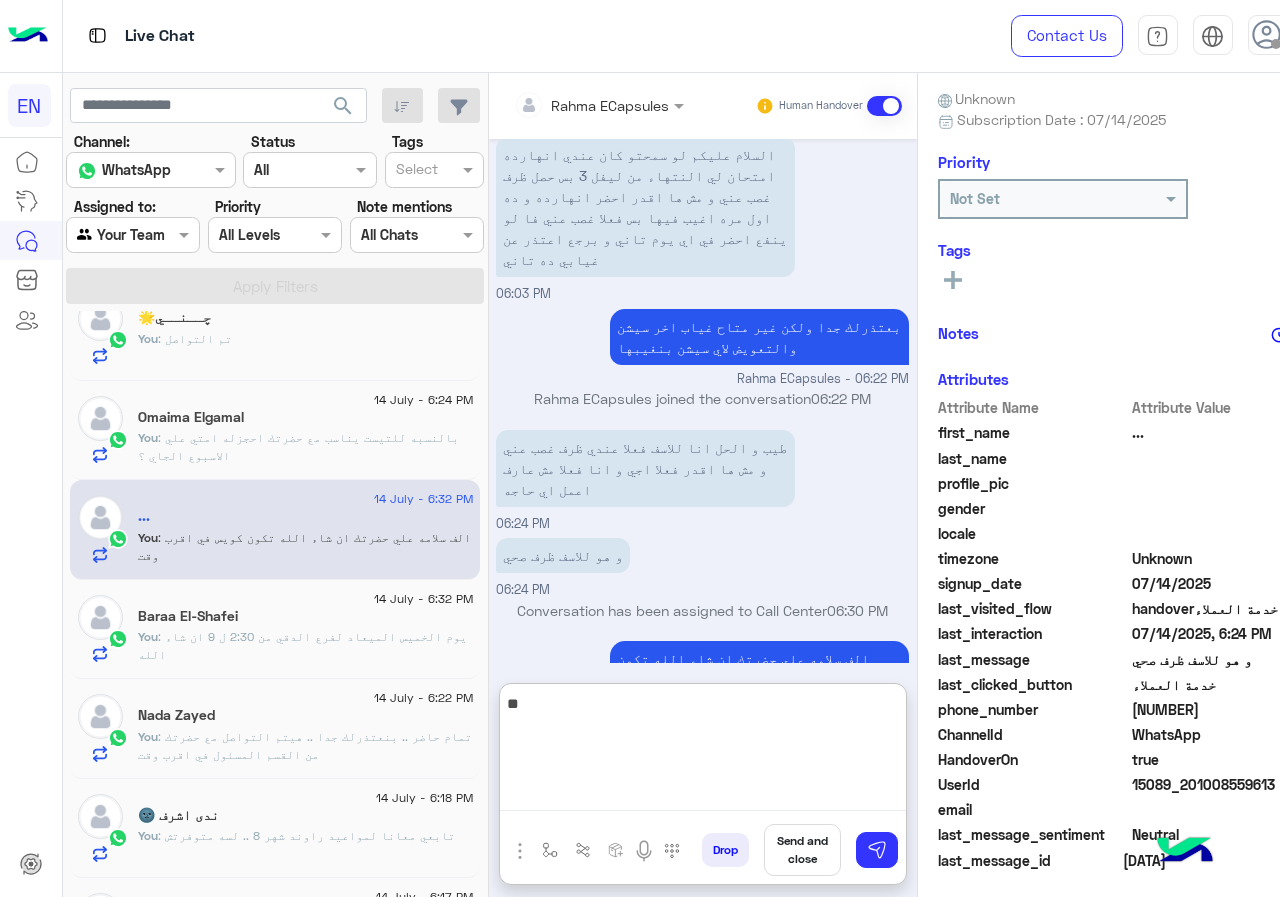 type on "*" 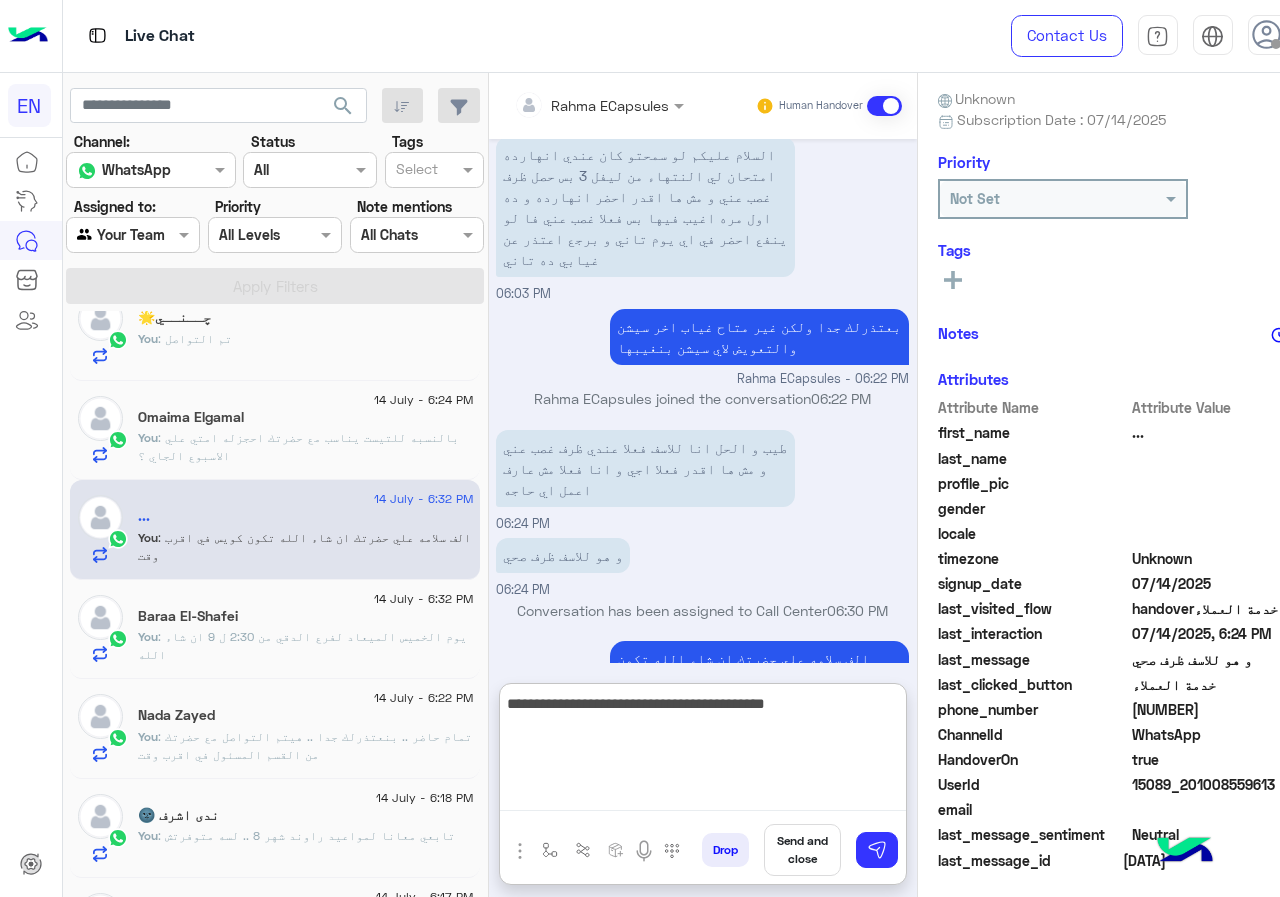 type on "**********" 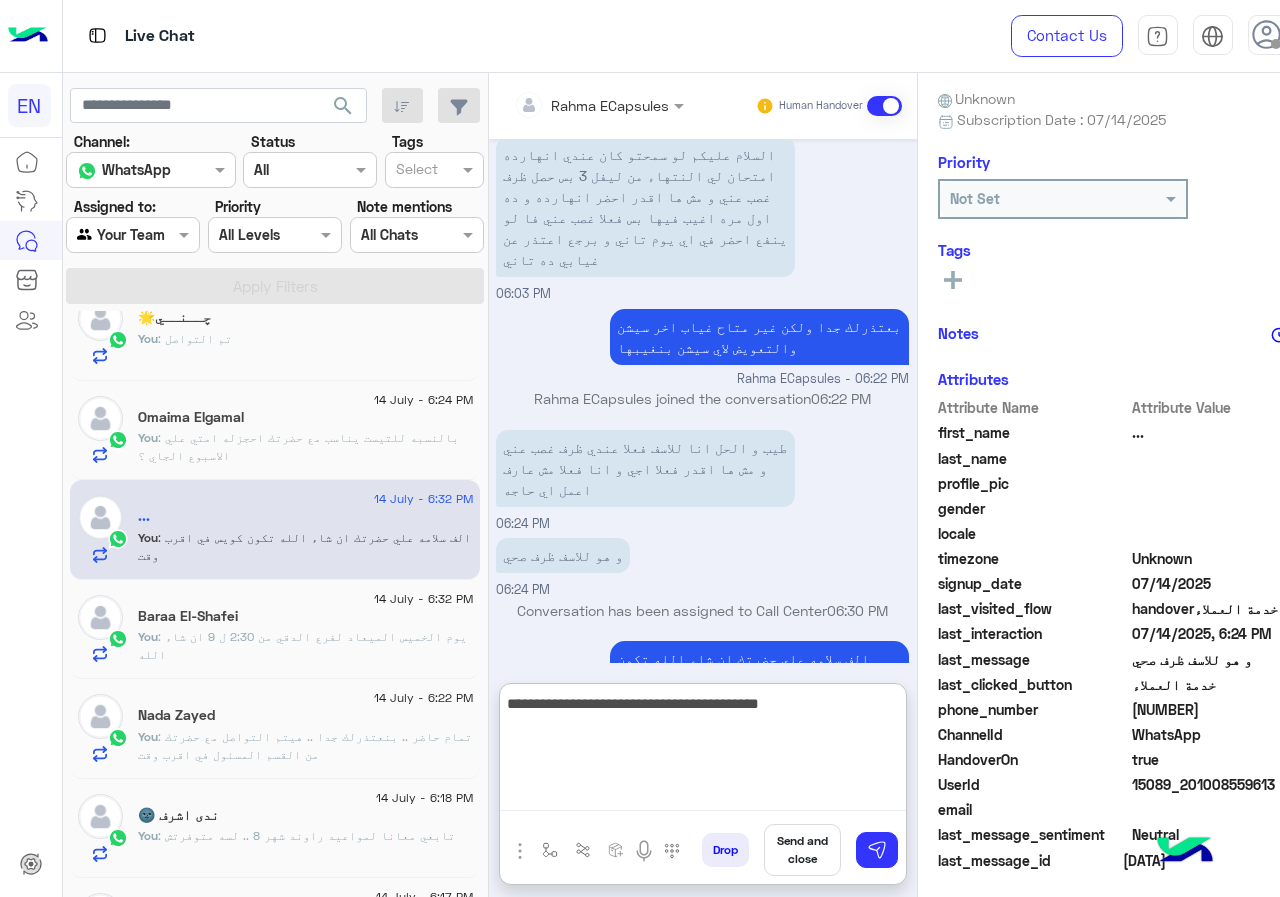 type 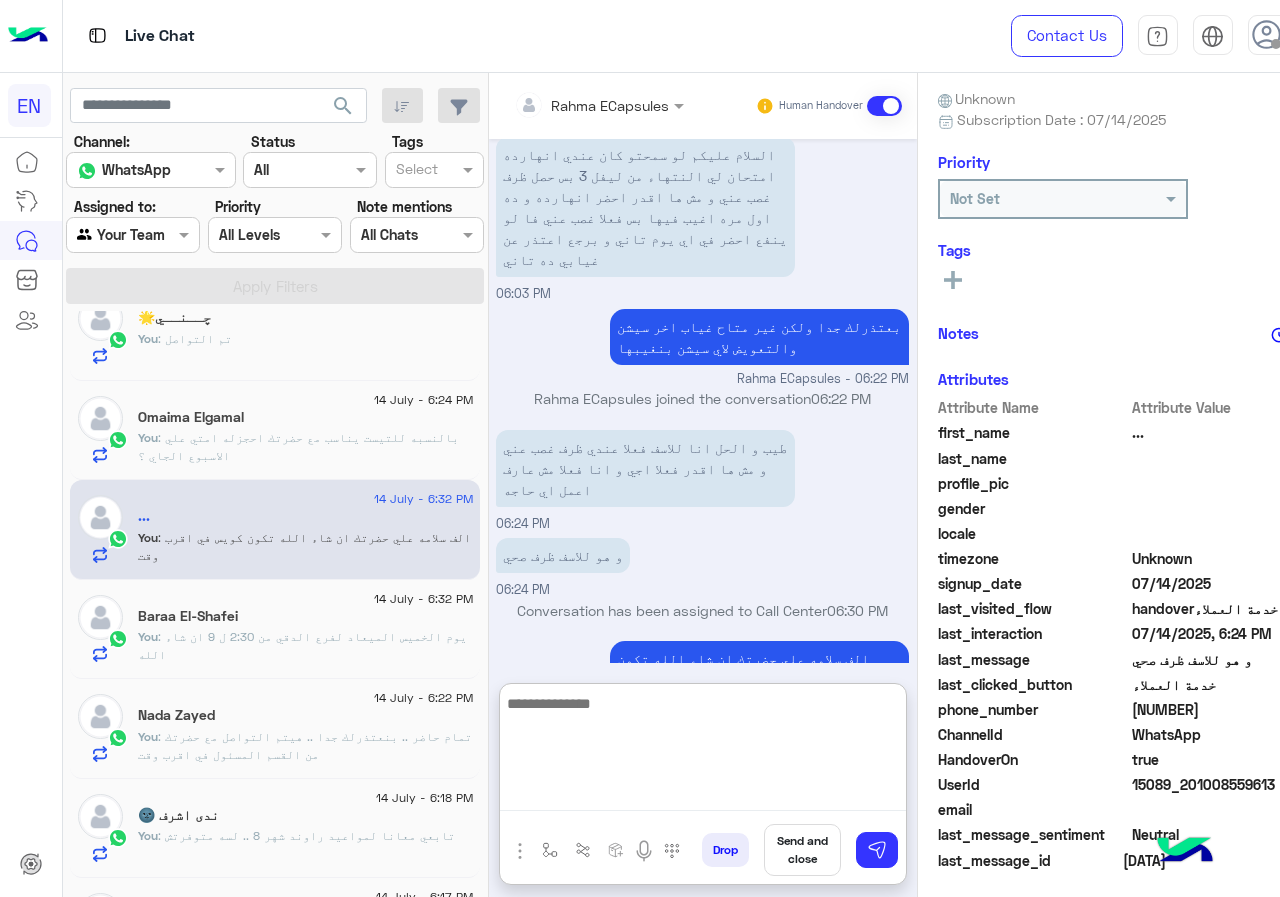 scroll, scrollTop: 1452, scrollLeft: 0, axis: vertical 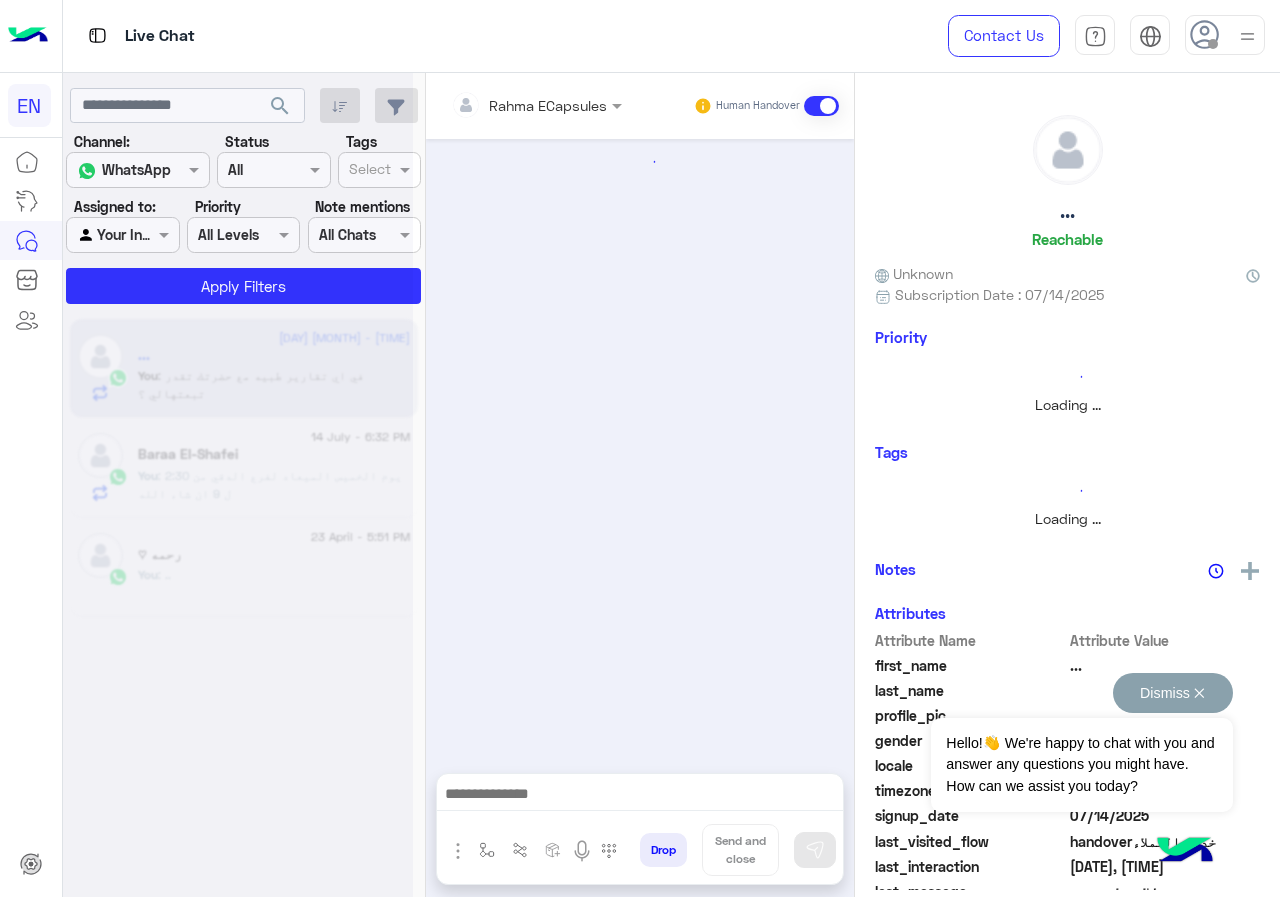click on "Dismiss ✕" at bounding box center (1173, 693) 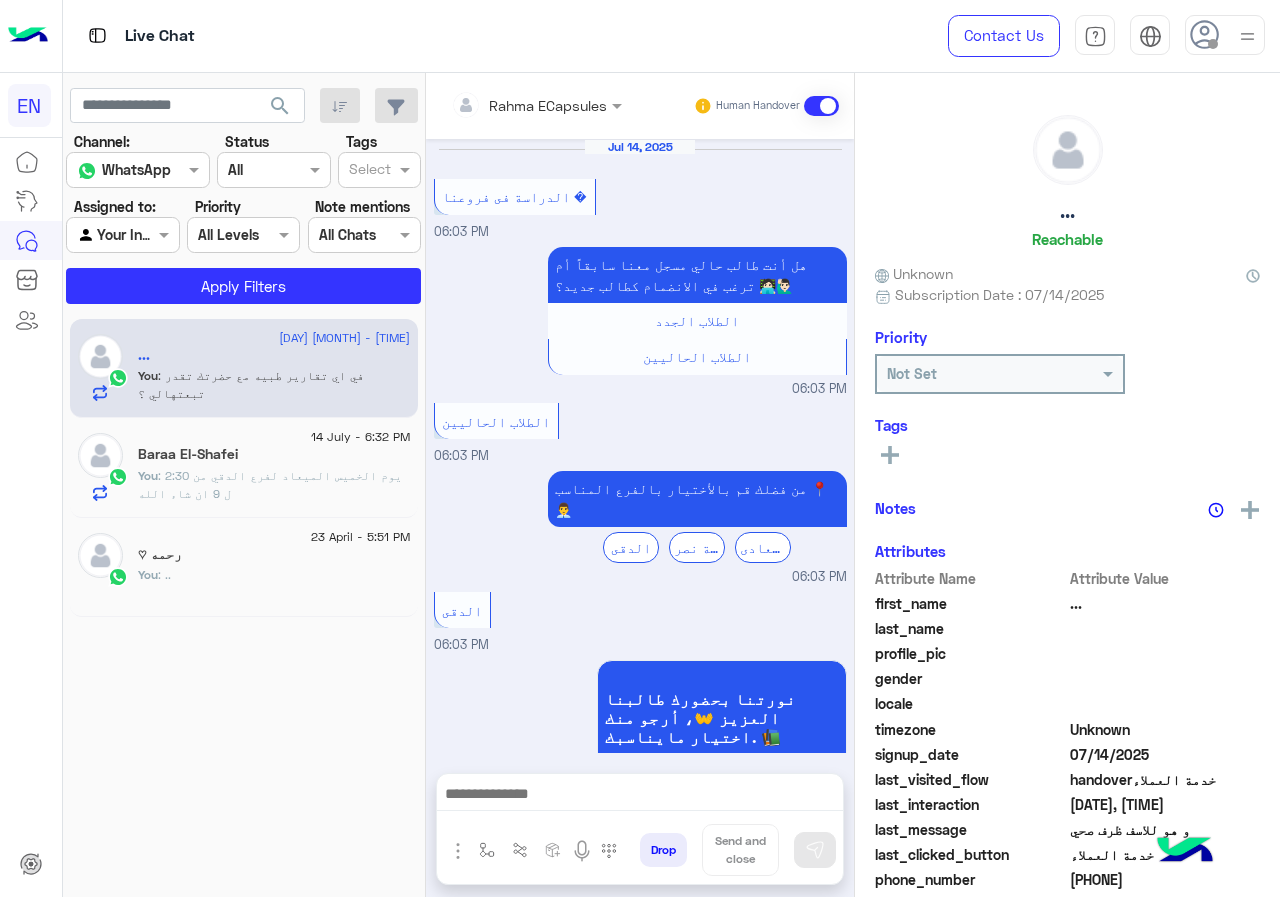 scroll, scrollTop: 1168, scrollLeft: 0, axis: vertical 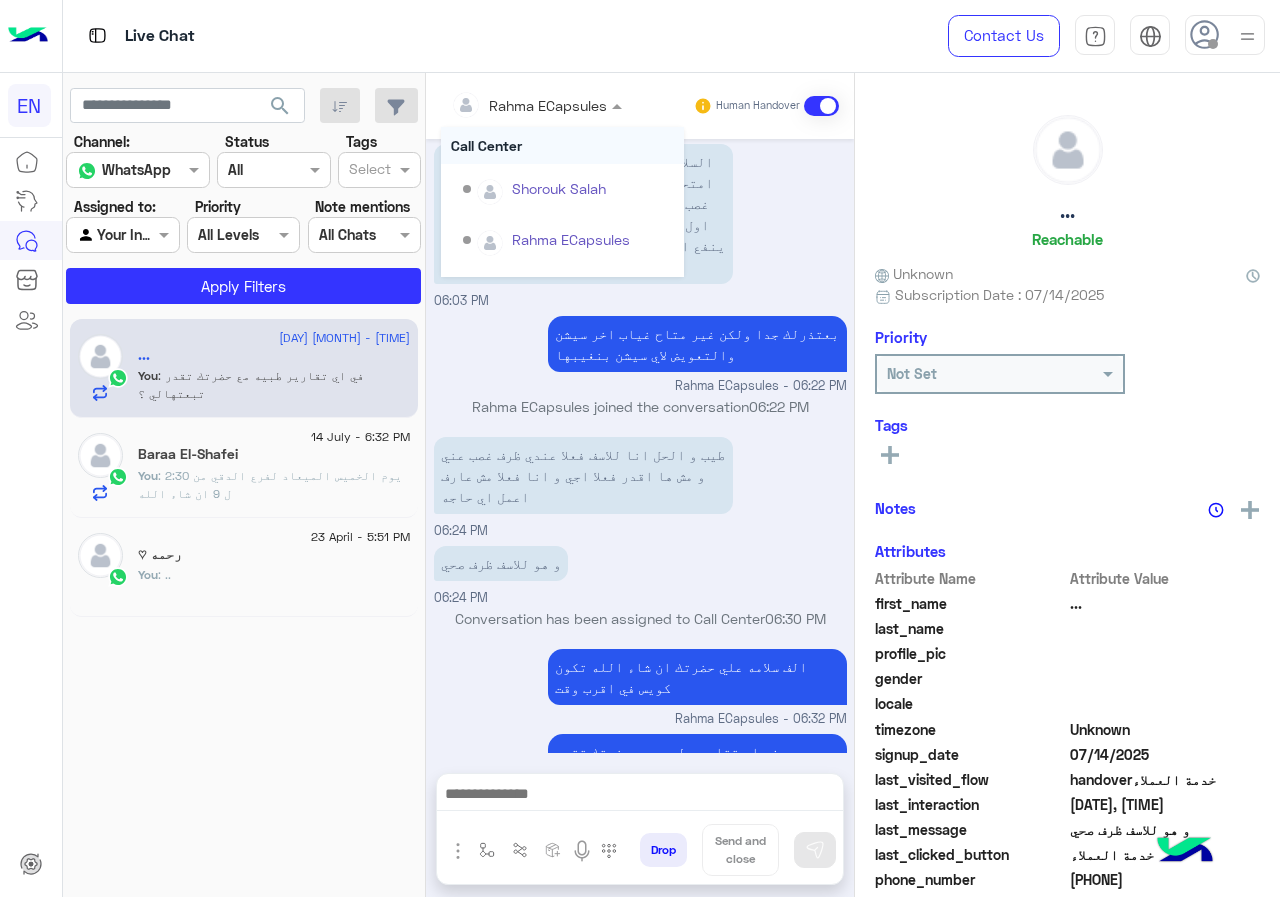 click on "Rahma ECapsules" at bounding box center [548, 105] 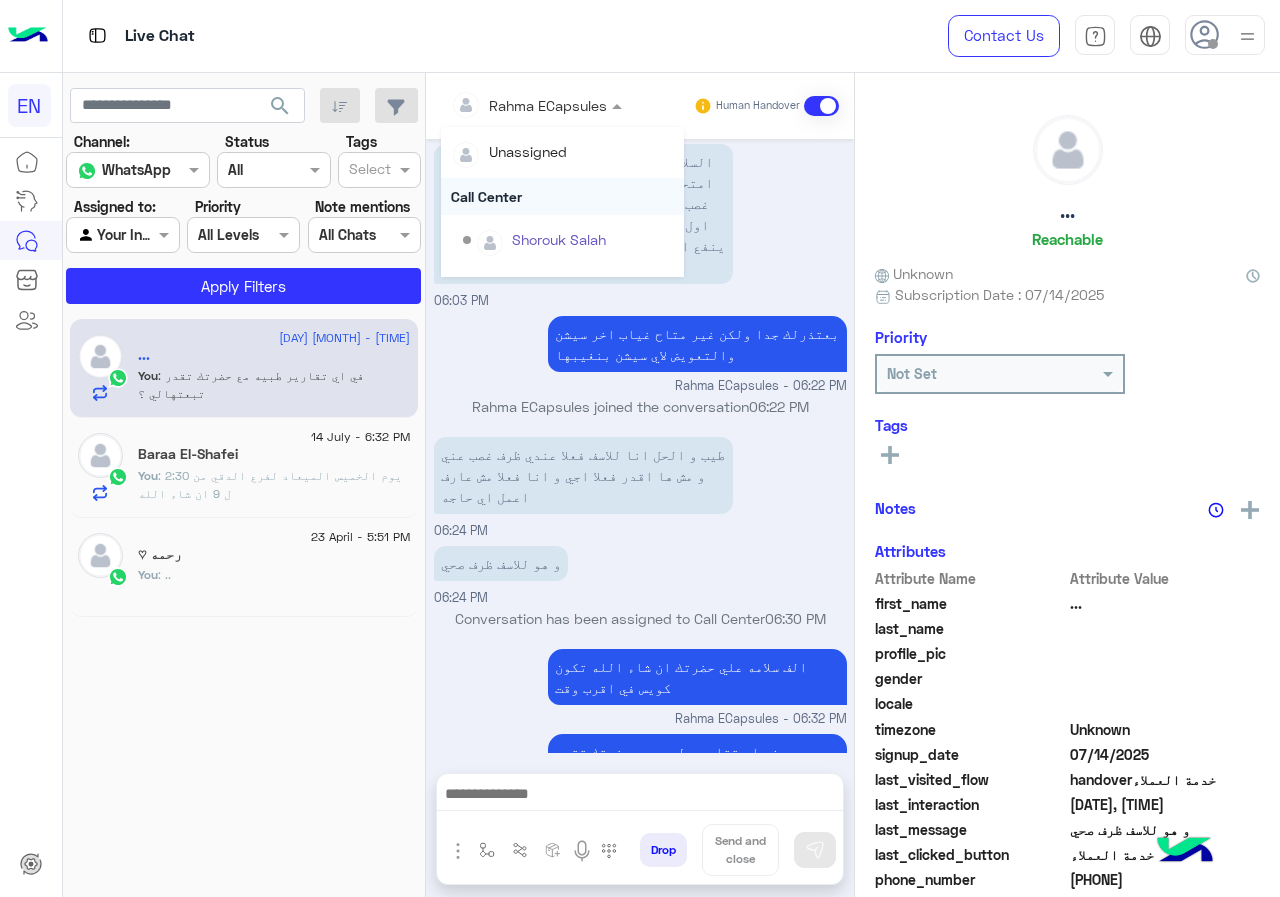 click on "Call Center" at bounding box center [562, 196] 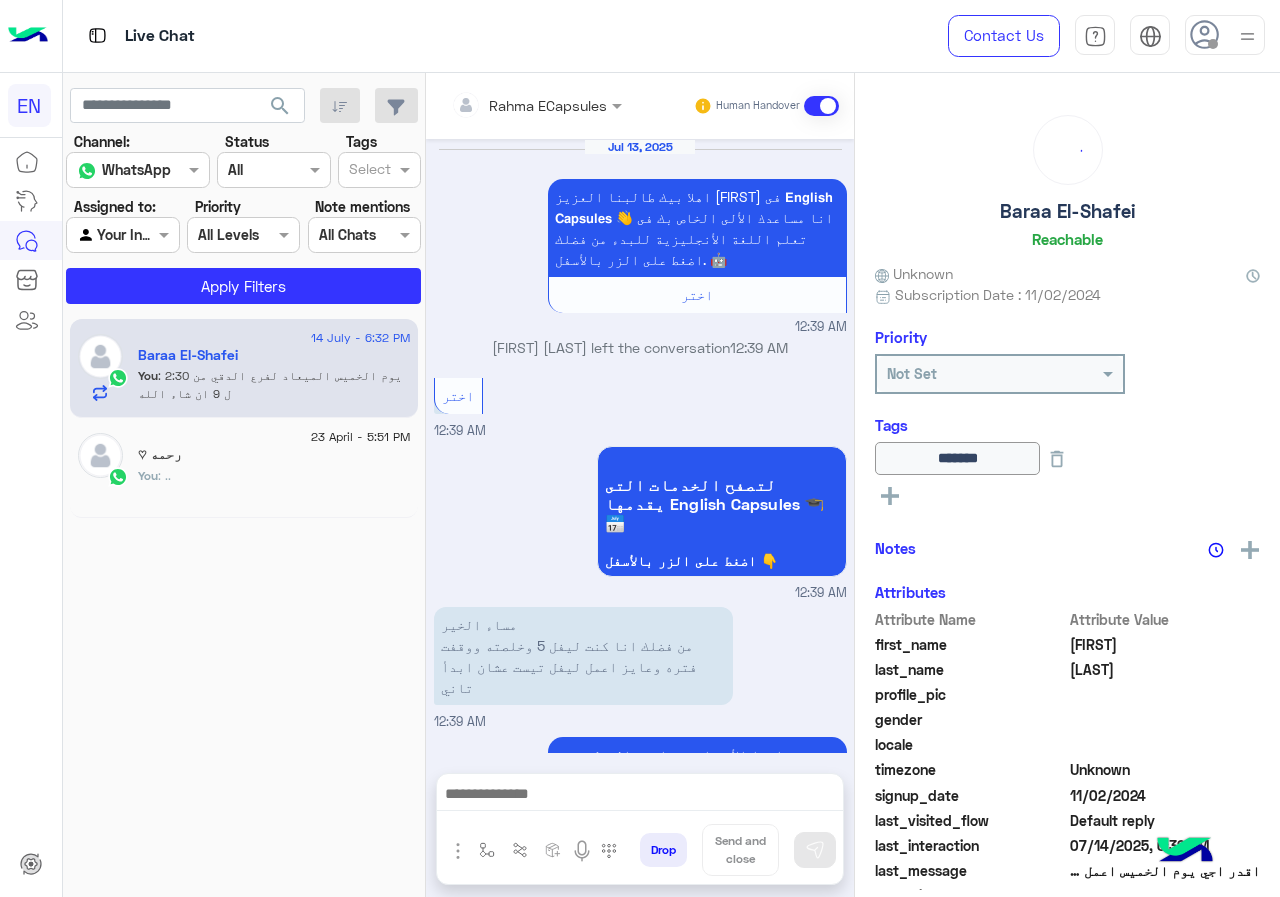 scroll, scrollTop: 1058, scrollLeft: 0, axis: vertical 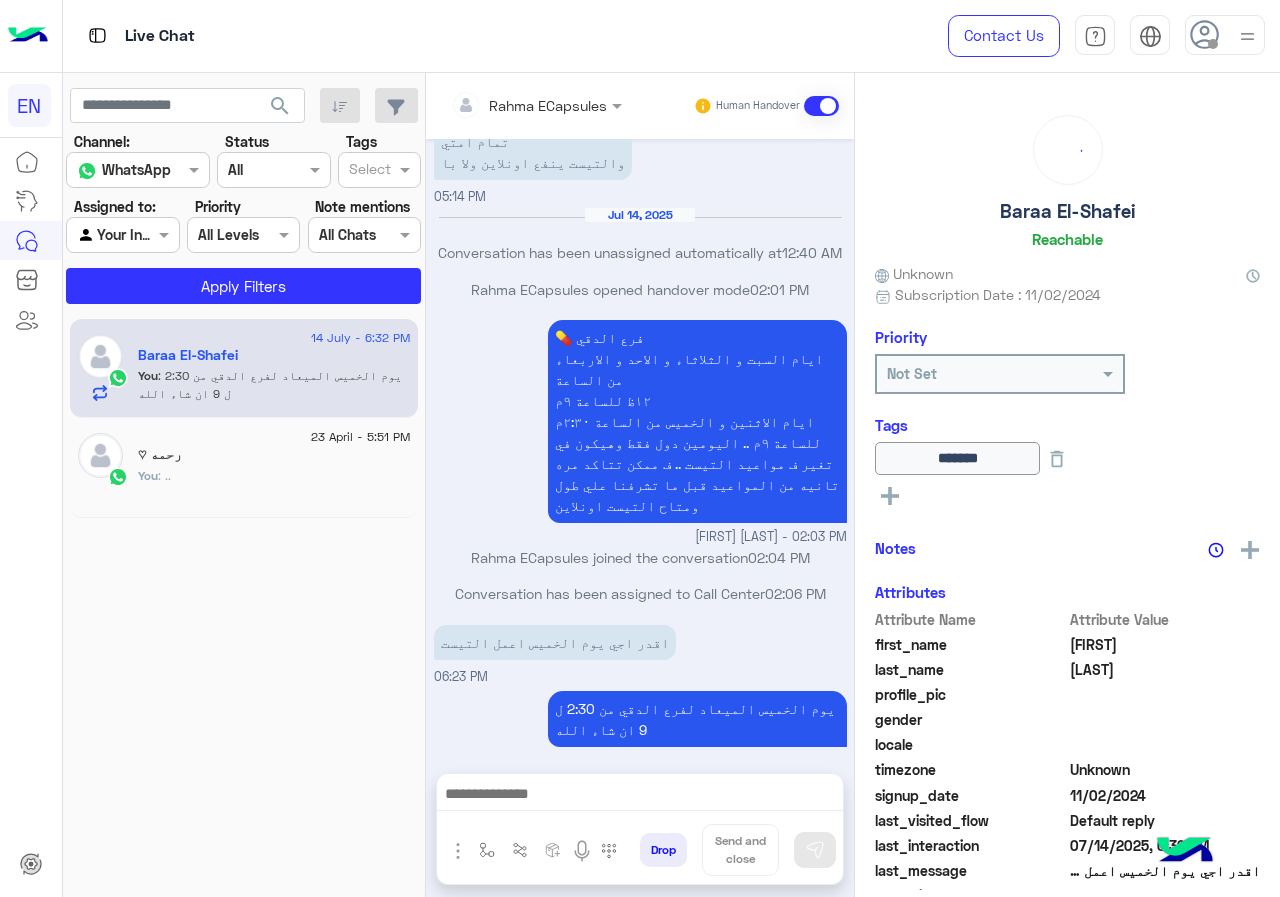 click at bounding box center (509, 105) 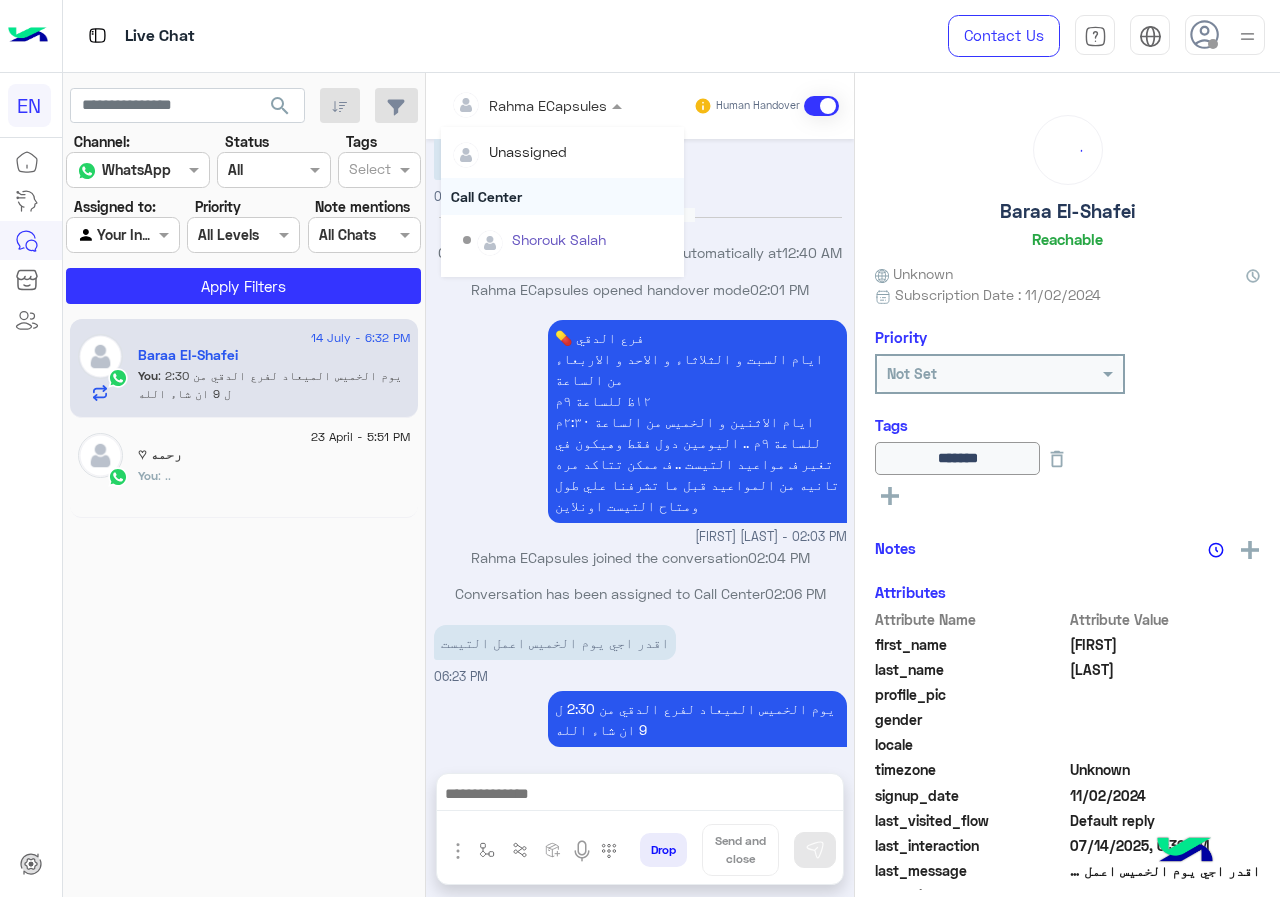 click on "Call Center" at bounding box center (562, 196) 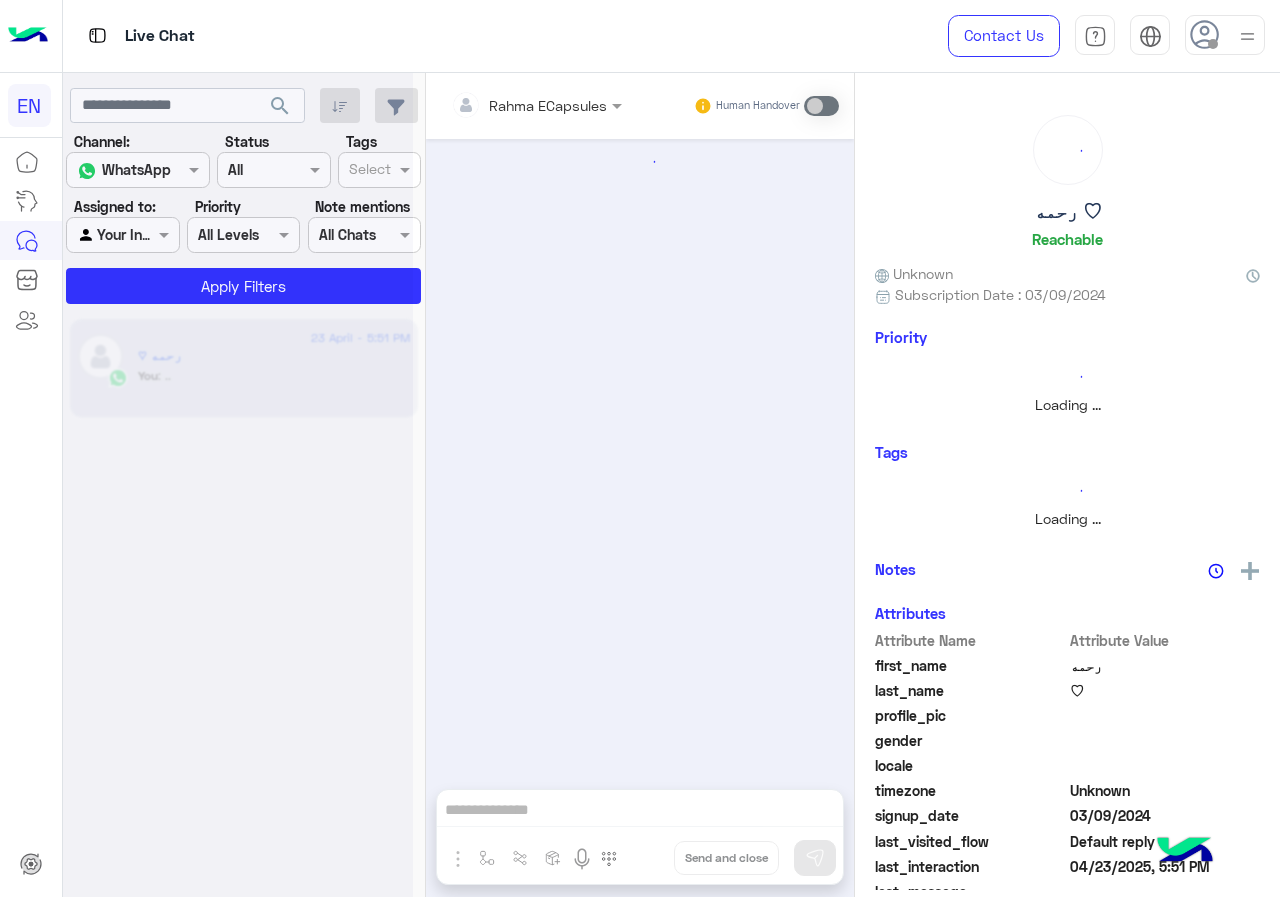 scroll, scrollTop: 0, scrollLeft: 0, axis: both 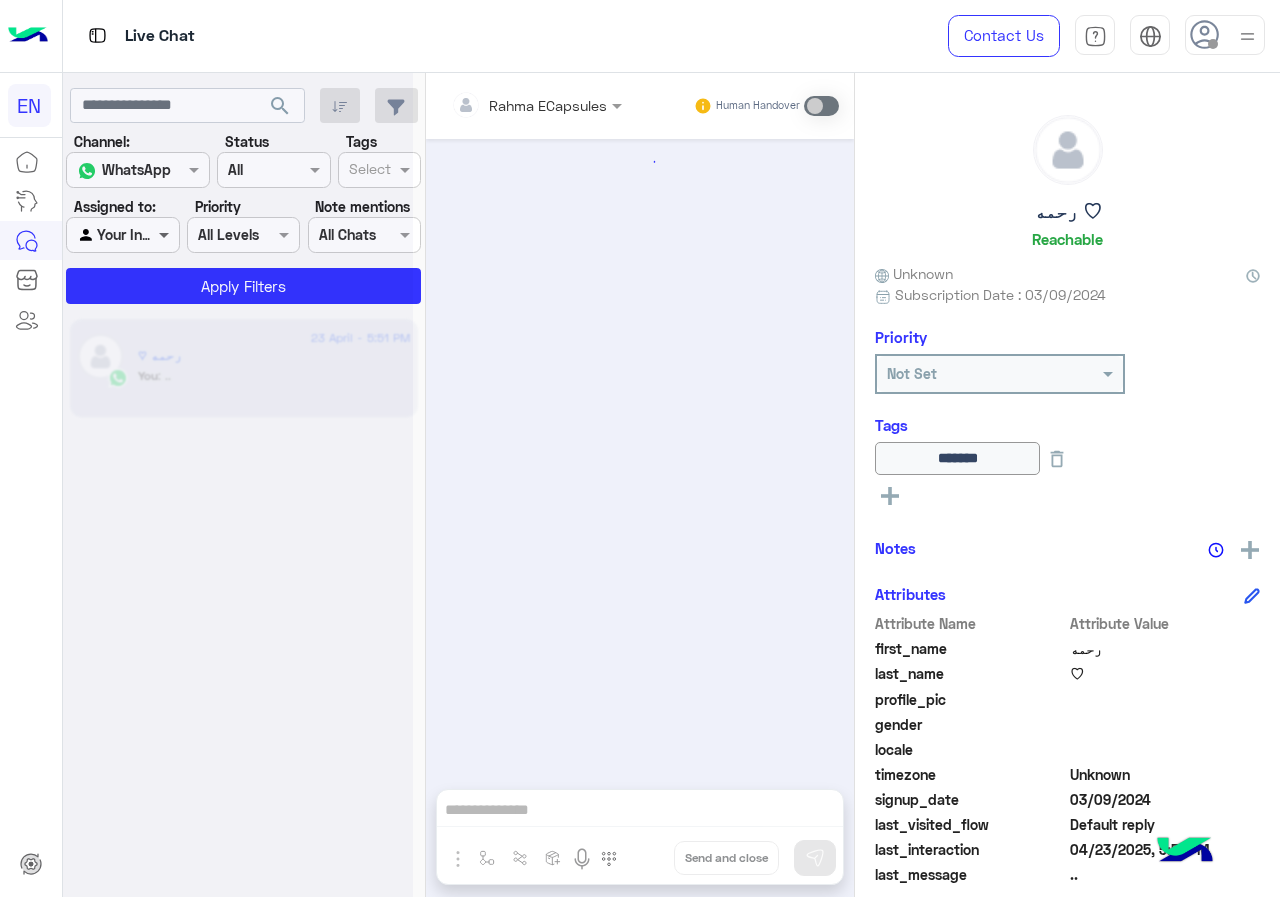 click at bounding box center (166, 234) 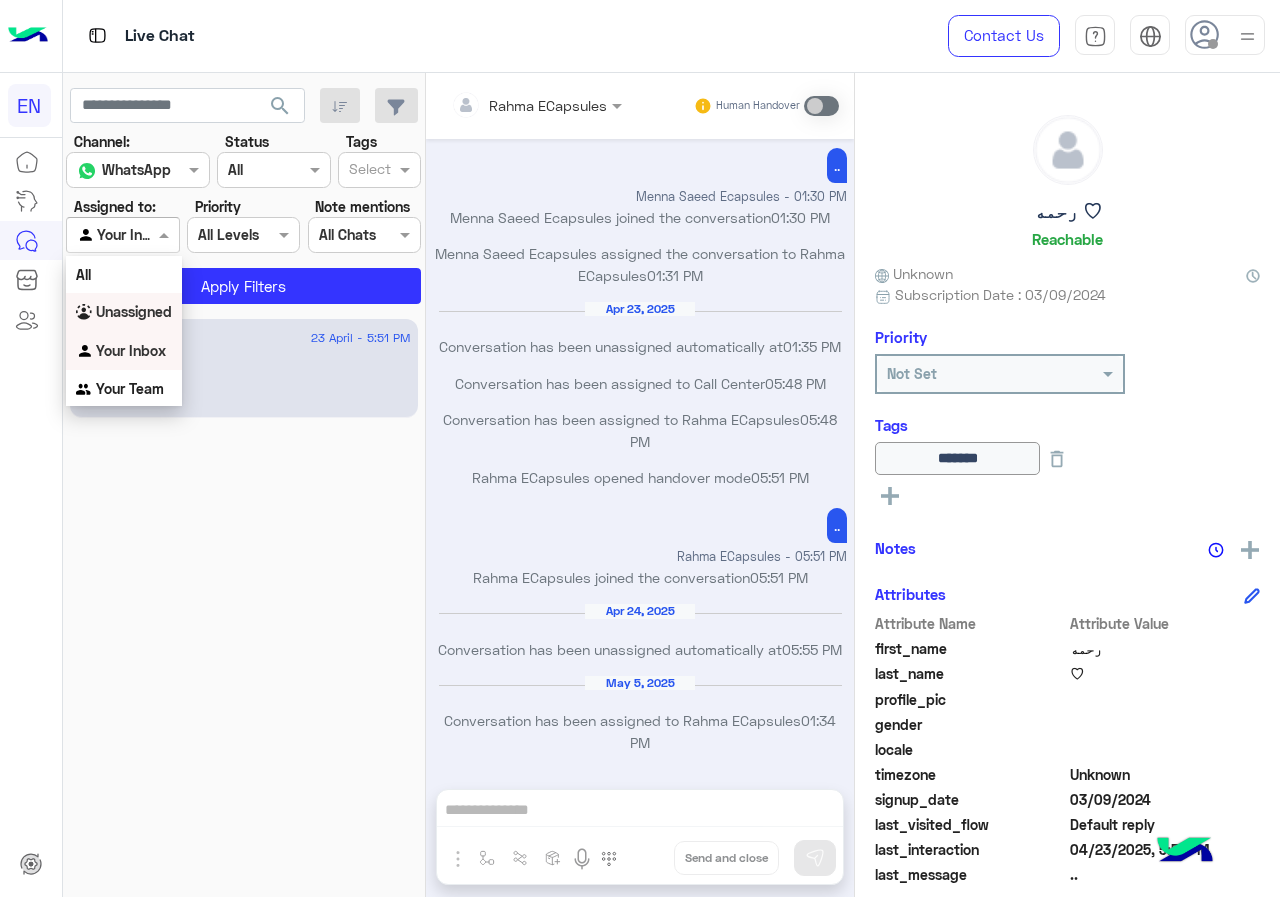 click on "Unassigned" at bounding box center (124, 312) 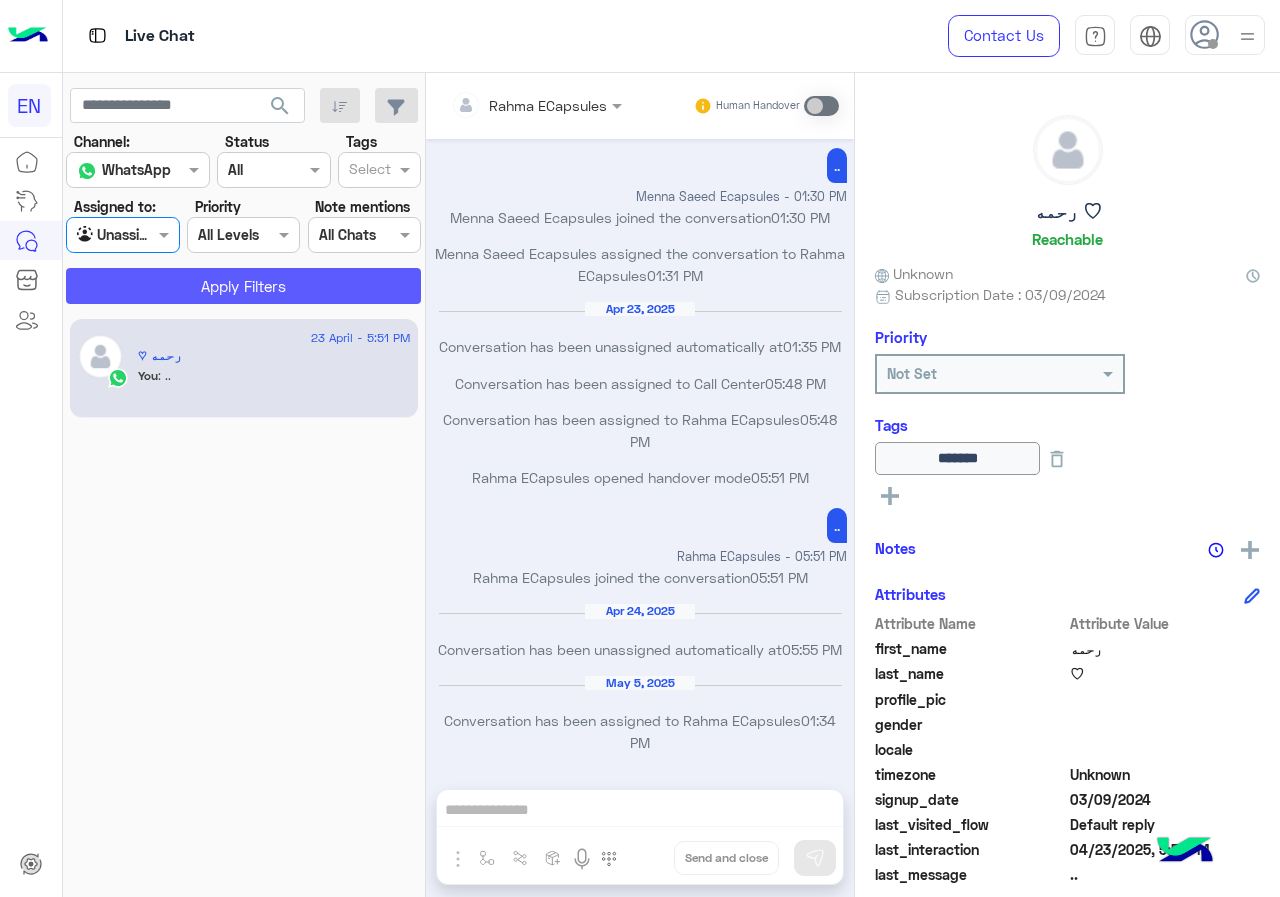 click on "Apply Filters" 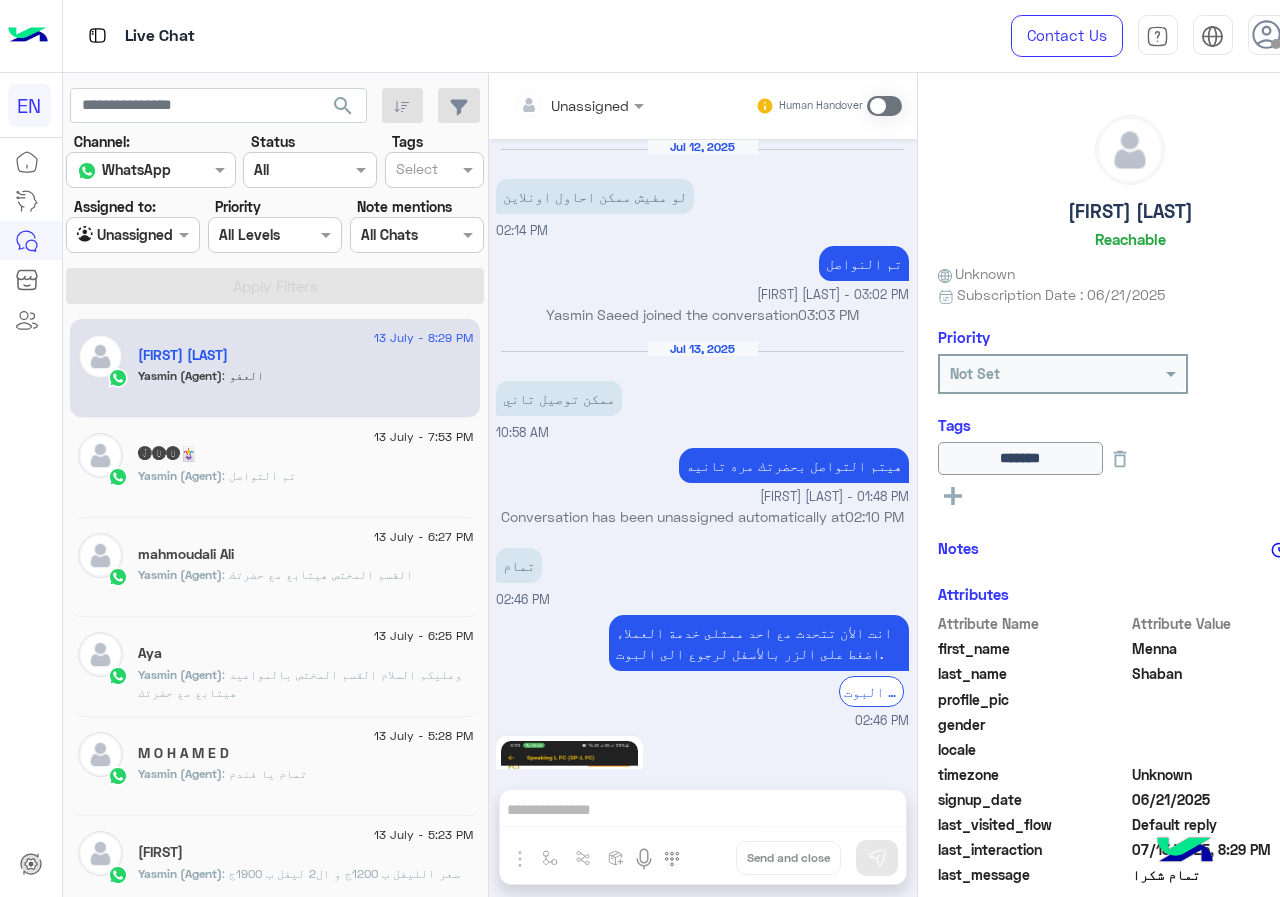 scroll, scrollTop: 1593, scrollLeft: 0, axis: vertical 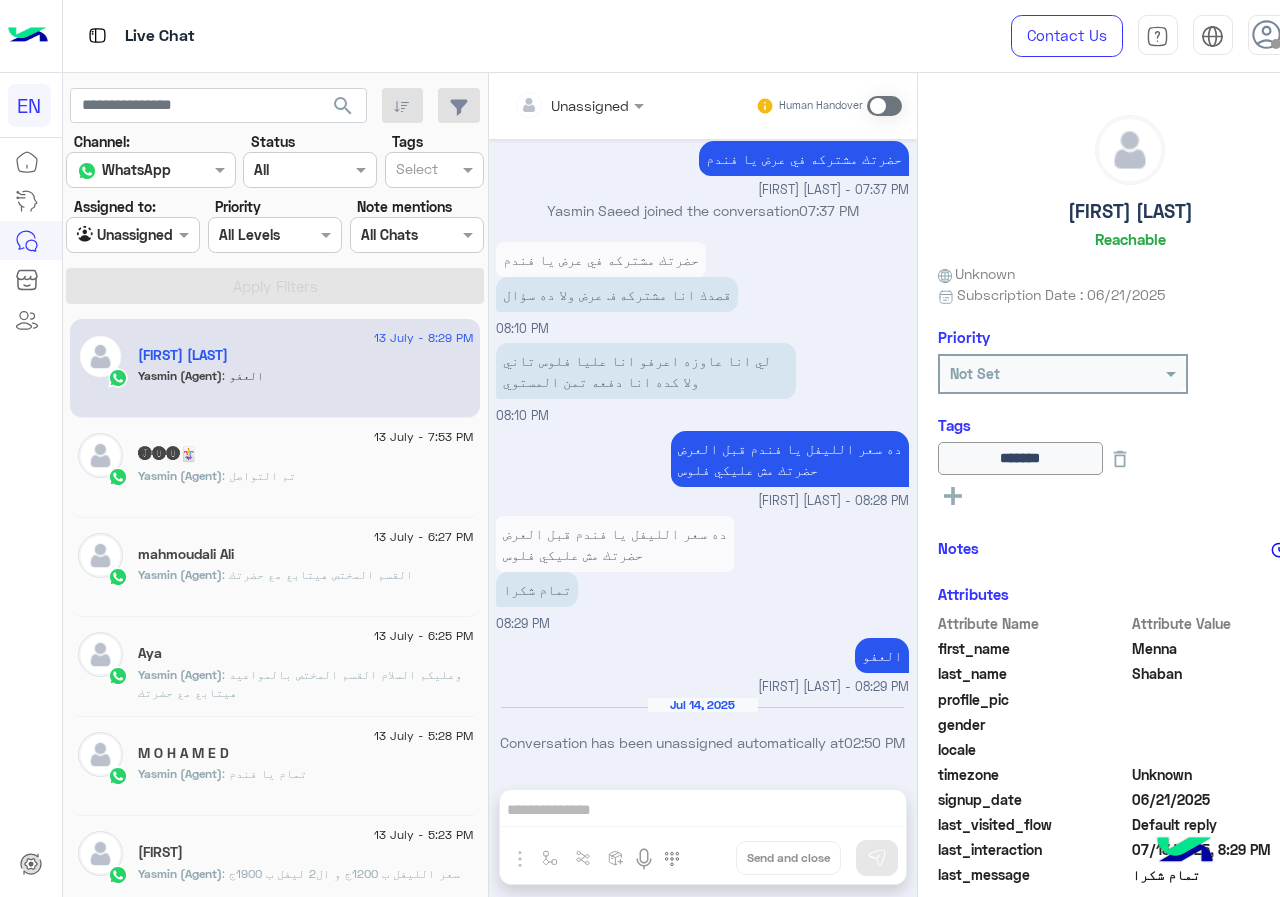 click at bounding box center (133, 234) 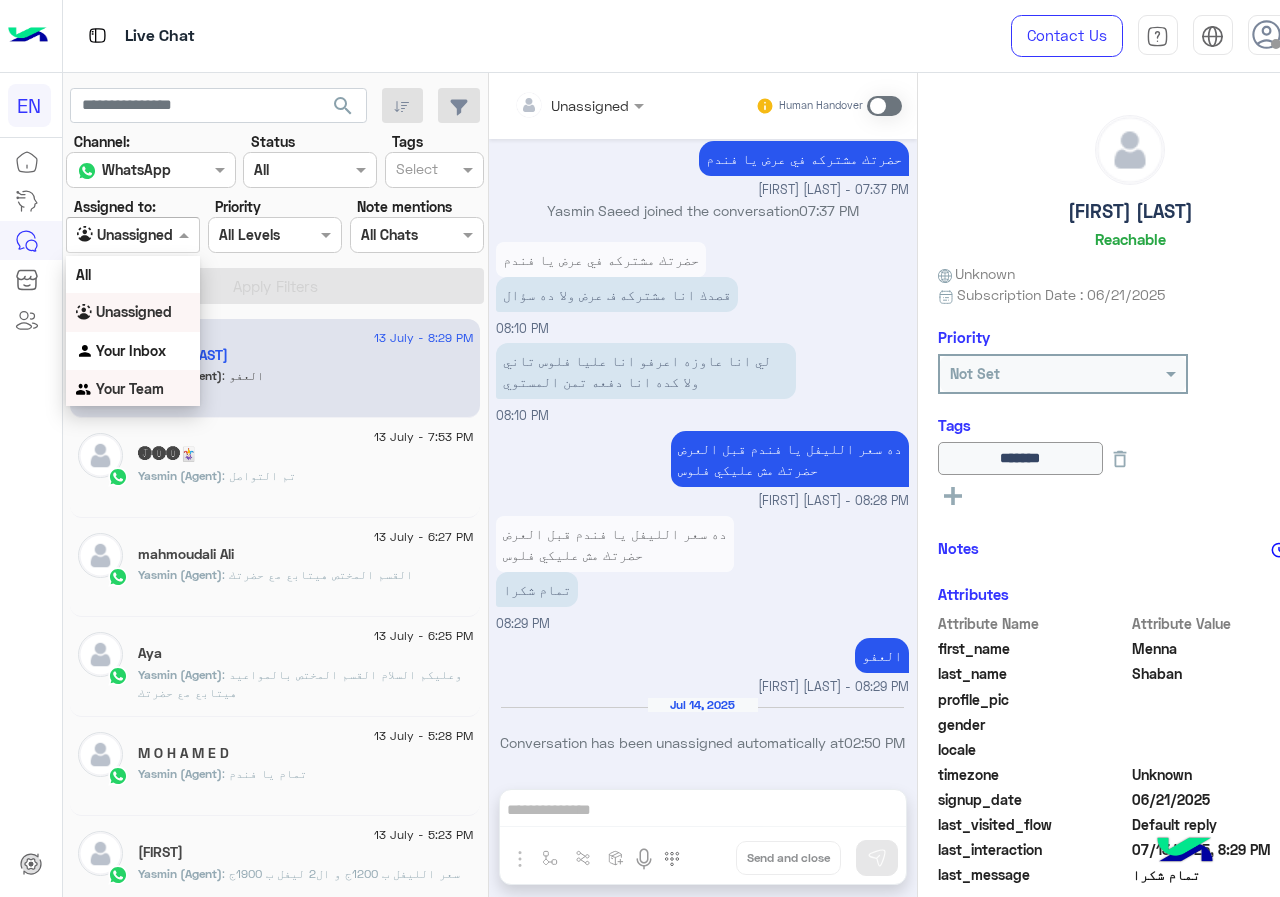 click on "Your Team" at bounding box center [133, 389] 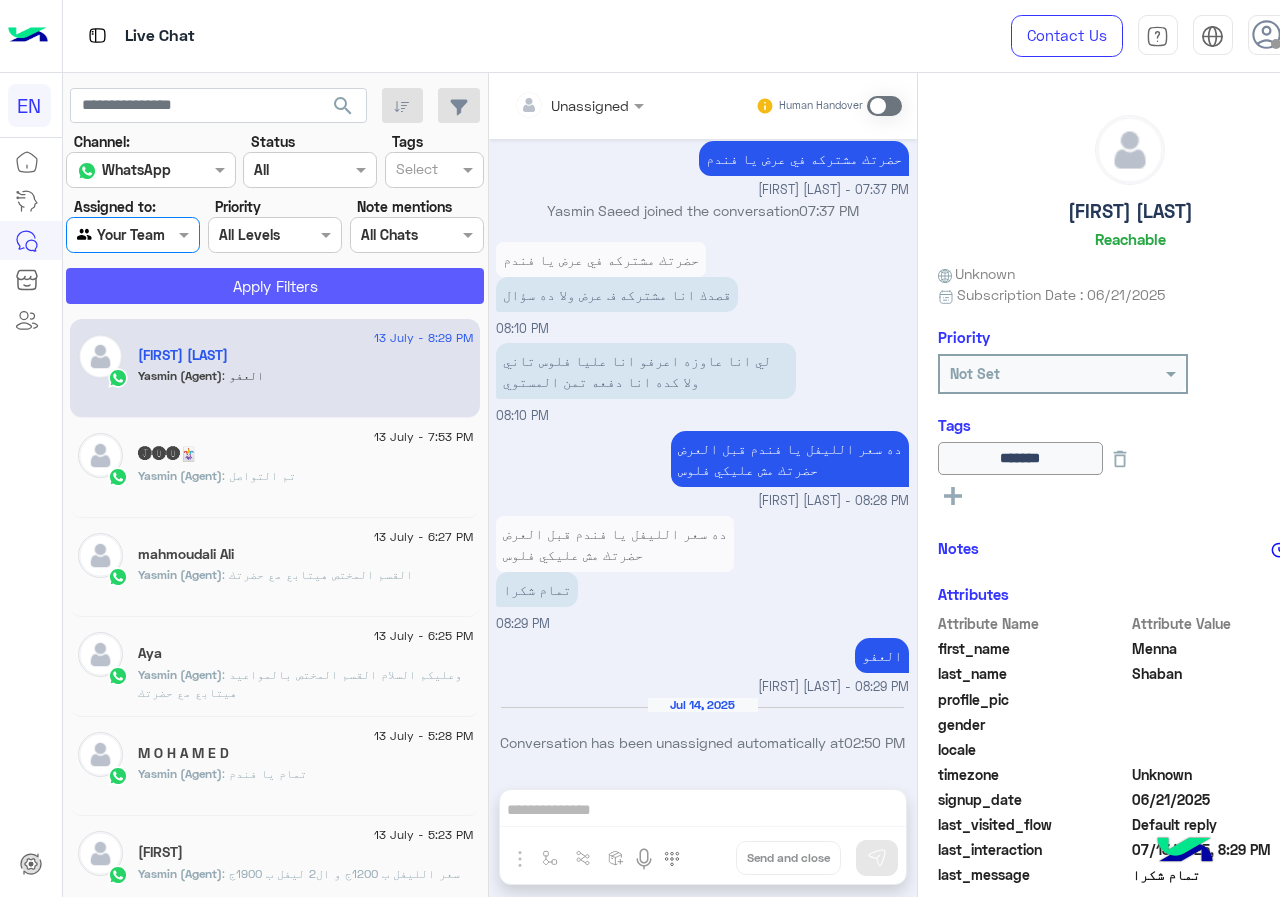 click on "Apply Filters" 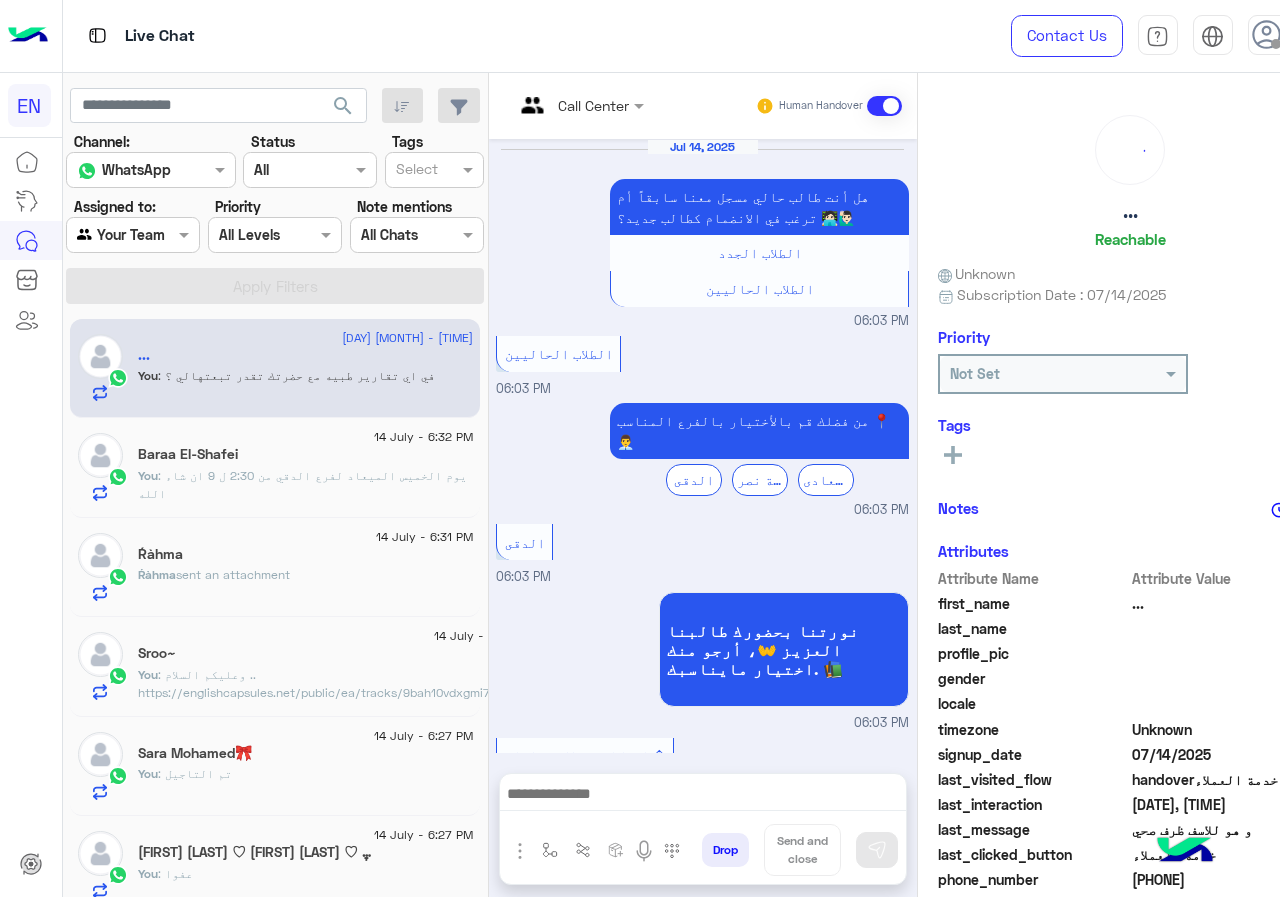 scroll, scrollTop: 1137, scrollLeft: 0, axis: vertical 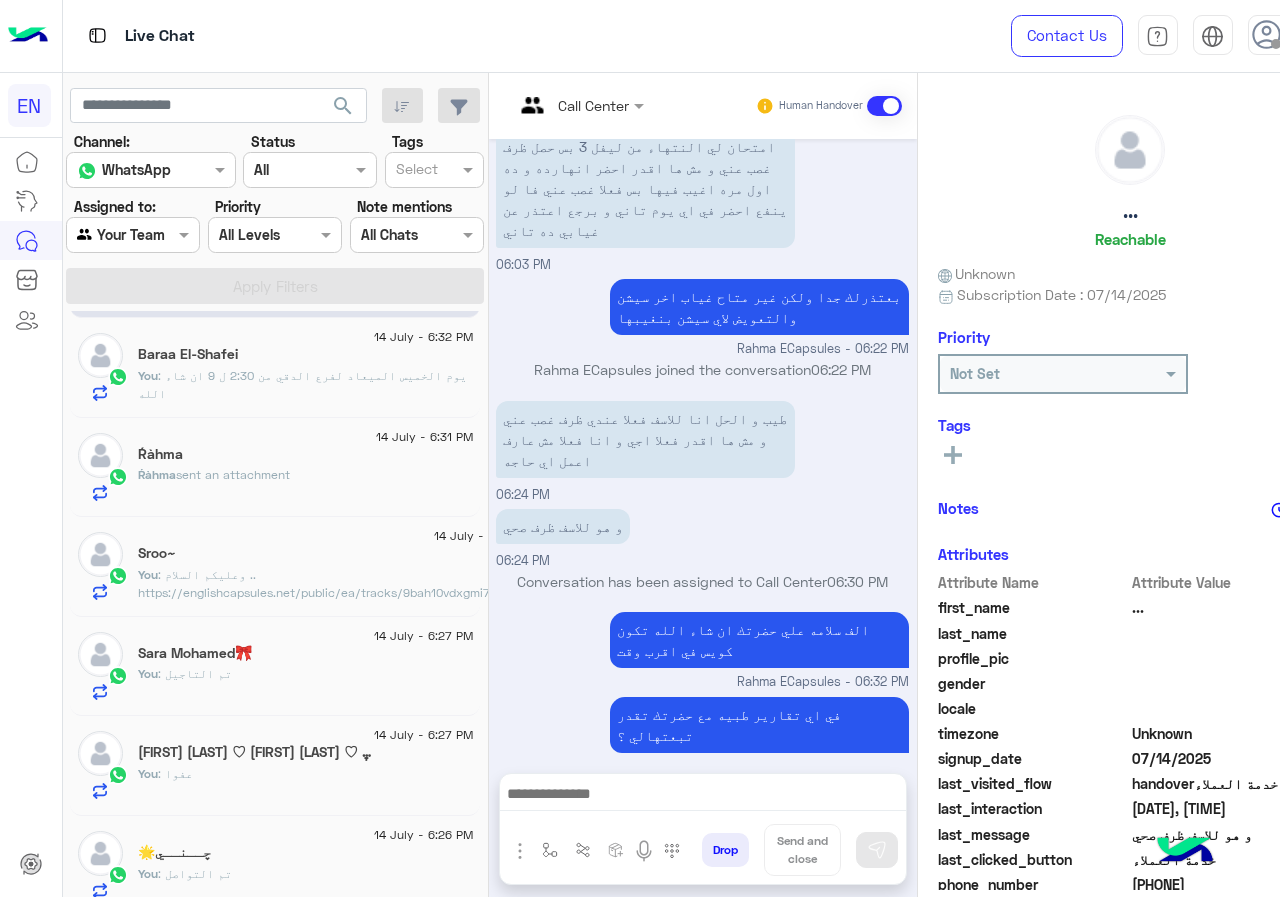 click on "[FIRST]  sent an attachment" 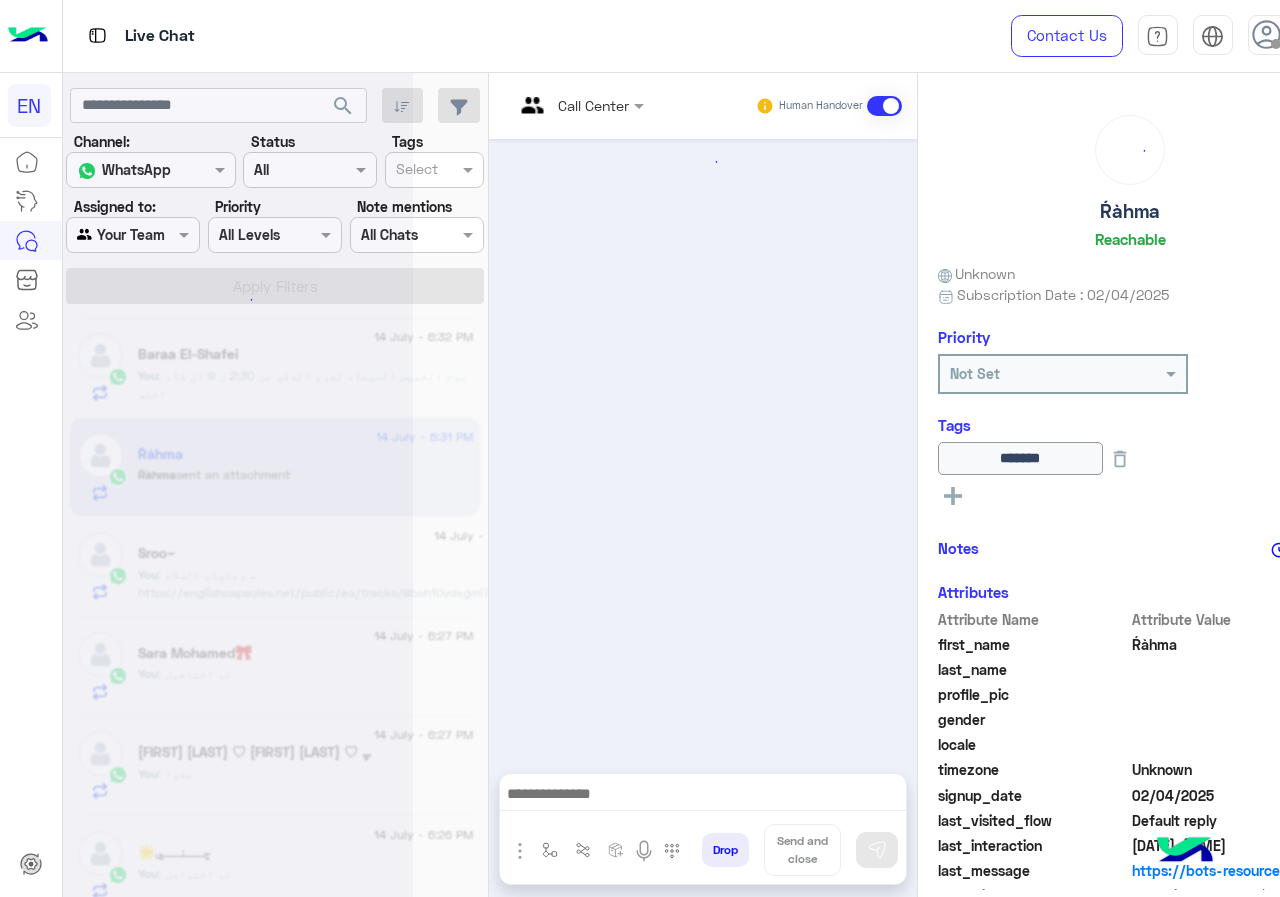 scroll, scrollTop: 899, scrollLeft: 0, axis: vertical 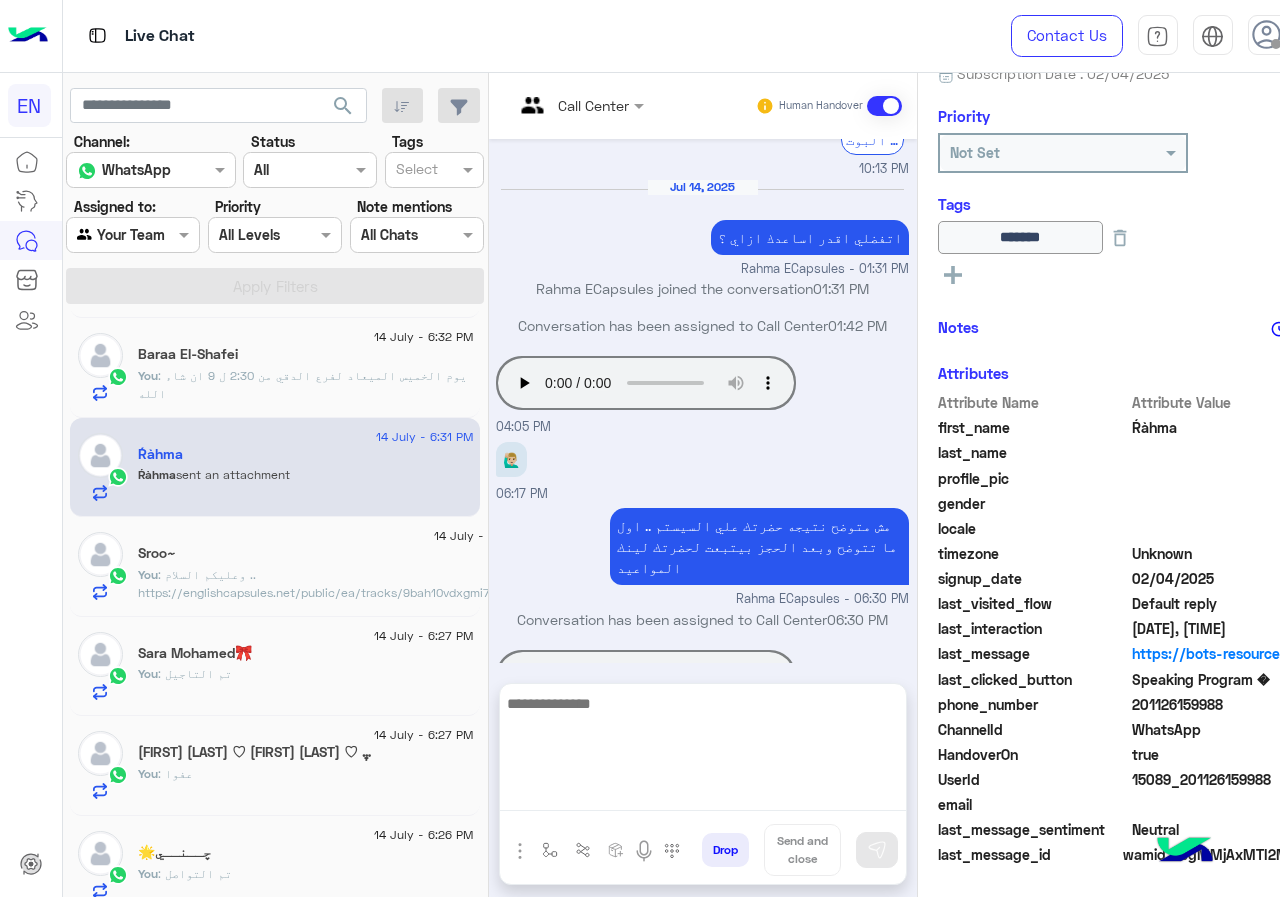 click at bounding box center (703, 751) 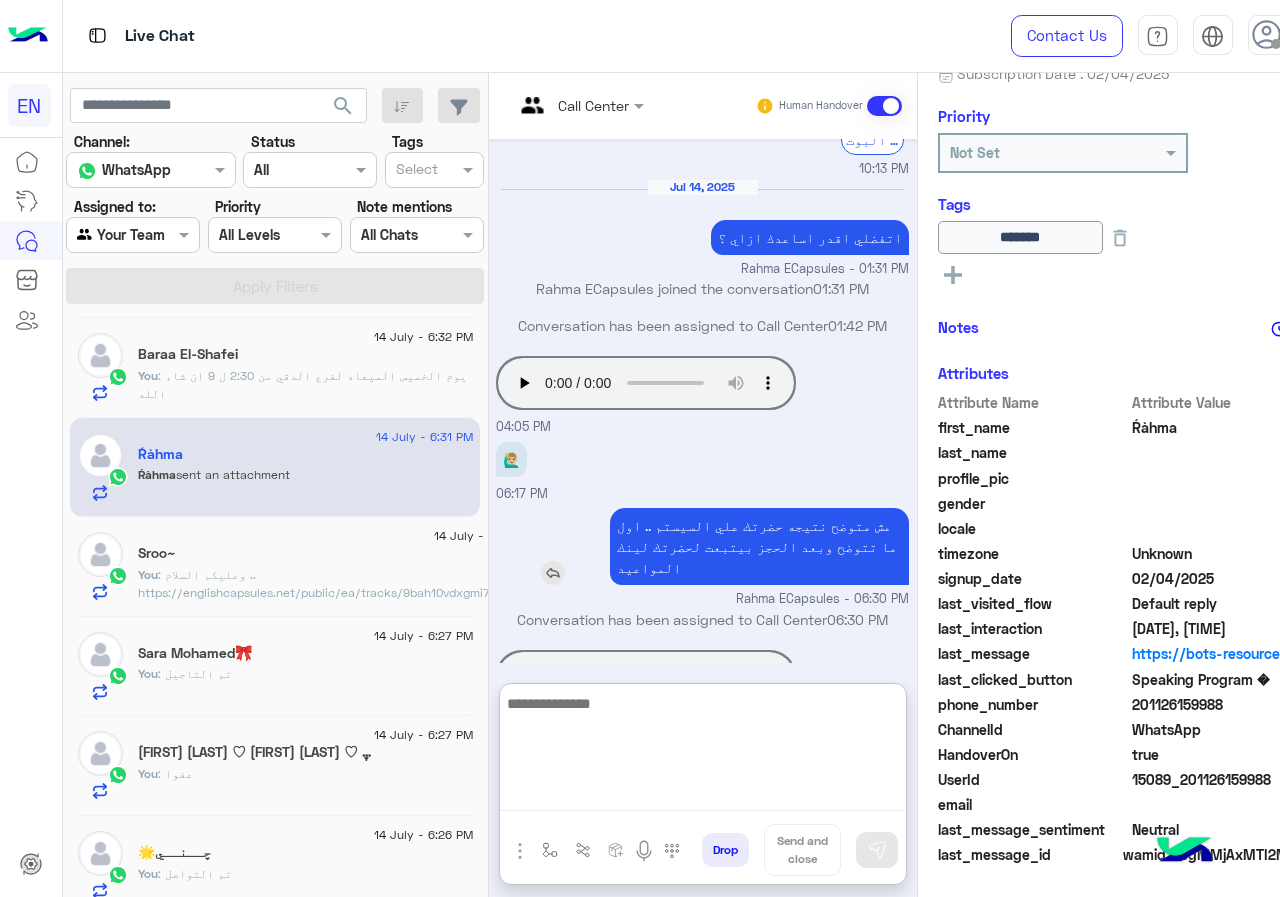 scroll, scrollTop: 989, scrollLeft: 0, axis: vertical 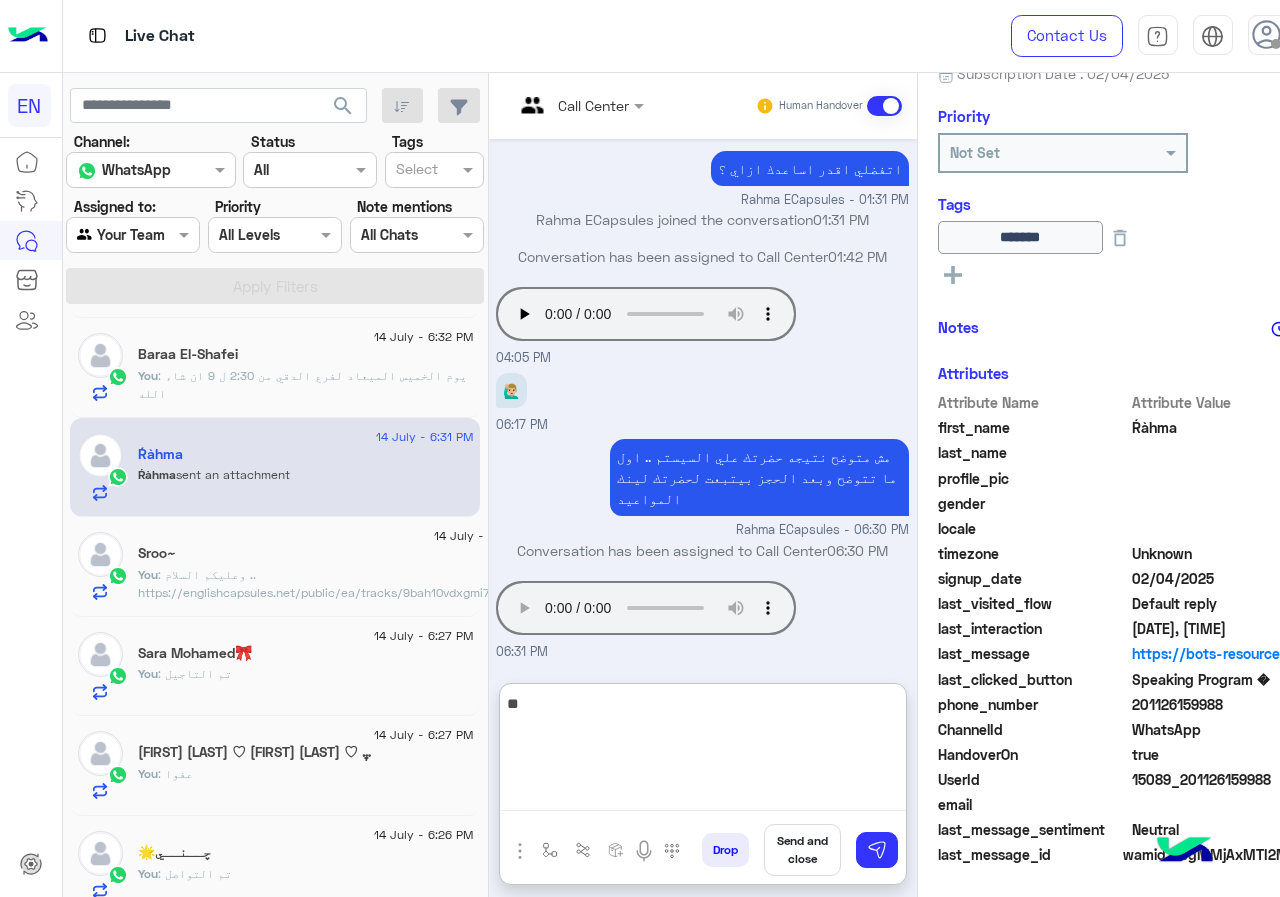 type on "*" 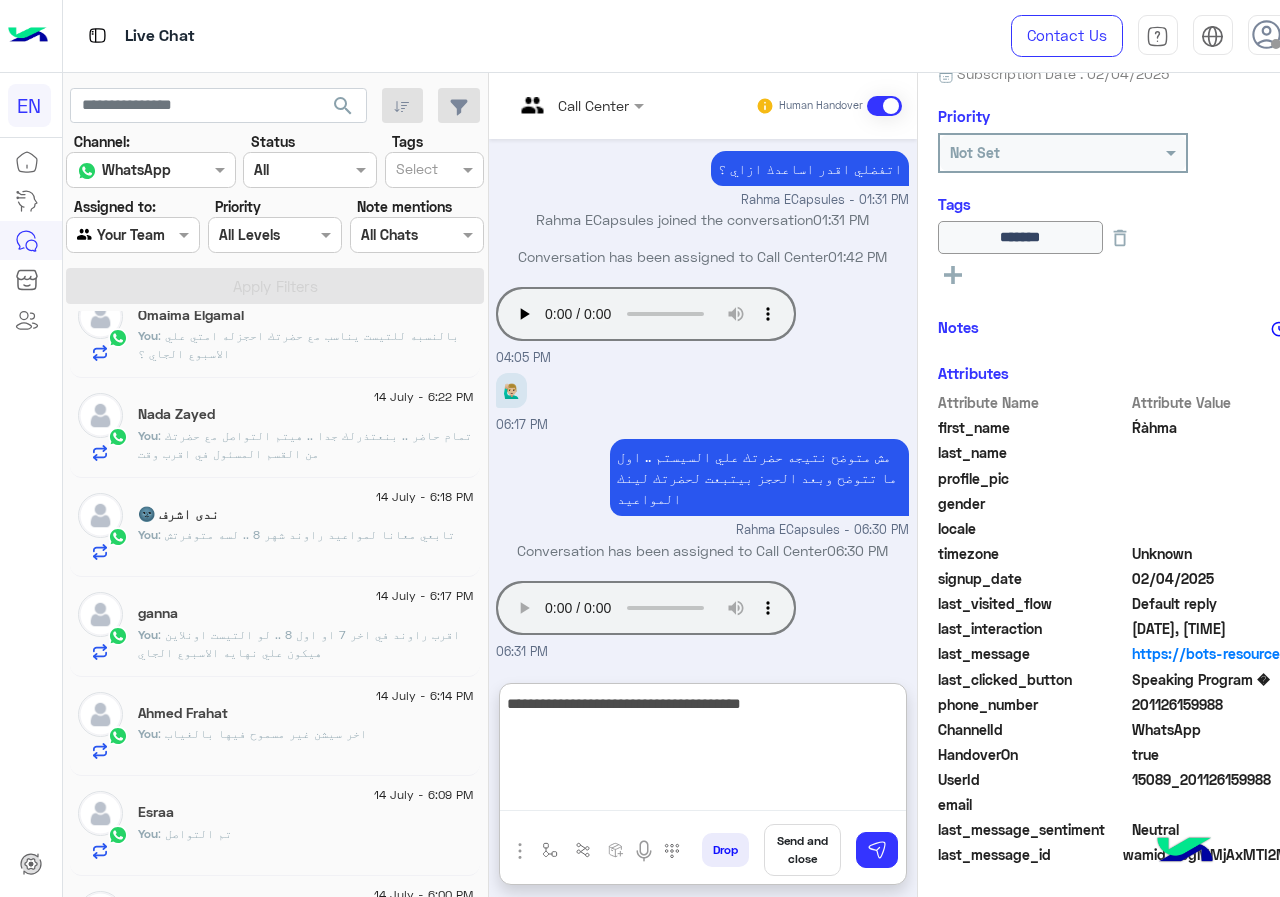scroll, scrollTop: 0, scrollLeft: 0, axis: both 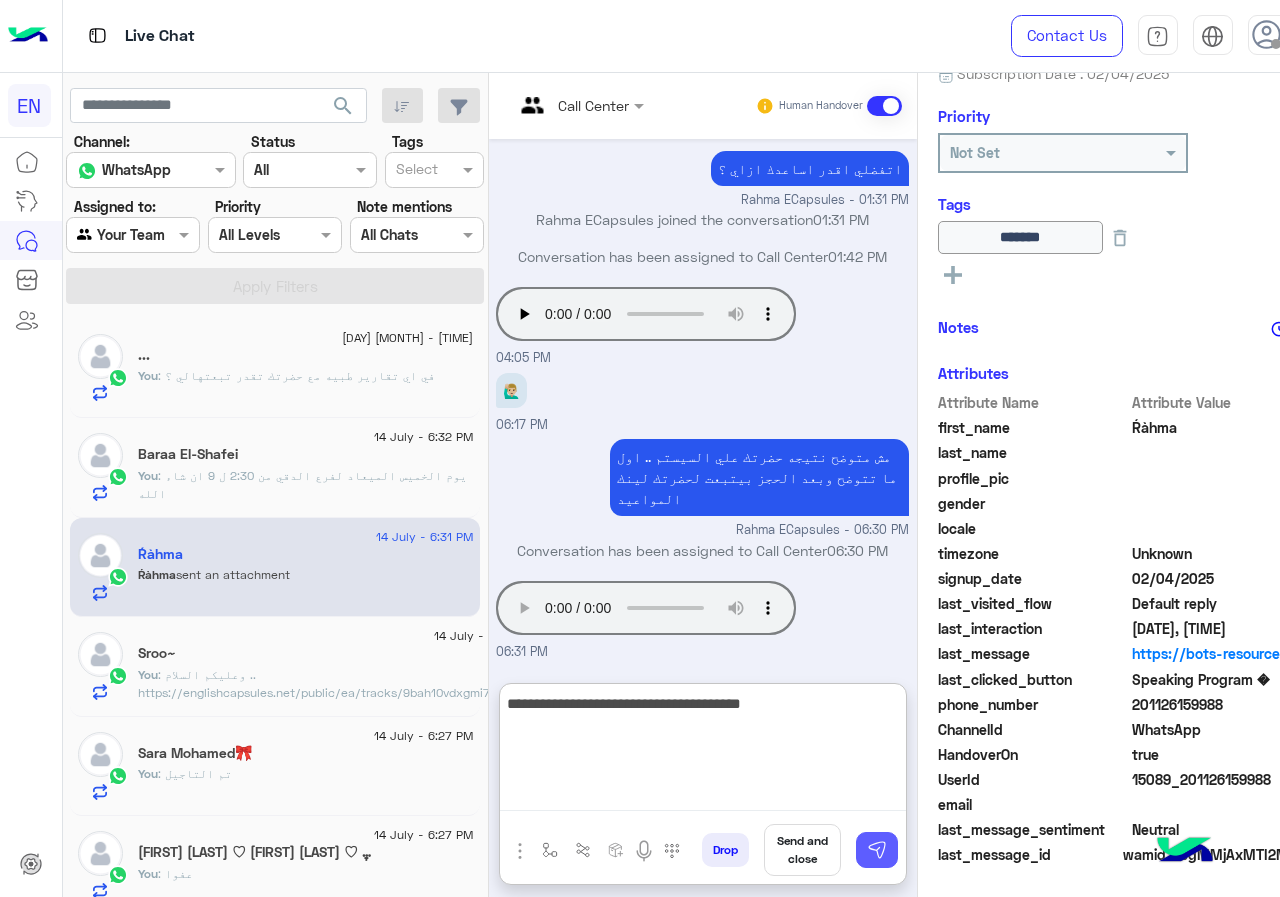 type on "**********" 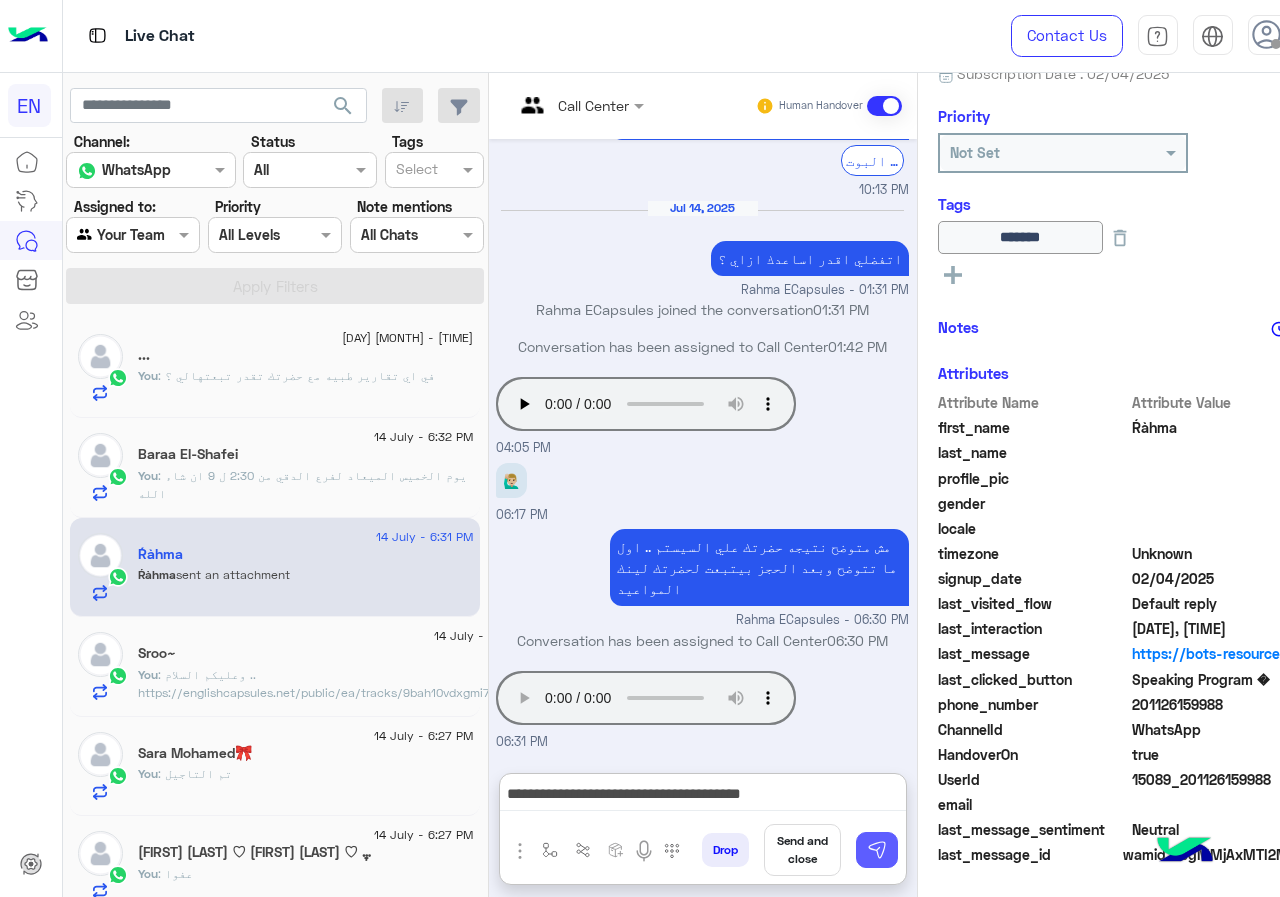 click at bounding box center (877, 850) 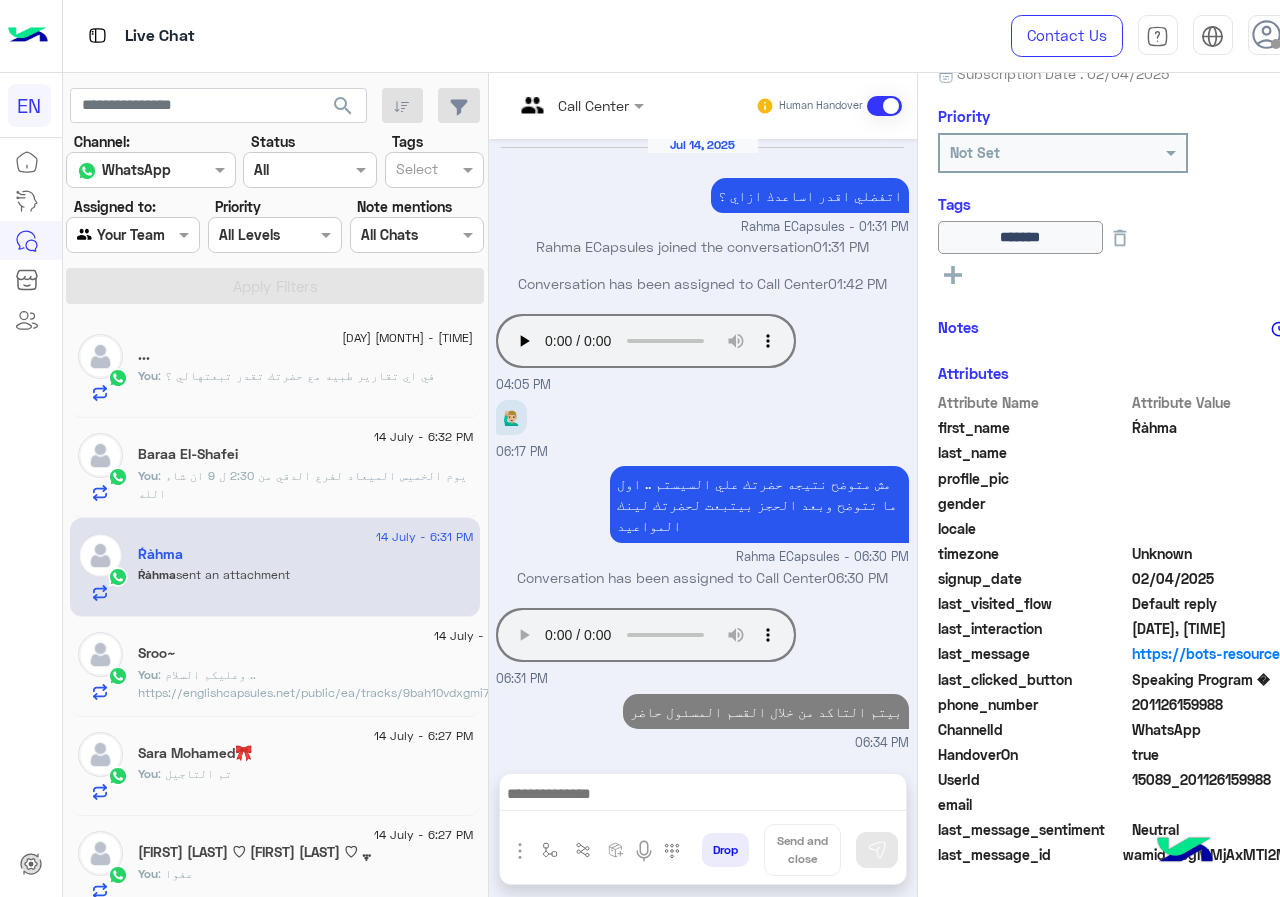scroll, scrollTop: 963, scrollLeft: 0, axis: vertical 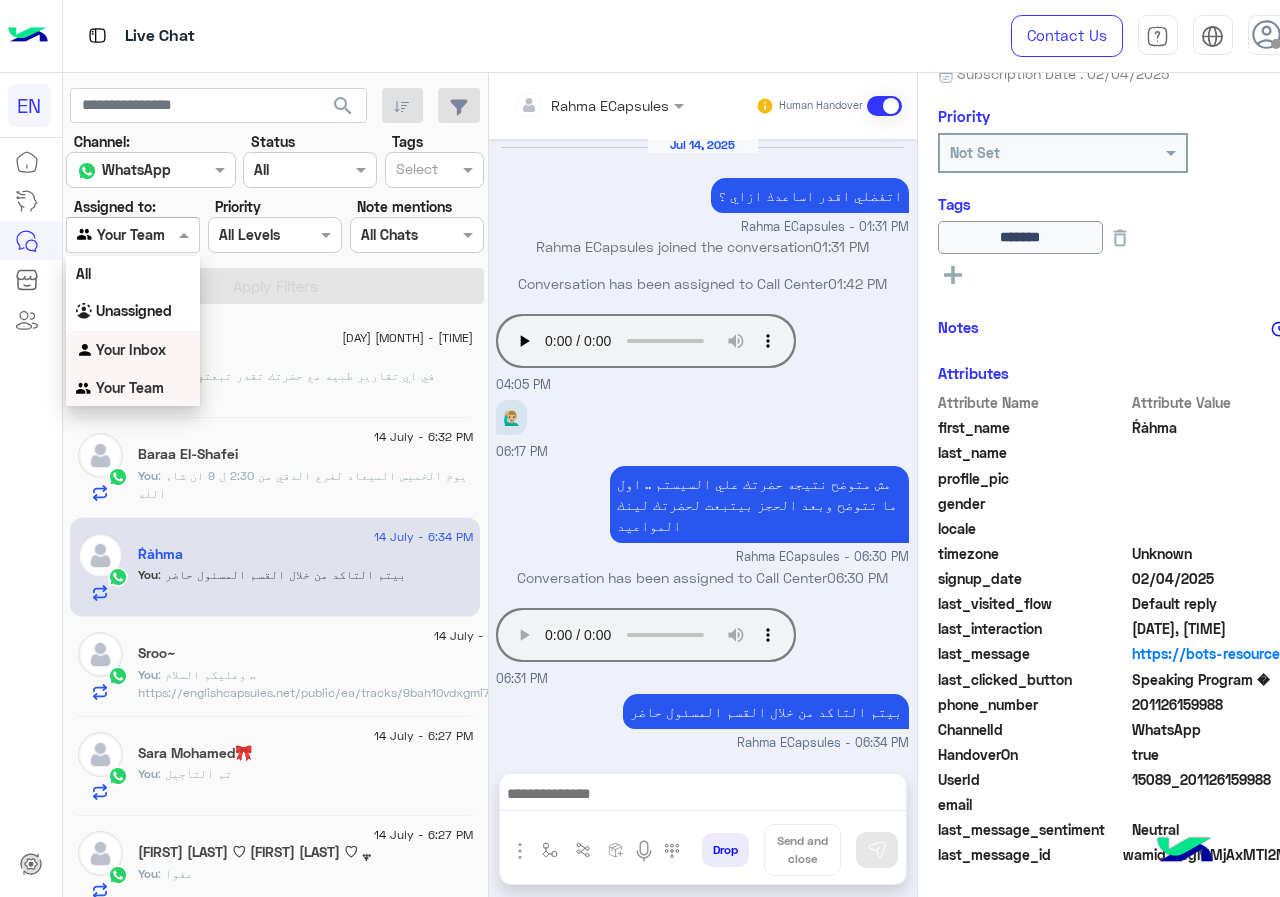 click on "Your Inbox" at bounding box center (133, 350) 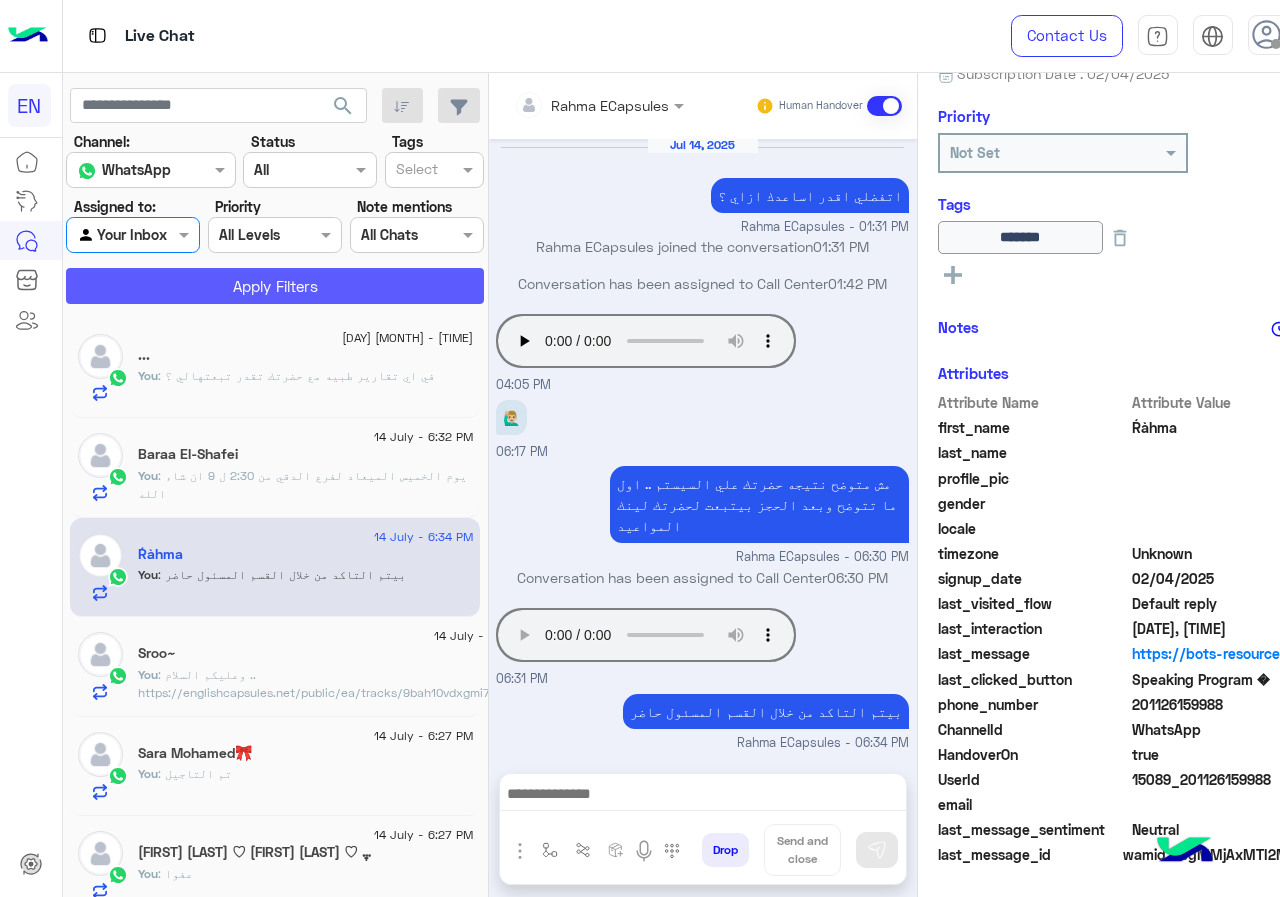 click on "Apply Filters" 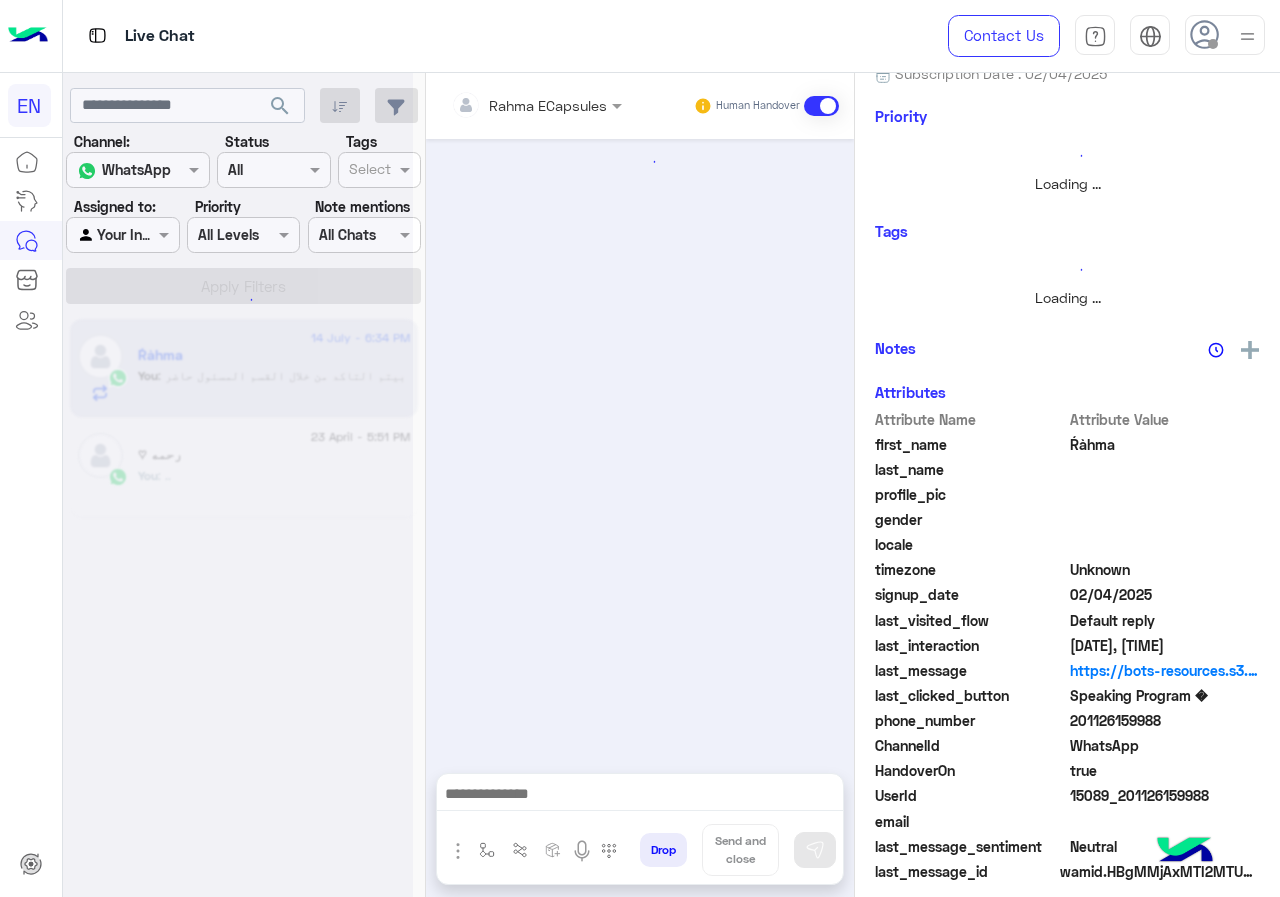 scroll, scrollTop: 0, scrollLeft: 0, axis: both 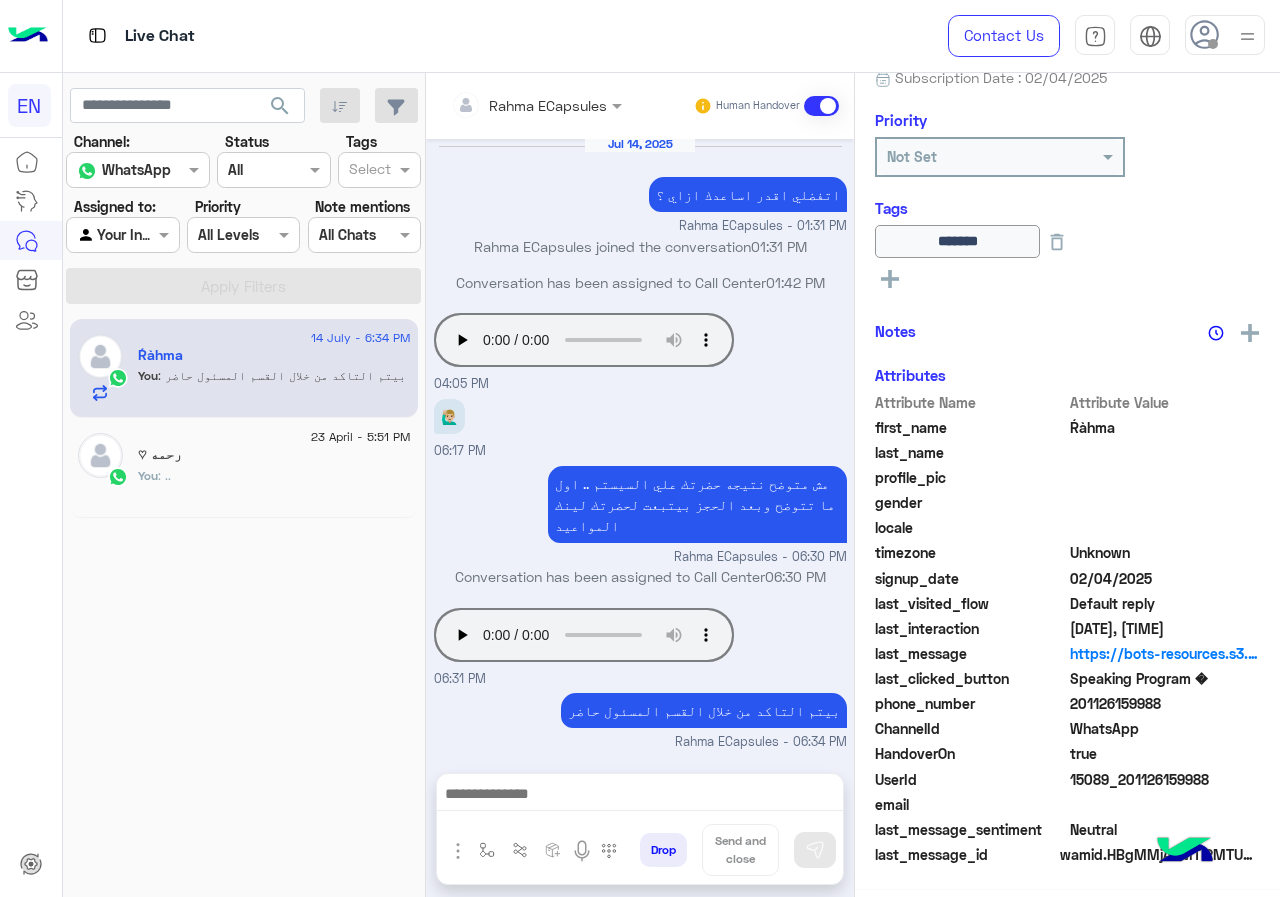 click on "Rahma ECapsules" at bounding box center [529, 105] 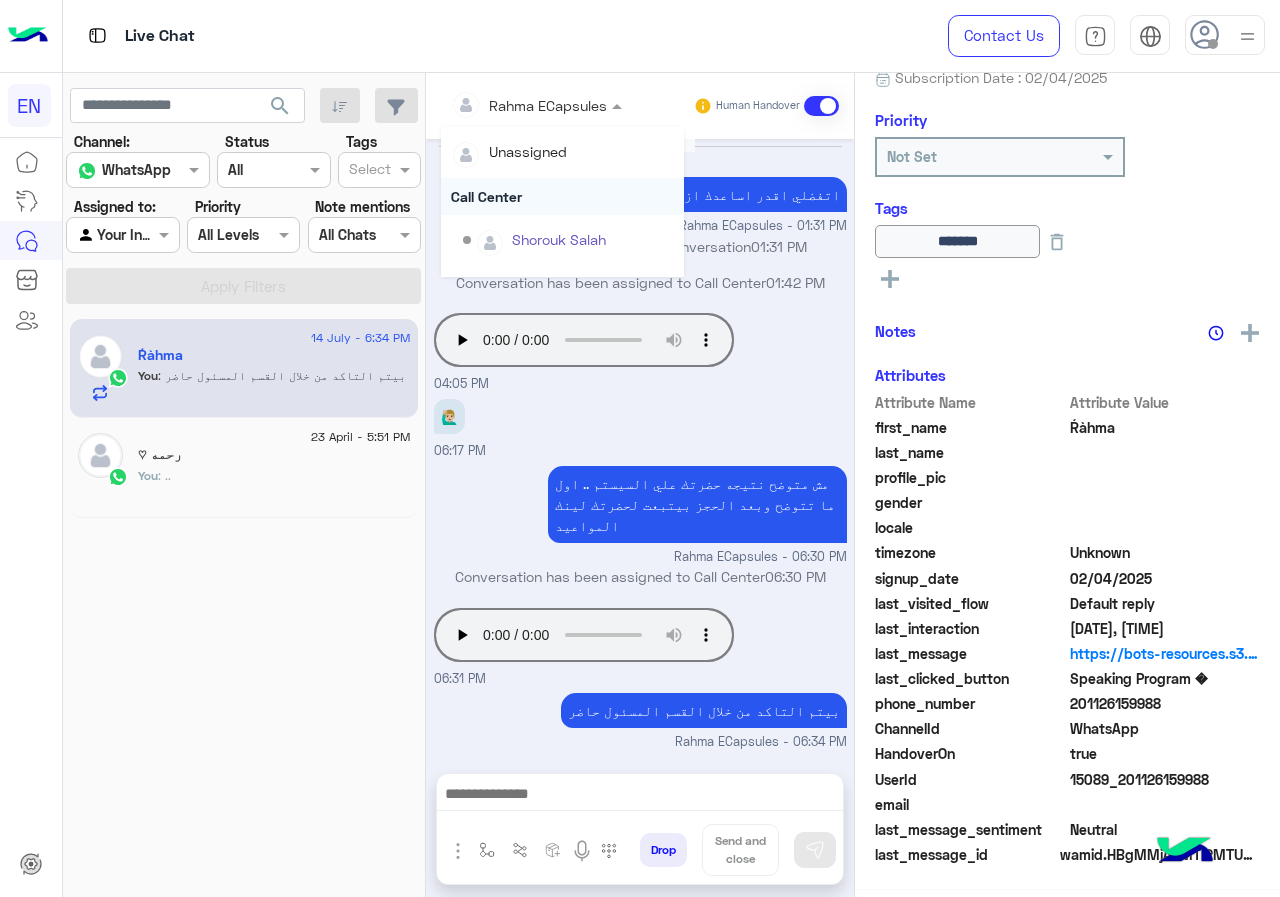 click on "Call Center" at bounding box center [562, 196] 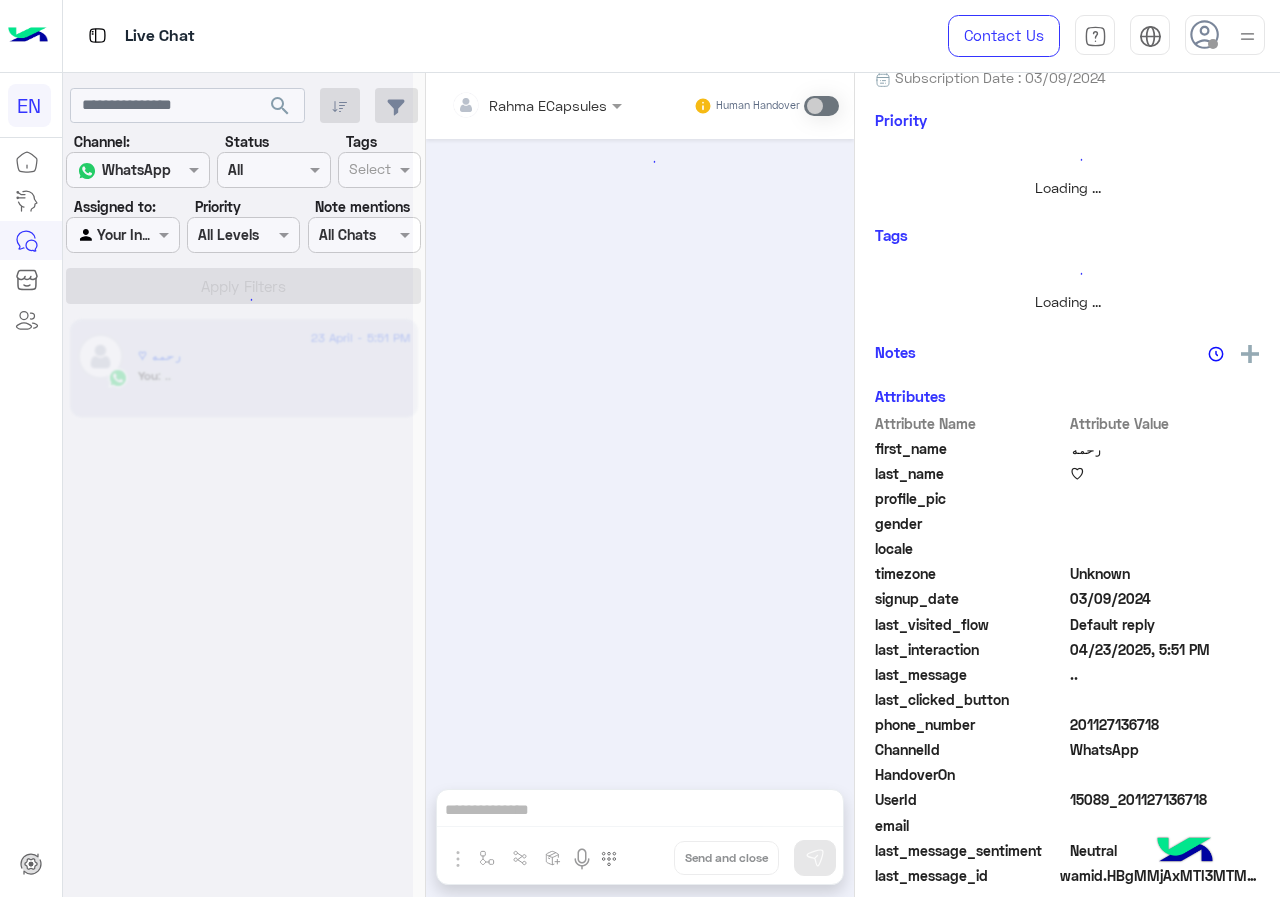 scroll, scrollTop: 221, scrollLeft: 0, axis: vertical 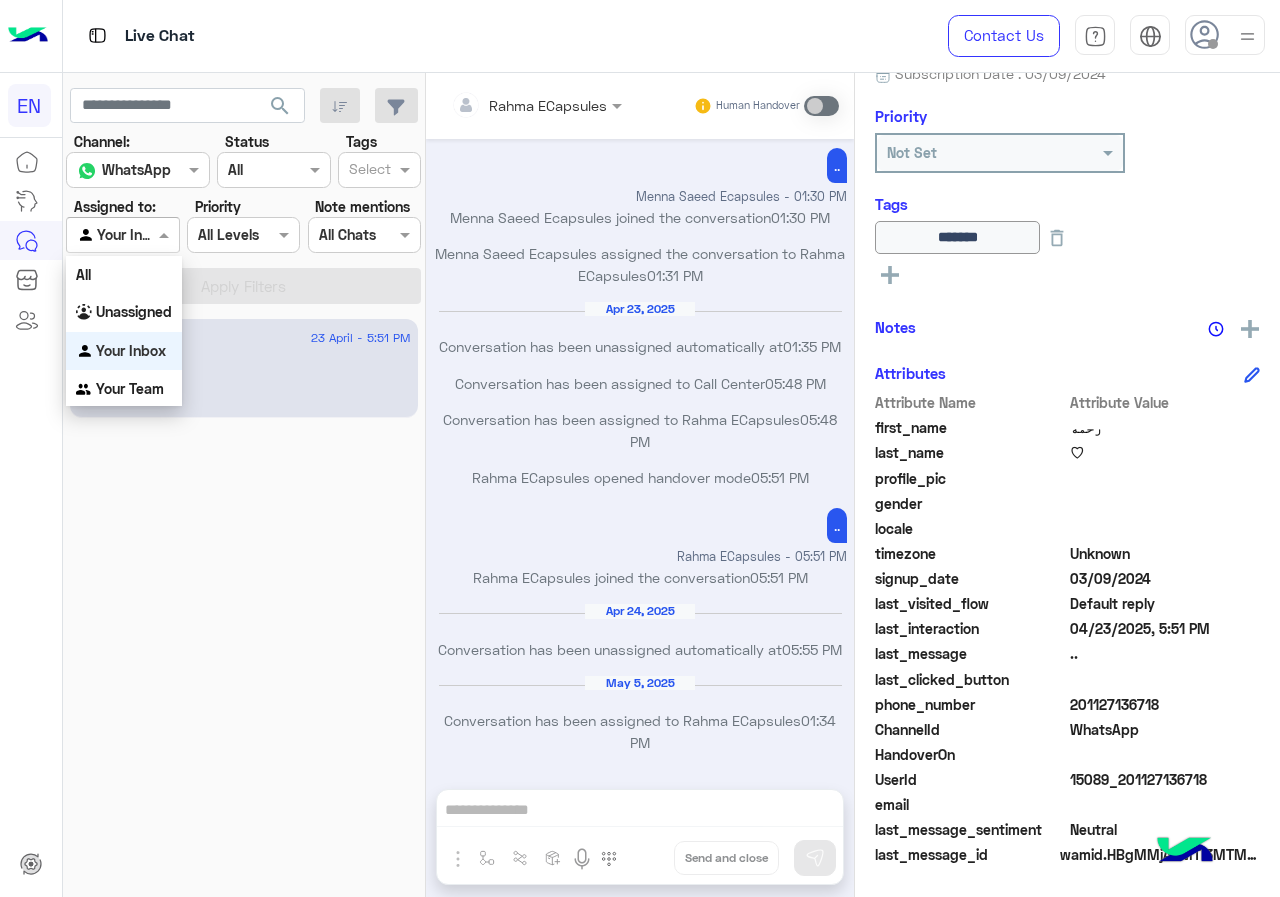 click on "Your Inbox" at bounding box center (115, 235) 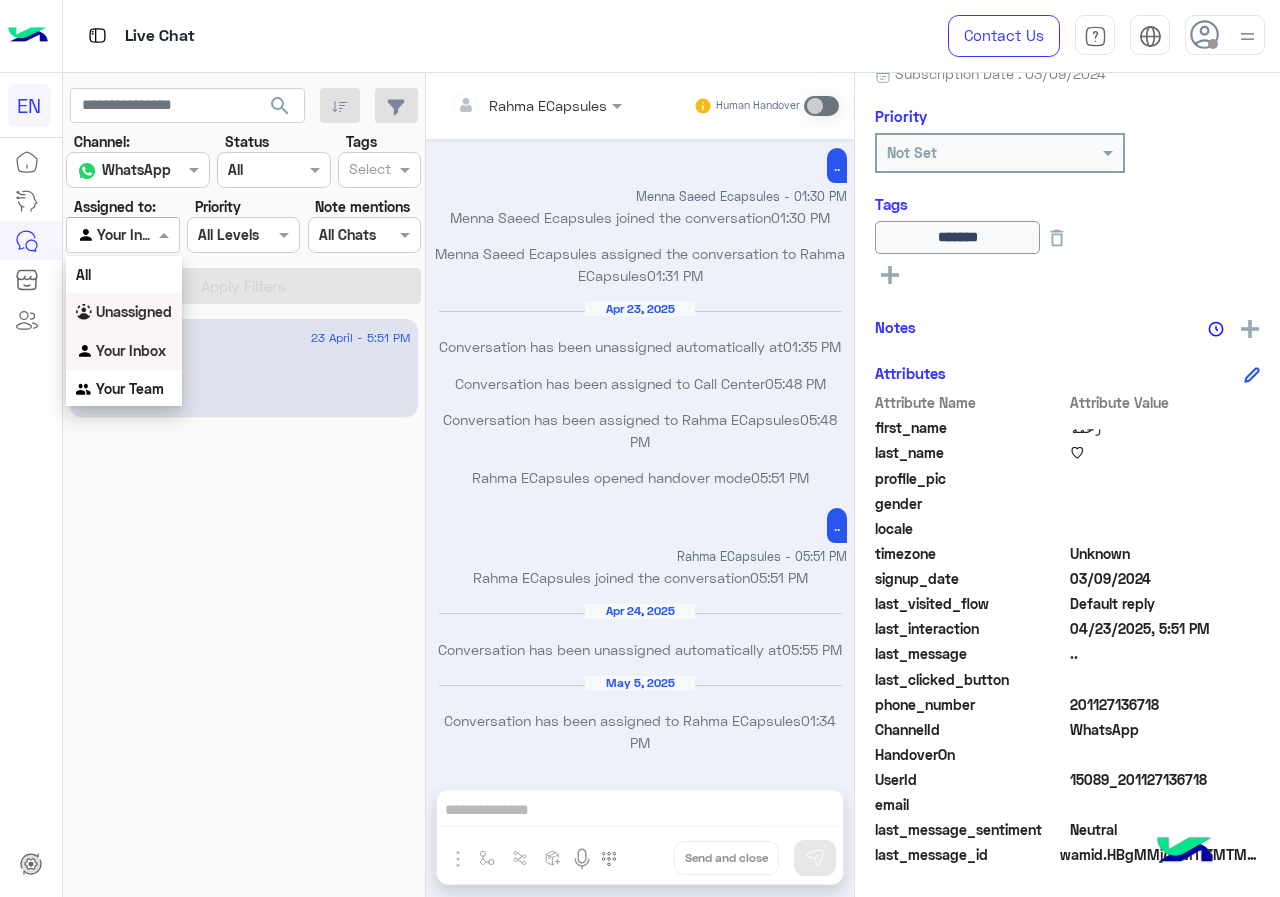click on "Unassigned" at bounding box center [134, 311] 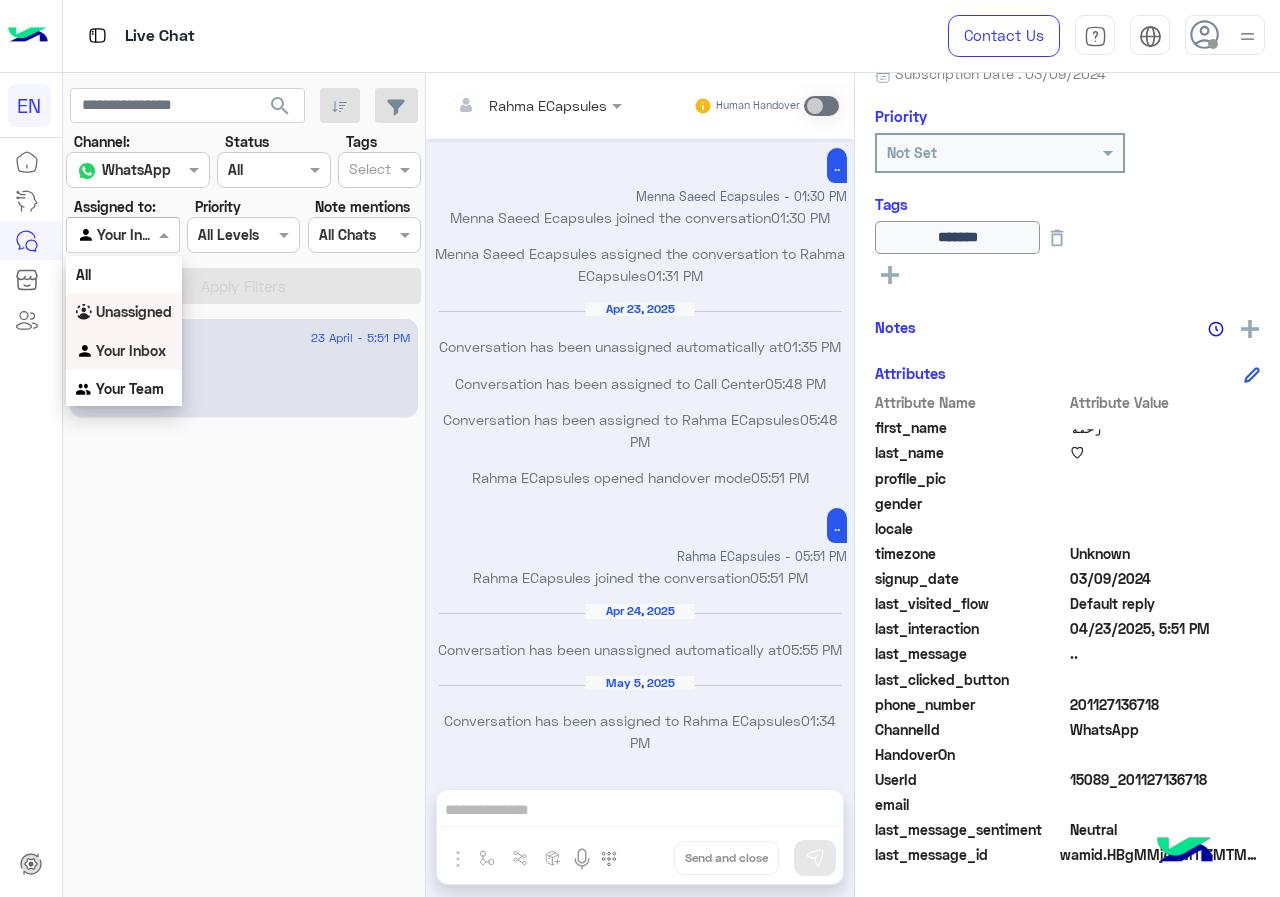 click on "Apply Filters" 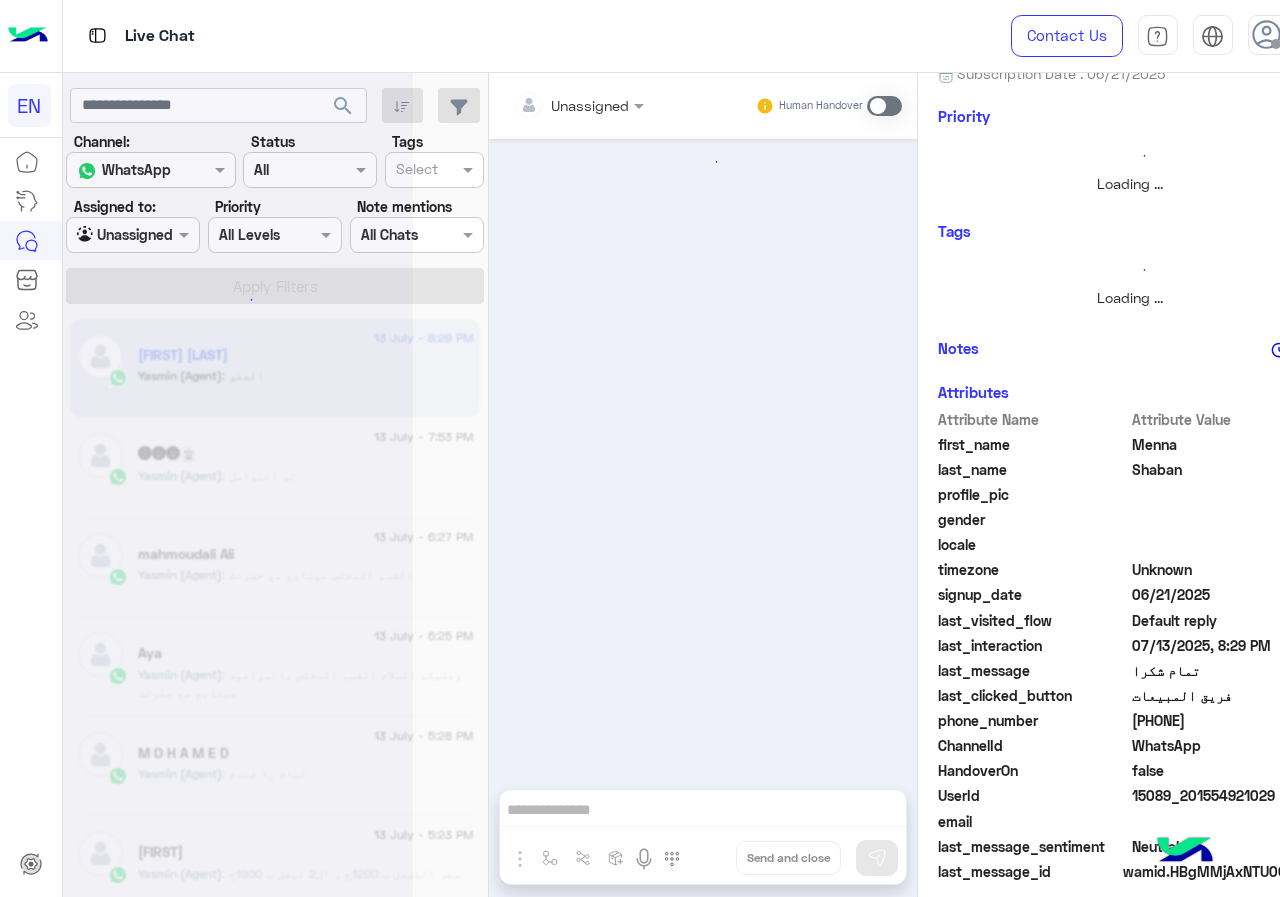 scroll, scrollTop: 0, scrollLeft: 0, axis: both 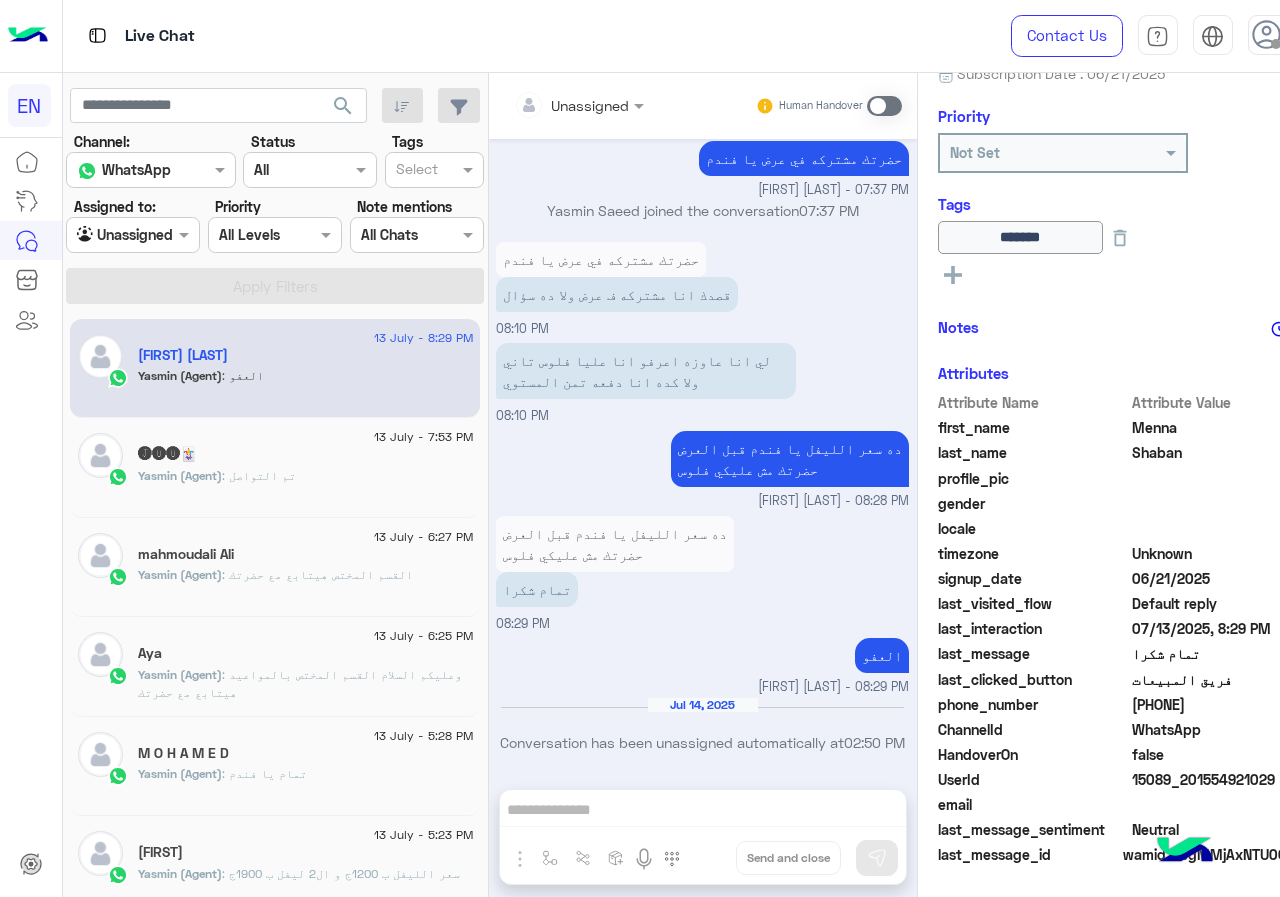 click at bounding box center [109, 235] 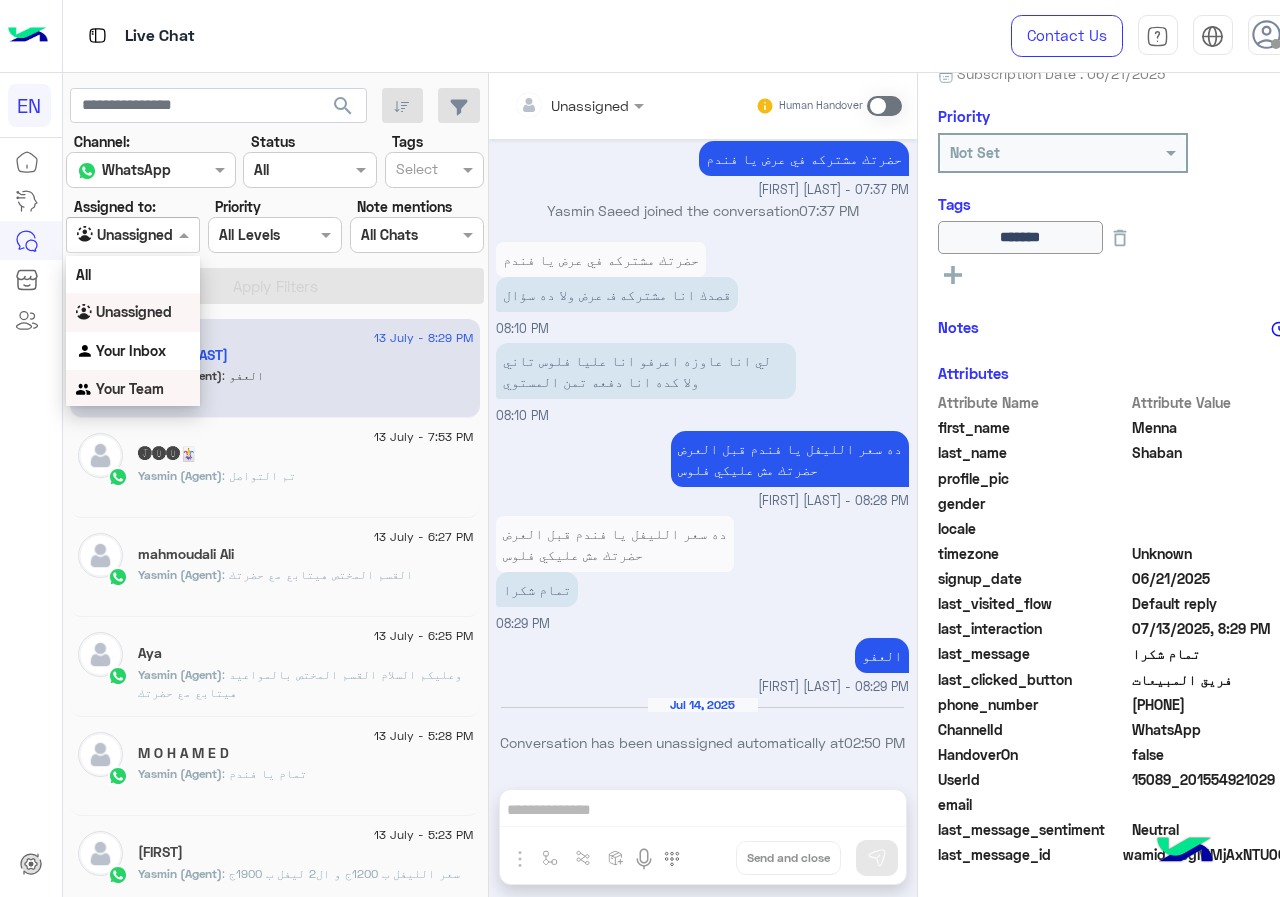 click on "Your Team" at bounding box center [130, 388] 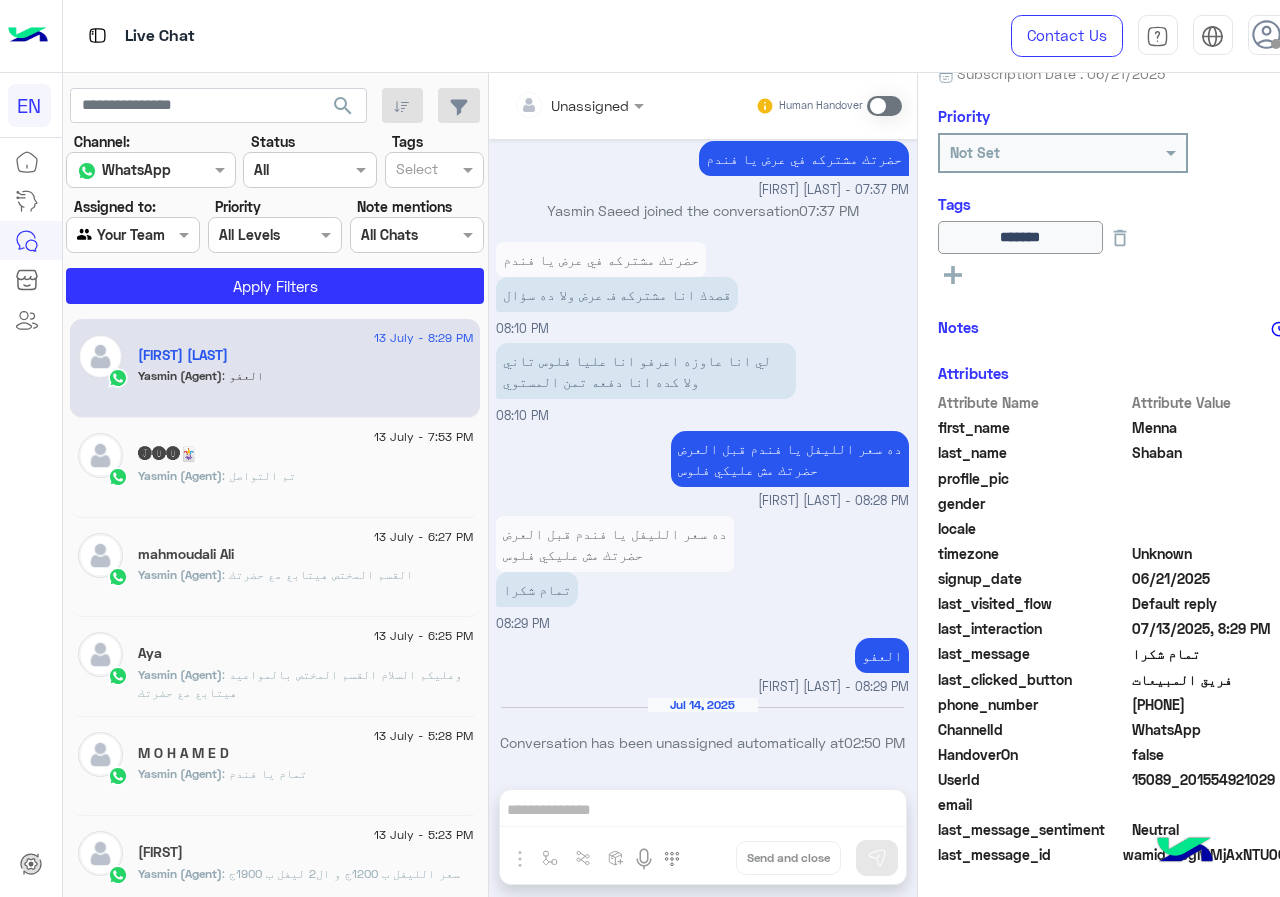 click on "search Channel: Channel WhatsApp Status Channel All Tags Select Assigned to: Agent Filter Your Team Priority All Levels All Levels Note mentions Select All Chats Apply Filters" 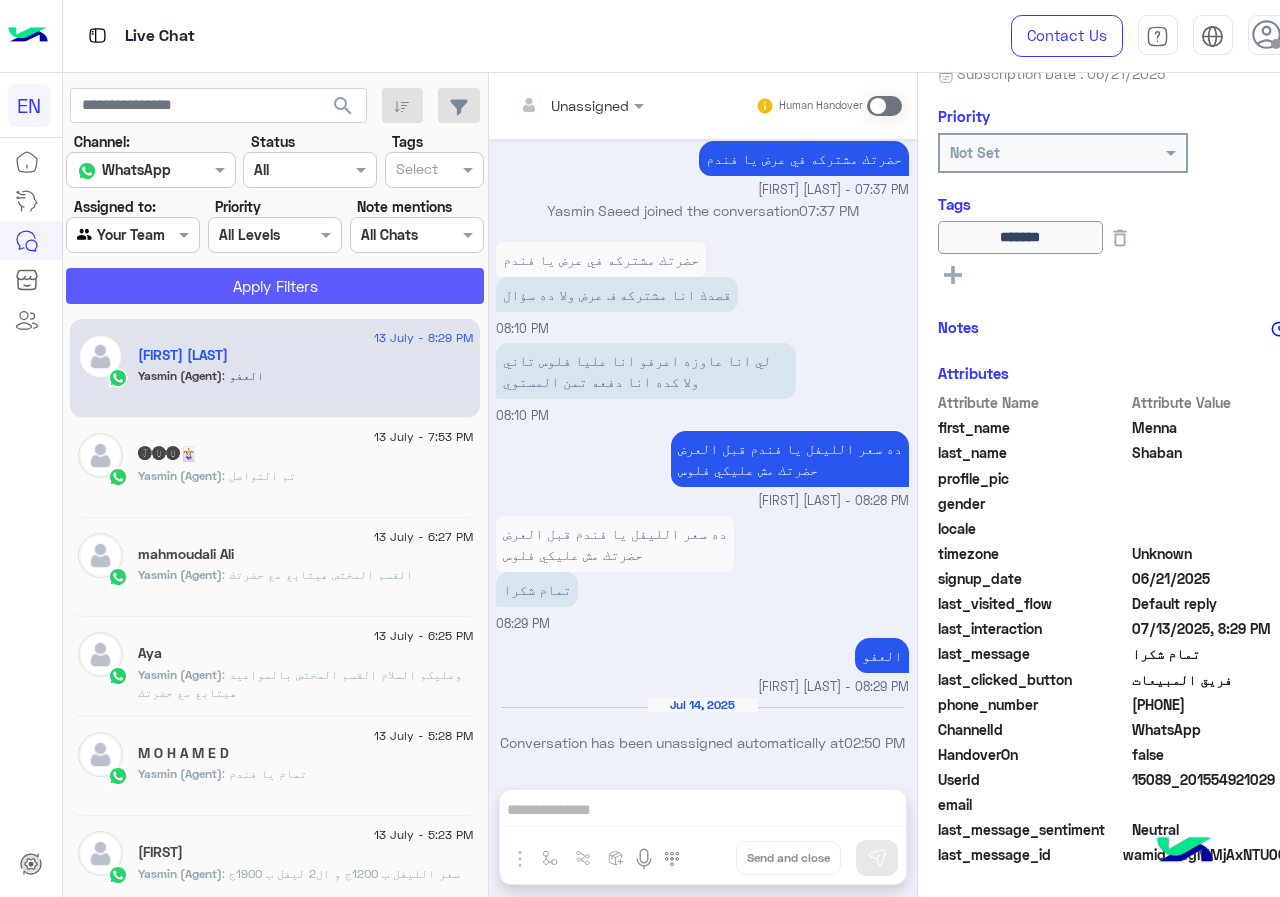 click on "Apply Filters" 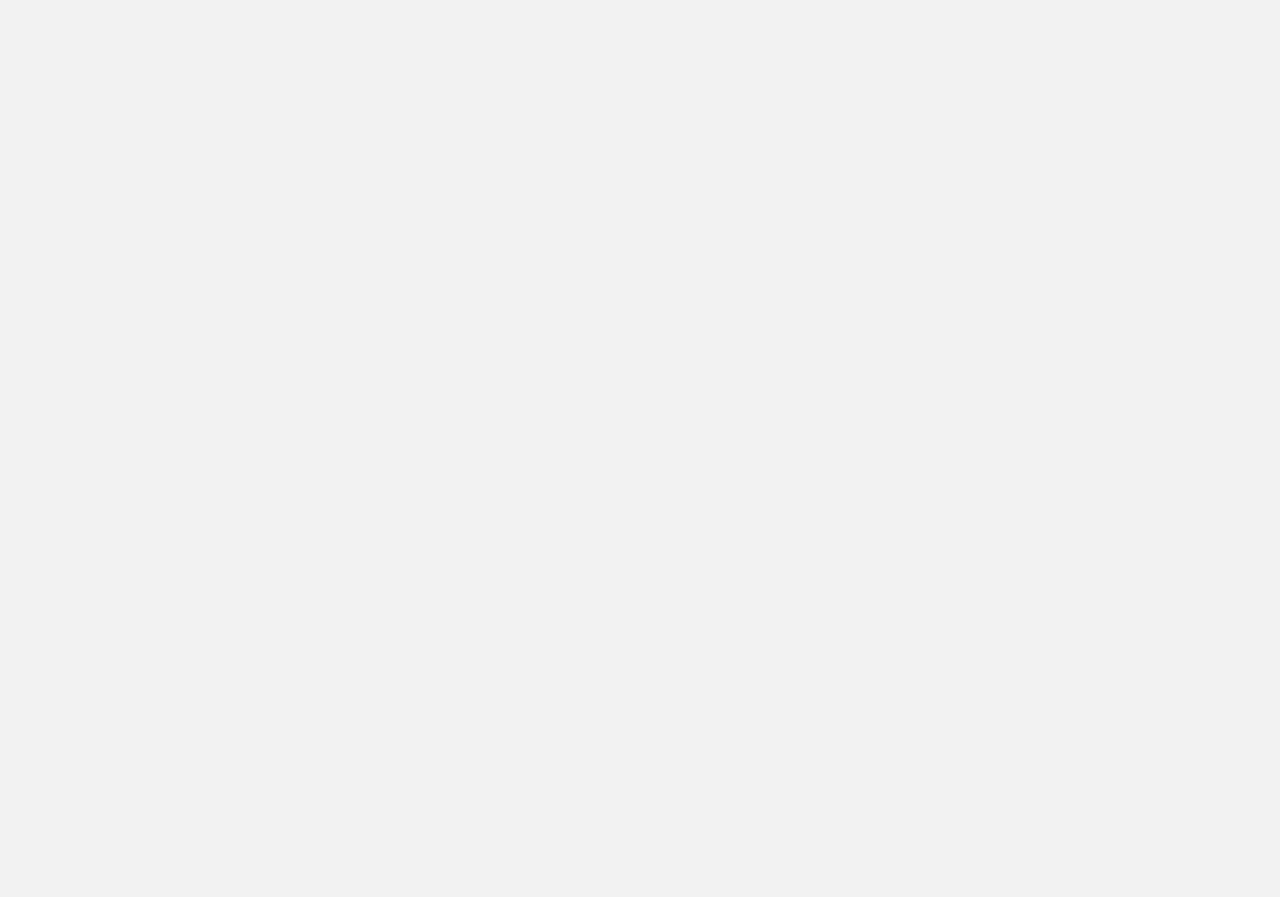 scroll, scrollTop: 0, scrollLeft: 0, axis: both 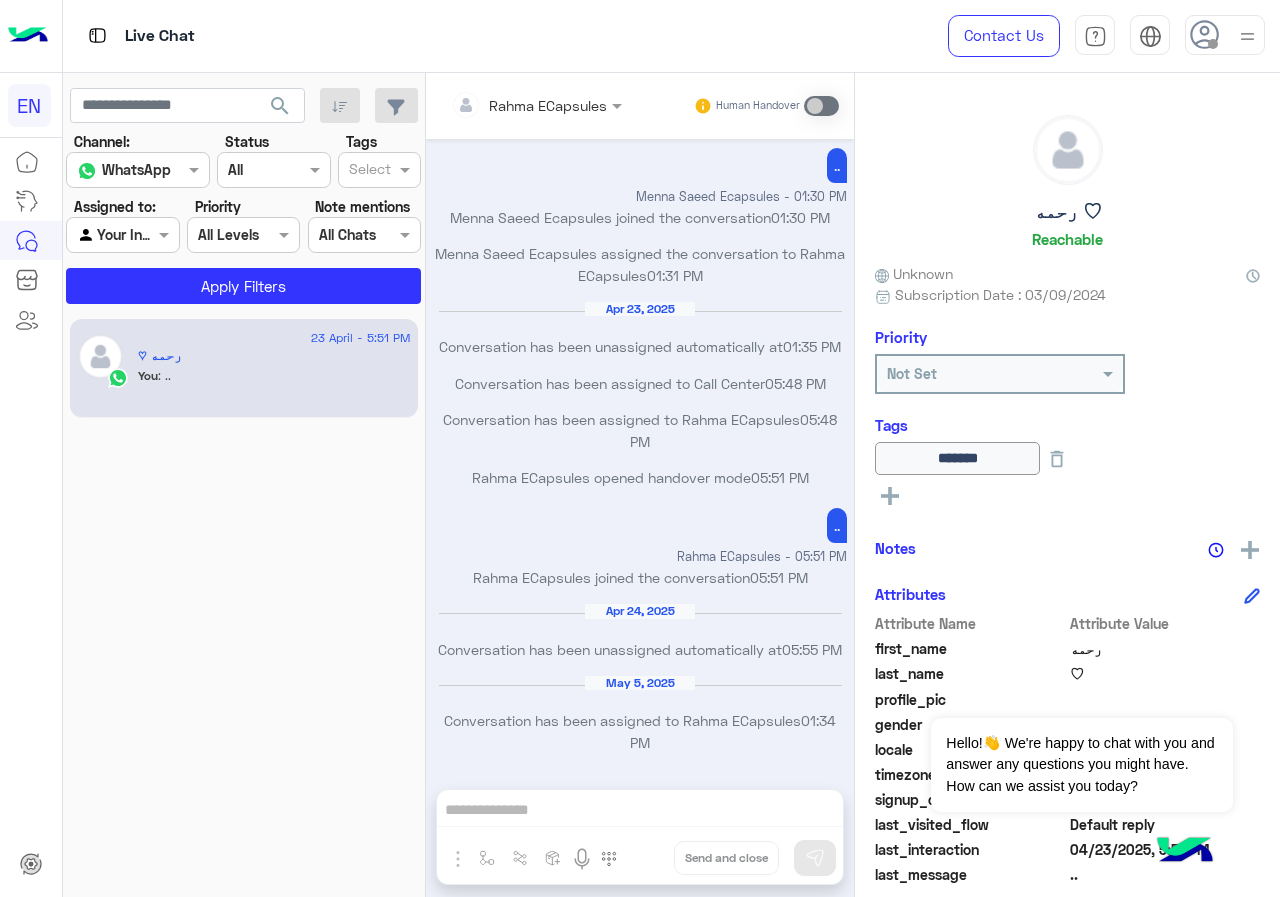 click on "Agent Filter Your Inbox" at bounding box center [122, 235] 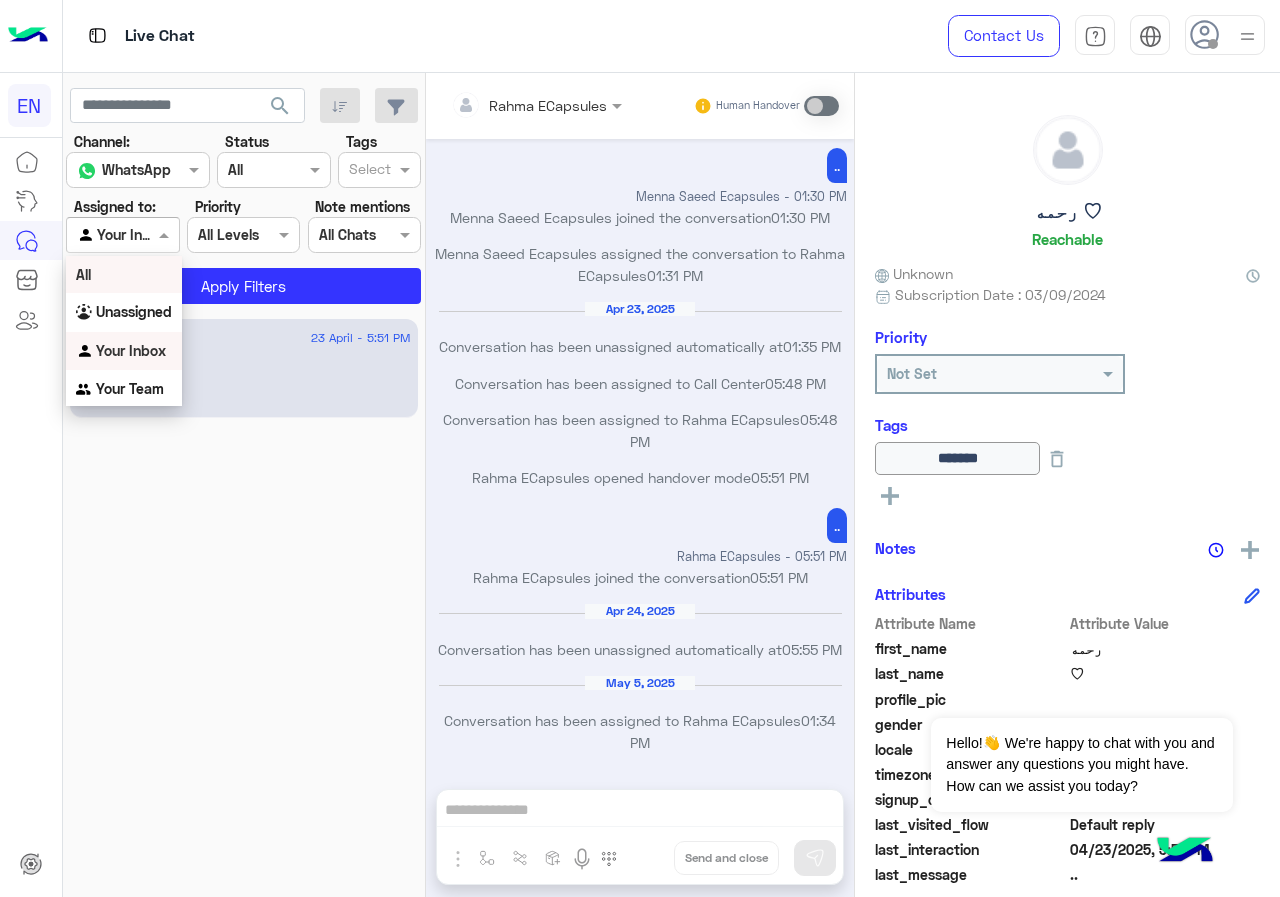 click on "All" at bounding box center (124, 274) 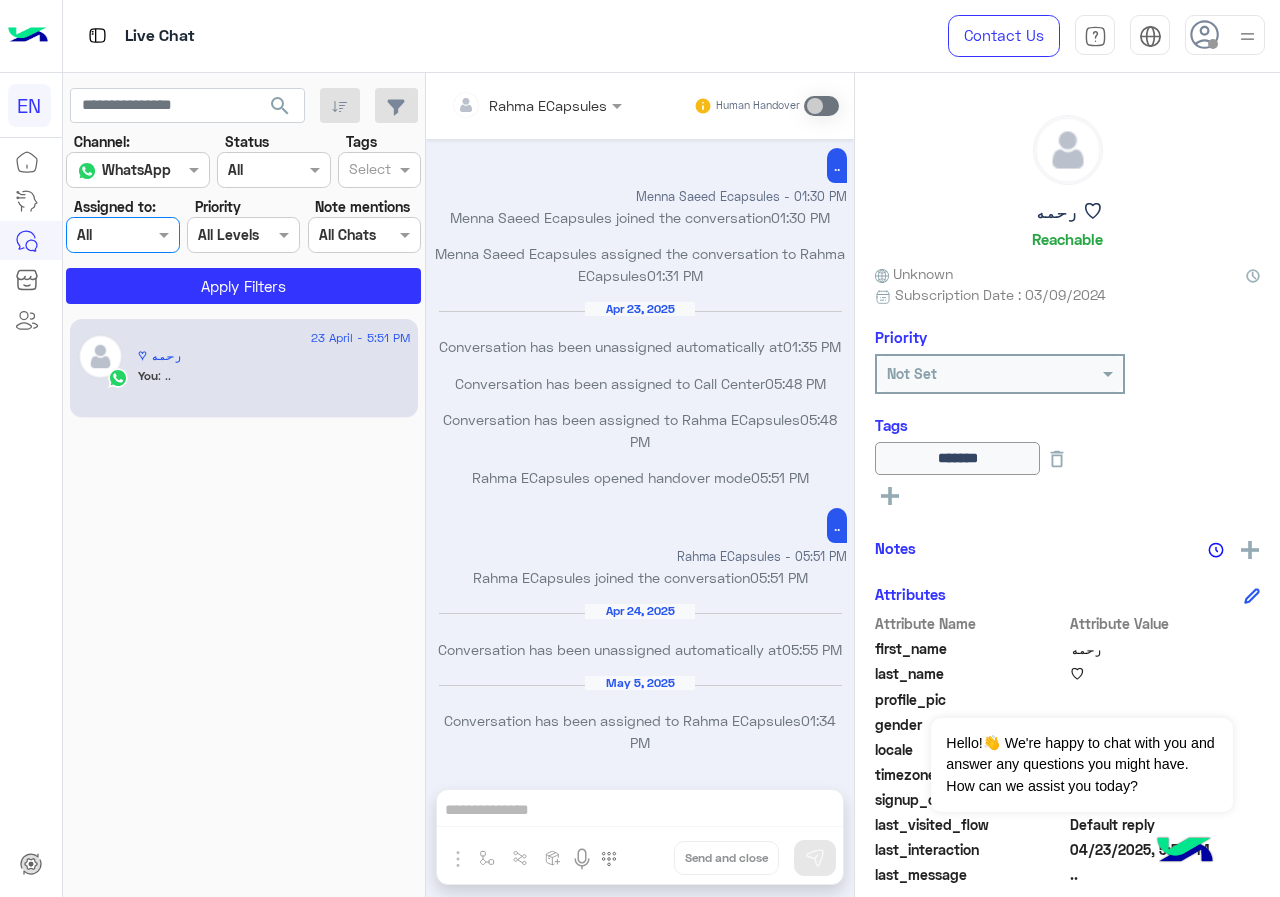 click at bounding box center [100, 235] 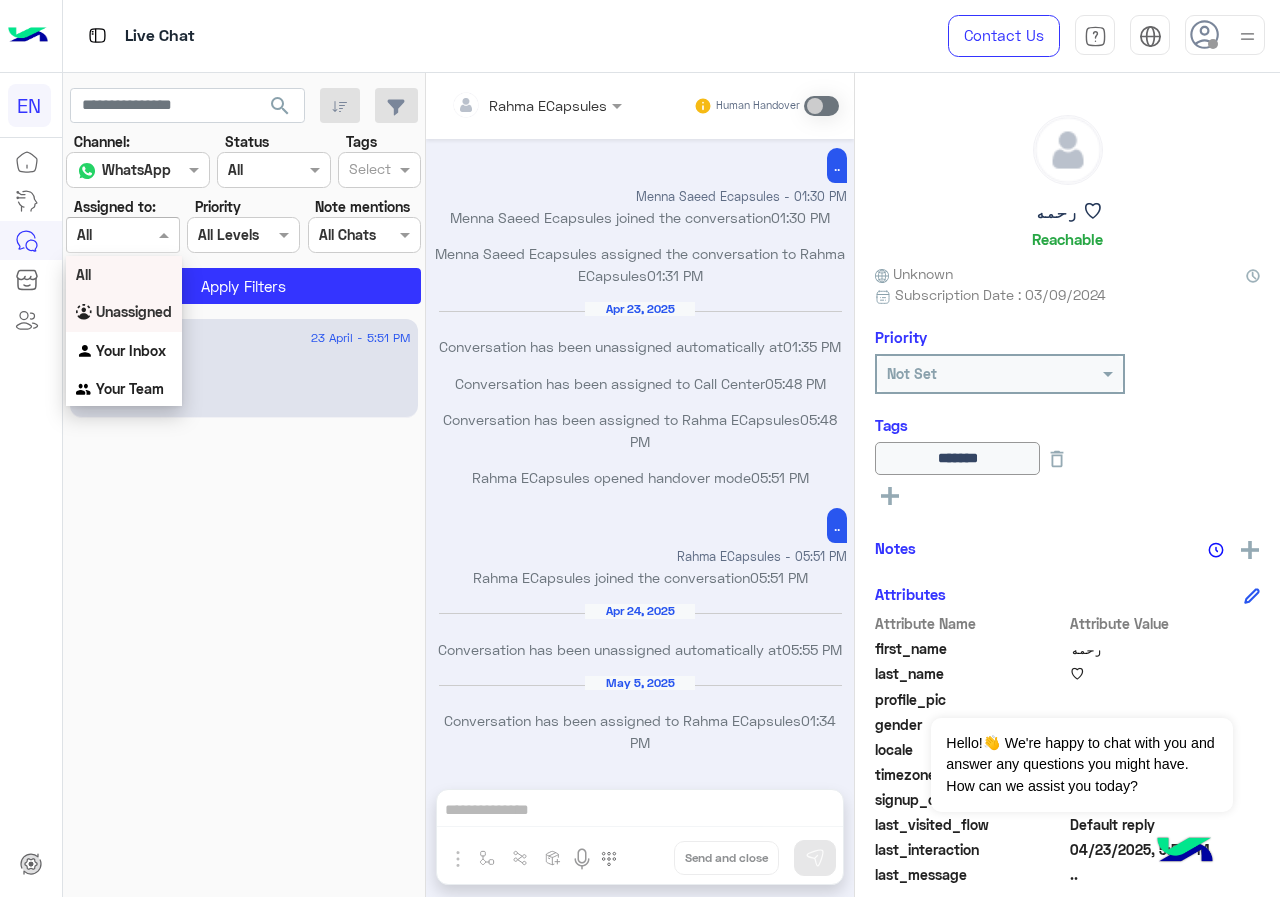 click on "Unassigned" at bounding box center [134, 311] 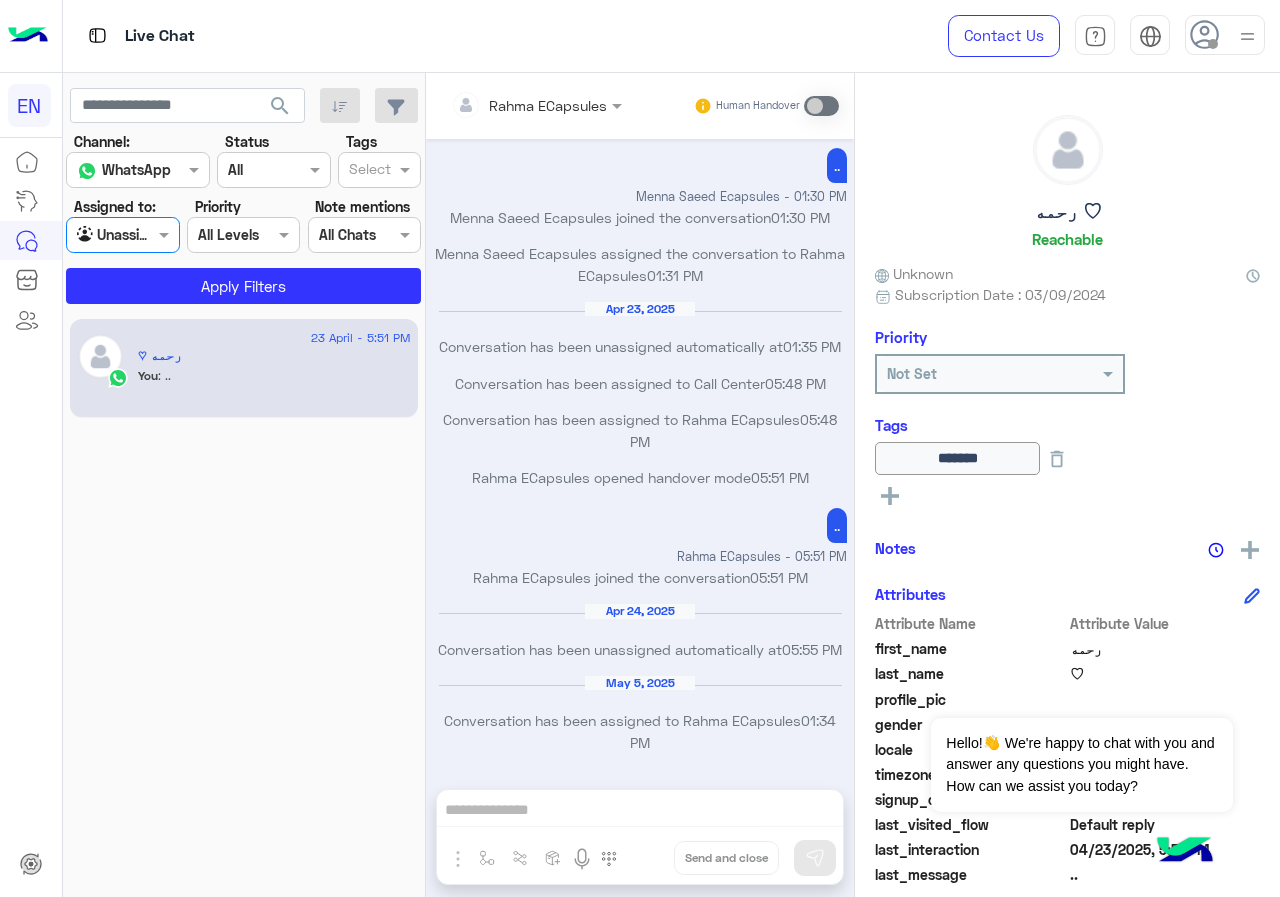 click on "Channel: Channel WhatsApp Status Channel All Tags Select Assigned to: Agent Filter Unassigned Priority All Levels All Levels Note mentions Select All Chats Apply Filters" 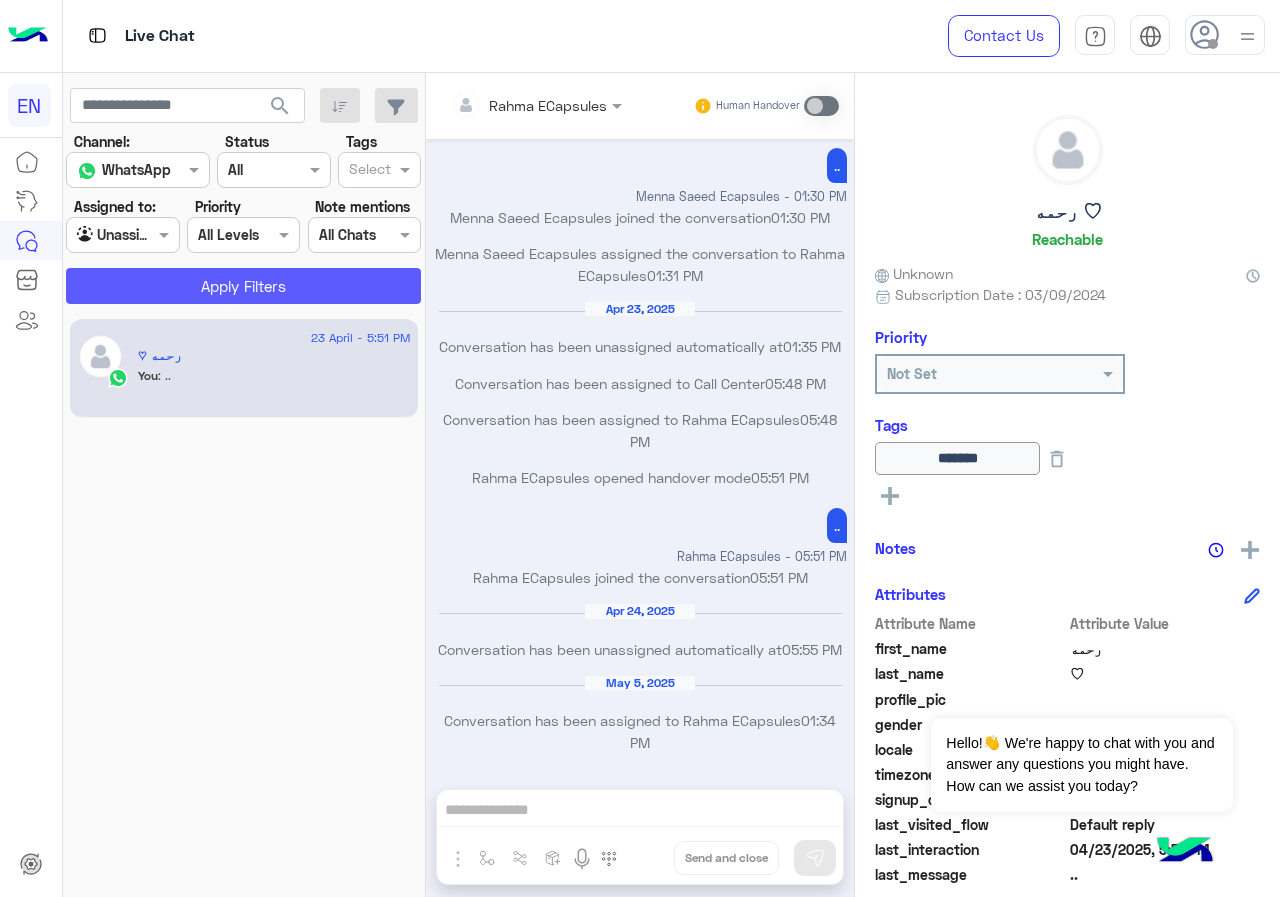 click on "Apply Filters" 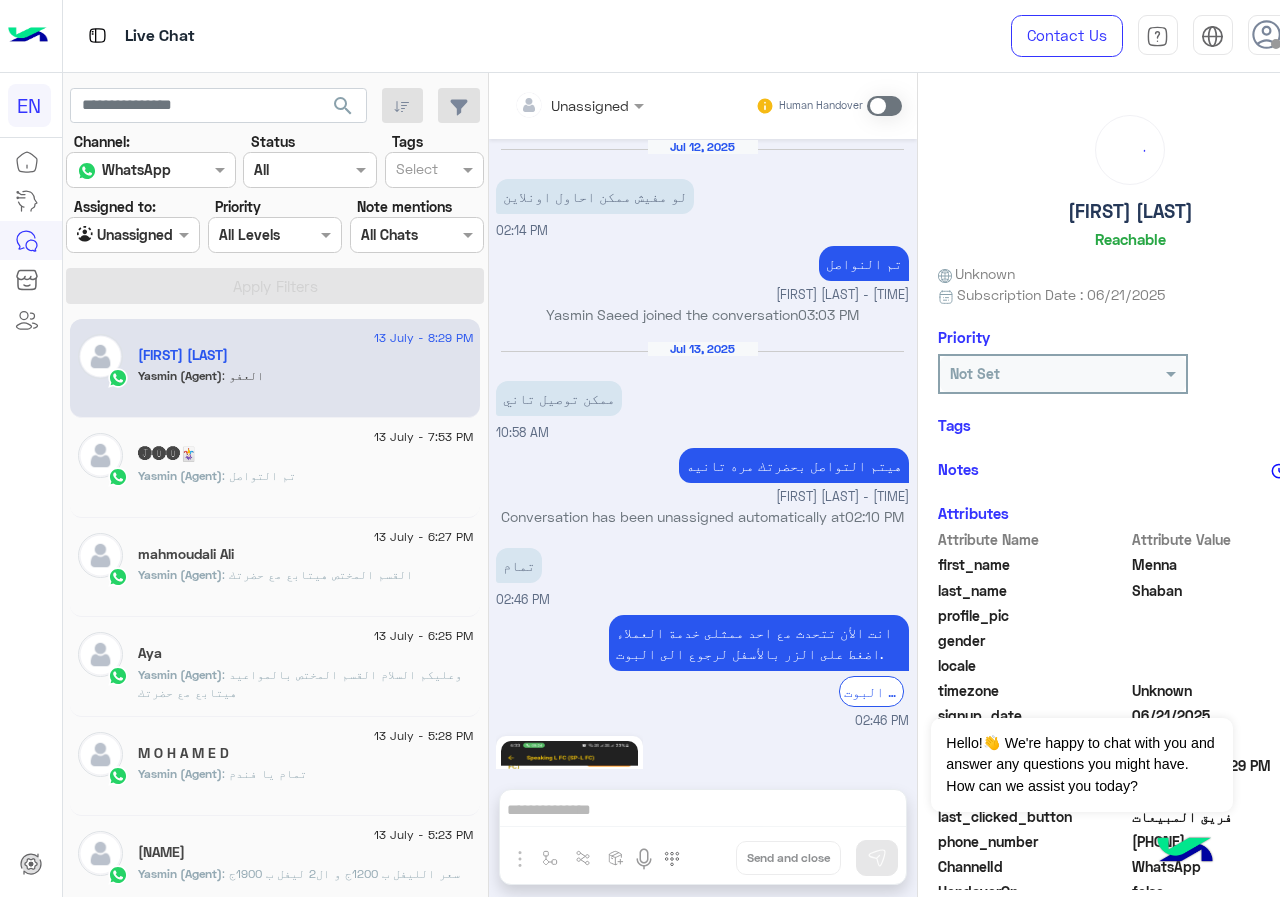 scroll, scrollTop: 1593, scrollLeft: 0, axis: vertical 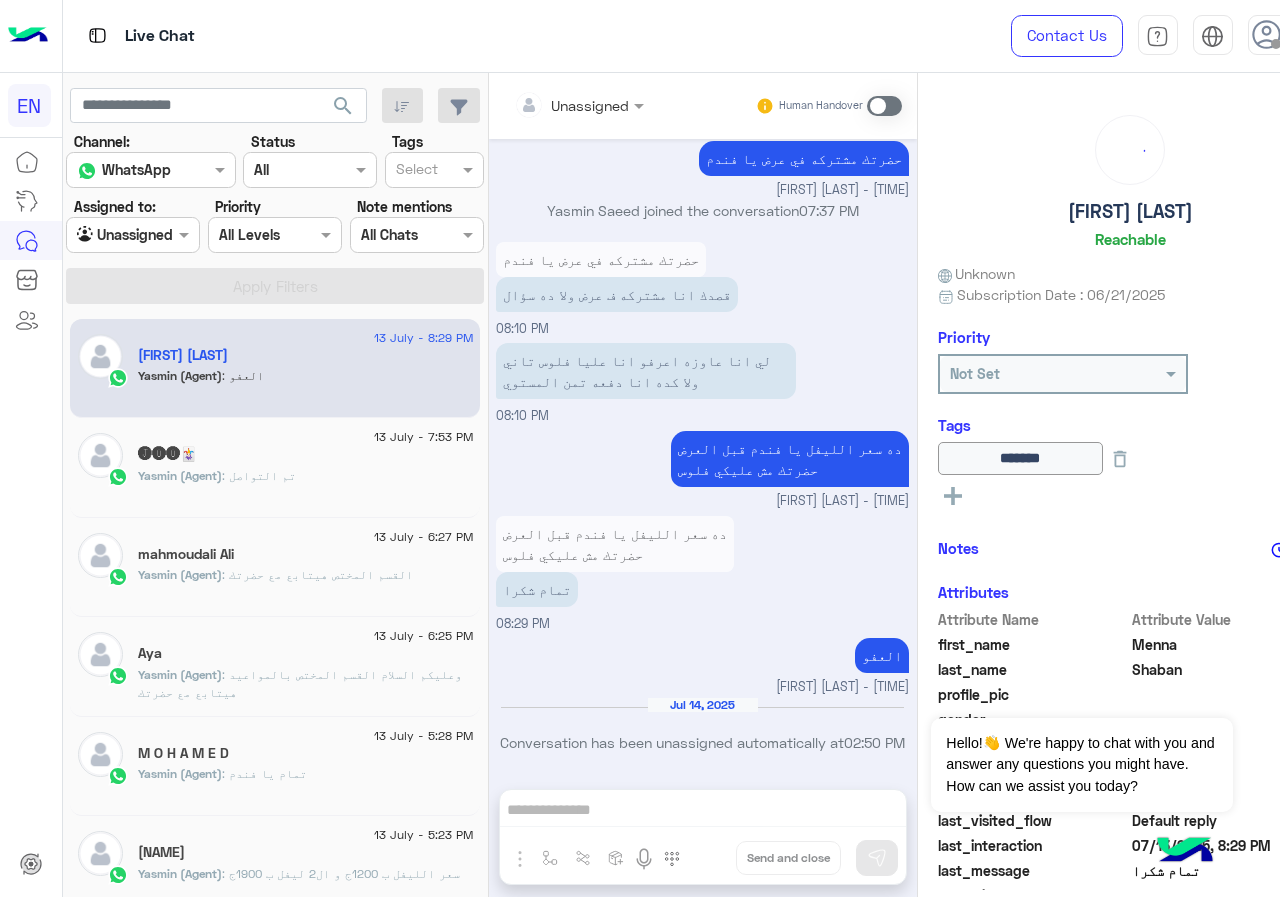 click on "Agent Filter Unassigned" at bounding box center [133, 235] 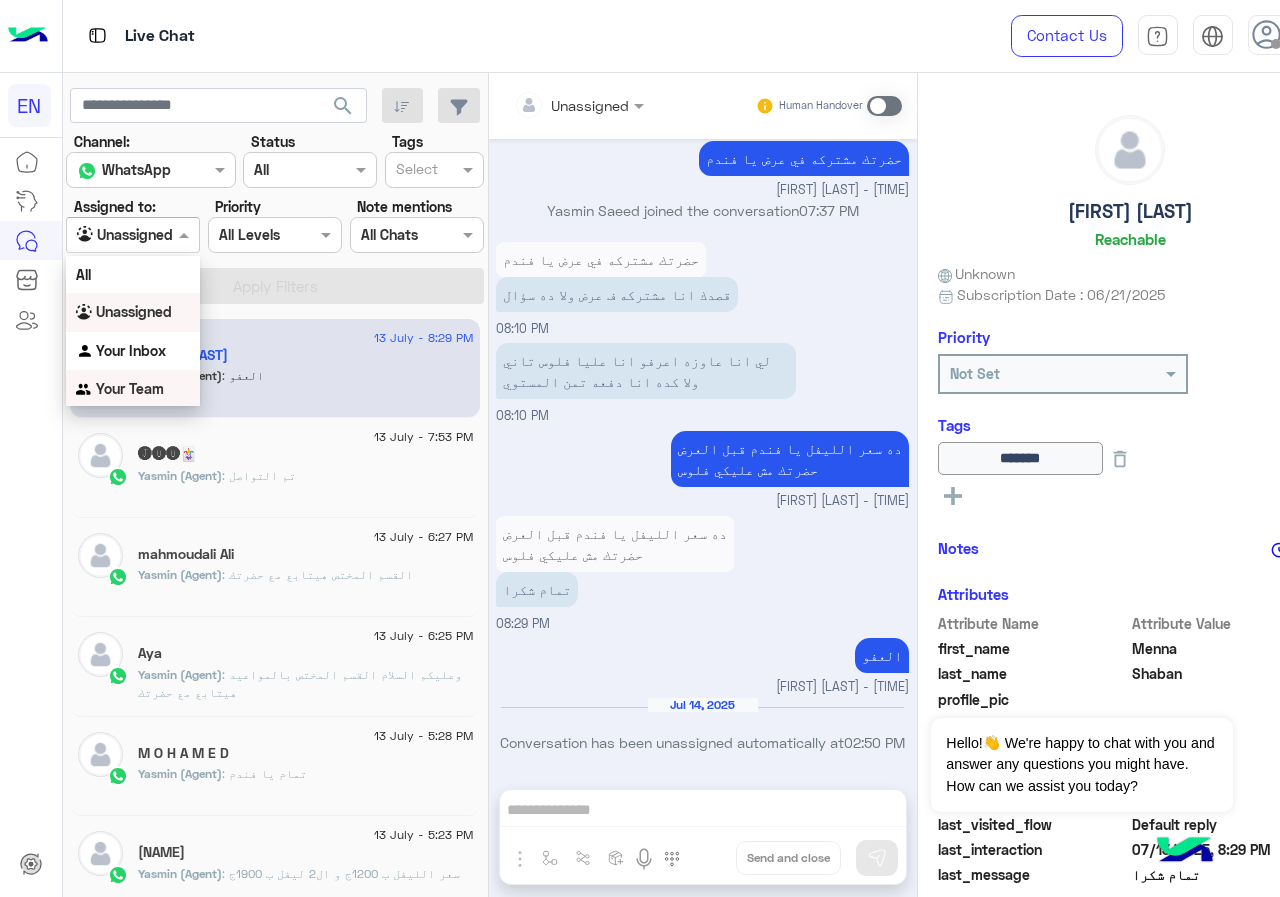 click on "Your Team" at bounding box center (133, 389) 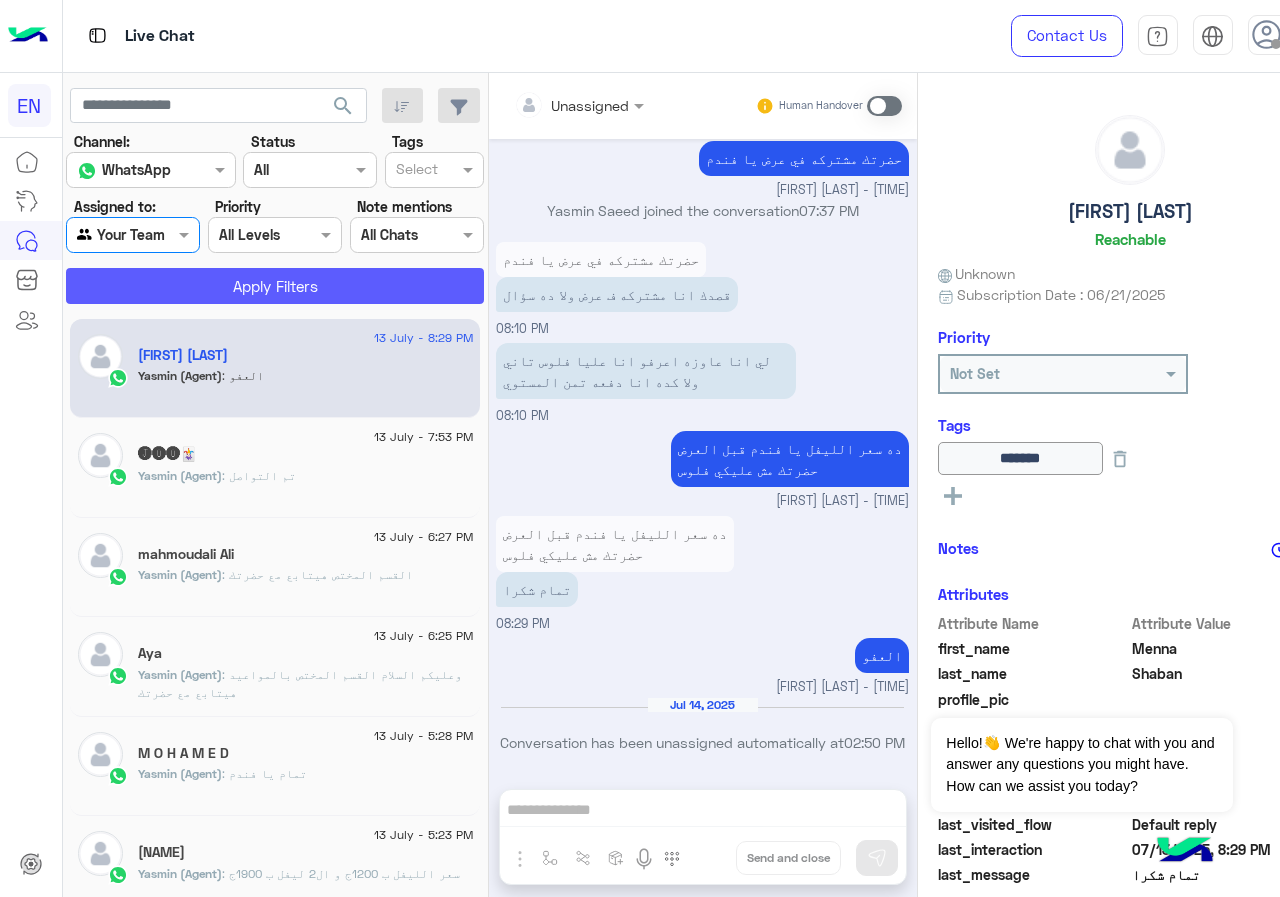 click on "Apply Filters" 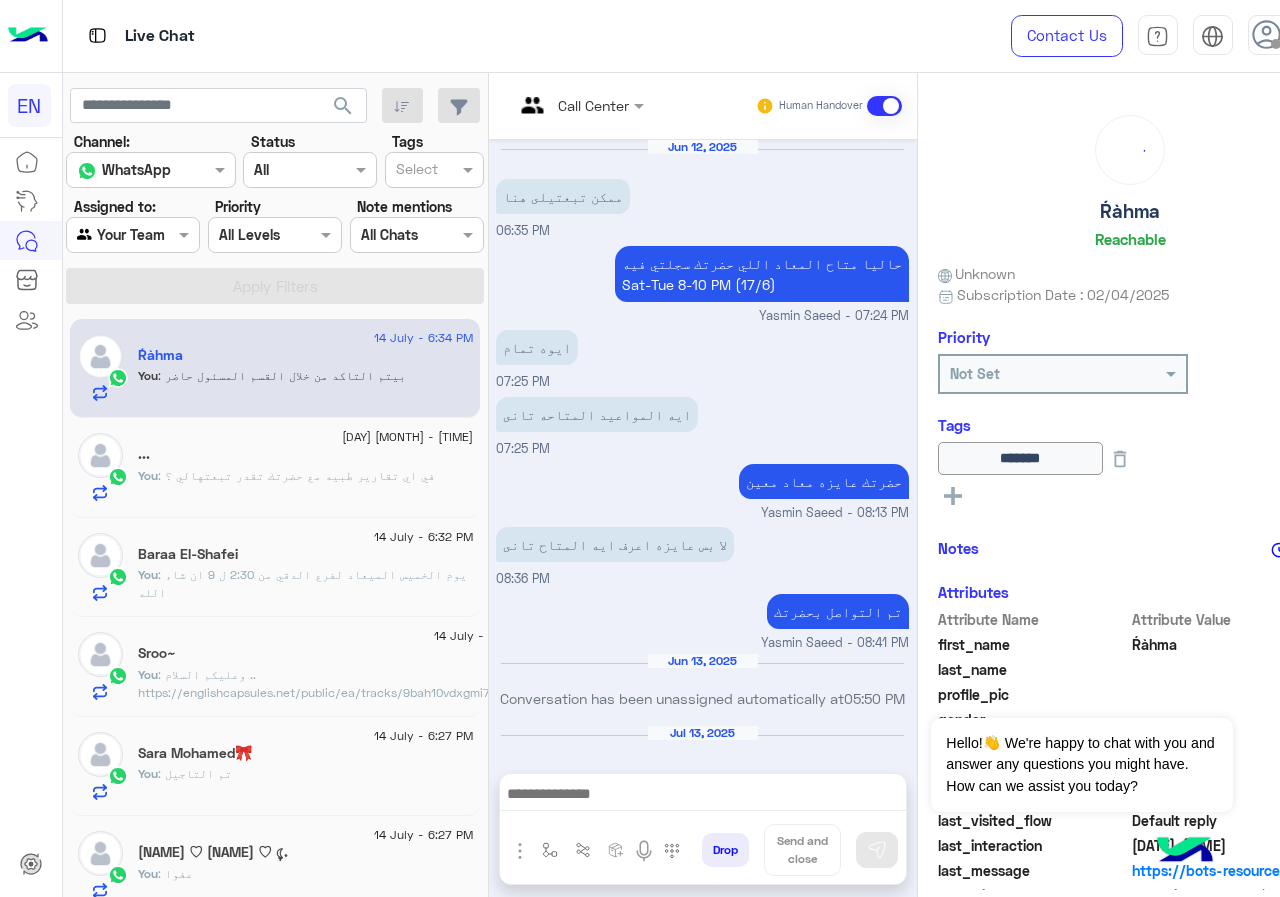 scroll, scrollTop: 869, scrollLeft: 0, axis: vertical 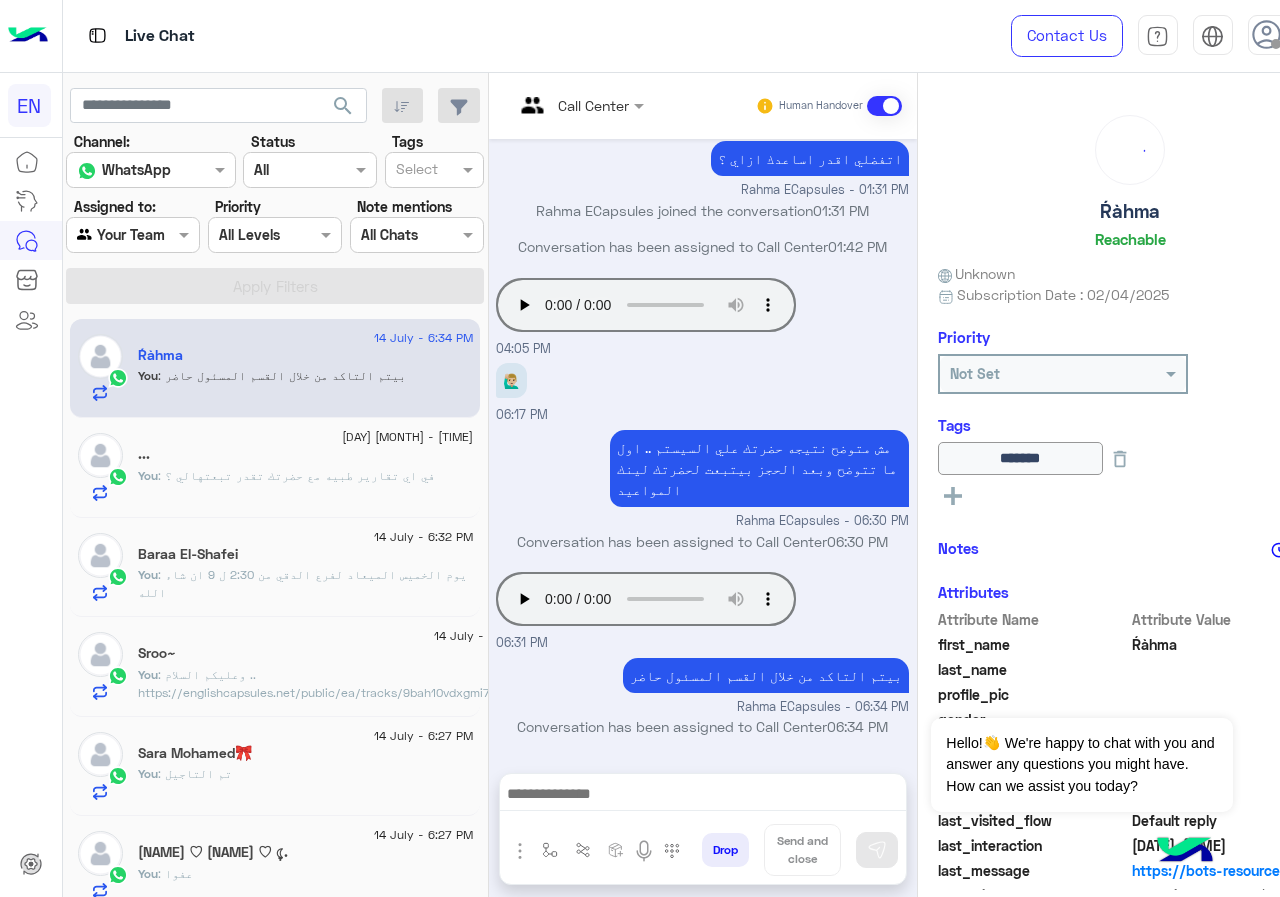 click on "Agent Filter Your Team" at bounding box center (133, 235) 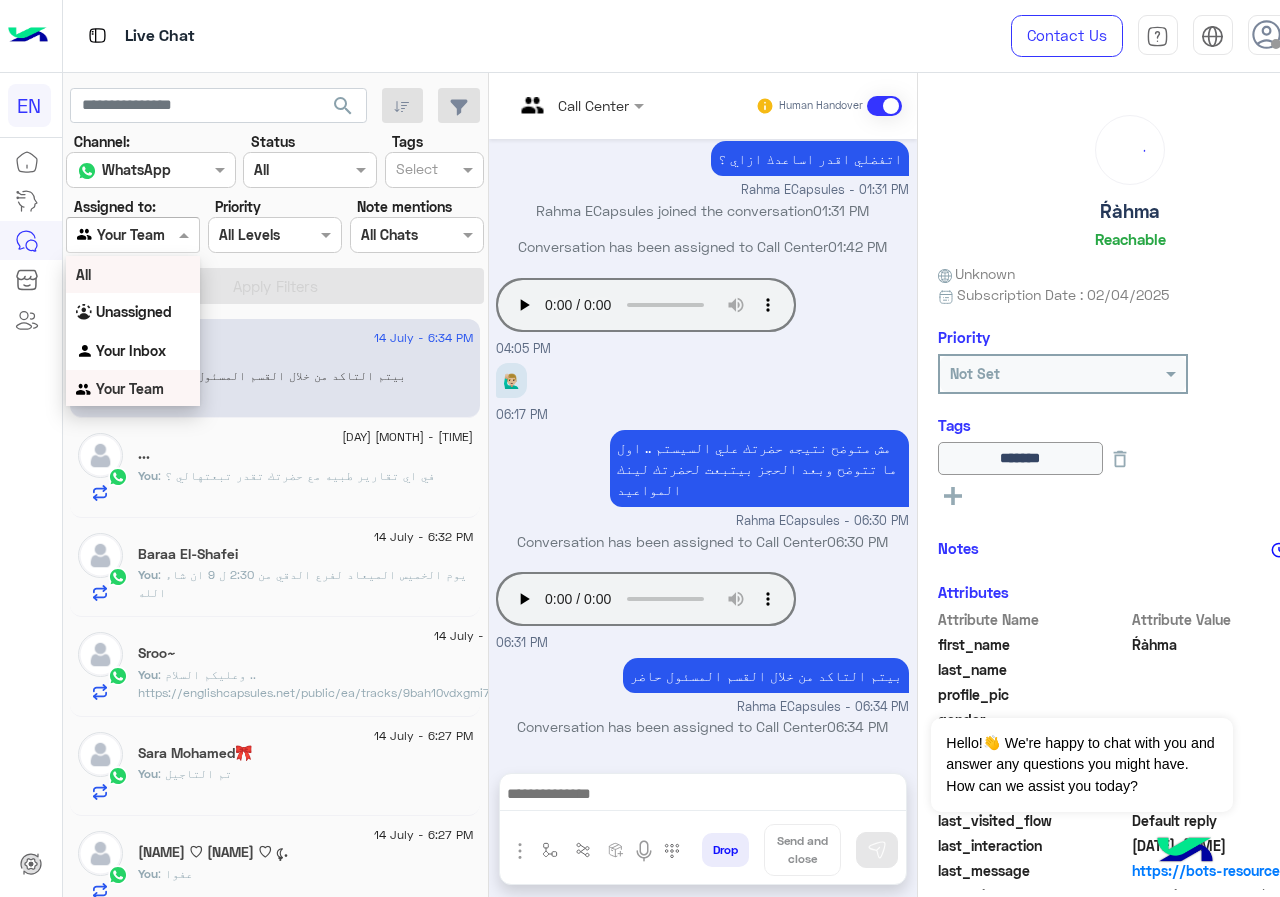 scroll, scrollTop: 1, scrollLeft: 0, axis: vertical 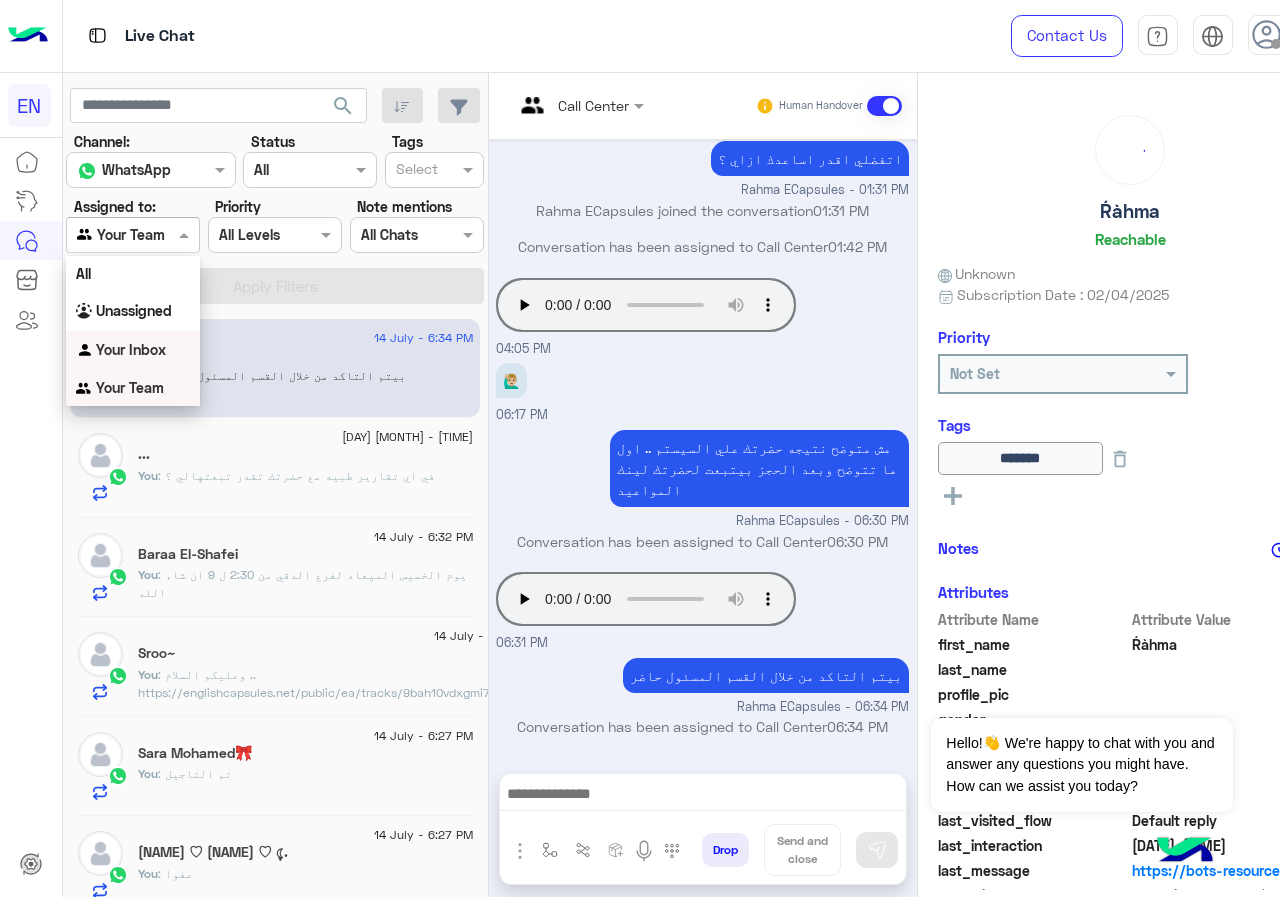 click on "Your Inbox" at bounding box center (131, 349) 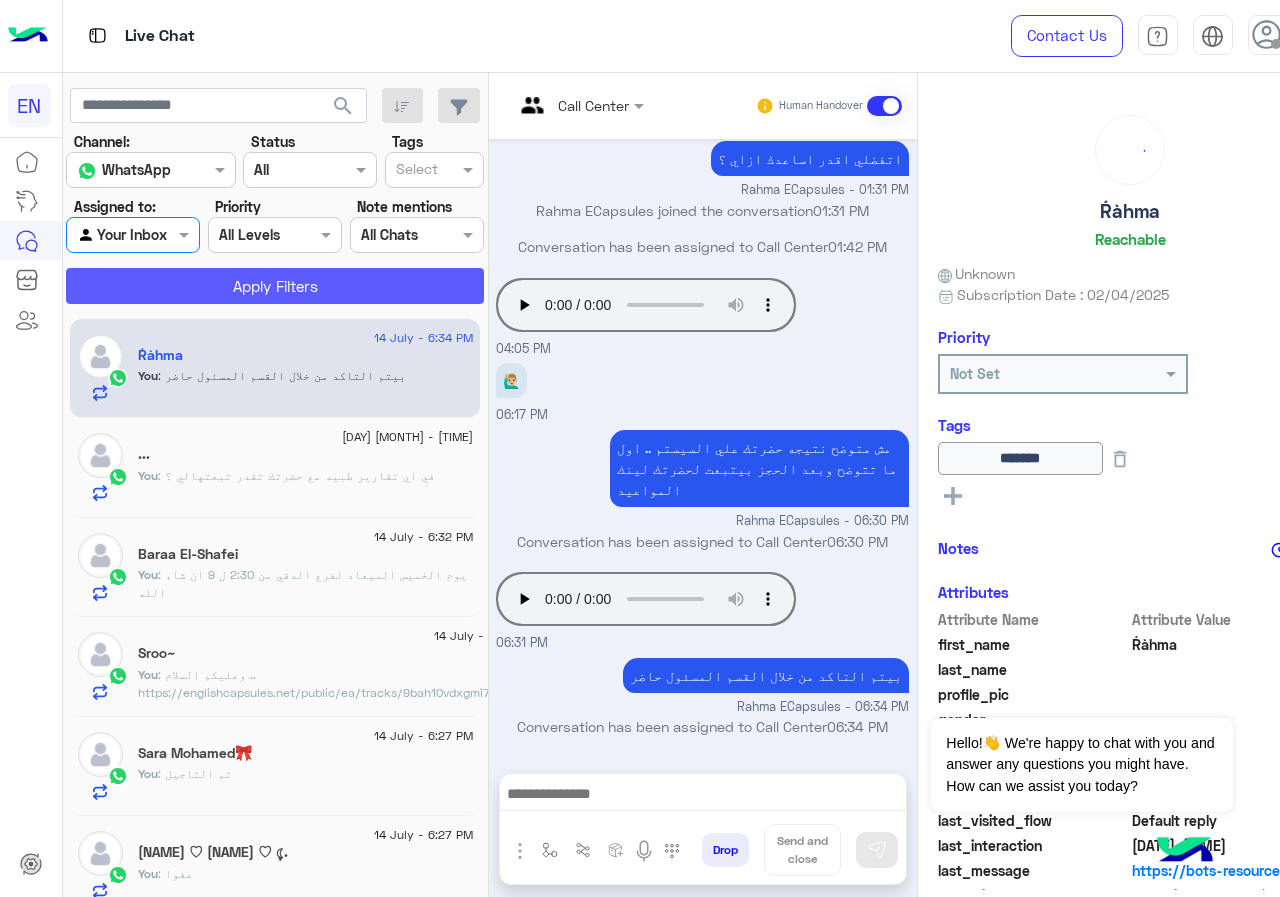 click on "Apply Filters" 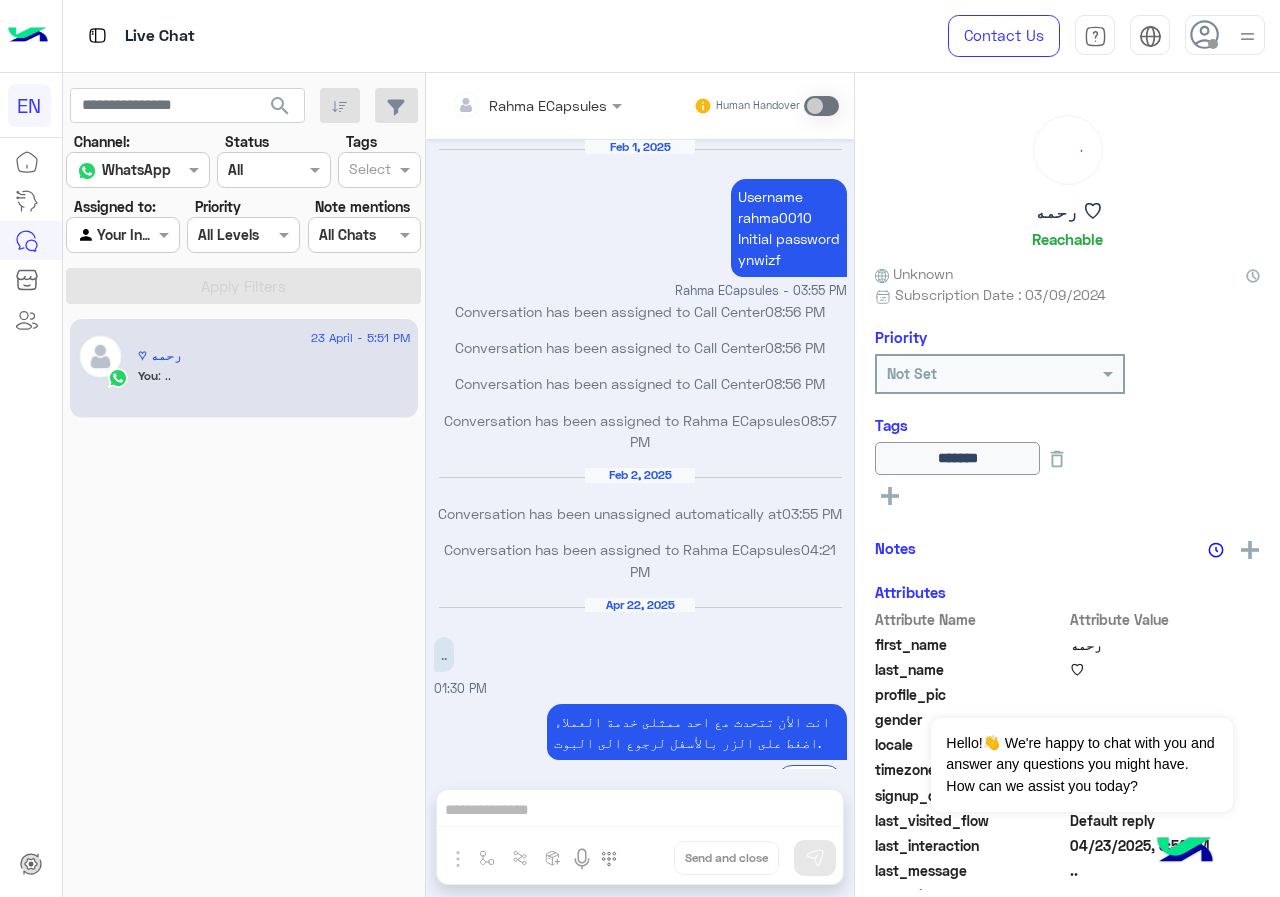scroll, scrollTop: 741, scrollLeft: 0, axis: vertical 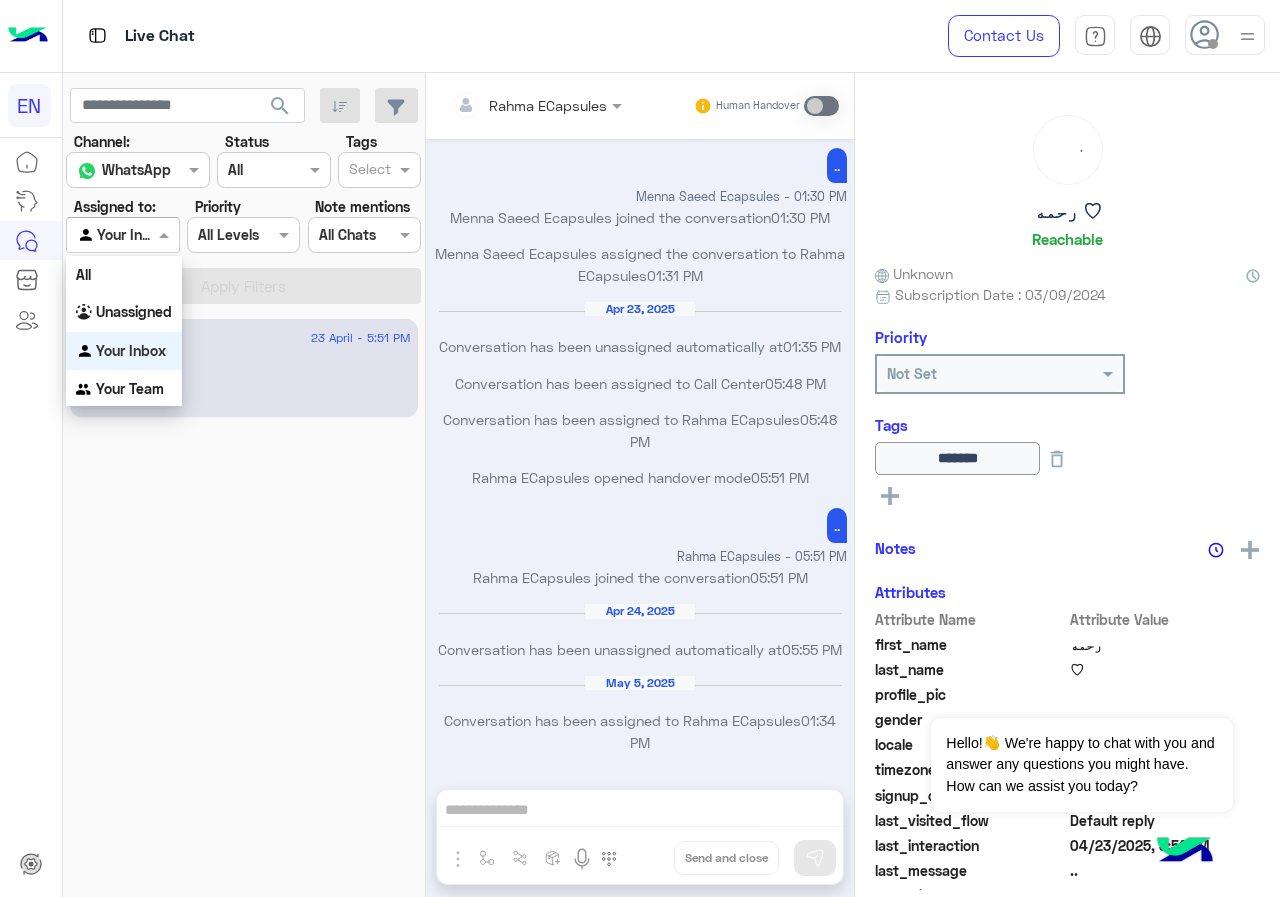 click at bounding box center (166, 234) 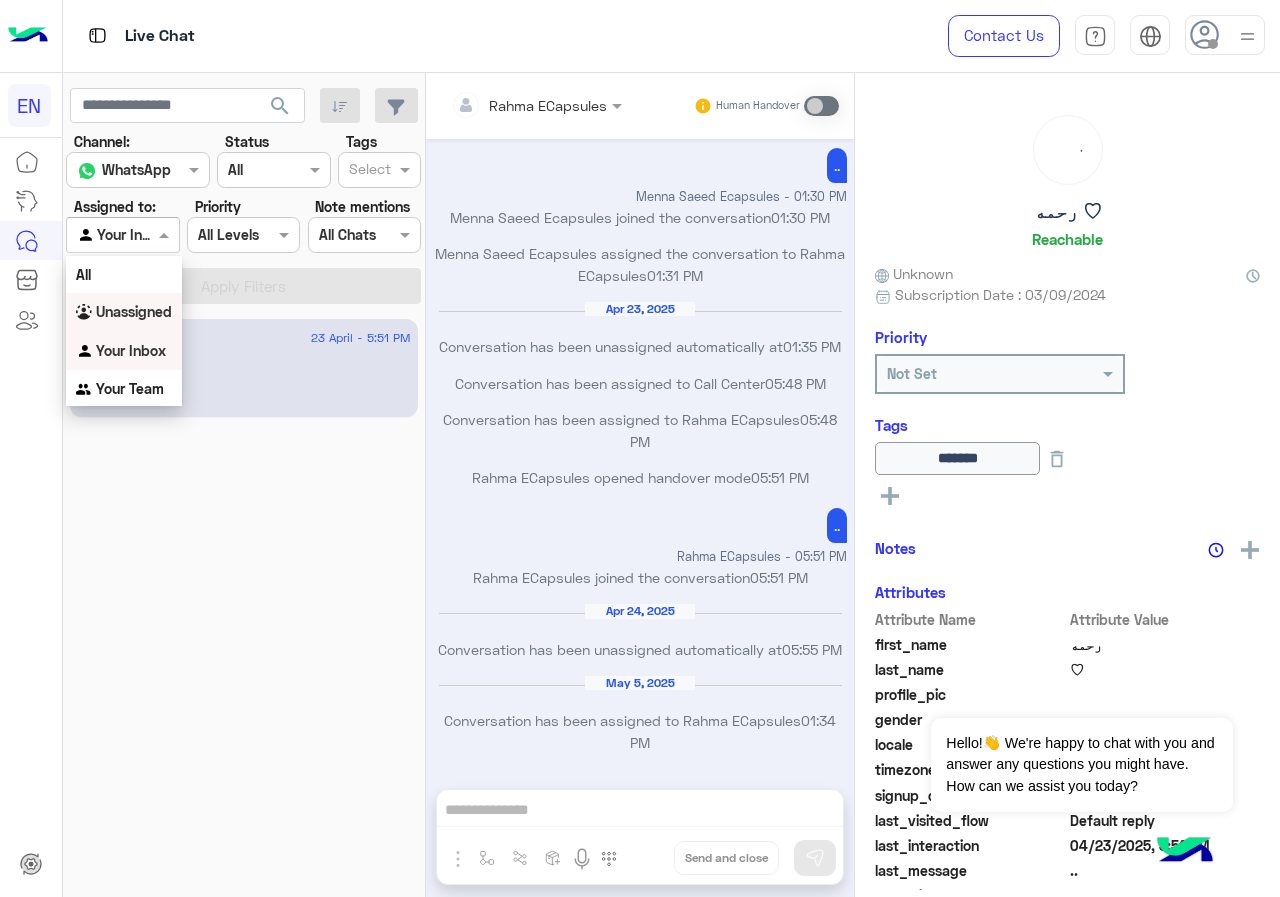 click on "Unassigned" at bounding box center [134, 311] 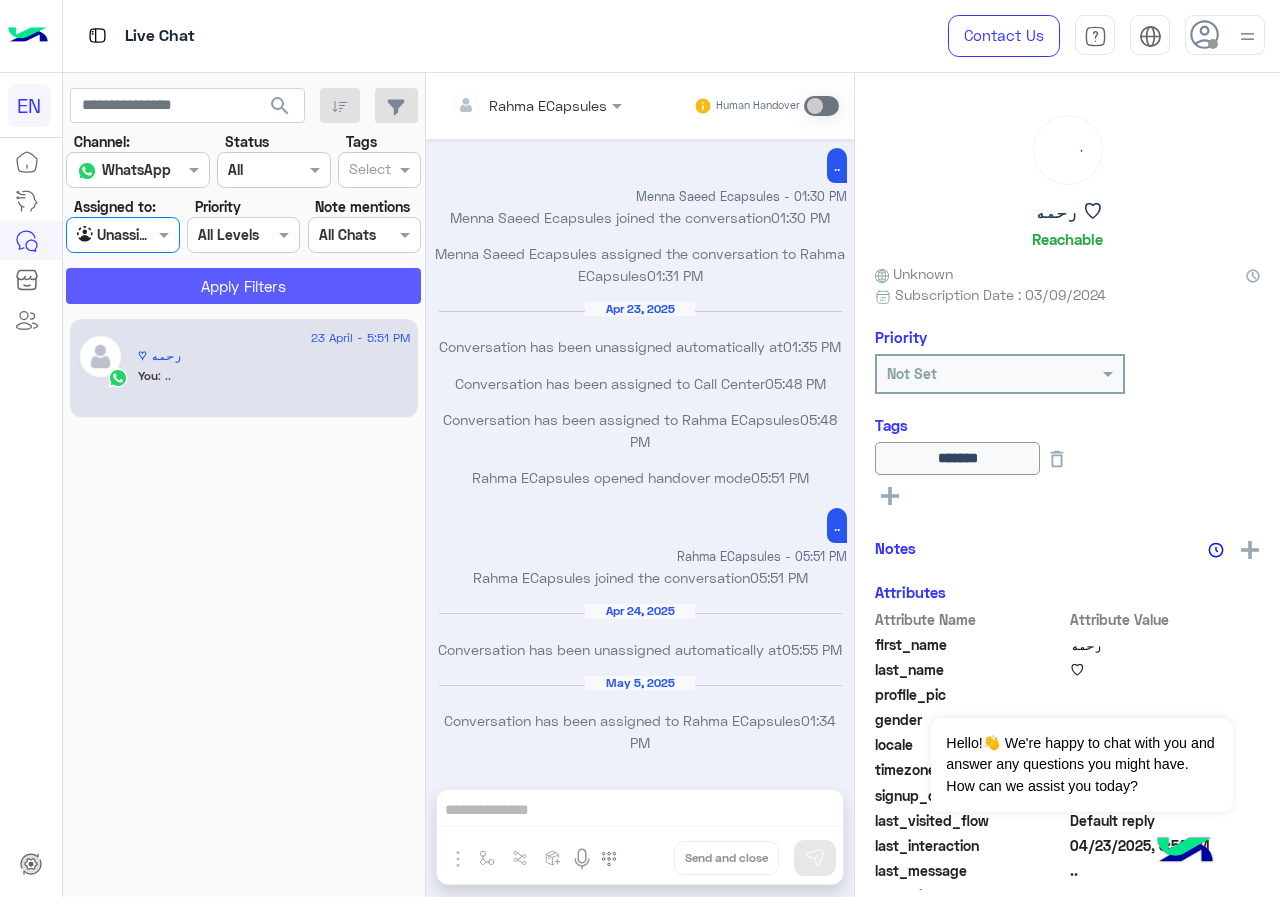 click on "Apply Filters" 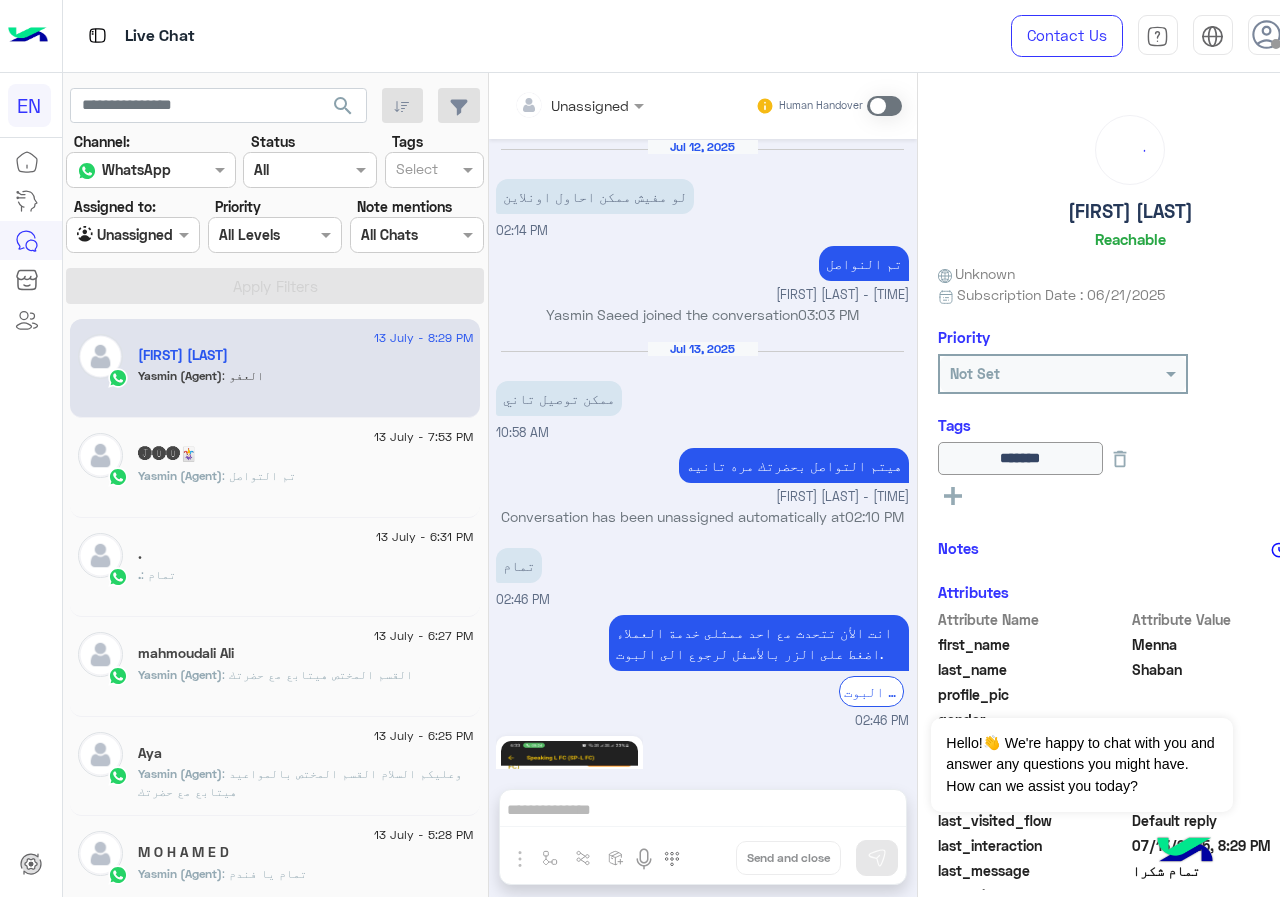 scroll, scrollTop: 1593, scrollLeft: 0, axis: vertical 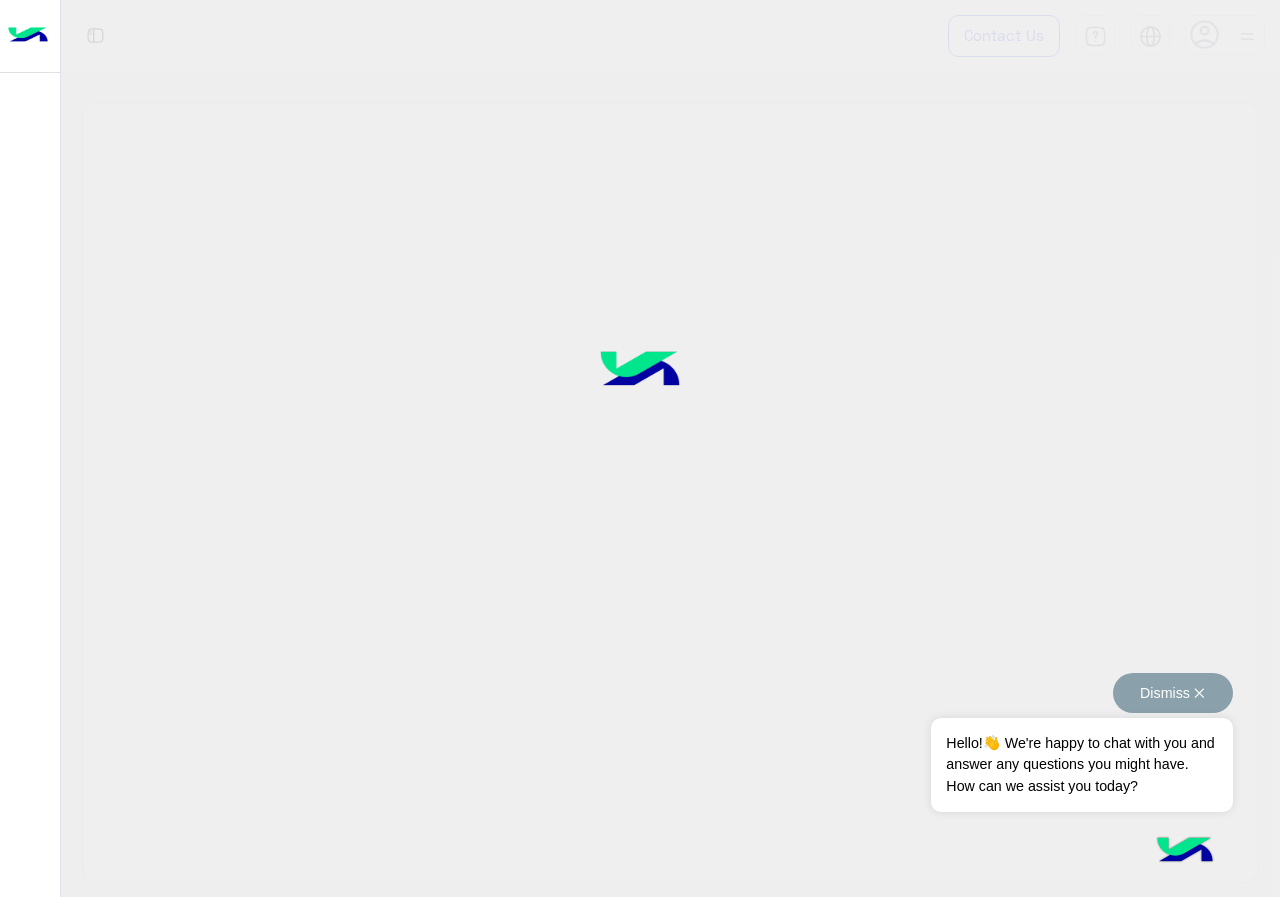 click on "Dismiss ✕" at bounding box center (1173, 693) 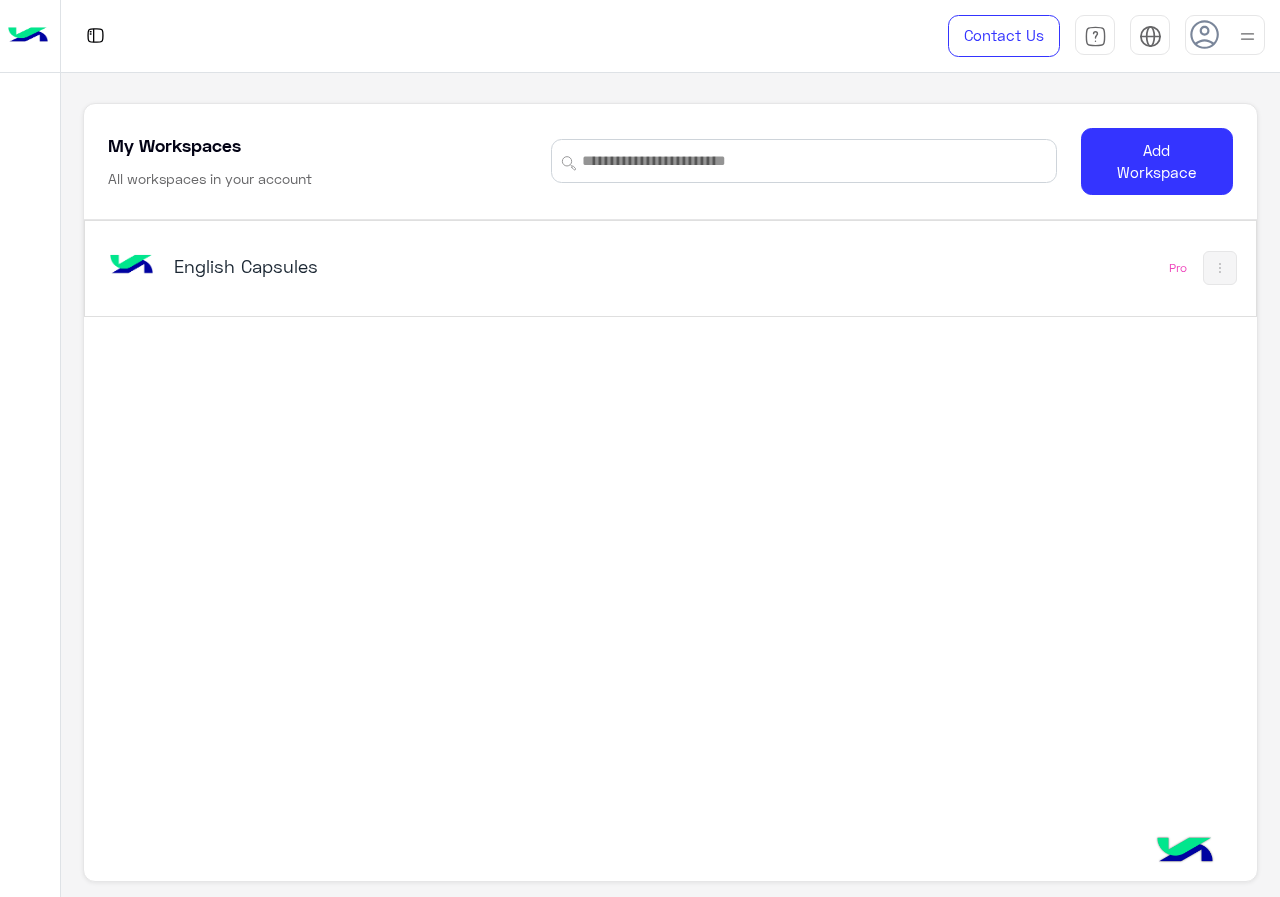 click on "English Capsules" at bounding box center (378, 266) 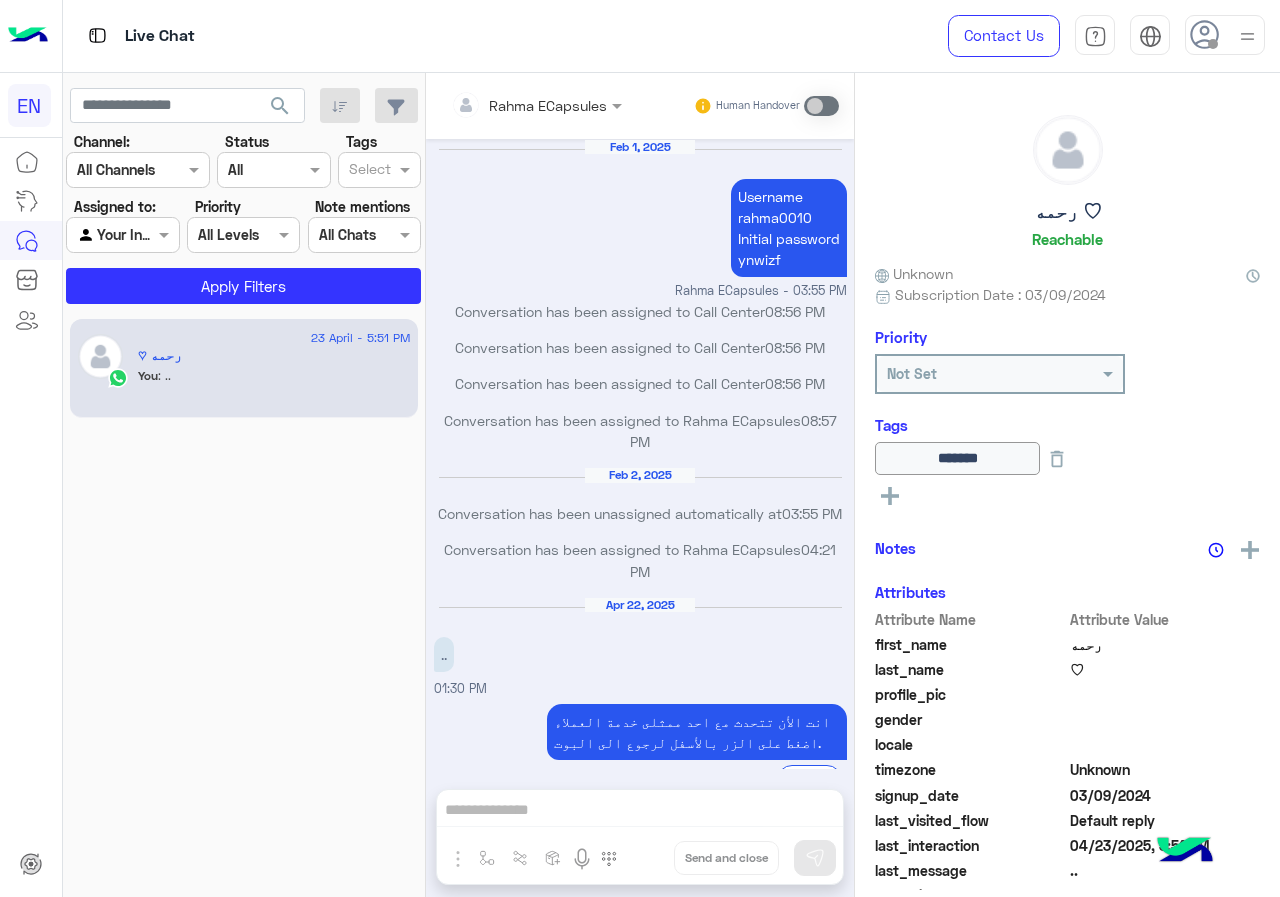 scroll, scrollTop: 741, scrollLeft: 0, axis: vertical 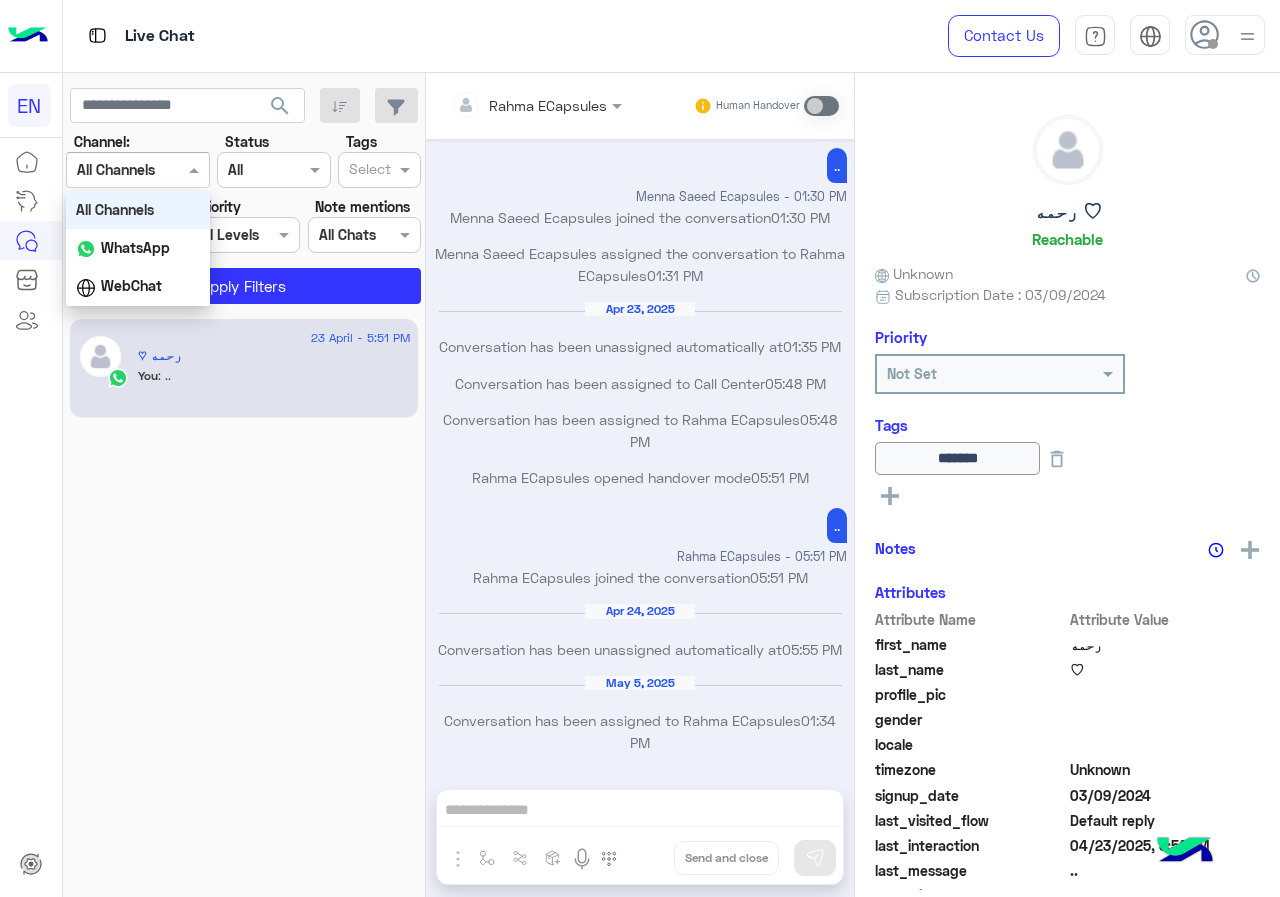 click at bounding box center [138, 169] 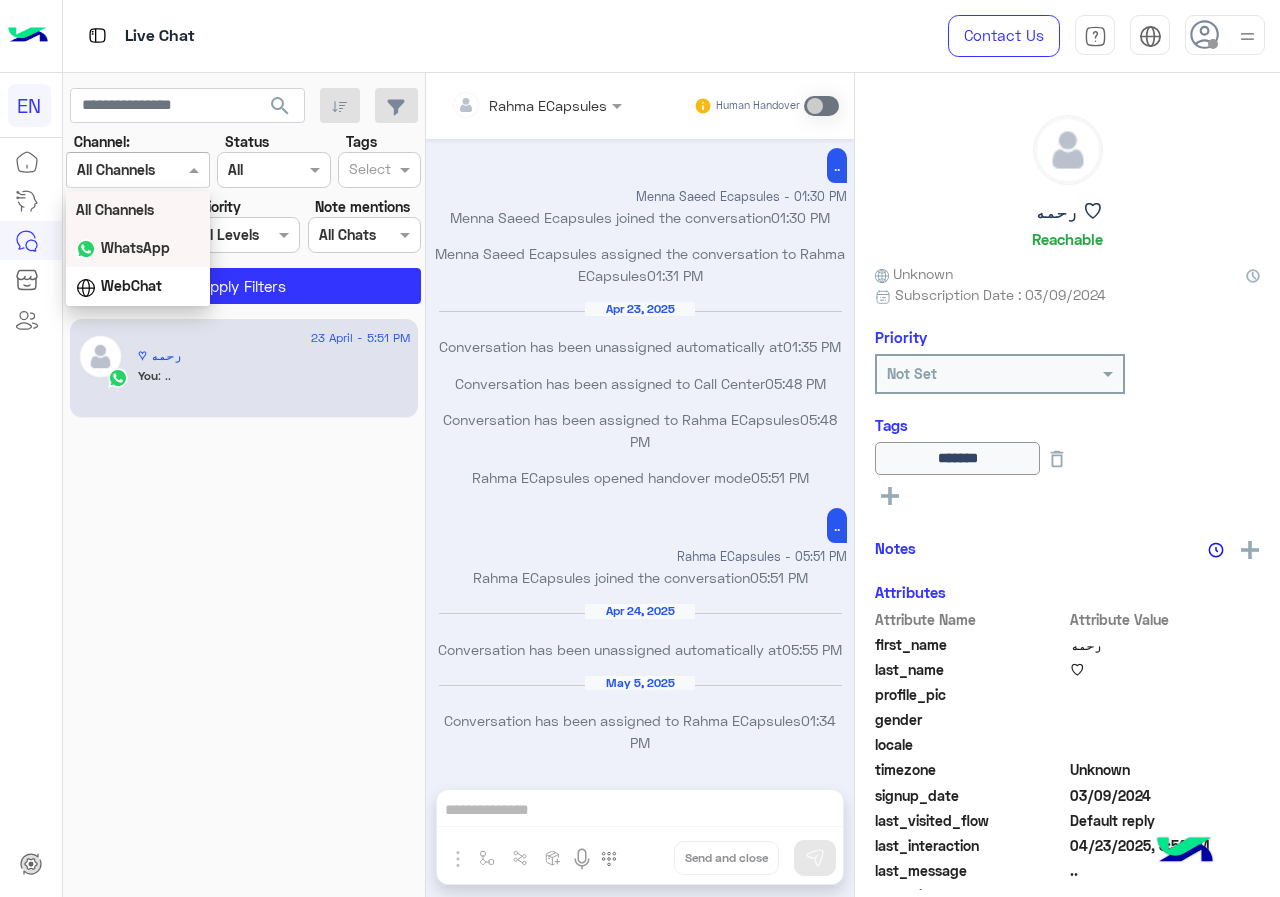 click on "WhatsApp" at bounding box center (135, 247) 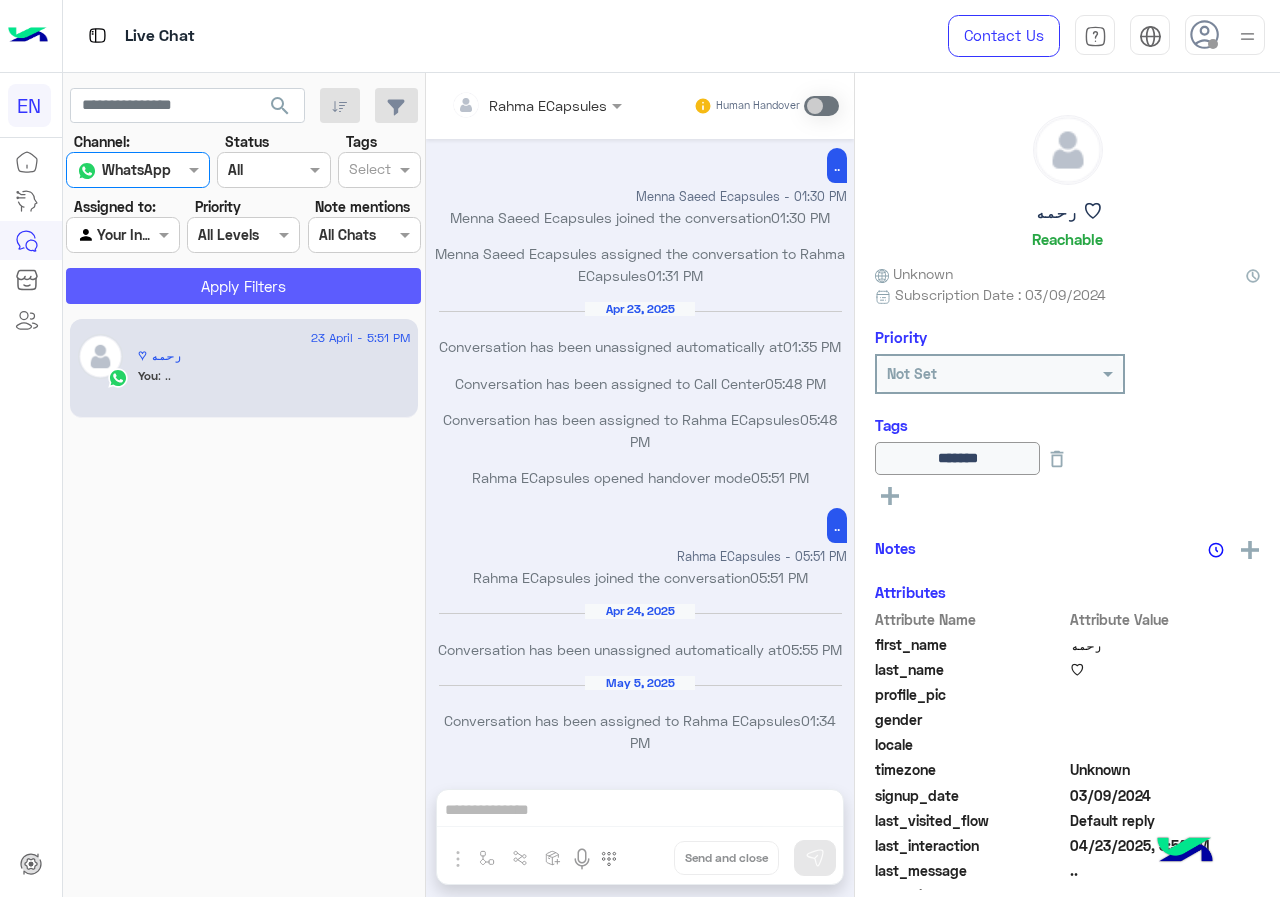 click on "Apply Filters" 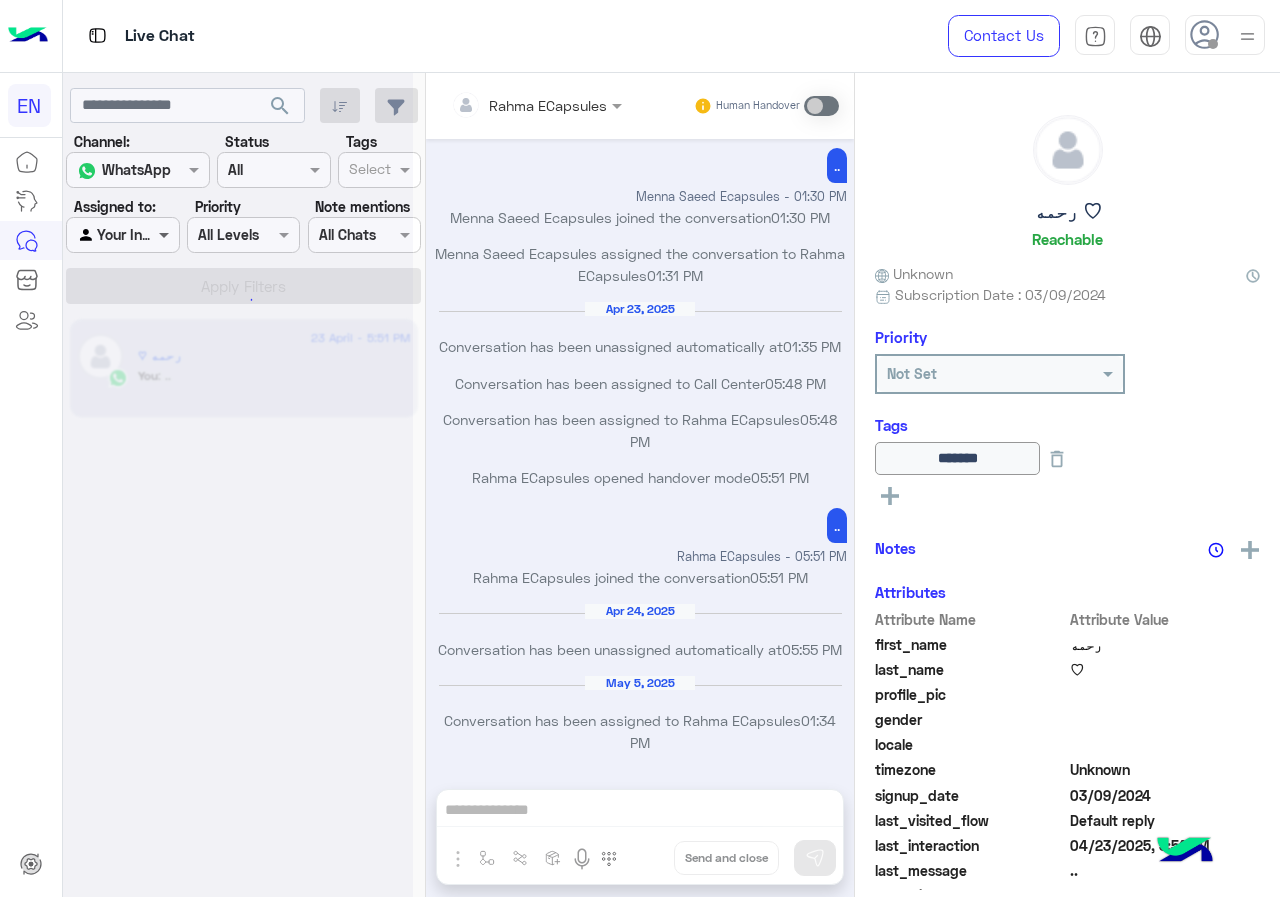 scroll, scrollTop: 0, scrollLeft: 0, axis: both 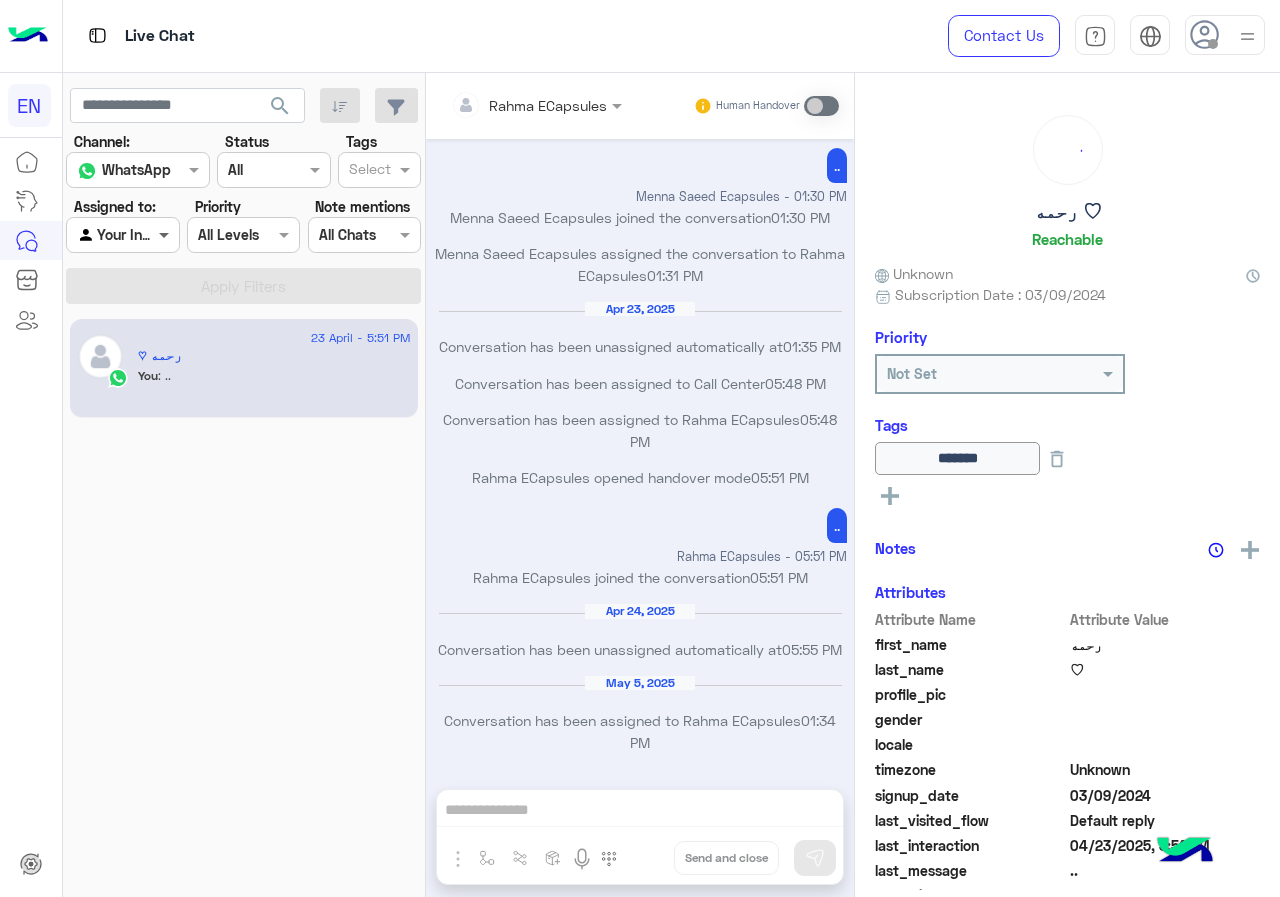 click at bounding box center (166, 234) 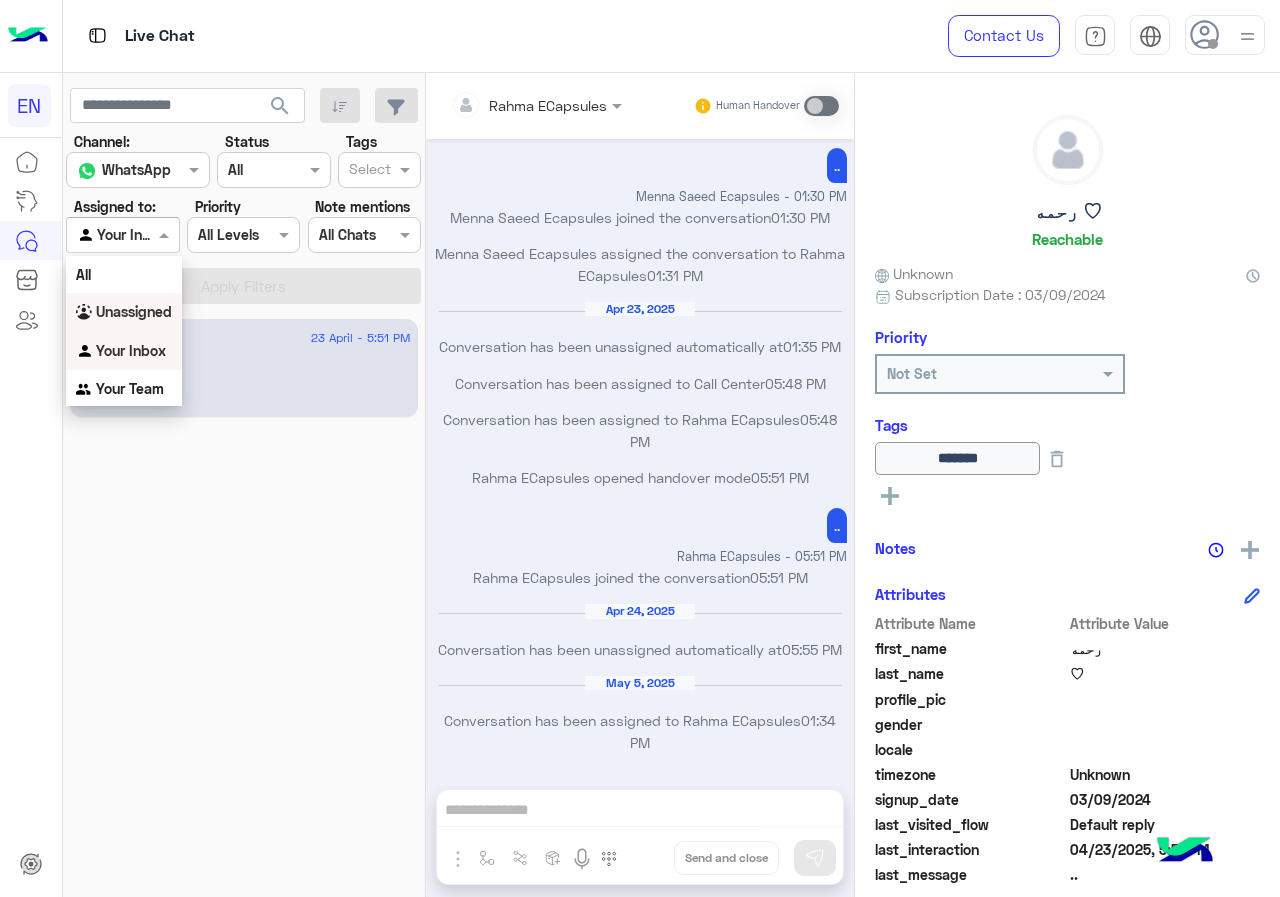 click on "Unassigned" at bounding box center [134, 311] 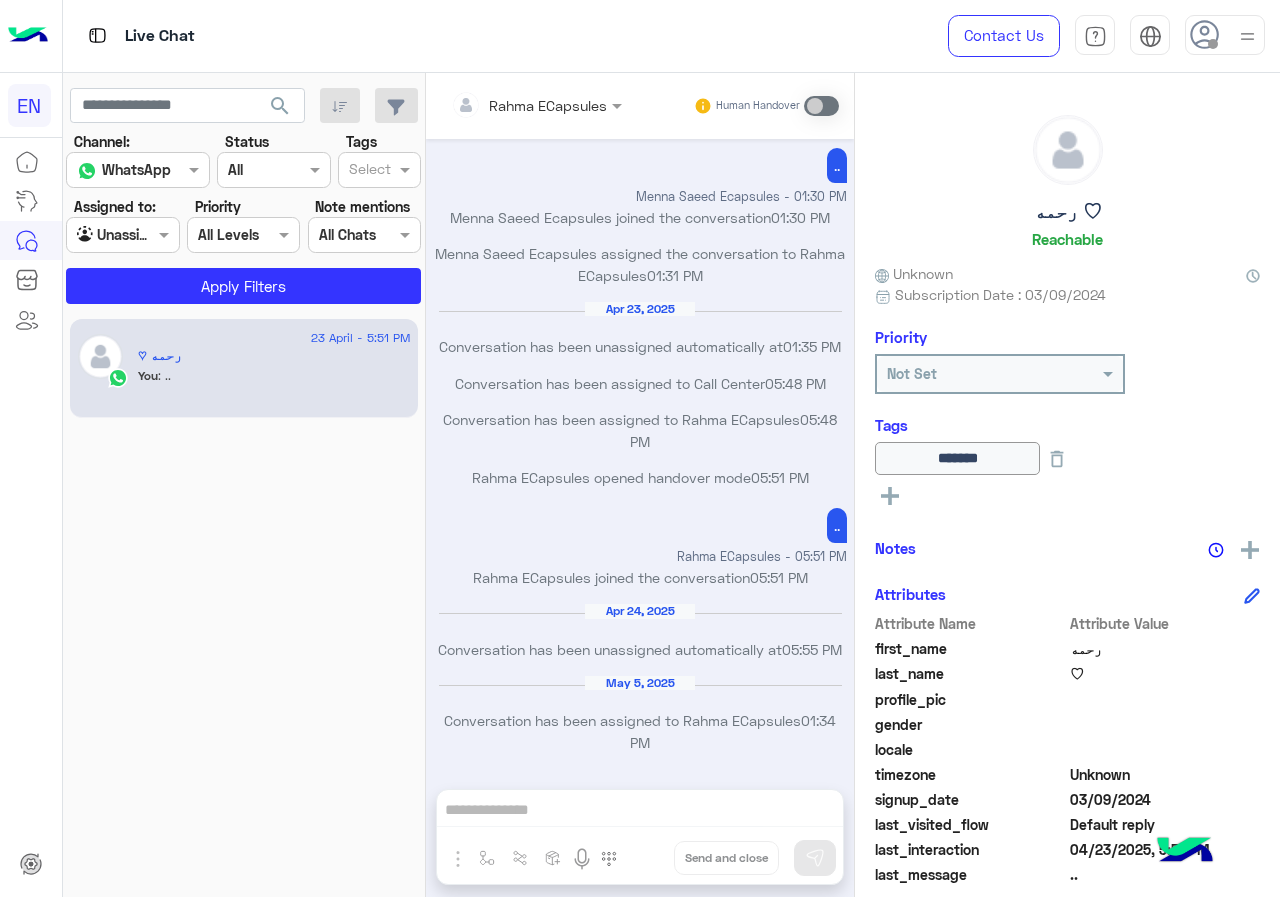 click on "search Channel: Channel WhatsApp Status Channel All Tags Select Assigned to: Agent Filter Unassigned Priority All Levels All Levels Note mentions Select All Chats Apply Filters" 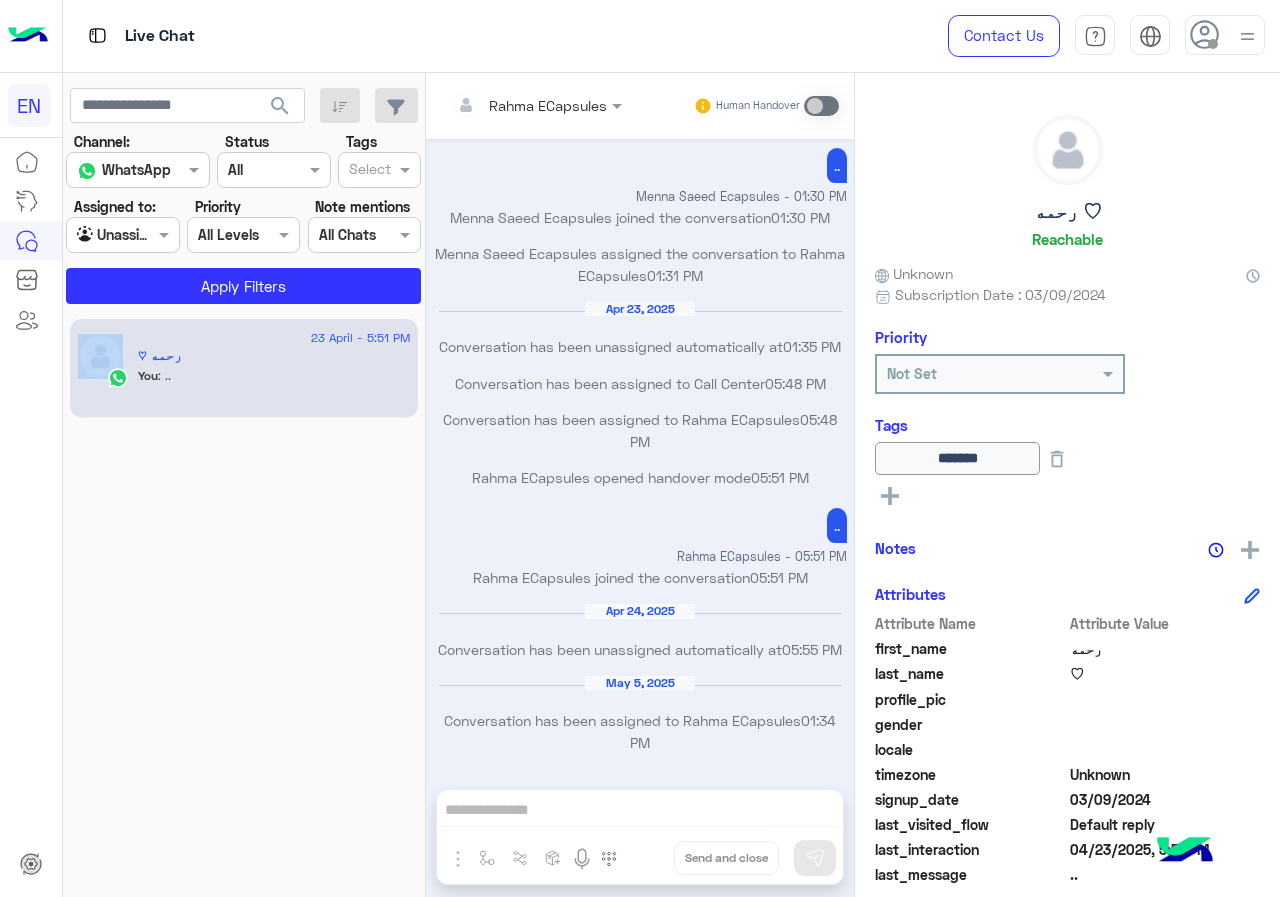 click on "search Channel: Channel WhatsApp Status Channel All Tags Select Assigned to: Agent Filter Unassigned Priority All Levels All Levels Note mentions Select All Chats Apply Filters" 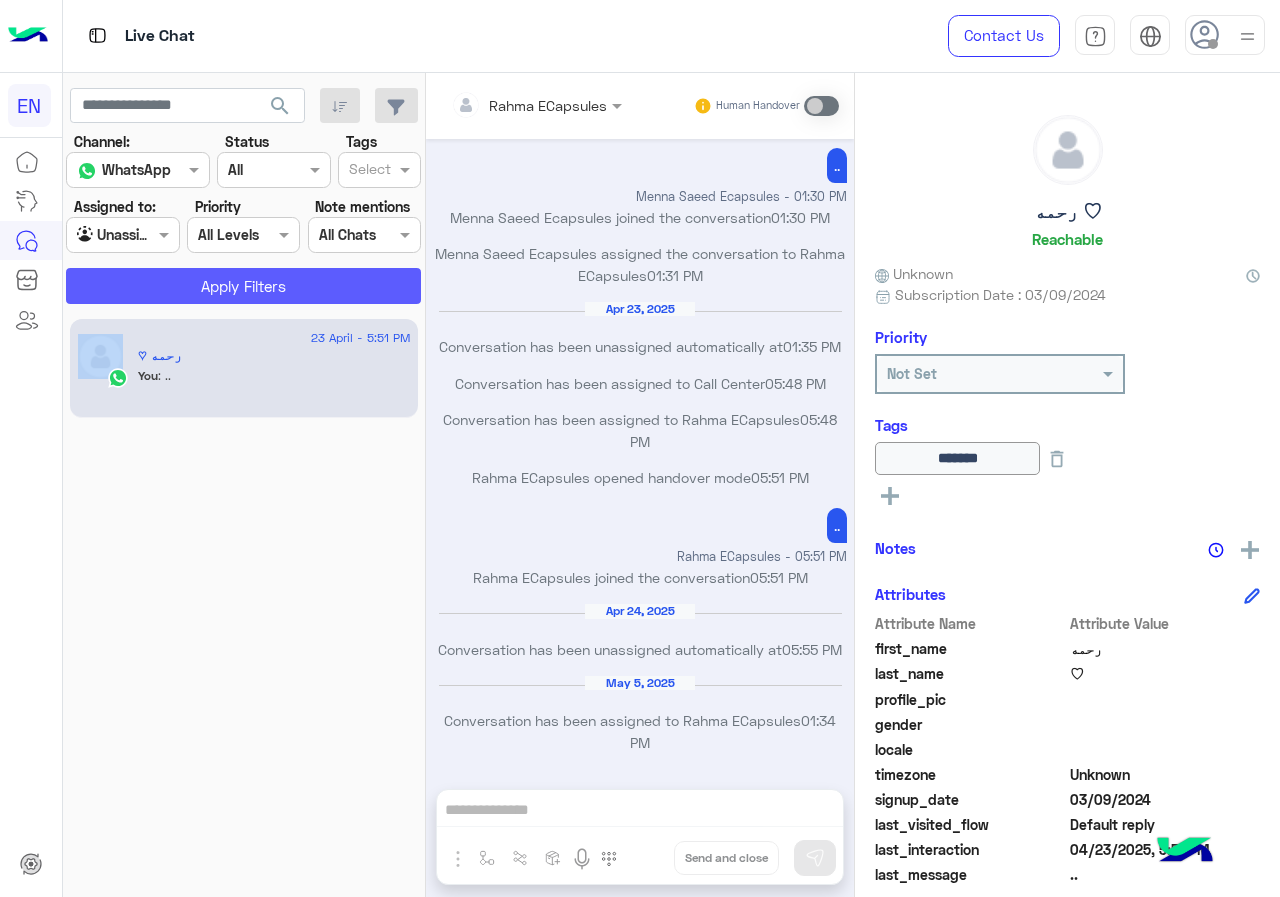 click on "Apply Filters" 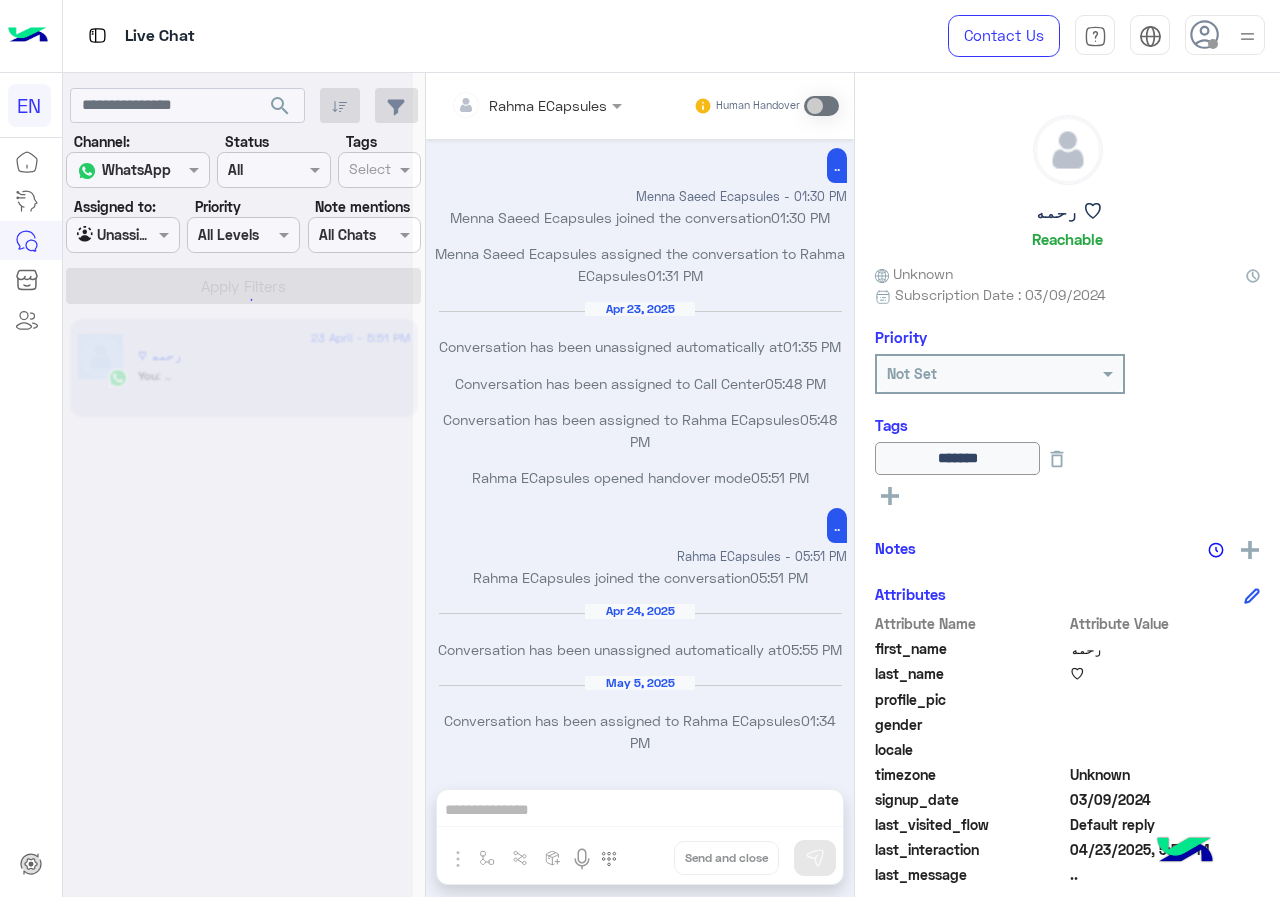 click 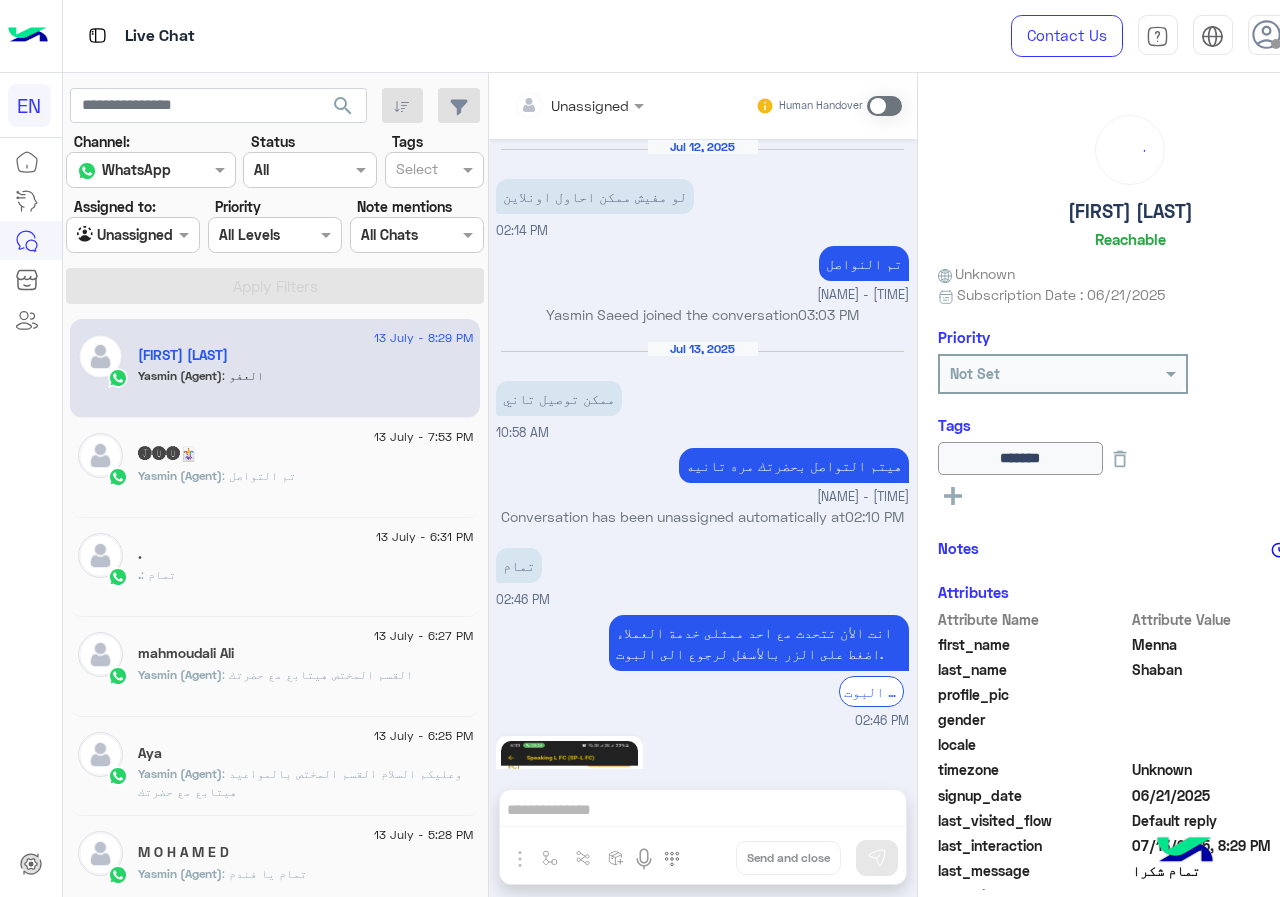 scroll, scrollTop: 1593, scrollLeft: 0, axis: vertical 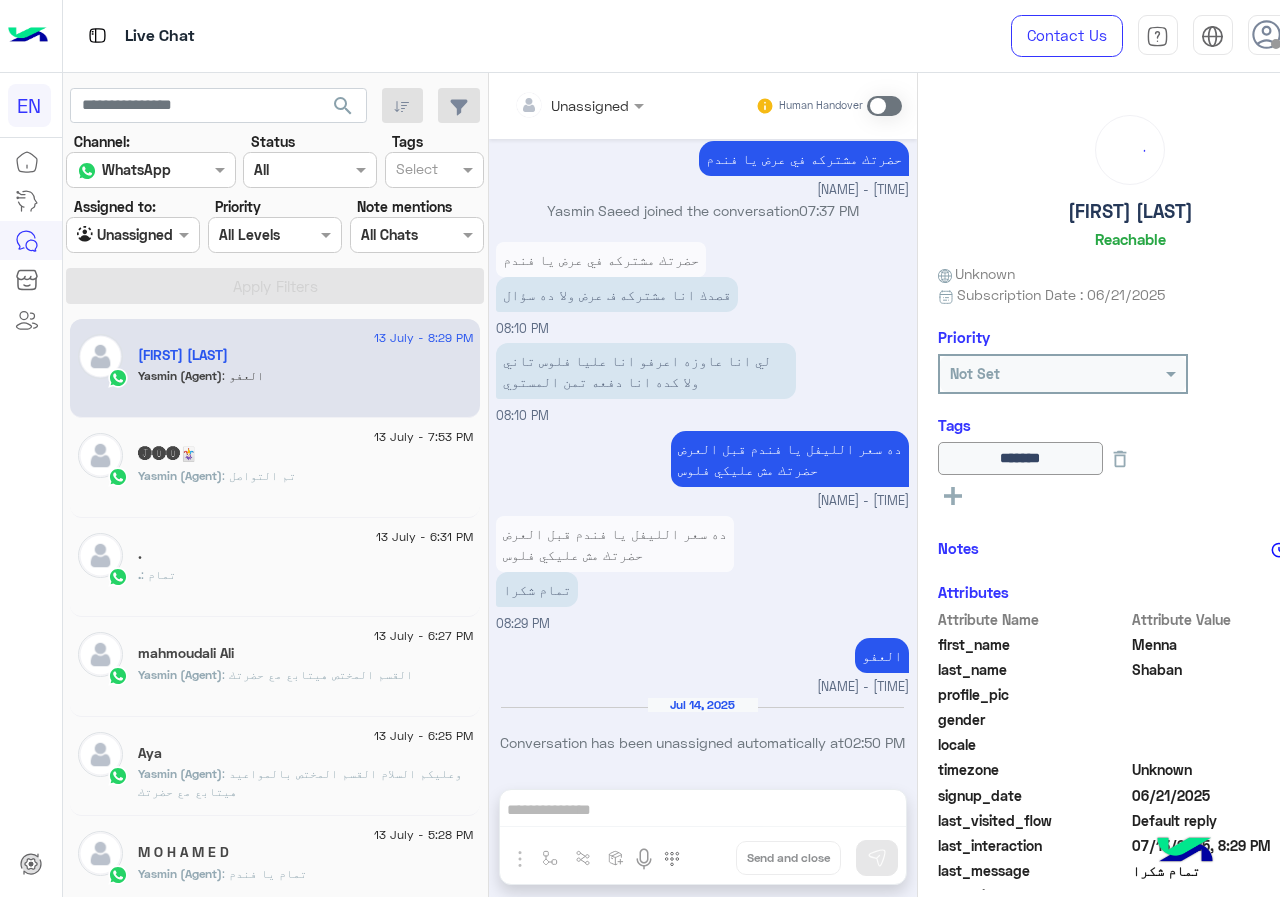 click on "Agent Filter Unassigned" at bounding box center [133, 235] 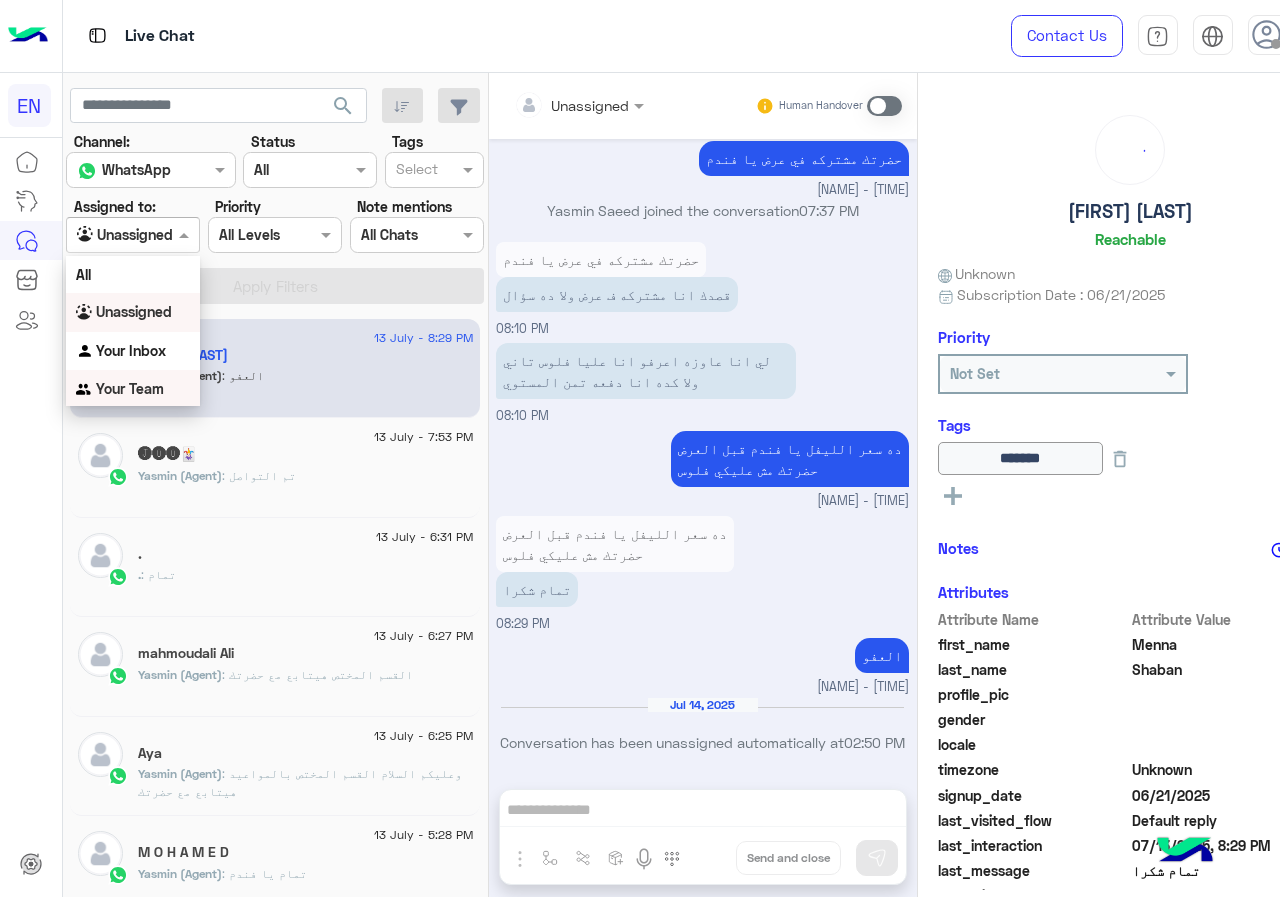 click on "Your Team" at bounding box center (133, 389) 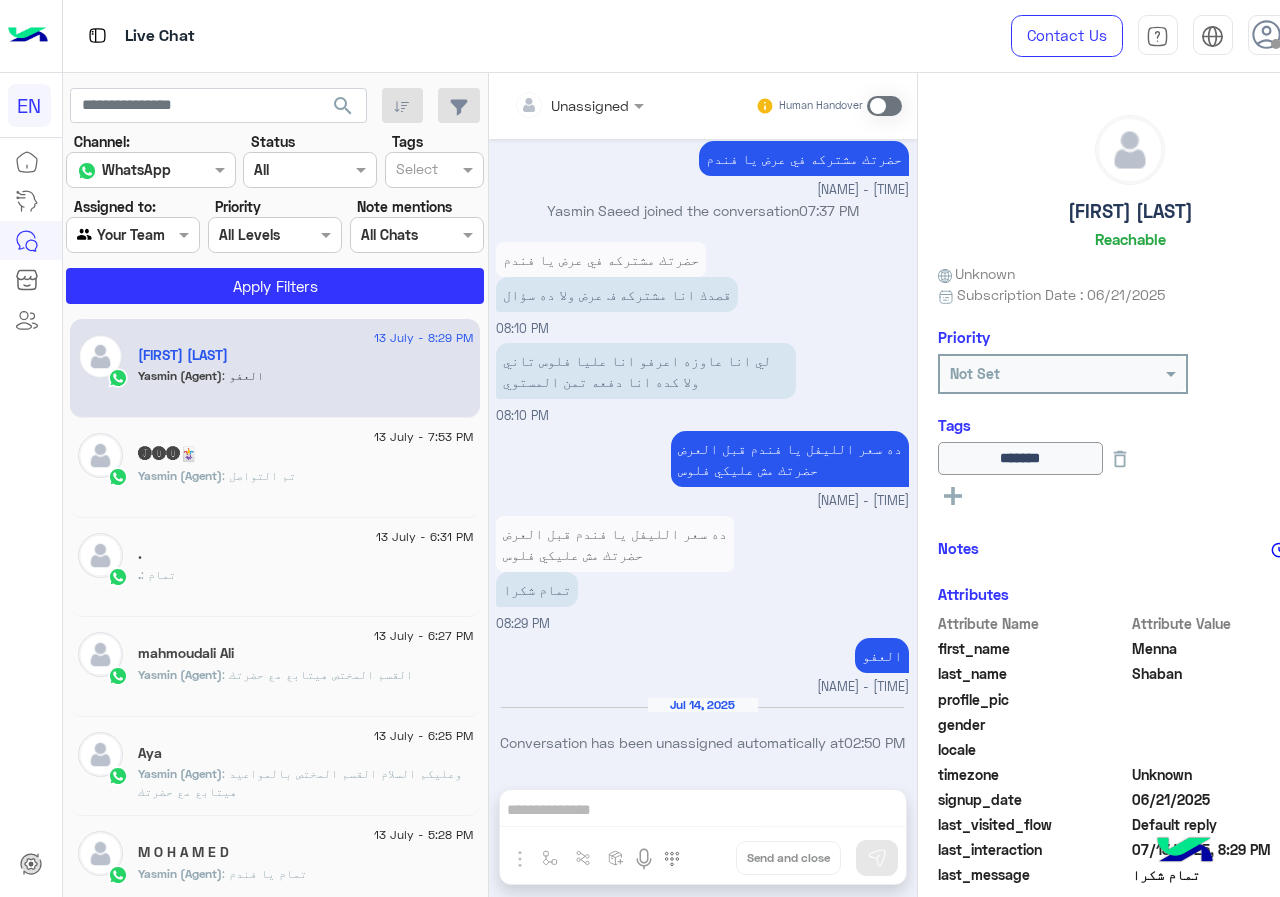 click on "[DATE] - [TIME]  [NAME]   [NAME]  : العفو [DATE] - [TIME]  [NAME]    [NAME]  : تم التواصل [DATE] - [TIME]  .   . : تمام [DATE] - [TIME]  [NAME]   [NAME]  : القسم المختص هيتابع مع حضرتك [DATE] - [TIME]  [NAME]    [NAME]  : وعليكم السلام
القسم المختص بالمواعيد هيتابع مع حضرتك [DATE] - [TIME]  [NAME]   [NAME]  : تمام يا فندم [DATE] - [TIME]  [NAME]    [NAME]  : سعر الليفل ب 1200ج
و ال2 ليفل ب 1900ج [DATE] - [TIME]  [NAME]    [NAME]  : مواعيد  فرع الدقي
ايام السبت و الثلاثاء و الاحد و الاربعاء من الساعة
١٢ظ للساعة ٩م
ايام الاثنين و الخميس من الساعة ٢:٣٠م للساعة ٩م [DATE] - [TIME]  [NAME]   [NAME]  : انتظري مكالمه الاورال  : العفو" 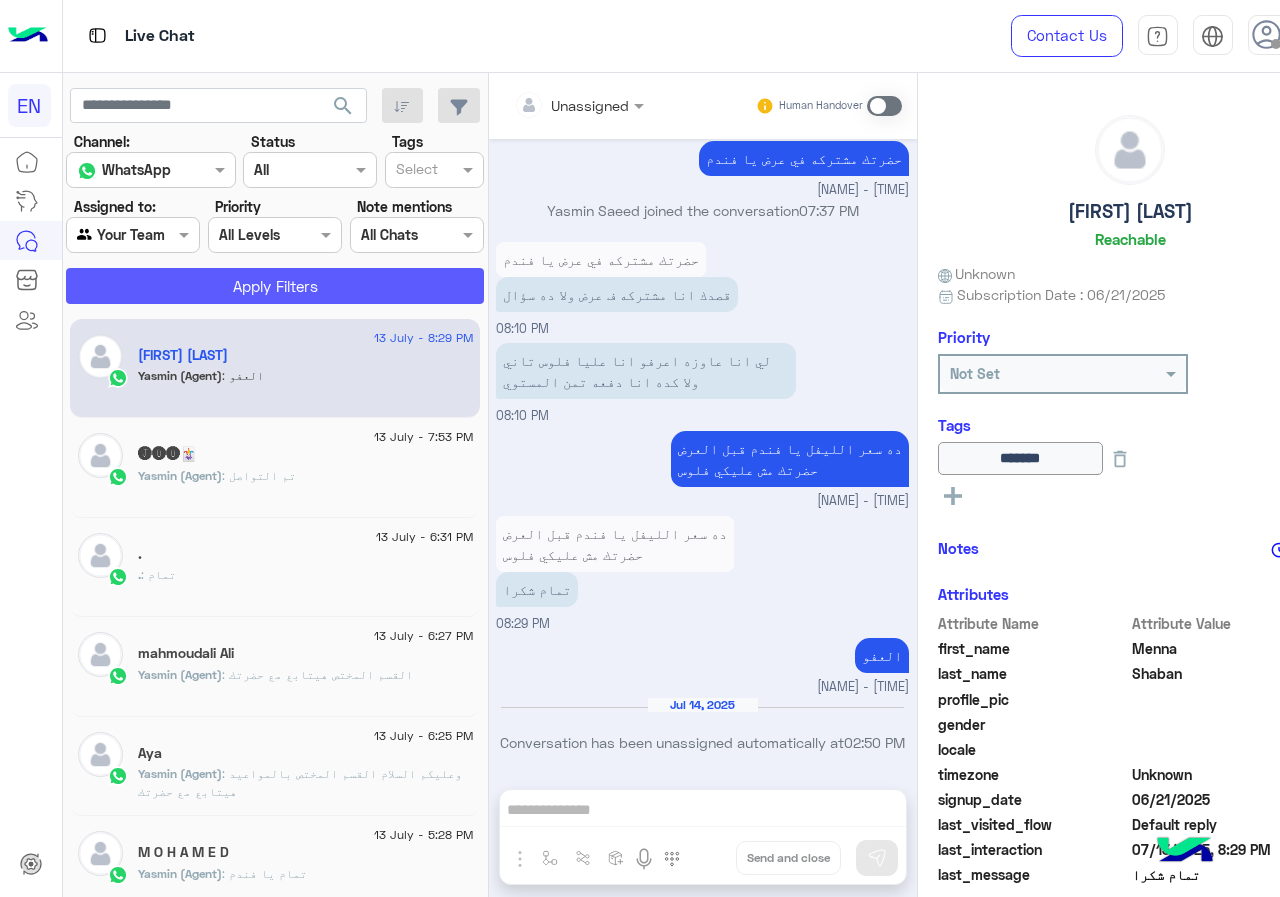 click on "Apply Filters" 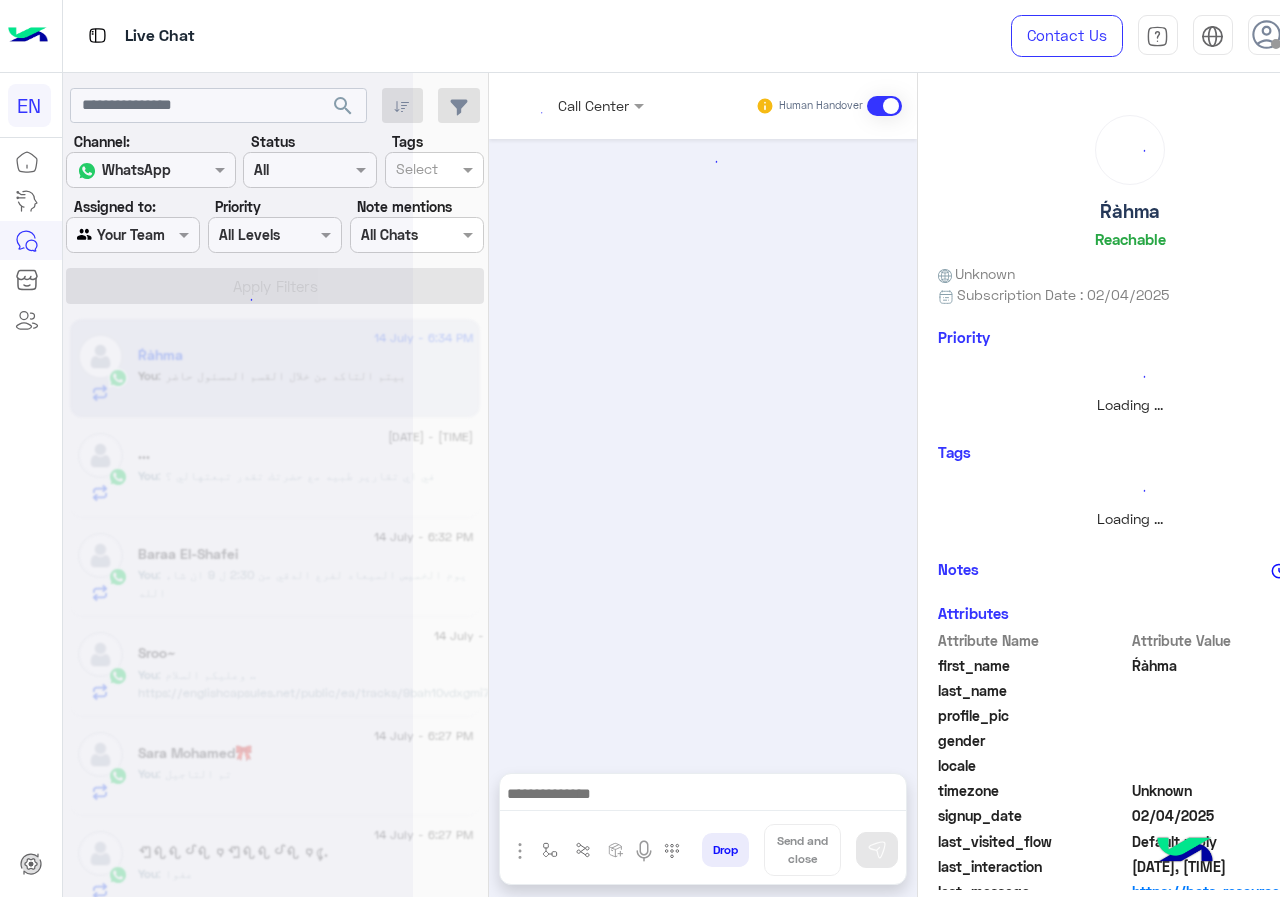 scroll, scrollTop: 869, scrollLeft: 0, axis: vertical 